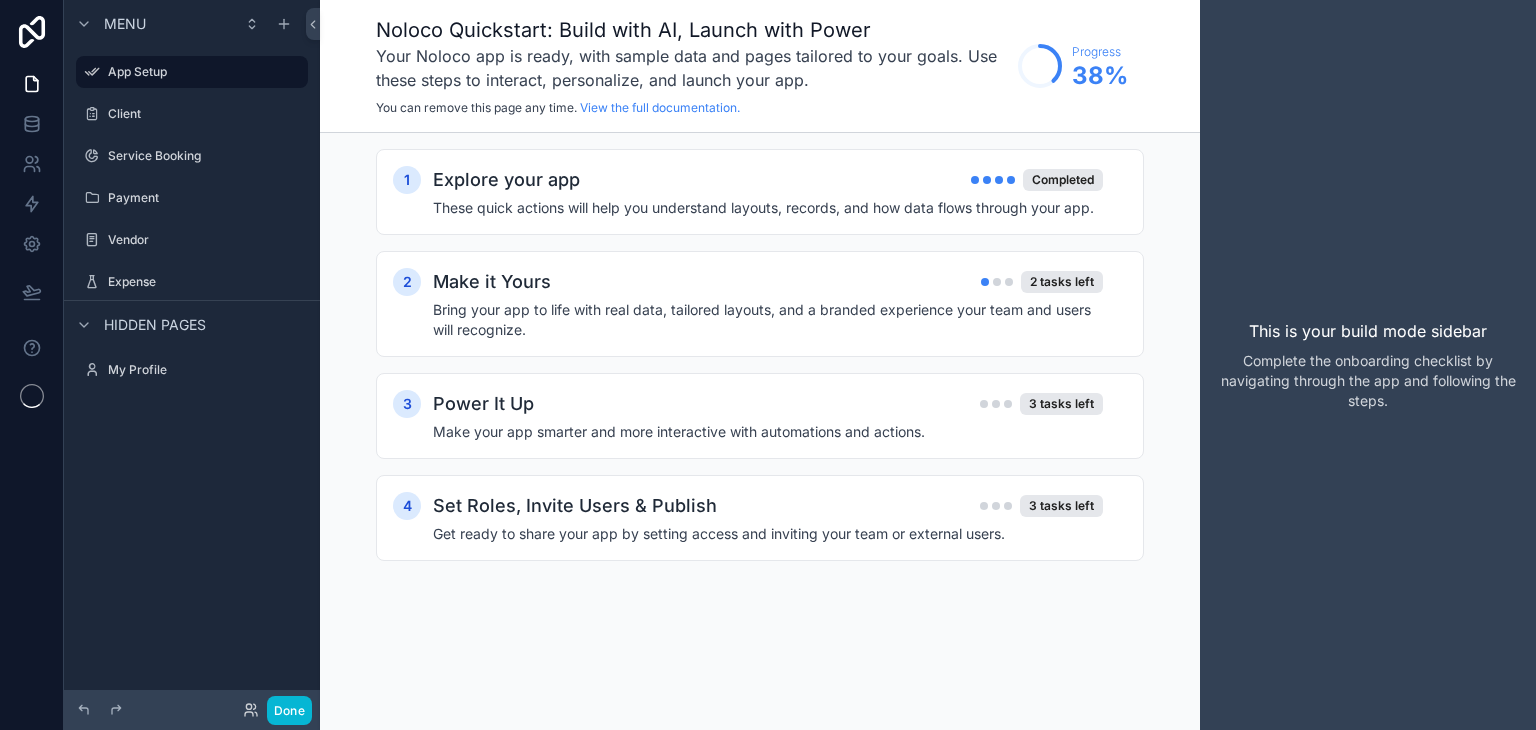 scroll, scrollTop: 0, scrollLeft: 0, axis: both 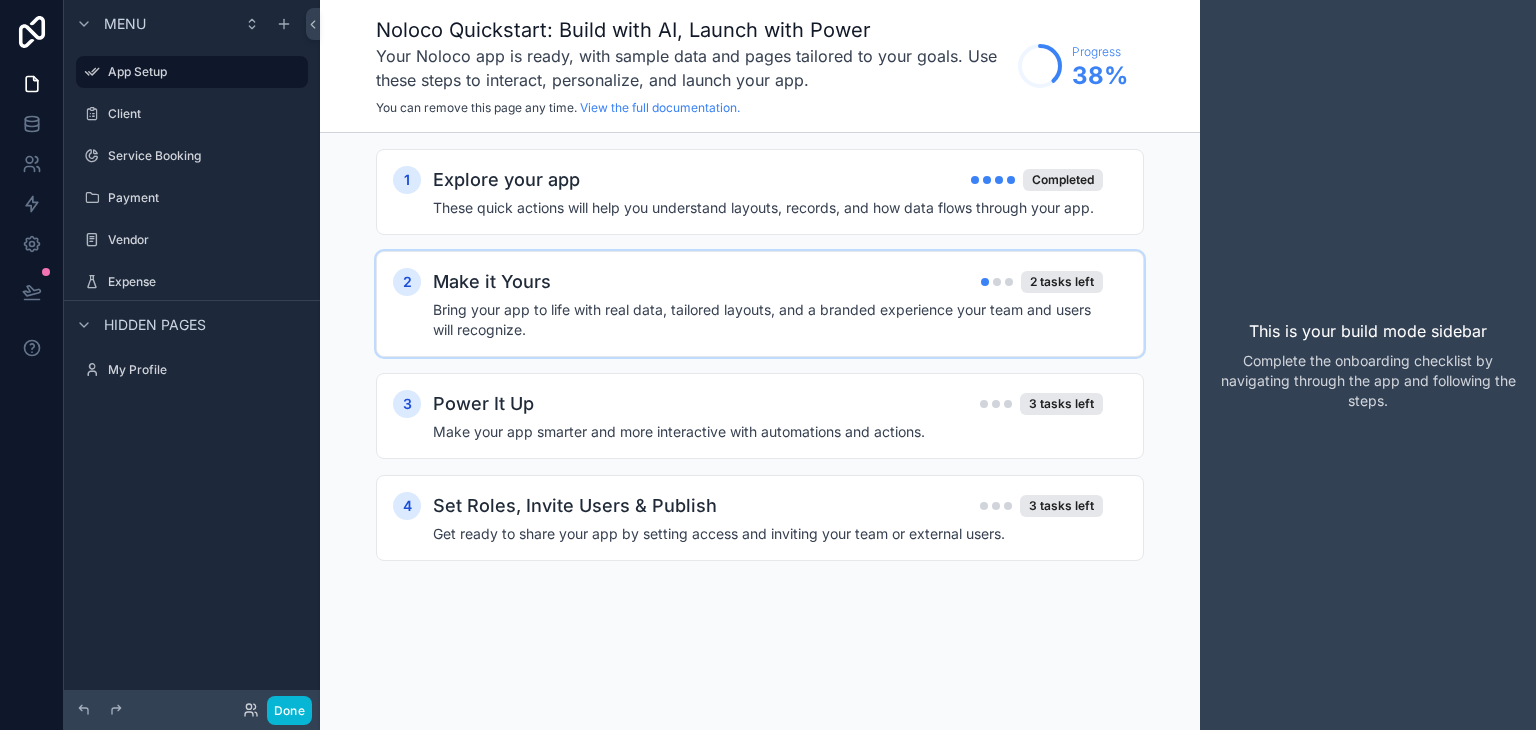 click on "Bring your app to life with real data, tailored layouts, and a branded experience your team and users will recognize." at bounding box center [768, 320] 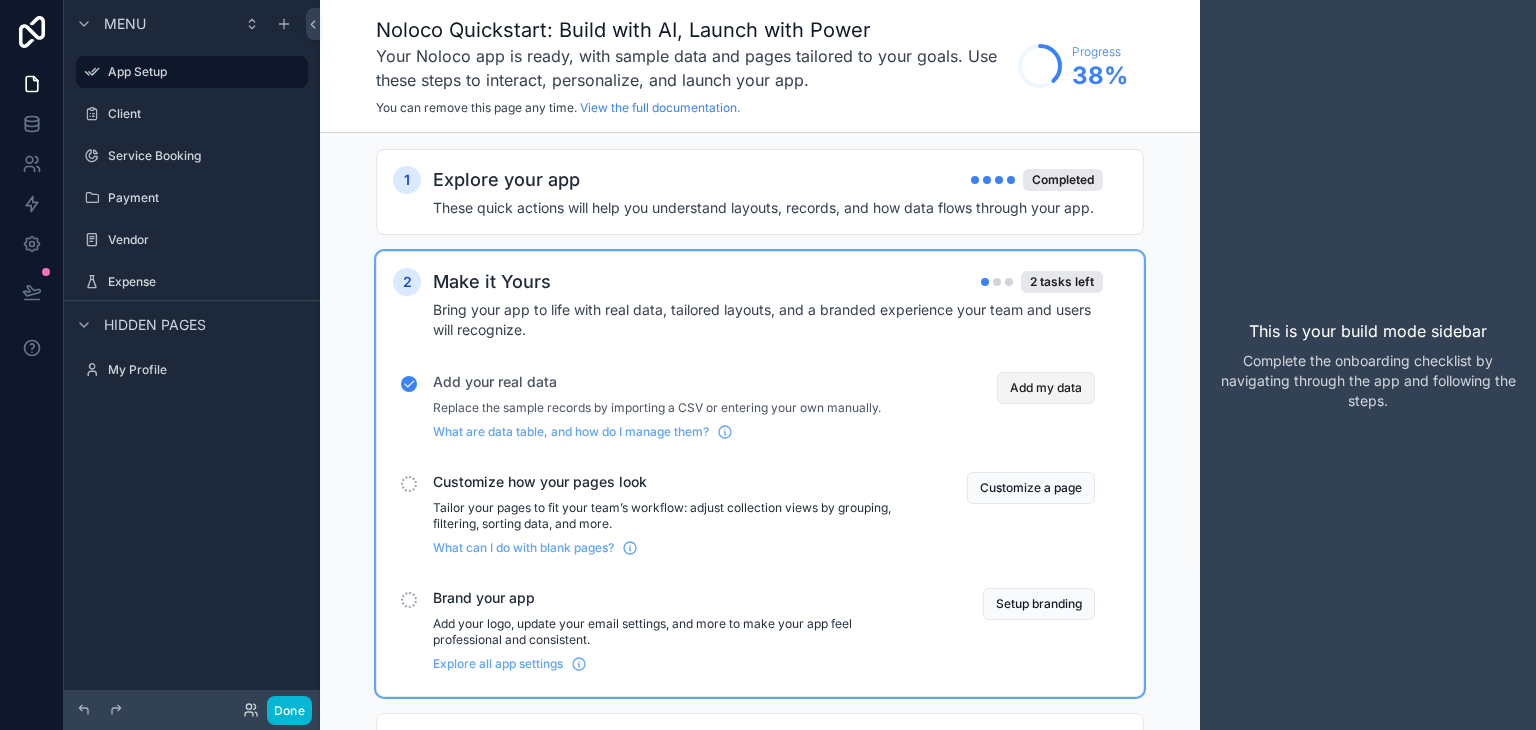 click on "Add my data" at bounding box center (1046, 388) 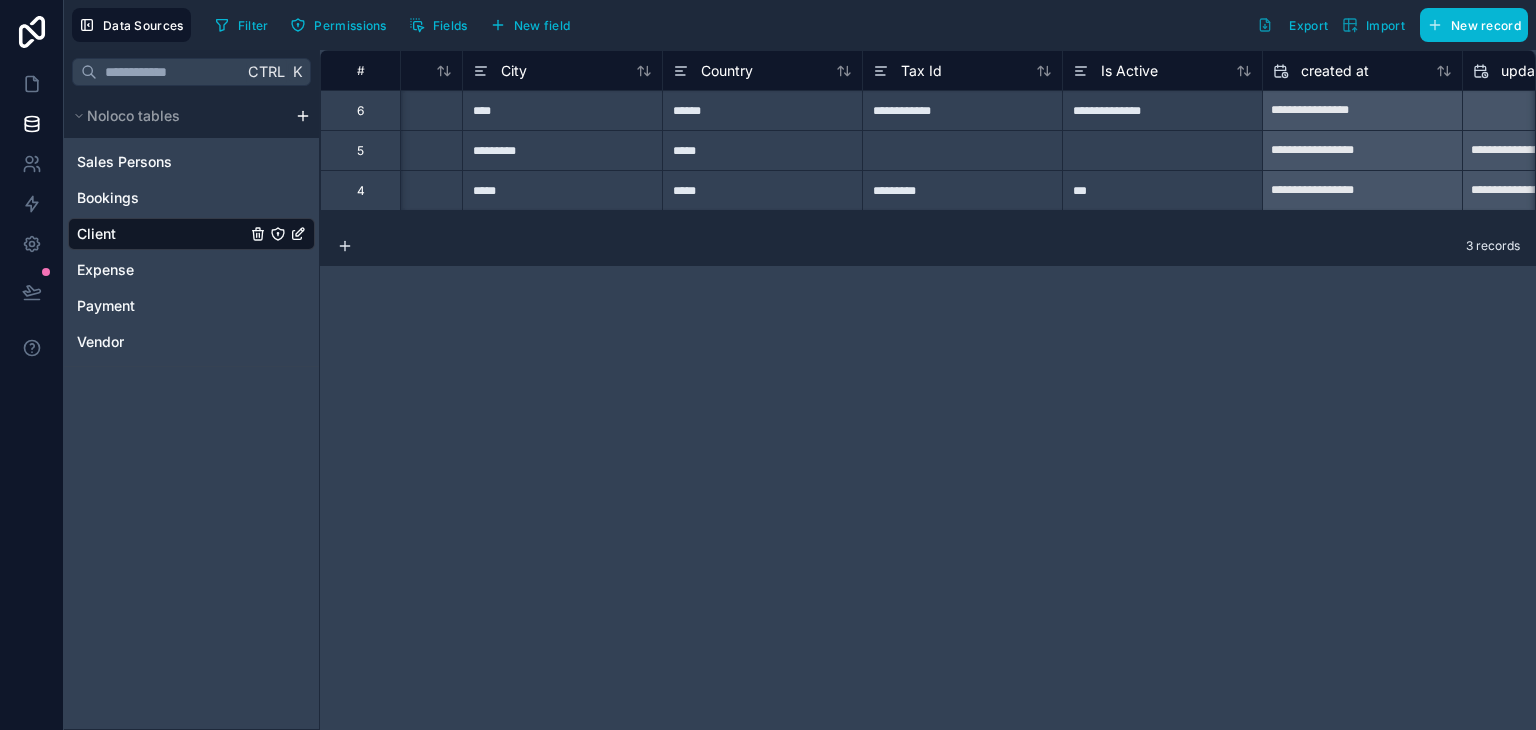 scroll, scrollTop: 0, scrollLeft: 0, axis: both 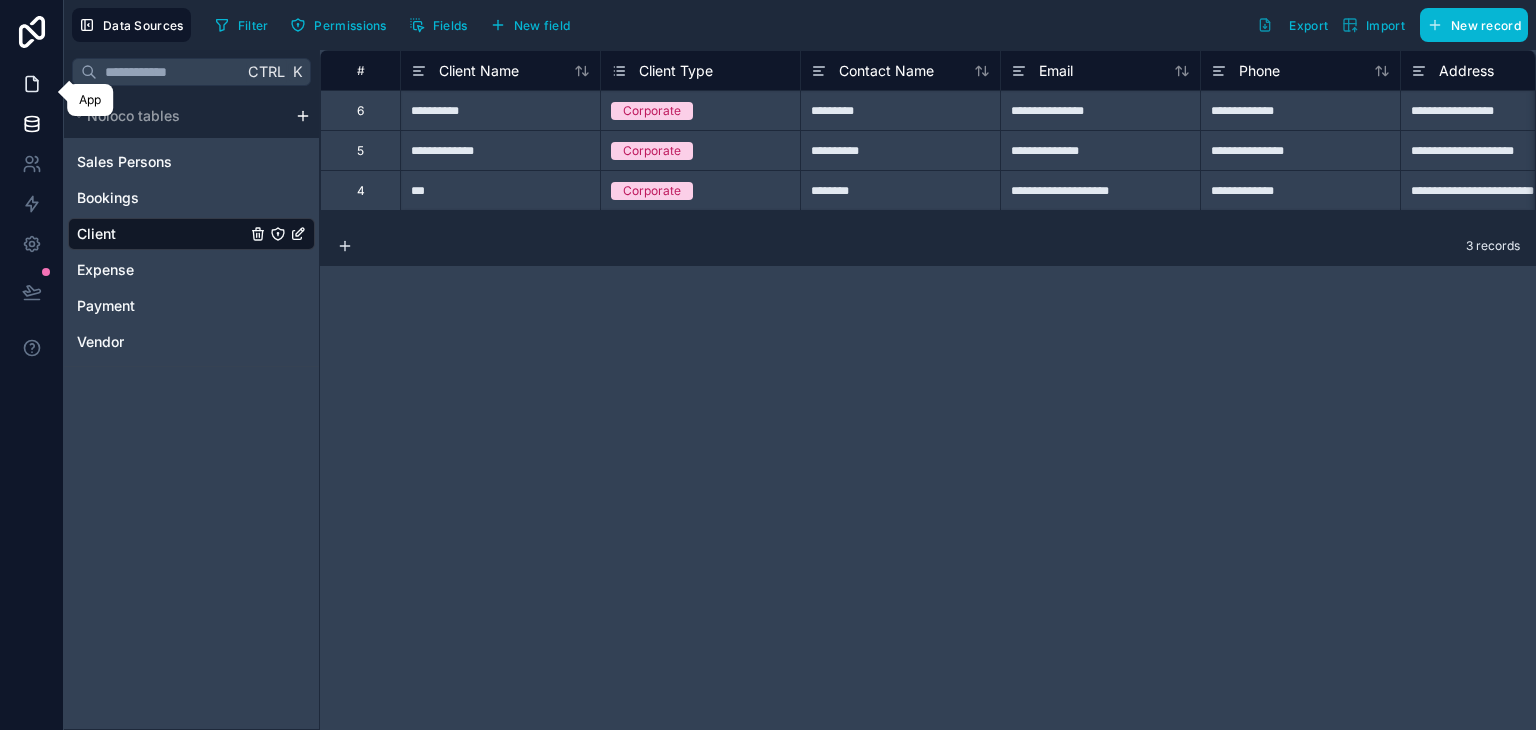 click at bounding box center (31, 84) 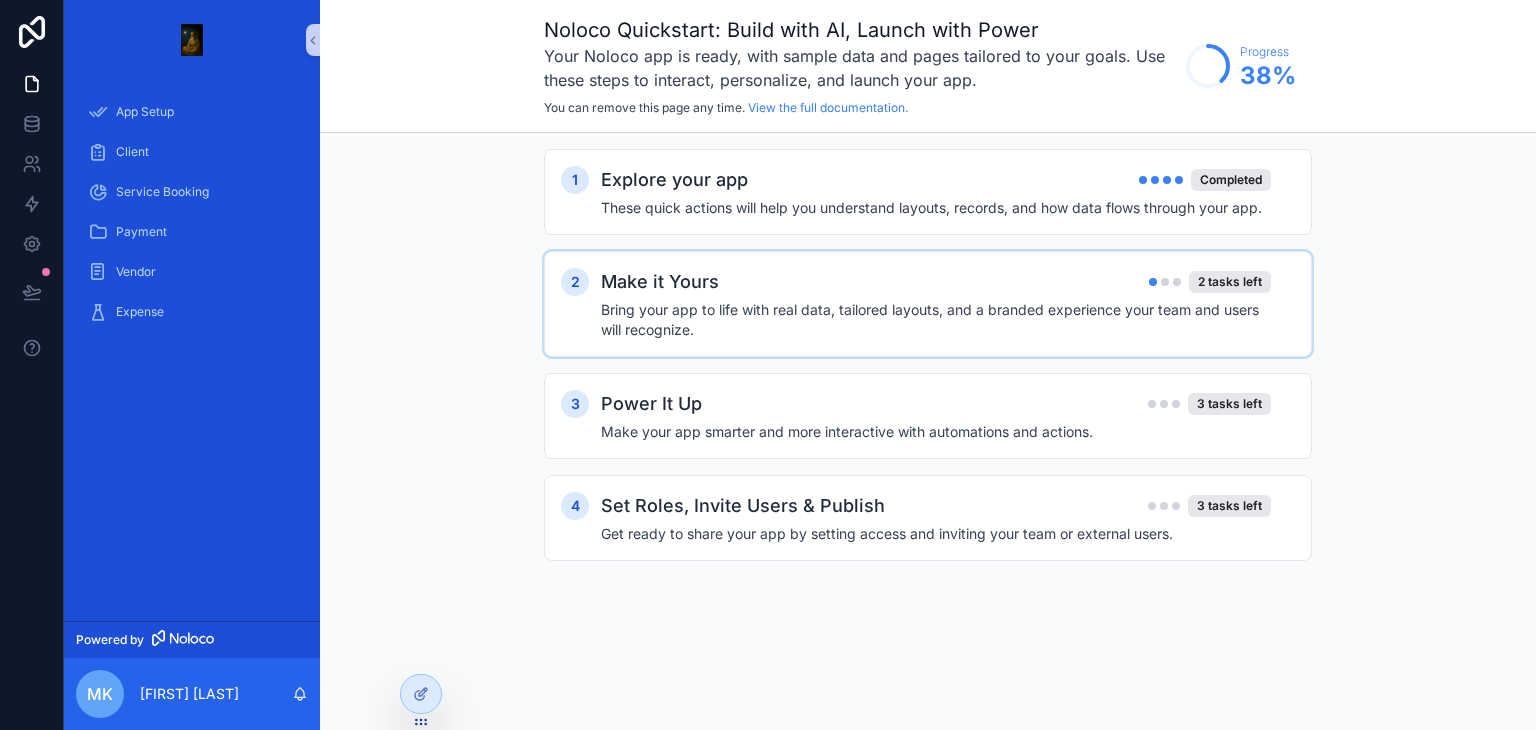 click on "Bring your app to life with real data, tailored layouts, and a branded experience your team and users will recognize." at bounding box center (936, 320) 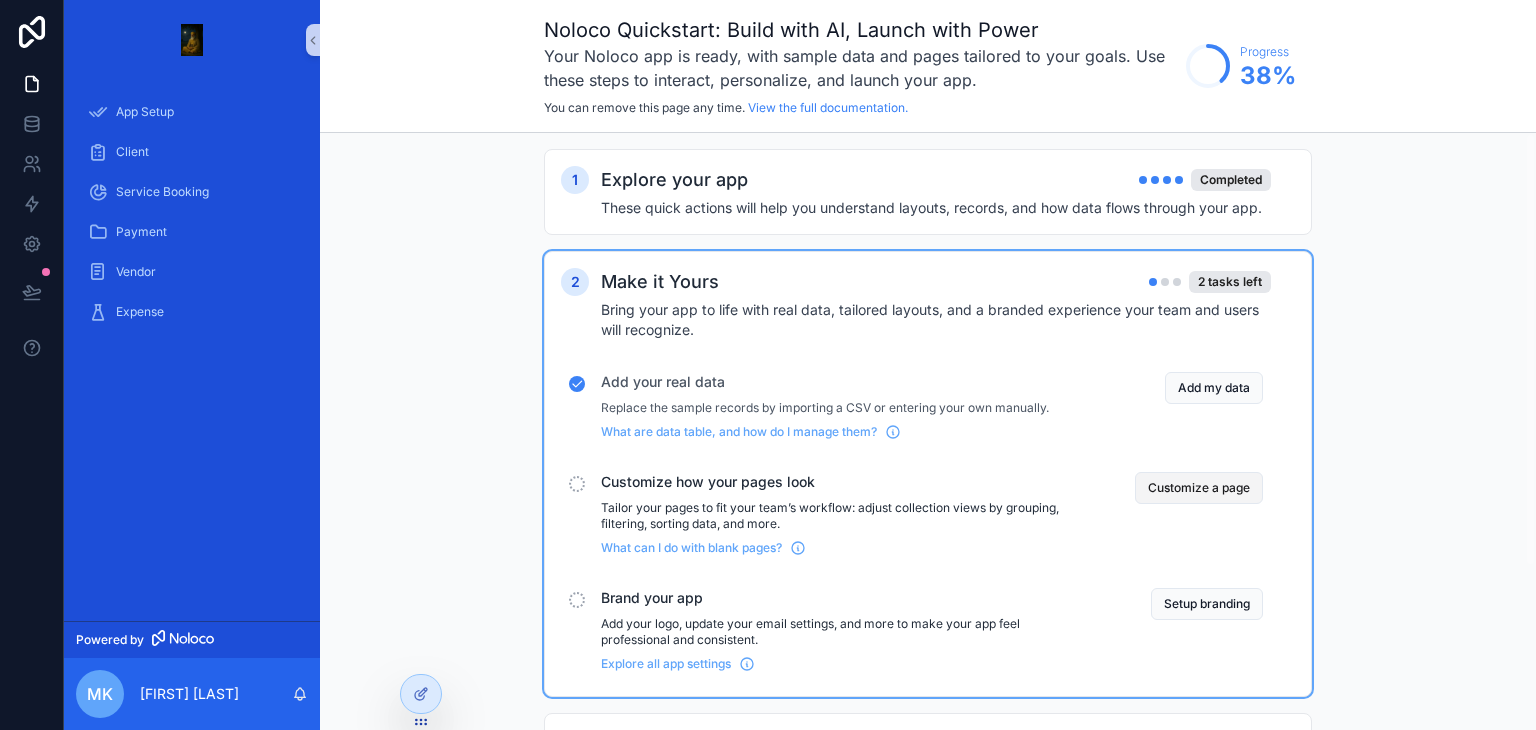 click on "Customize a page" at bounding box center [1199, 488] 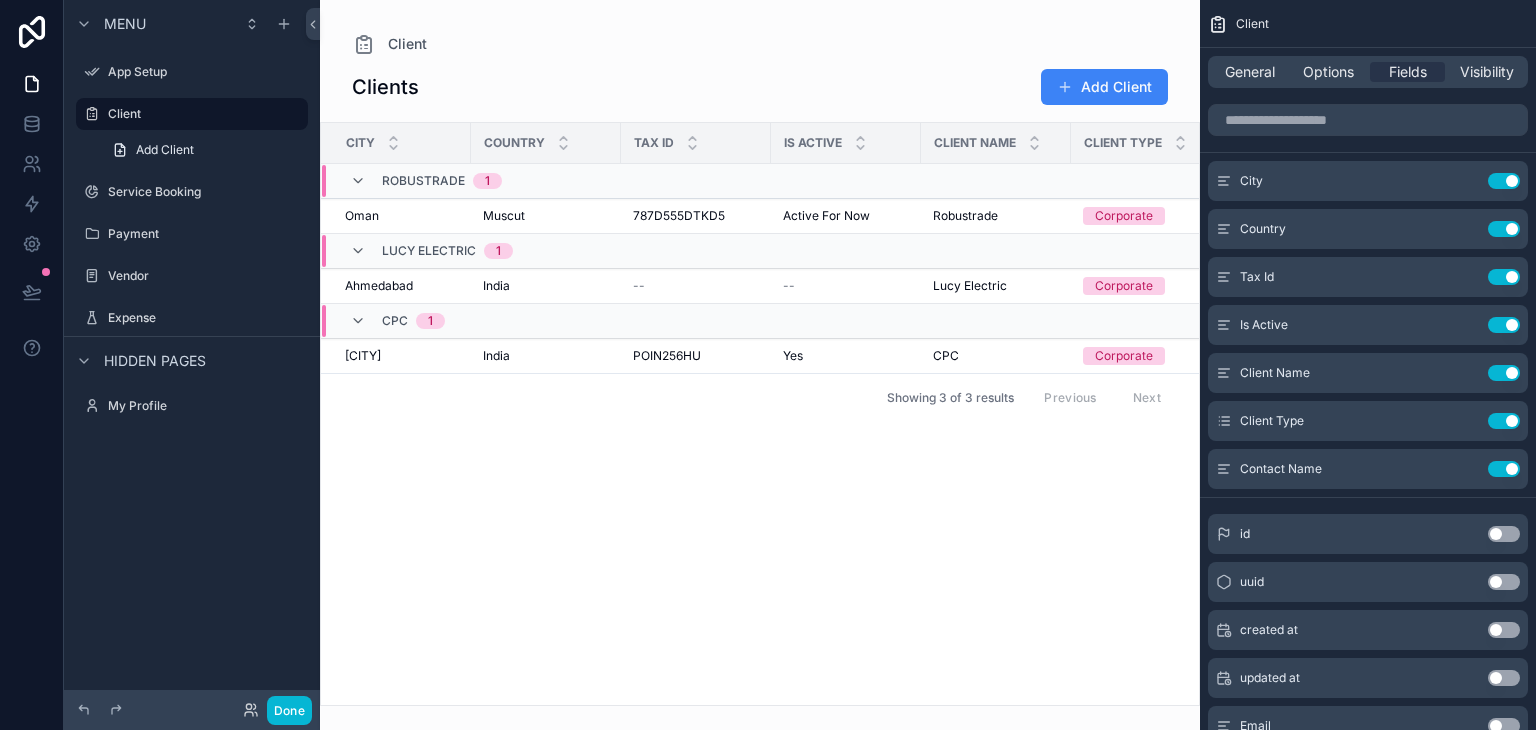 click at bounding box center (1147, 181) 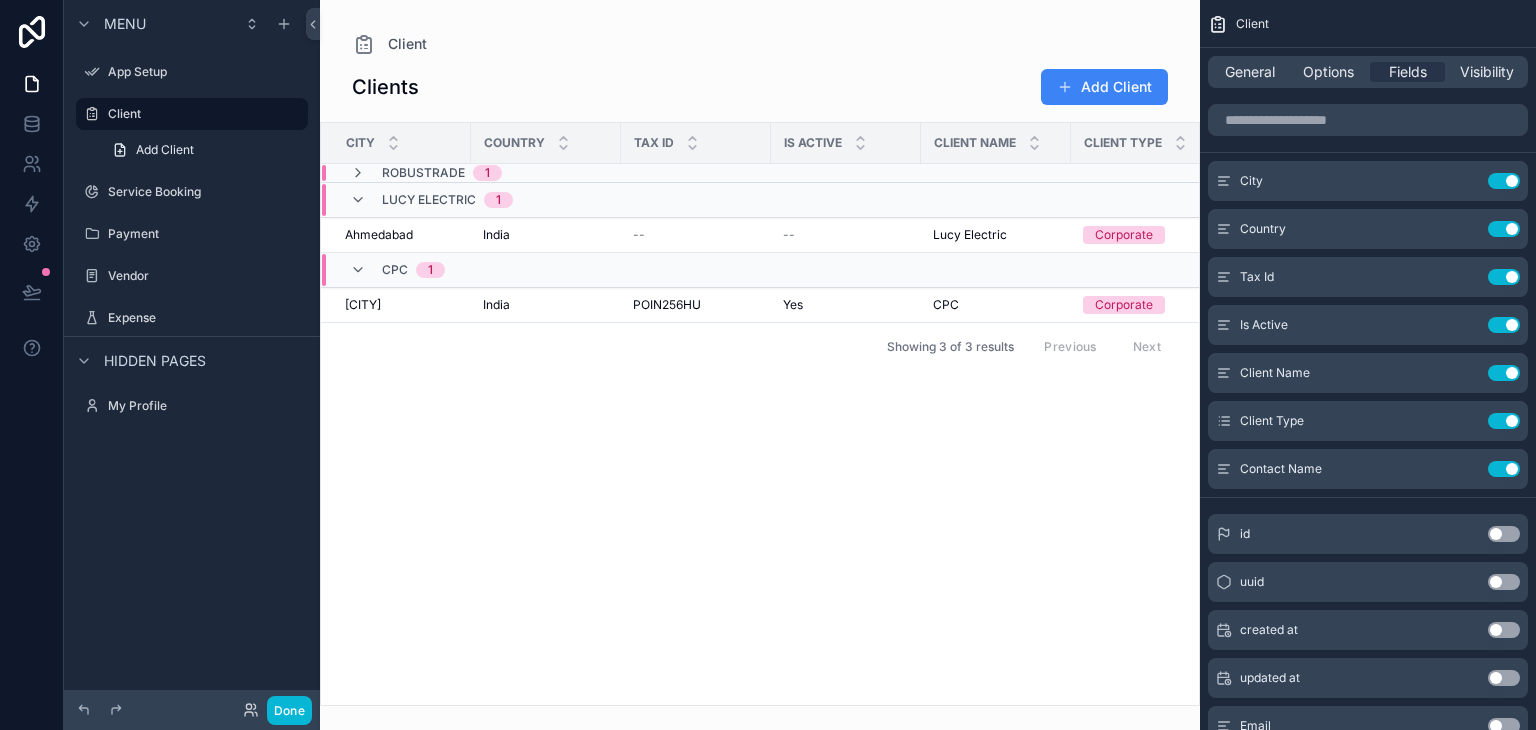 click at bounding box center (996, 200) 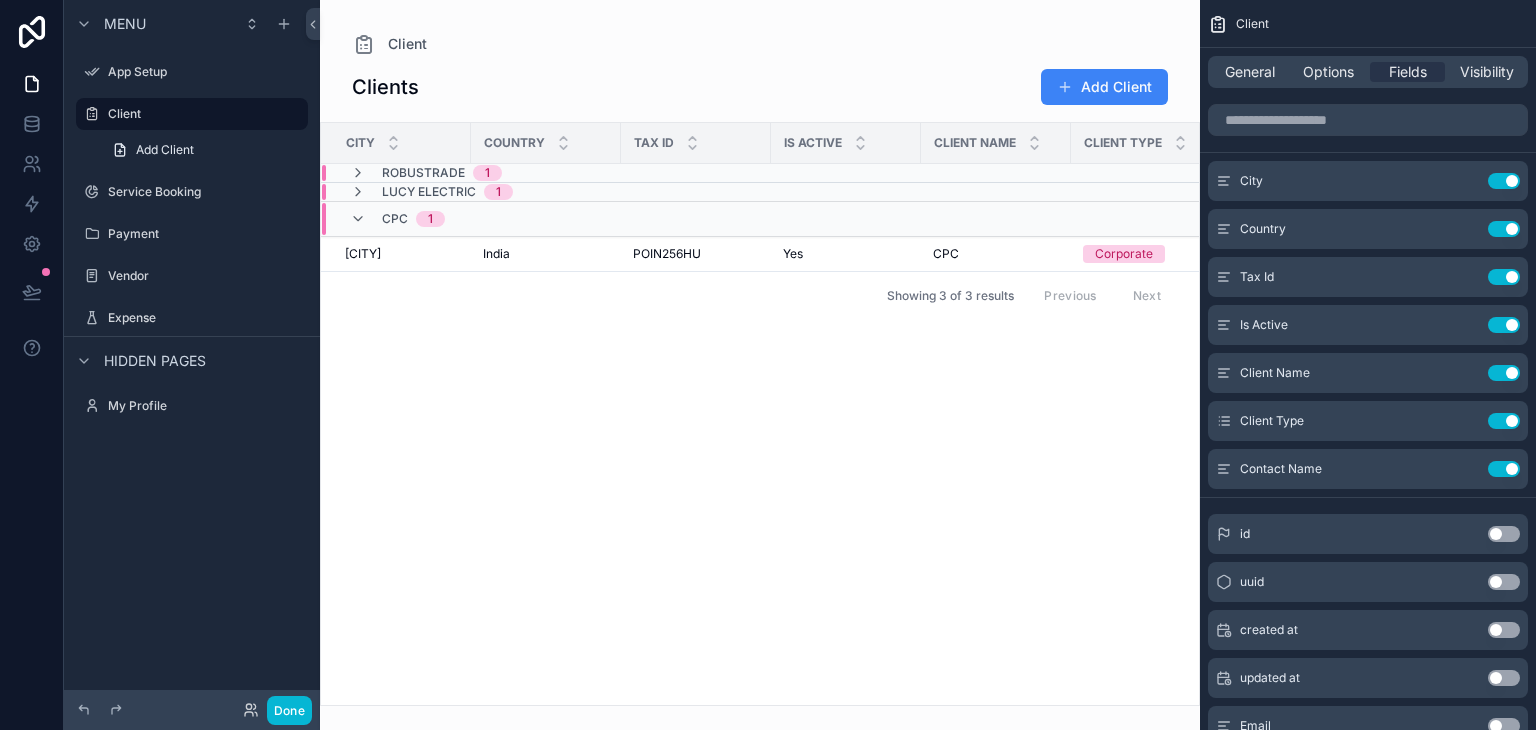 click at bounding box center (846, 219) 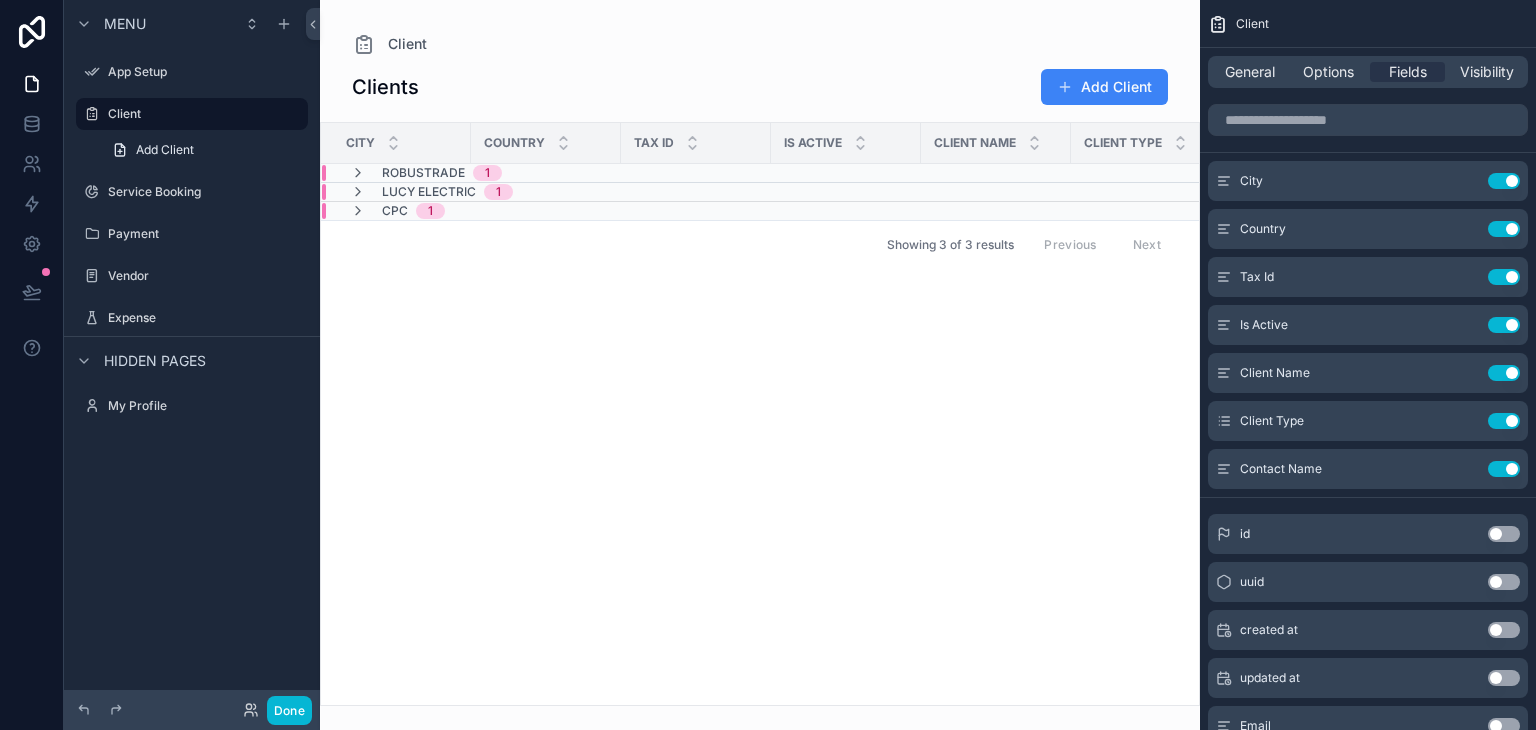 click at bounding box center [846, 211] 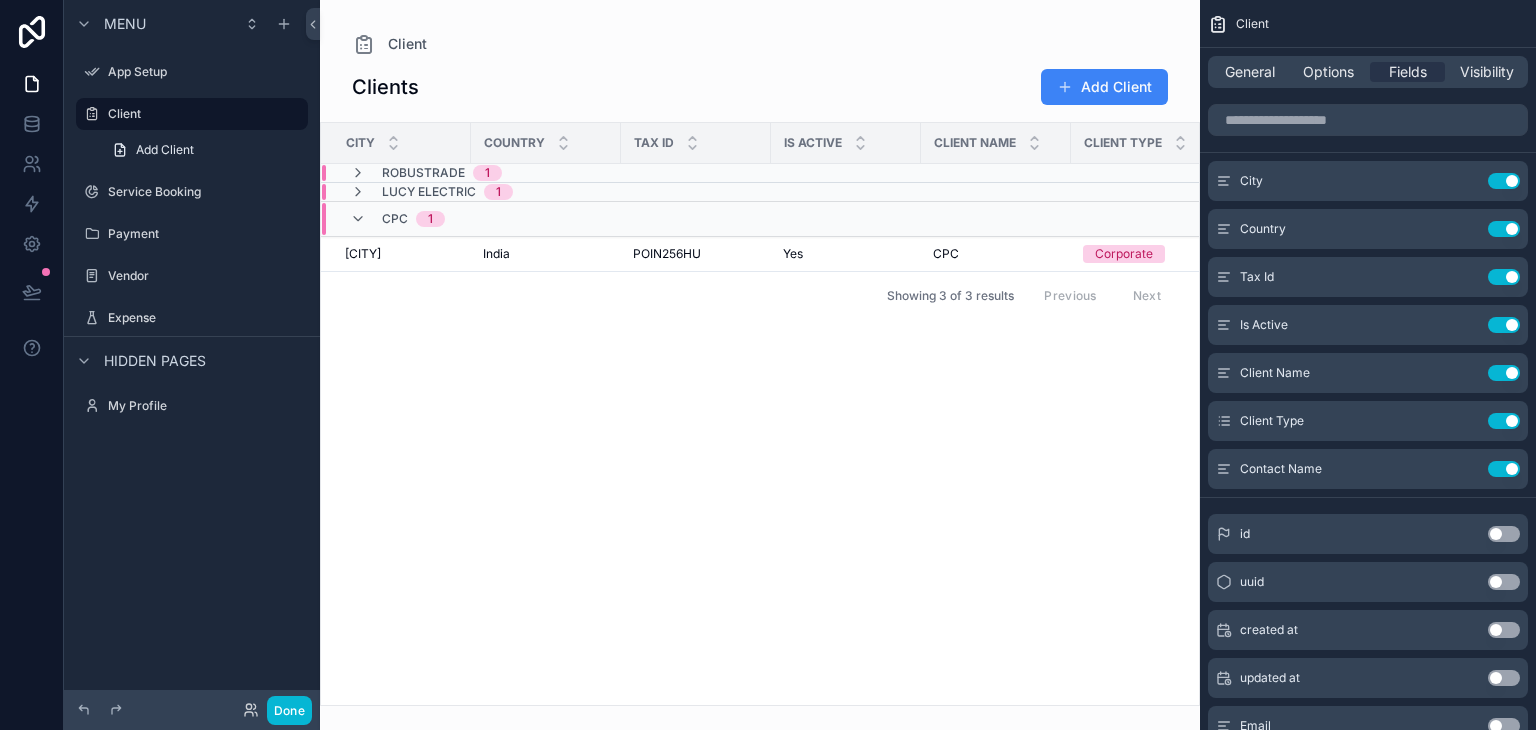 click on "Lucy Electric 1" at bounding box center (546, 192) 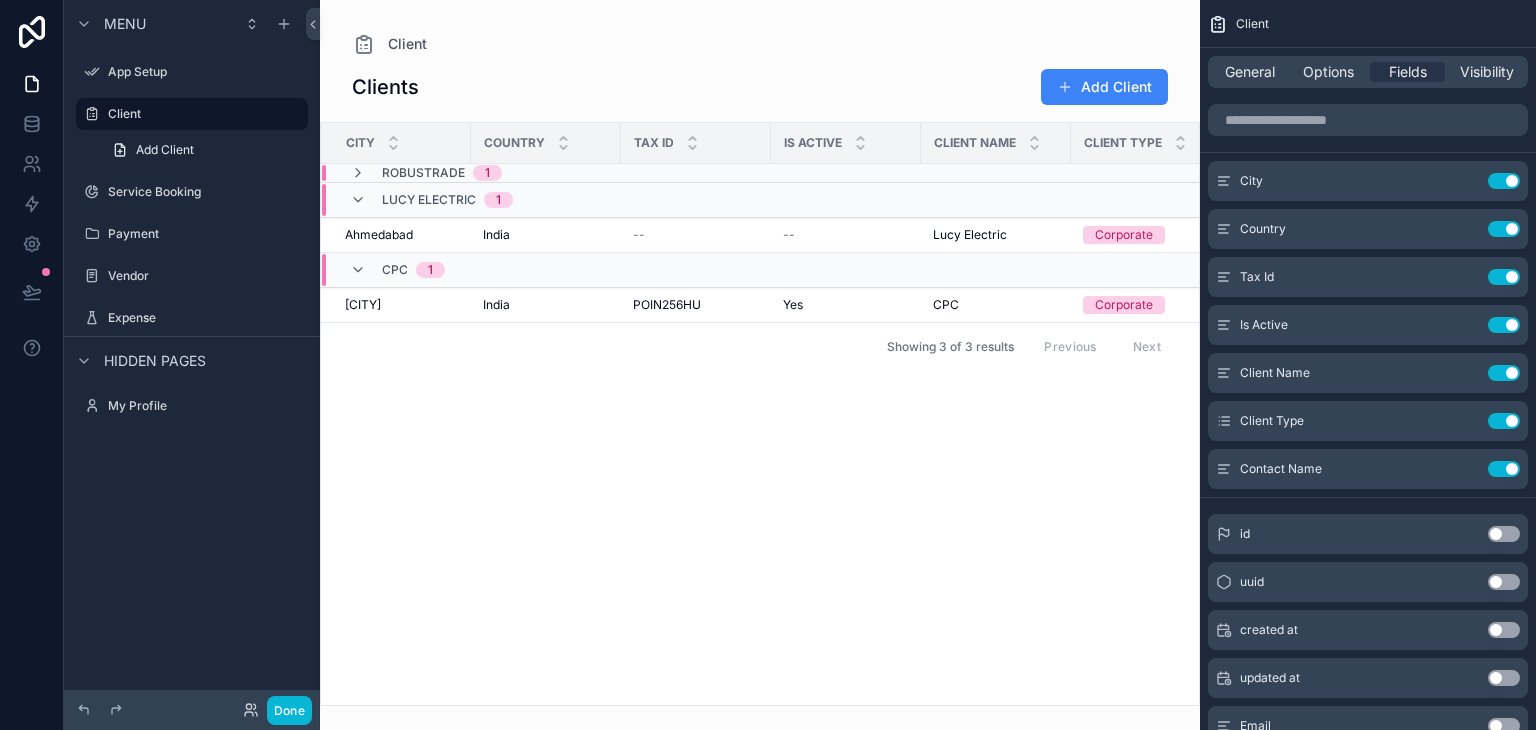 click on "Robustrade 1" at bounding box center [546, 173] 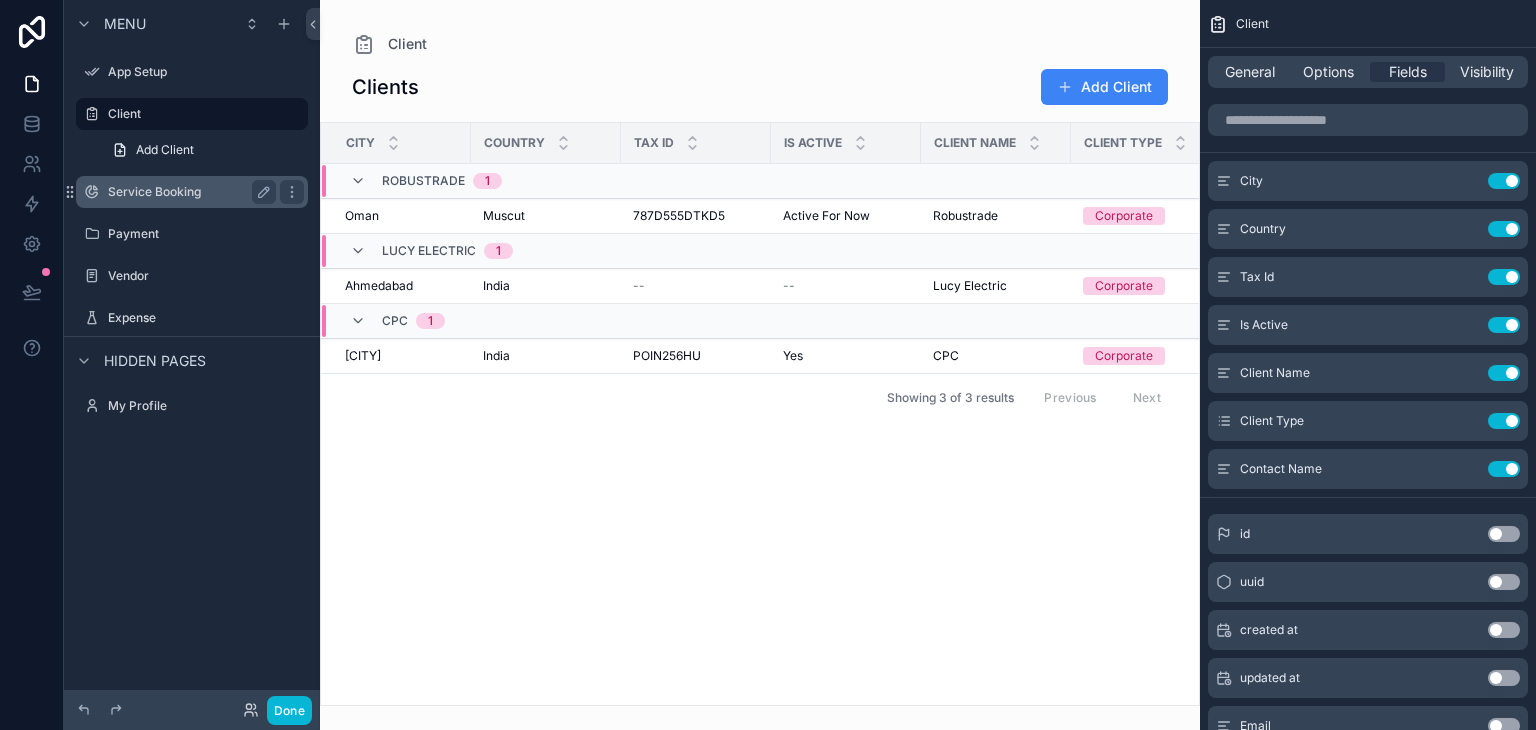 click on "Service Booking" at bounding box center [188, 192] 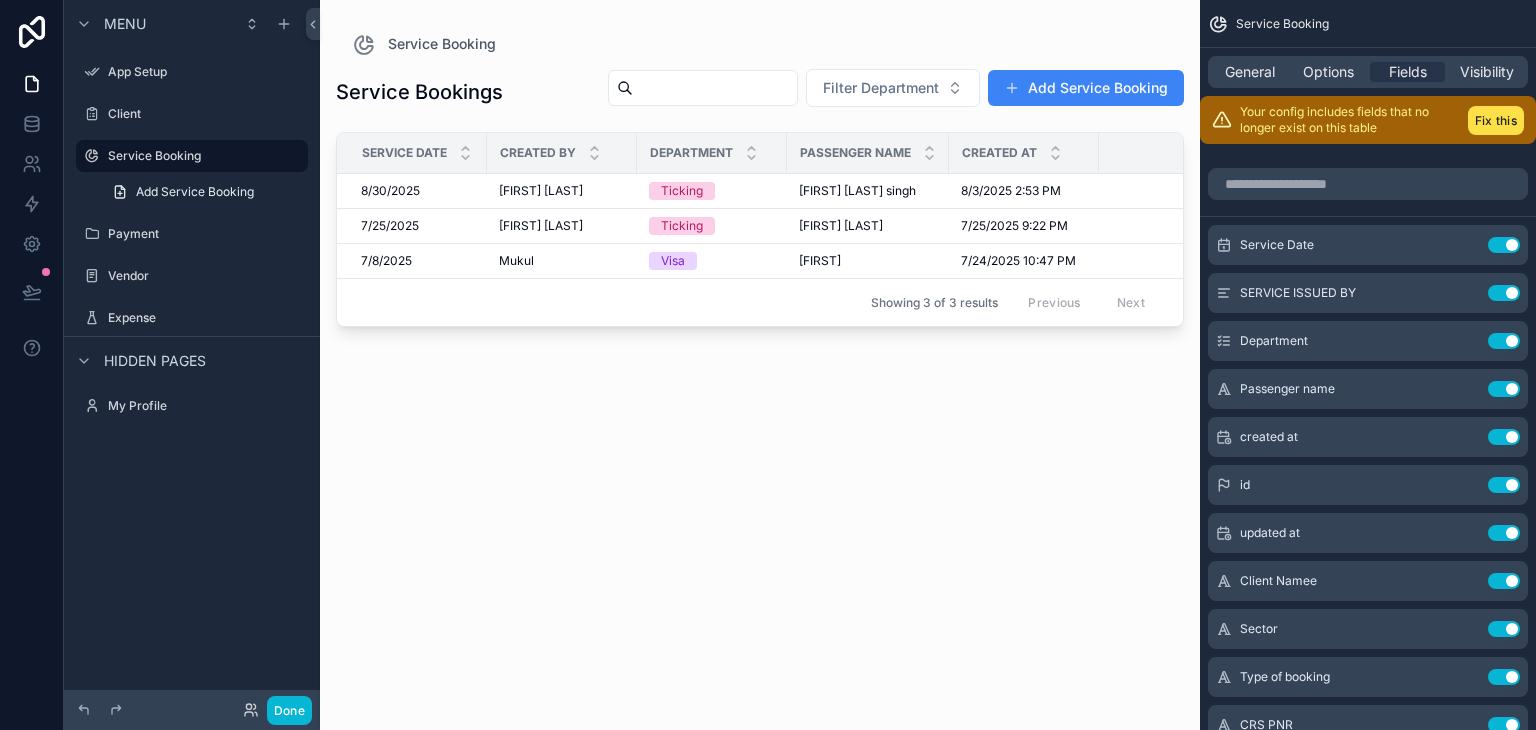 drag, startPoint x: 539, startPoint y: 328, endPoint x: 948, endPoint y: 327, distance: 409.00122 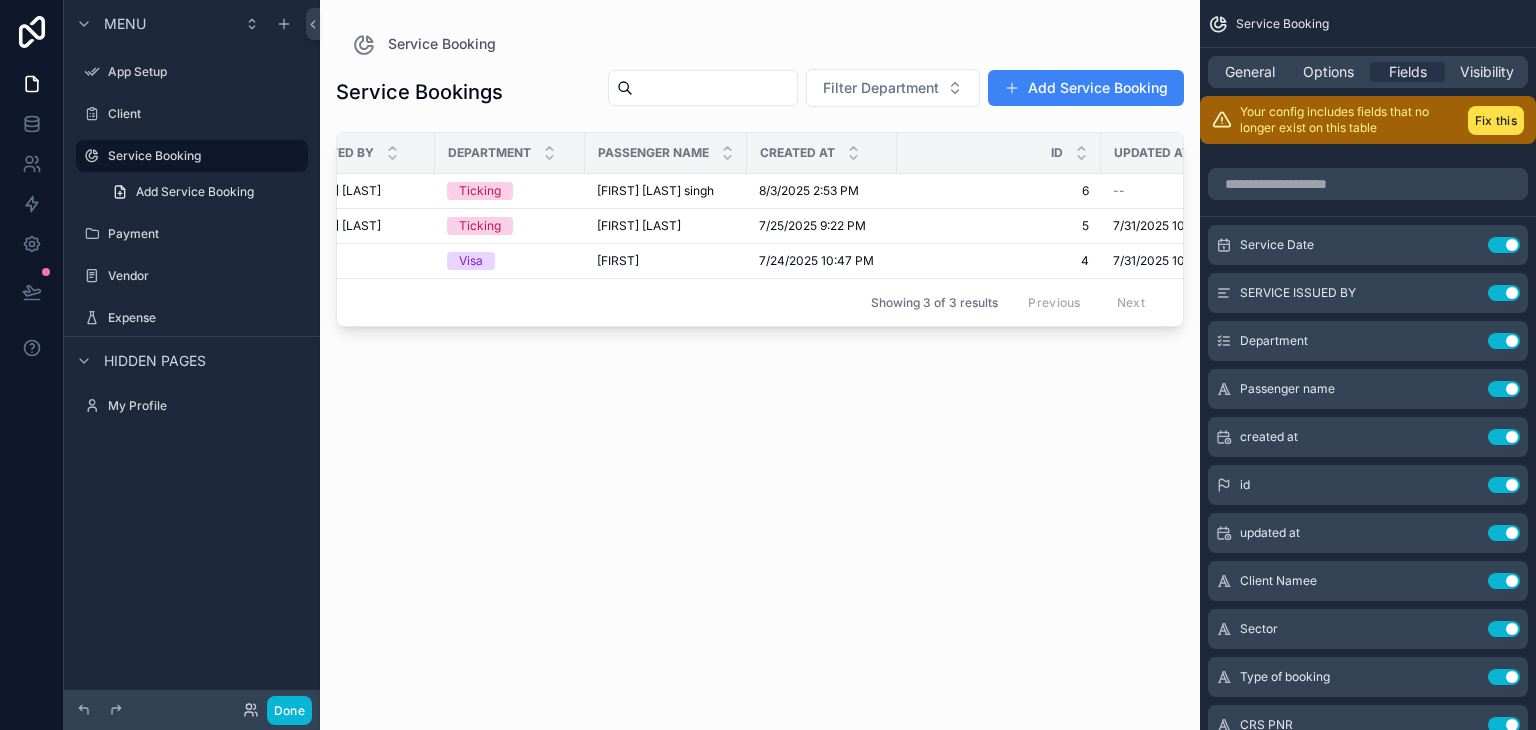 scroll, scrollTop: 0, scrollLeft: 0, axis: both 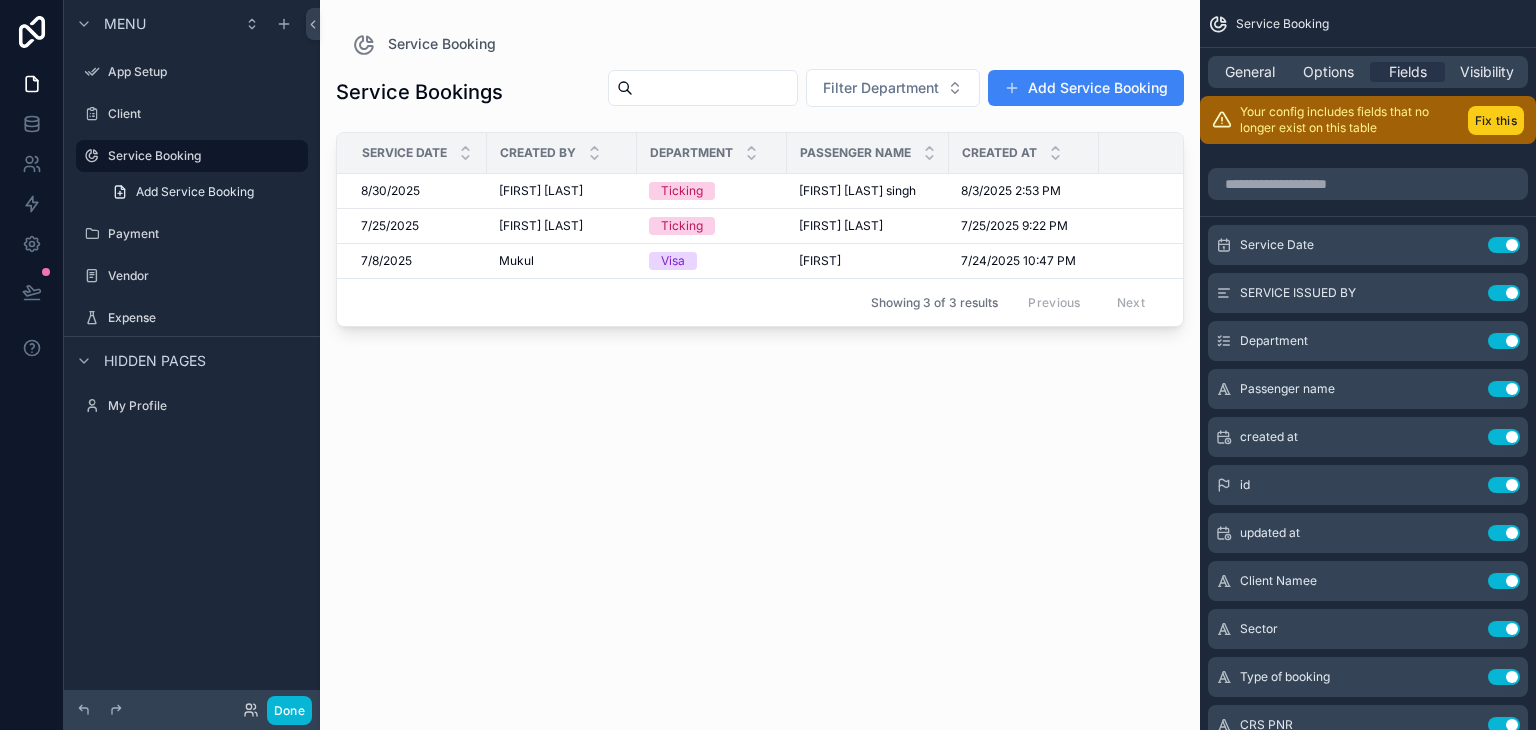 click on "Fix this" at bounding box center (1496, 120) 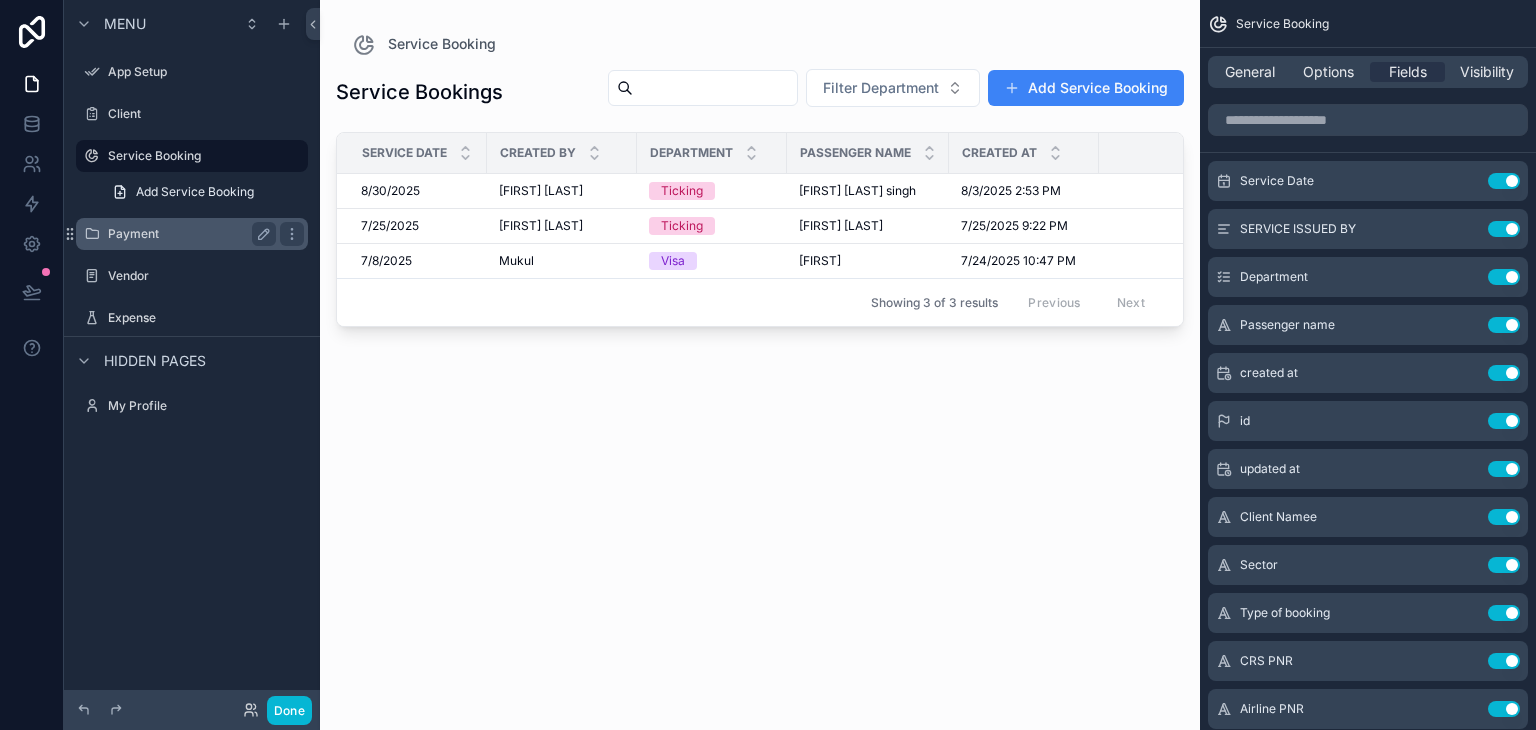 click on "Payment" at bounding box center (188, 234) 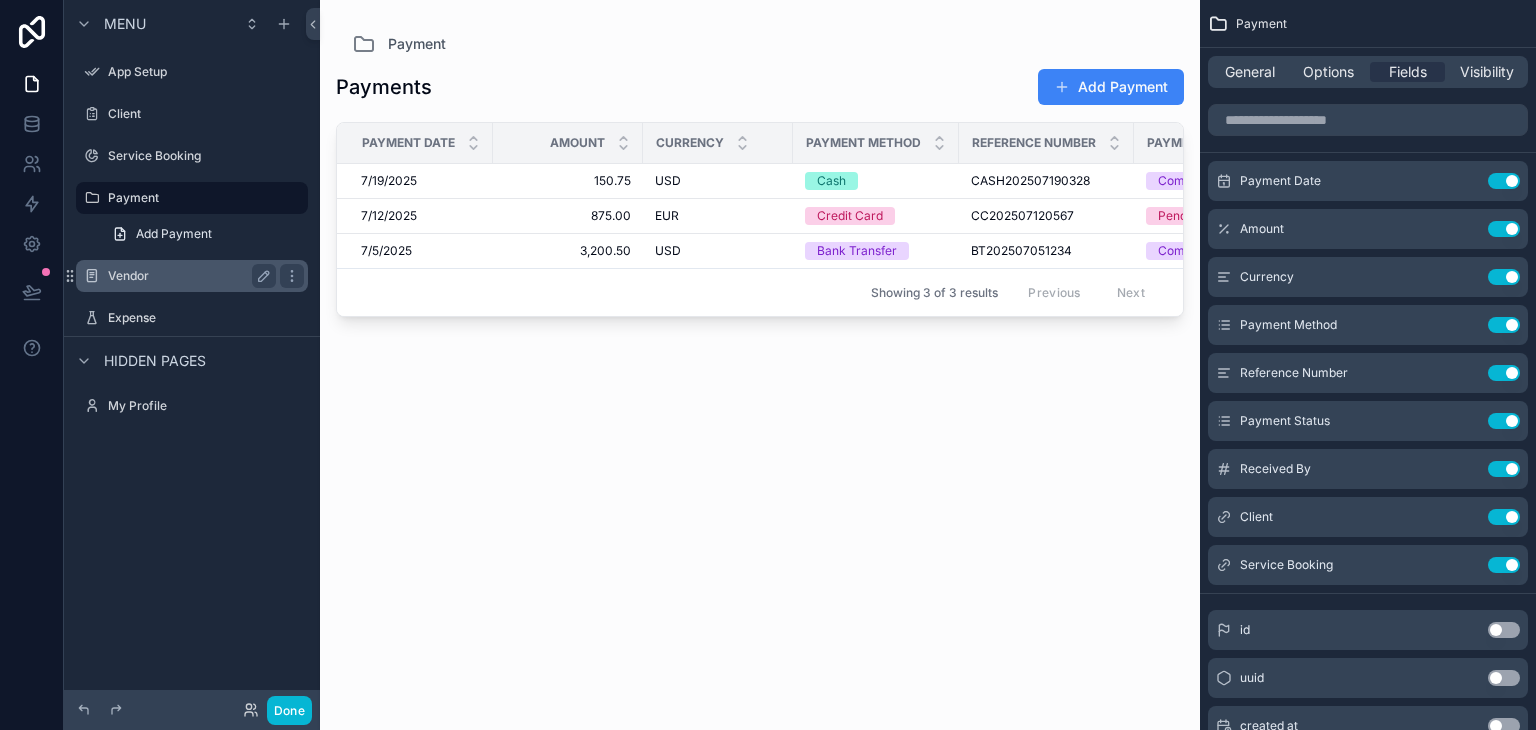 click on "Vendor" at bounding box center (192, 276) 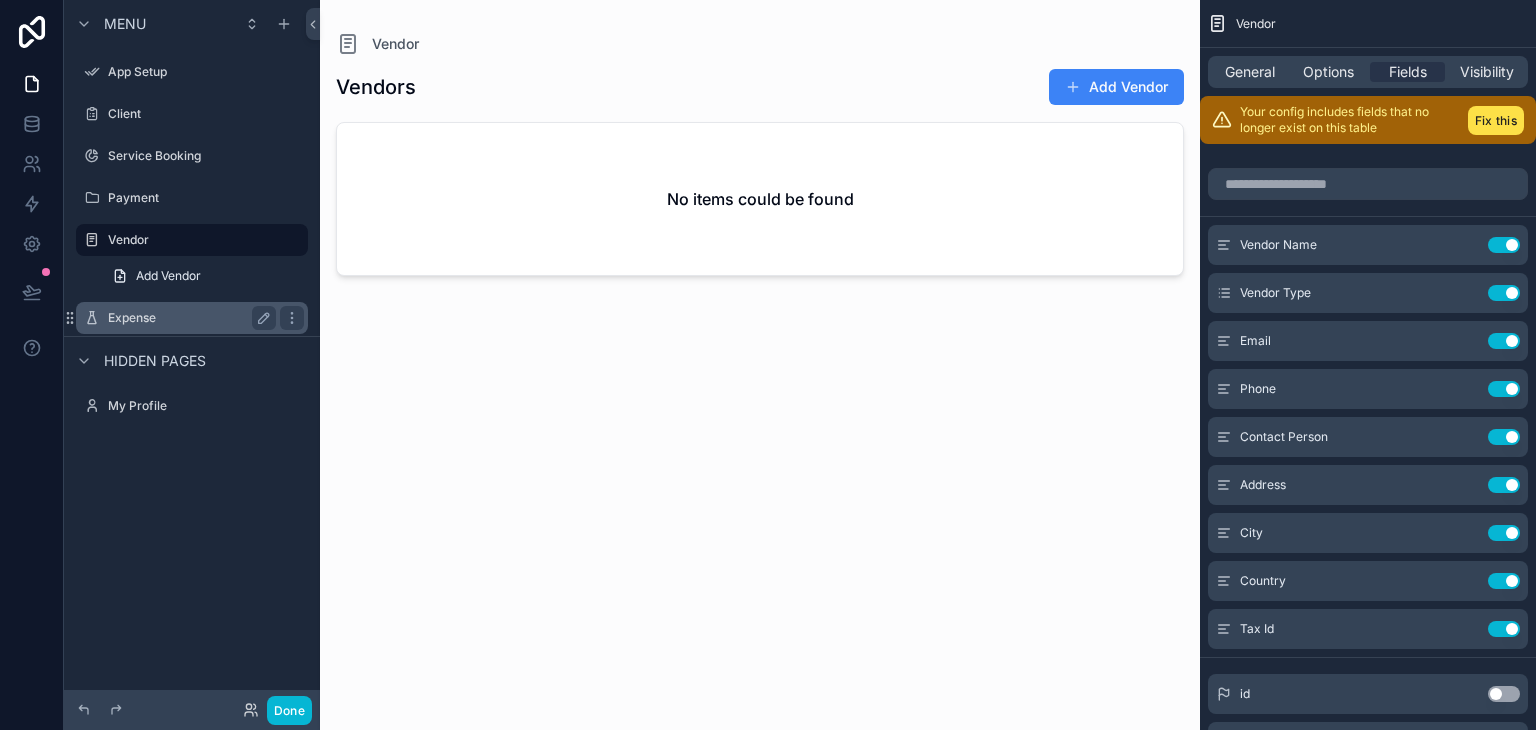 click on "Expense" at bounding box center (192, 318) 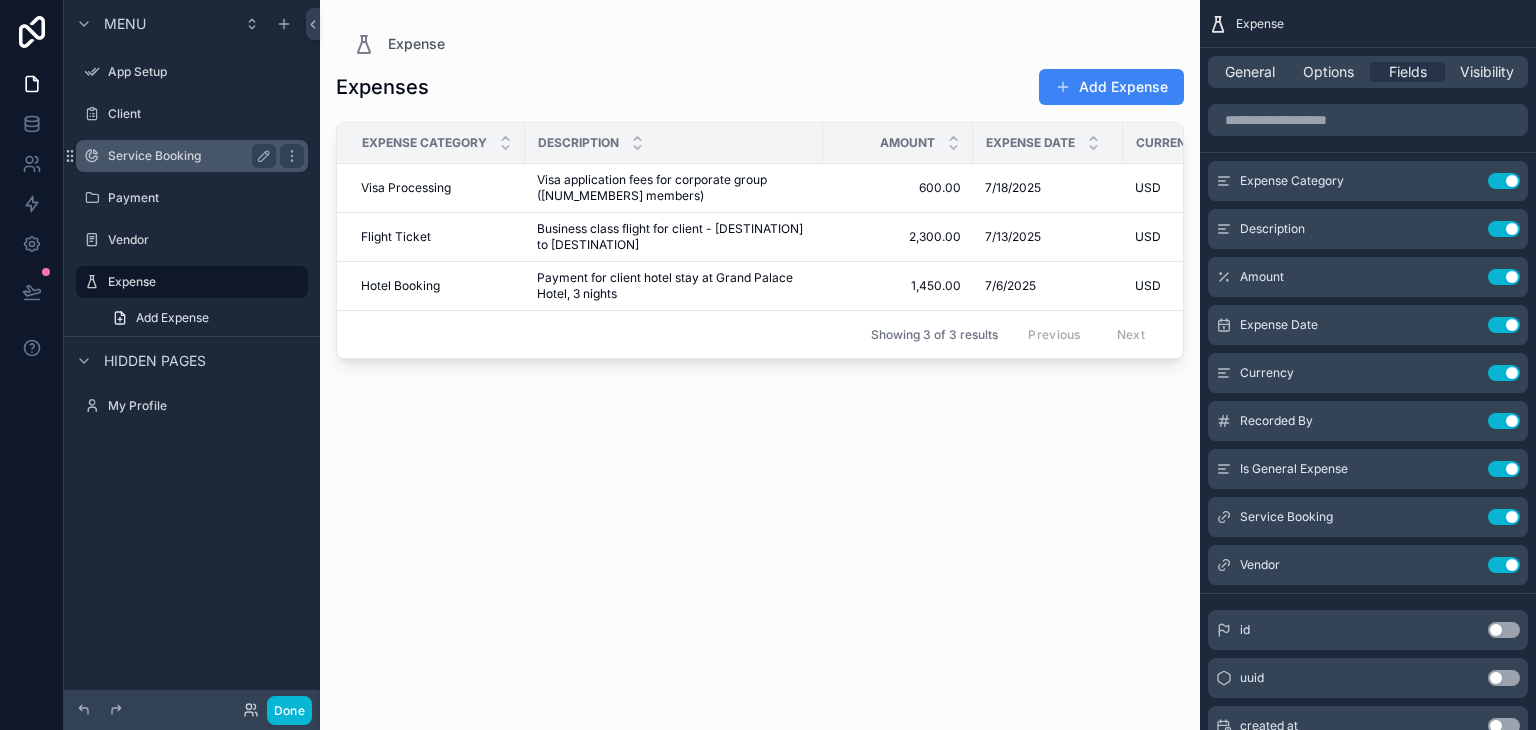 click on "Service Booking" at bounding box center (192, 156) 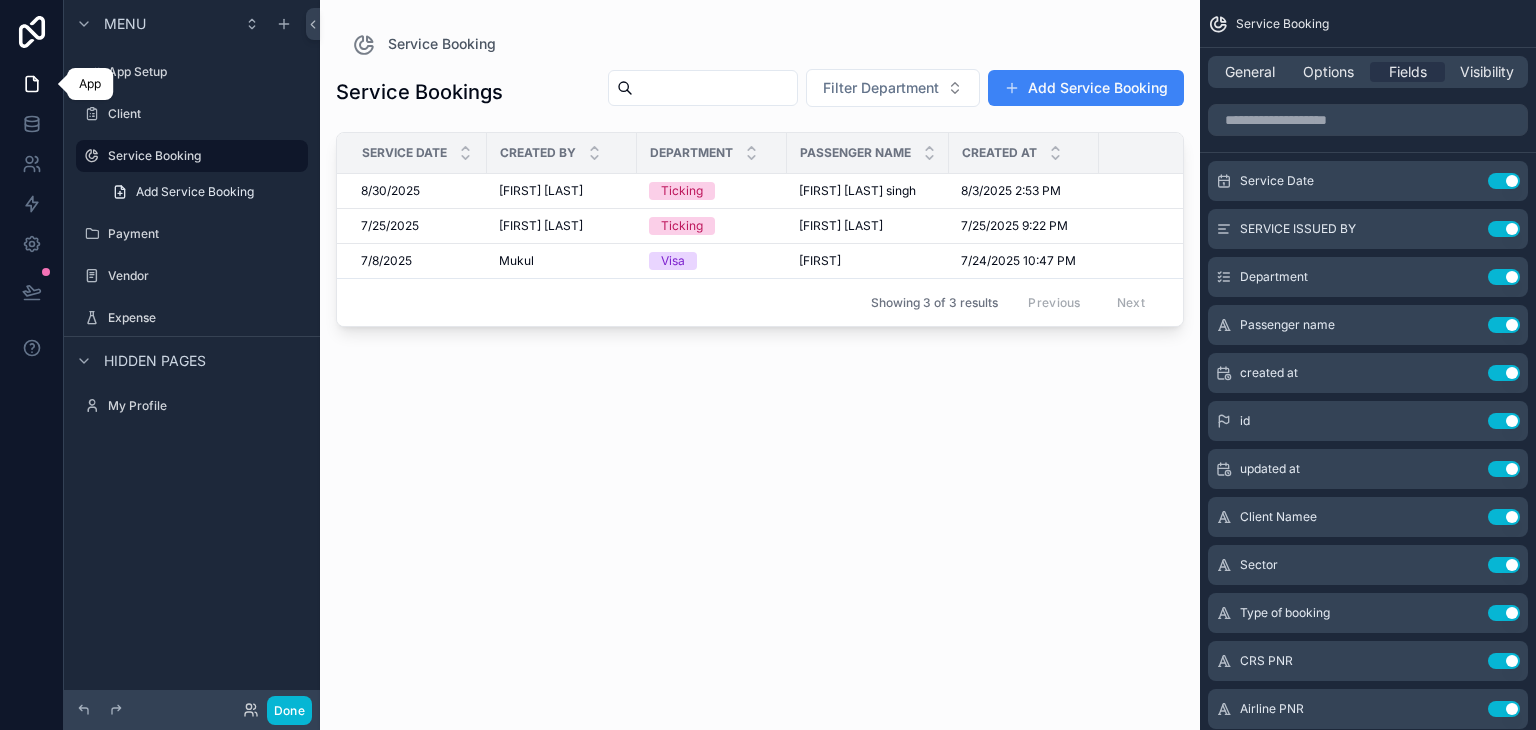 click 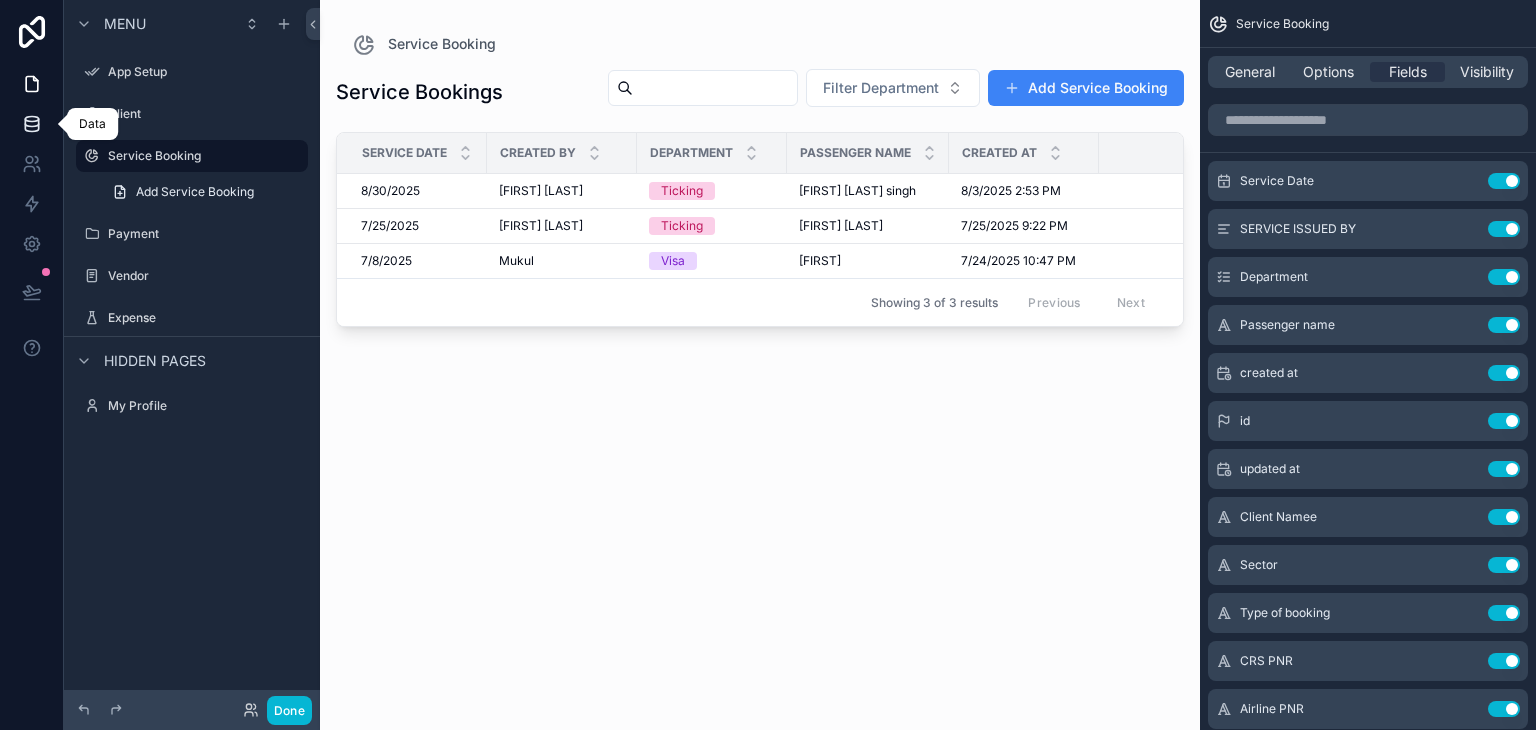 click at bounding box center [31, 124] 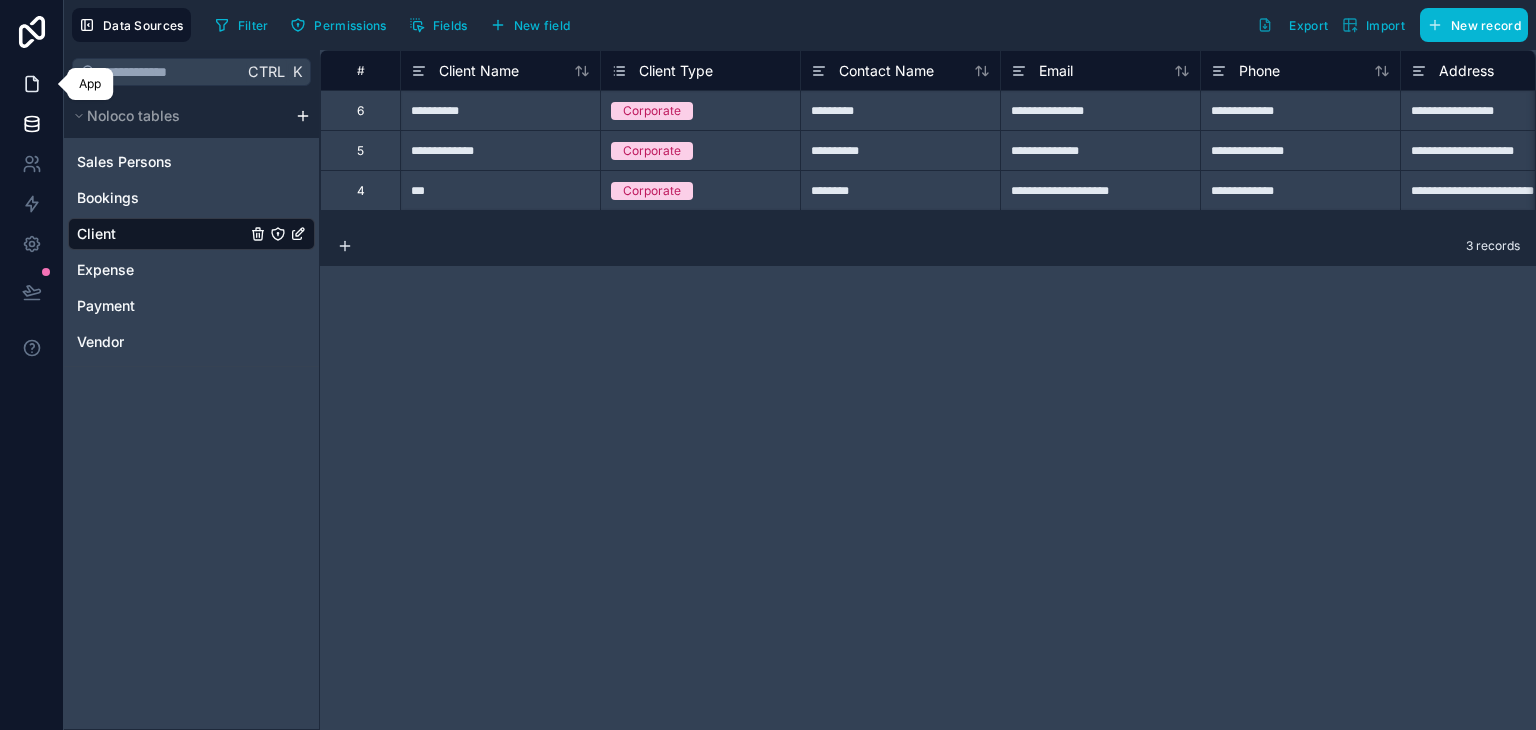 click 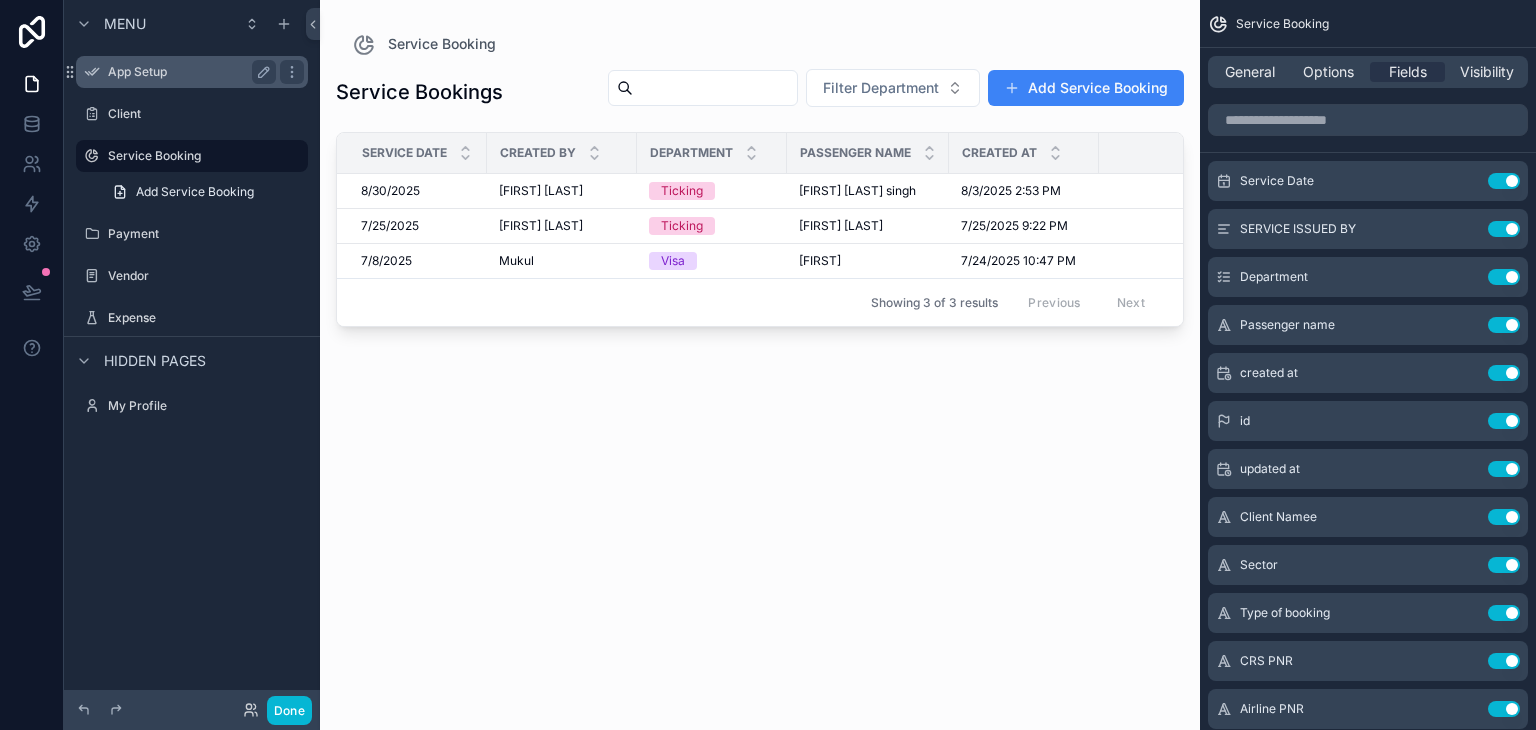 click on "App Setup" at bounding box center (188, 72) 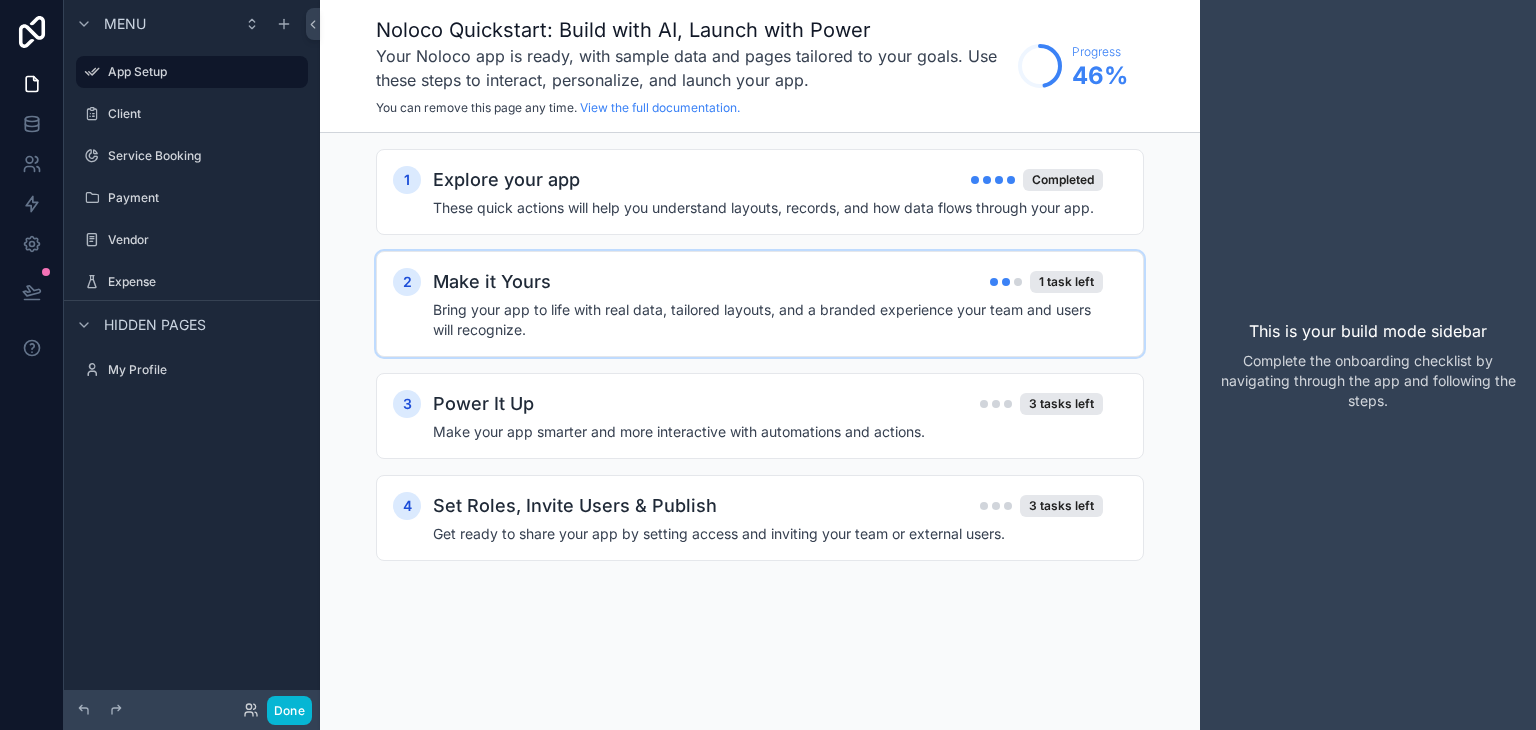 click on "Make it Yours 1 task left" at bounding box center (768, 282) 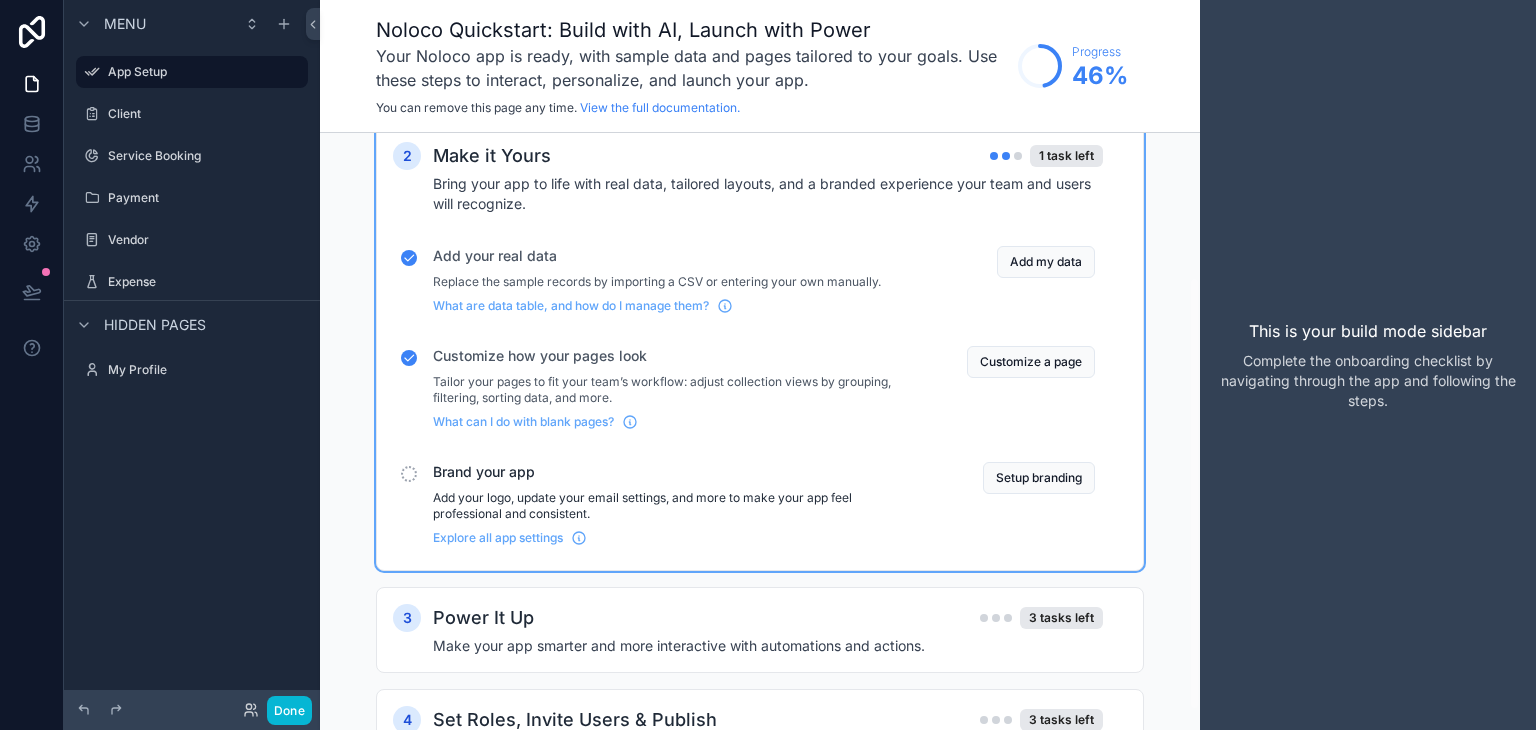 scroll, scrollTop: 199, scrollLeft: 0, axis: vertical 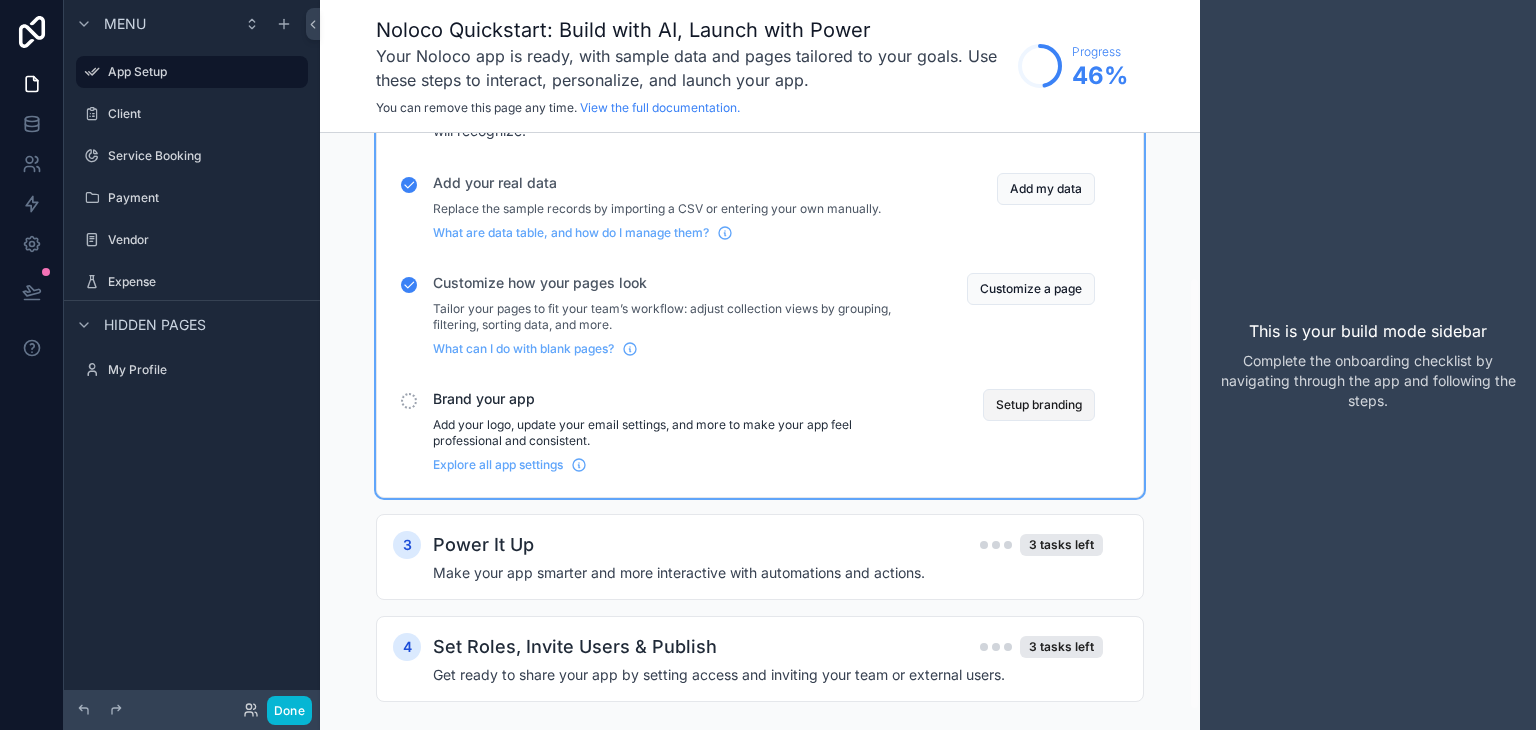 click on "Setup branding" at bounding box center [1039, 405] 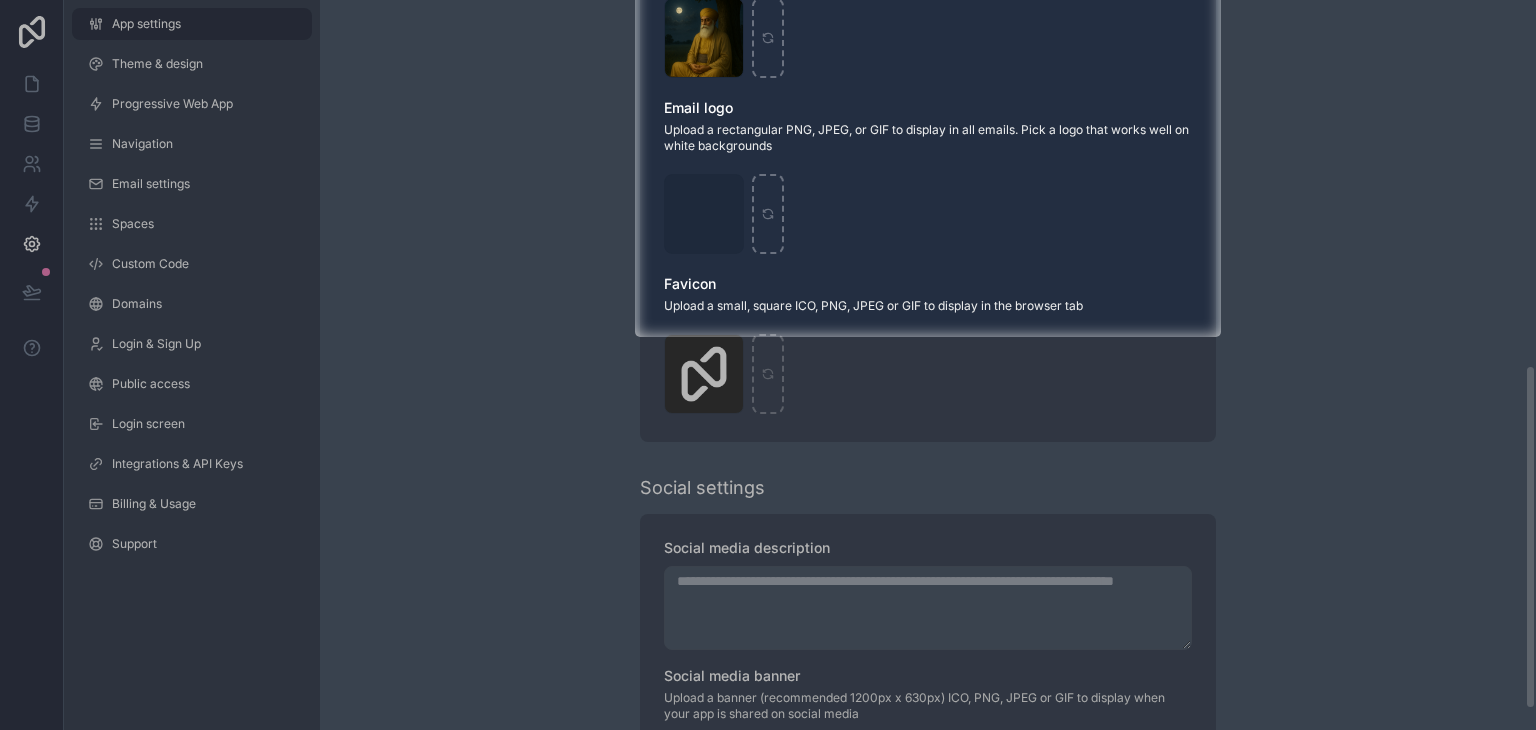 scroll, scrollTop: 775, scrollLeft: 0, axis: vertical 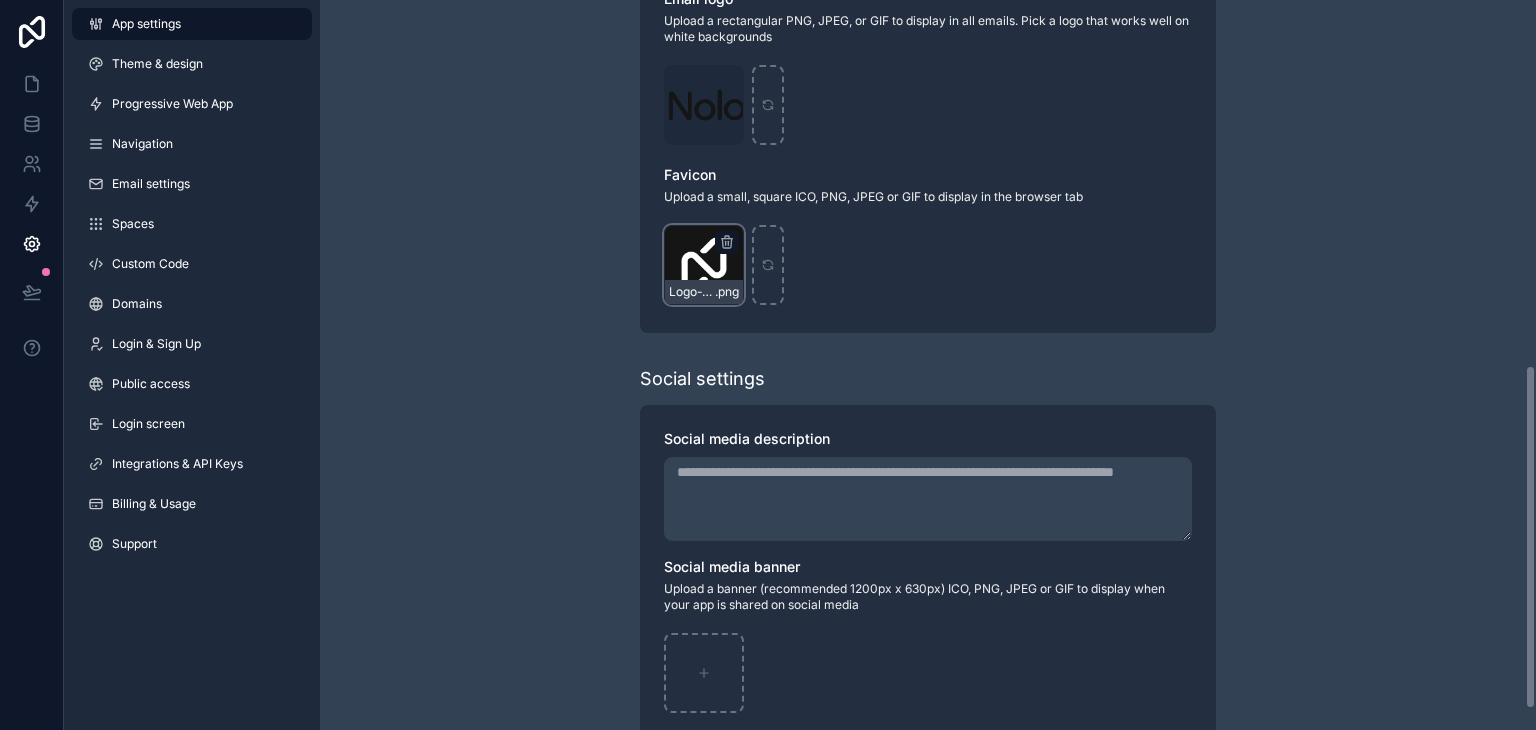 click on "Logo-WebClip .png" at bounding box center [704, 265] 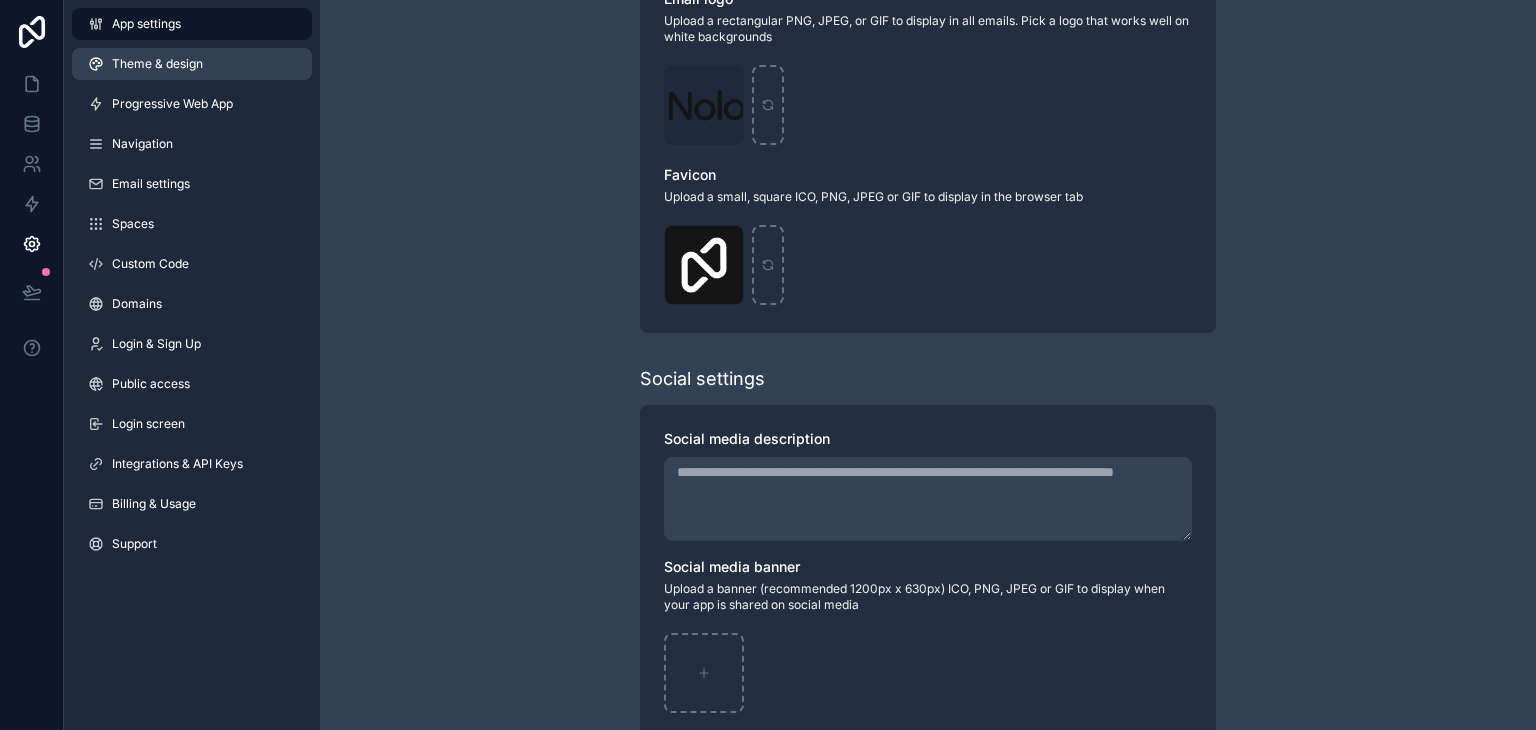click on "Theme & design" at bounding box center (157, 64) 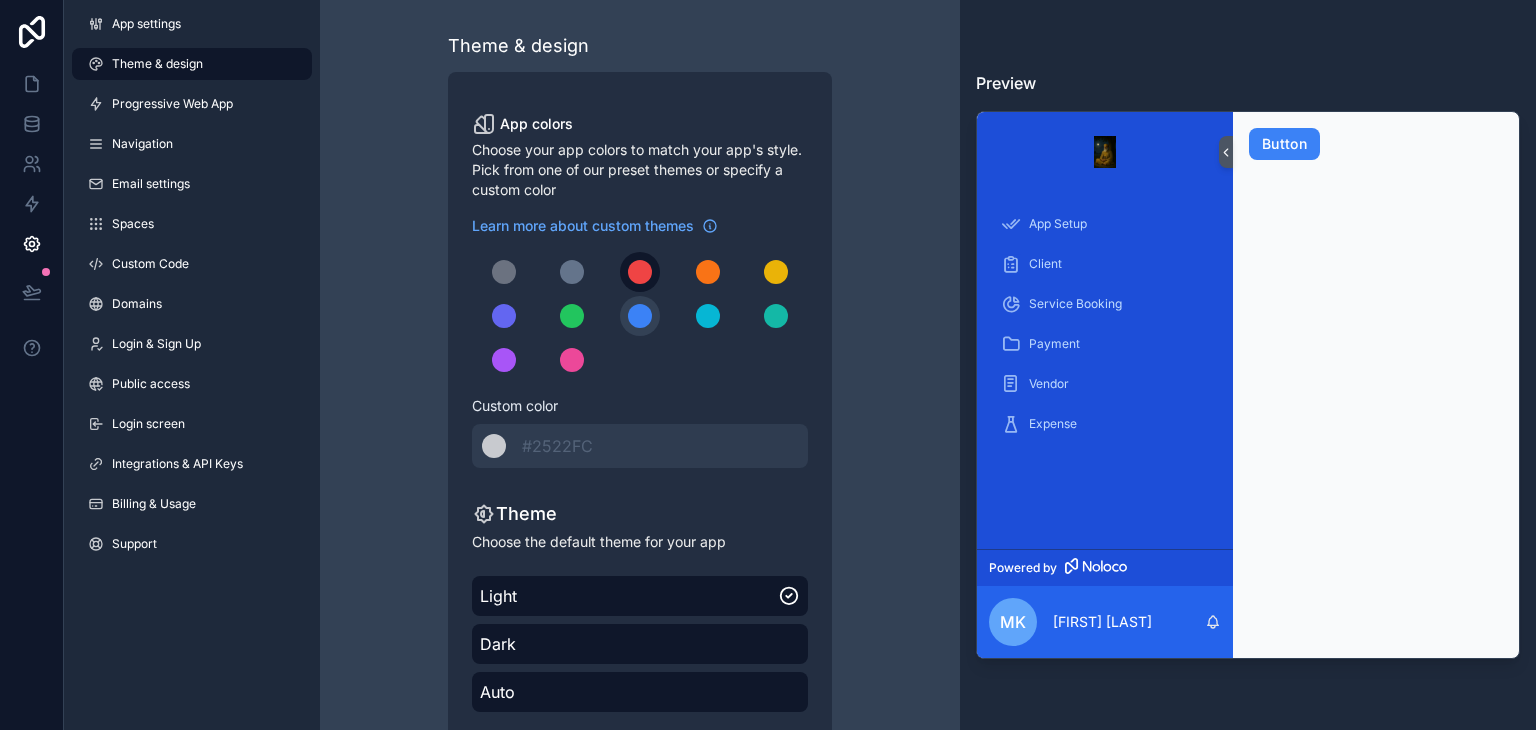 click at bounding box center (640, 272) 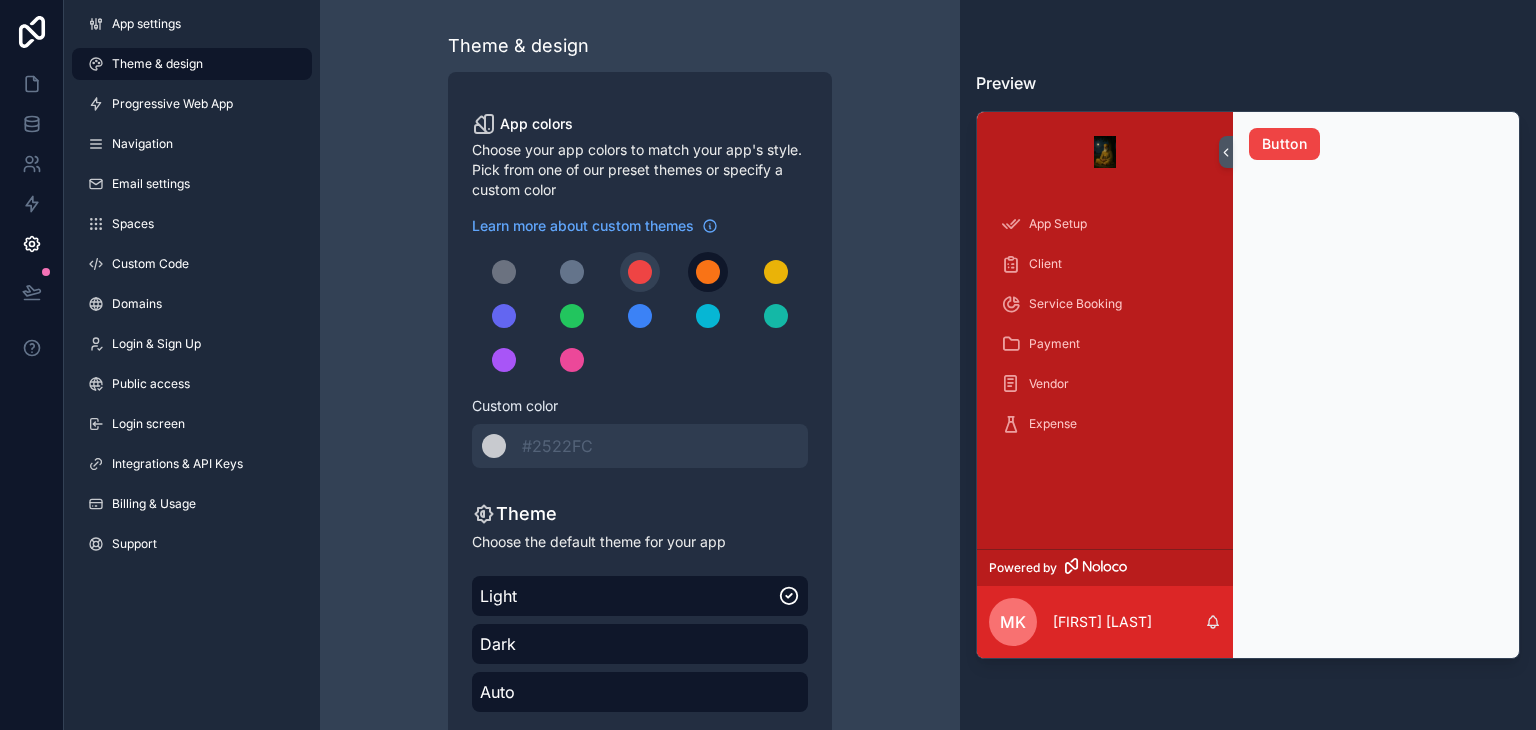 click at bounding box center [708, 272] 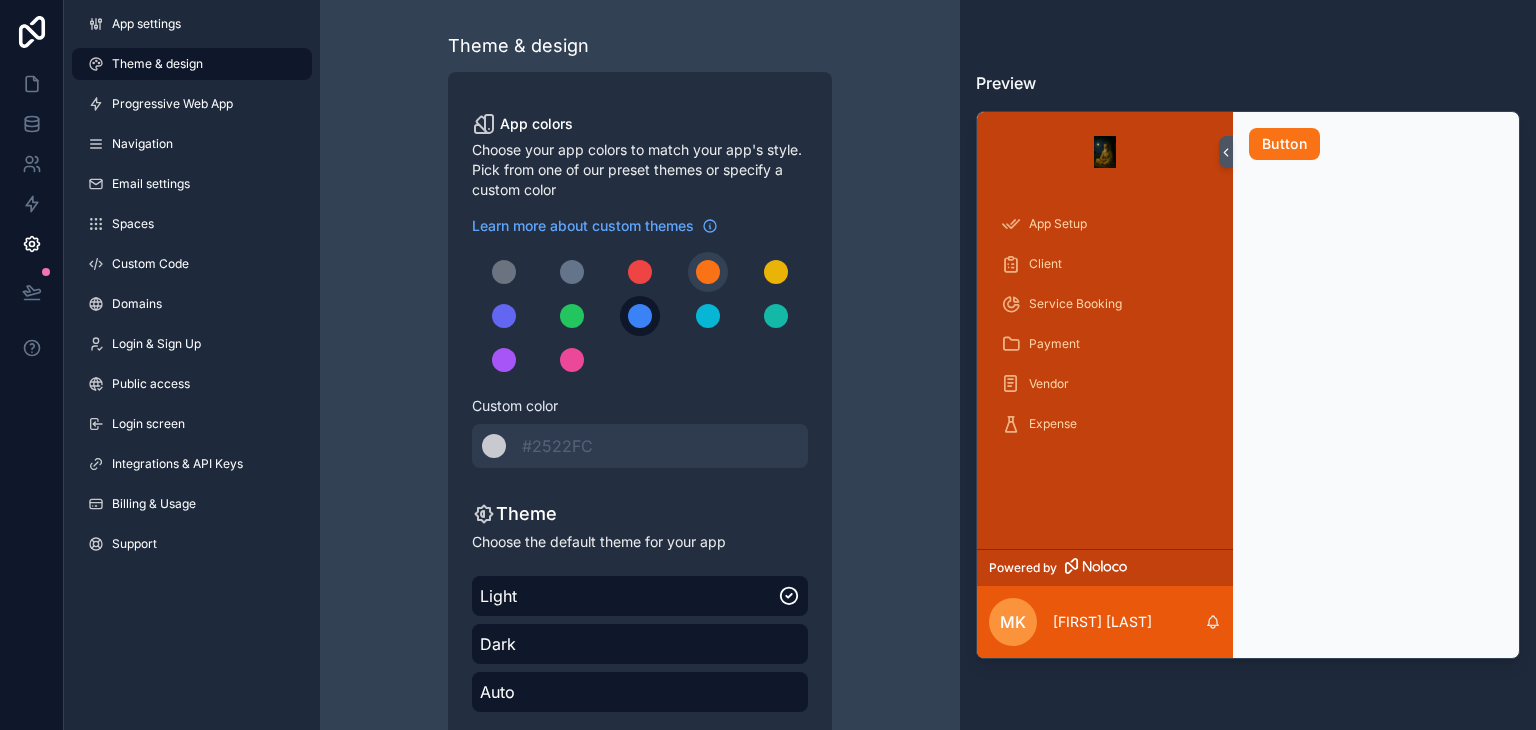 click at bounding box center (640, 316) 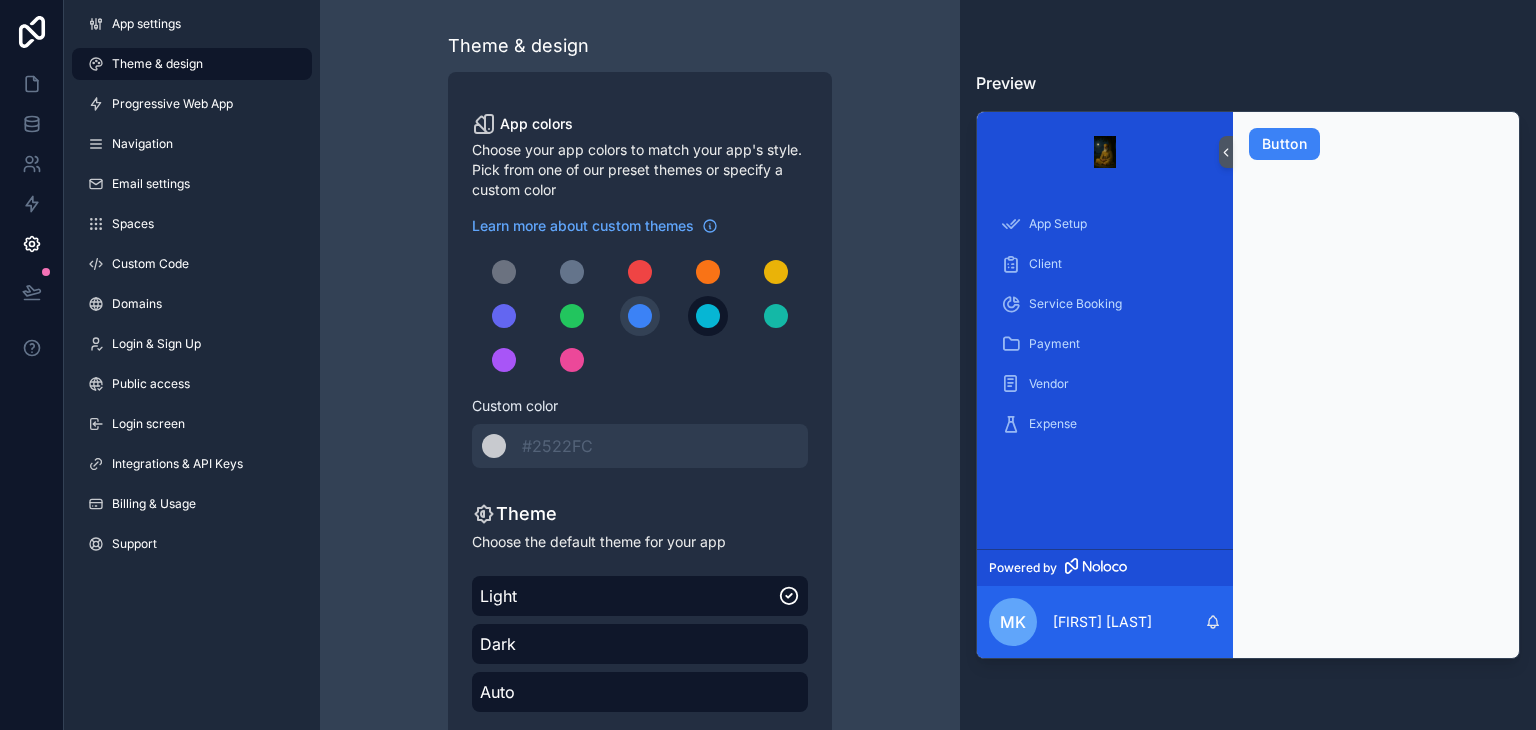click at bounding box center [708, 316] 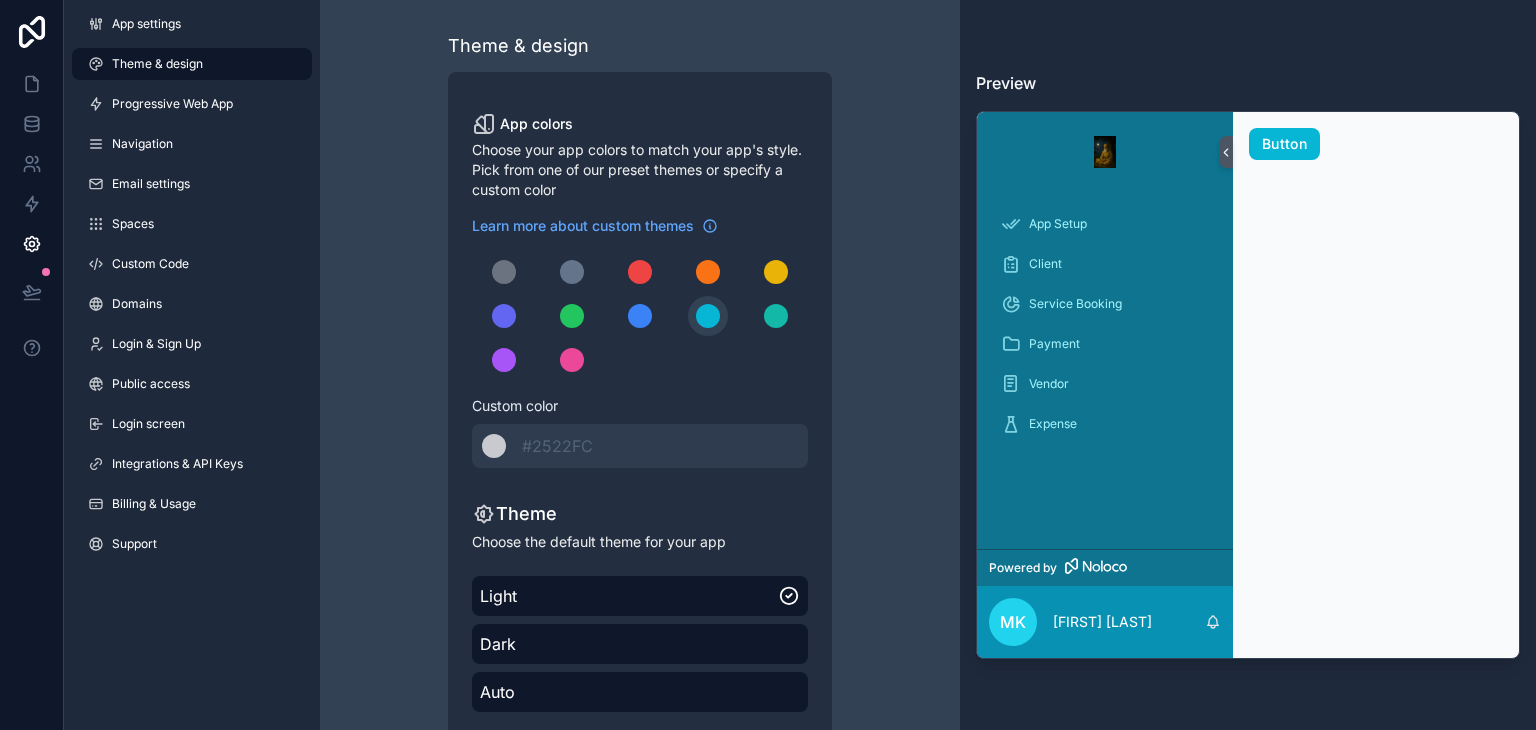 click at bounding box center [640, 316] 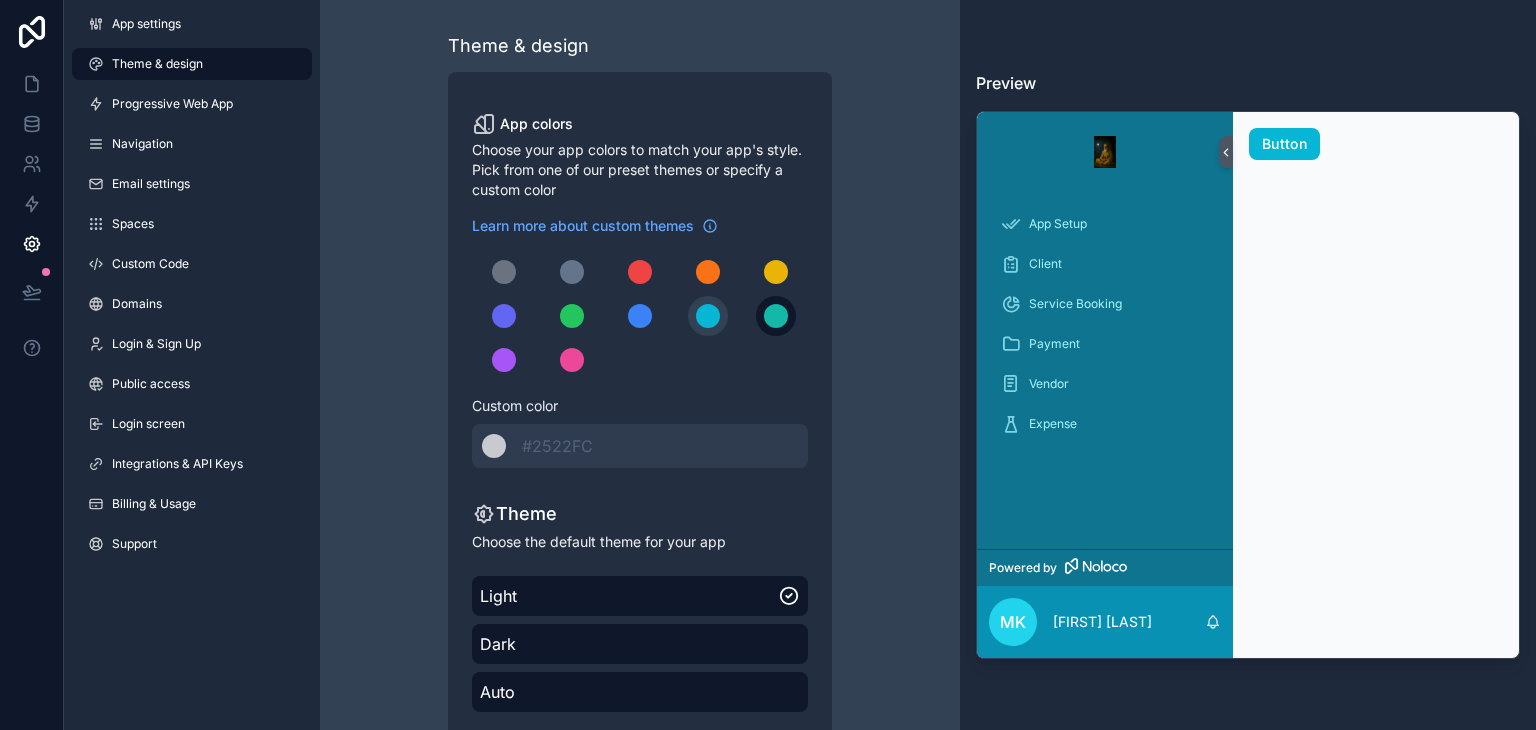 click at bounding box center [776, 316] 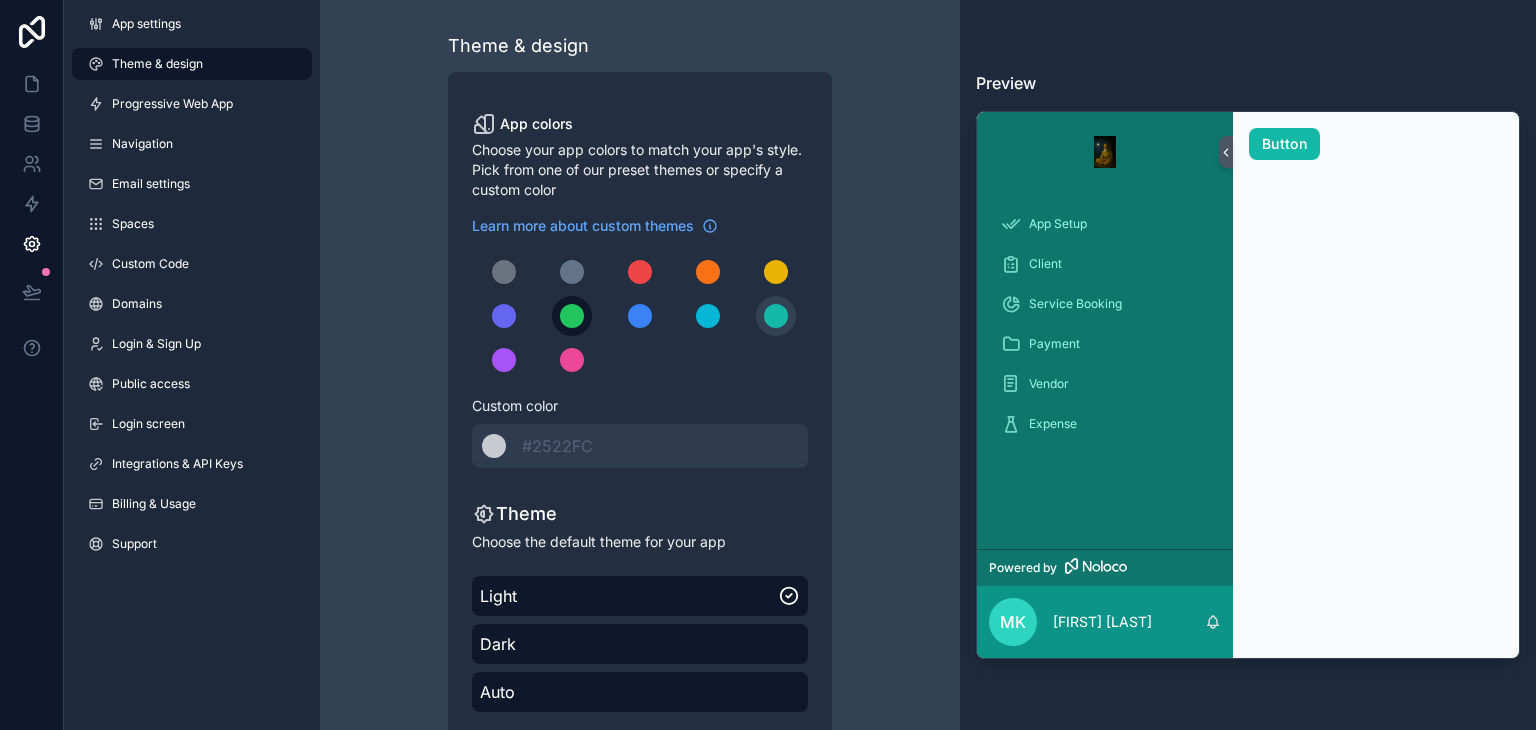 click at bounding box center (572, 316) 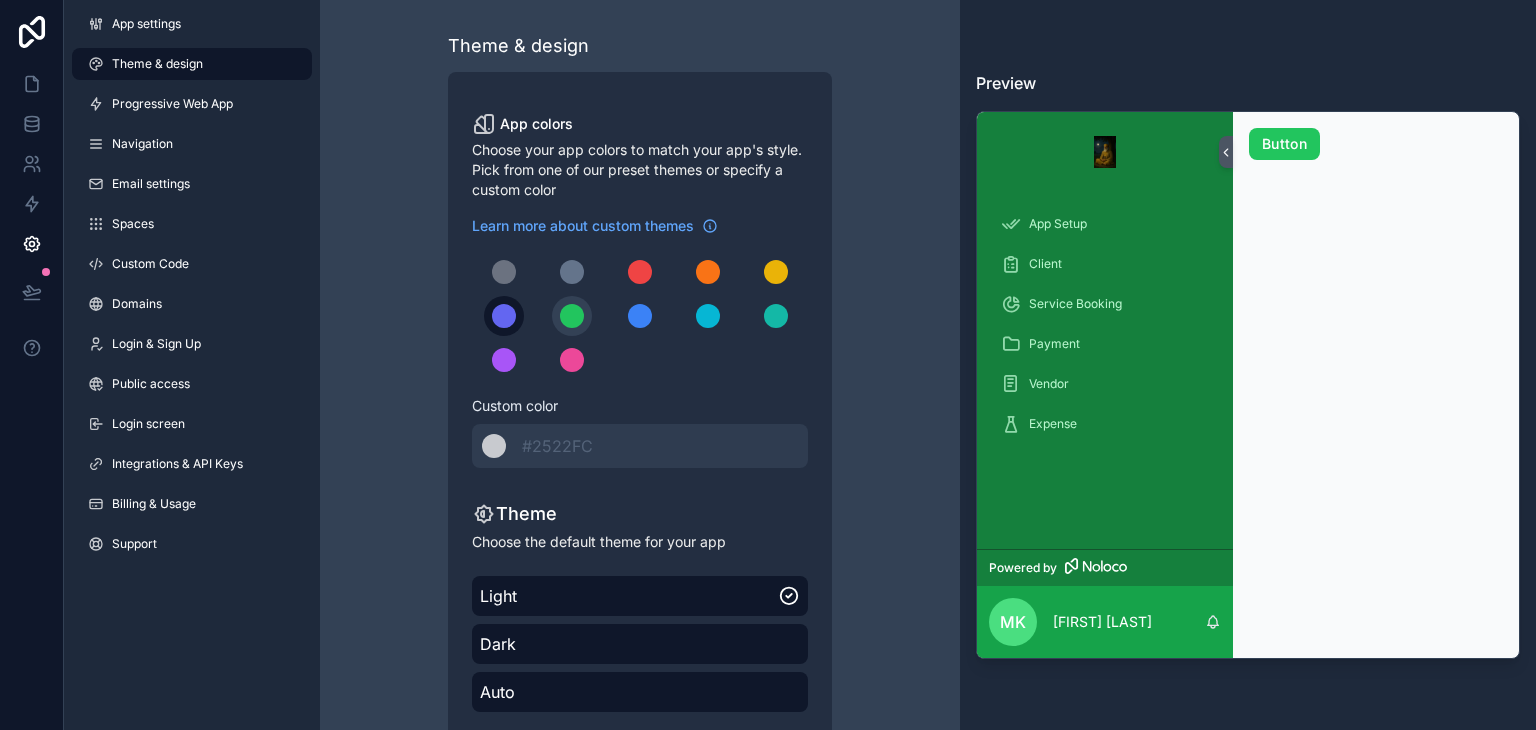 click at bounding box center [504, 316] 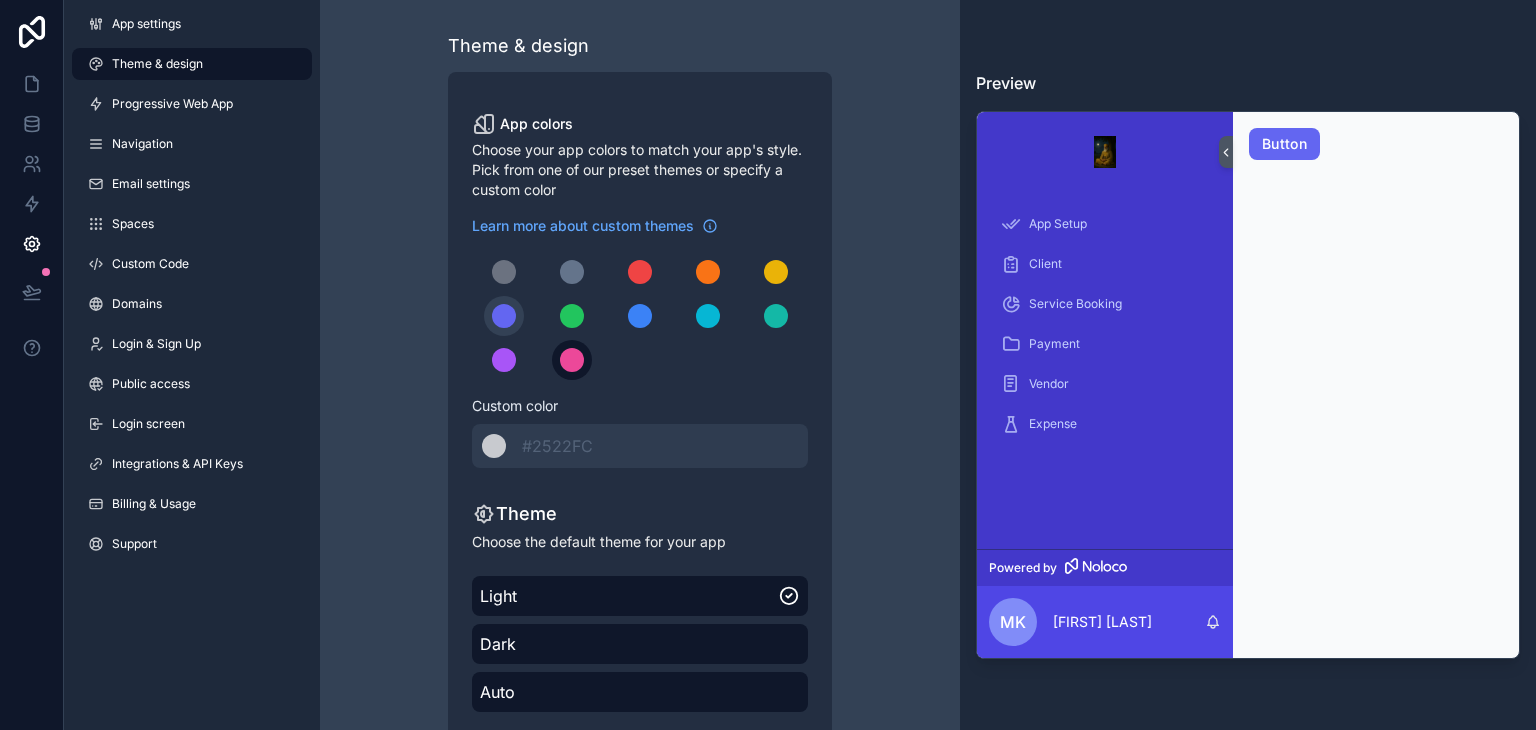 click at bounding box center (572, 360) 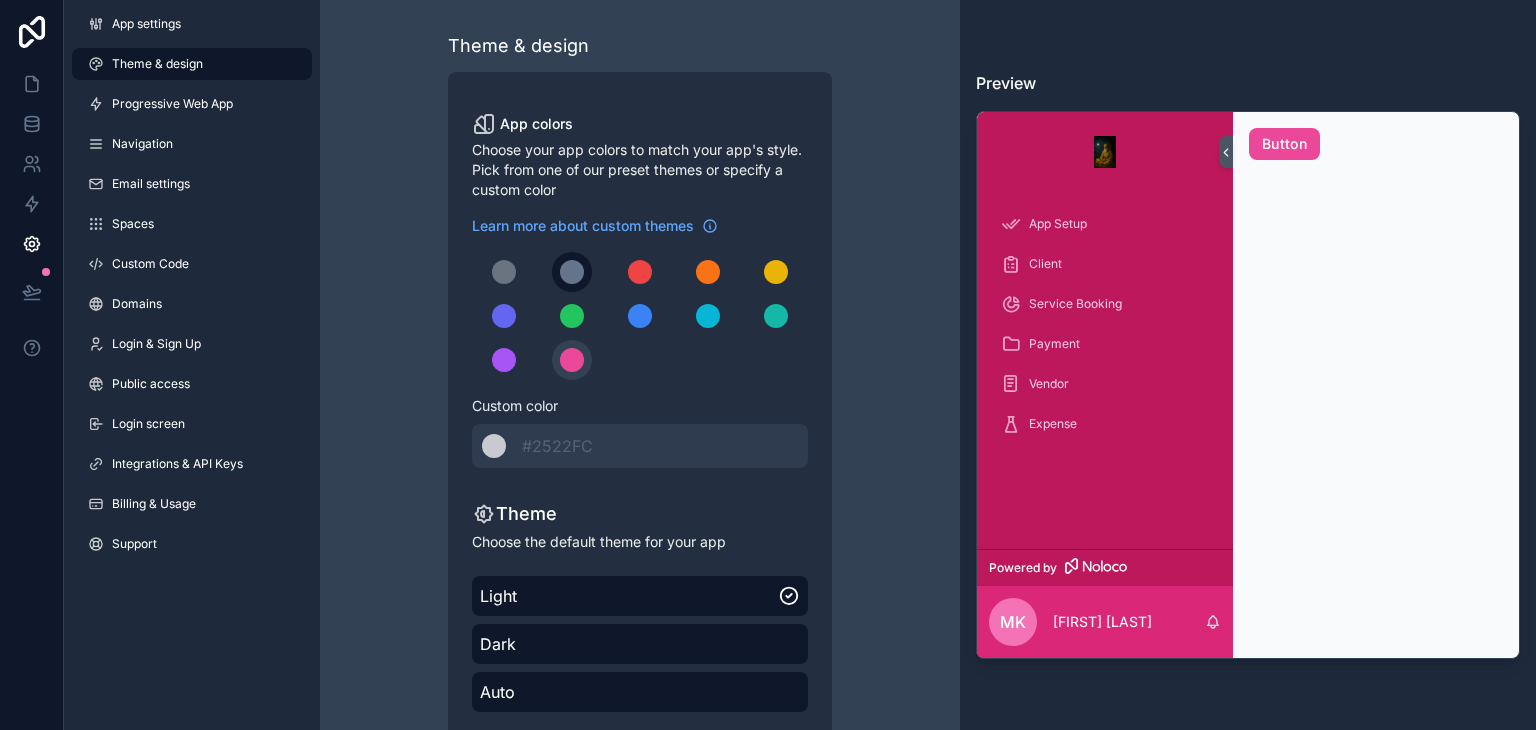 click at bounding box center (572, 272) 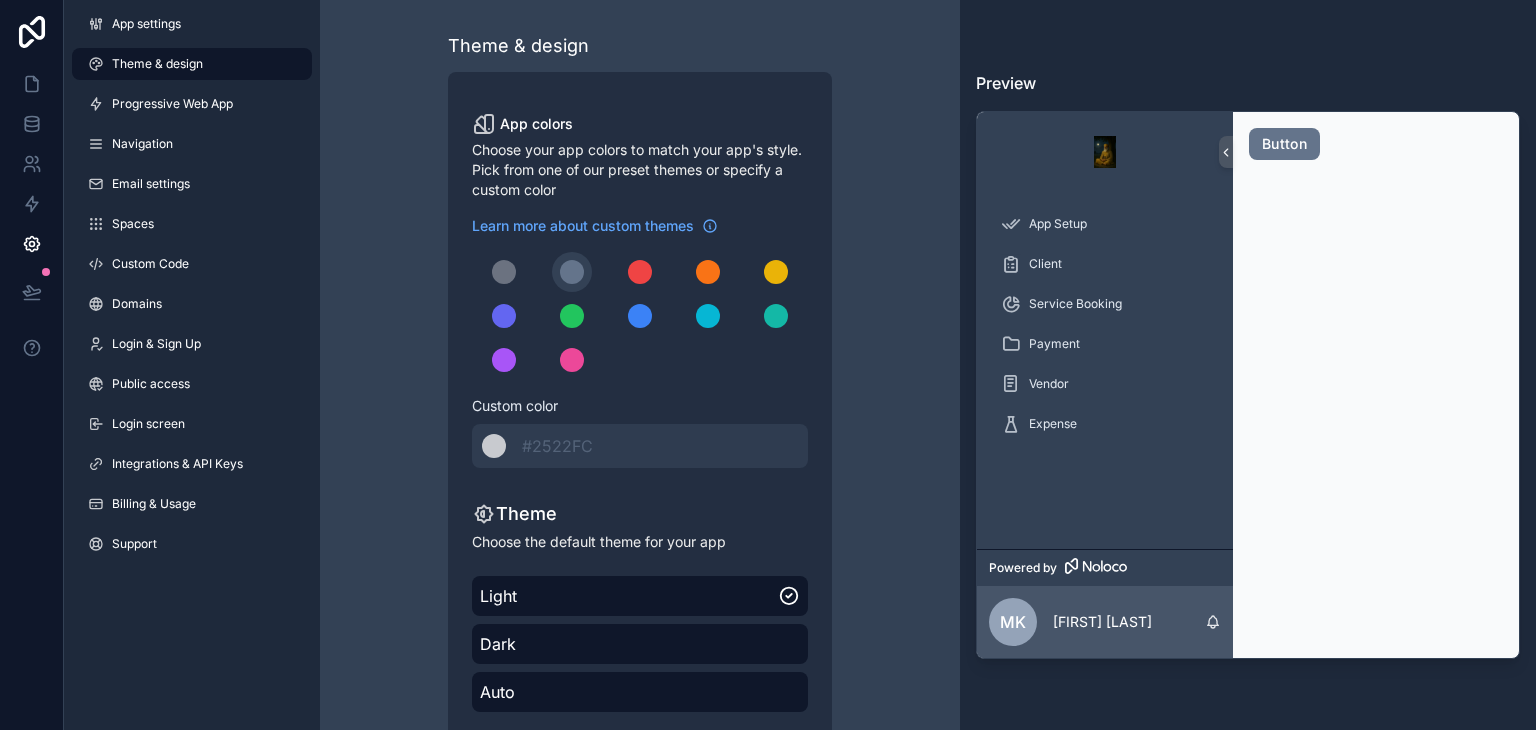 click at bounding box center [640, 316] 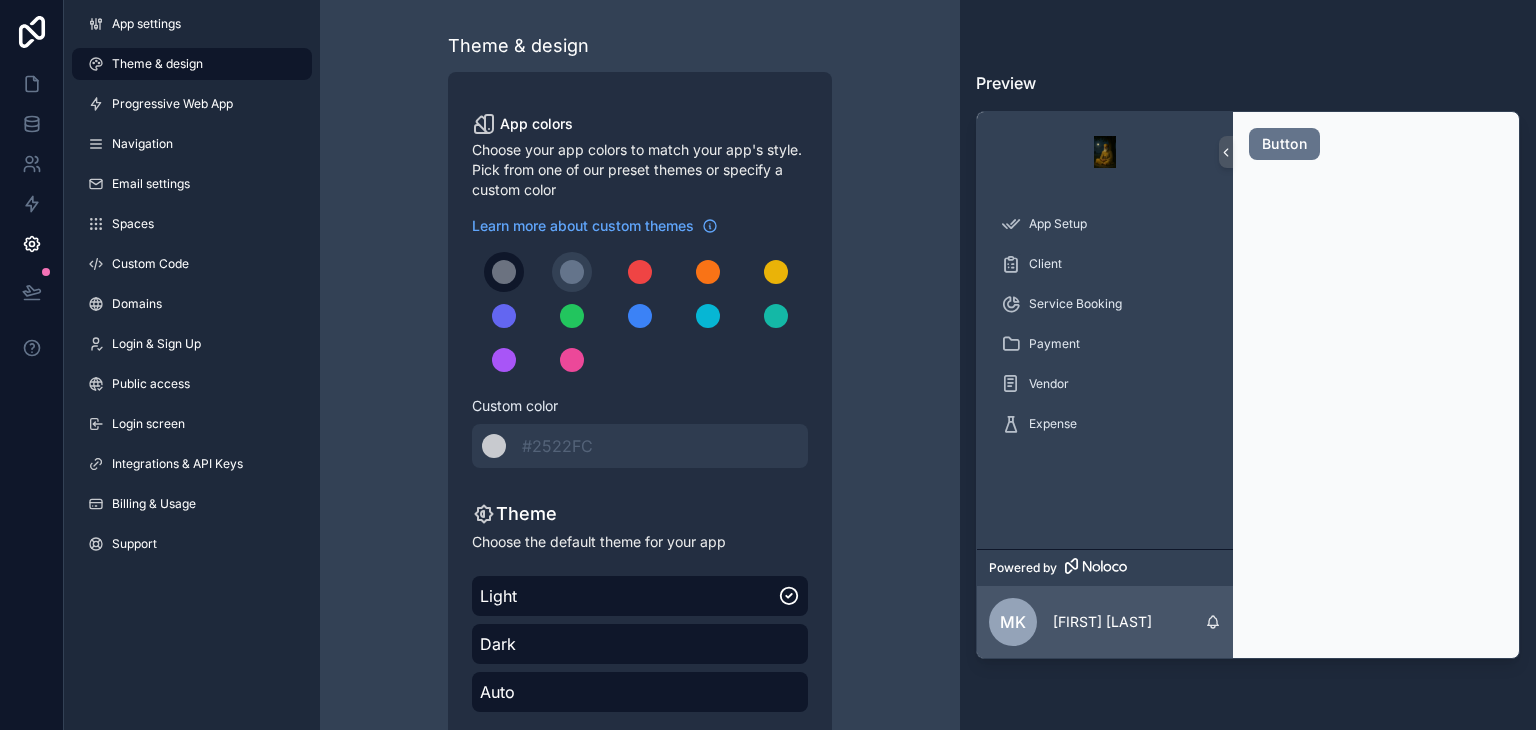 click at bounding box center (504, 272) 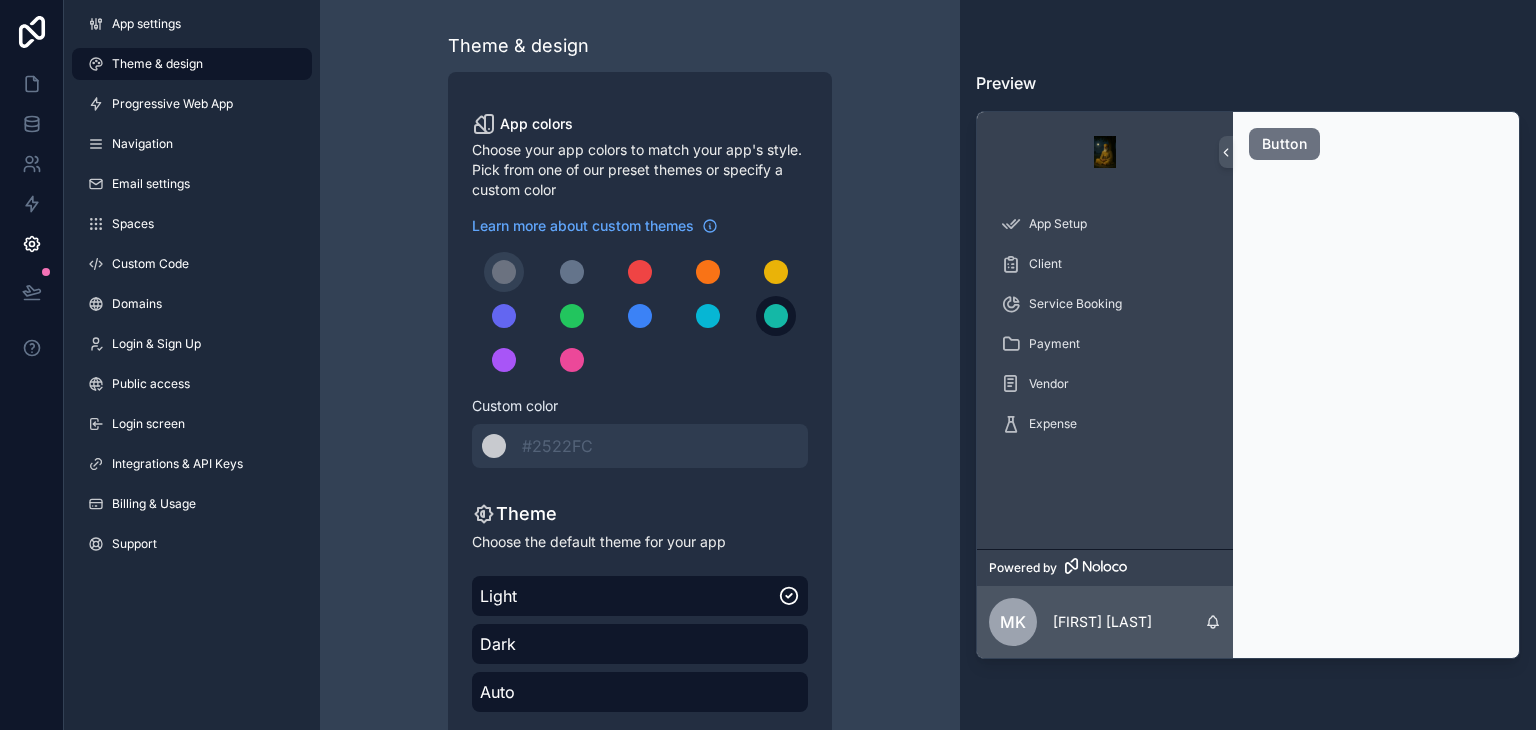 click at bounding box center (776, 316) 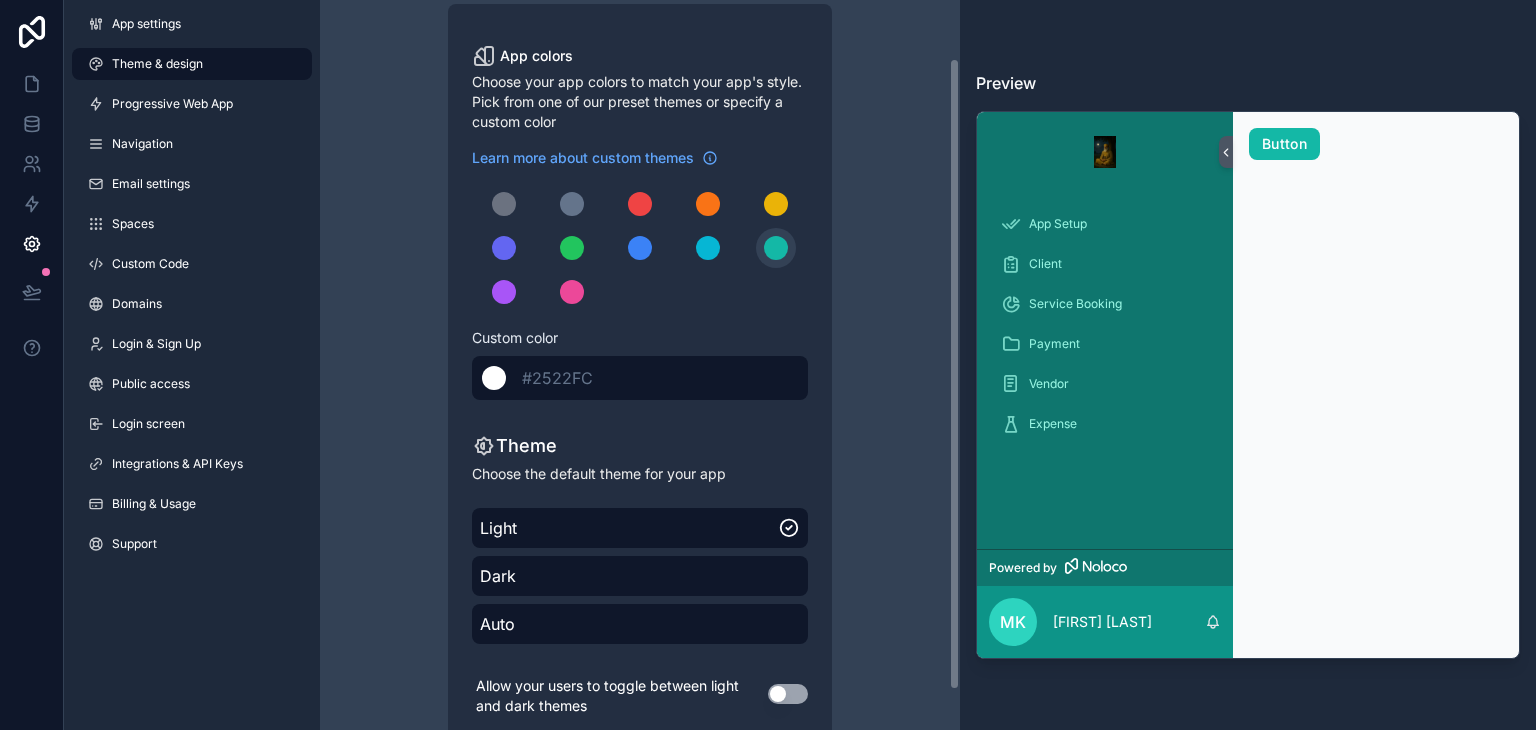 scroll, scrollTop: 113, scrollLeft: 0, axis: vertical 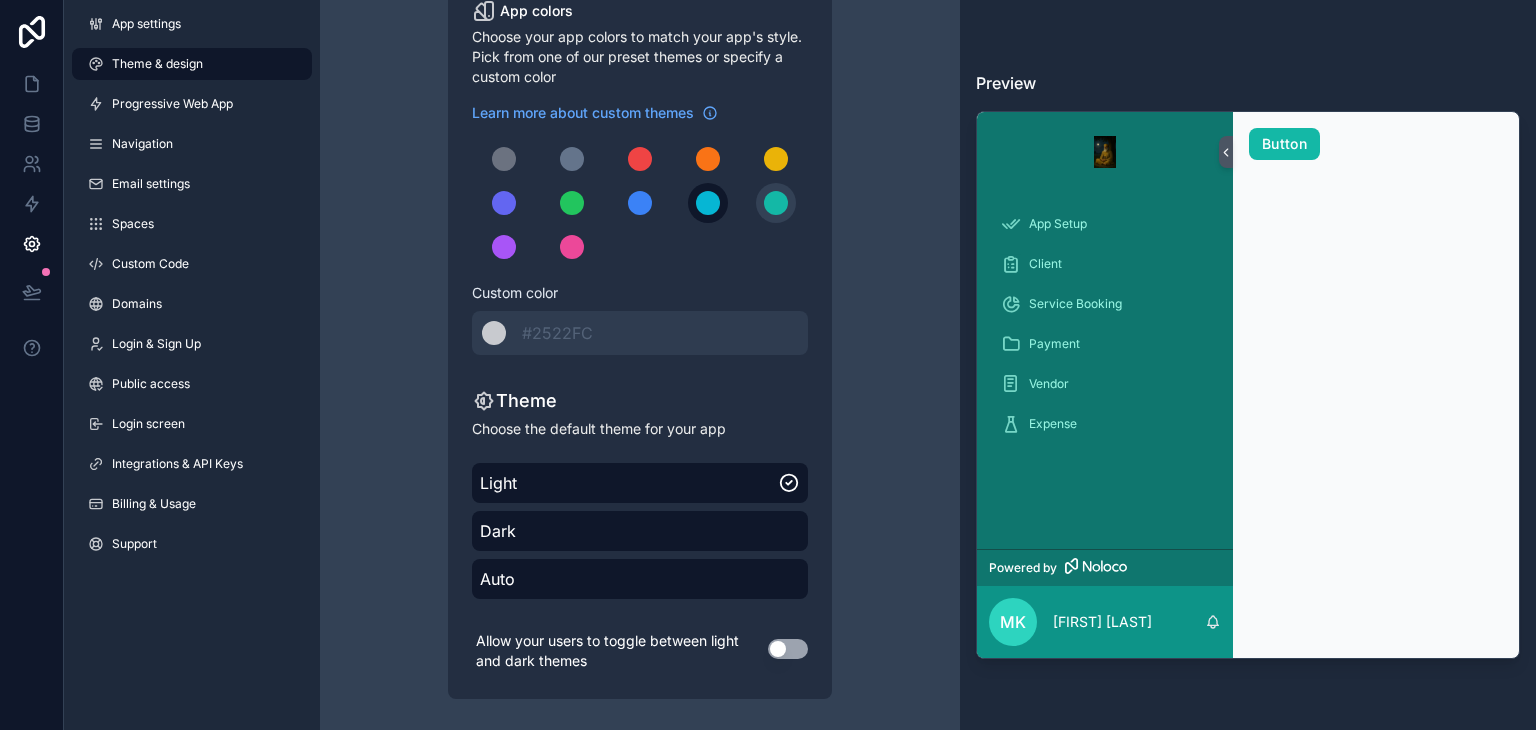 click at bounding box center [708, 203] 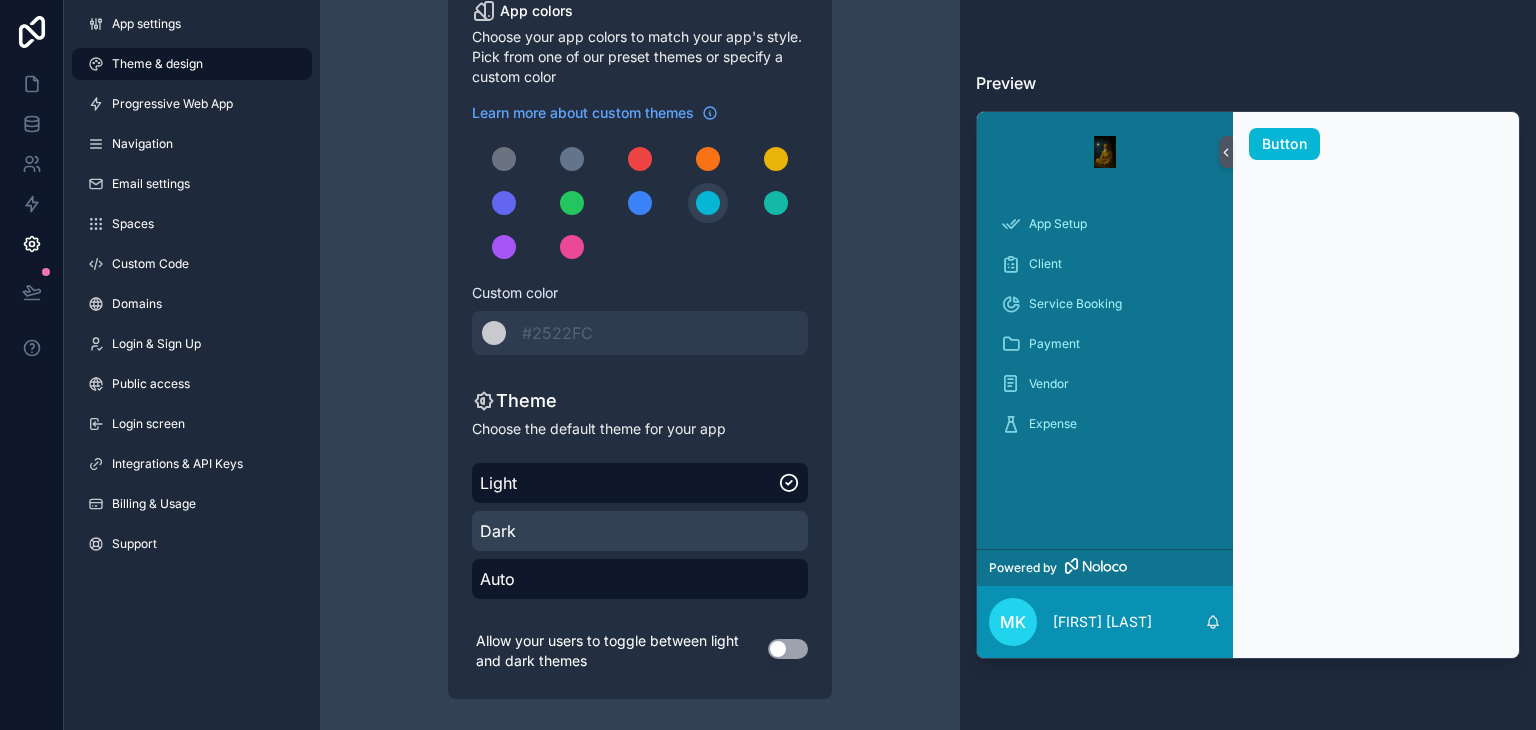 click on "Dark" at bounding box center [640, 531] 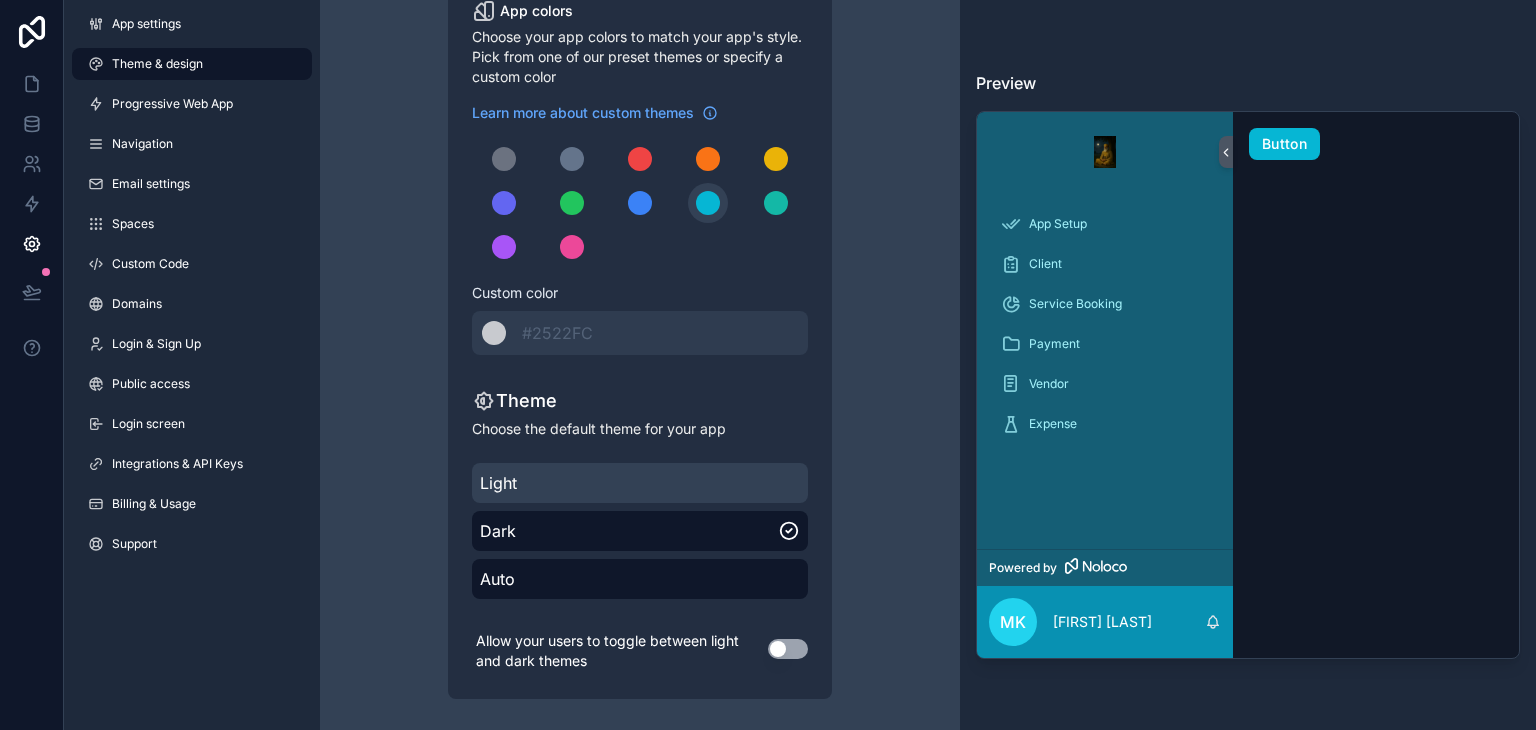 click on "Light" at bounding box center [640, 483] 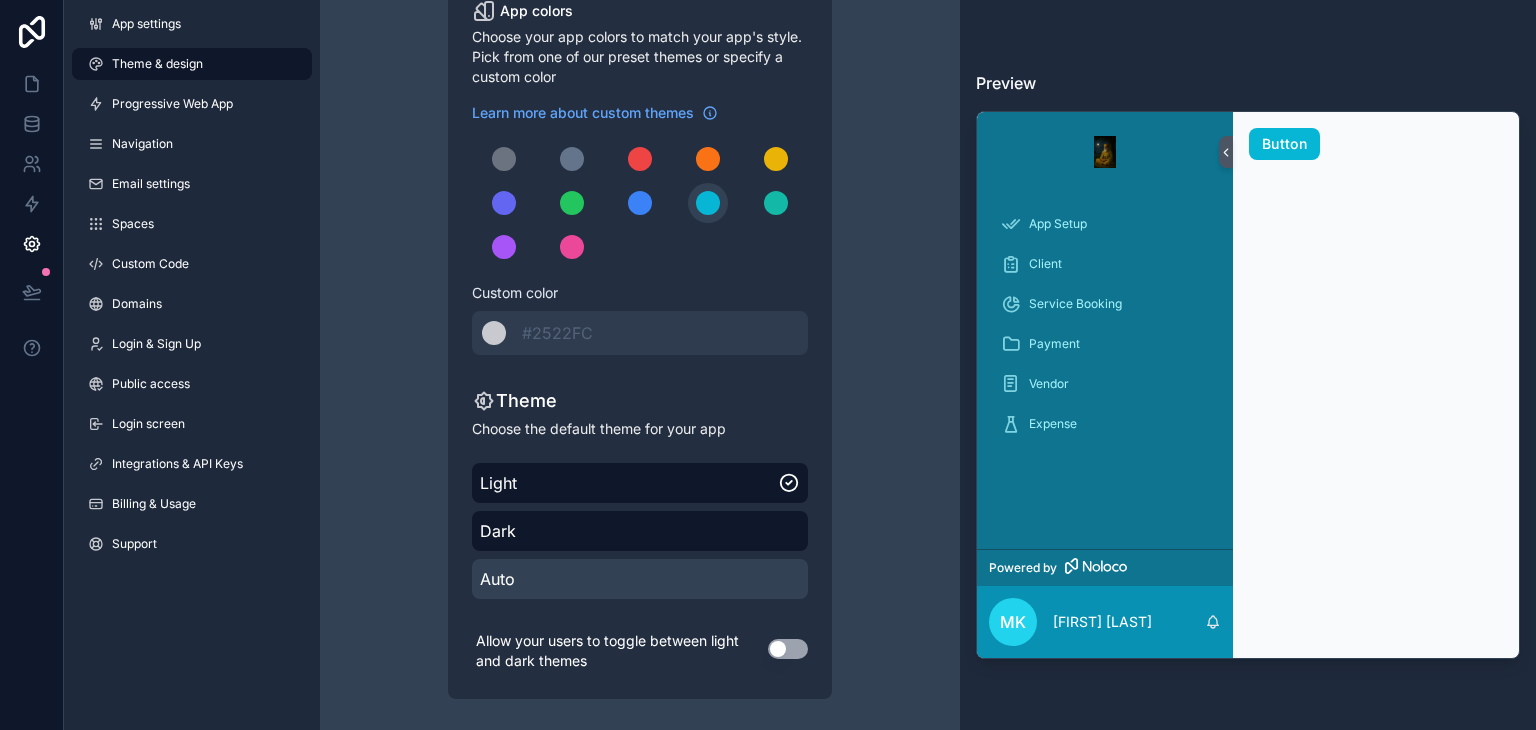 click on "Auto" at bounding box center [640, 579] 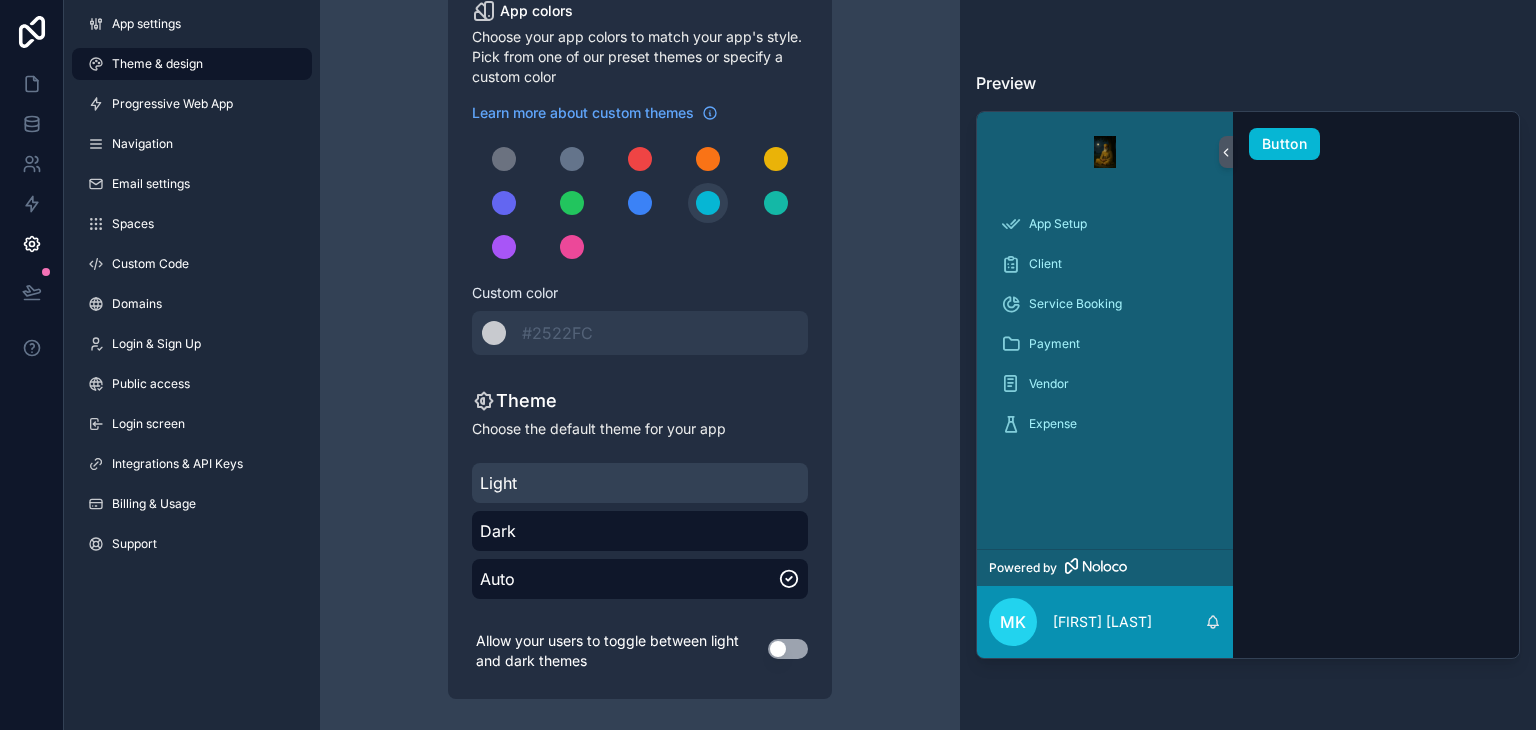 click on "Light" at bounding box center [640, 483] 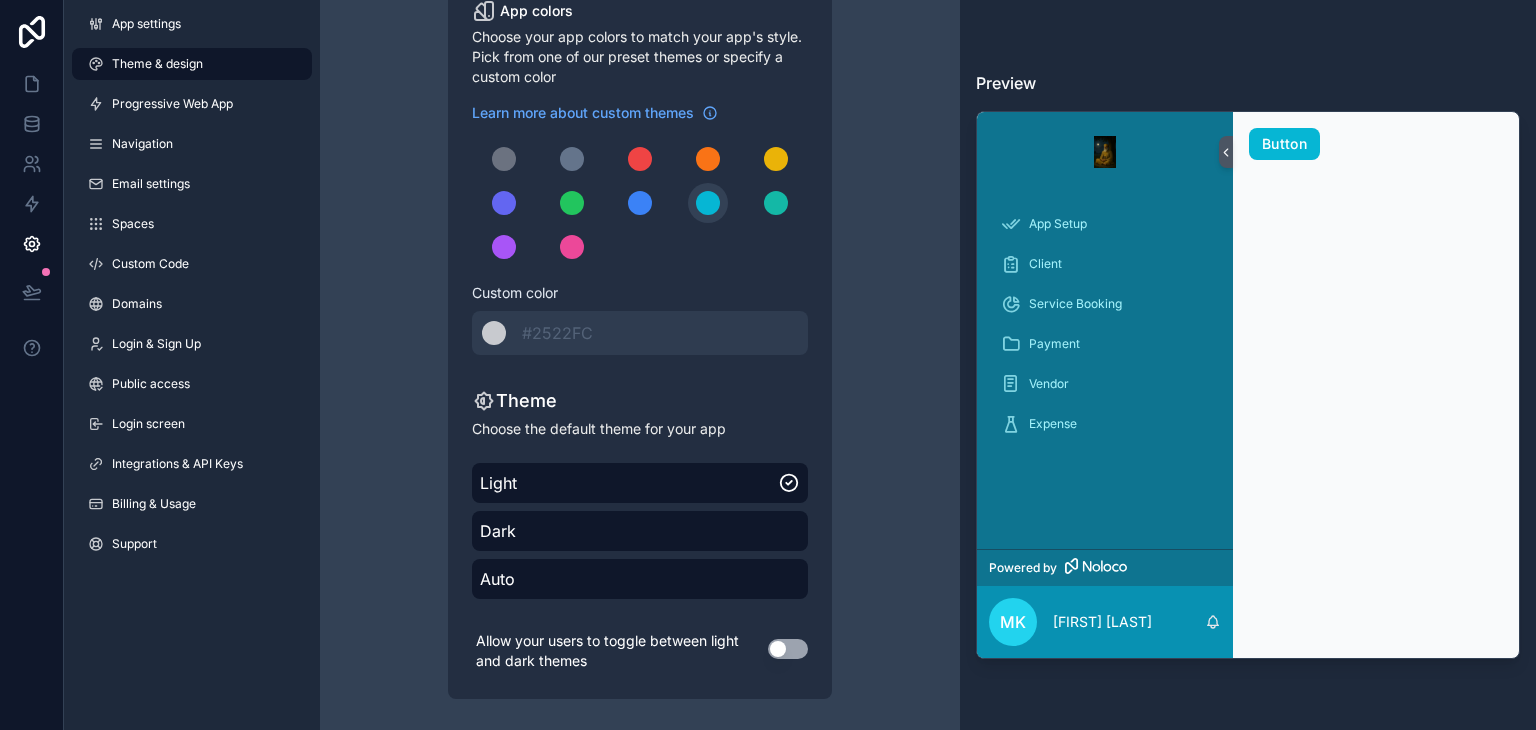 click on "Use setting" at bounding box center (788, 649) 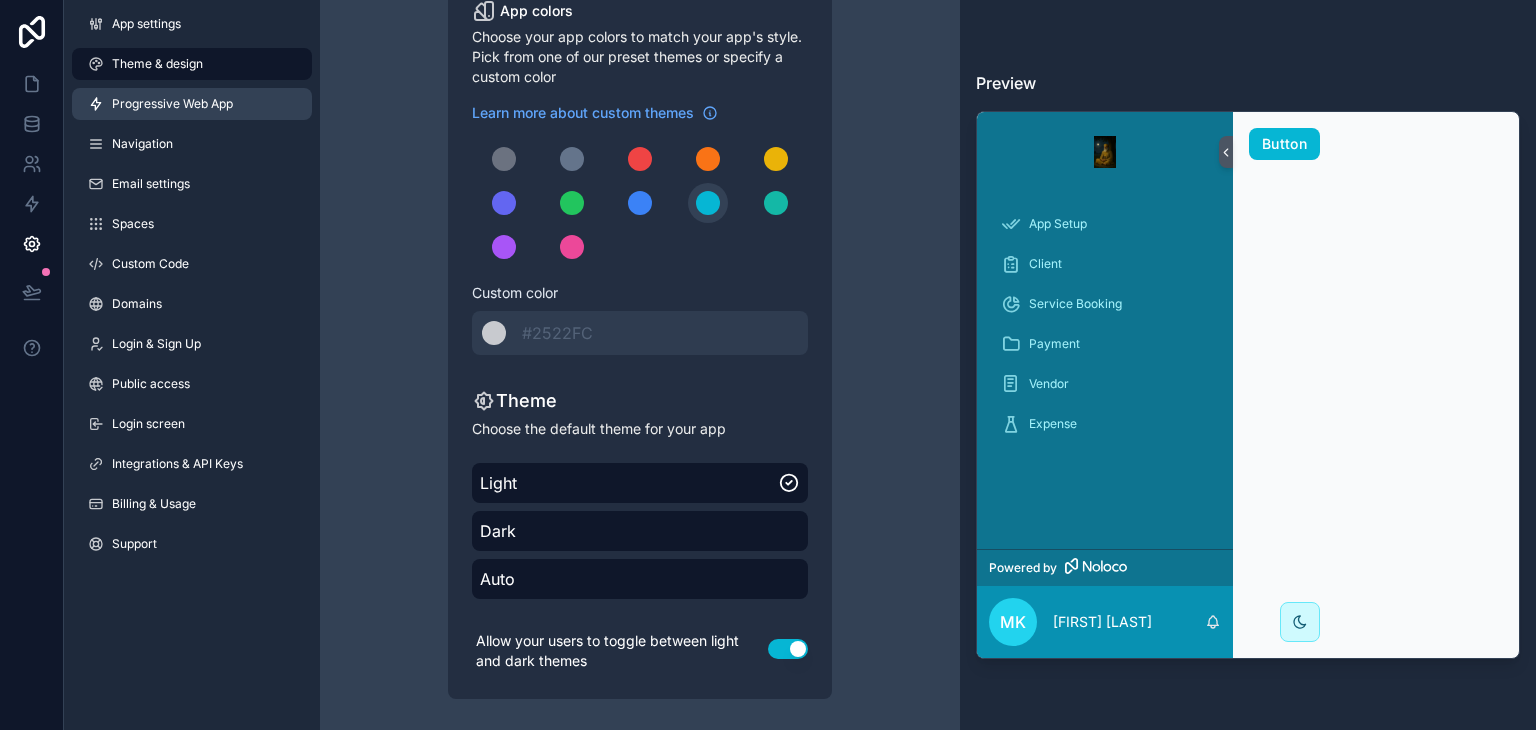click on "Progressive Web App" at bounding box center (172, 104) 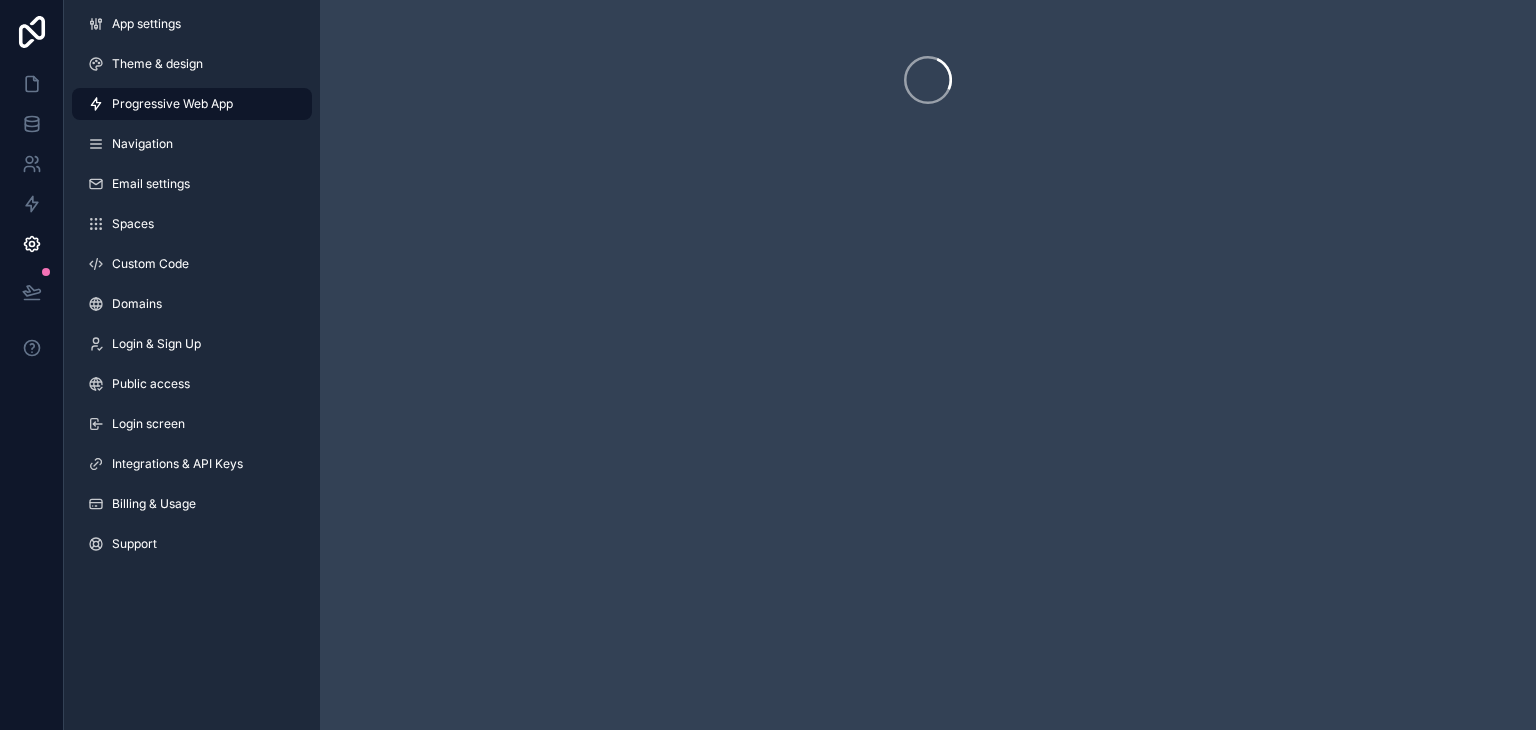 scroll, scrollTop: 0, scrollLeft: 0, axis: both 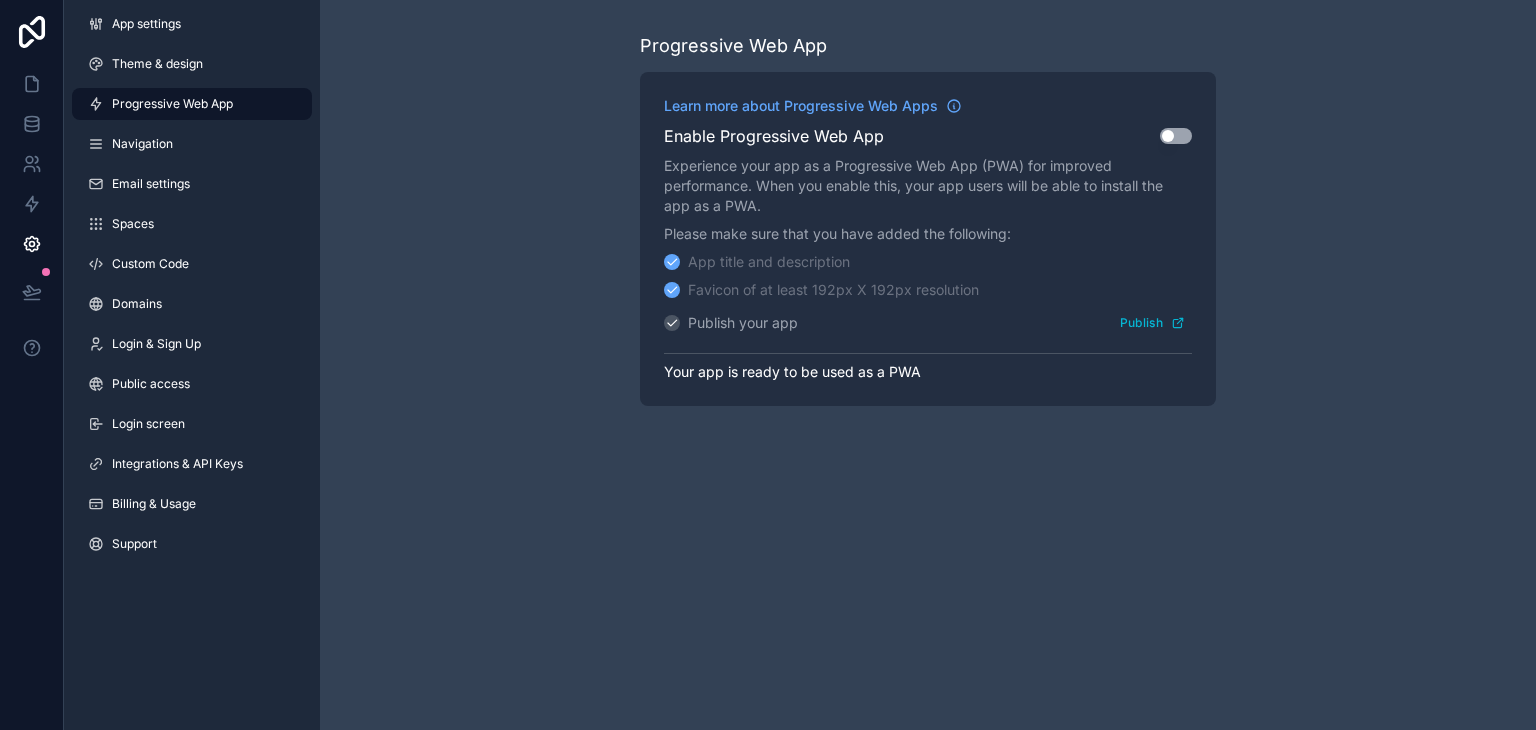 click on "Use setting" at bounding box center [1176, 136] 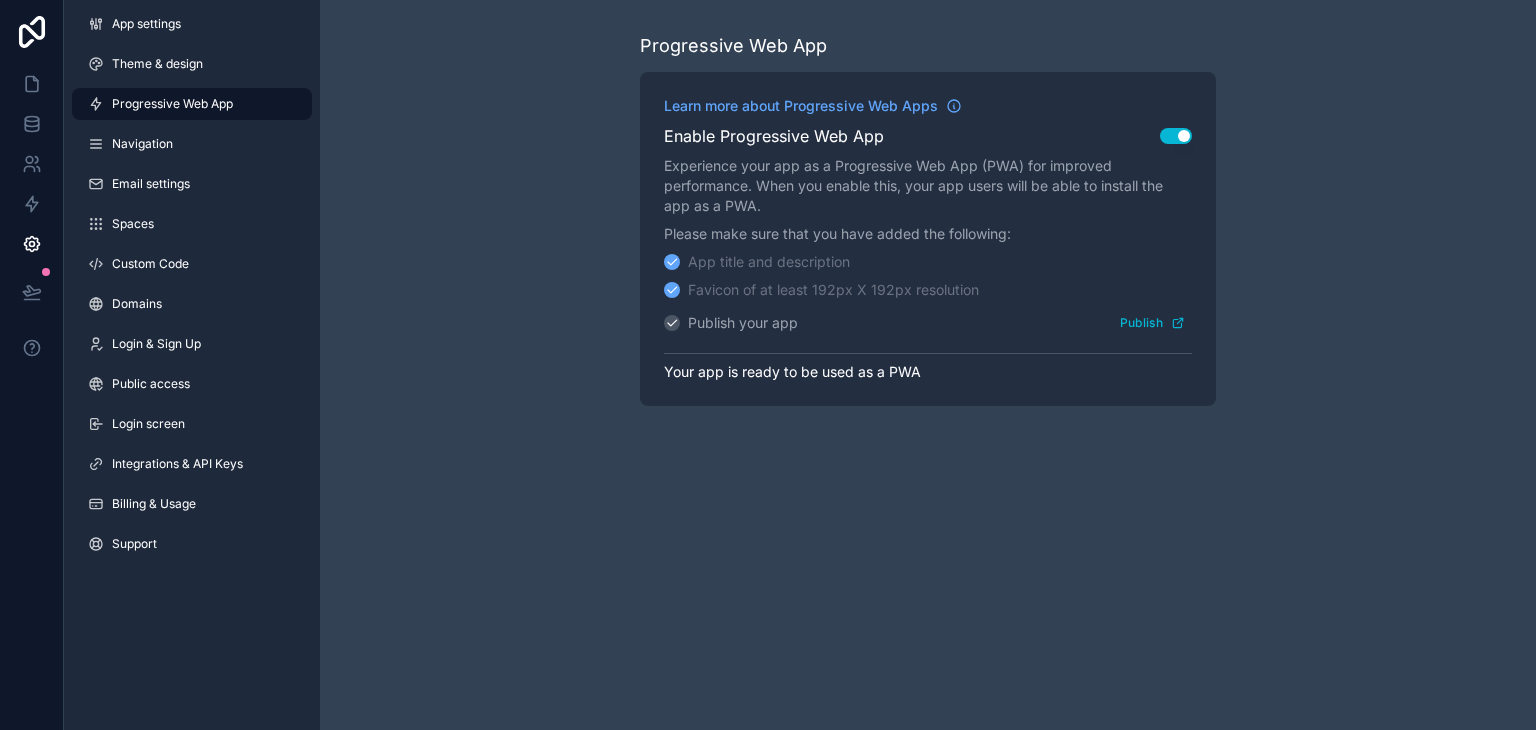 click on "Use setting" at bounding box center (1176, 136) 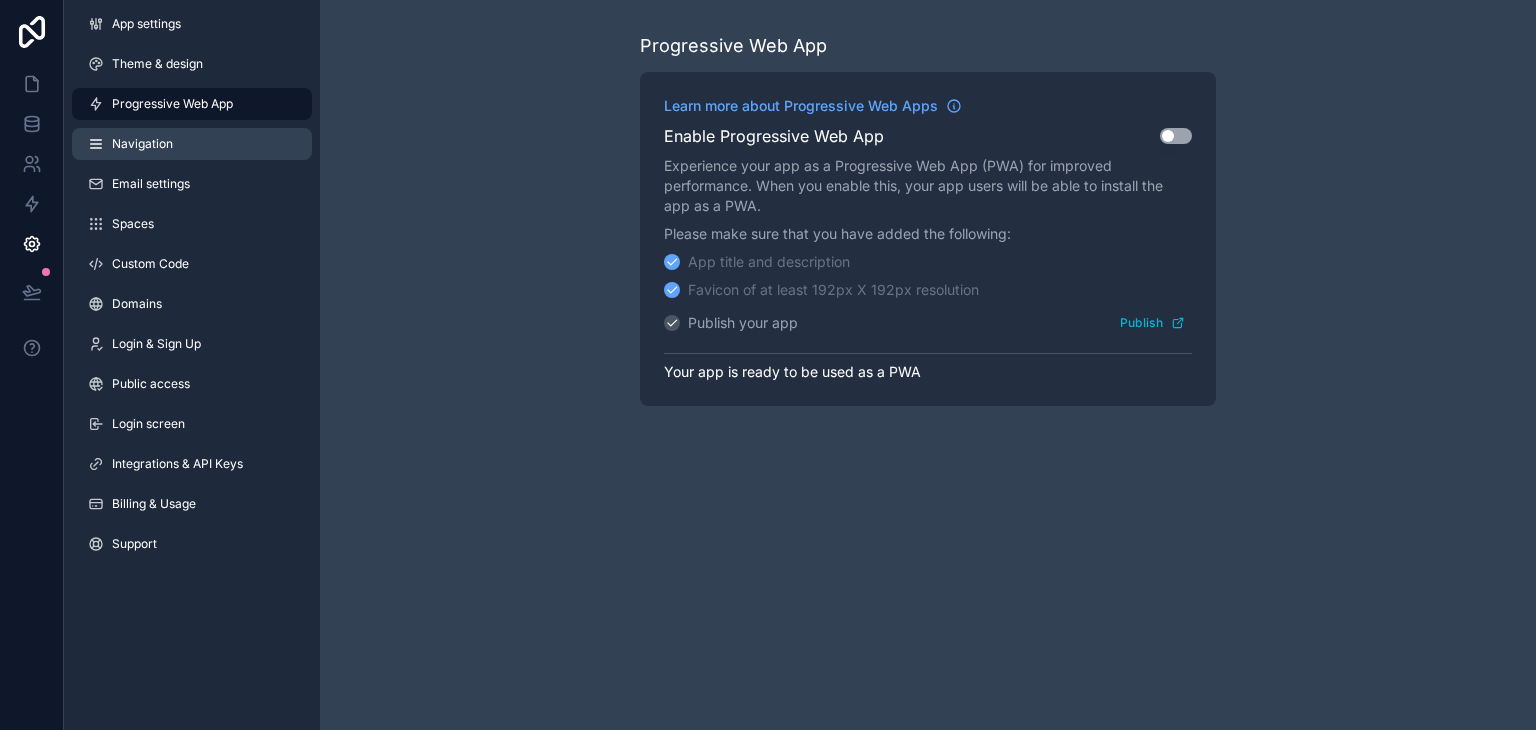 click on "Navigation" at bounding box center [192, 144] 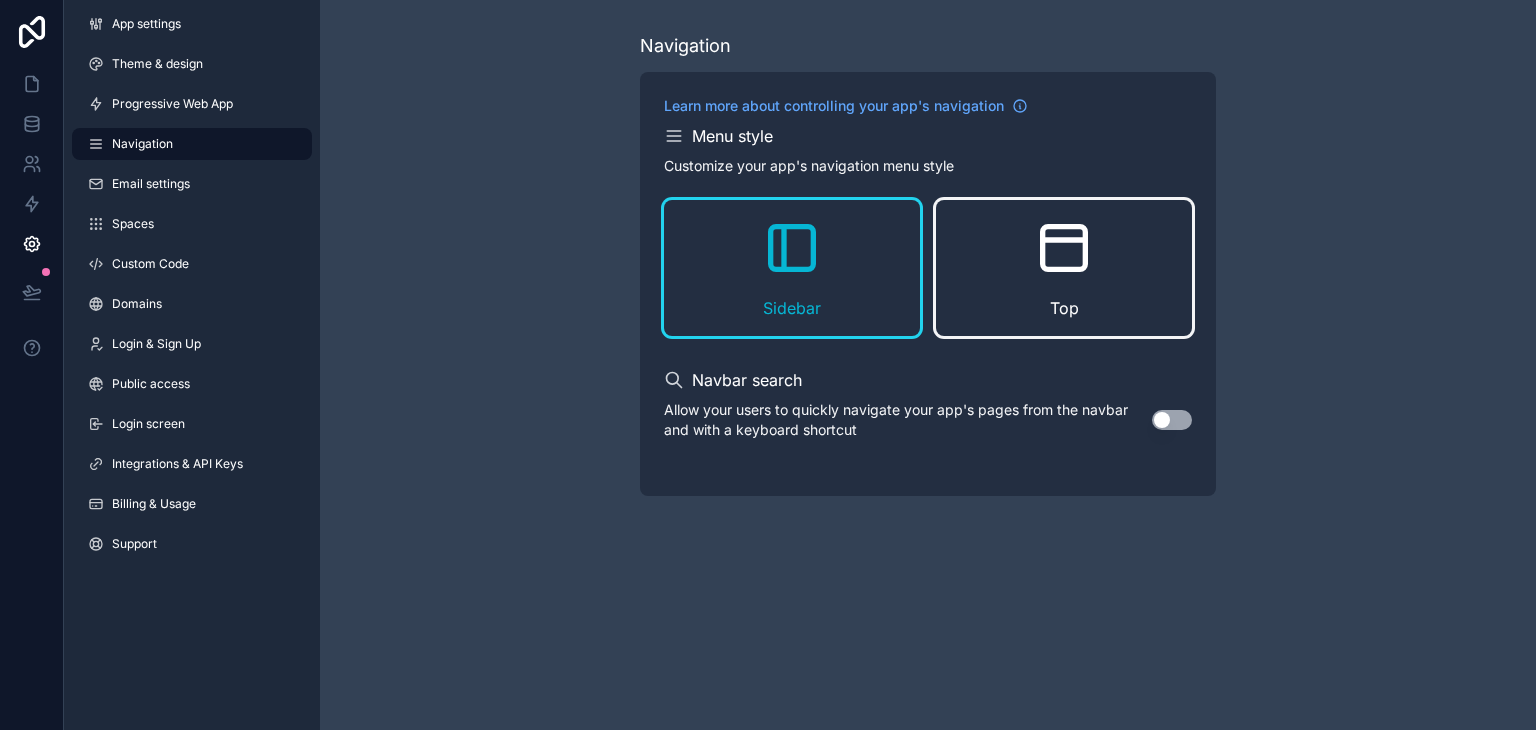 click on "Top" at bounding box center (1064, 308) 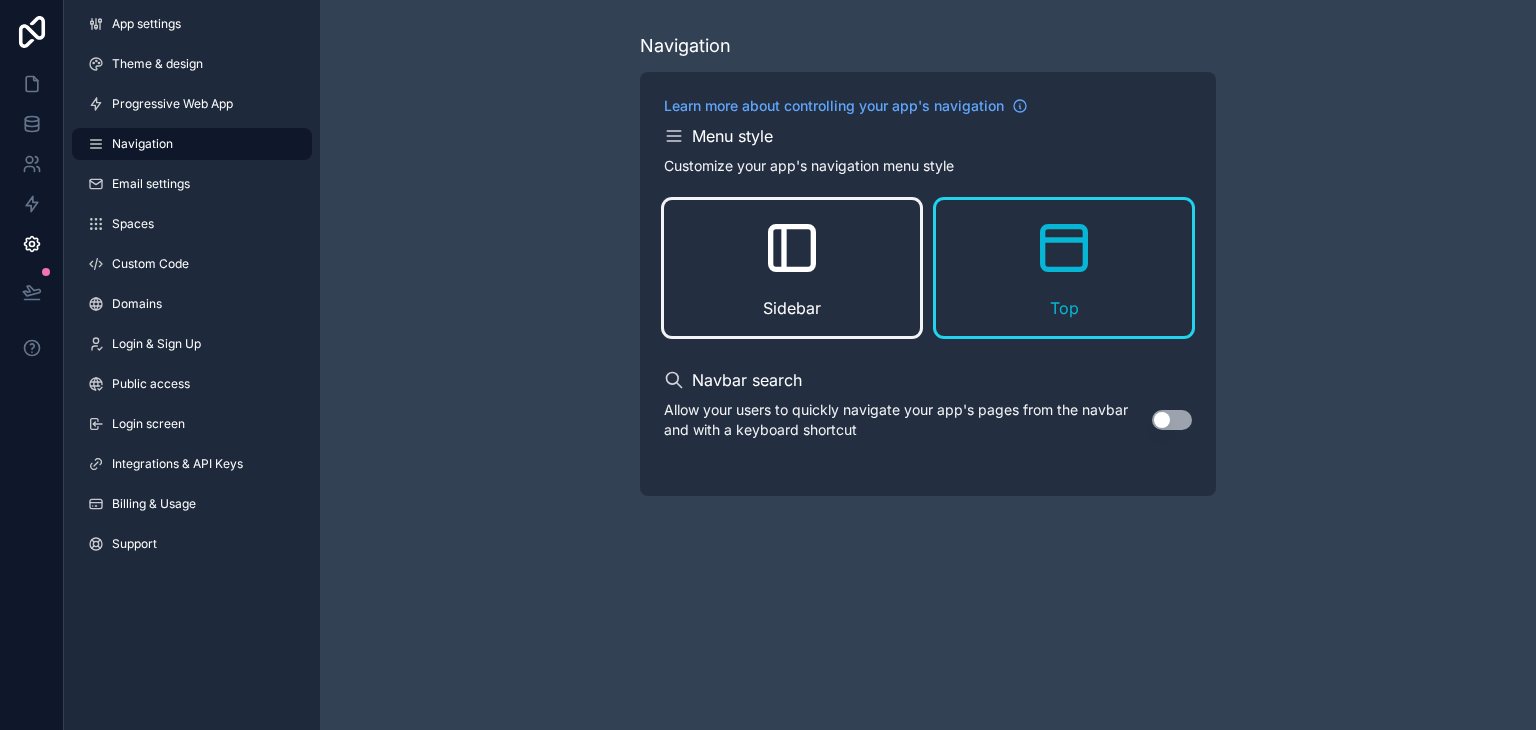 click on "Sidebar" at bounding box center [792, 268] 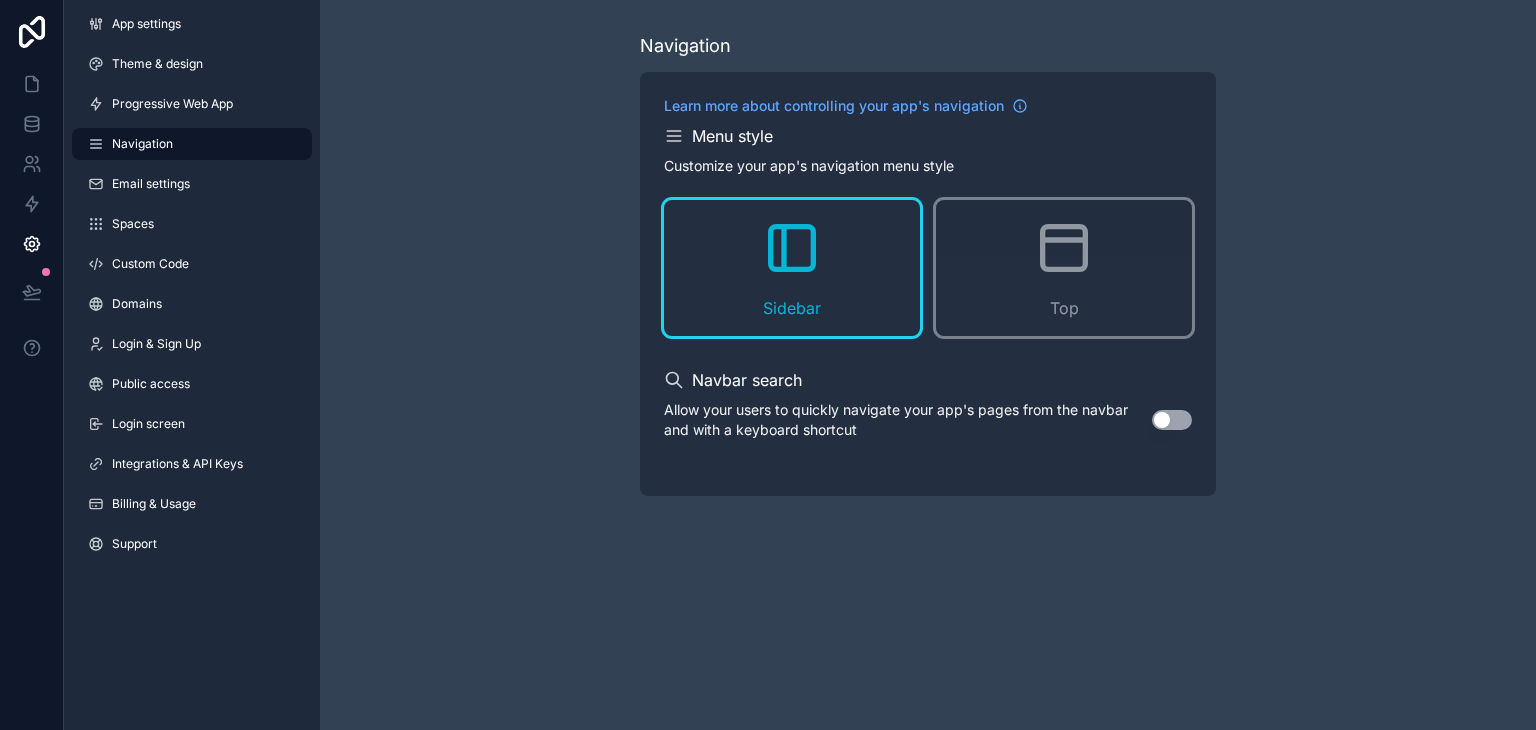 click 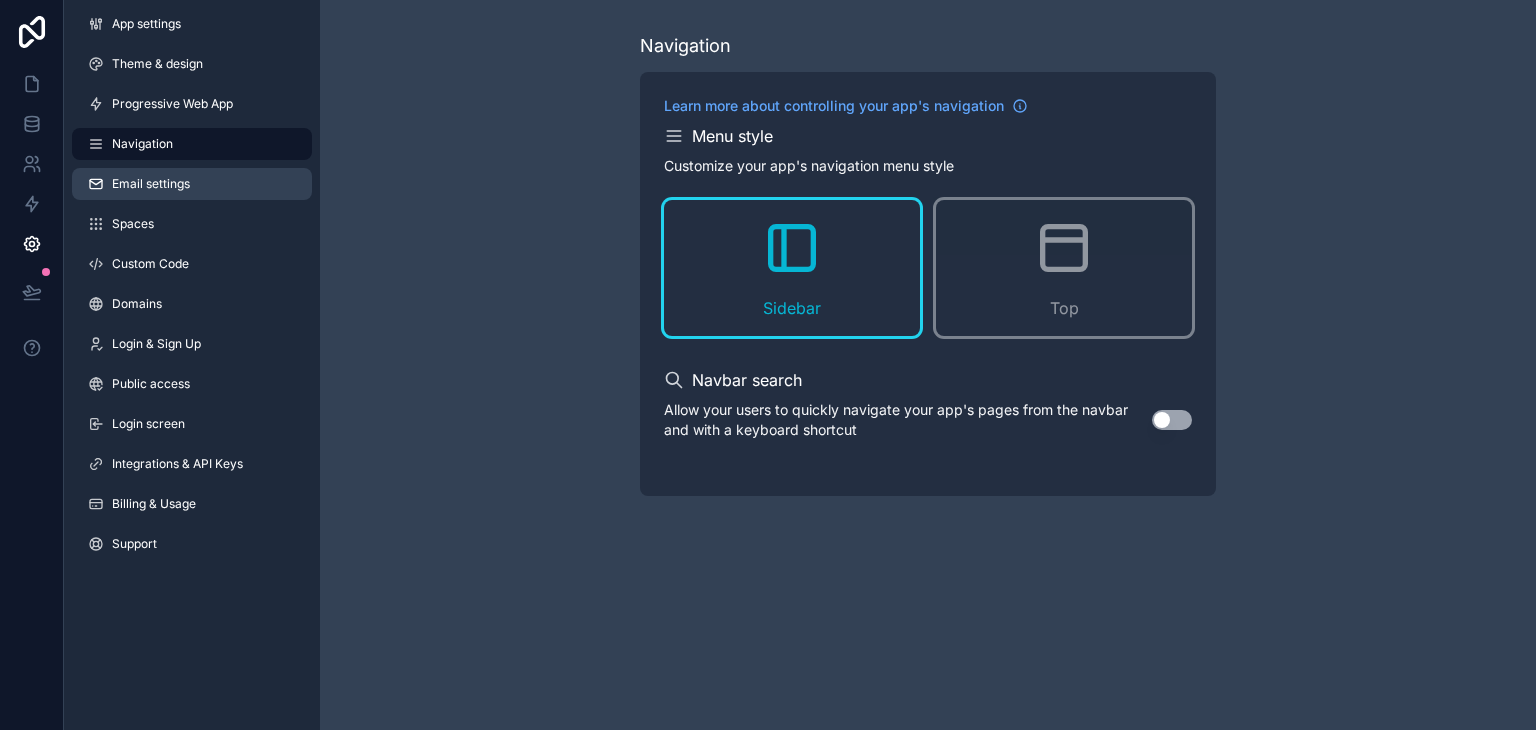 click on "Email settings" at bounding box center [192, 184] 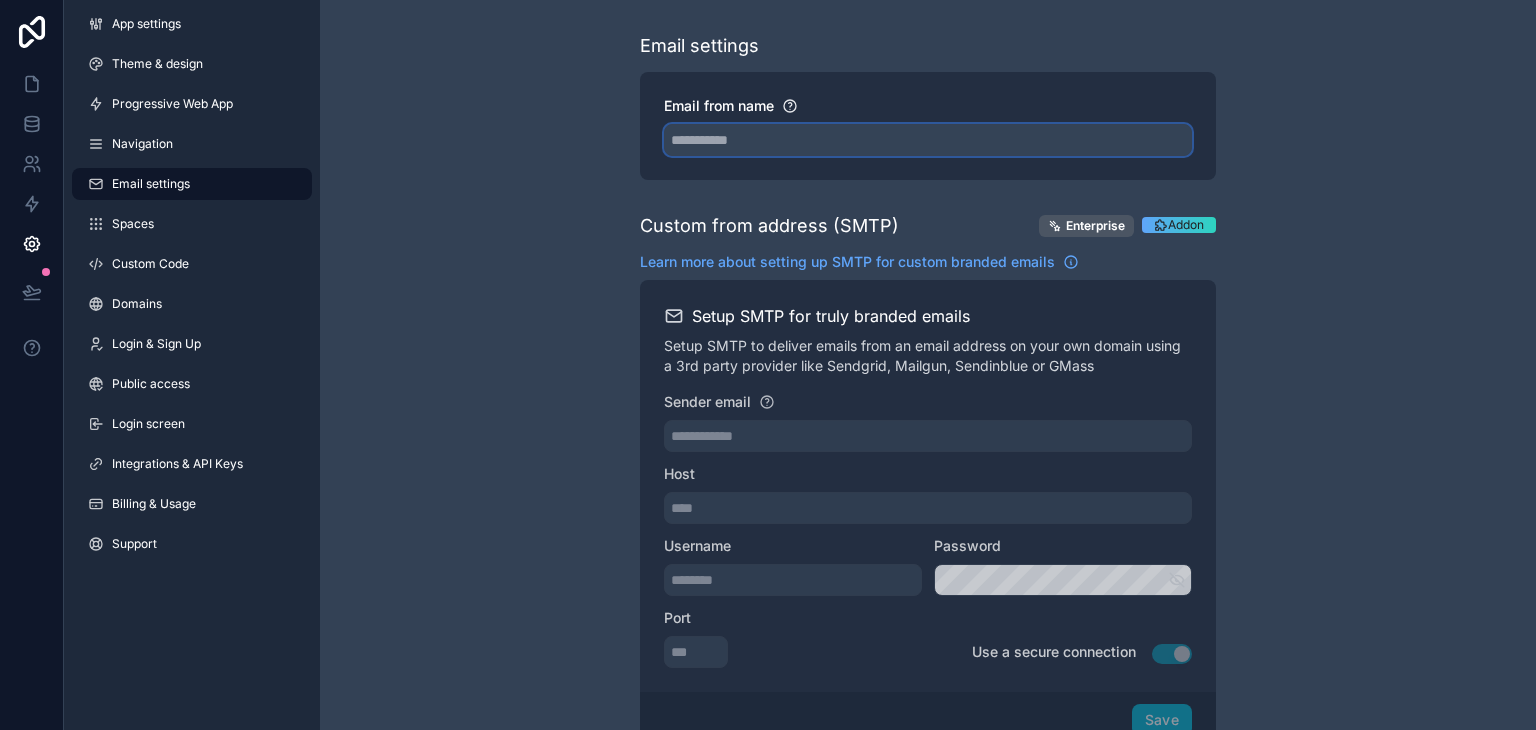 click on "Email from name" at bounding box center (928, 140) 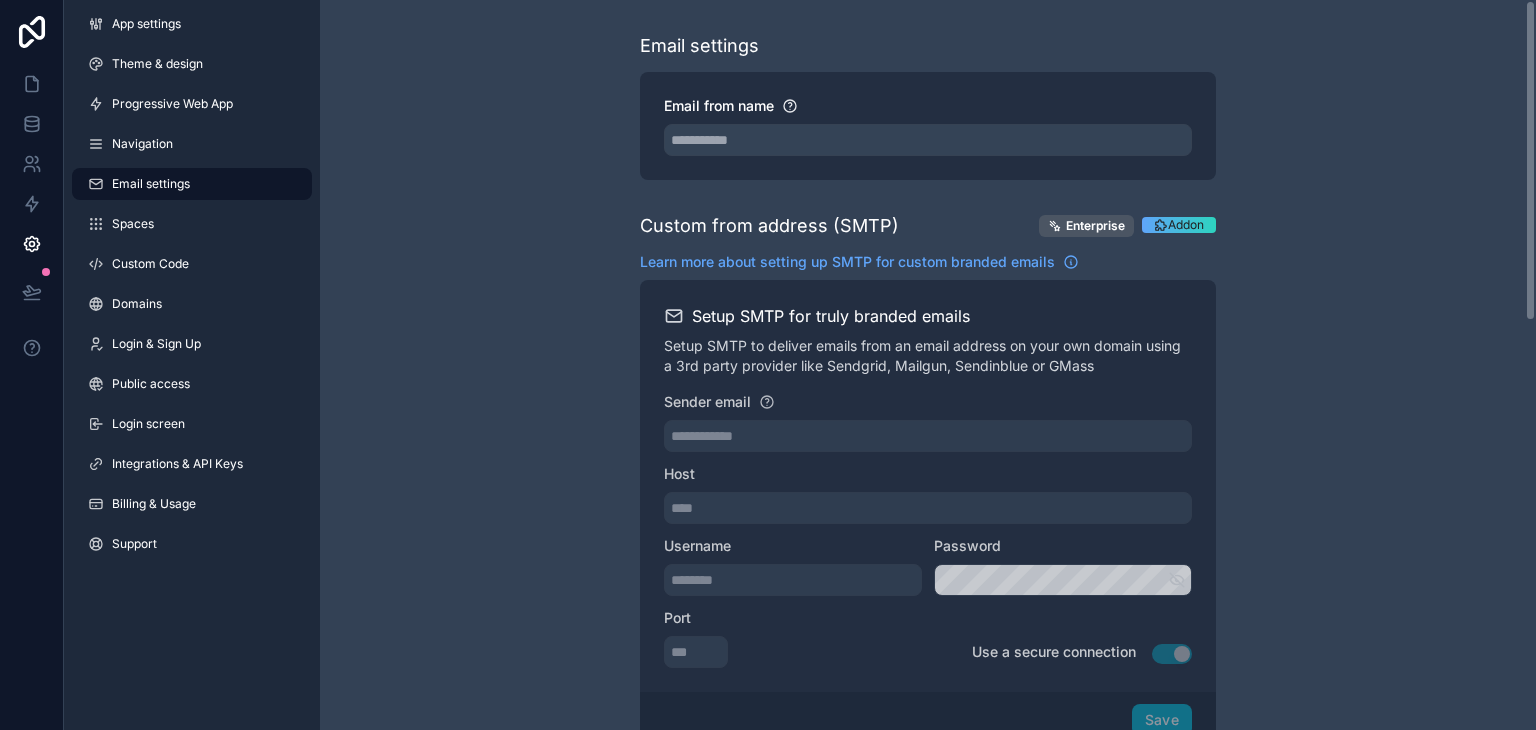 click on "**********" at bounding box center [928, 818] 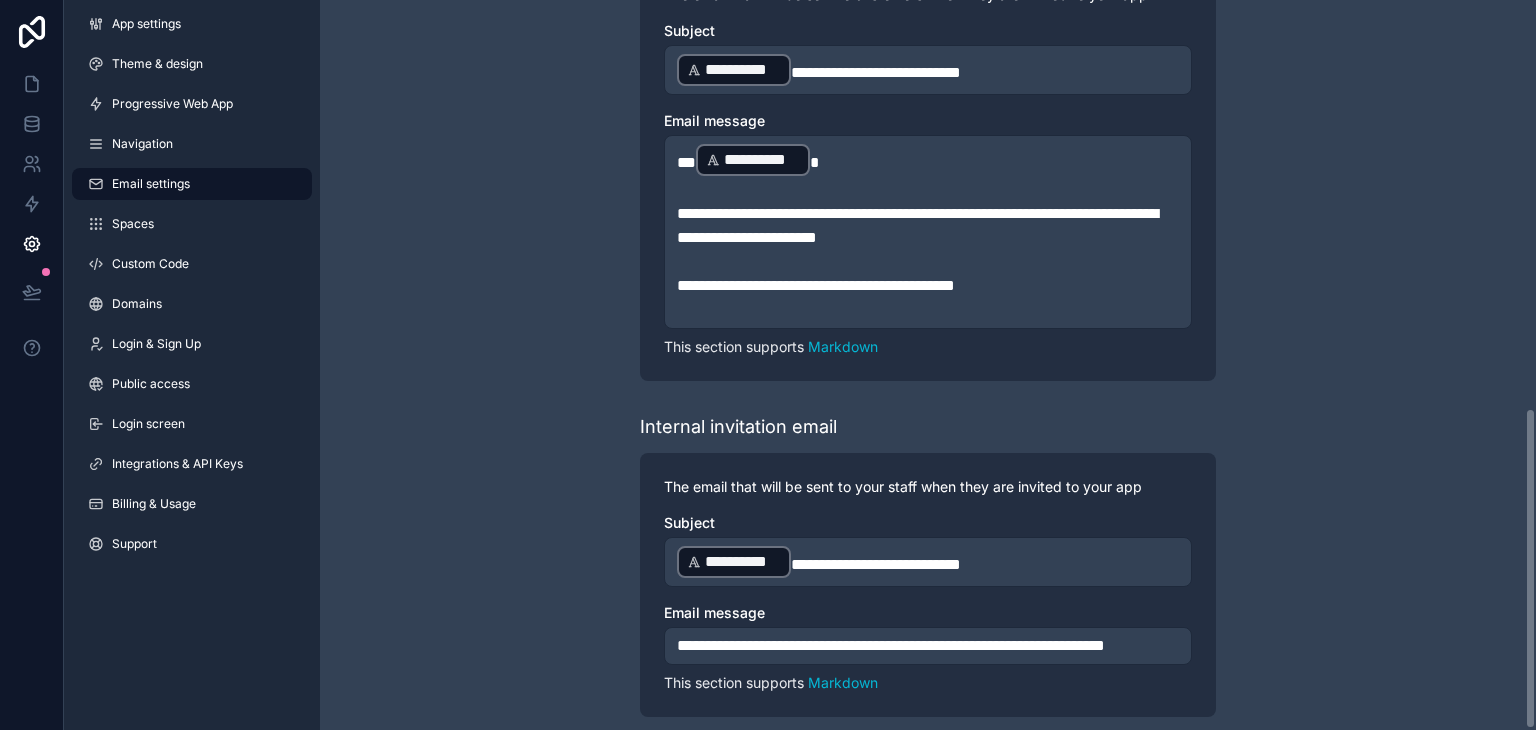 scroll, scrollTop: 925, scrollLeft: 0, axis: vertical 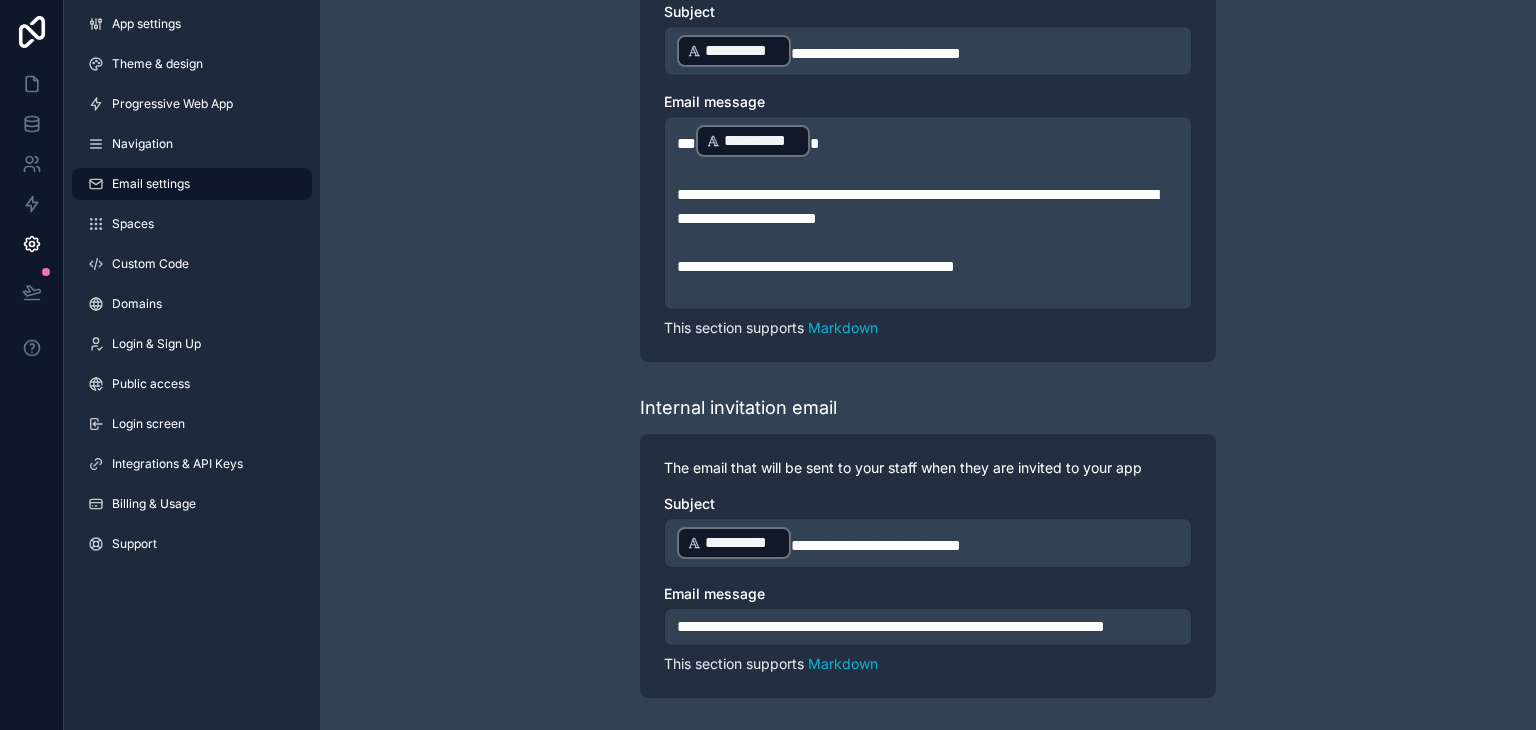 click on "**********" at bounding box center [928, 627] 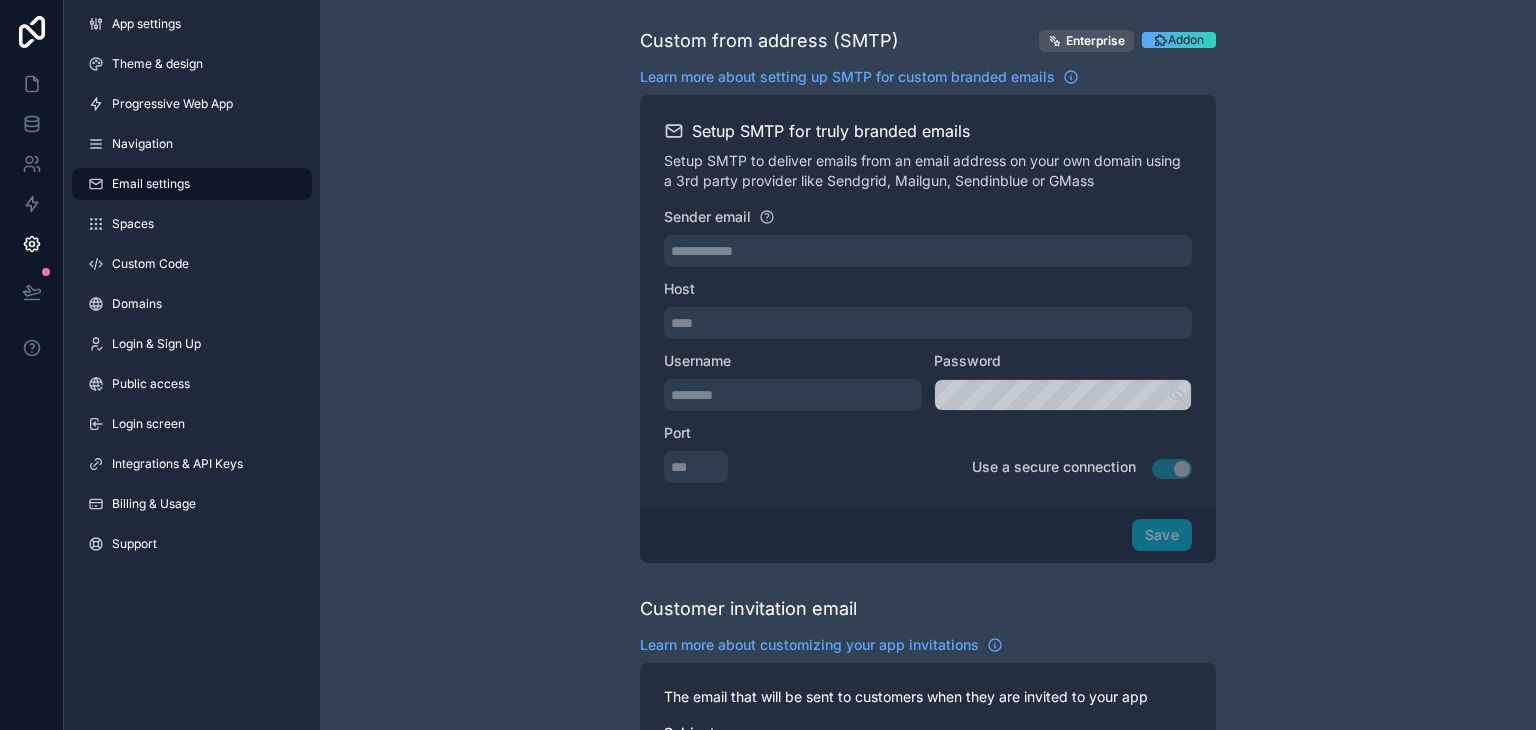 scroll, scrollTop: 0, scrollLeft: 0, axis: both 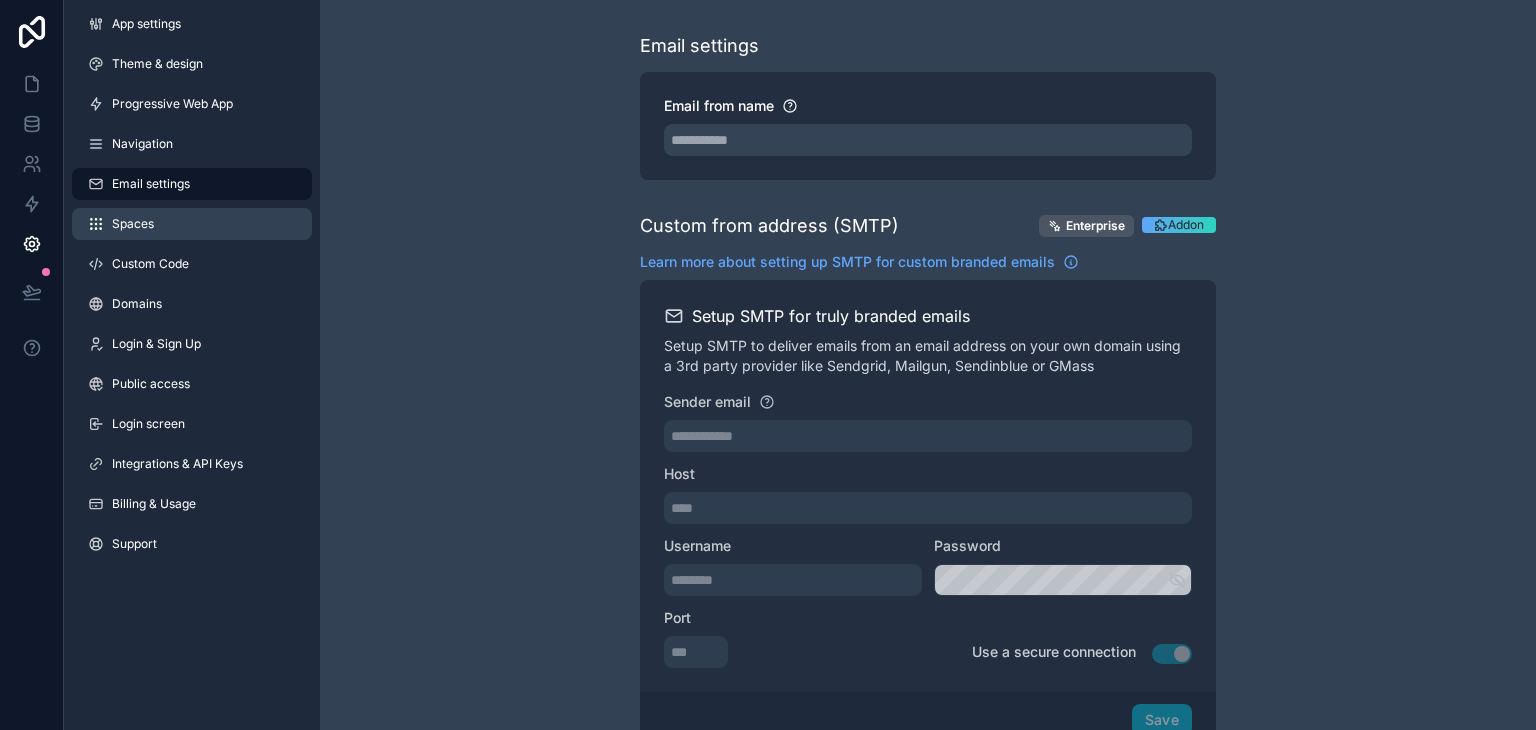 click on "Spaces" at bounding box center (192, 224) 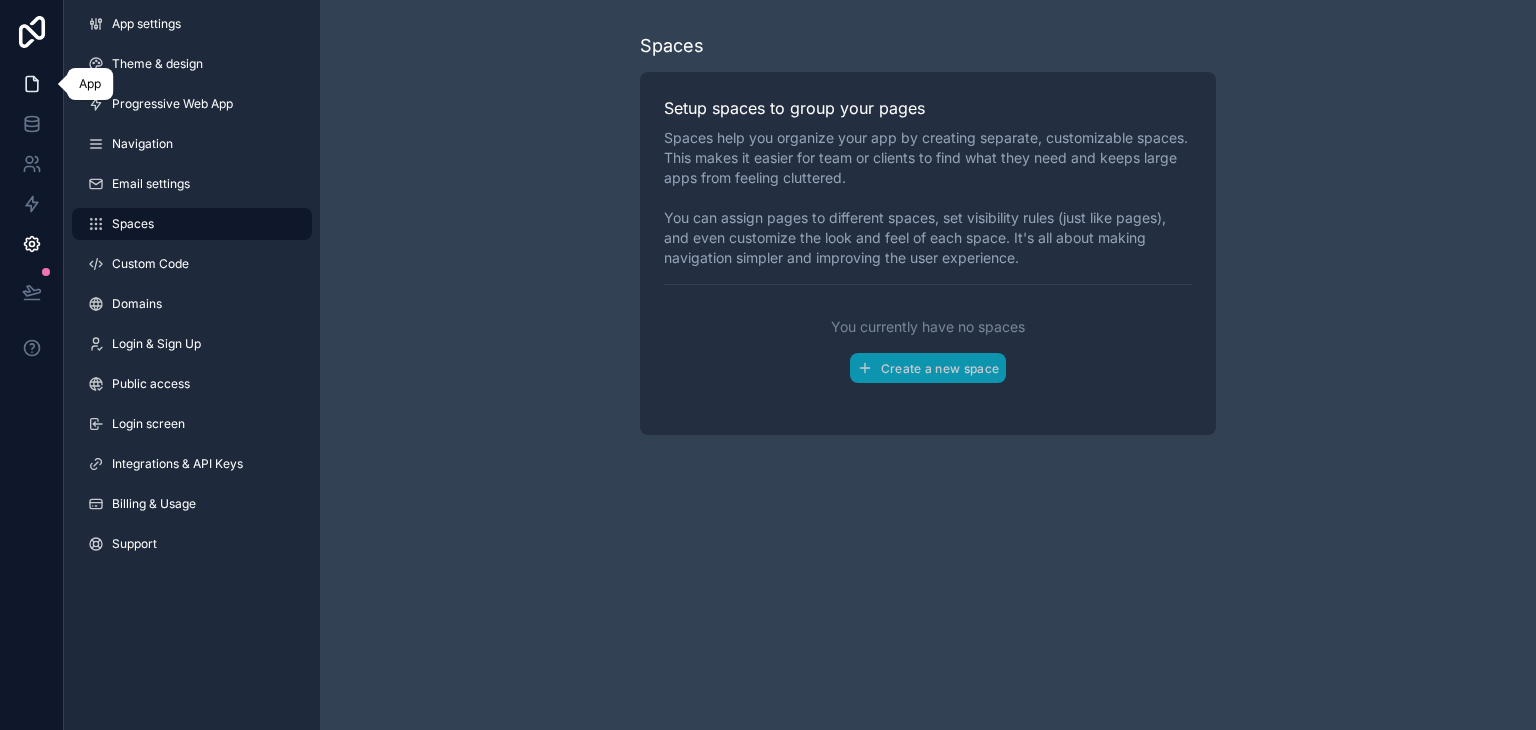 click 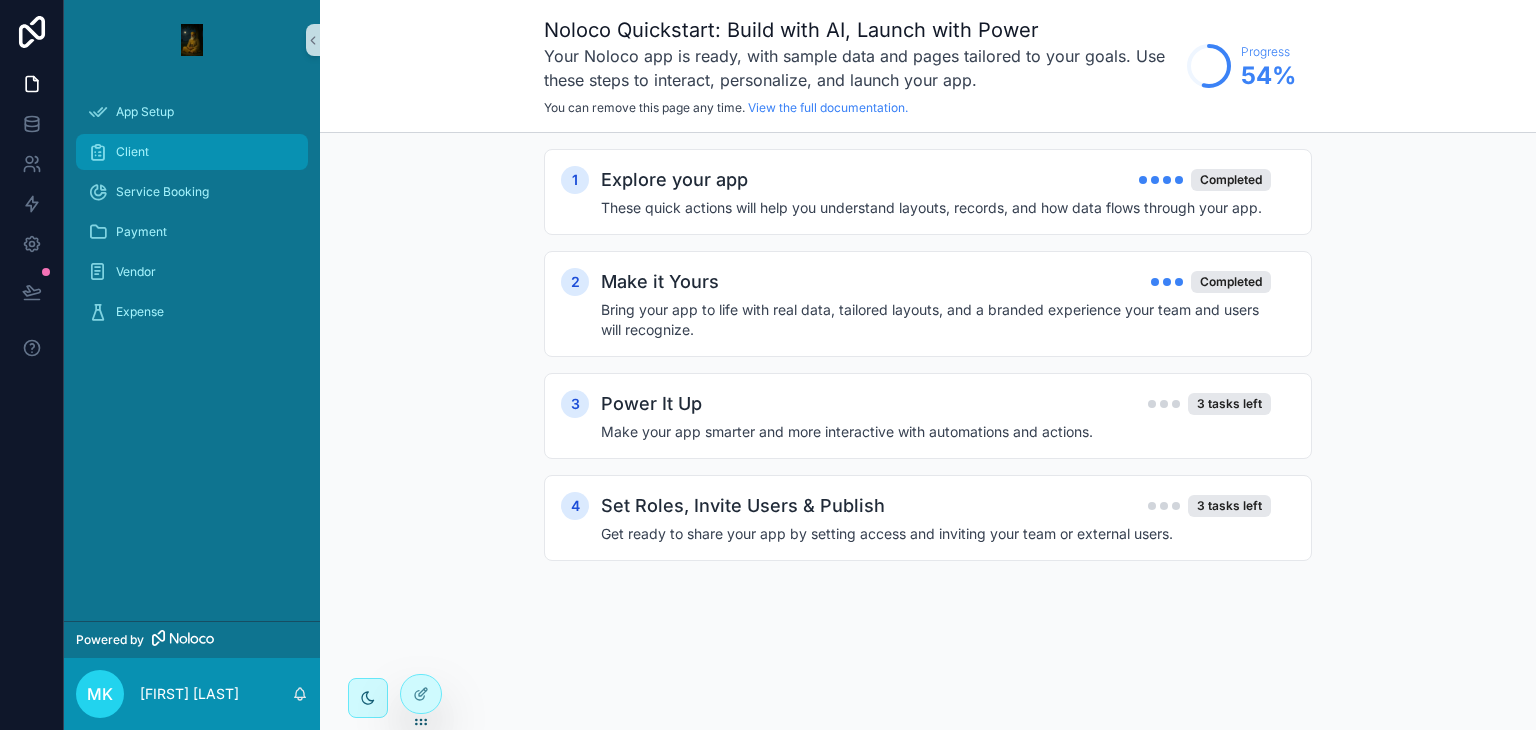 click on "Client" at bounding box center [192, 152] 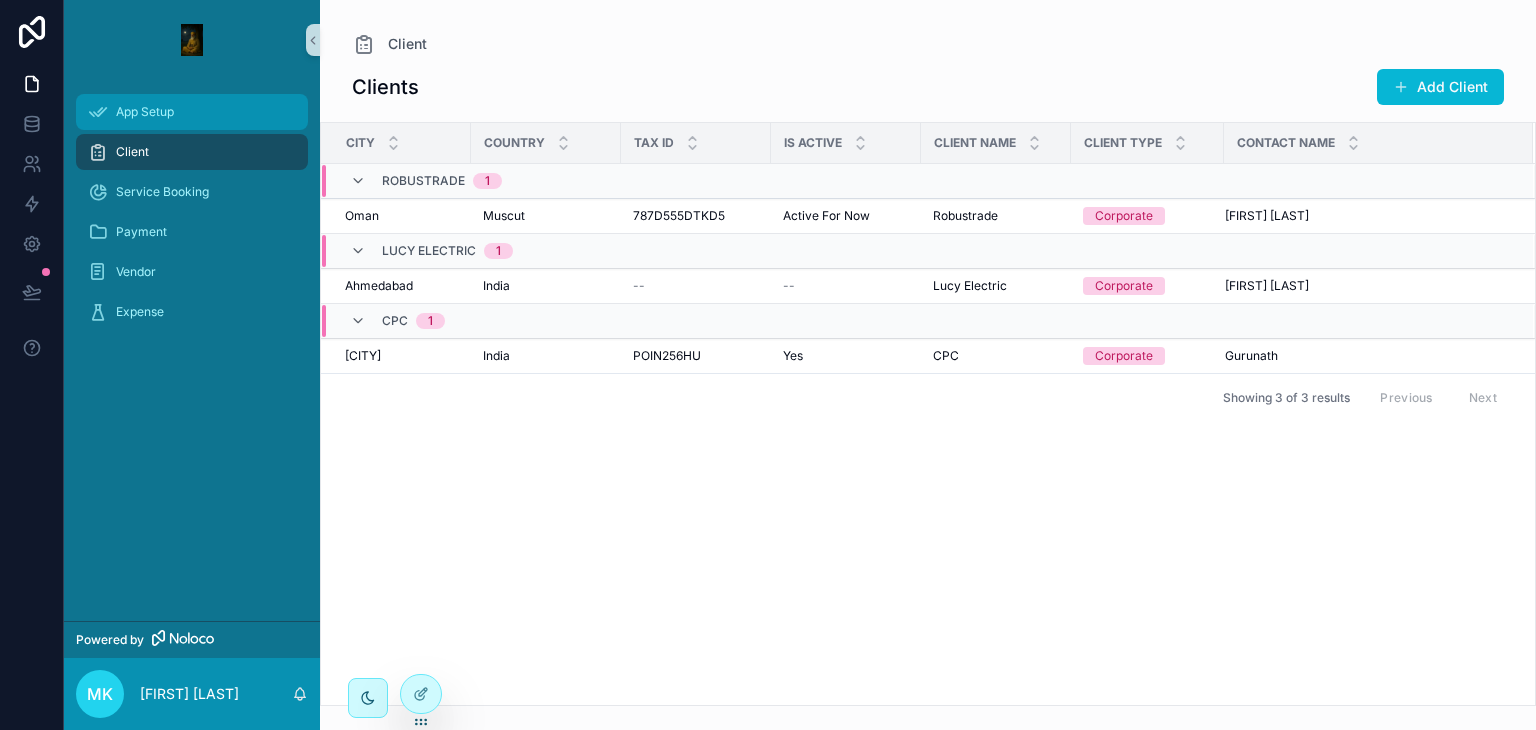 click on "App Setup" at bounding box center [192, 112] 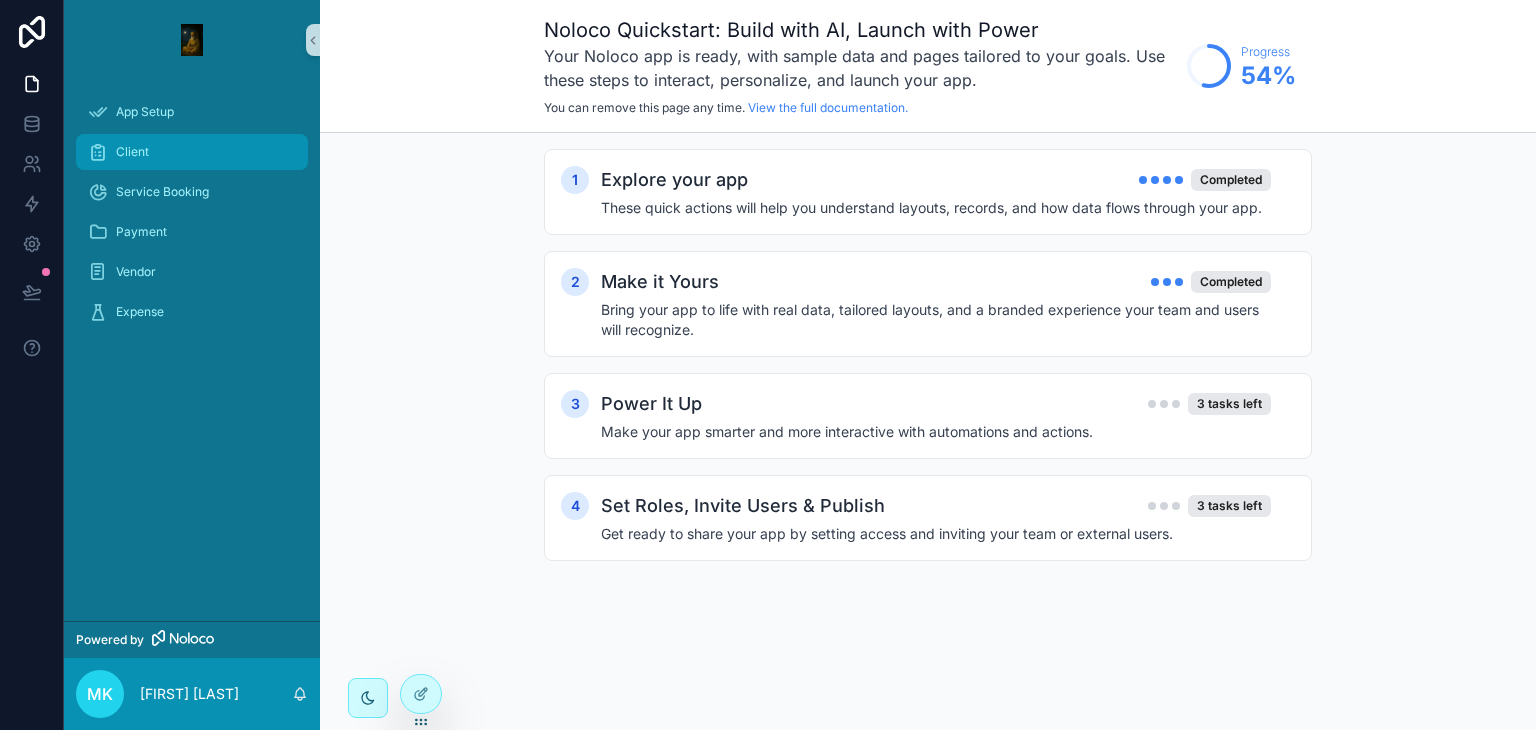 click on "Client" at bounding box center [192, 152] 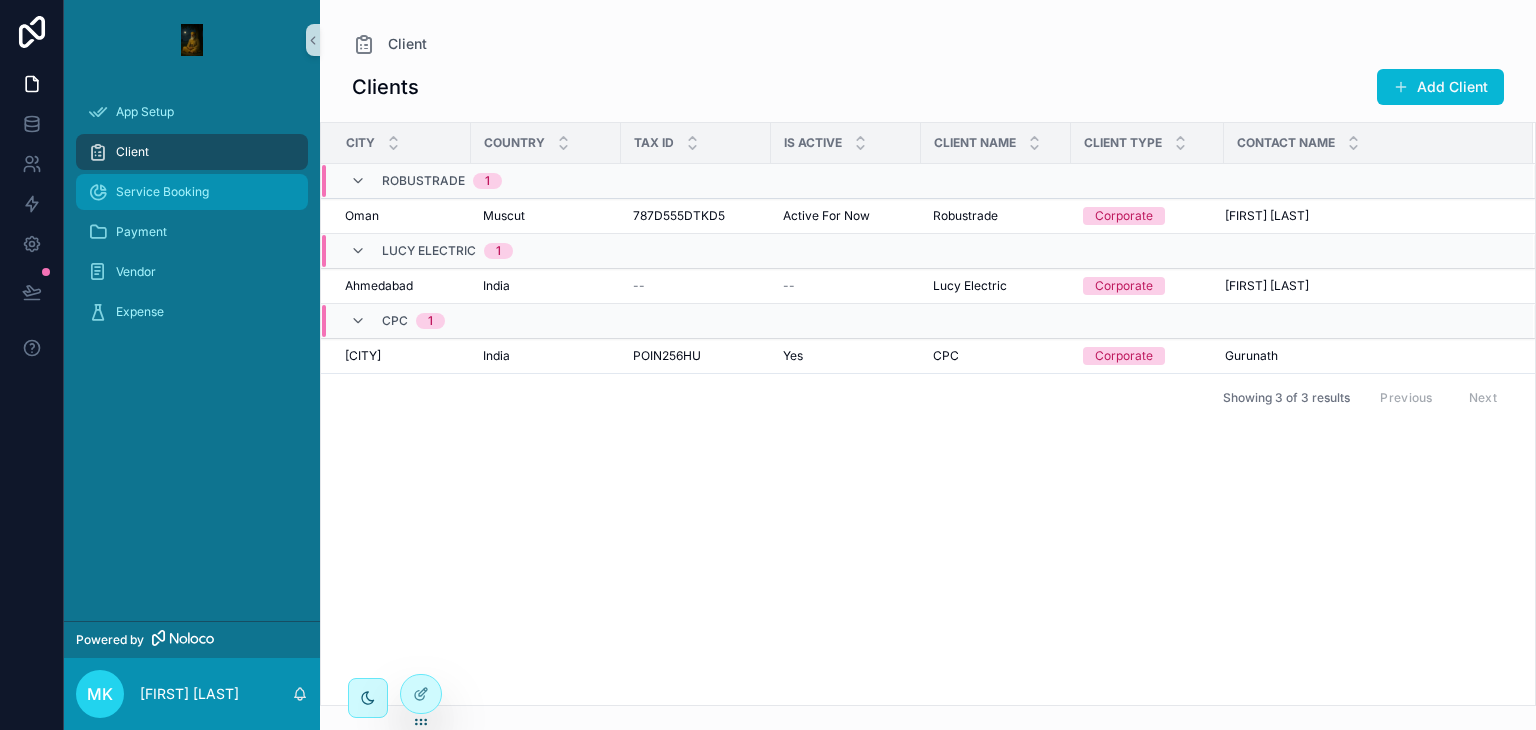 click on "Service Booking" at bounding box center [162, 192] 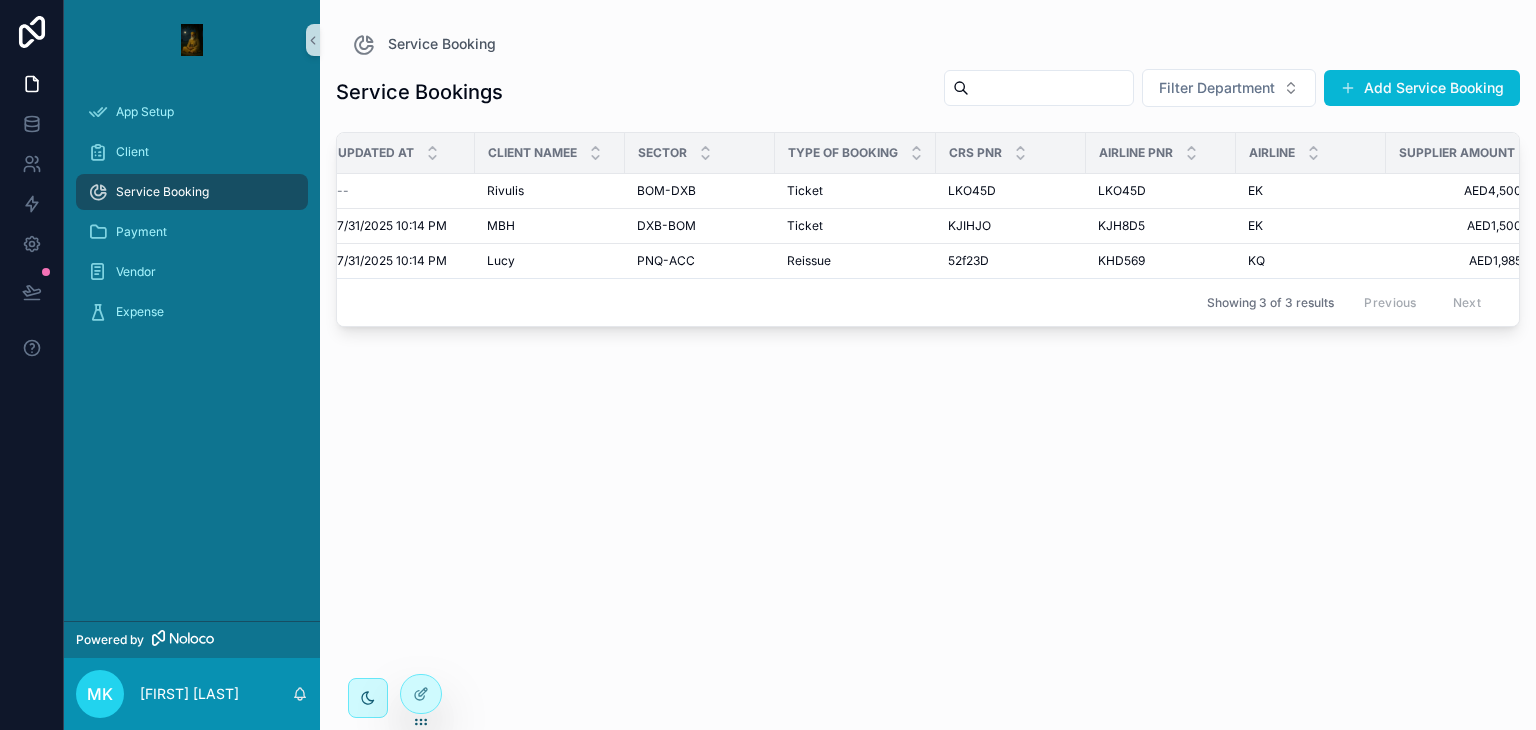 scroll, scrollTop: 0, scrollLeft: 0, axis: both 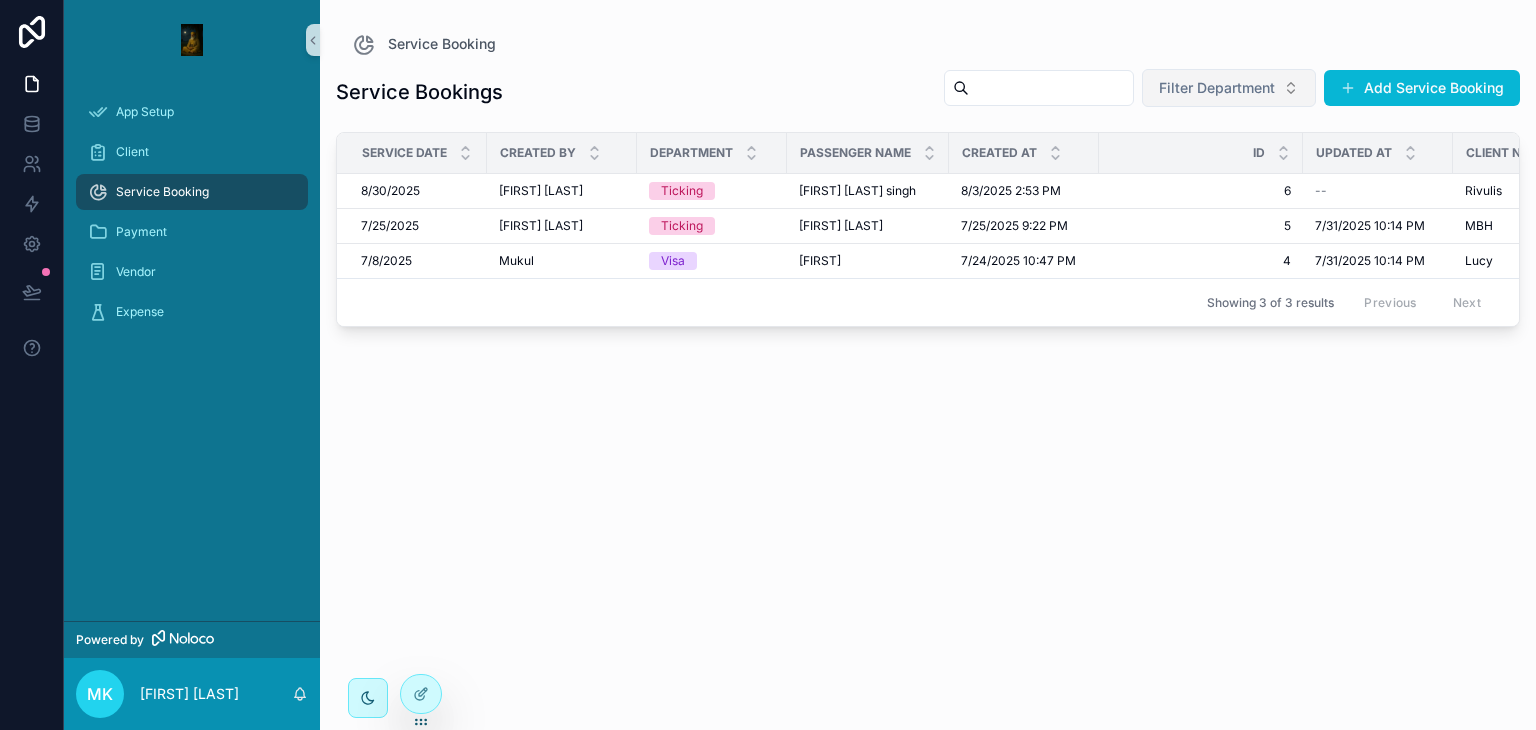 click on "Filter Department" at bounding box center [1229, 88] 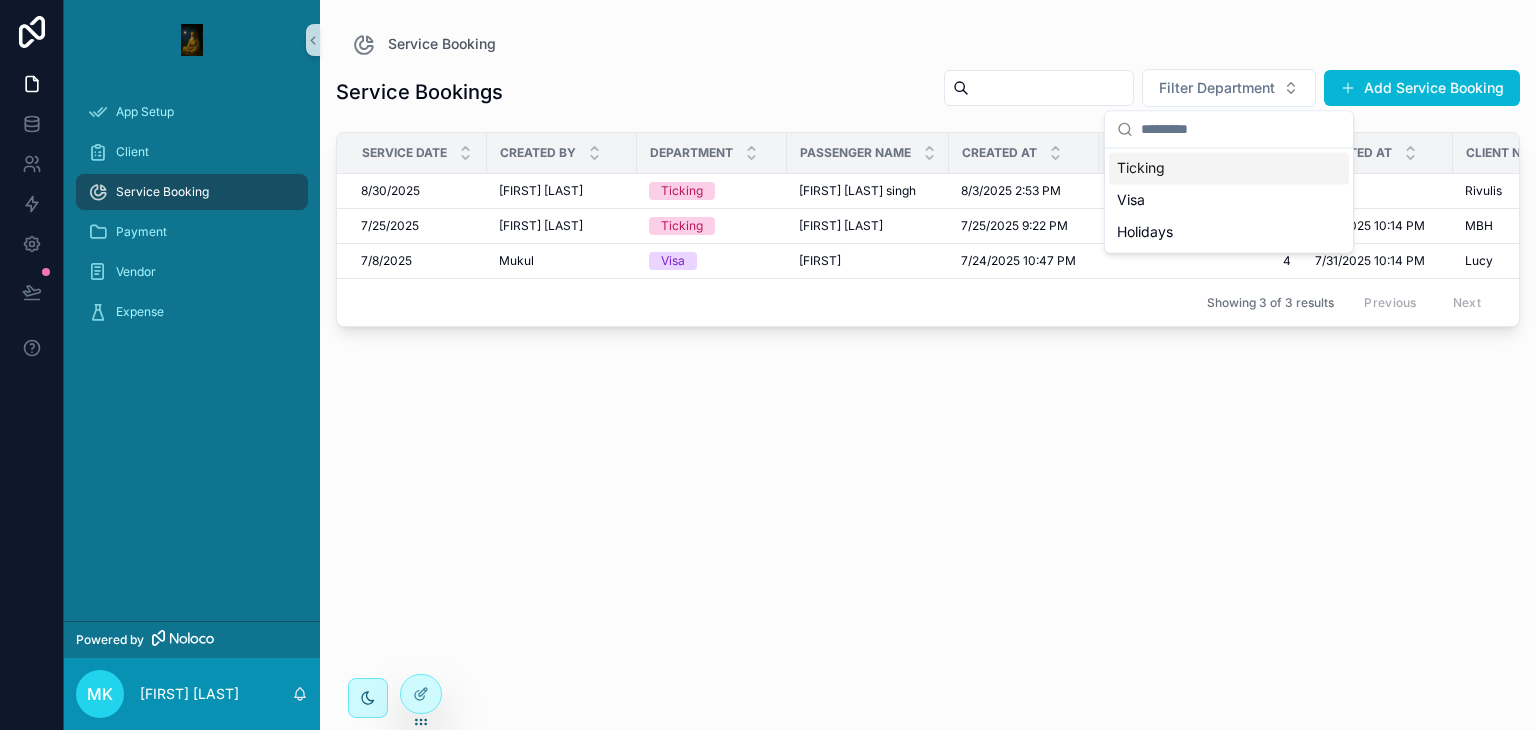 click on "Service Bookings Filter Department Add Service Booking Service Date Created By Department Passenger name Created at Id Updated at Client Namee Sector Type of booking CRS PNR Airline PNR Airline Supplier Amount Client Amount 8/30/2025 8/30/2025 [FIRST] [LAST] [FIRST] [LAST] Ticking [PASSENGER_NAME] [PASSENGER_NAME] 8/3/2025 2:53 PM 8/3/2025 2:53 PM 6 6 -- Rivulis Rivulis BOM-DXB BOM-DXB Ticket Ticket LKO45D LKO45D LKO45D LKO45D EK EK AED4,500.00 AED4,500.00 AED5,000.00 AED5,000.00 7/25/2025 7/25/2025 [FIRST] [LAST] [FIRST] [LAST] Ticking [PASSENGER_NAME] [PASSENGER_NAME] 7/25/2025 9:22 PM 7/25/2025 9:22 PM 5 5 7/31/2025 10:14 PM 7/31/2025 10:14 PM MBH MBH DXB-BOM DXB-BOM Ticket Ticket KJIHJO KJIHJO KJH8D5 KJH8D5 EK EK AED1,500.00 AED1,500.00 AED1,200.00 AED1,200.00 7/8/2025 7/8/2025 [FIRST]  [FIRST]  Visa [PASSENGER_NAME] [PASSENGER_NAME] 7/24/2025 10:47 PM 7/24/2025 10:47 PM 4 4 7/31/2025 10:14 PM 7/31/2025 10:14 PM Lucy Lucy PNQ-ACC PNQ-ACC Reissue Reissue 52f23D 52f23D KHD569 KHD569 KQ KQ AED1,985.00 AED1,985.00 AED1,000.00 Previous" at bounding box center (928, 381) 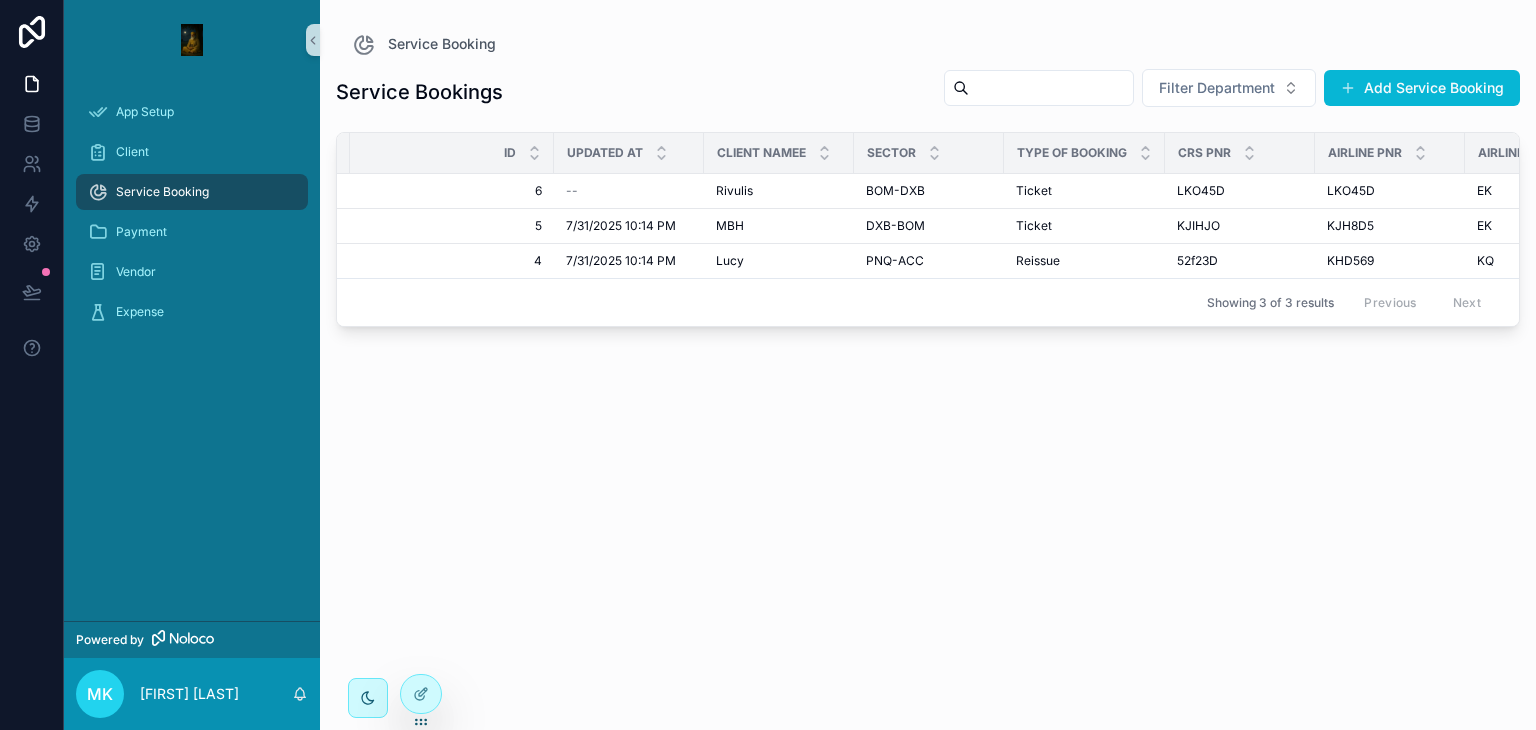 scroll, scrollTop: 0, scrollLeft: 0, axis: both 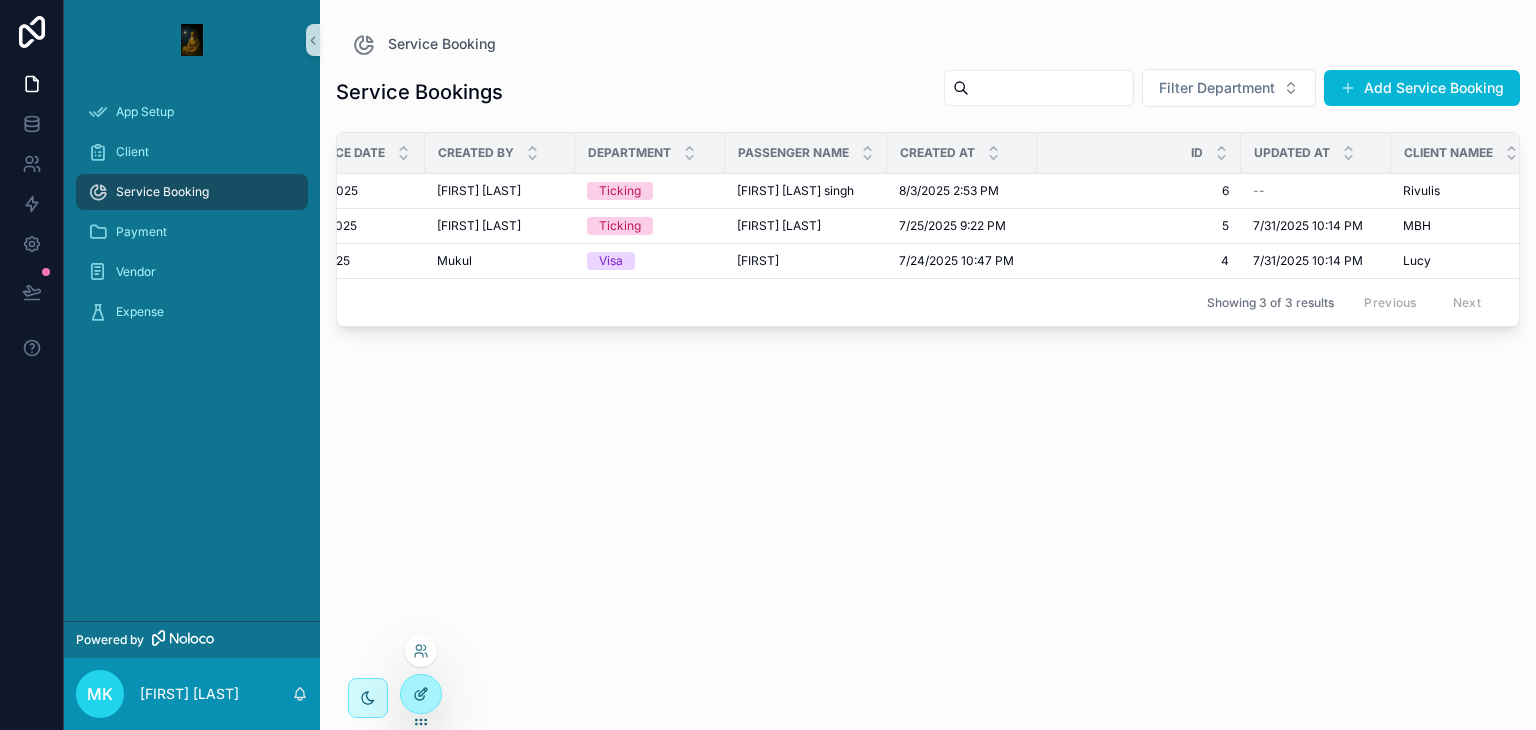 click 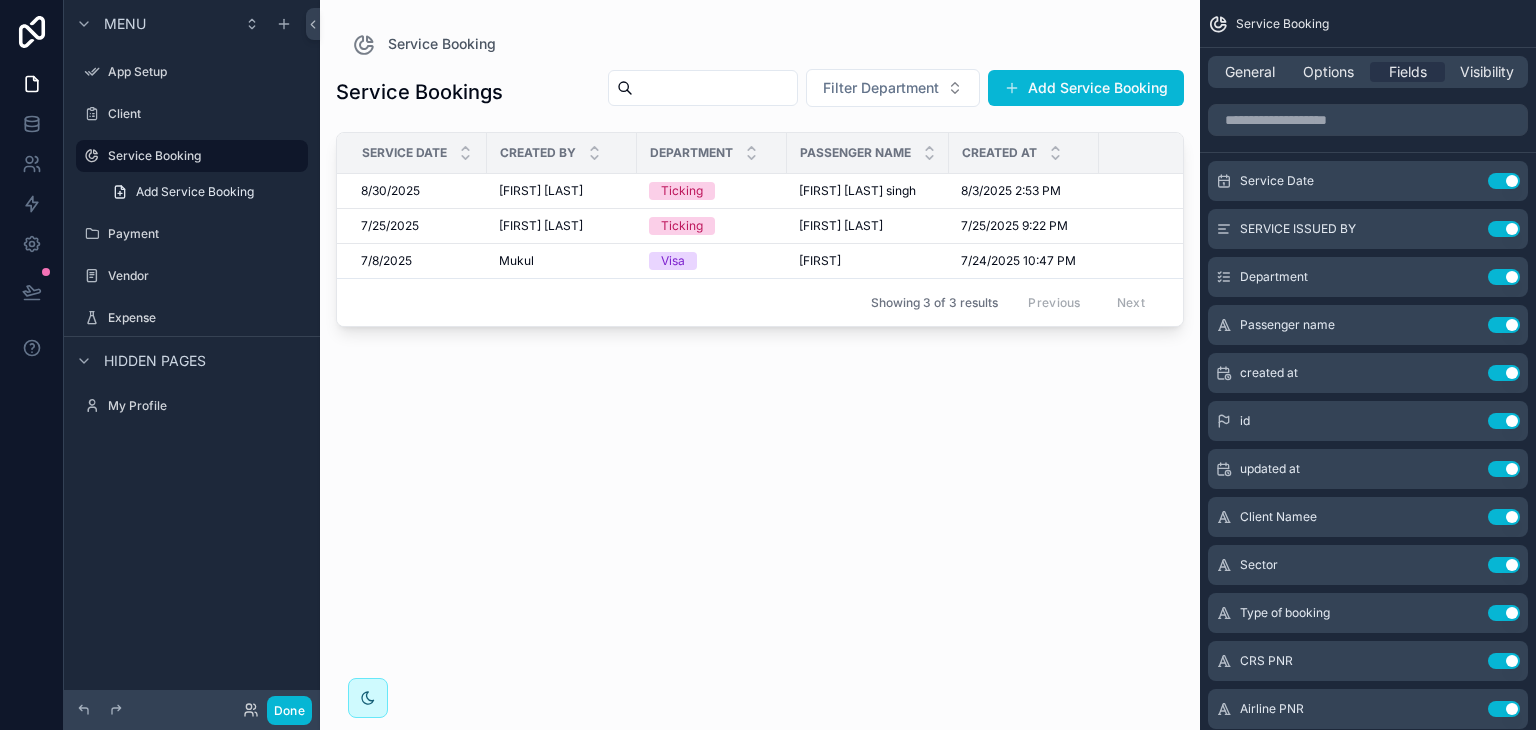 click at bounding box center [760, 353] 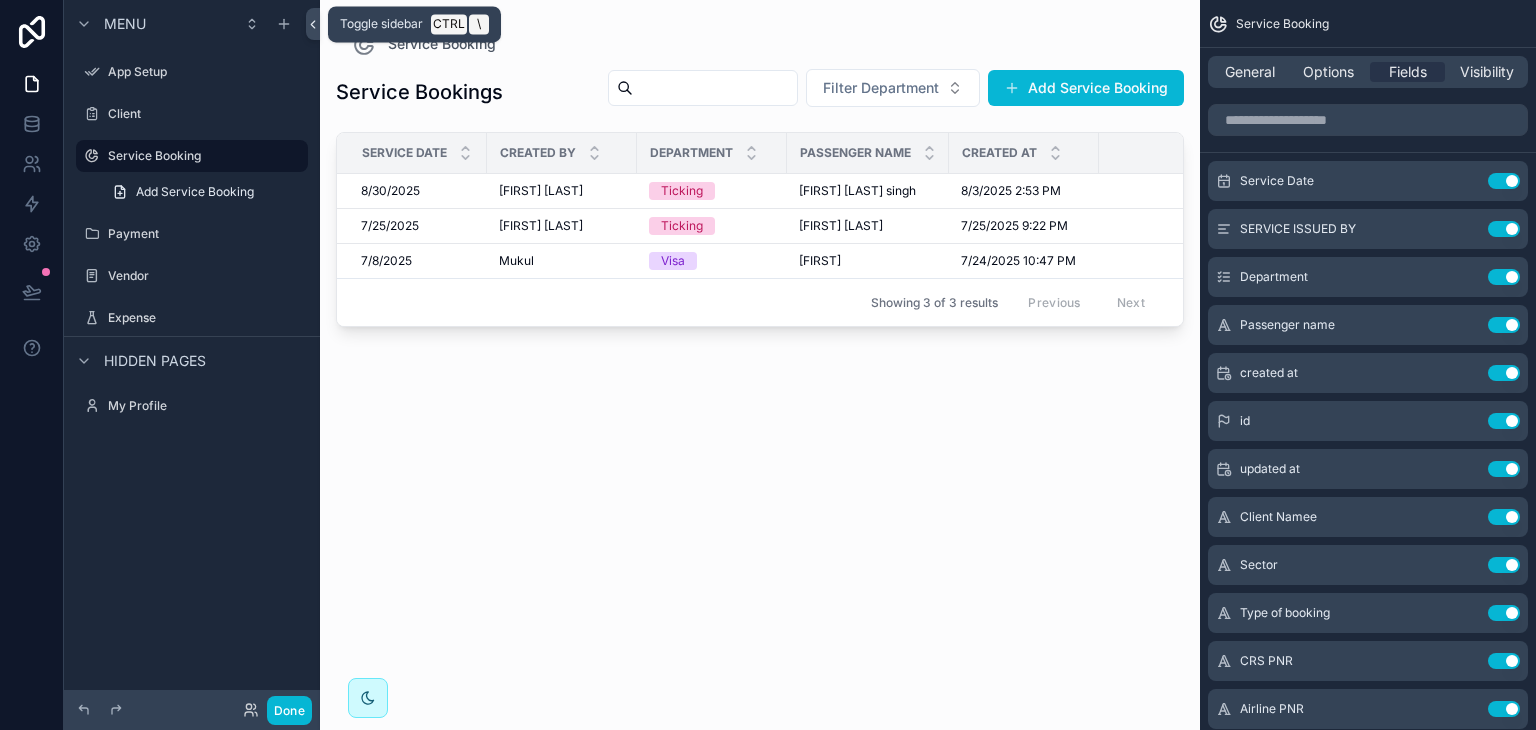click 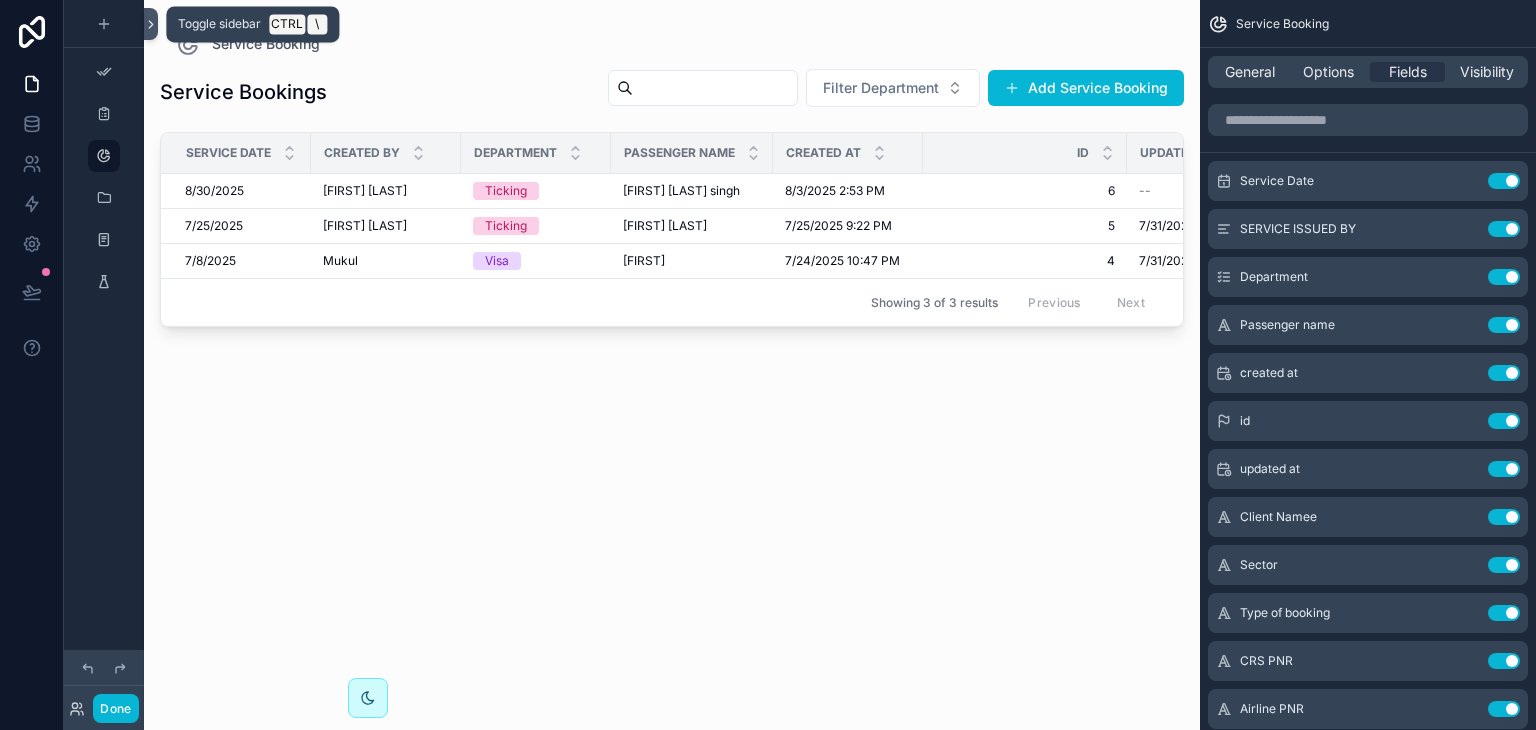 click 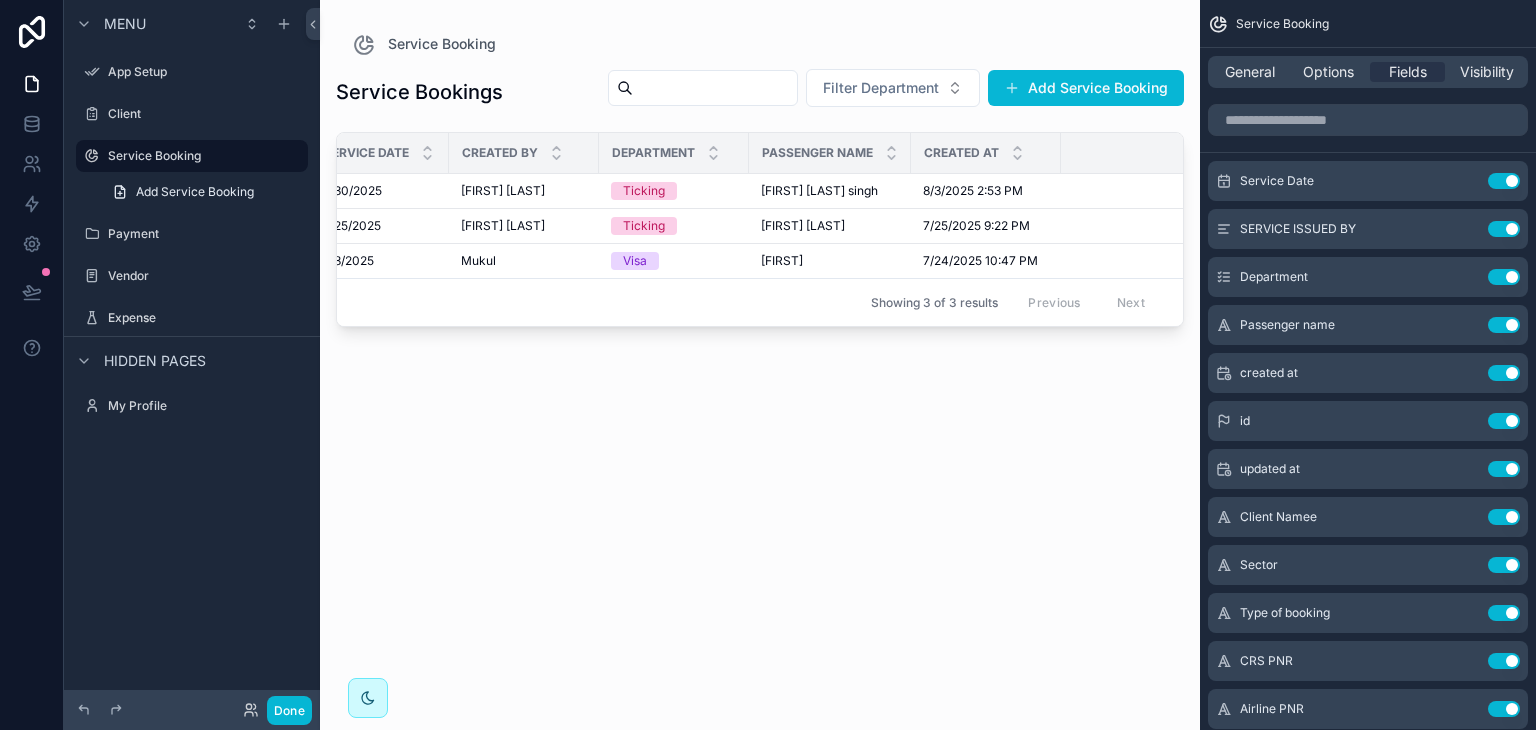 scroll, scrollTop: 0, scrollLeft: 40, axis: horizontal 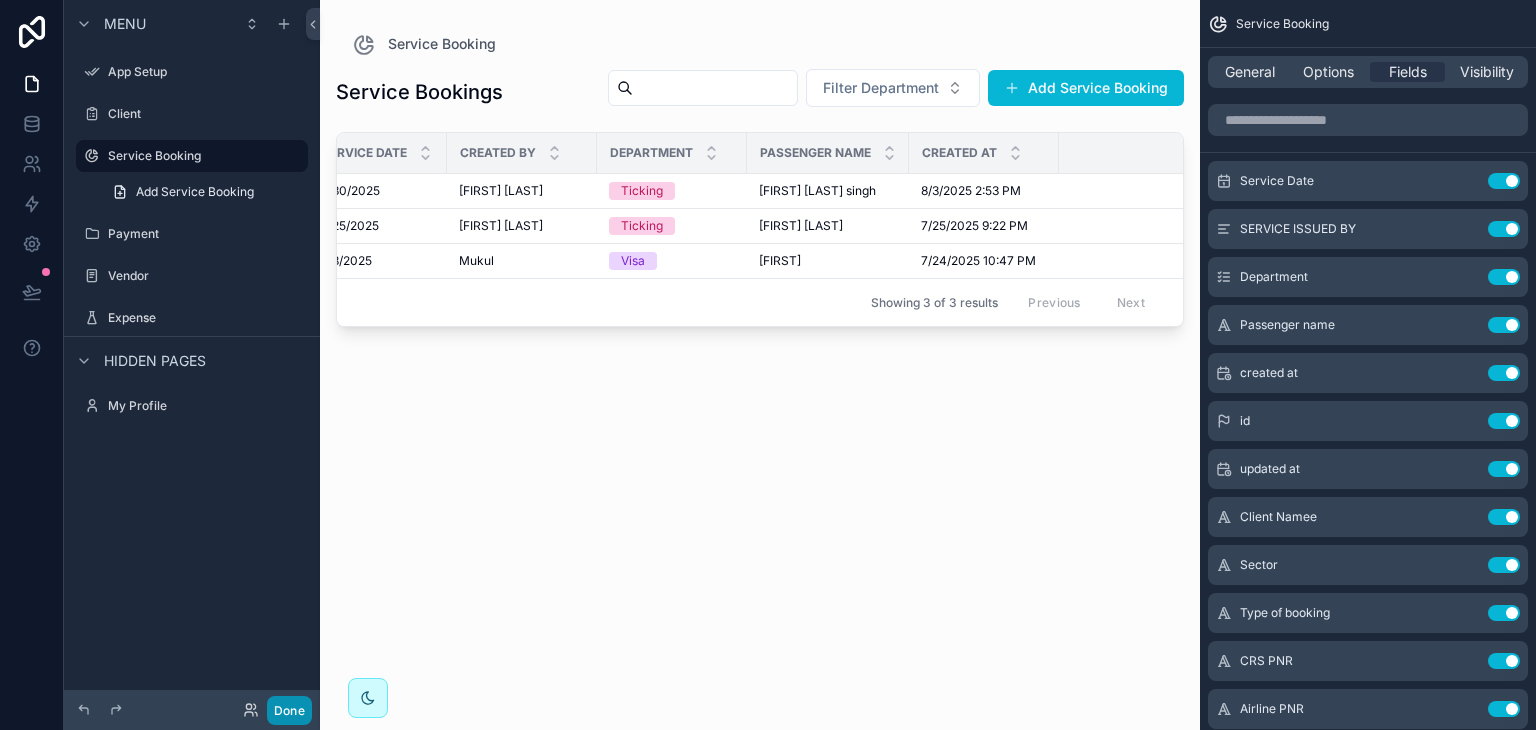 click on "Done" at bounding box center (289, 710) 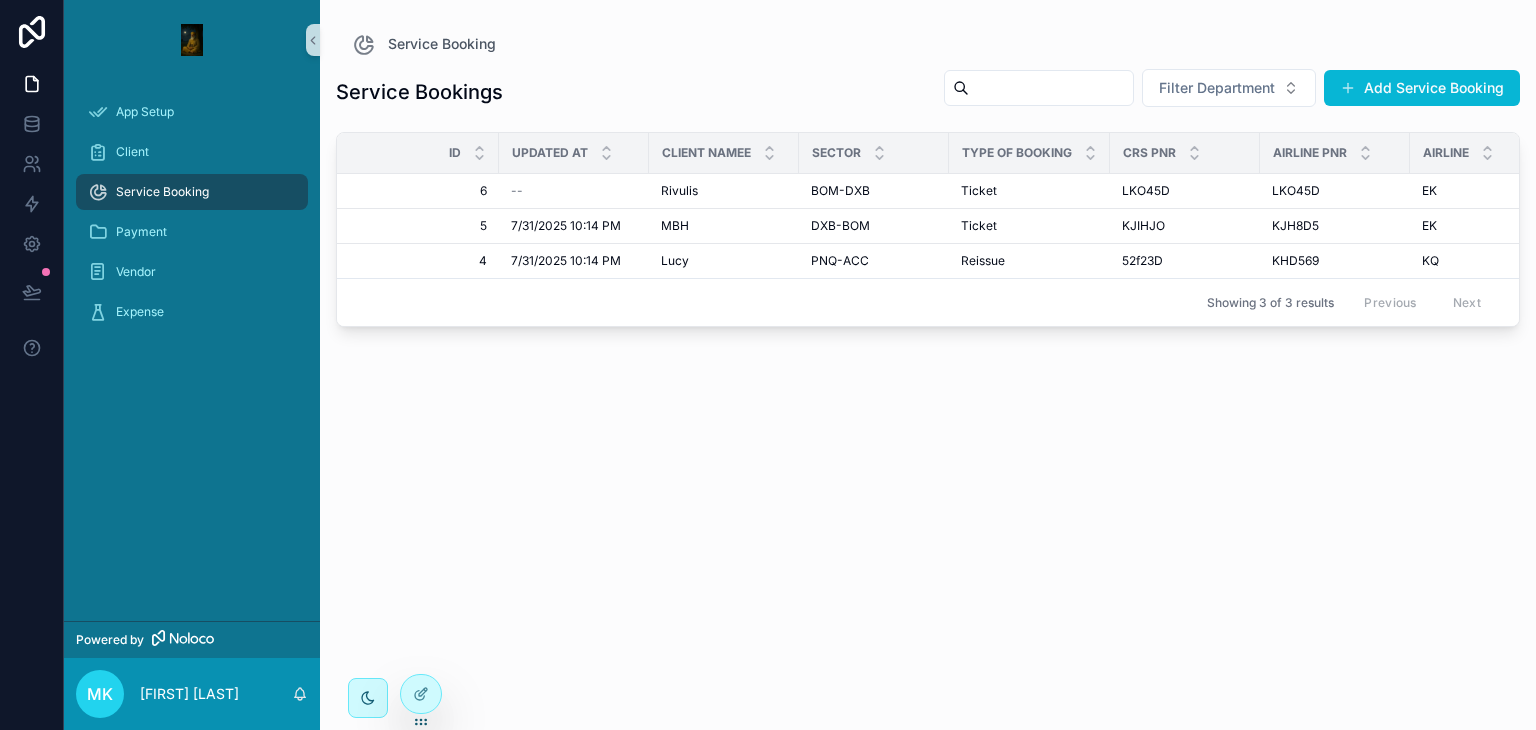 scroll, scrollTop: 0, scrollLeft: 0, axis: both 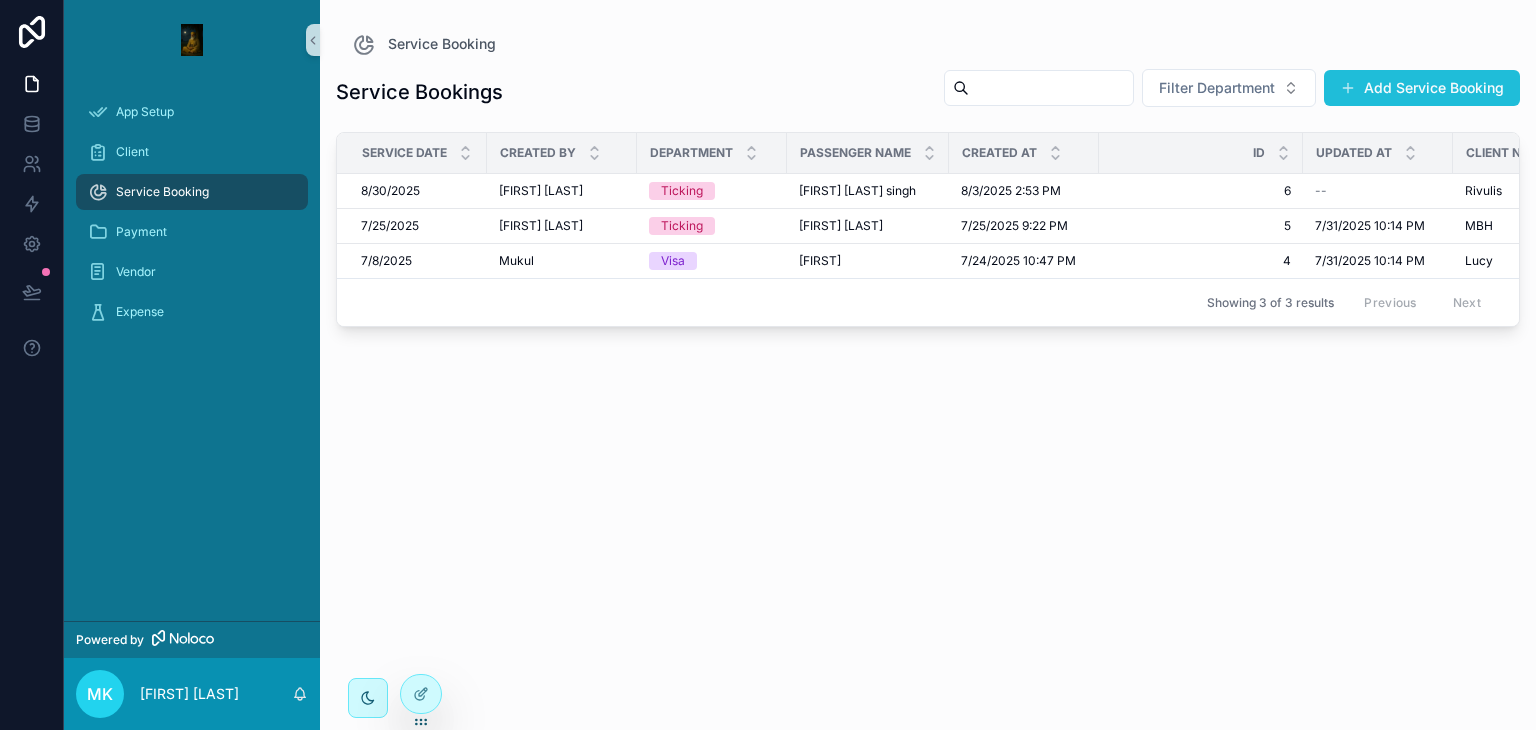 click on "Add Service Booking" at bounding box center [1422, 88] 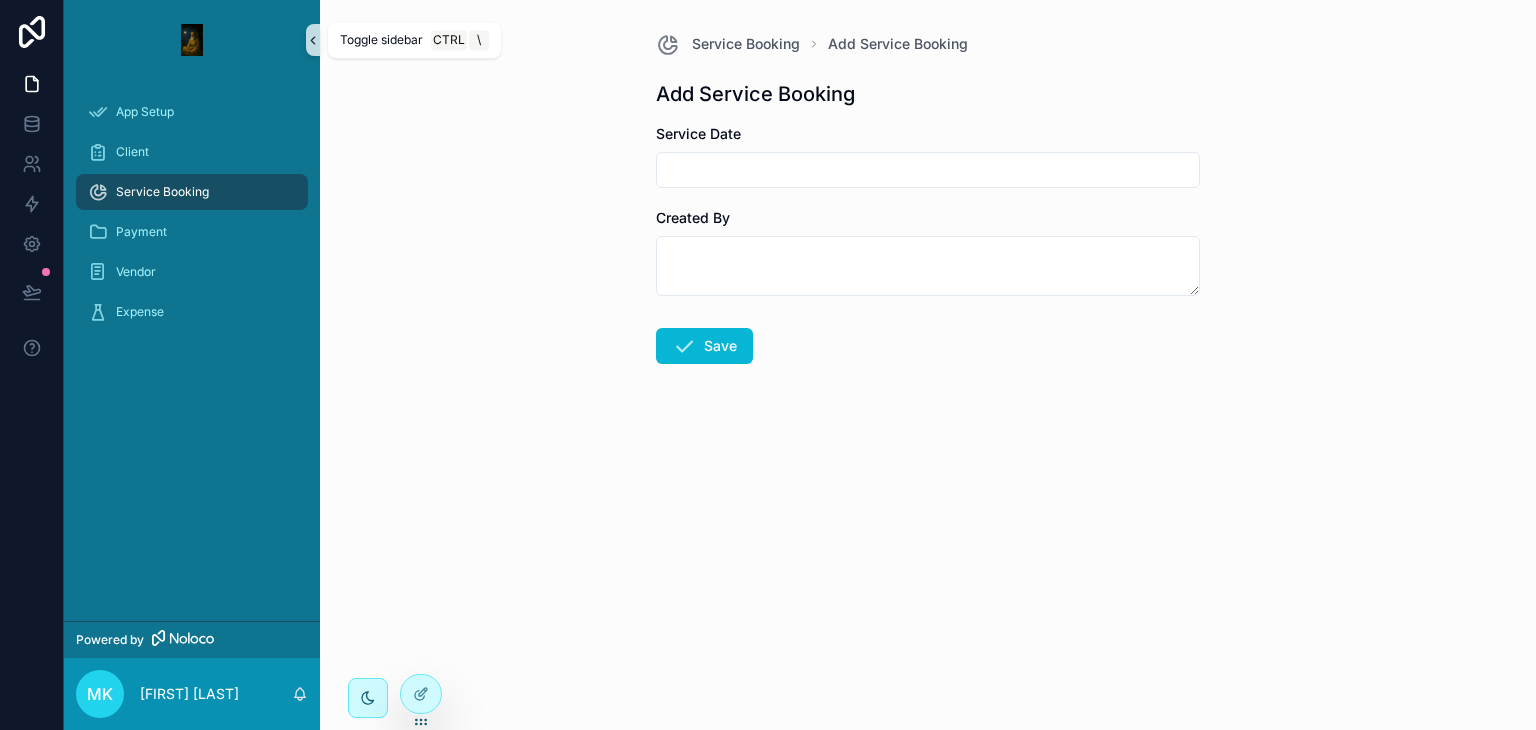 click at bounding box center (313, 40) 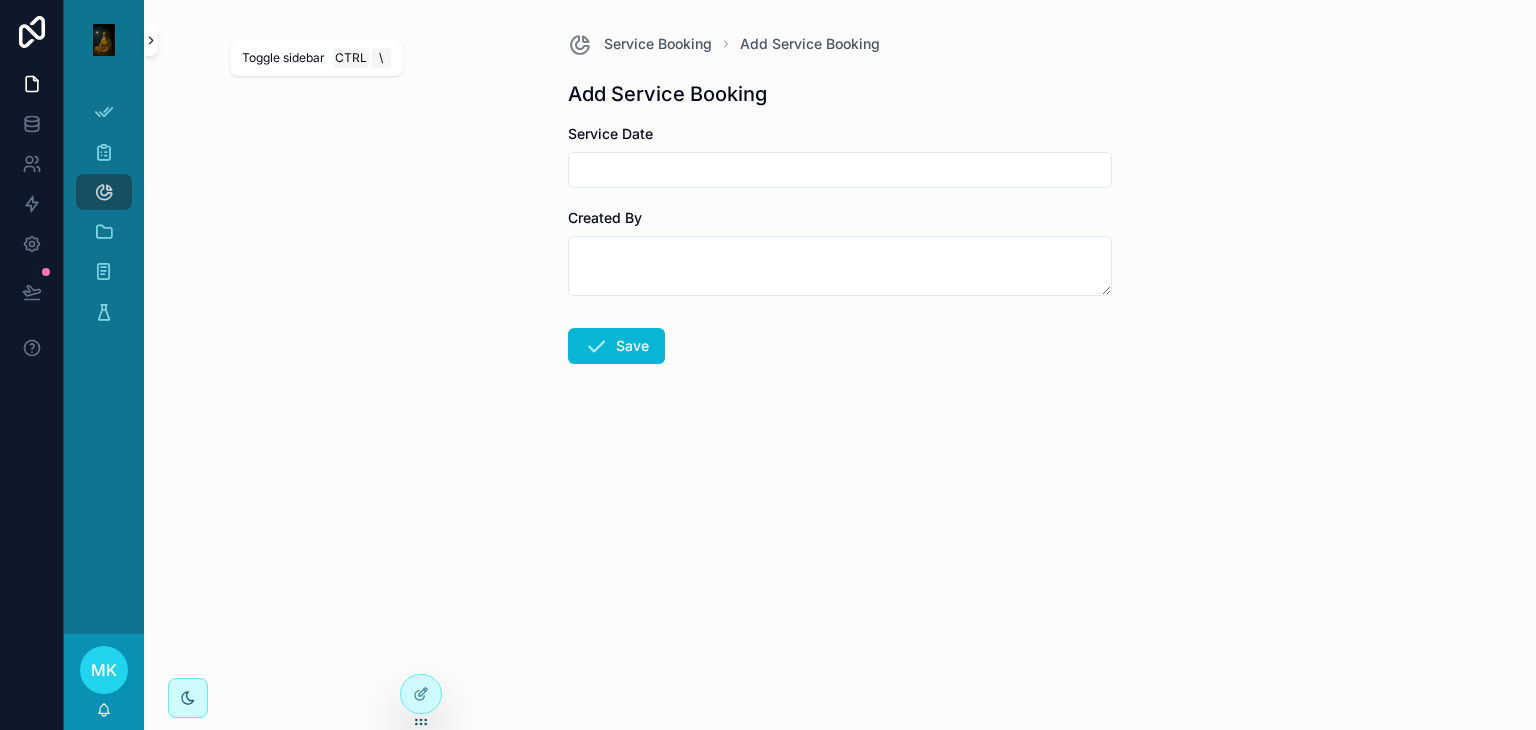 click 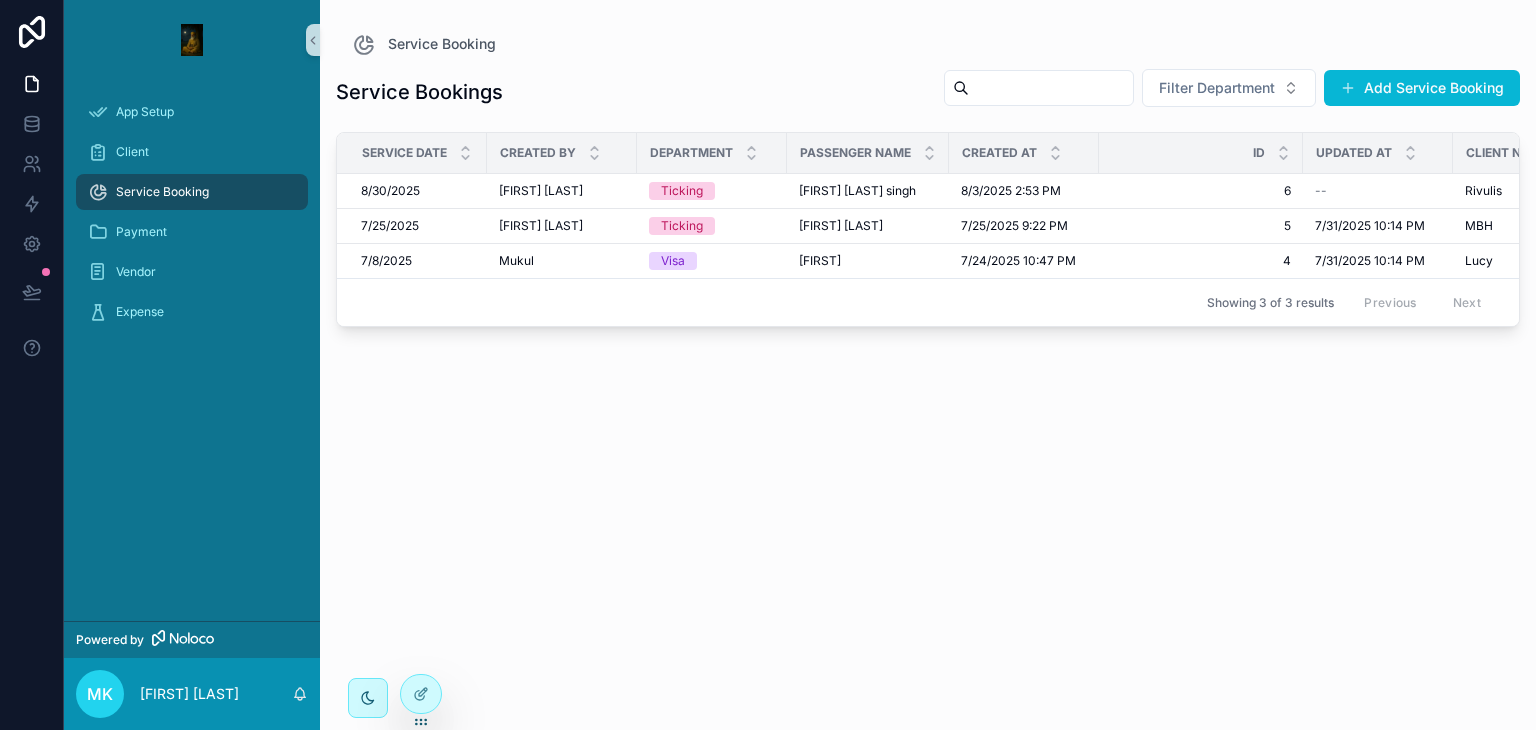 scroll, scrollTop: 0, scrollLeft: 104, axis: horizontal 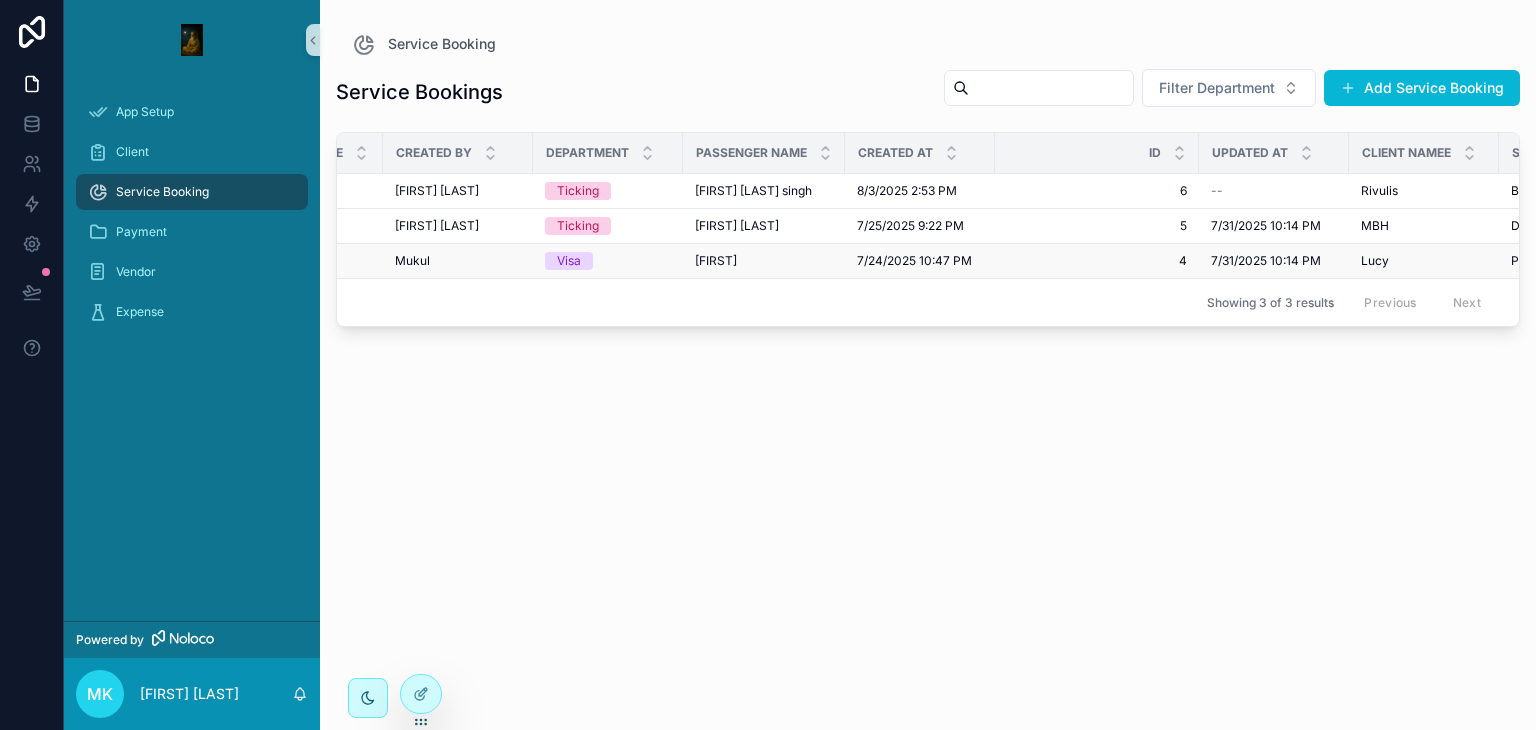 click on "[PASSENGER_NAME] [PASSENGER_NAME]" at bounding box center (764, 261) 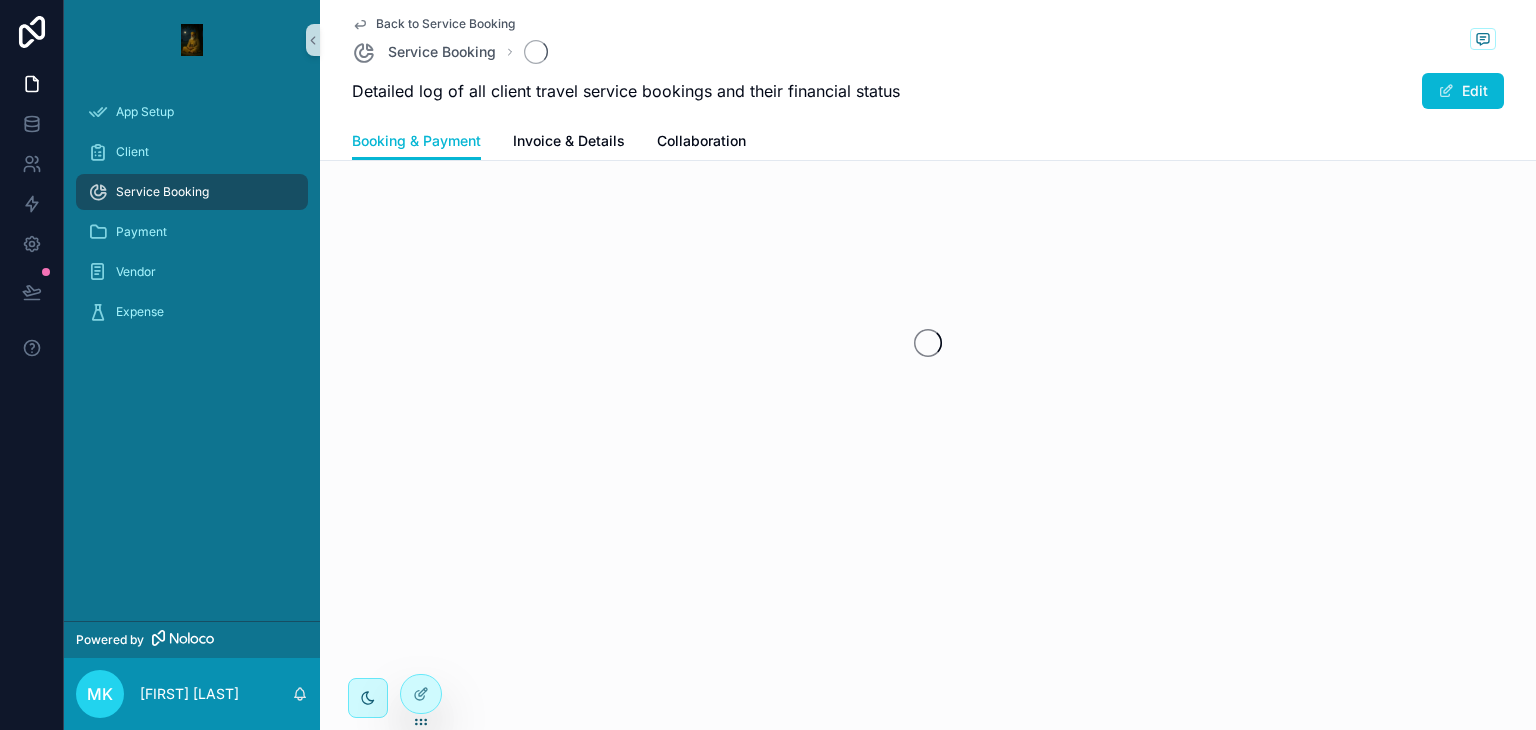 click at bounding box center (928, 343) 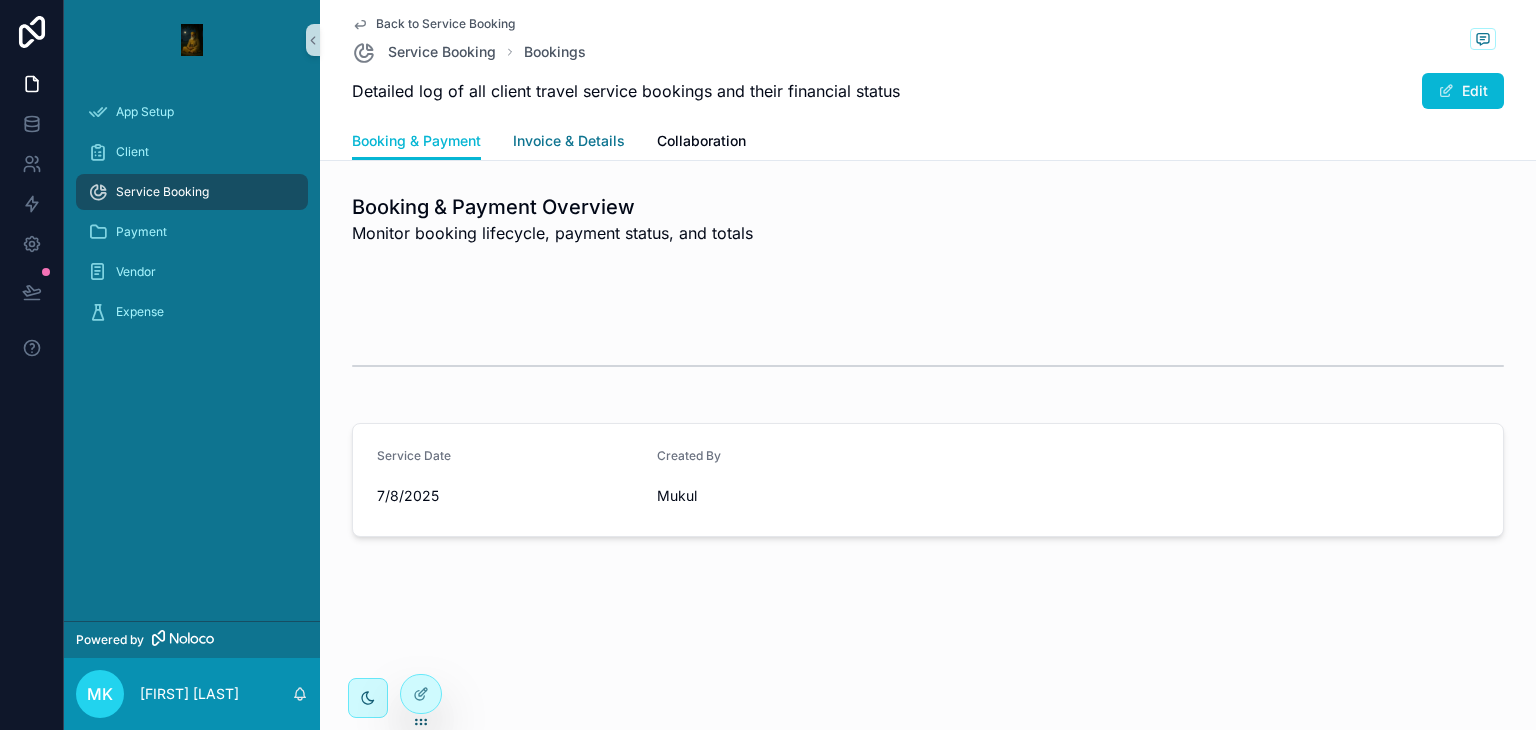 click on "Invoice & Details" at bounding box center [569, 141] 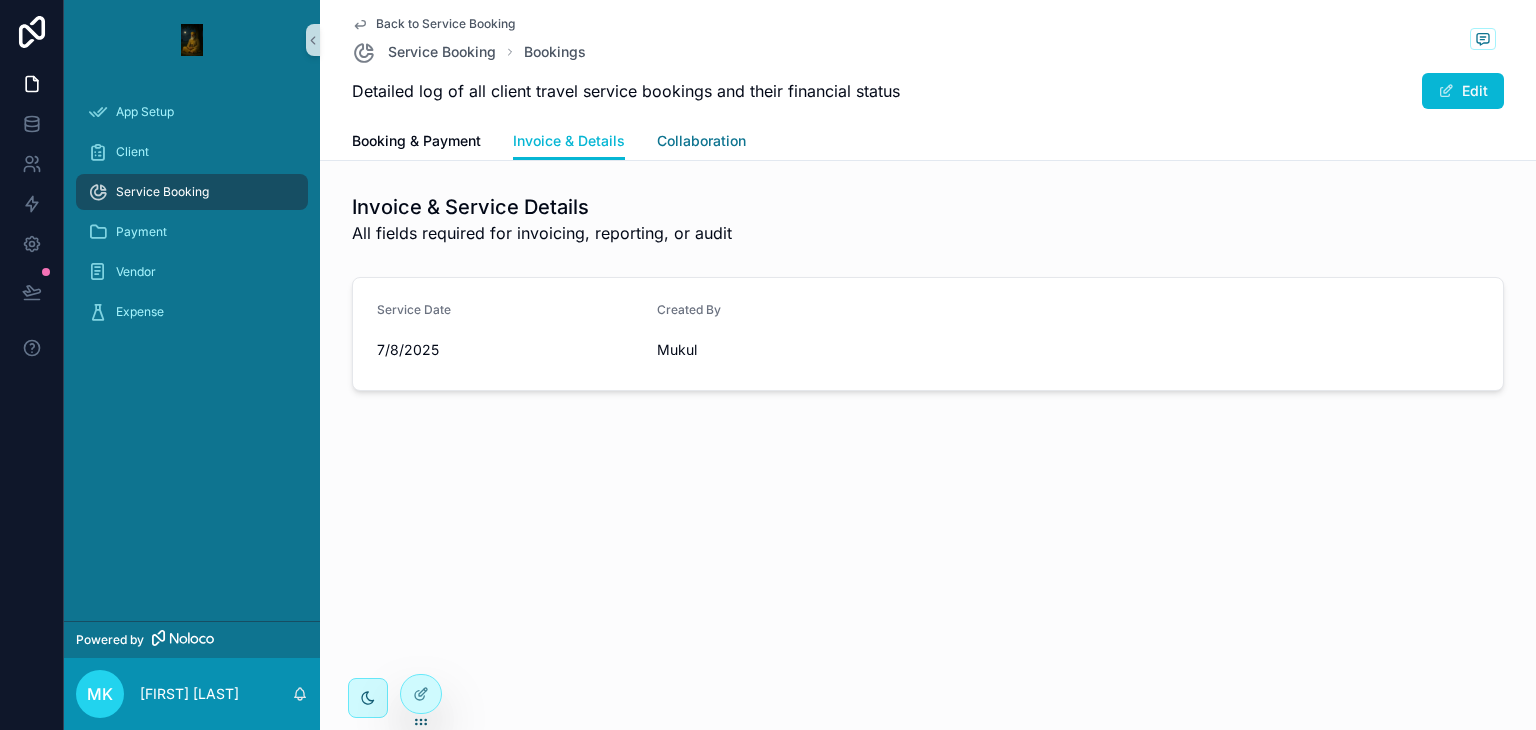 click on "Collaboration" at bounding box center [701, 143] 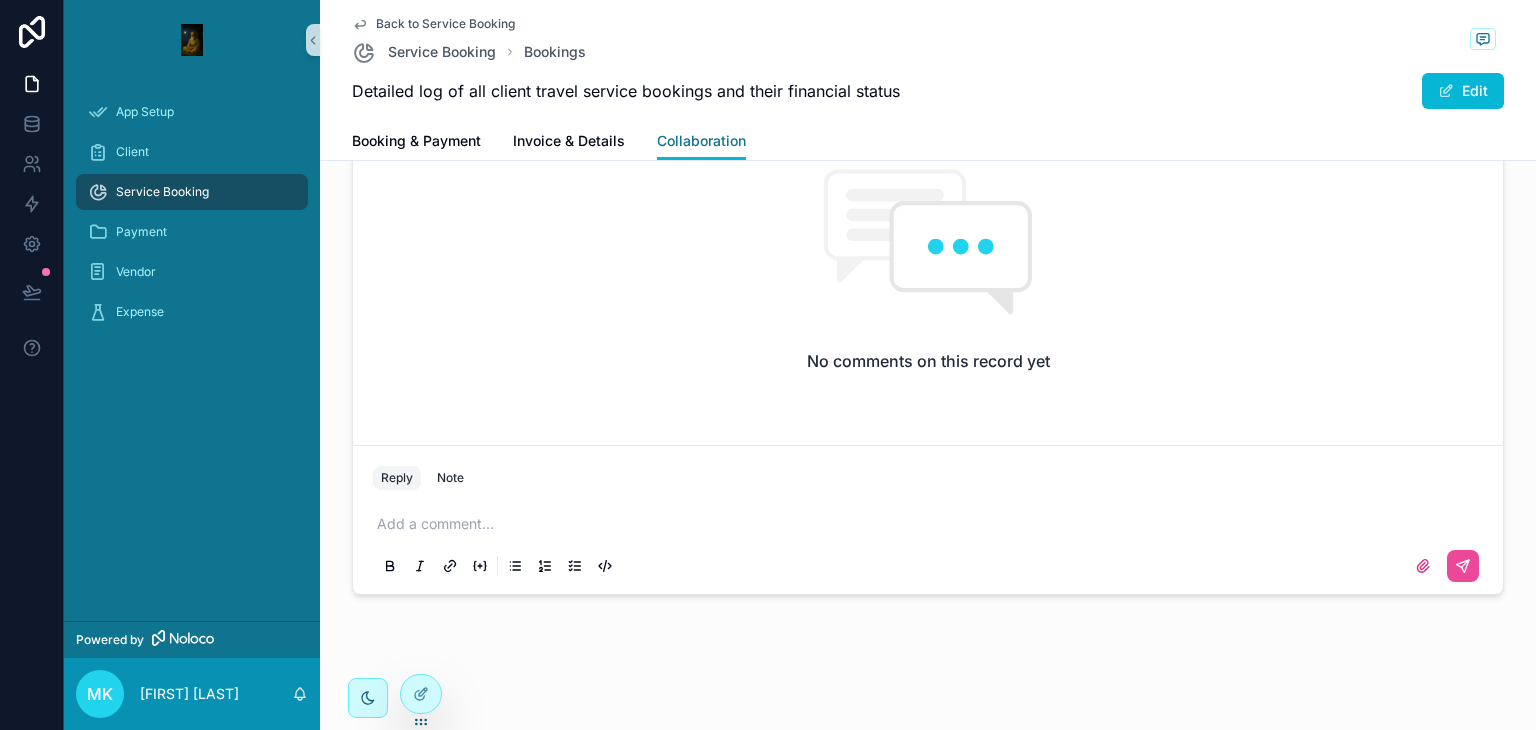 scroll, scrollTop: 0, scrollLeft: 0, axis: both 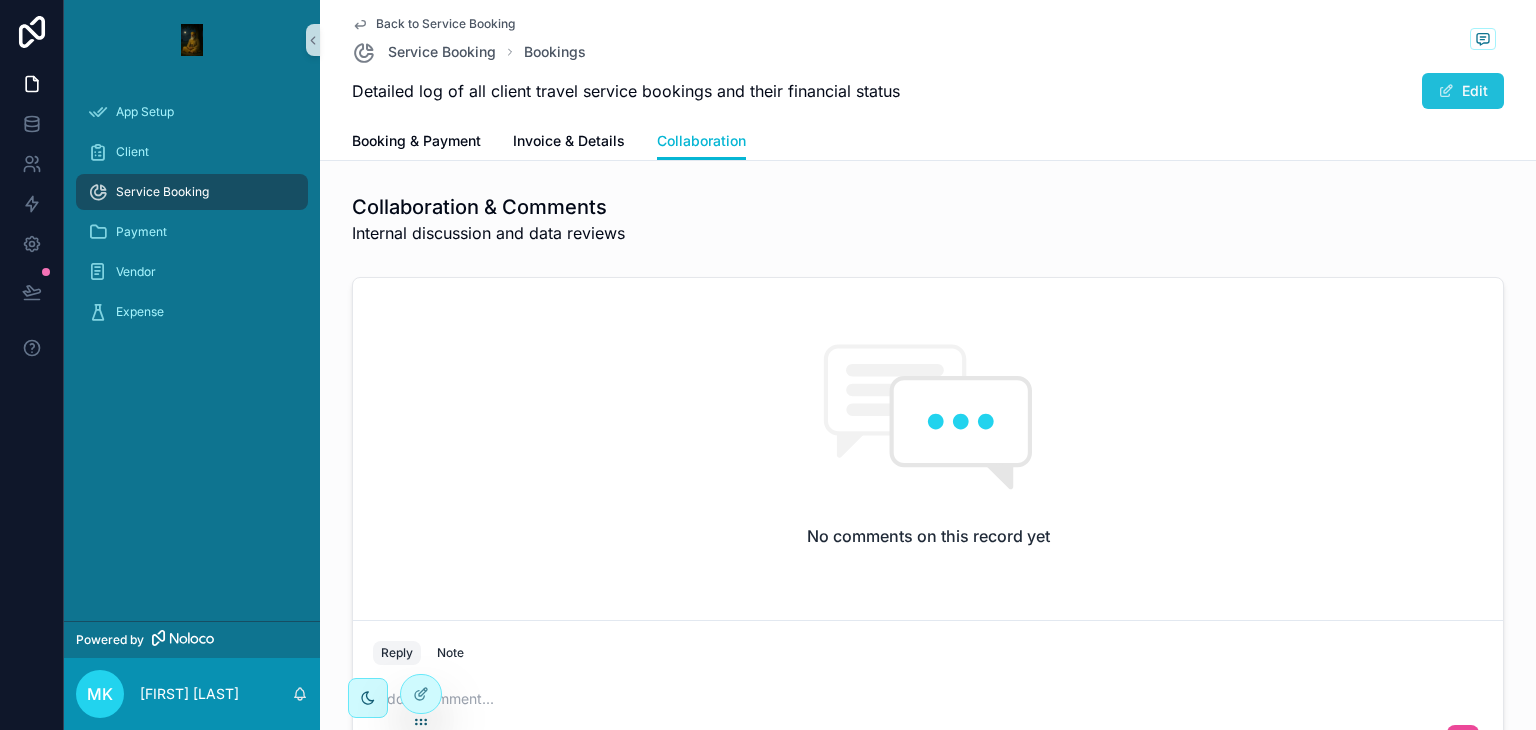 click on "Edit" at bounding box center [1463, 91] 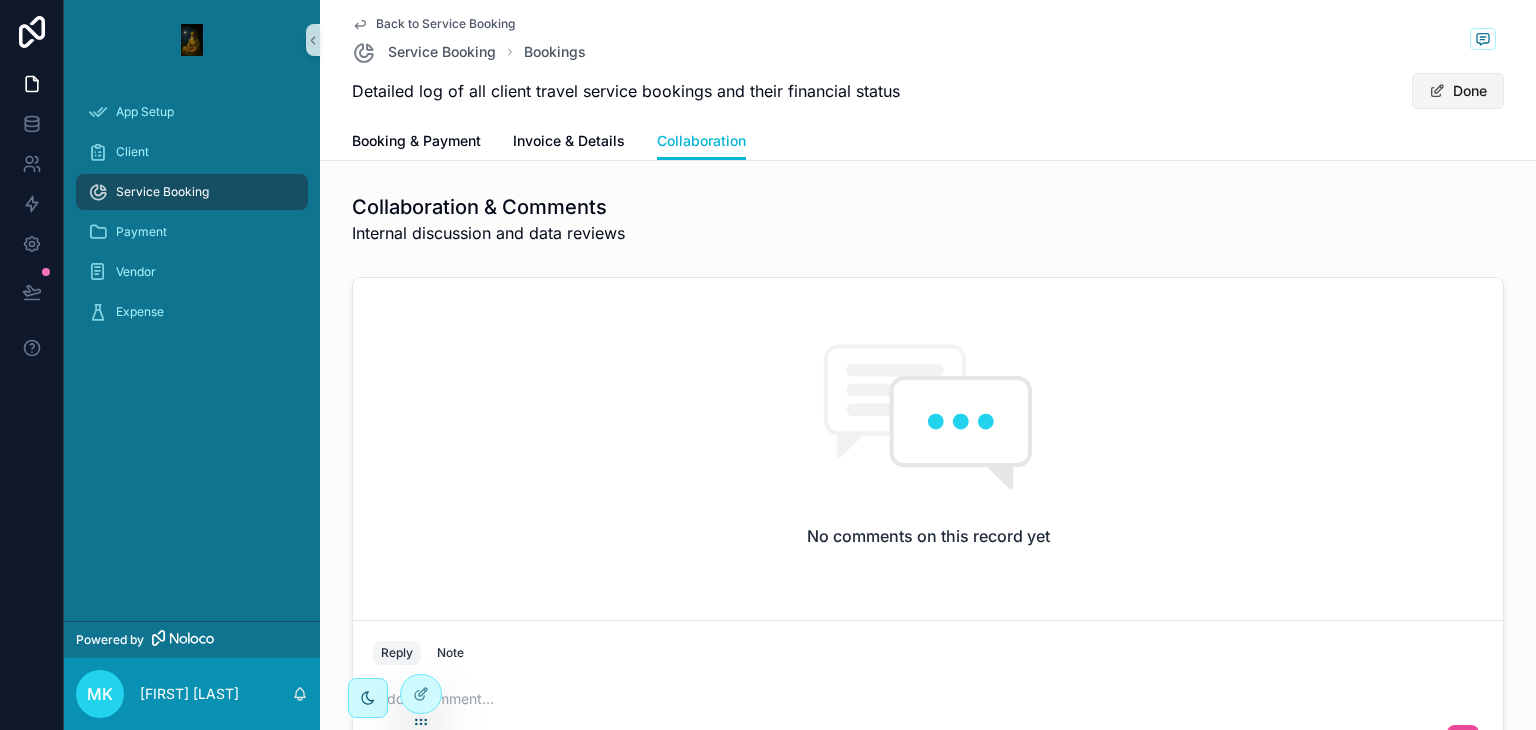 click on "Done" at bounding box center (1458, 91) 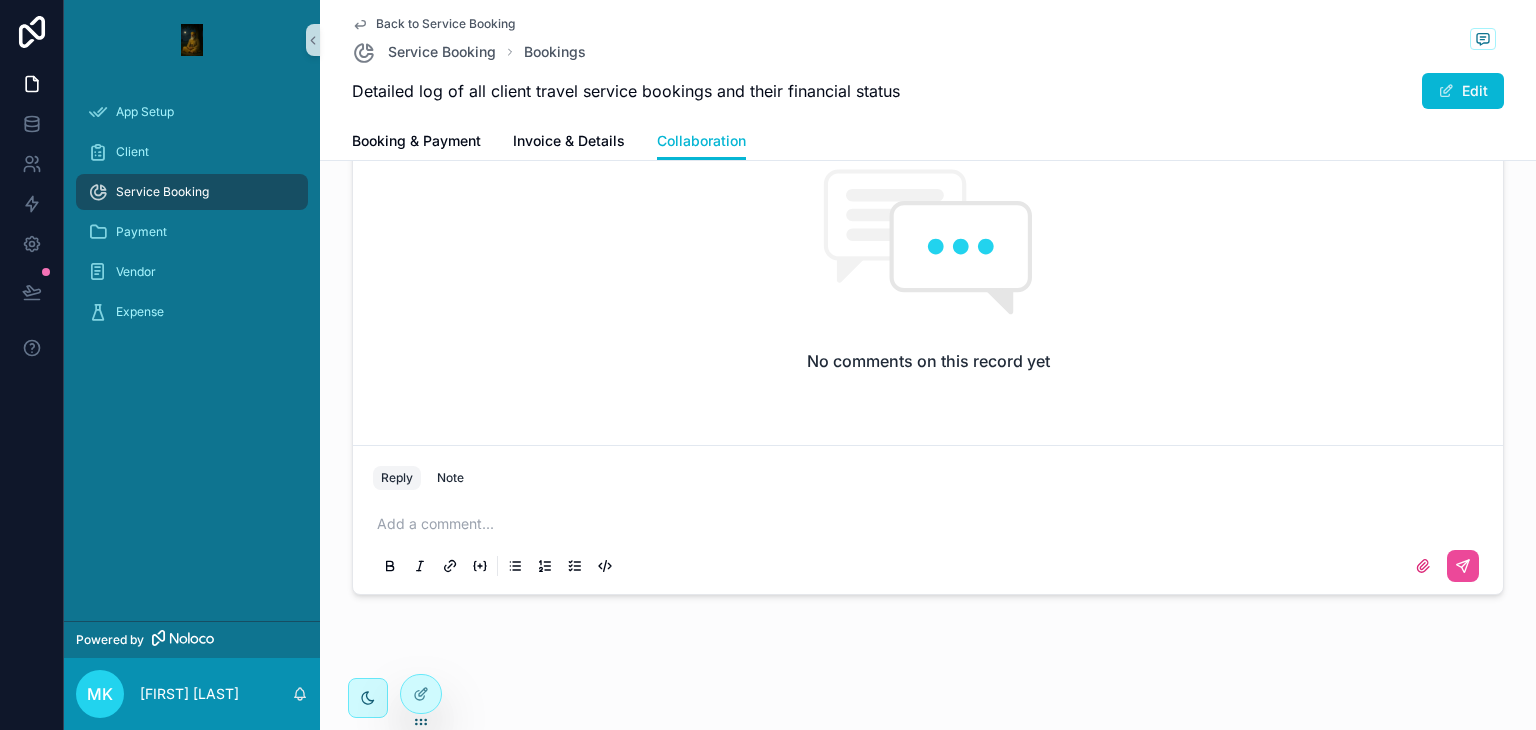 scroll, scrollTop: 9, scrollLeft: 0, axis: vertical 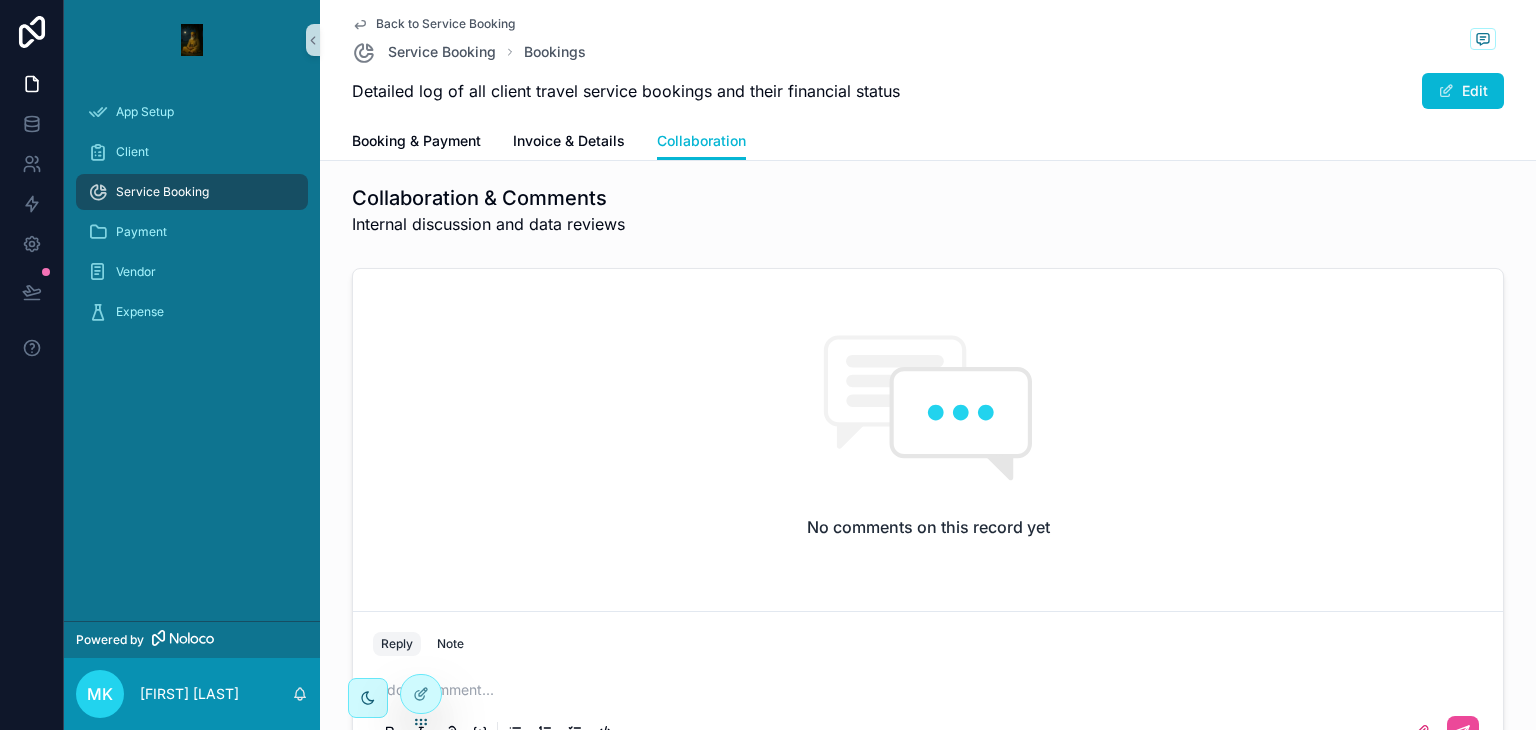 click on "No comments on this record yet" at bounding box center [928, 436] 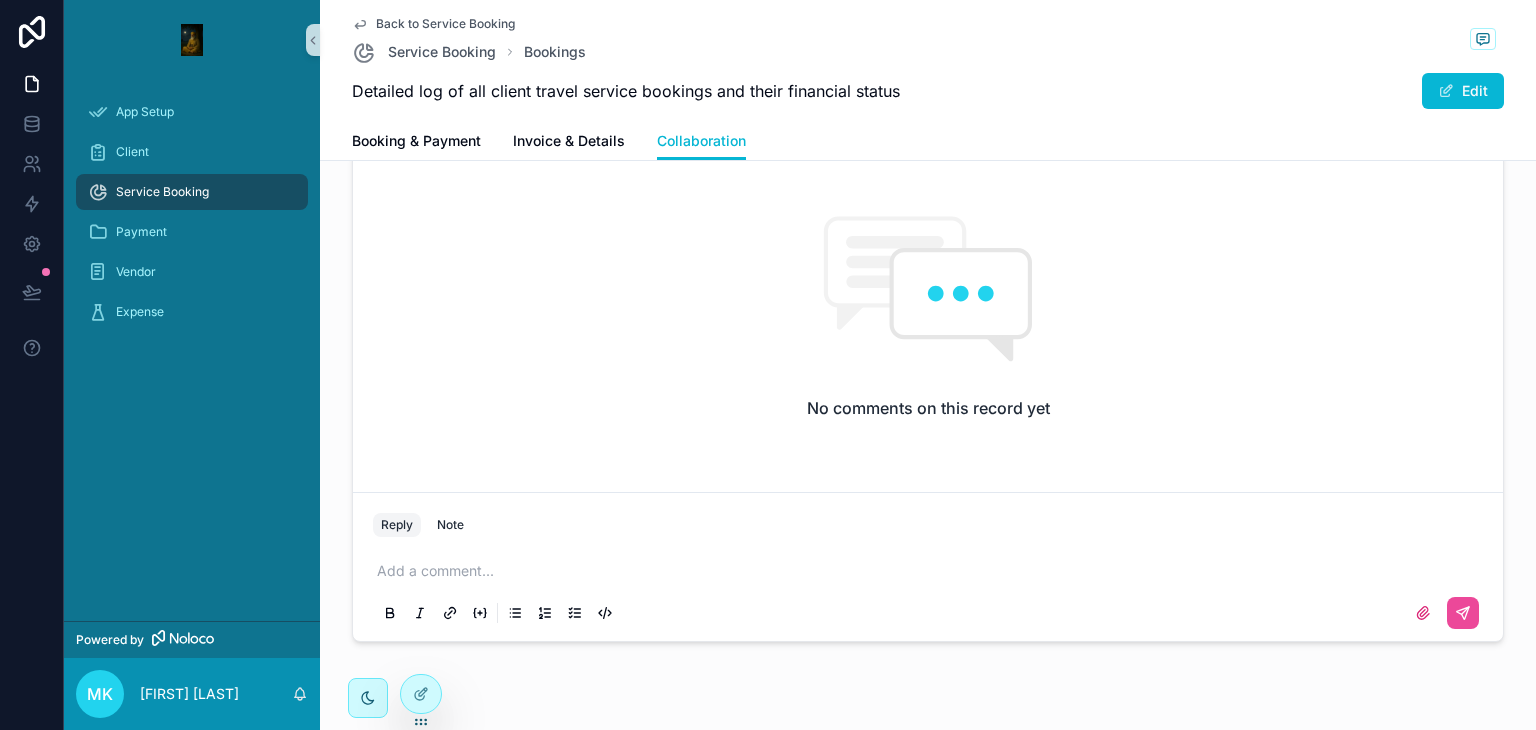 click on "Add a comment..." at bounding box center [928, 591] 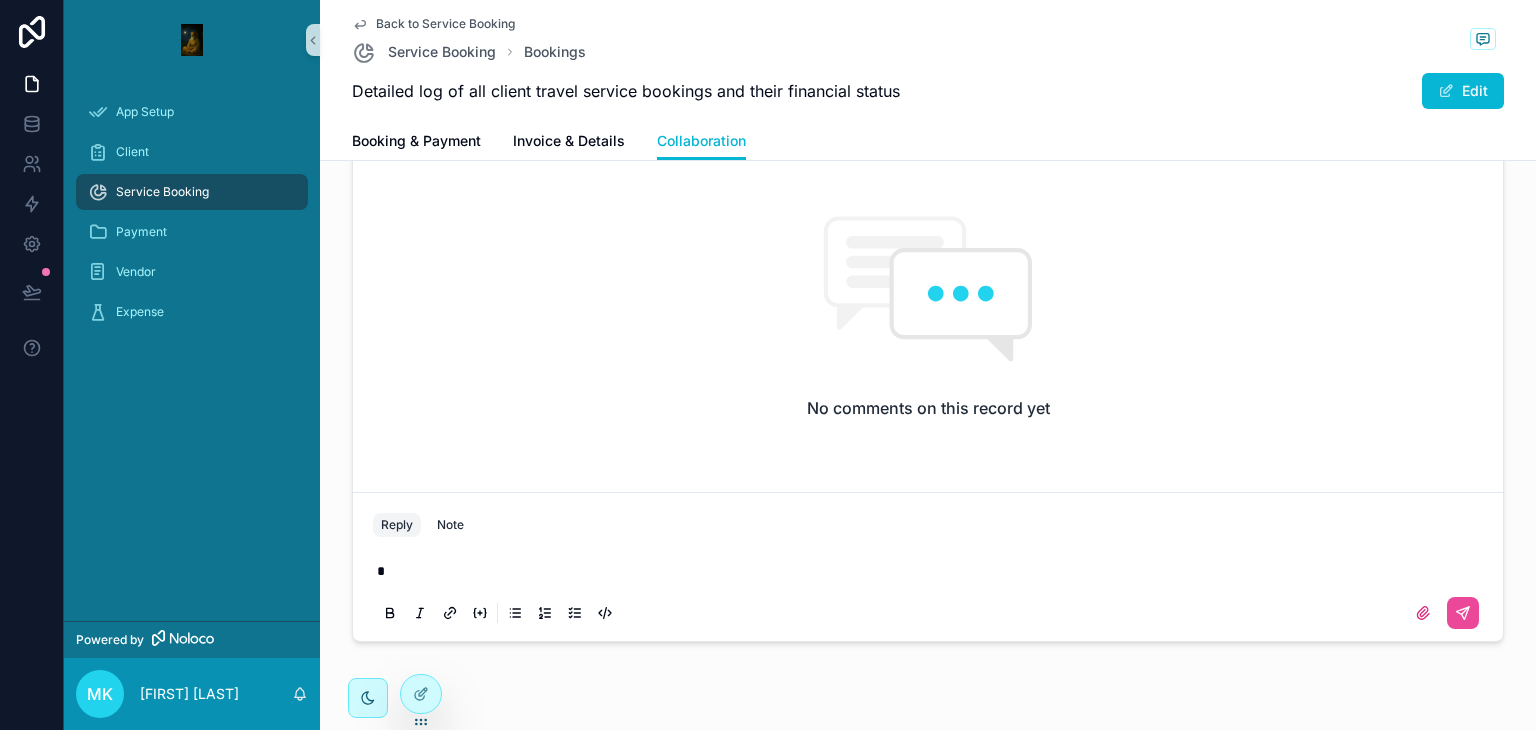 type 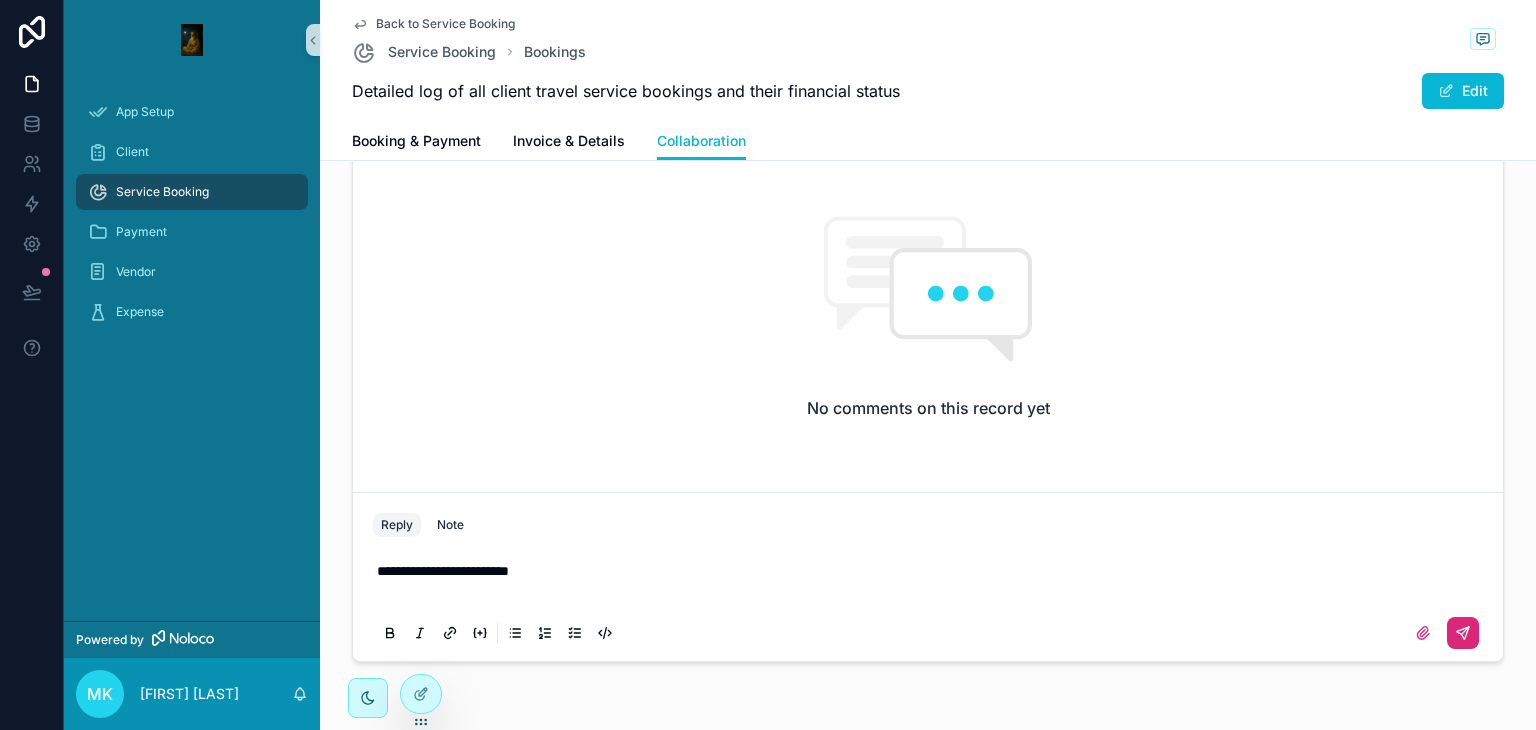 click 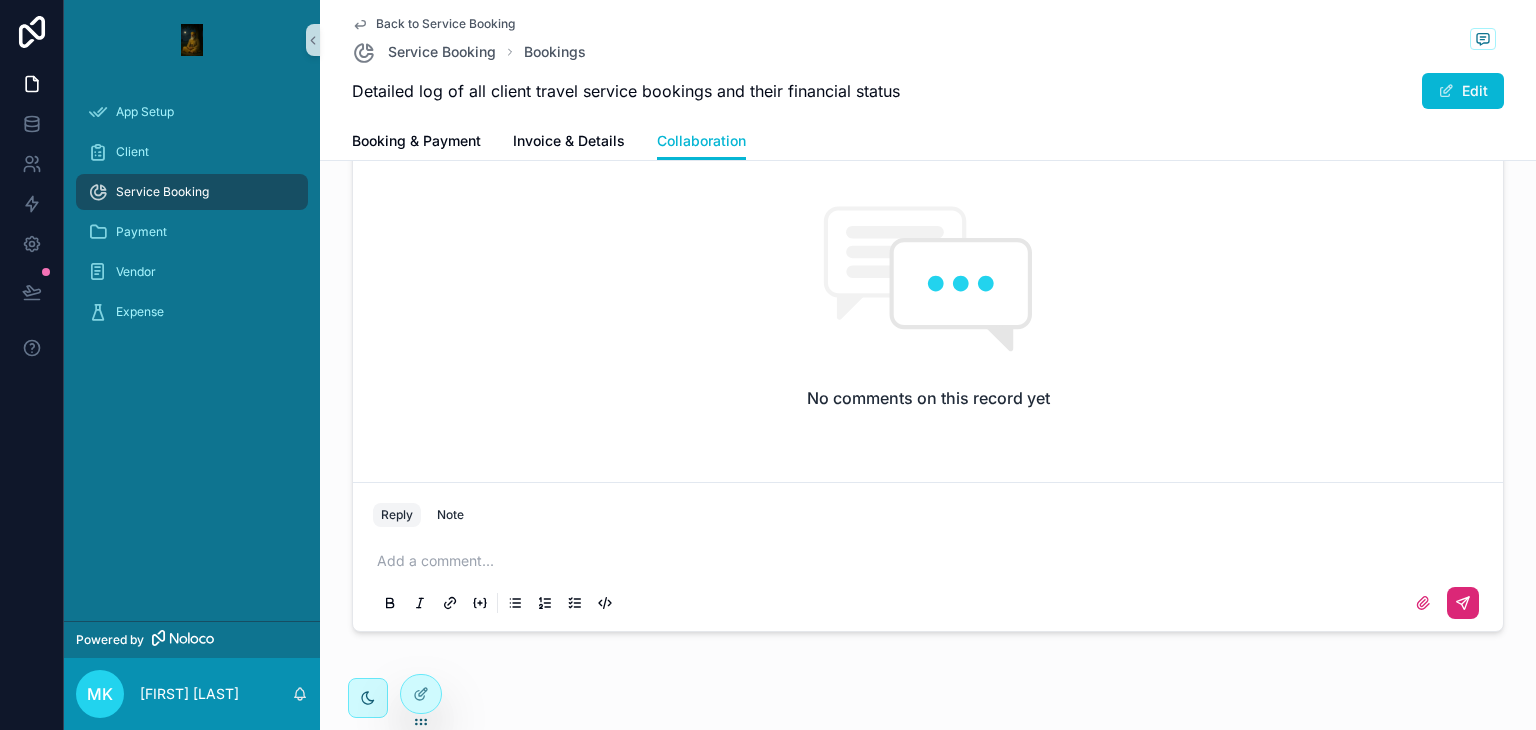 scroll, scrollTop: 0, scrollLeft: 0, axis: both 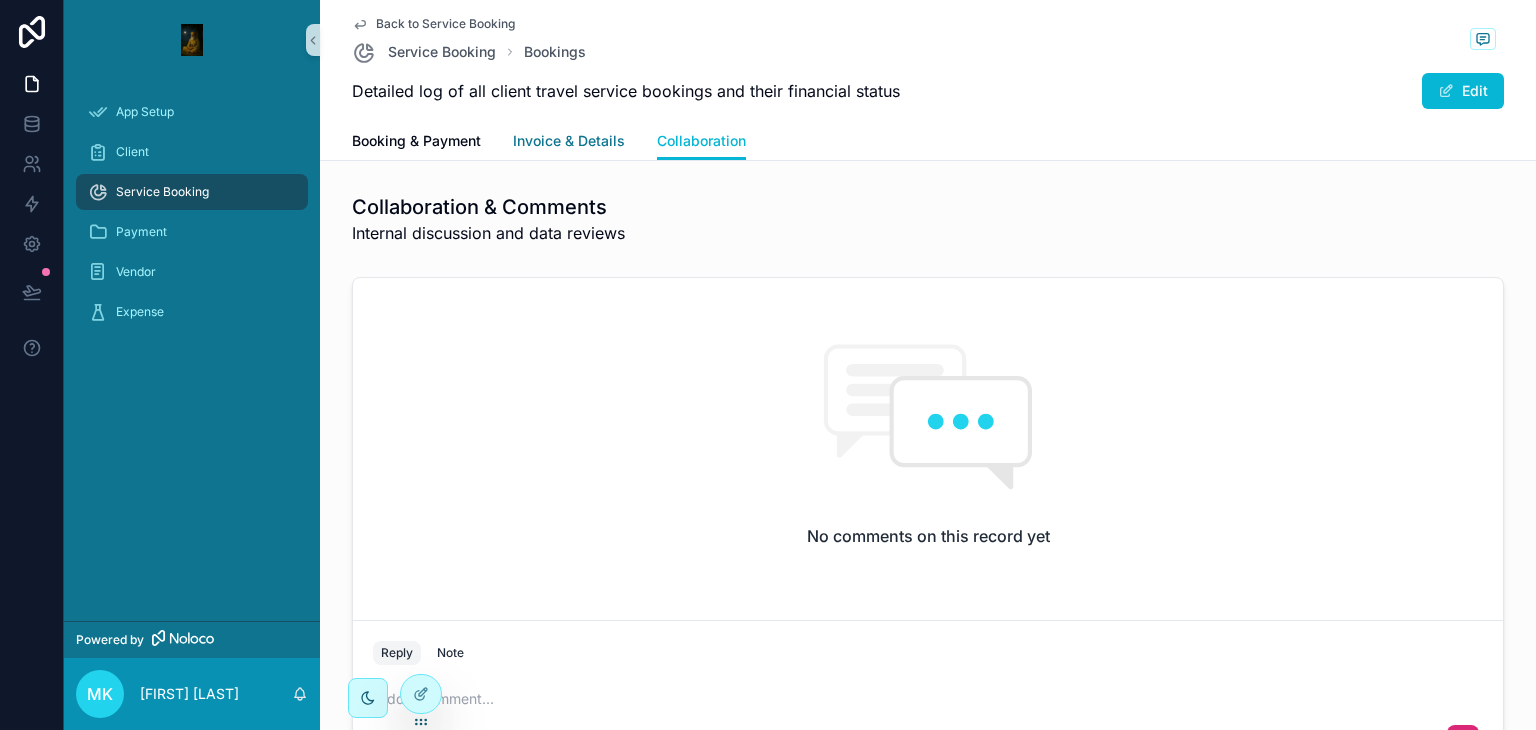 click on "Invoice & Details" at bounding box center [569, 143] 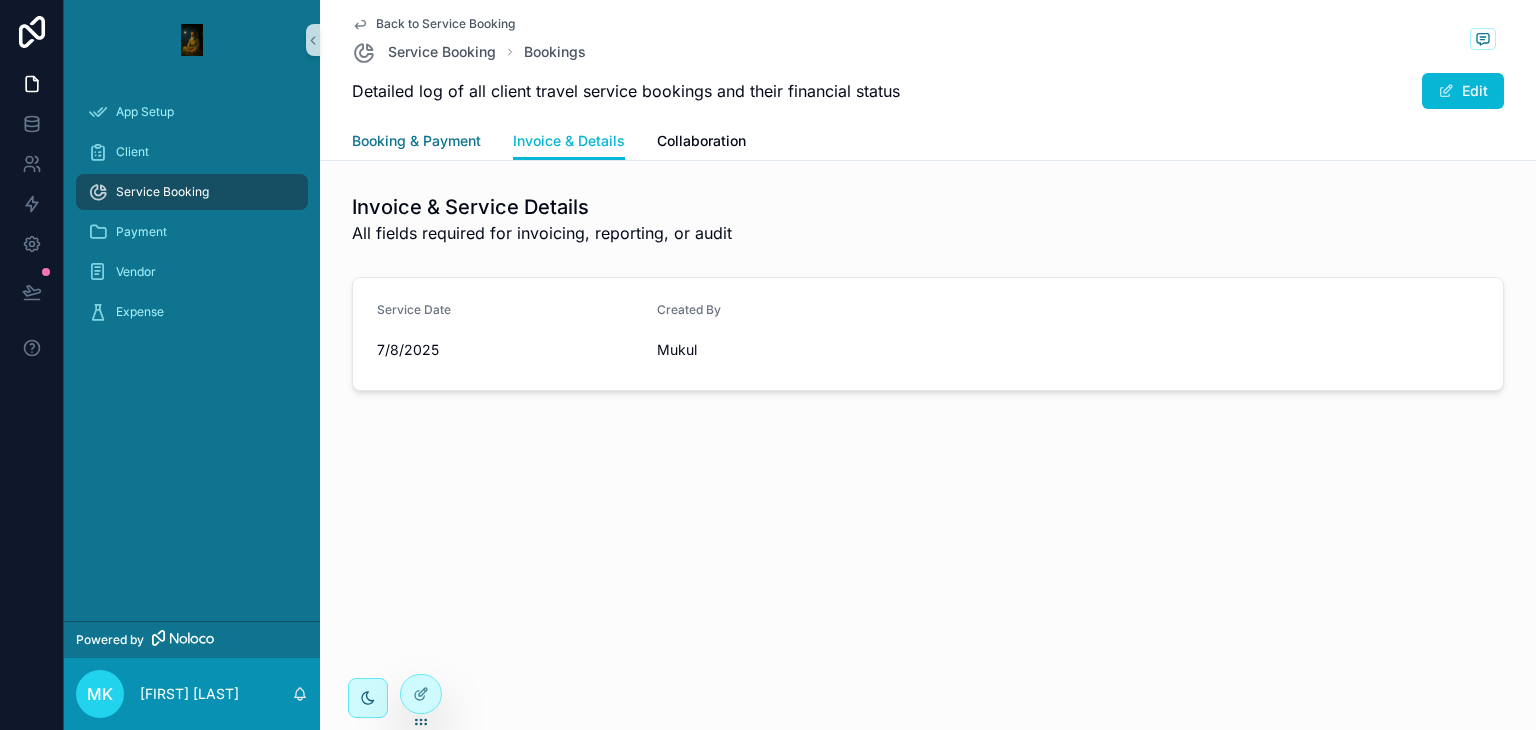 click on "Booking & Payment" at bounding box center (416, 141) 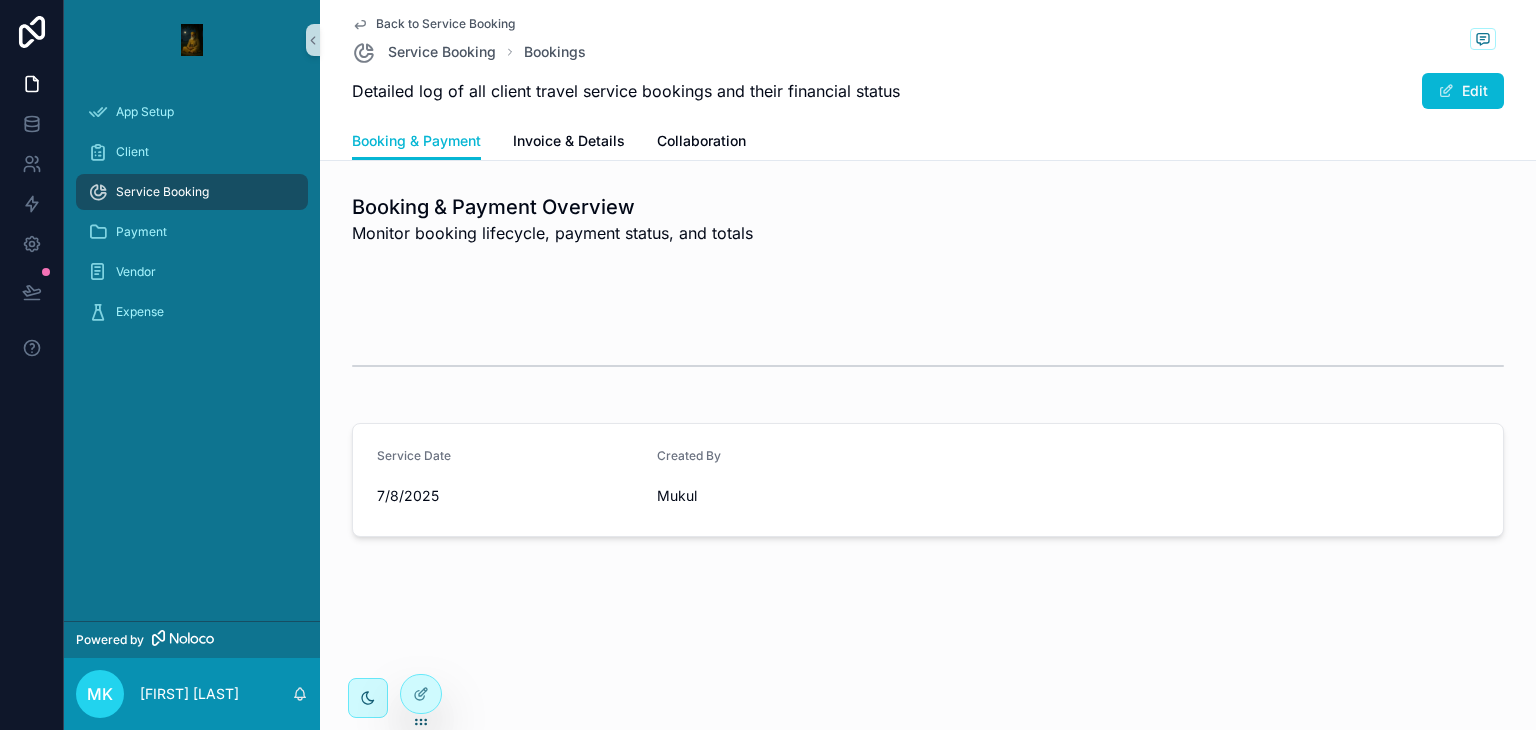 click on "Back to Service Booking" at bounding box center (445, 24) 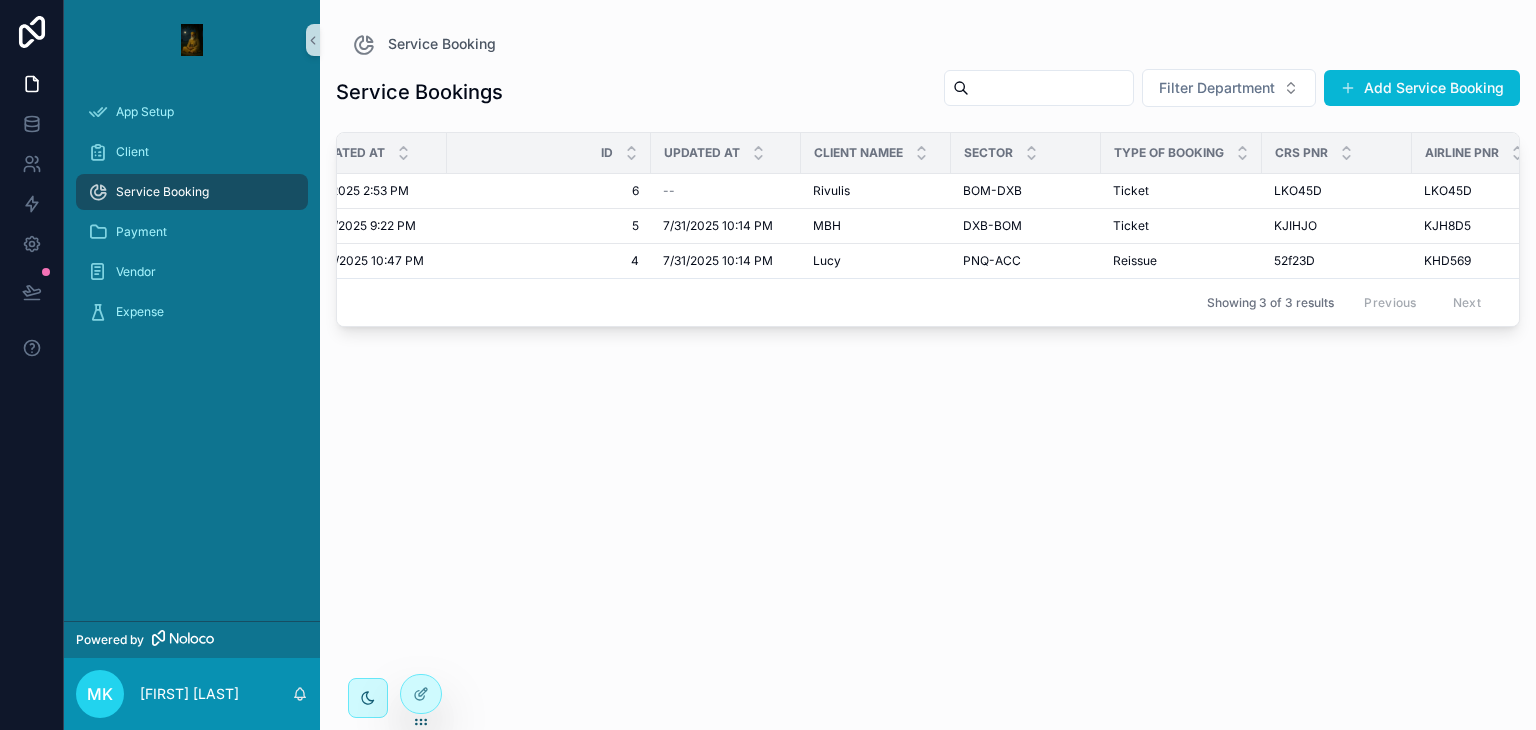 scroll, scrollTop: 0, scrollLeft: 716, axis: horizontal 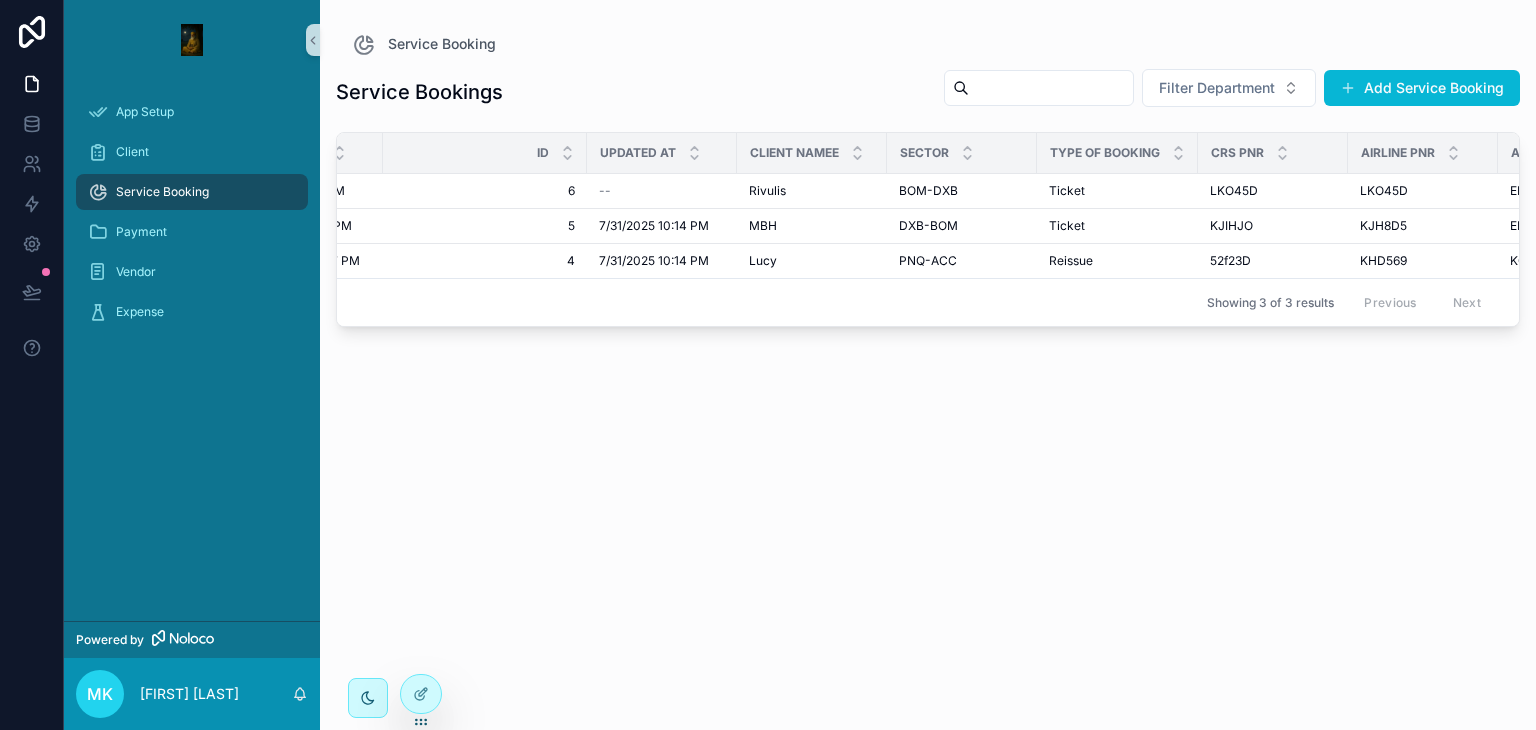 click on "Showing 3 of 3 results Previous Next" at bounding box center (928, 302) 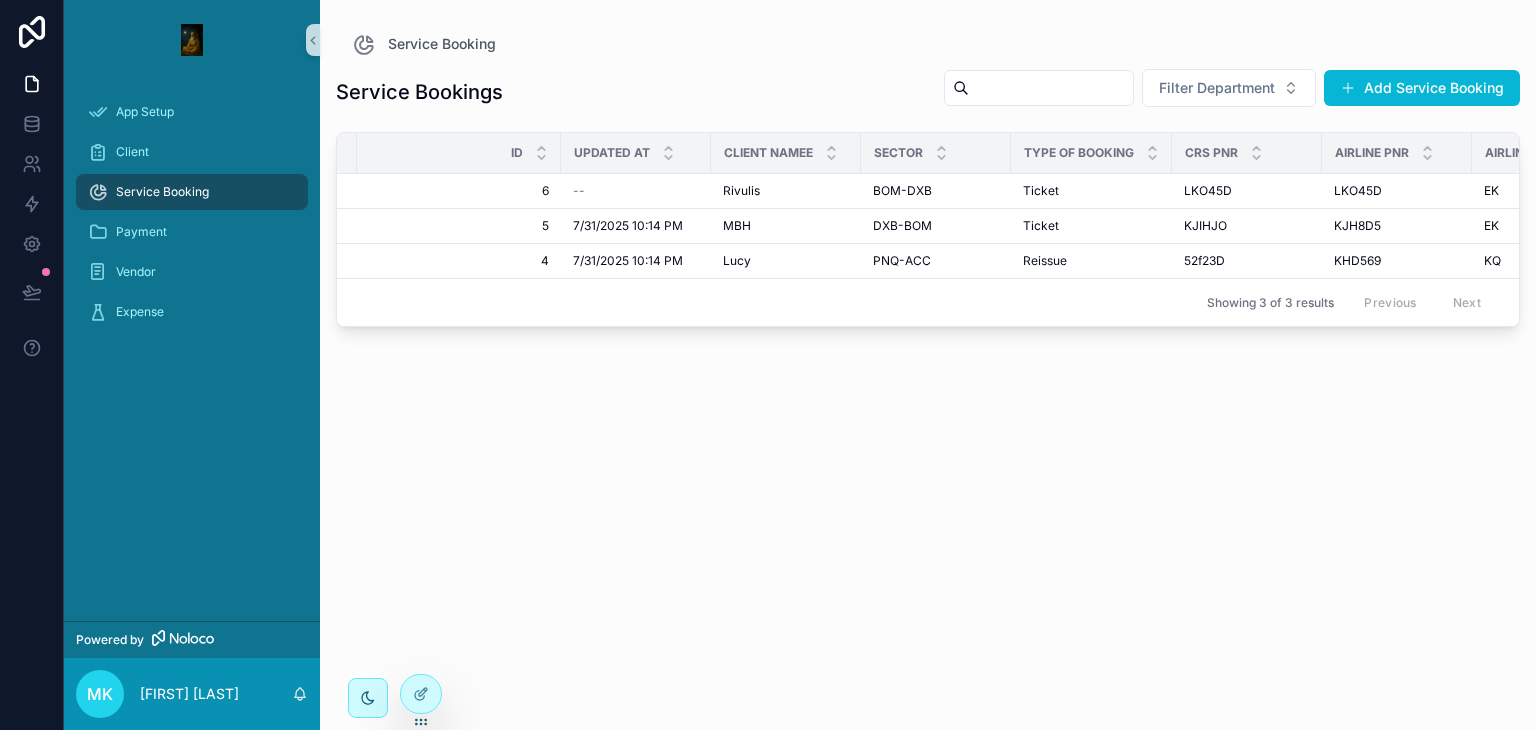 drag, startPoint x: 891, startPoint y: 338, endPoint x: 904, endPoint y: 337, distance: 13.038404 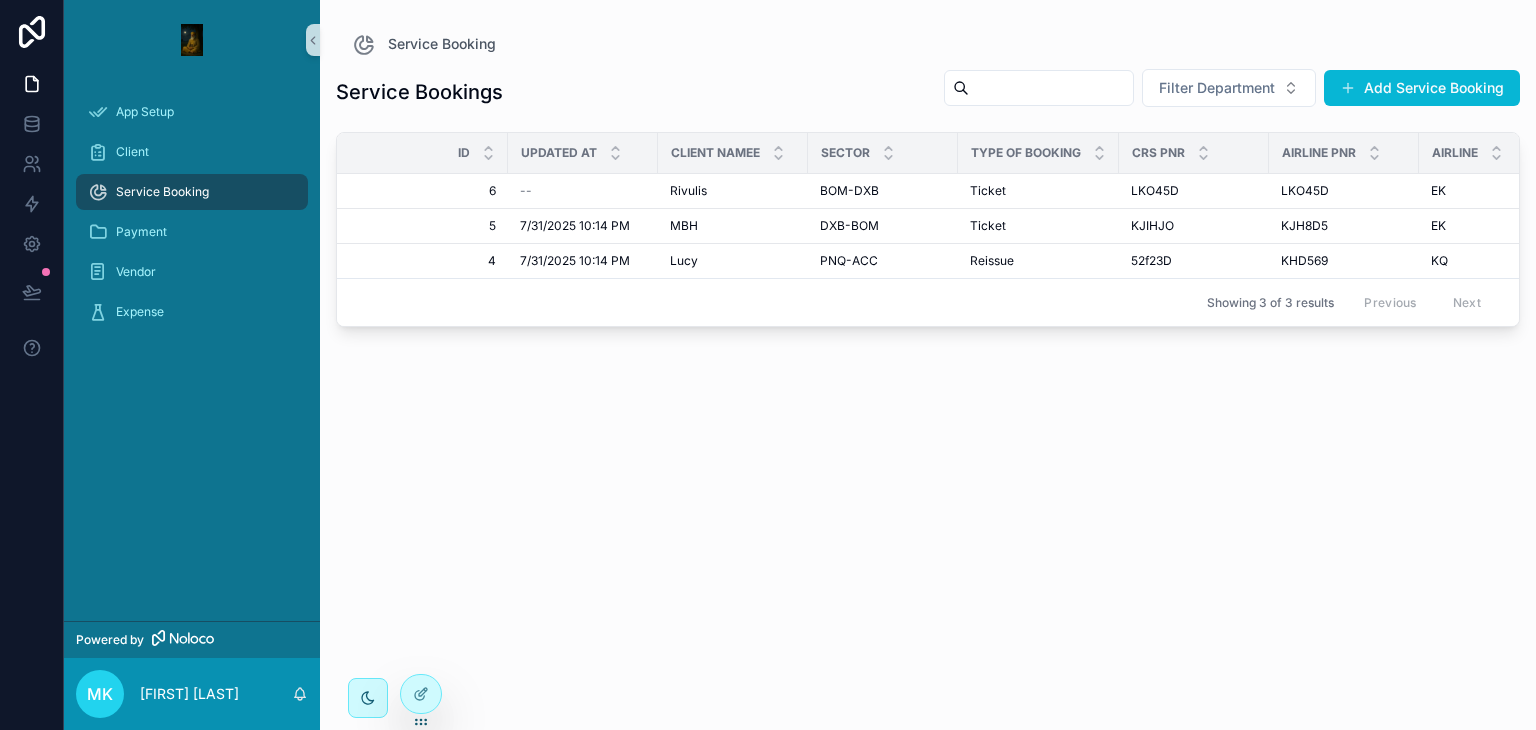 scroll, scrollTop: 0, scrollLeft: 800, axis: horizontal 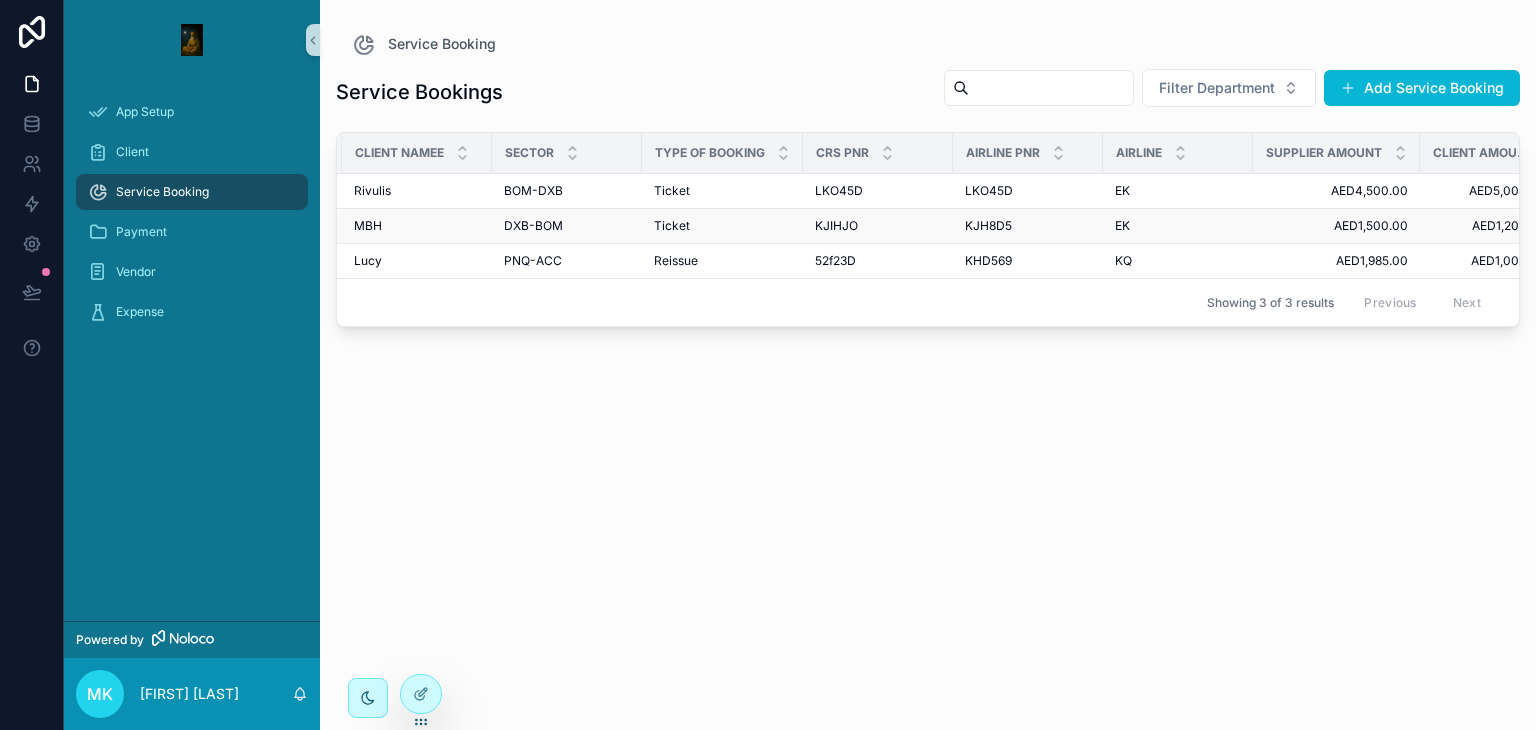 drag, startPoint x: 1016, startPoint y: 341, endPoint x: 429, endPoint y: 230, distance: 597.4027 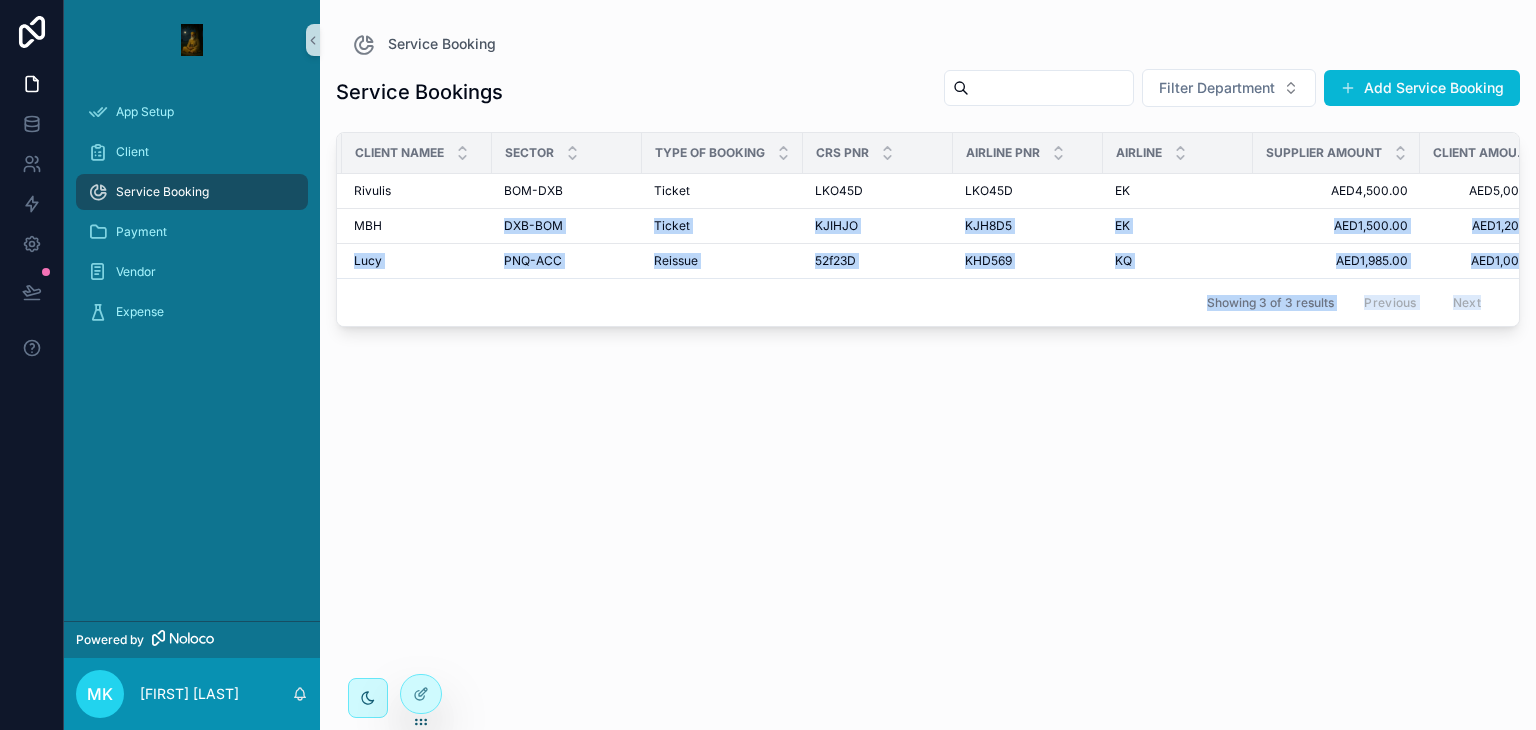 scroll, scrollTop: 0, scrollLeft: 76, axis: horizontal 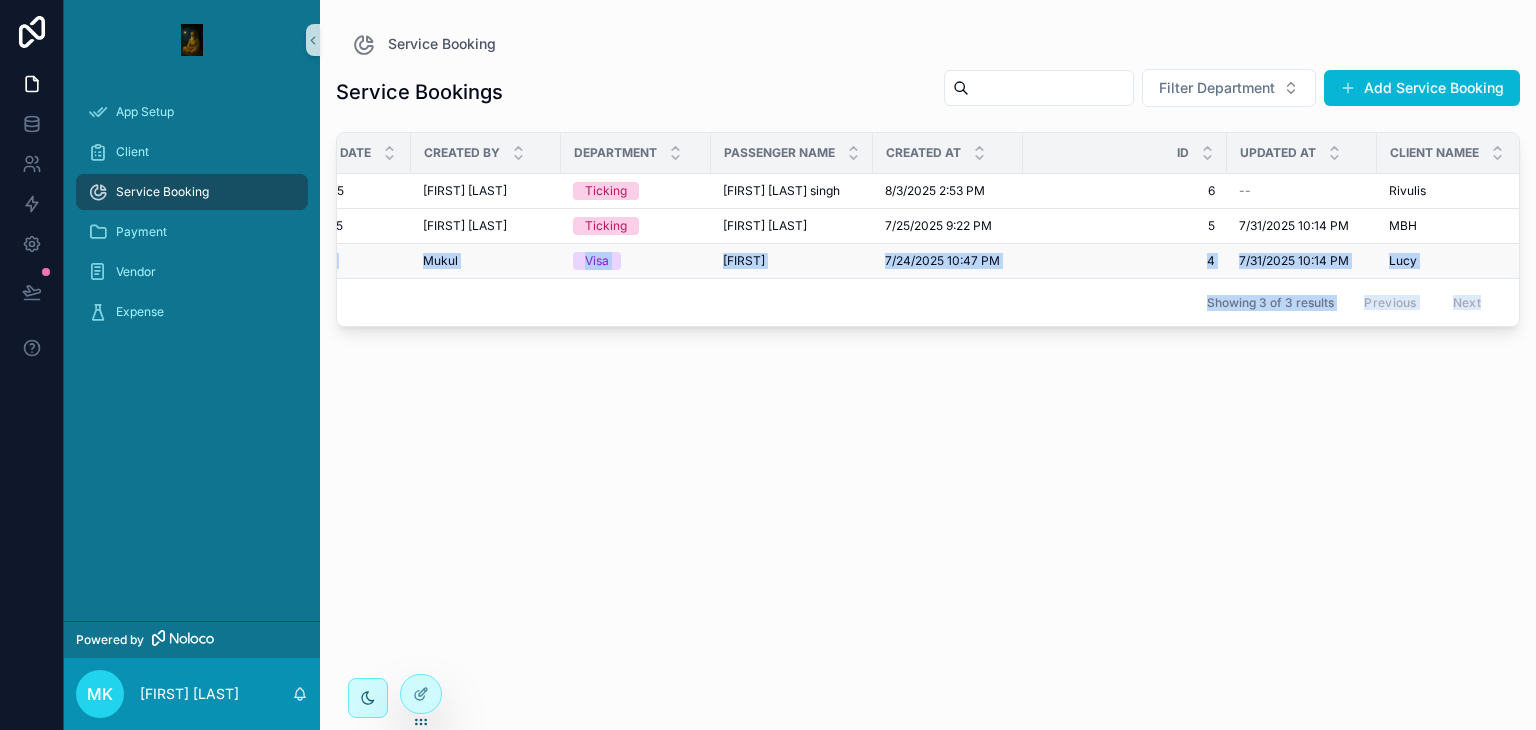 drag, startPoint x: 568, startPoint y: 338, endPoint x: 806, endPoint y: 257, distance: 251.40605 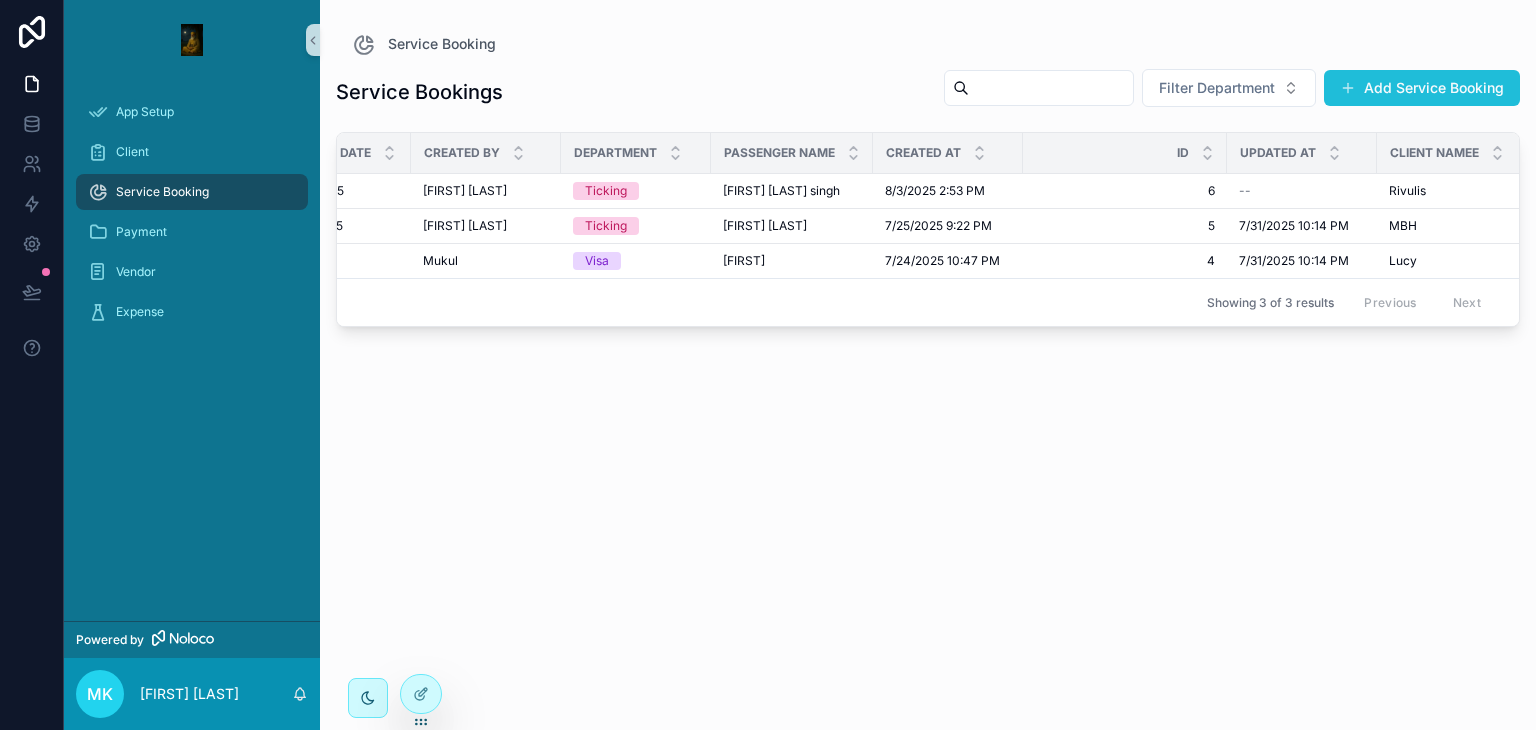 click on "Add Service Booking" at bounding box center [1422, 88] 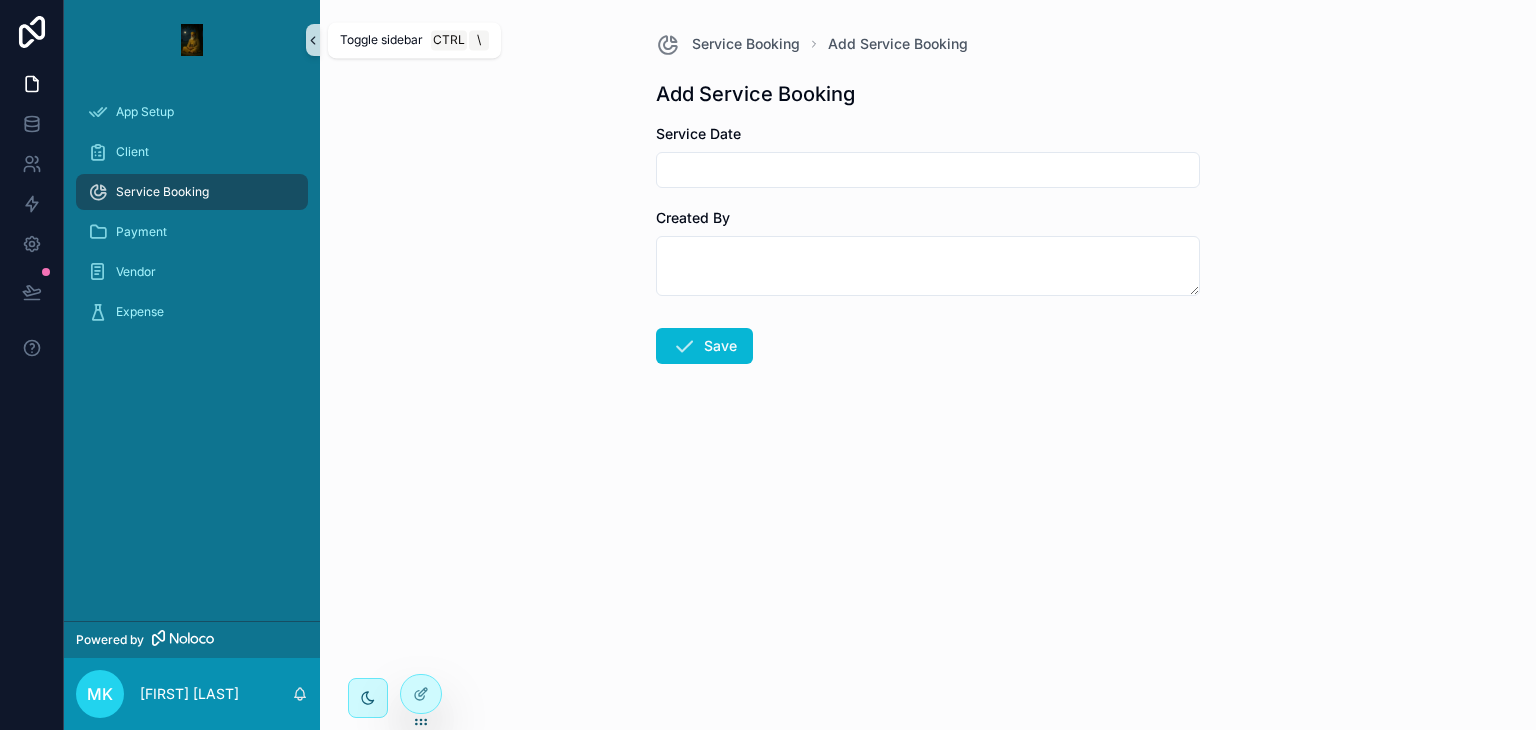 click 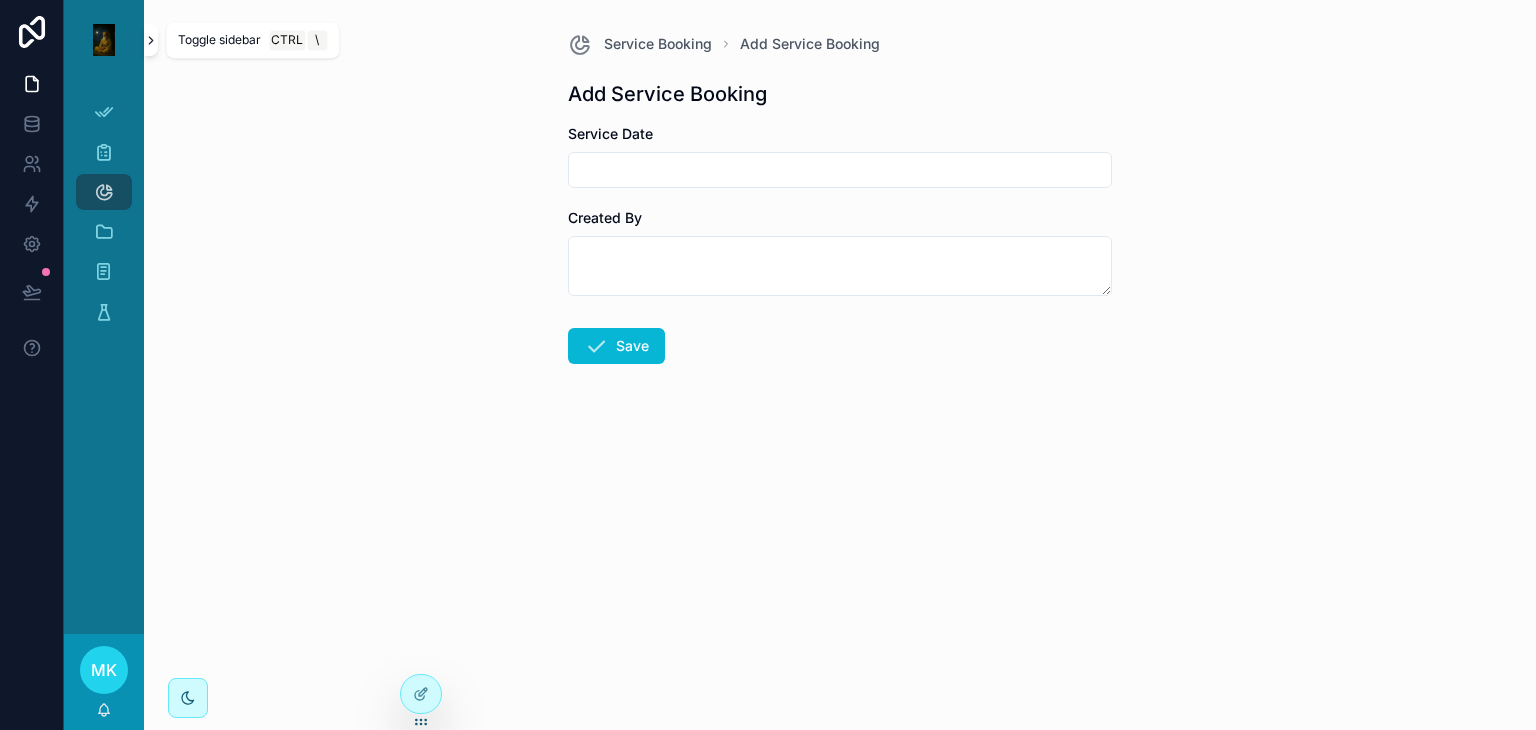 click 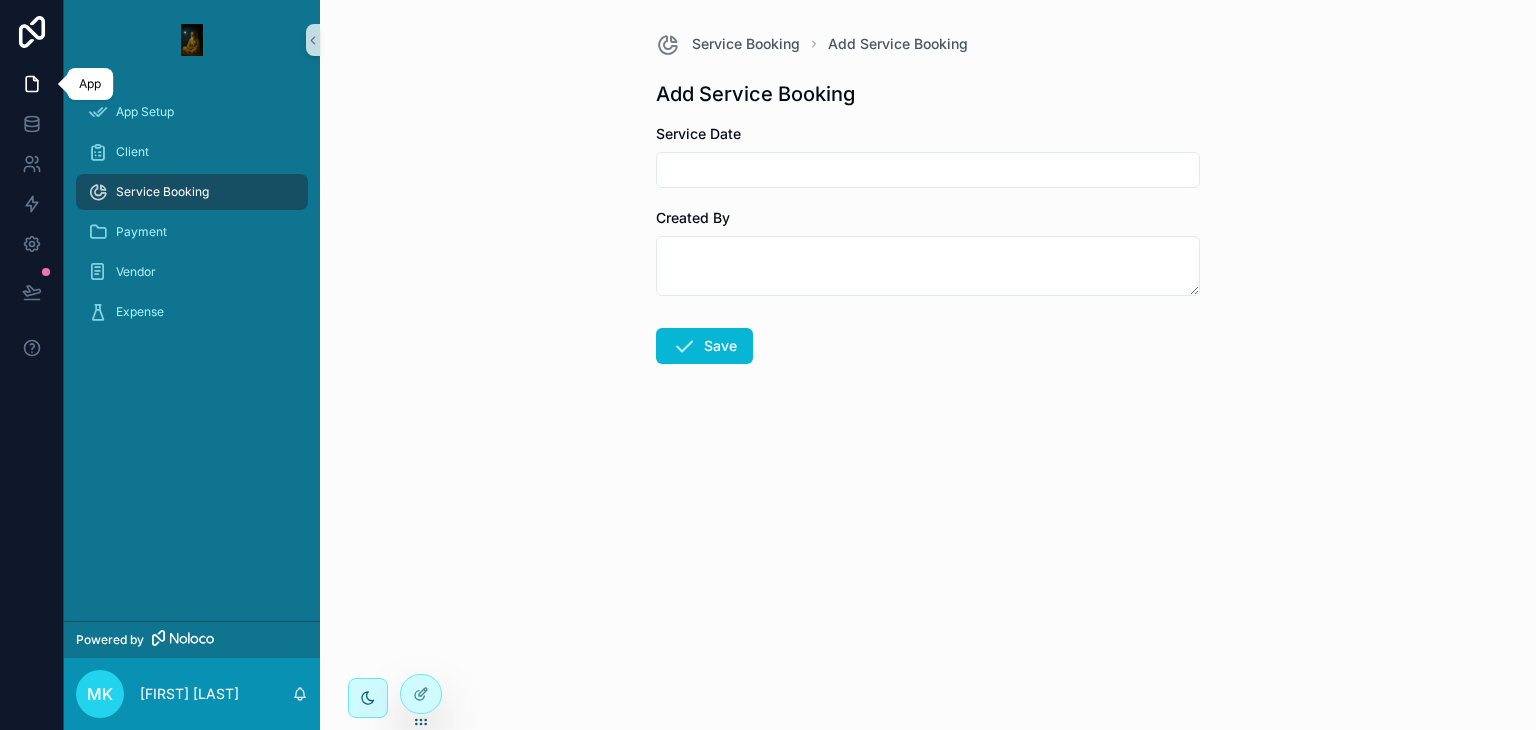 click at bounding box center [31, 84] 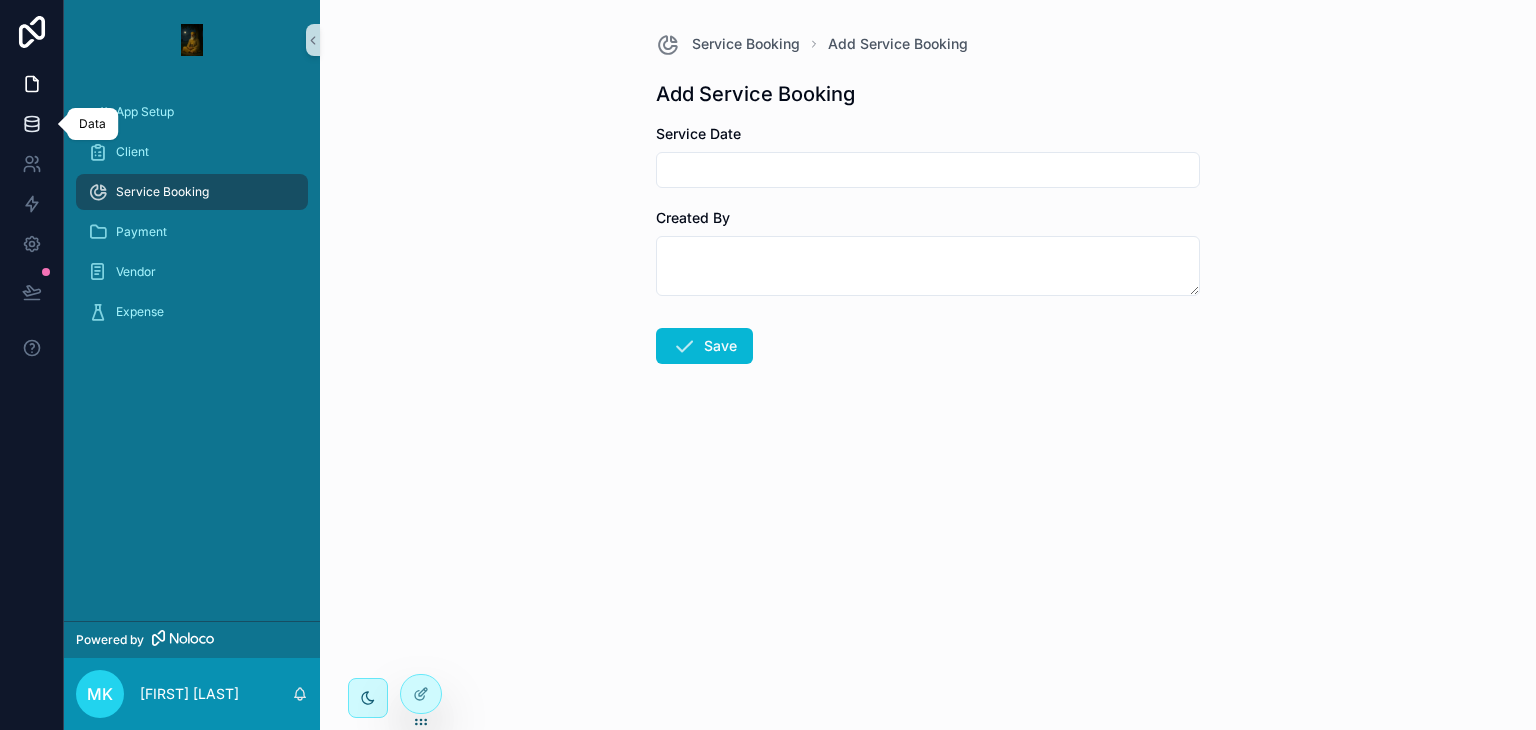 click 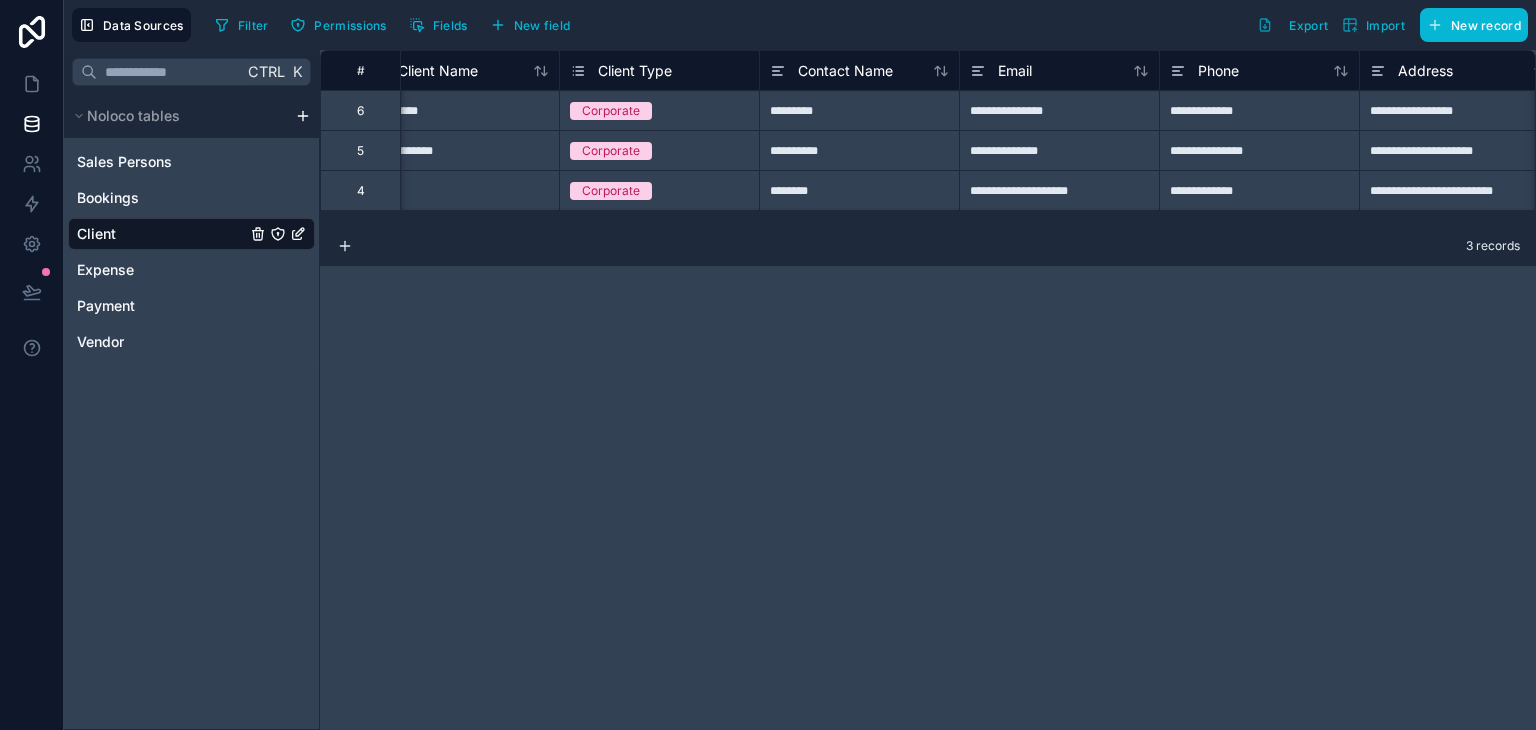 scroll, scrollTop: 0, scrollLeft: 0, axis: both 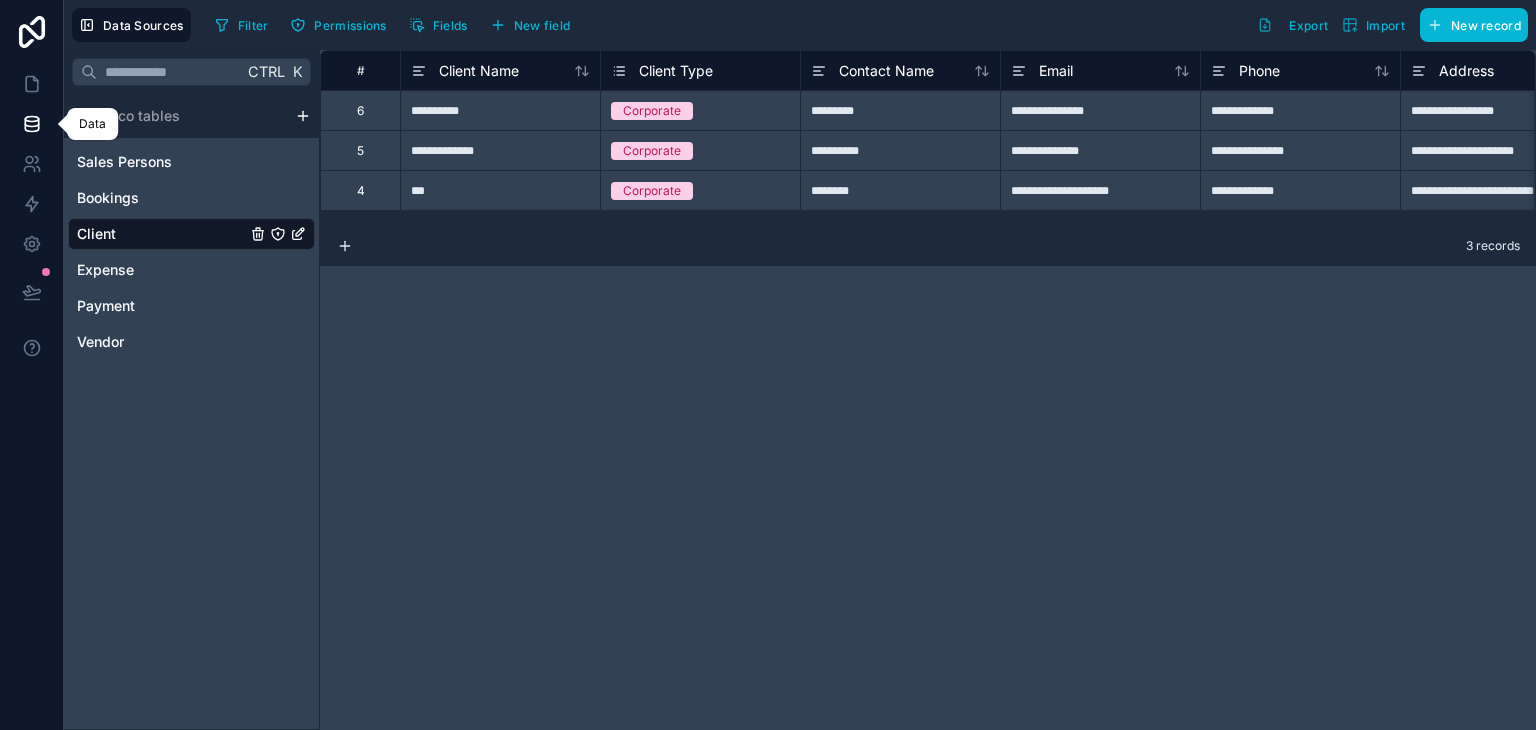click at bounding box center [31, 124] 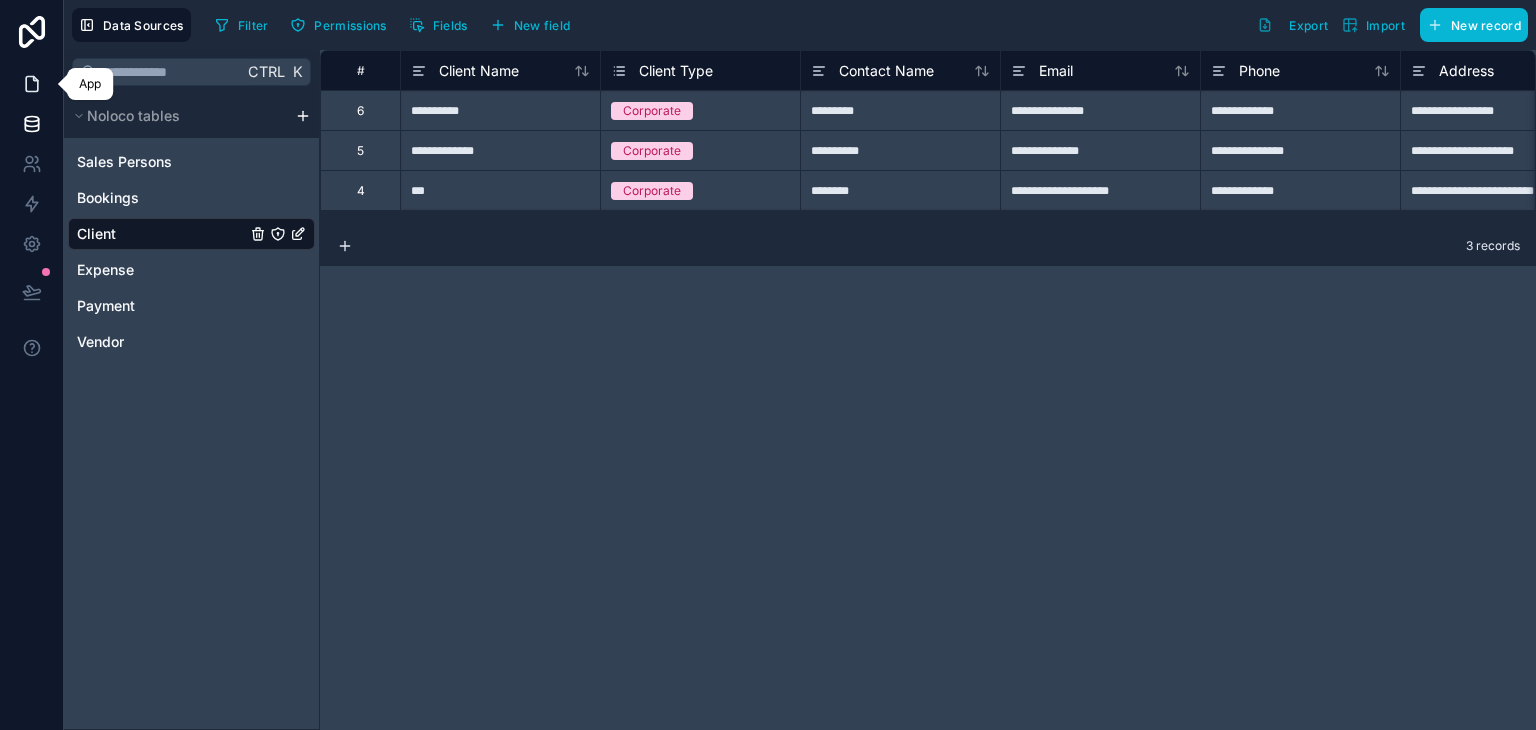 click at bounding box center (31, 84) 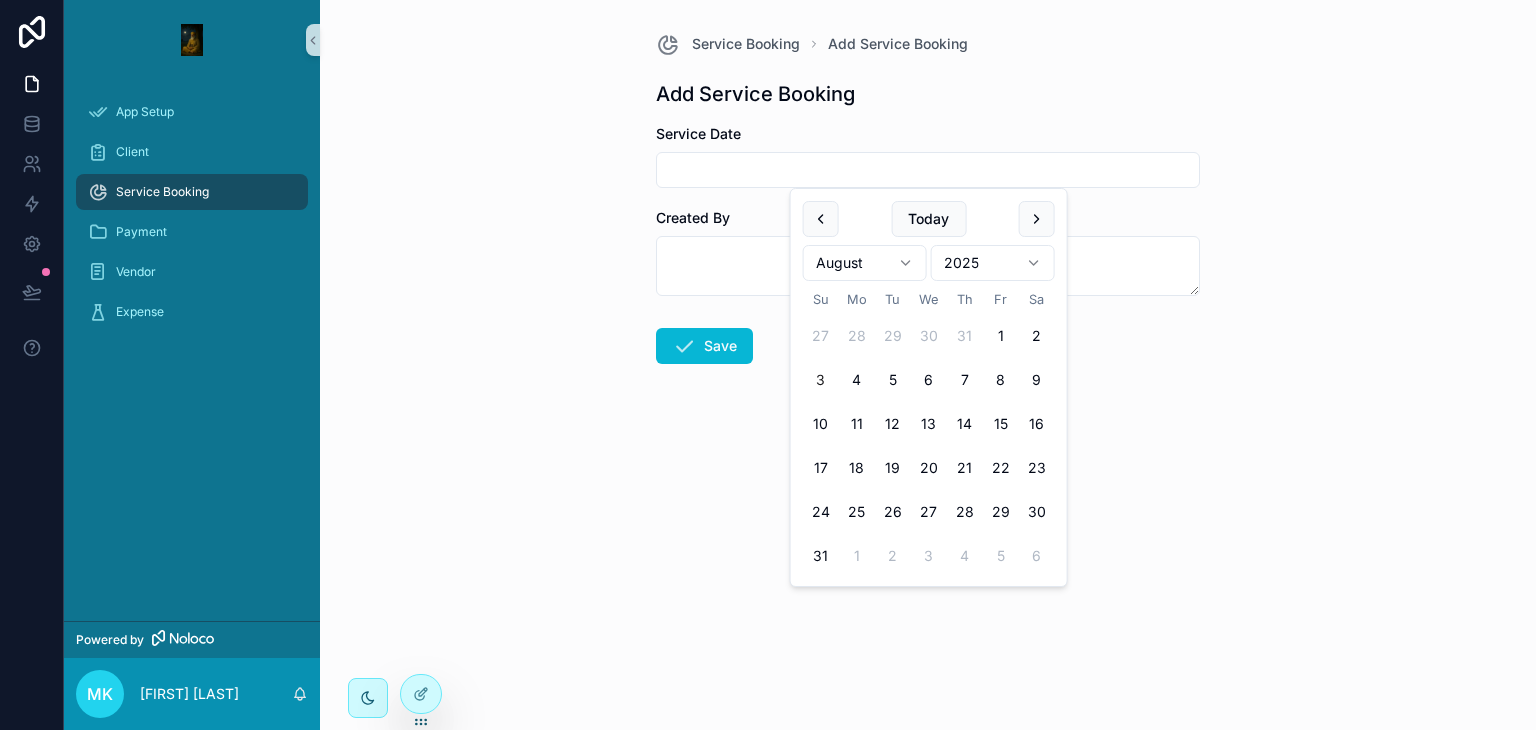 click at bounding box center (928, 170) 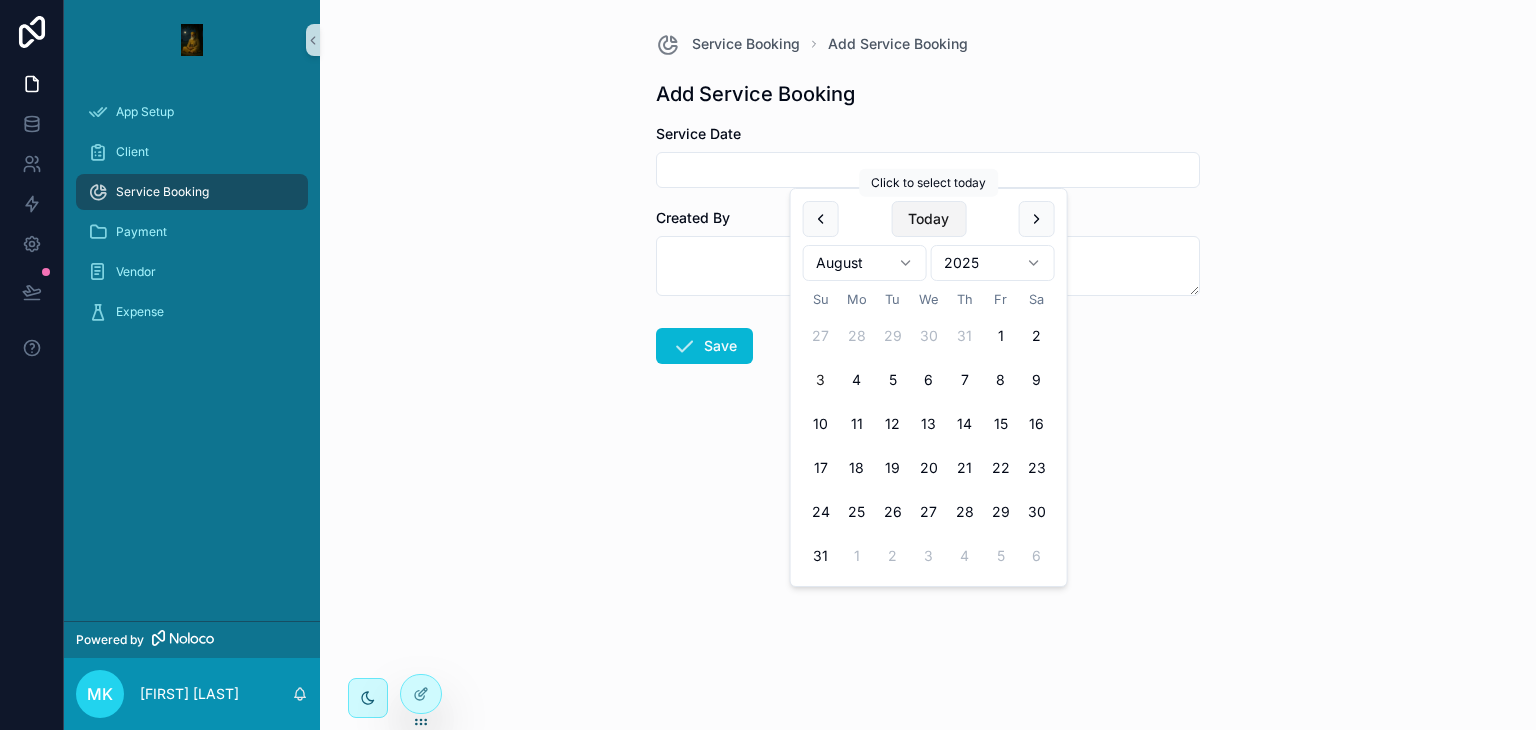 click on "Today" at bounding box center (928, 219) 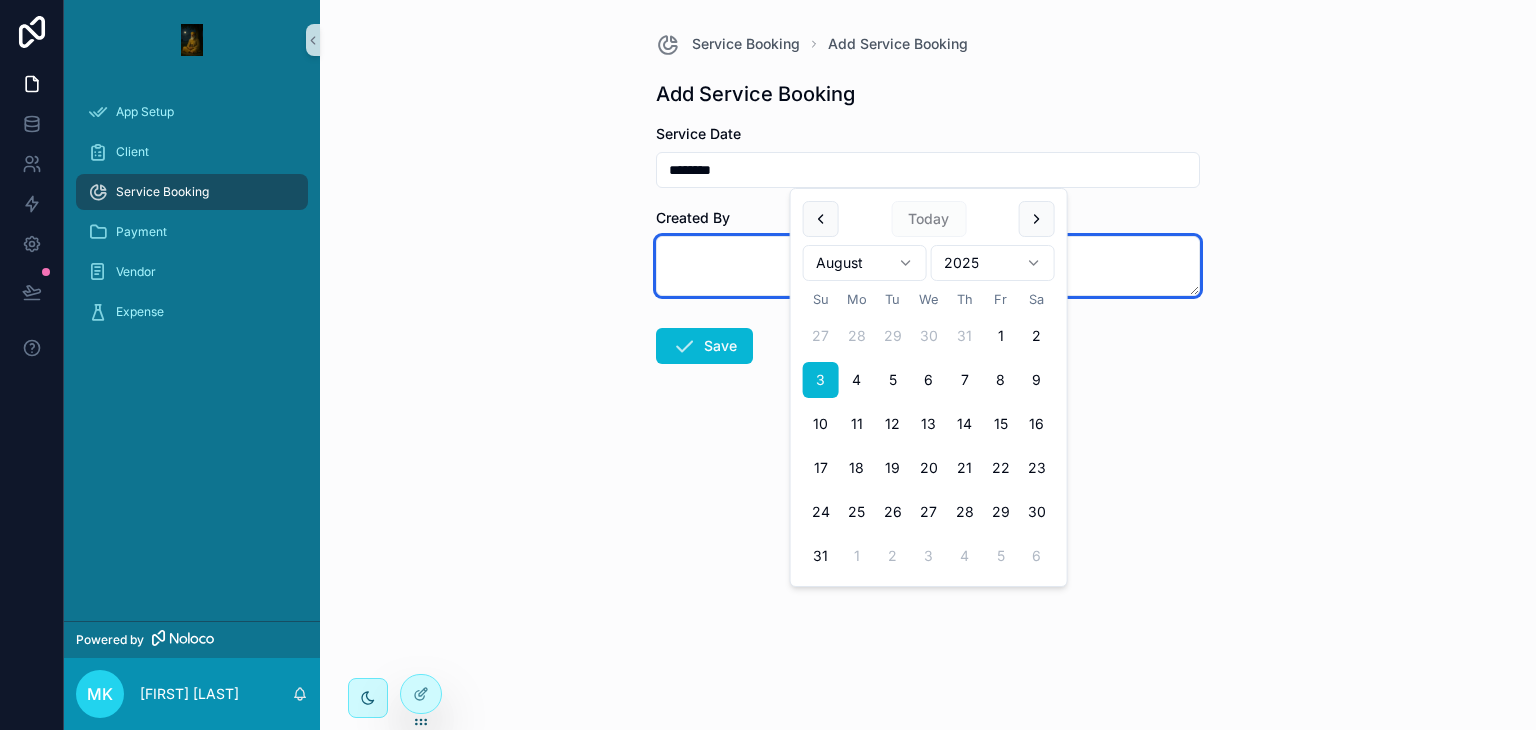 click at bounding box center [928, 266] 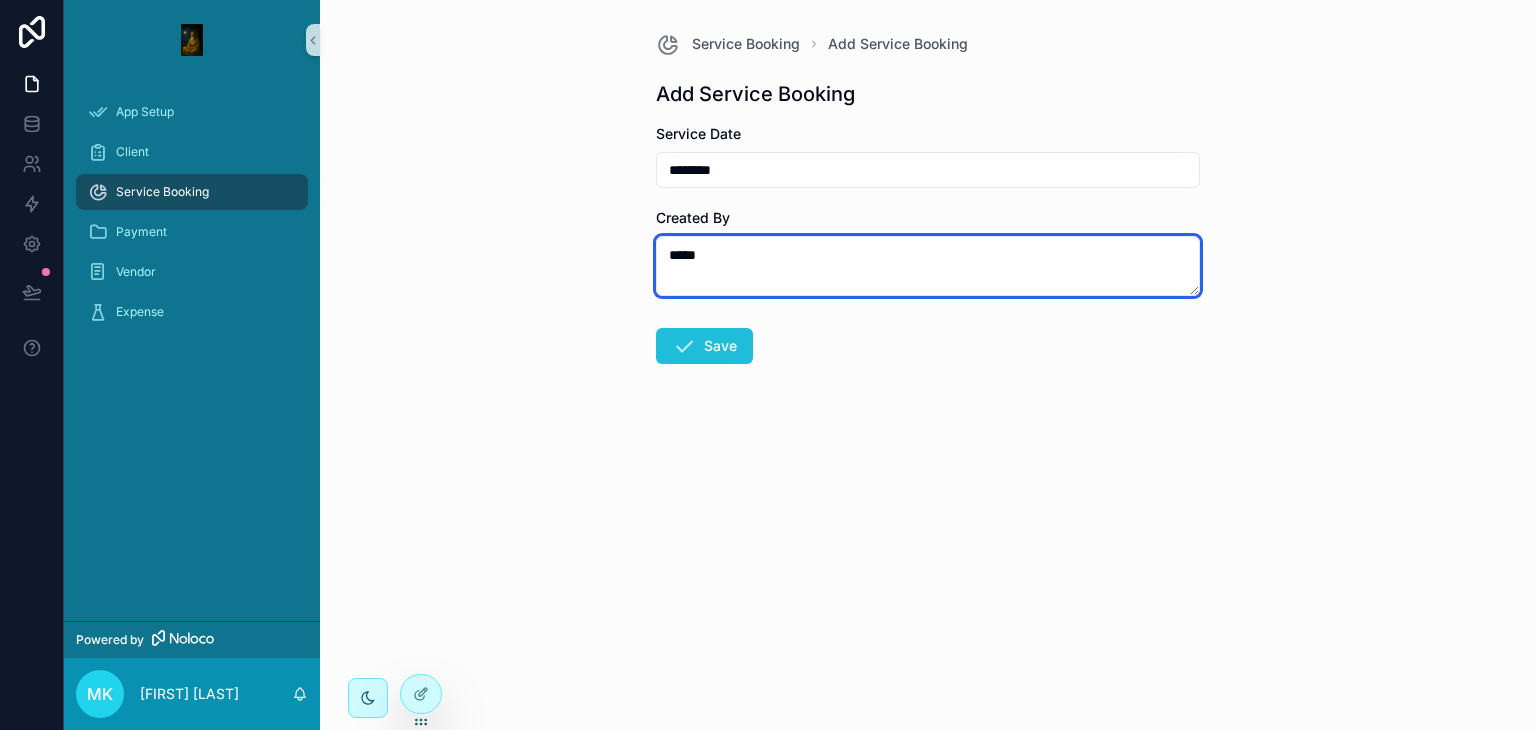 type on "*****" 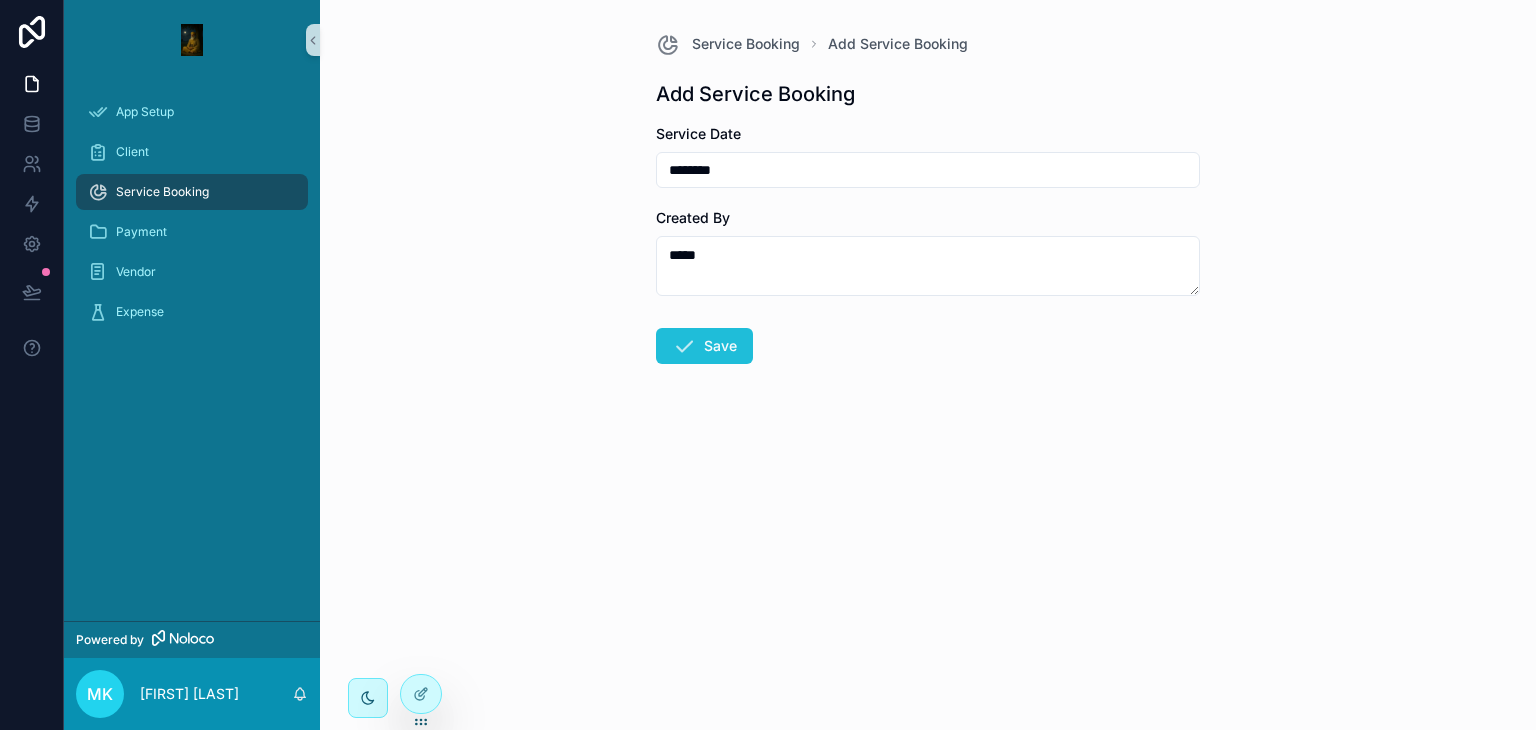 click on "Save" at bounding box center (704, 346) 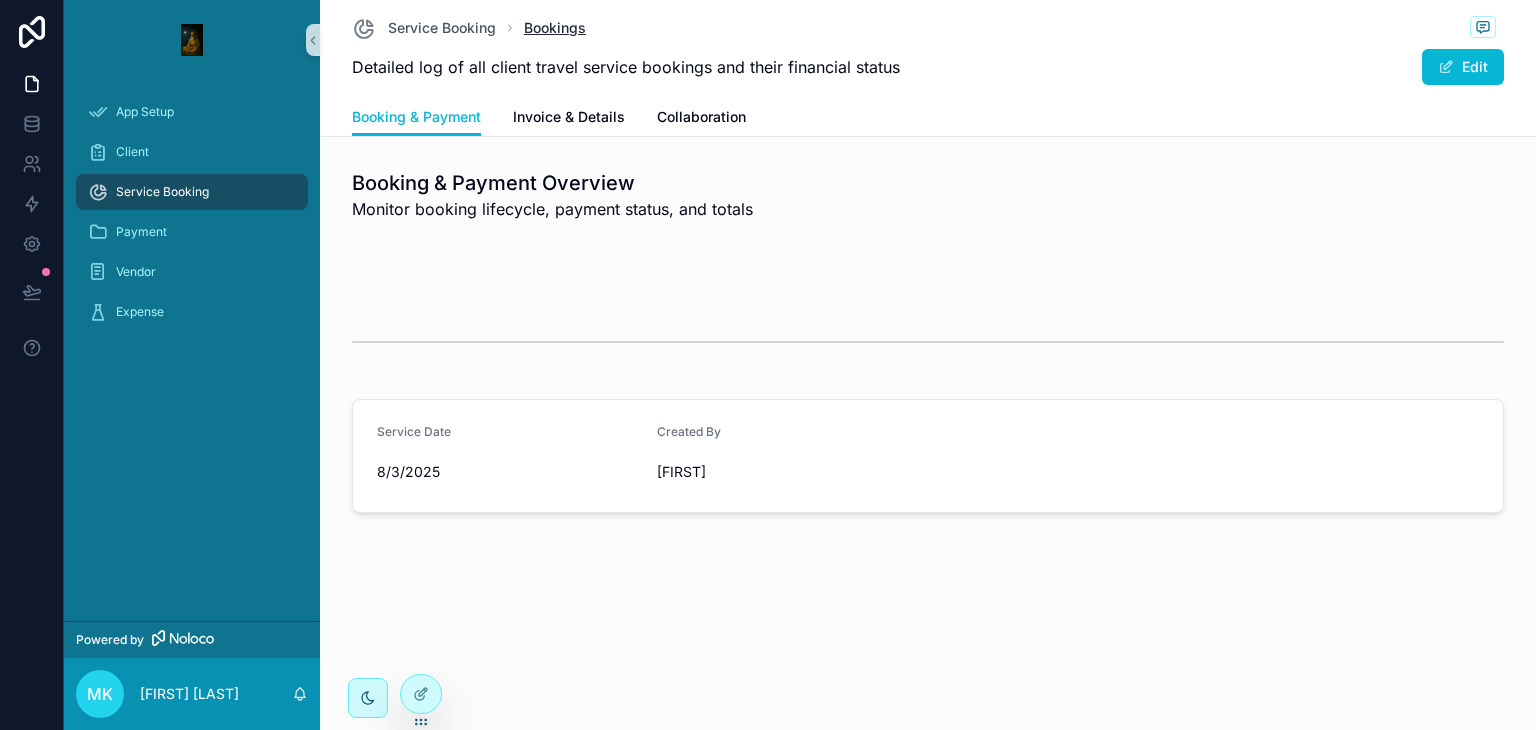 click on "Bookings" at bounding box center [555, 28] 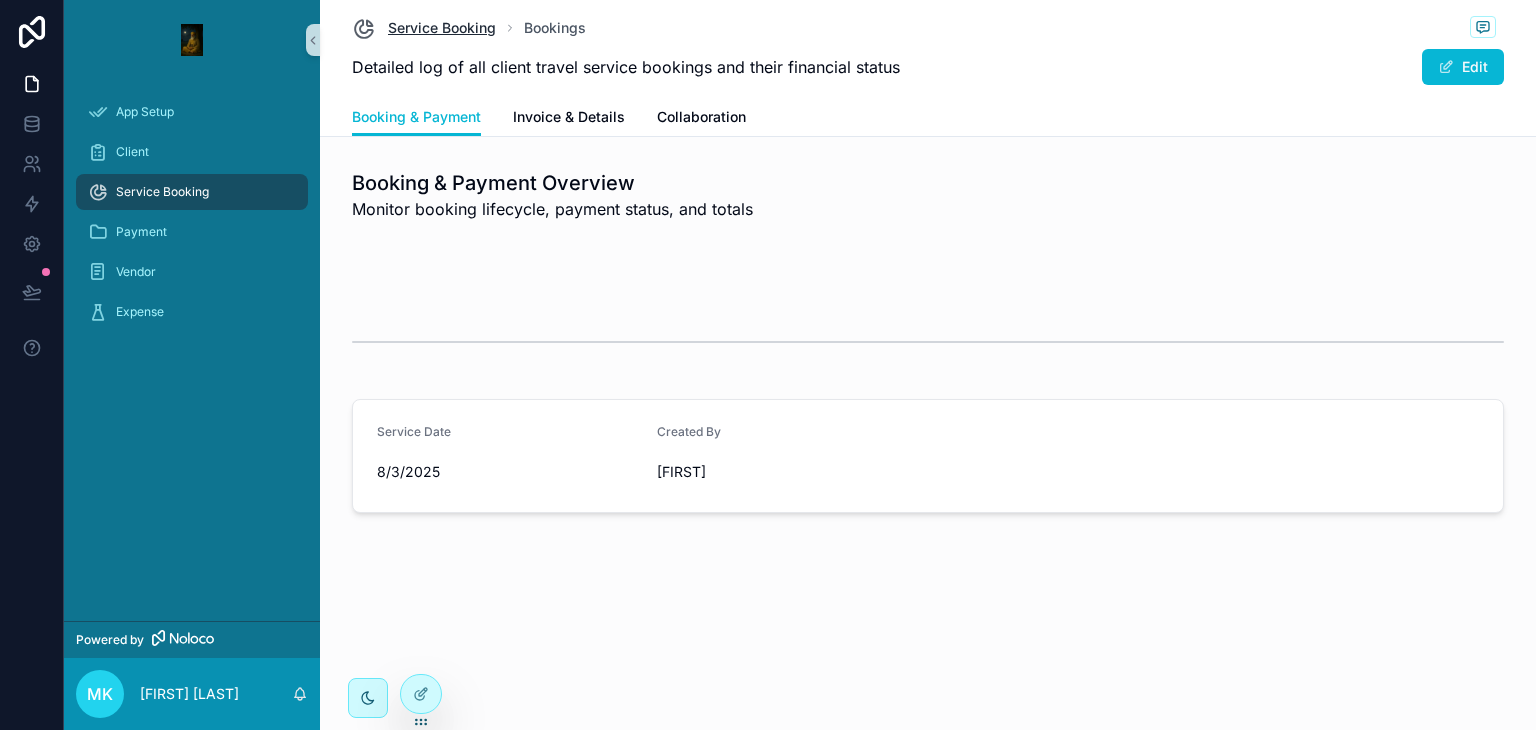 click on "Service Booking" at bounding box center (442, 28) 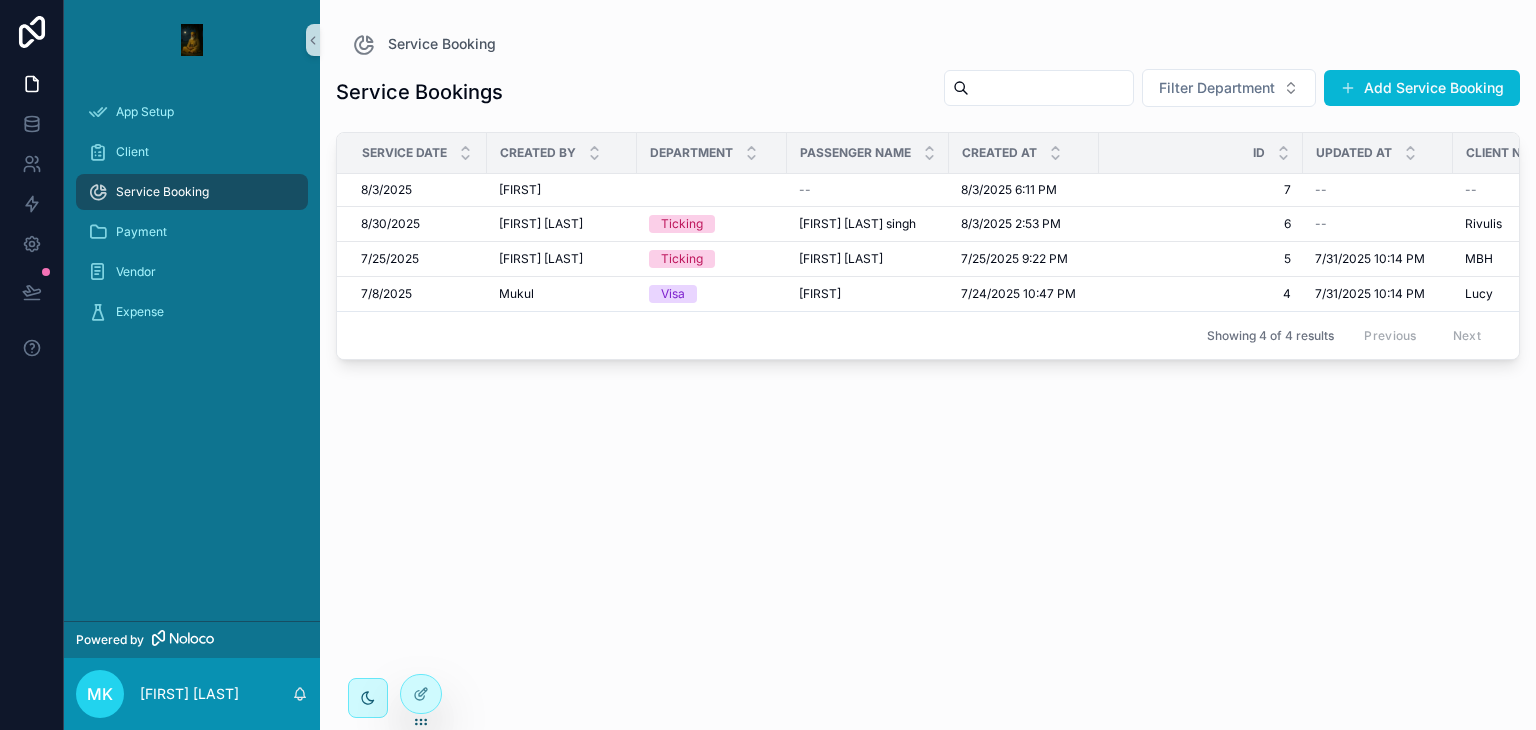drag, startPoint x: 648, startPoint y: 355, endPoint x: 703, endPoint y: 356, distance: 55.00909 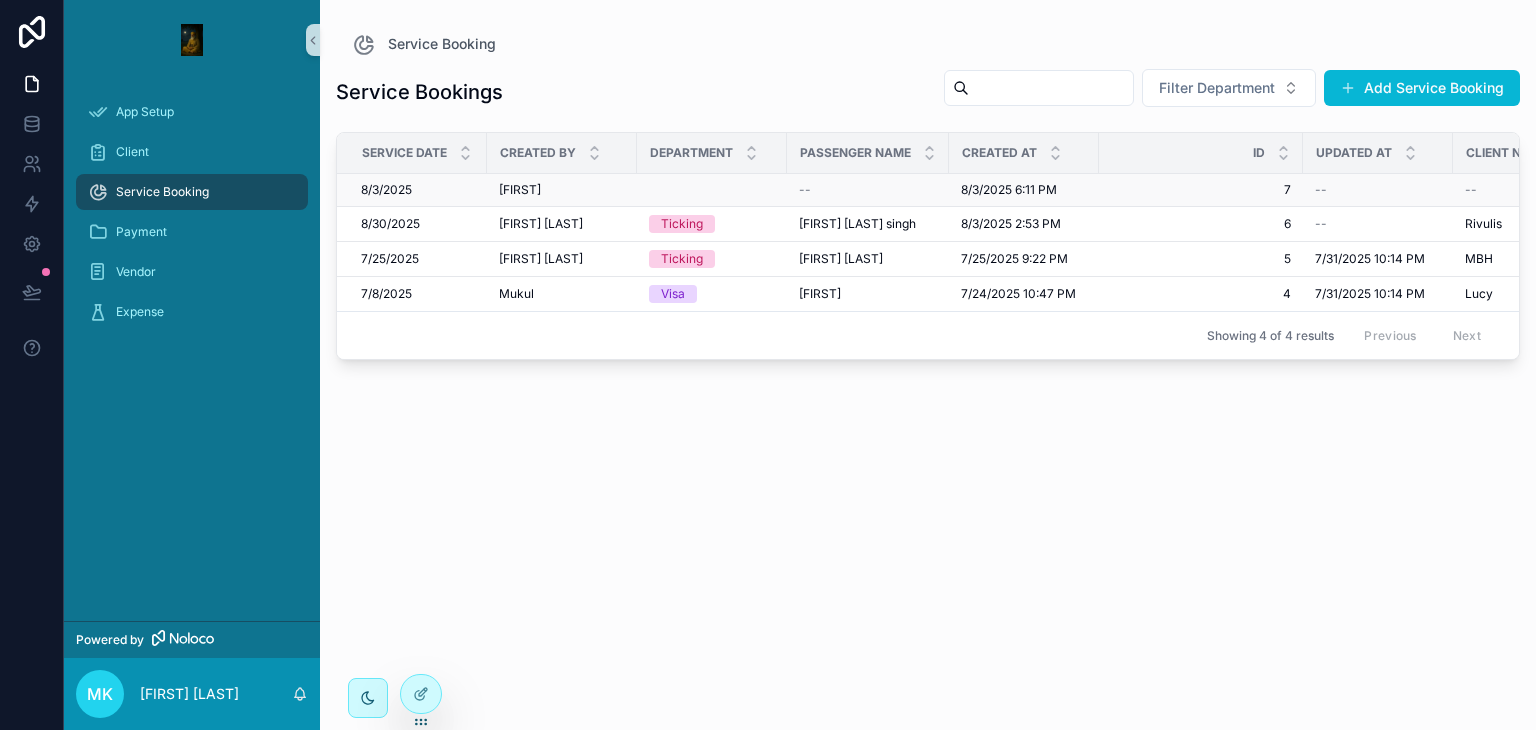 click on "--" at bounding box center [868, 190] 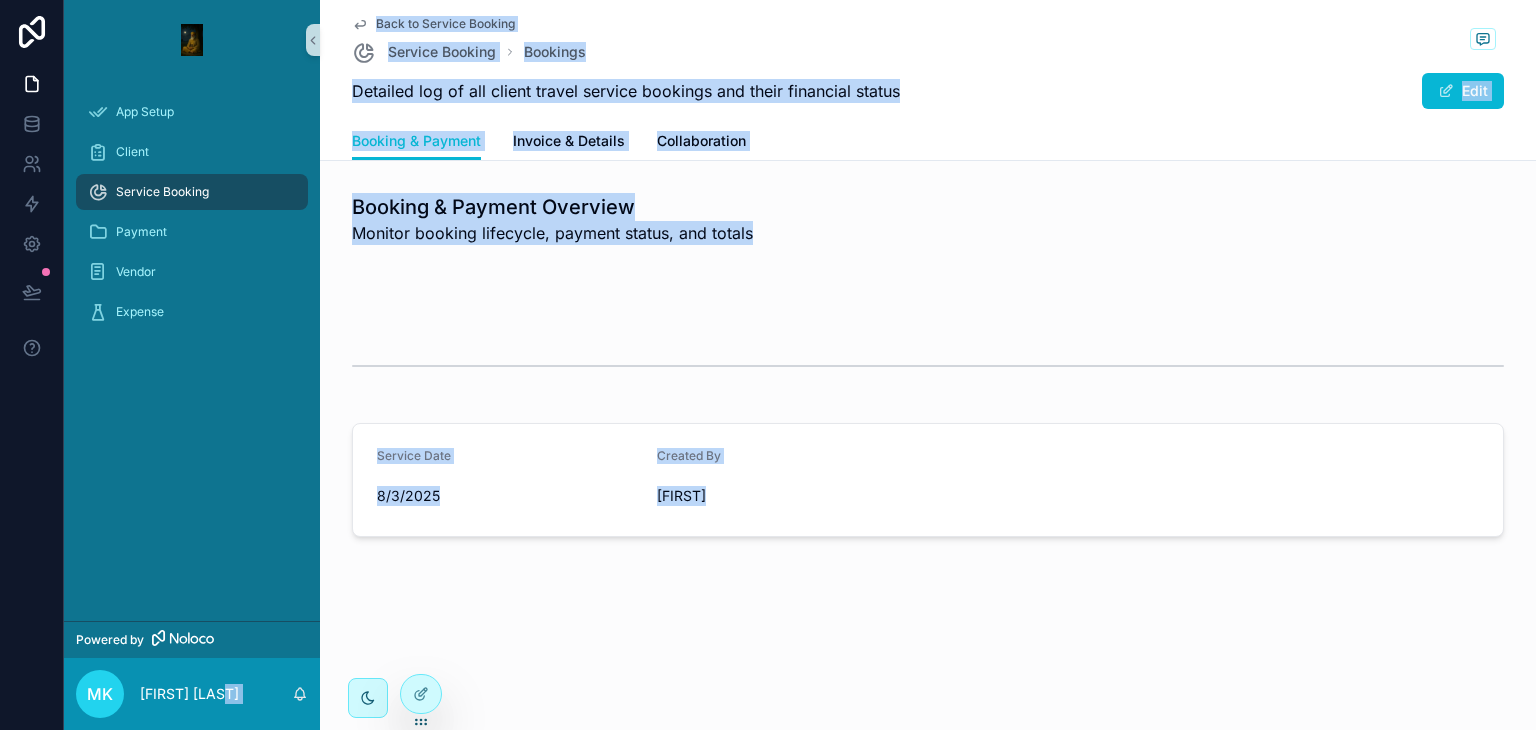 click on "Service Booking Bookings Detailed log of all client travel service bookings and their financial status Edit Booking & Payment Booking & Payment Invoice & Details Collaboration Booking & Payment Overview Monitor booking lifecycle, payment status, and totals Service Date 8/3/2025 Created By [FIRST]" at bounding box center [928, 365] 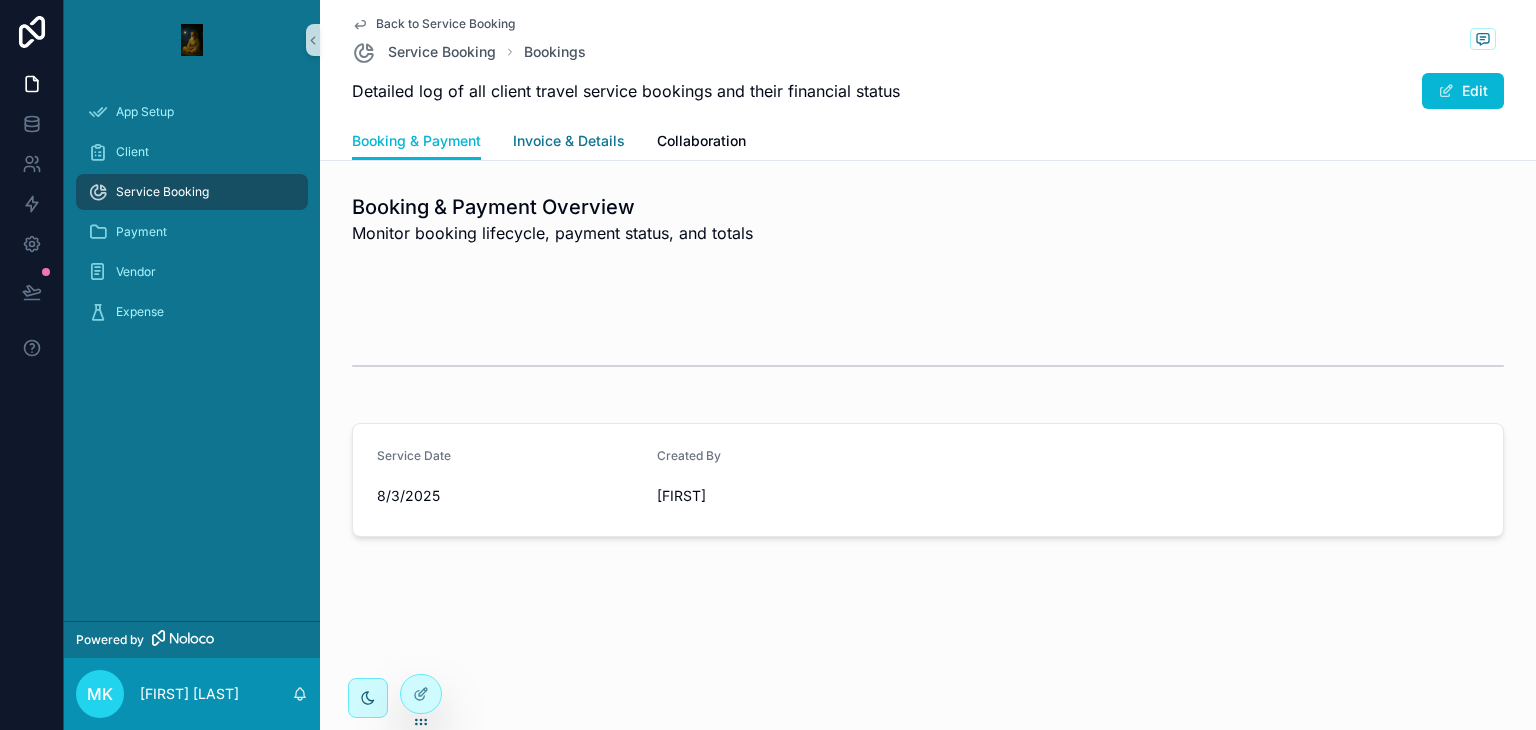 click on "Invoice & Details" at bounding box center [569, 141] 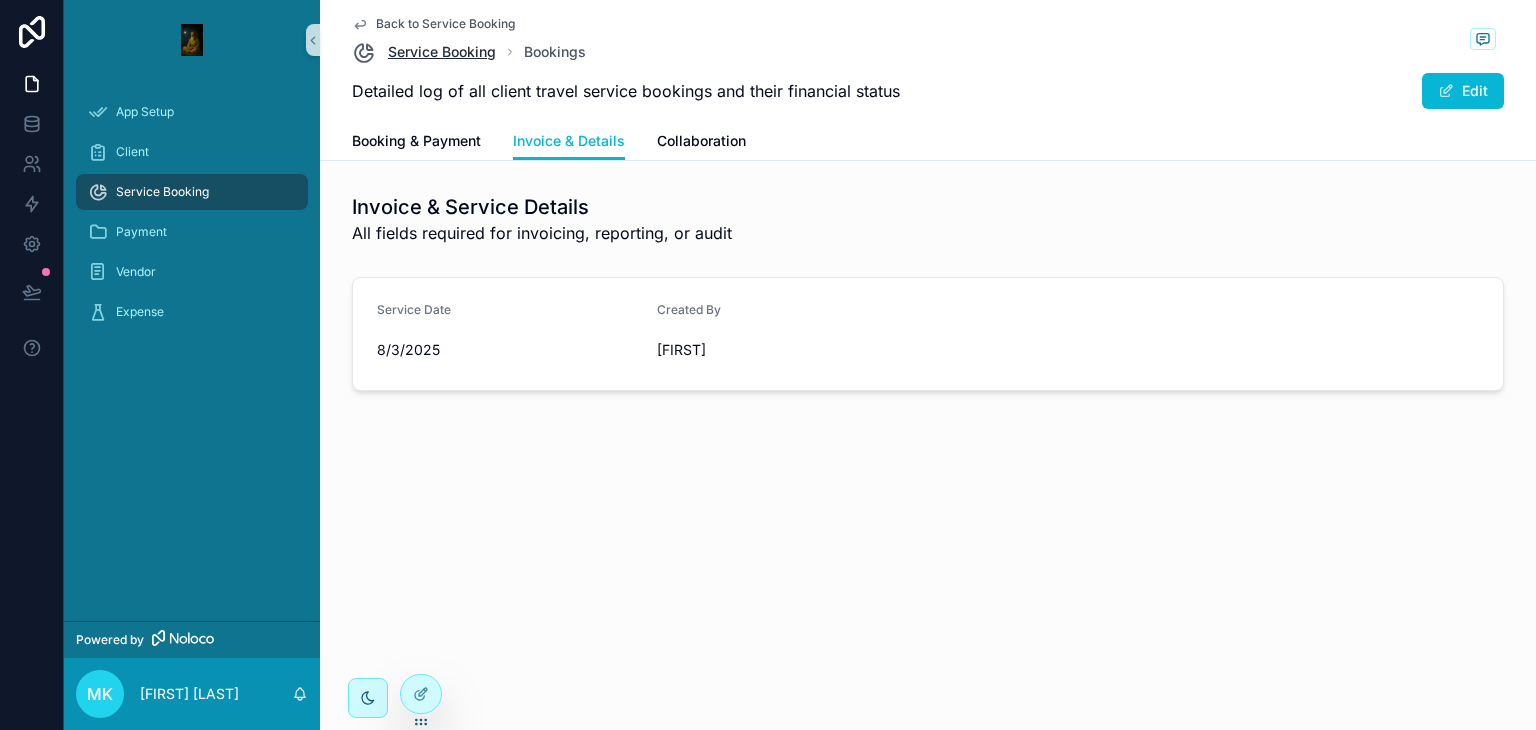 click on "Service Booking" at bounding box center [442, 52] 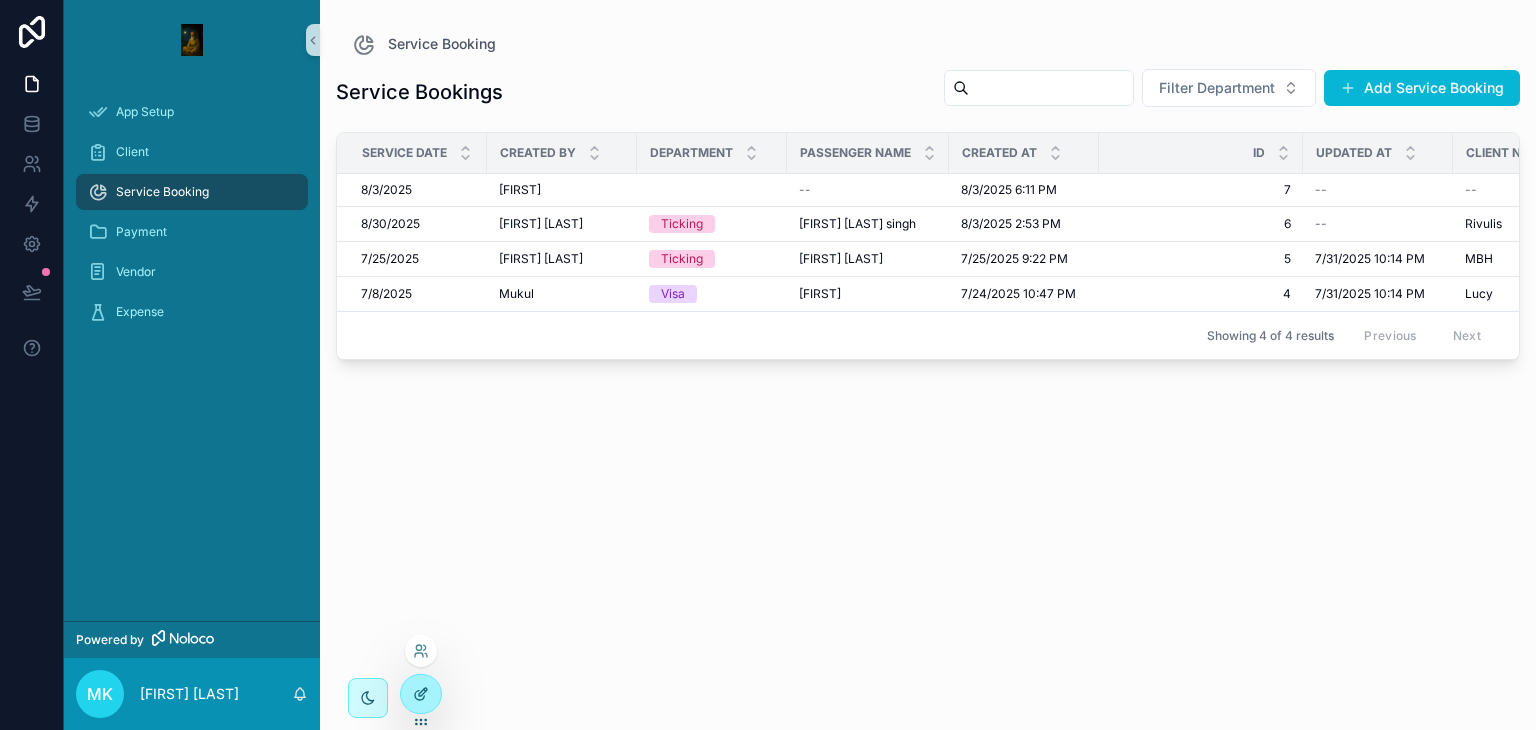 click at bounding box center [421, 694] 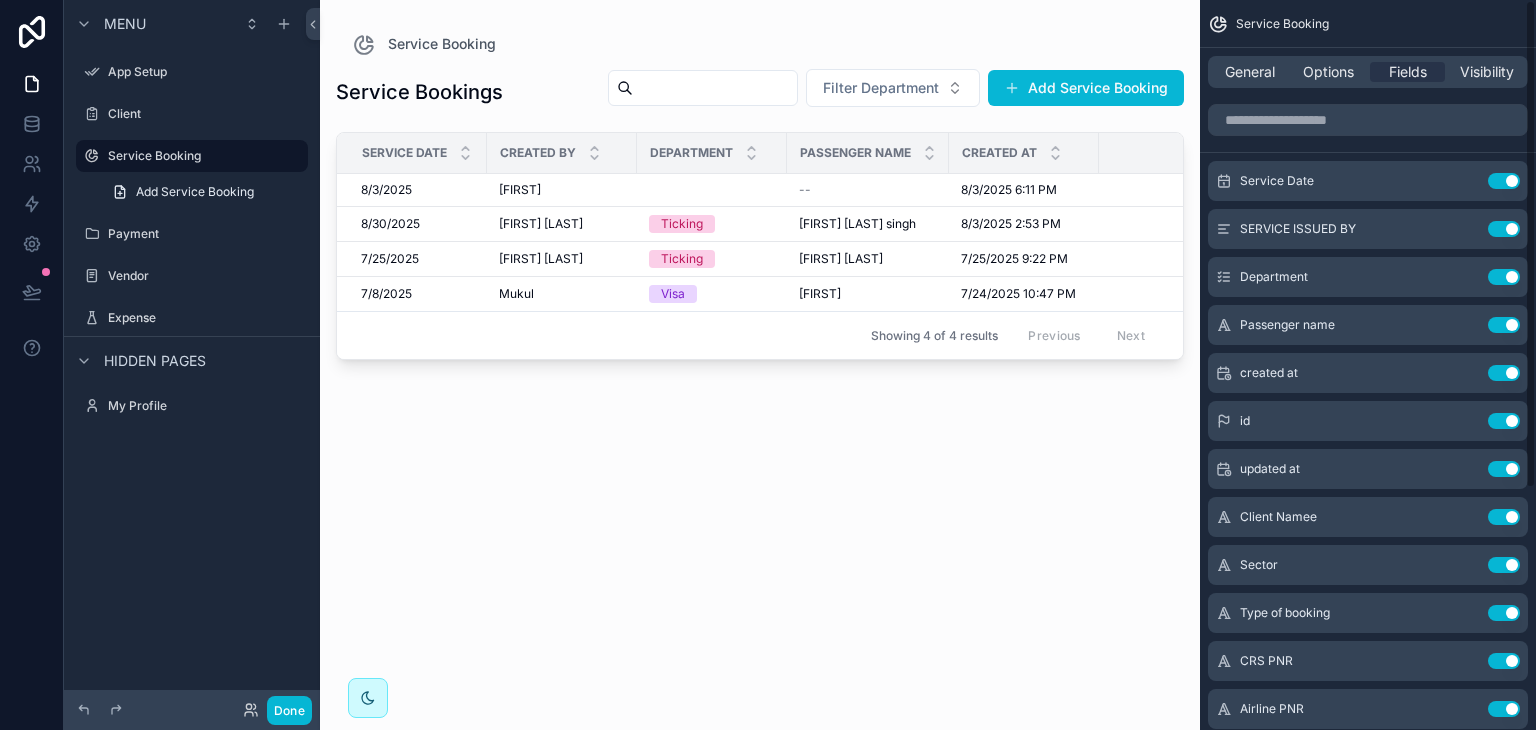 click at bounding box center [760, 353] 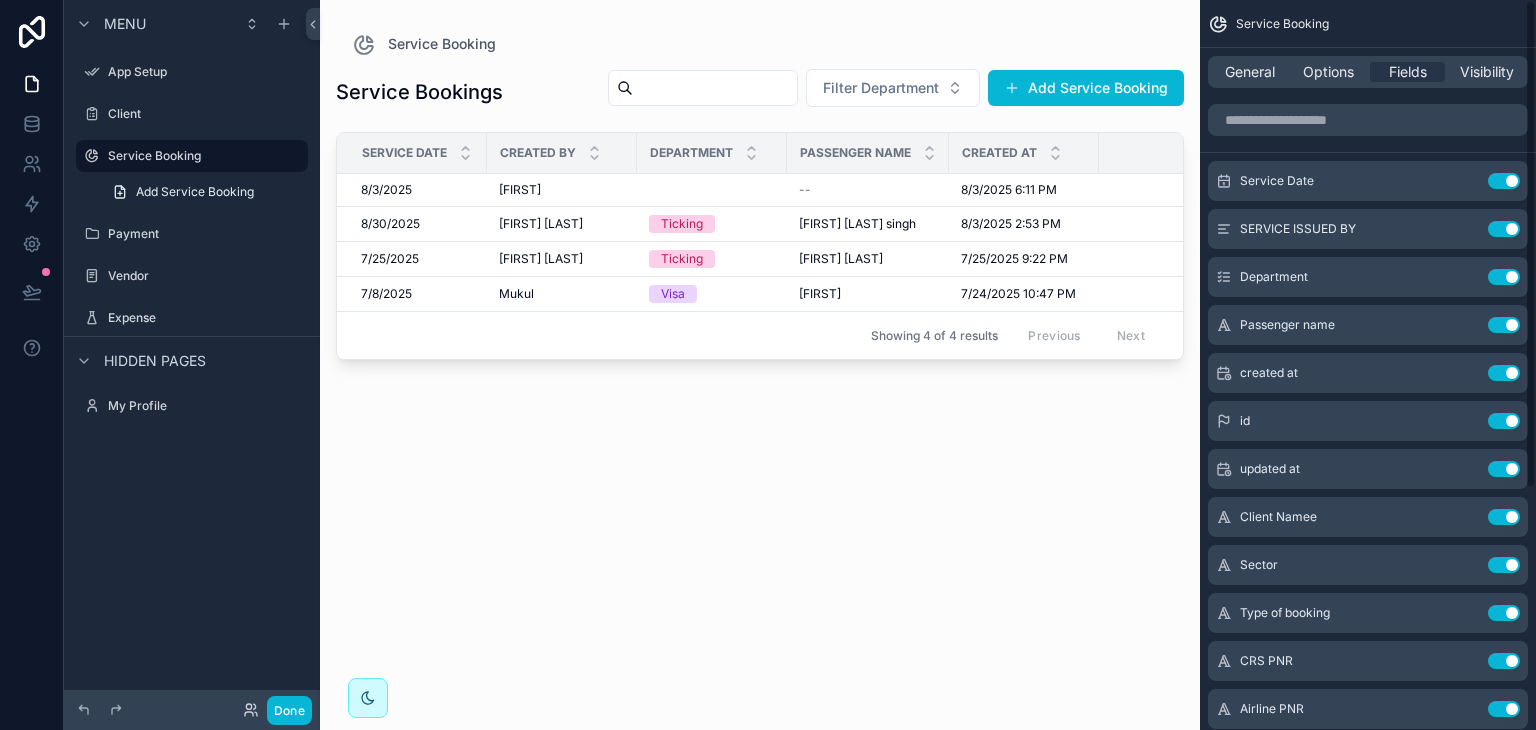 click on "Service Bookings Filter Department Add Service Booking" at bounding box center (760, 92) 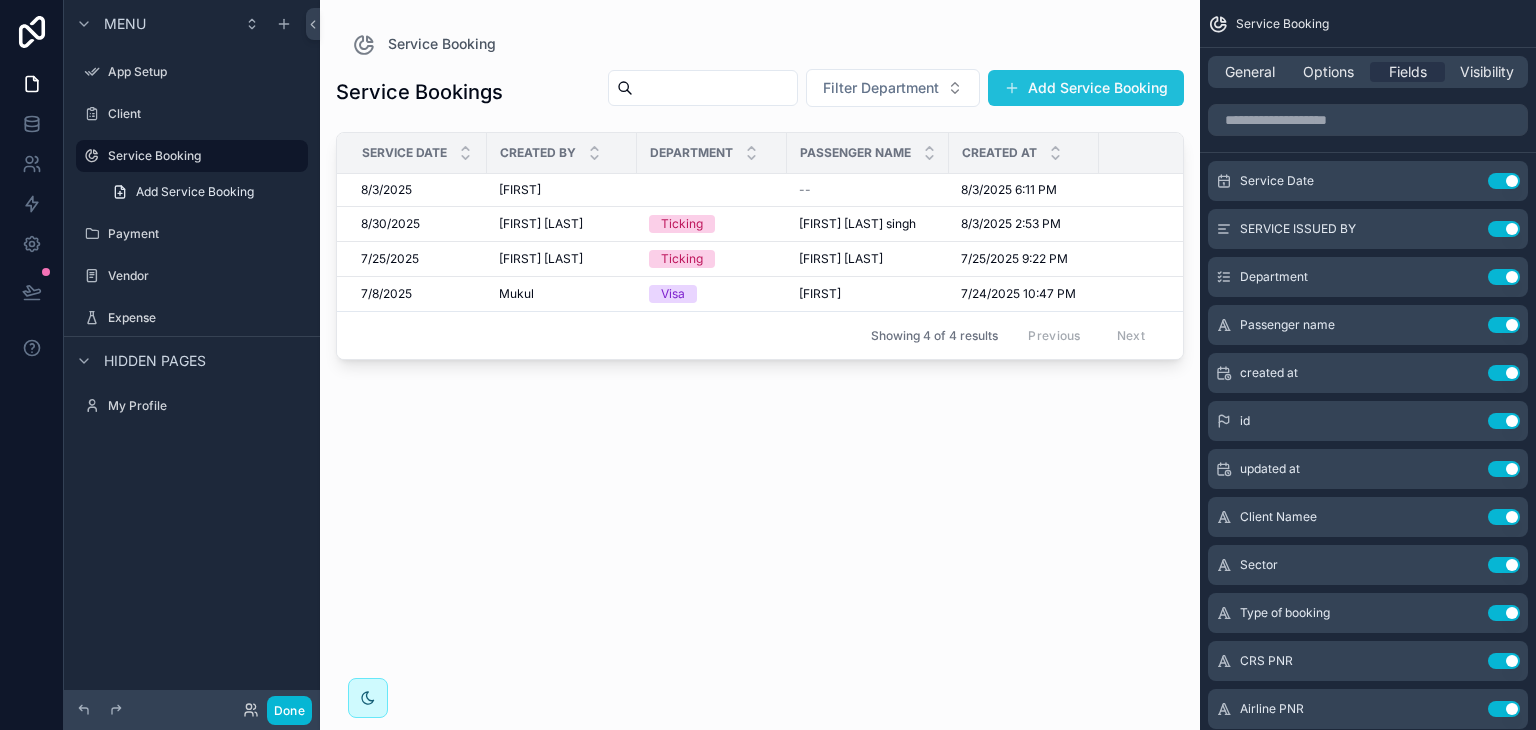 click on "Add Service Booking" at bounding box center [1086, 88] 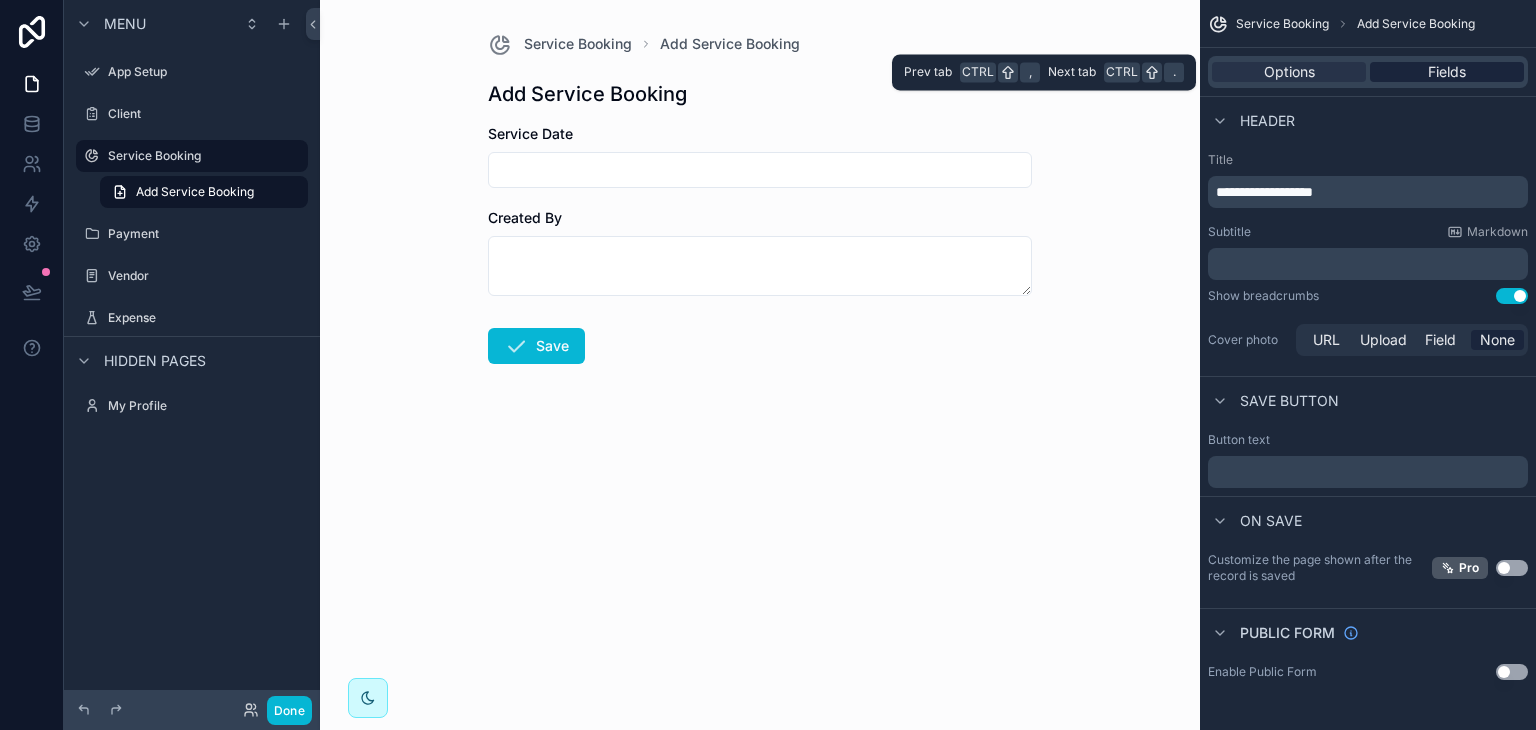 click on "Fields" at bounding box center (1447, 72) 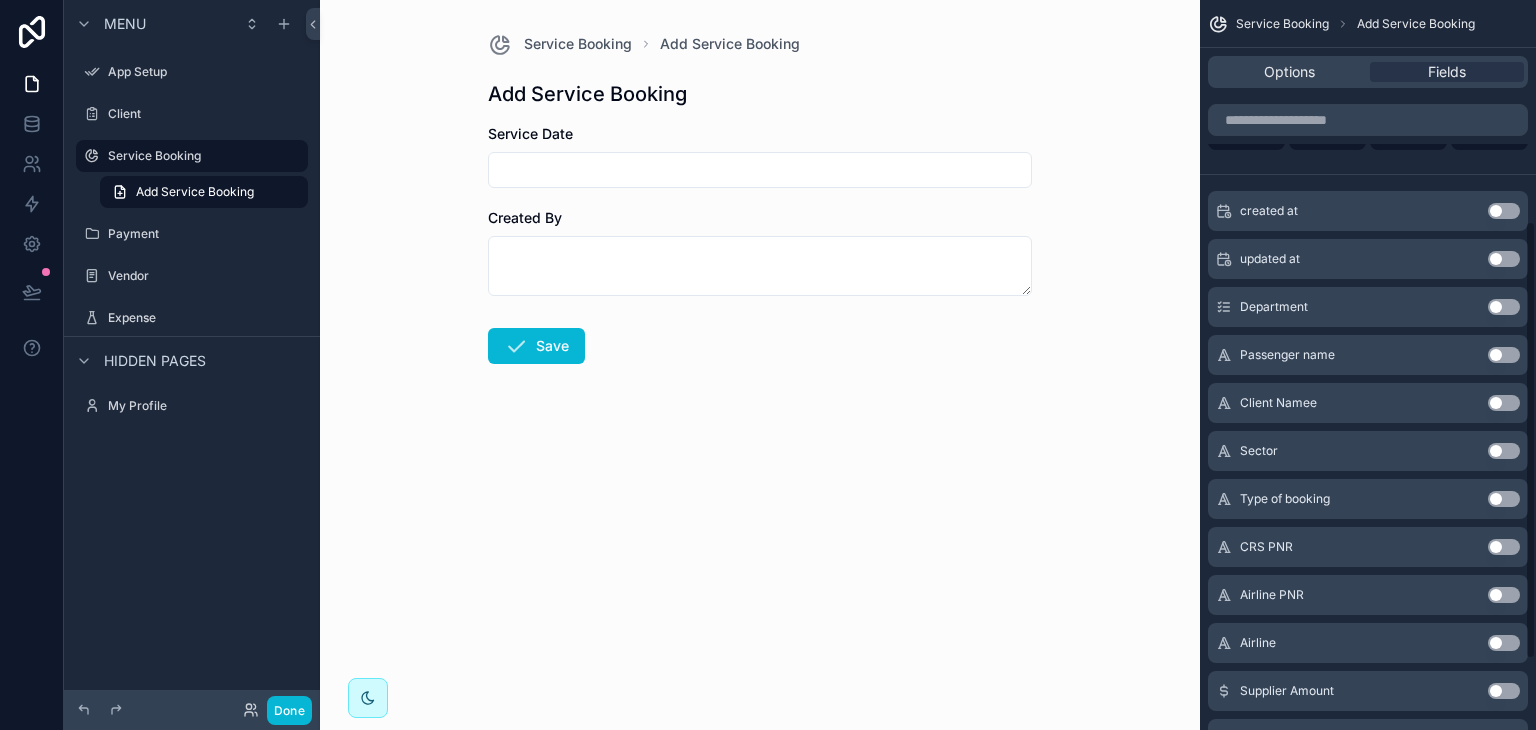 scroll, scrollTop: 368, scrollLeft: 0, axis: vertical 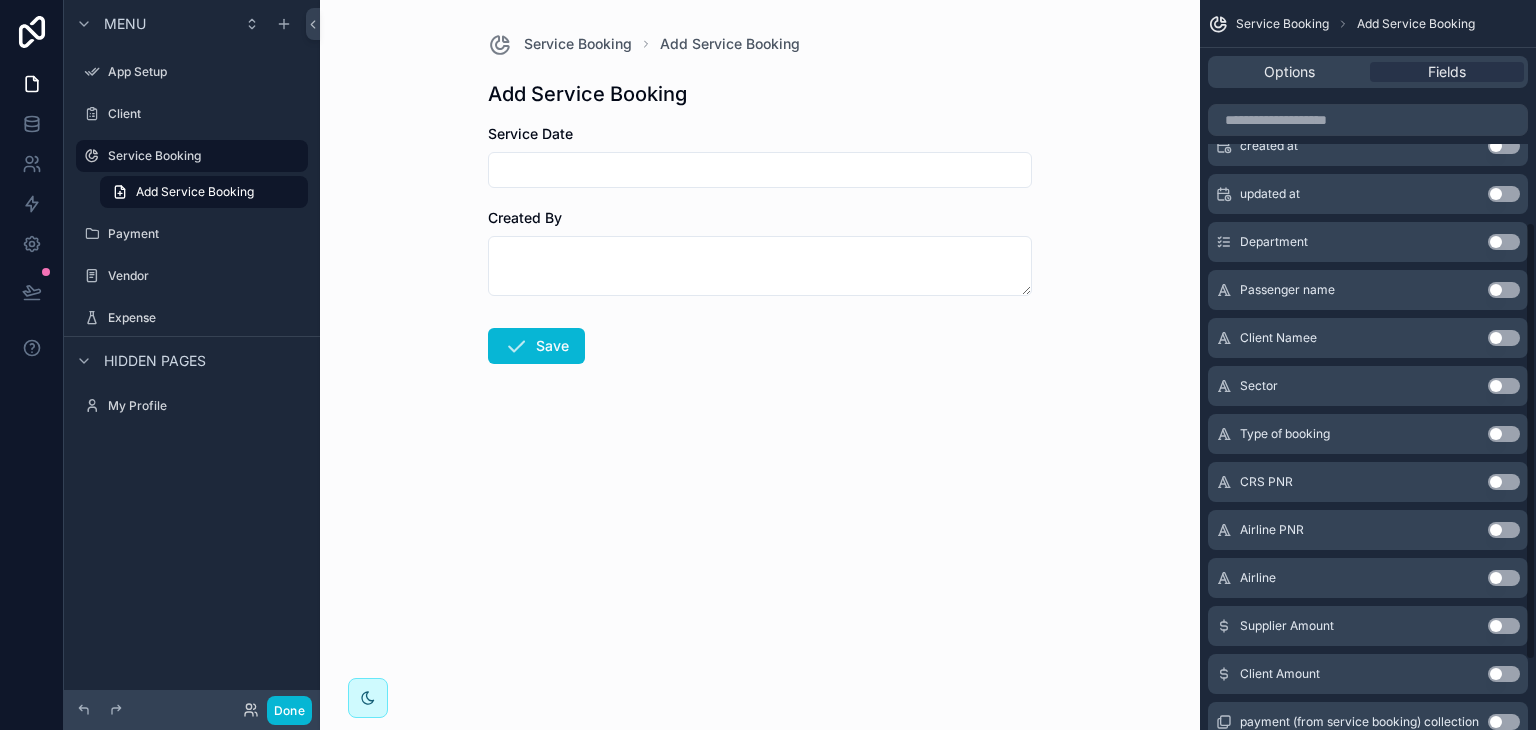 click on "Use setting" at bounding box center [1504, 242] 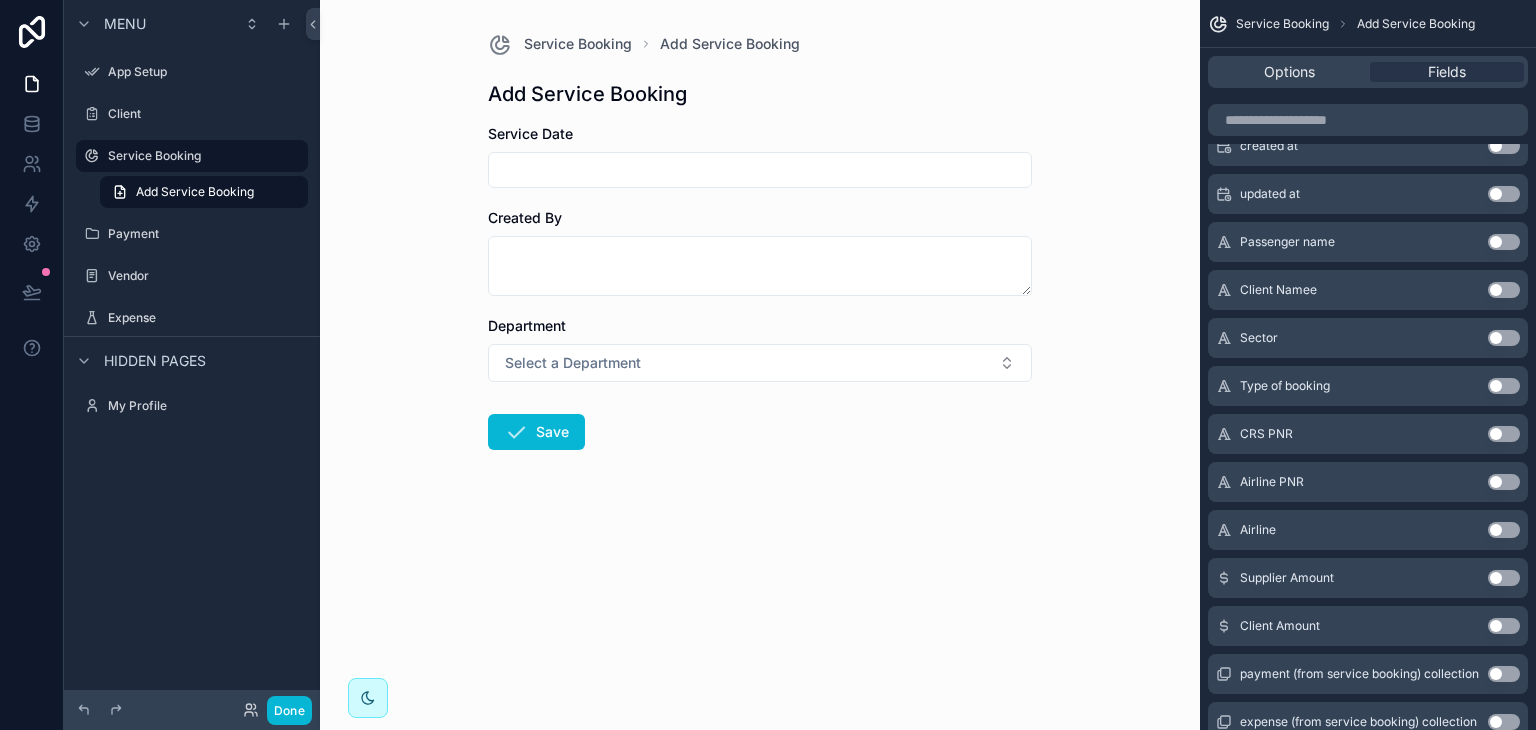 click on "Use setting" at bounding box center [1504, 386] 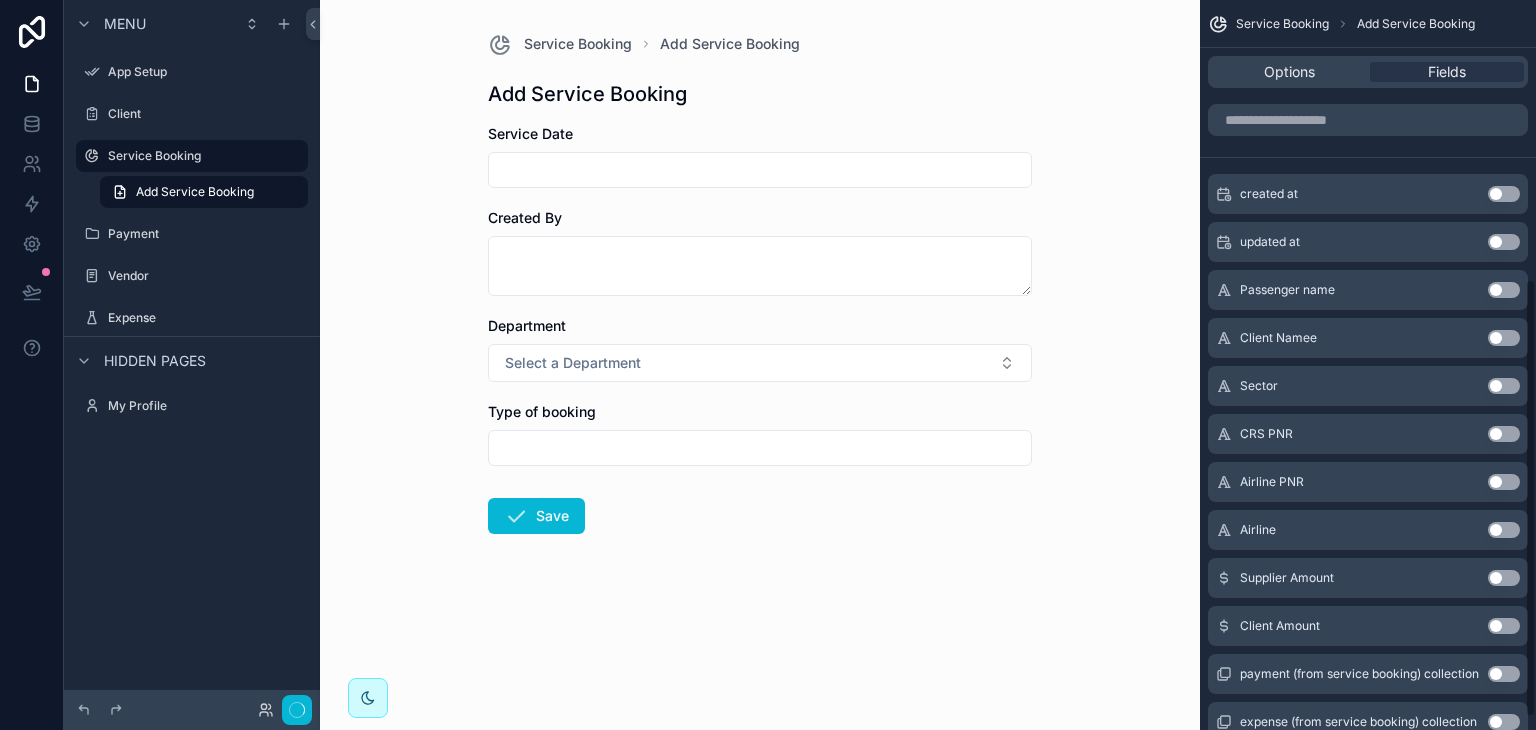 scroll, scrollTop: 464, scrollLeft: 0, axis: vertical 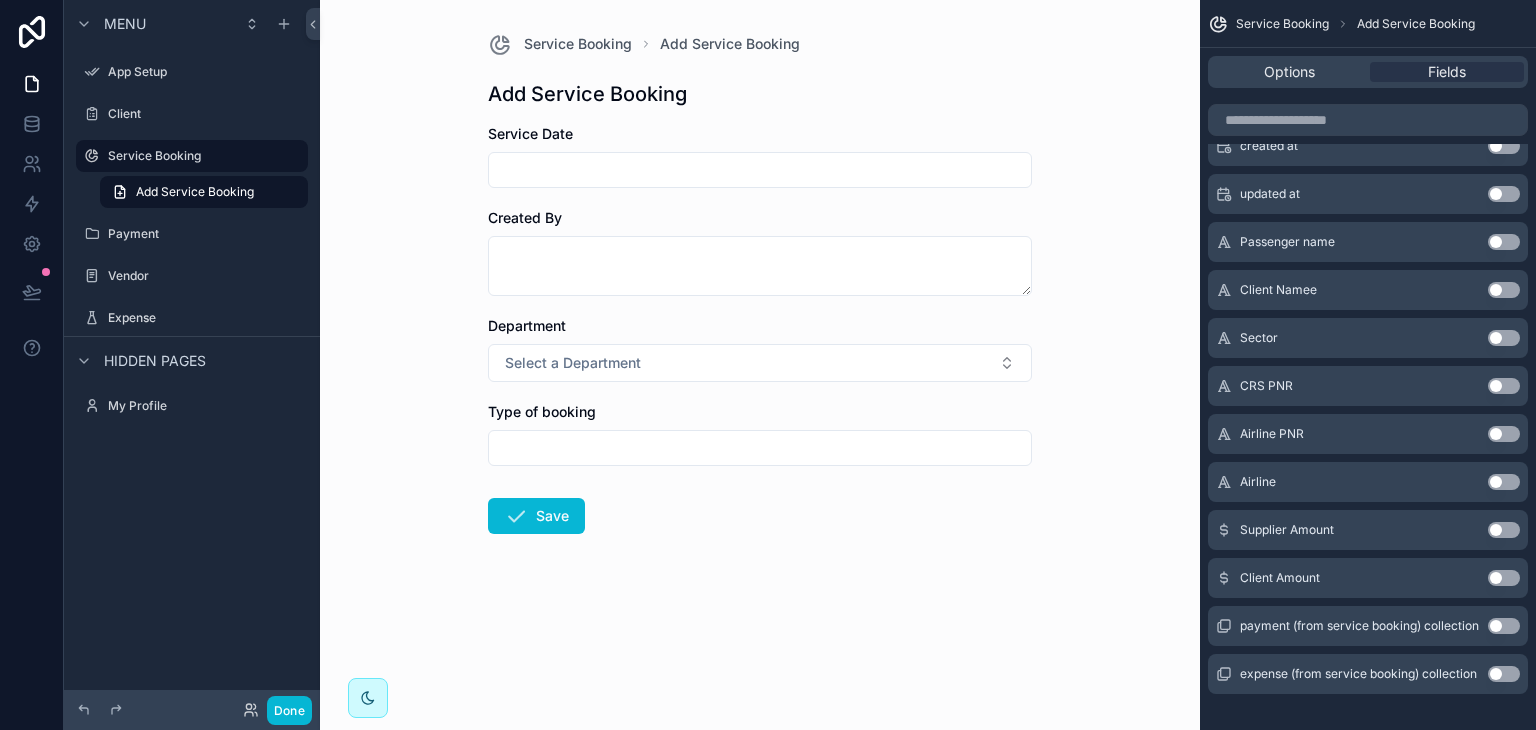 click on "Use setting" at bounding box center (1504, 338) 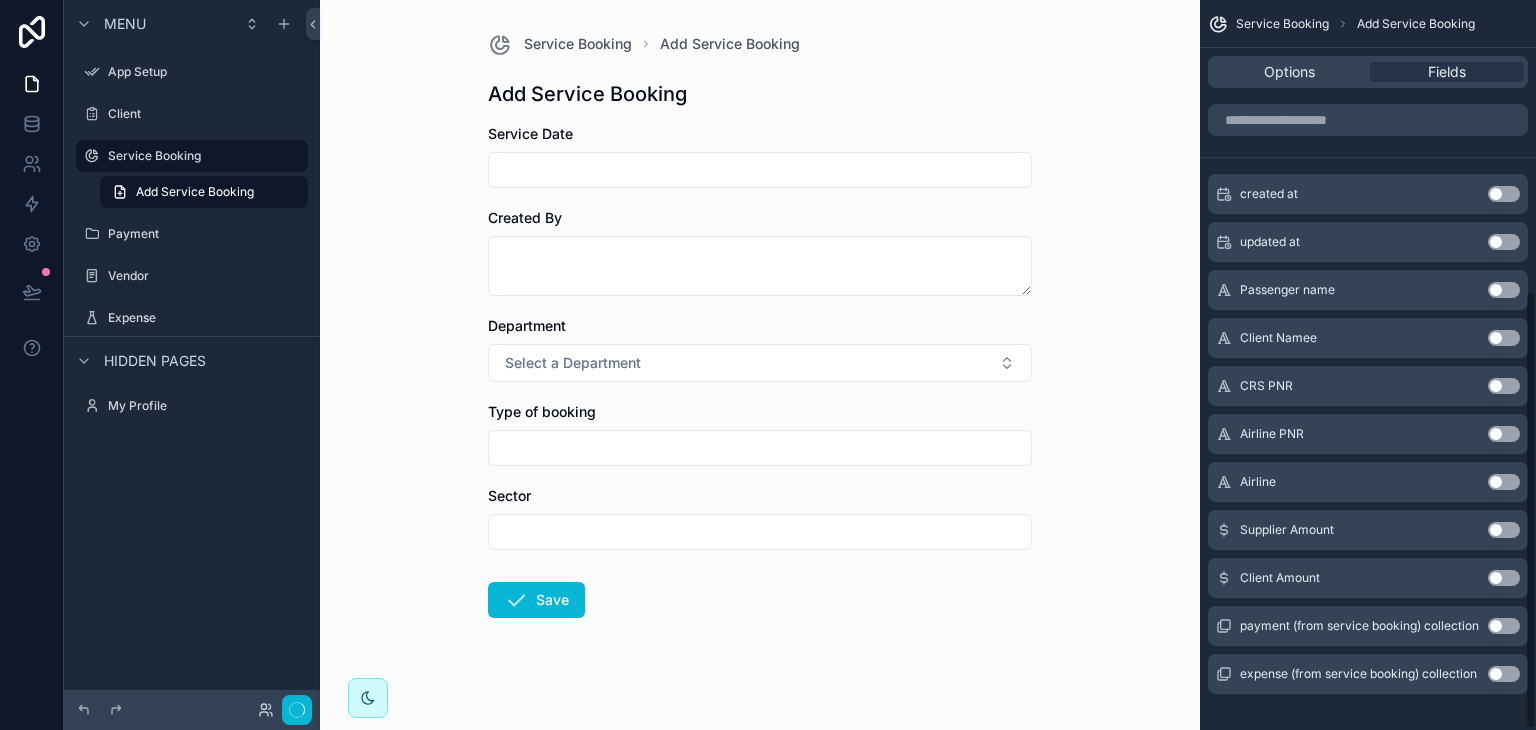 scroll, scrollTop: 484, scrollLeft: 0, axis: vertical 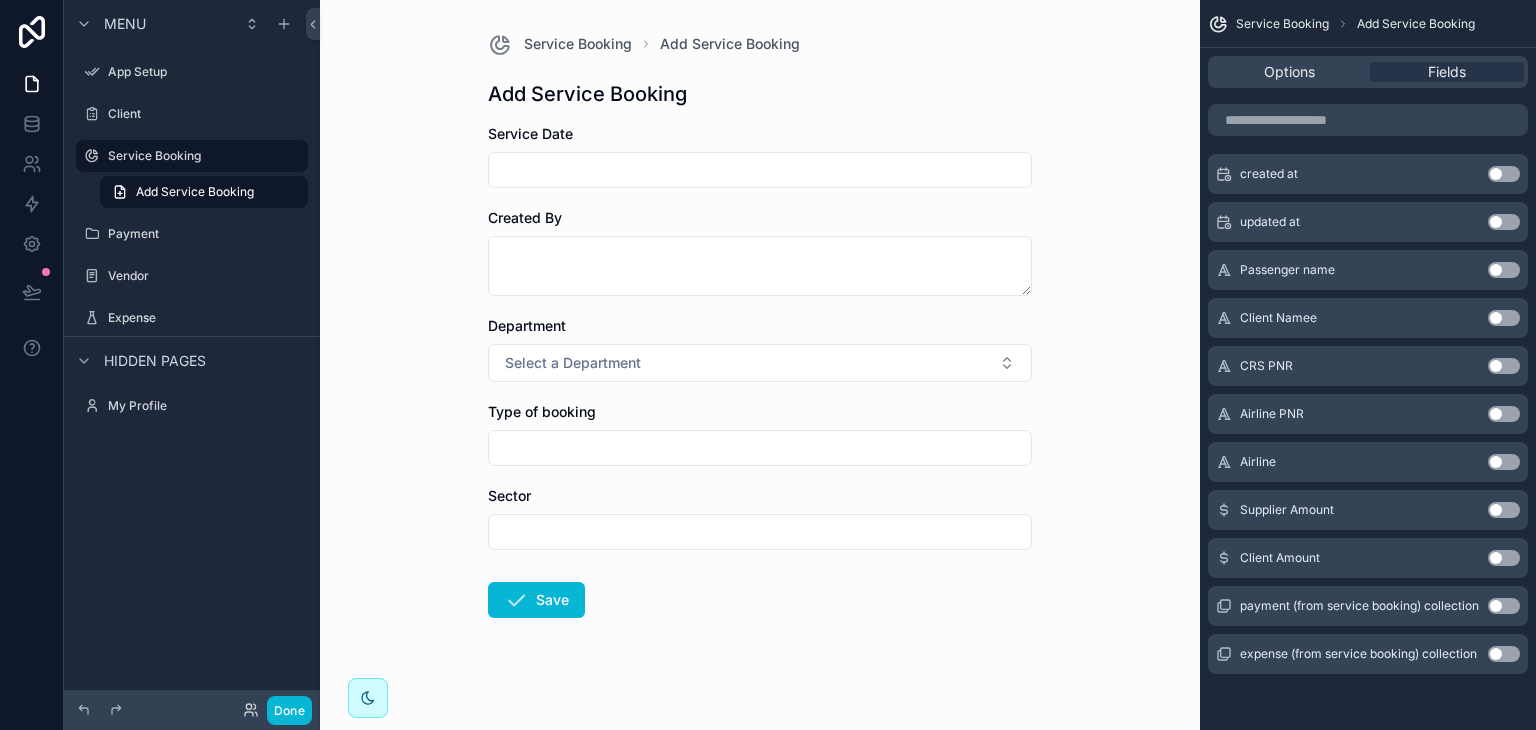 click on "Use setting" at bounding box center (1504, 318) 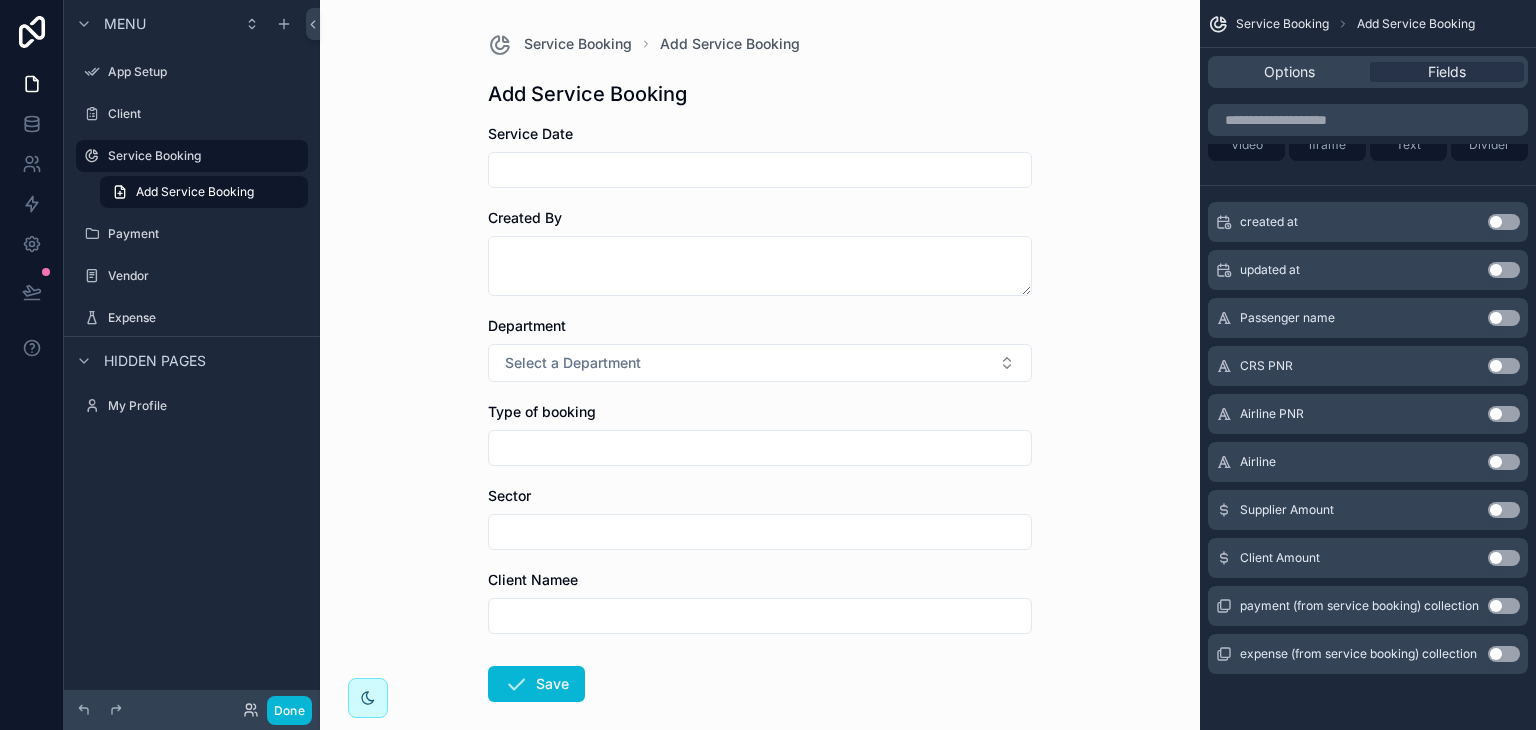 click on "Use setting" at bounding box center [1504, 318] 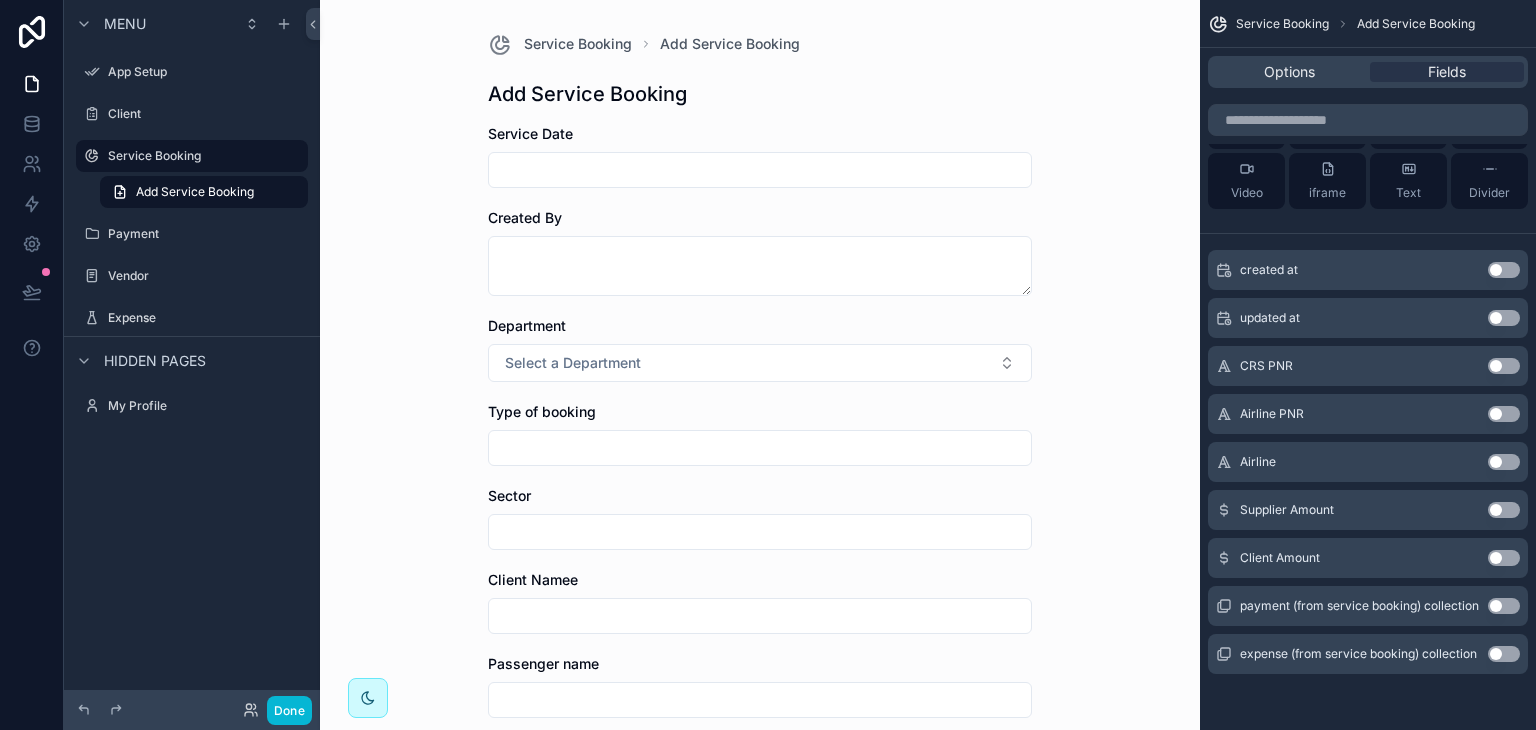 click on "Use setting" at bounding box center [1504, 462] 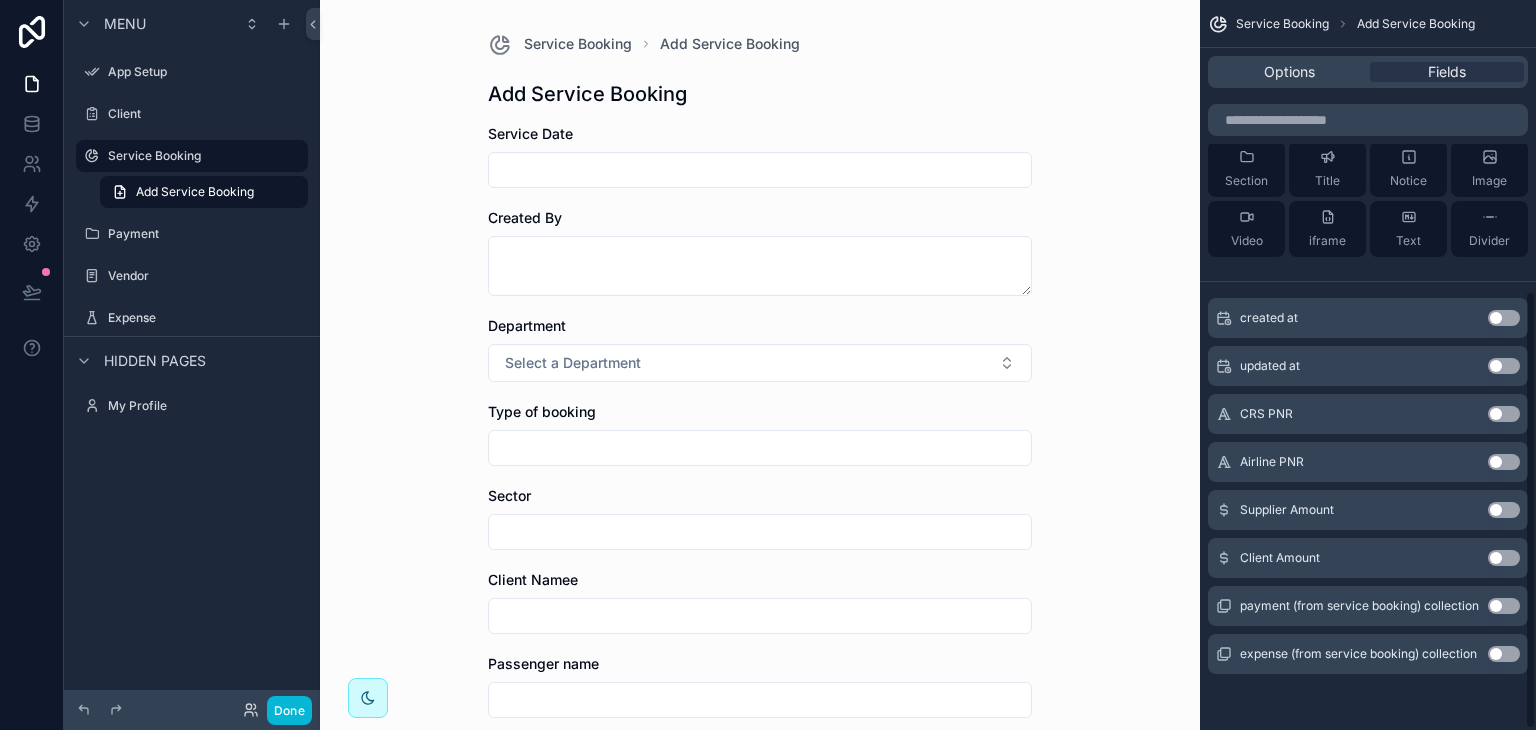 click on "Use setting" at bounding box center (1504, 462) 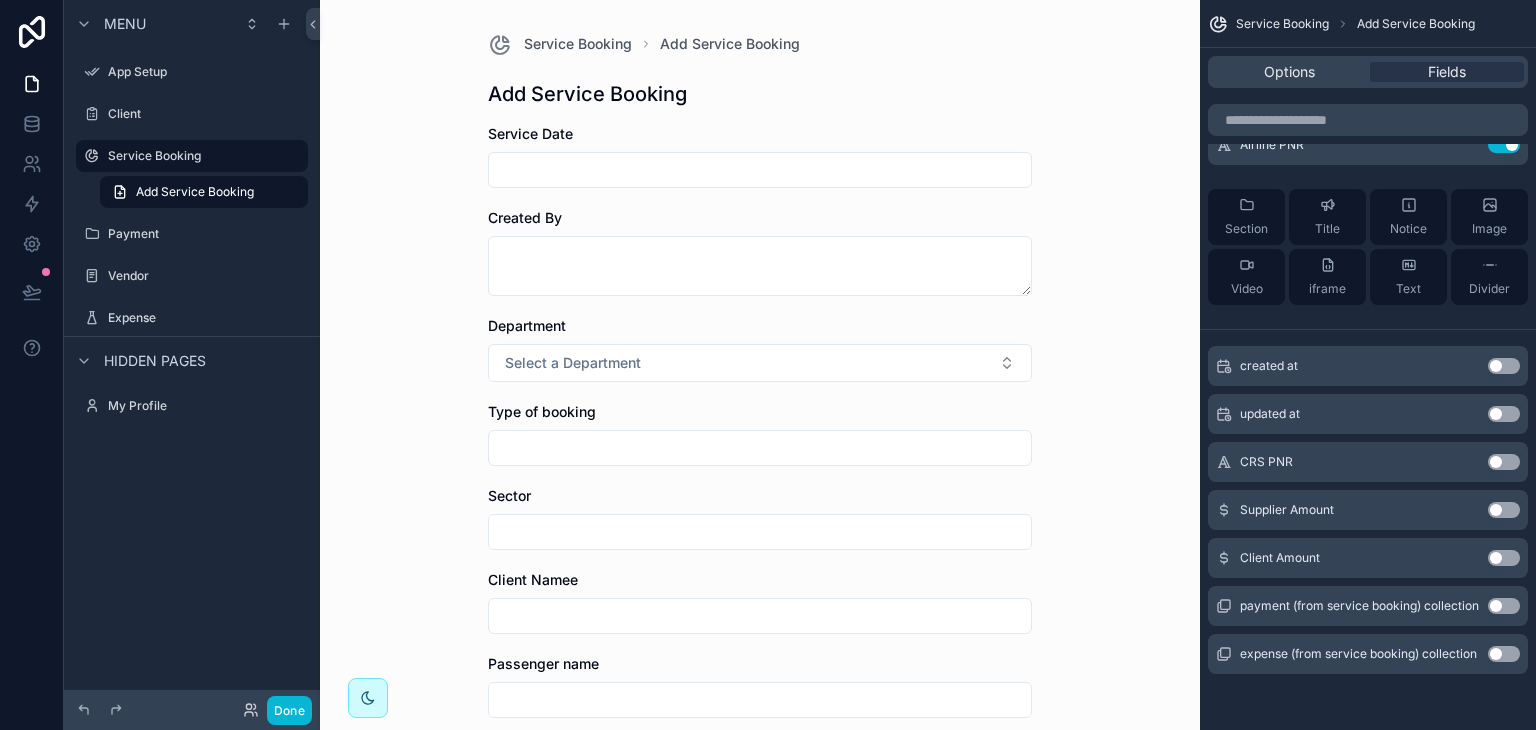 click on "Use setting" at bounding box center [1504, 510] 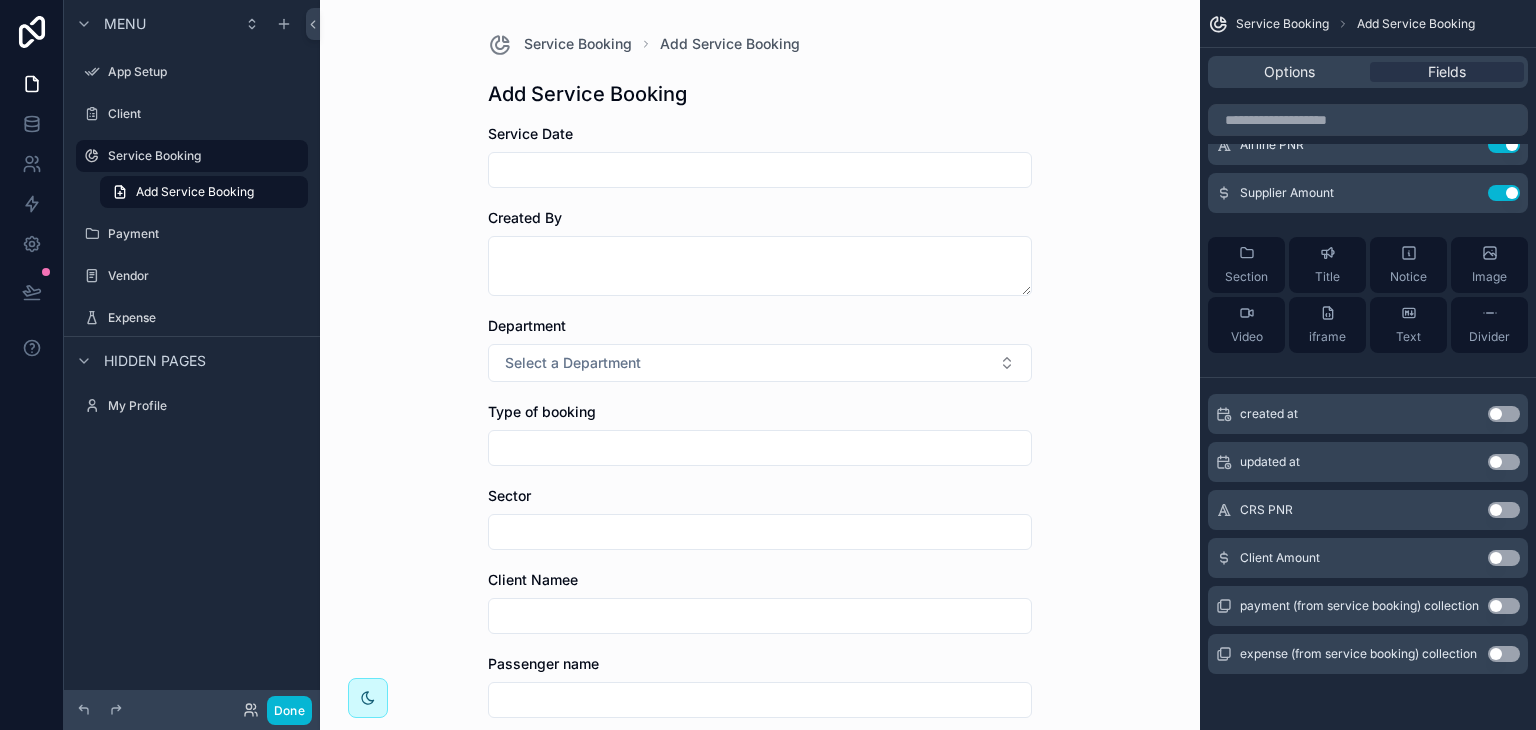click on "Use setting" at bounding box center (1504, 558) 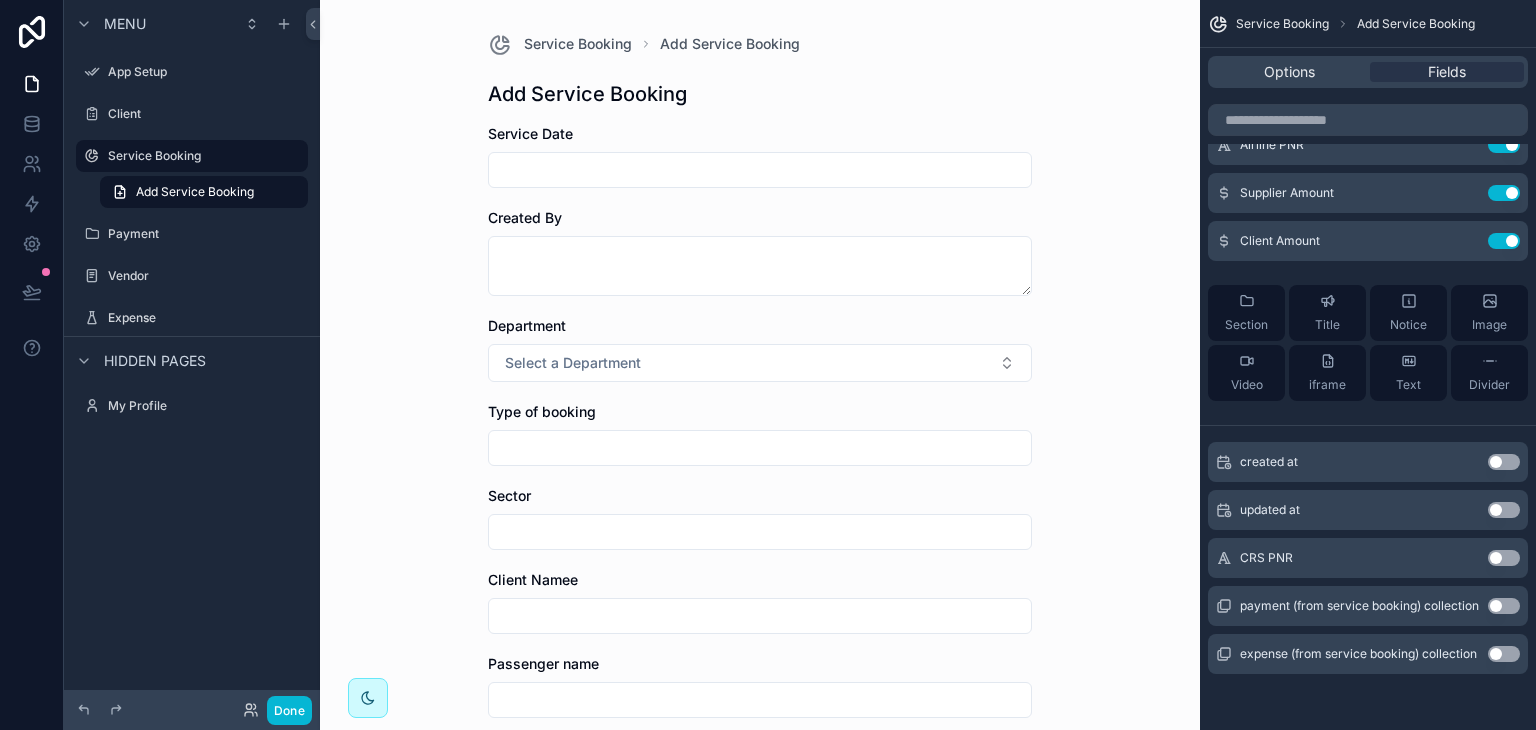 click on "Use setting" at bounding box center (1504, 558) 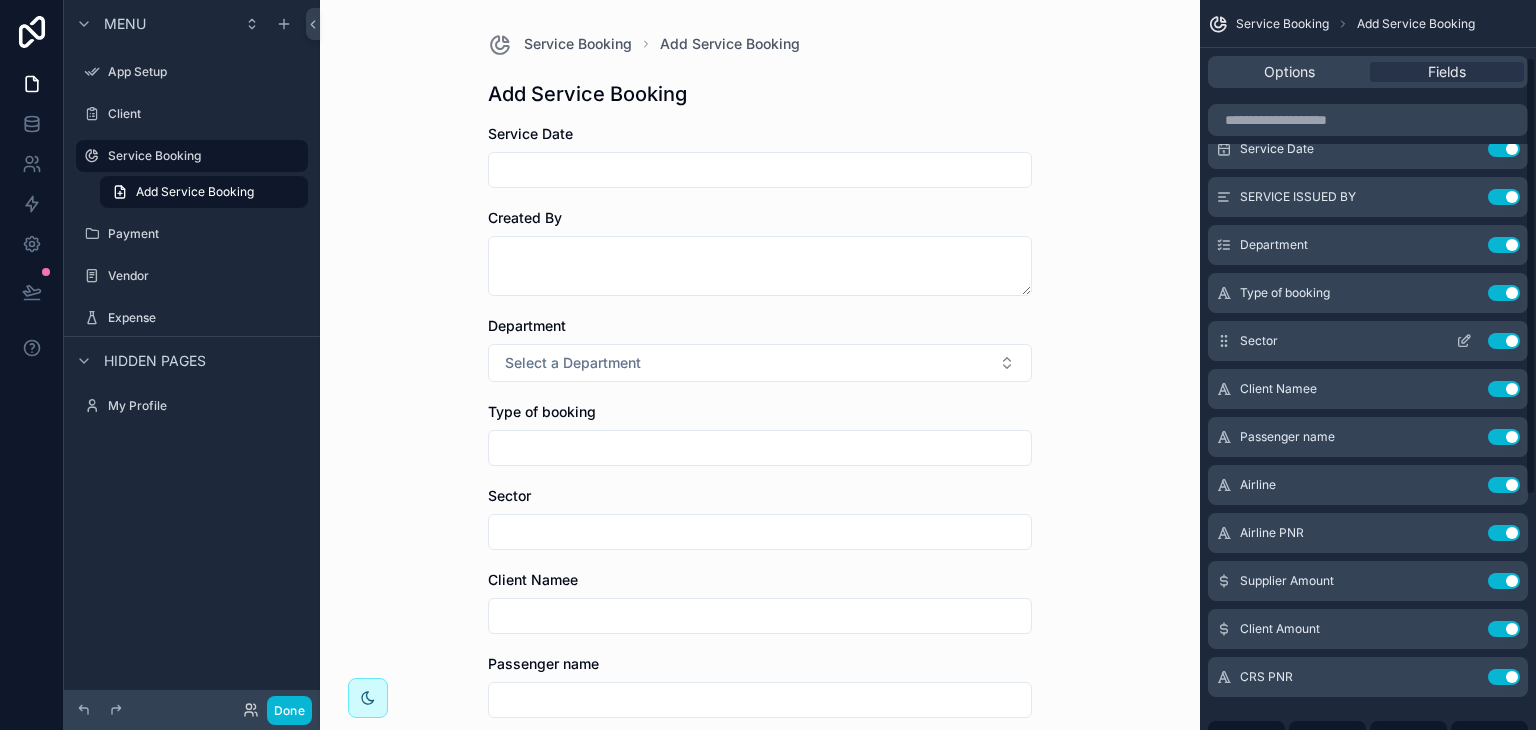 scroll, scrollTop: 0, scrollLeft: 0, axis: both 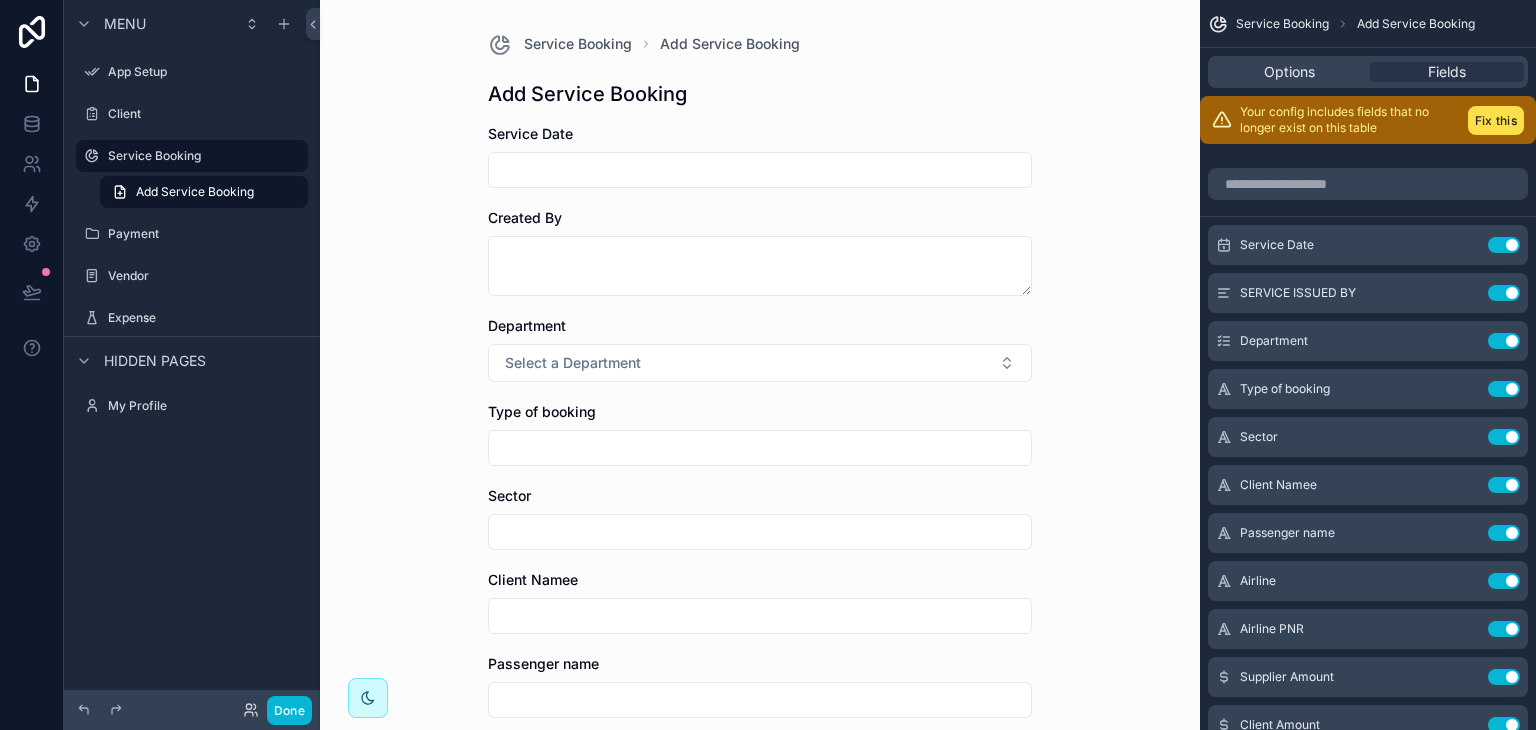 click on "Service Booking Add Service Booking Add Service Booking Service Date Created By Department Select a Department Type of booking Sector Client Namee Passenger name Airline Airline PNR Supplier Amount Client Amount CRS PNR Save" at bounding box center (760, 365) 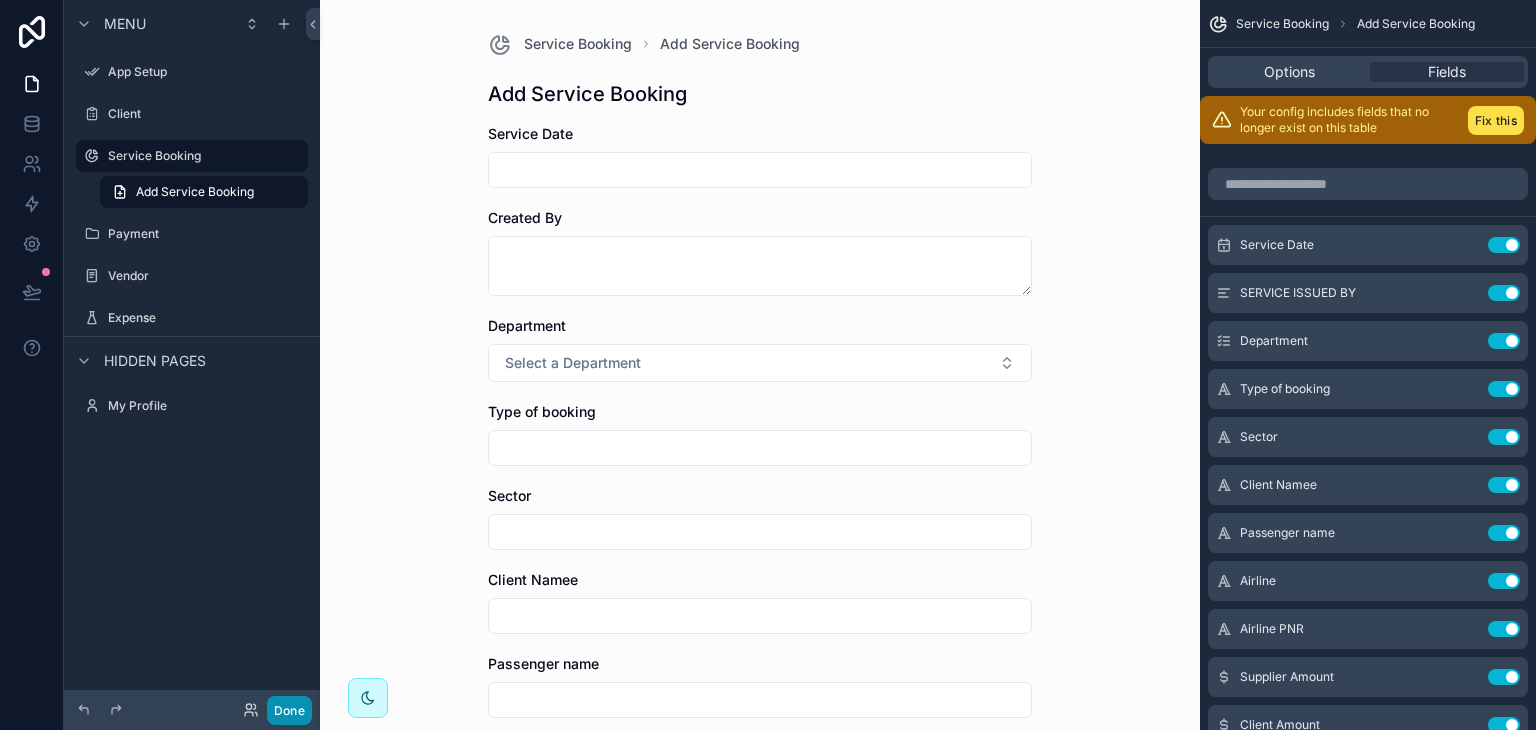 click on "Done" at bounding box center (289, 710) 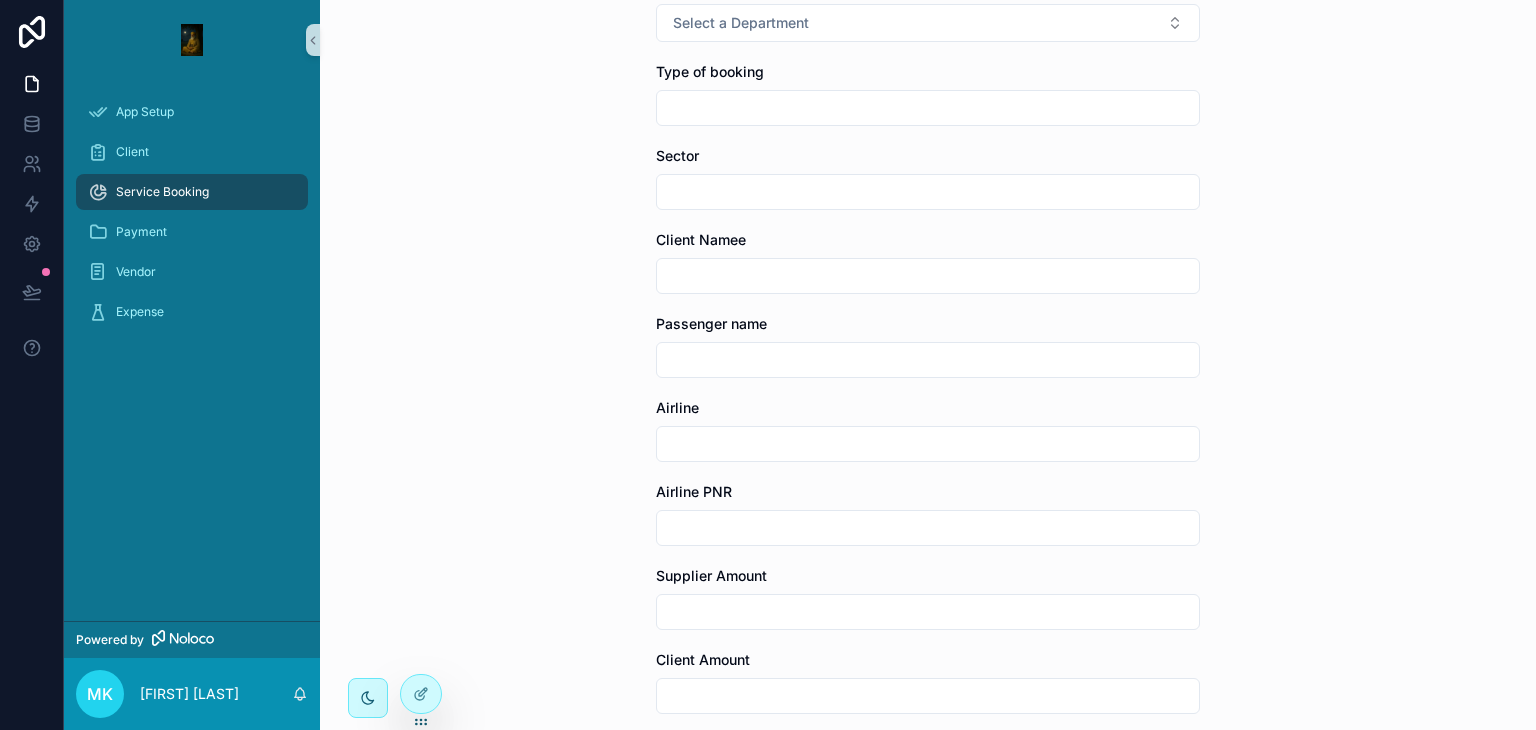 scroll, scrollTop: 0, scrollLeft: 0, axis: both 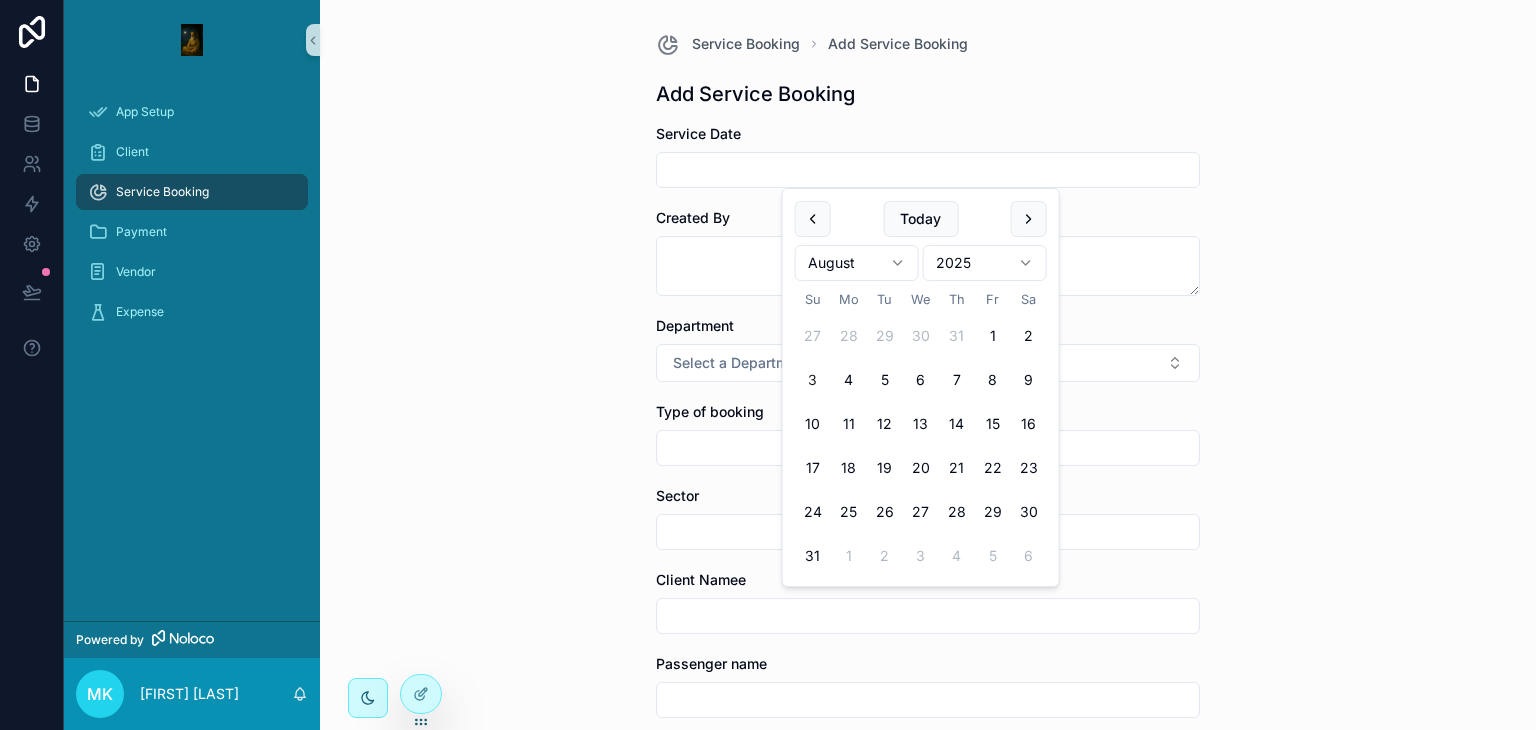 click at bounding box center [928, 170] 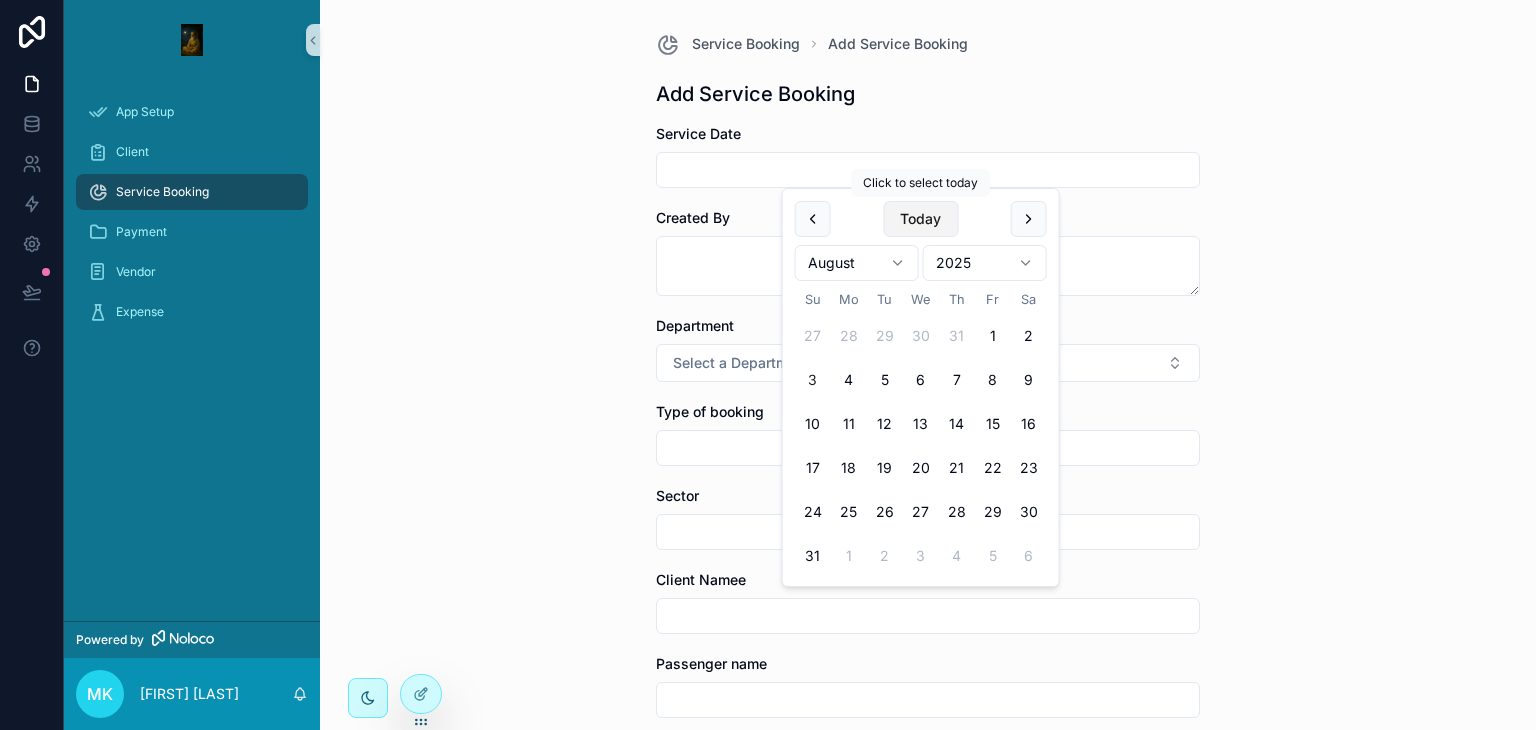 click on "Today" at bounding box center [920, 219] 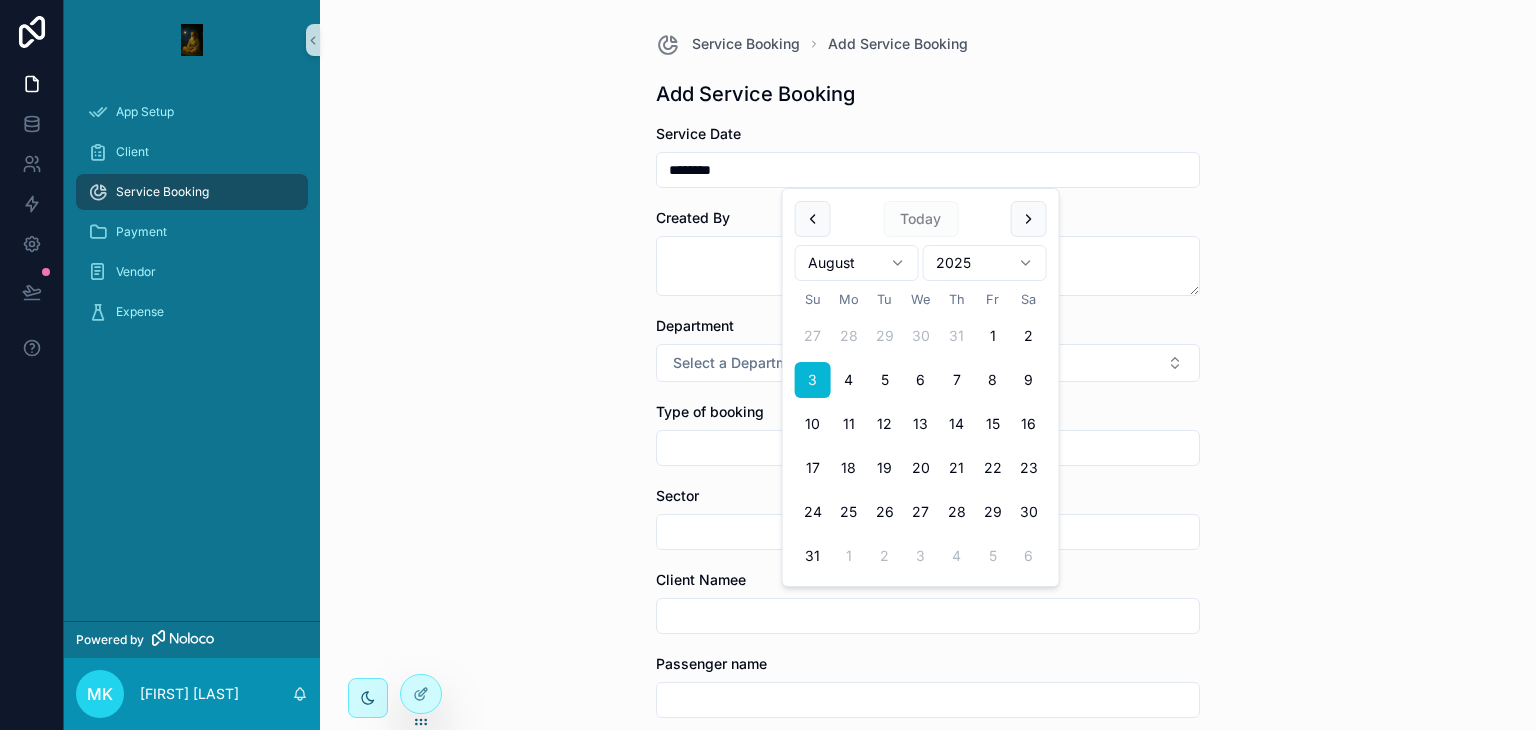 type on "********" 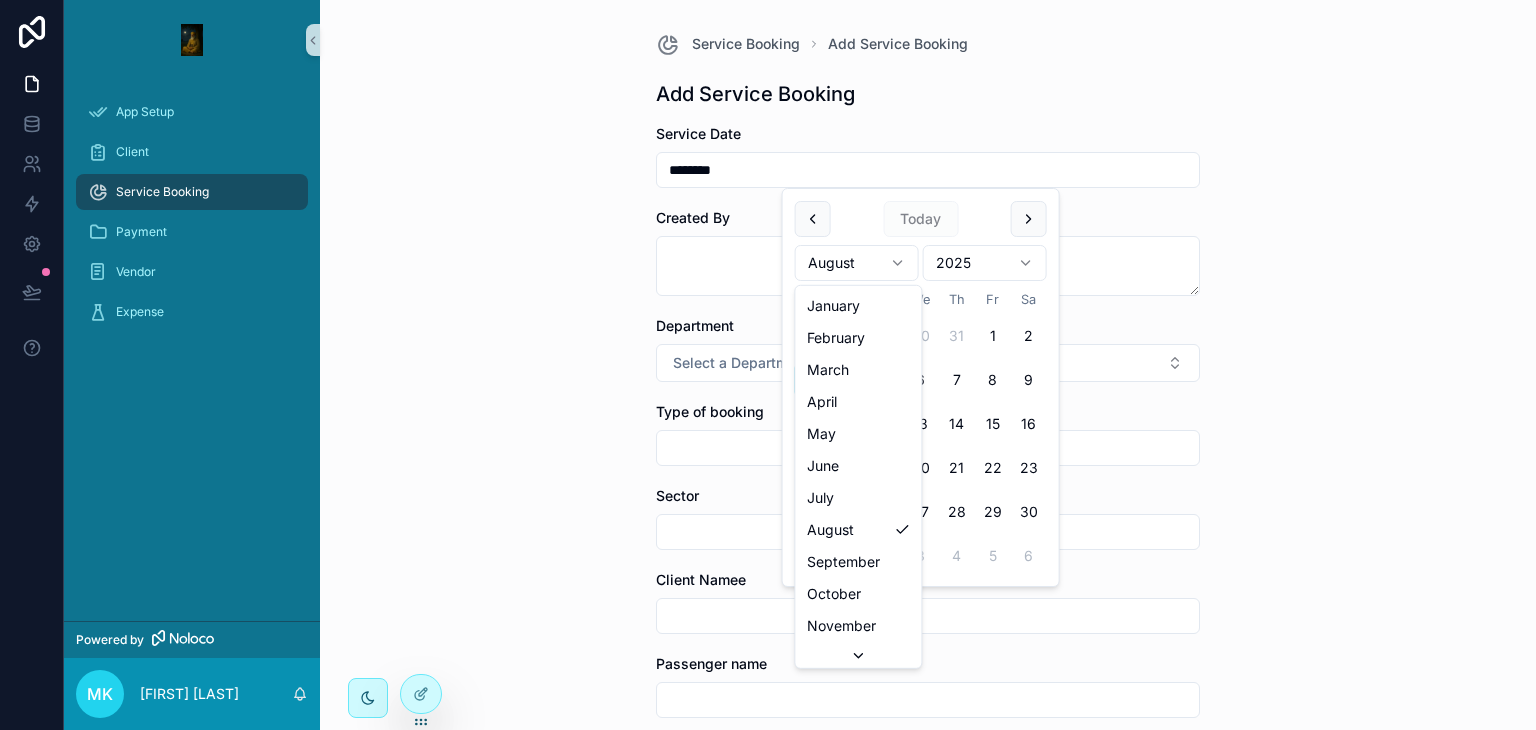 click on "App Setup Client Service Booking Payment Vendor Expense Powered by MK Mukul Khatri Service Booking Add Service Booking Add Service Booking Service Date ******** Created By Department Select a Department Type of booking Sector Client Namee Passenger name Airline Airline PNR Supplier Amount Client Amount CRS PNR Save Today August 2025 Su Mo Tu We Th Fr Sa 27 28 29 30 31 1 2 3 4 5 6 7 8 9 10 11 12 13 14 15 16 17 18 19 20 21 22 23 24 25 26 27 28 29 30 31 1 2 3 4 5 6 January February March April May June July August September October November December" at bounding box center [768, 365] 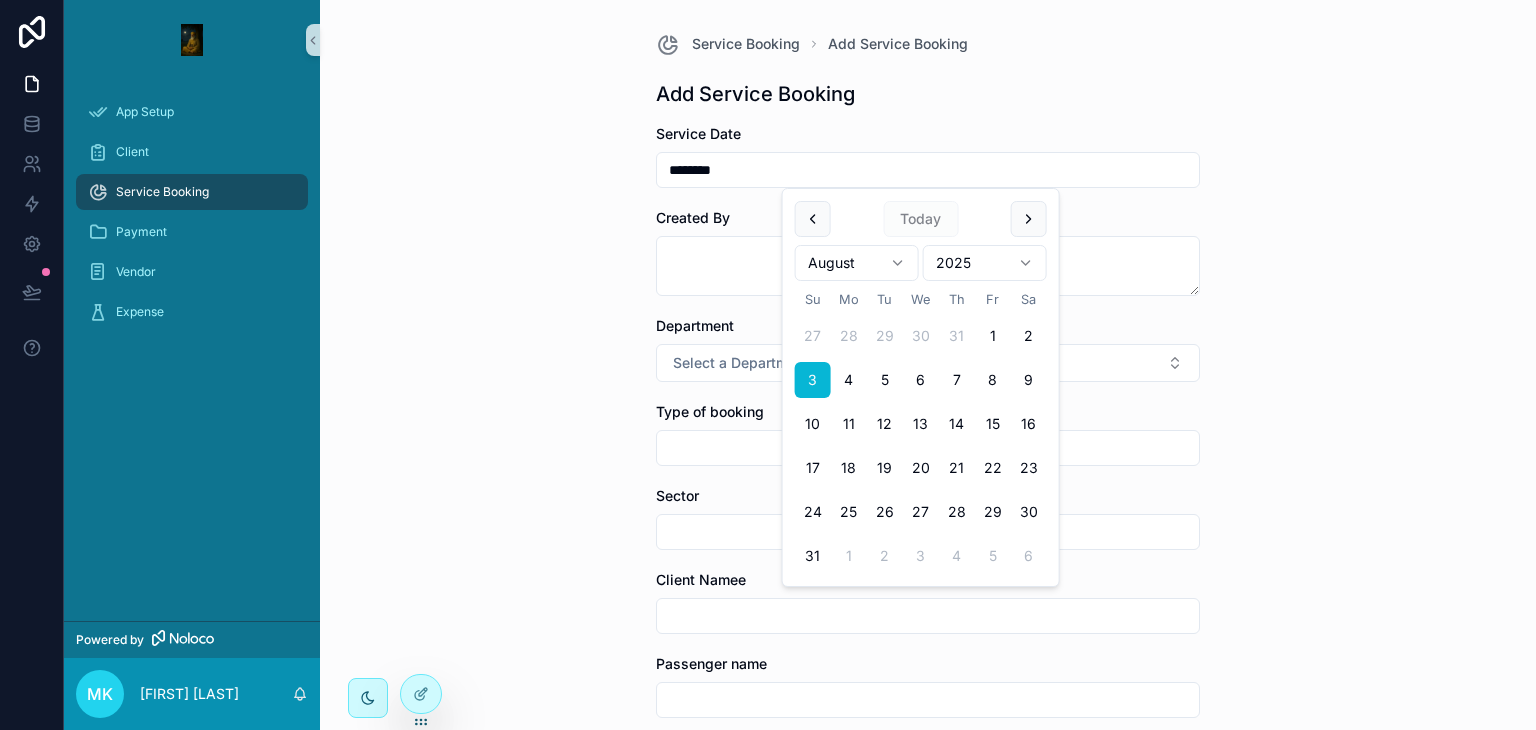 click on "Service Booking Add Service Booking Add Service Booking Service Date ******** Created By ***** Department Ticking Type of booking ****** Sector ******* Client Namee ******* Passenger name Airline Airline PNR Supplier Amount Client Amount CRS PNR Save Today August 2025 Su Mo Tu We Th Fr Sa 27 28 29 30 31 1 2 3 4 5 6 7 8 9 10 11 12 13 14 15 16 17 18 19 20 21 22 23 24 25 26 27 28 29 30 31 1 2 3 4 5 6" at bounding box center (768, 365) 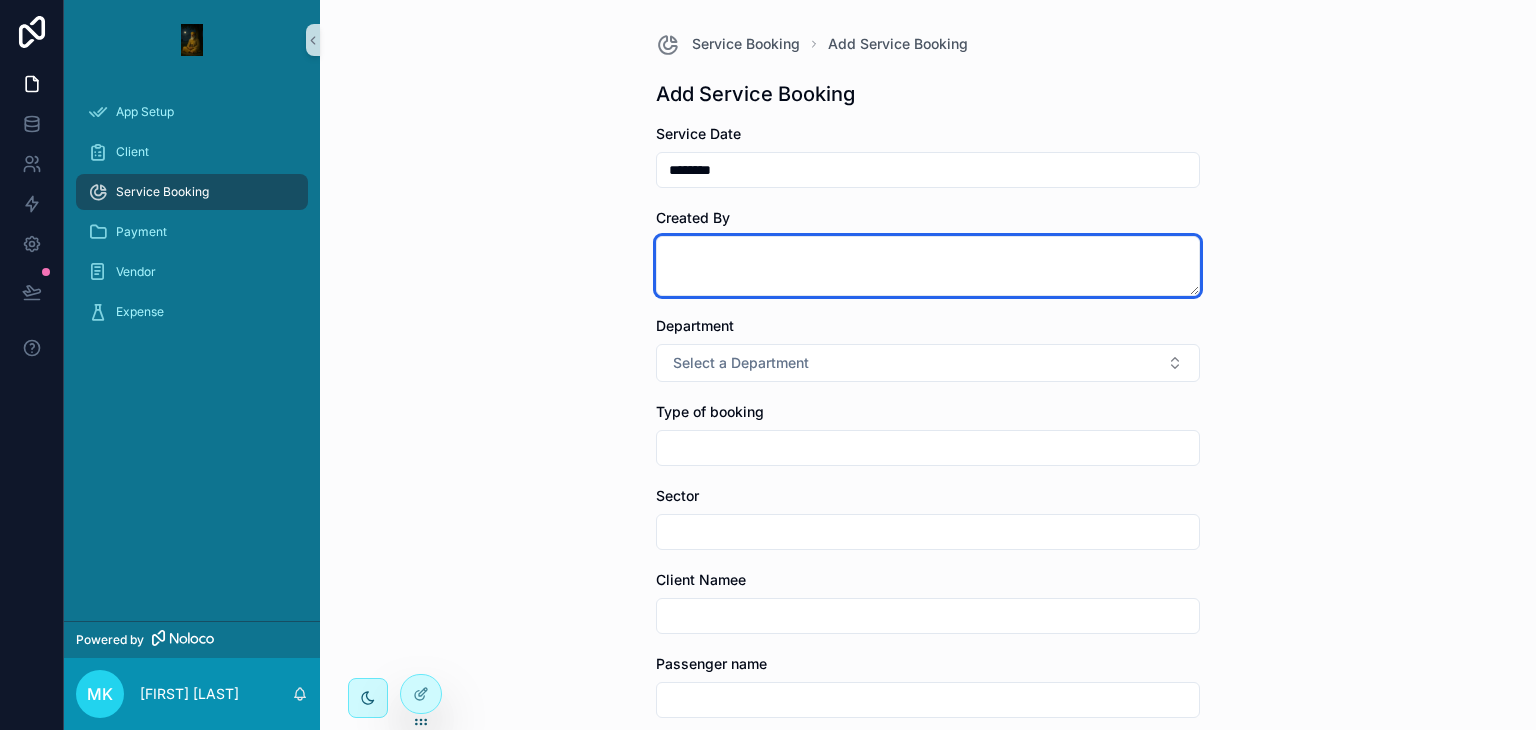 click at bounding box center [928, 266] 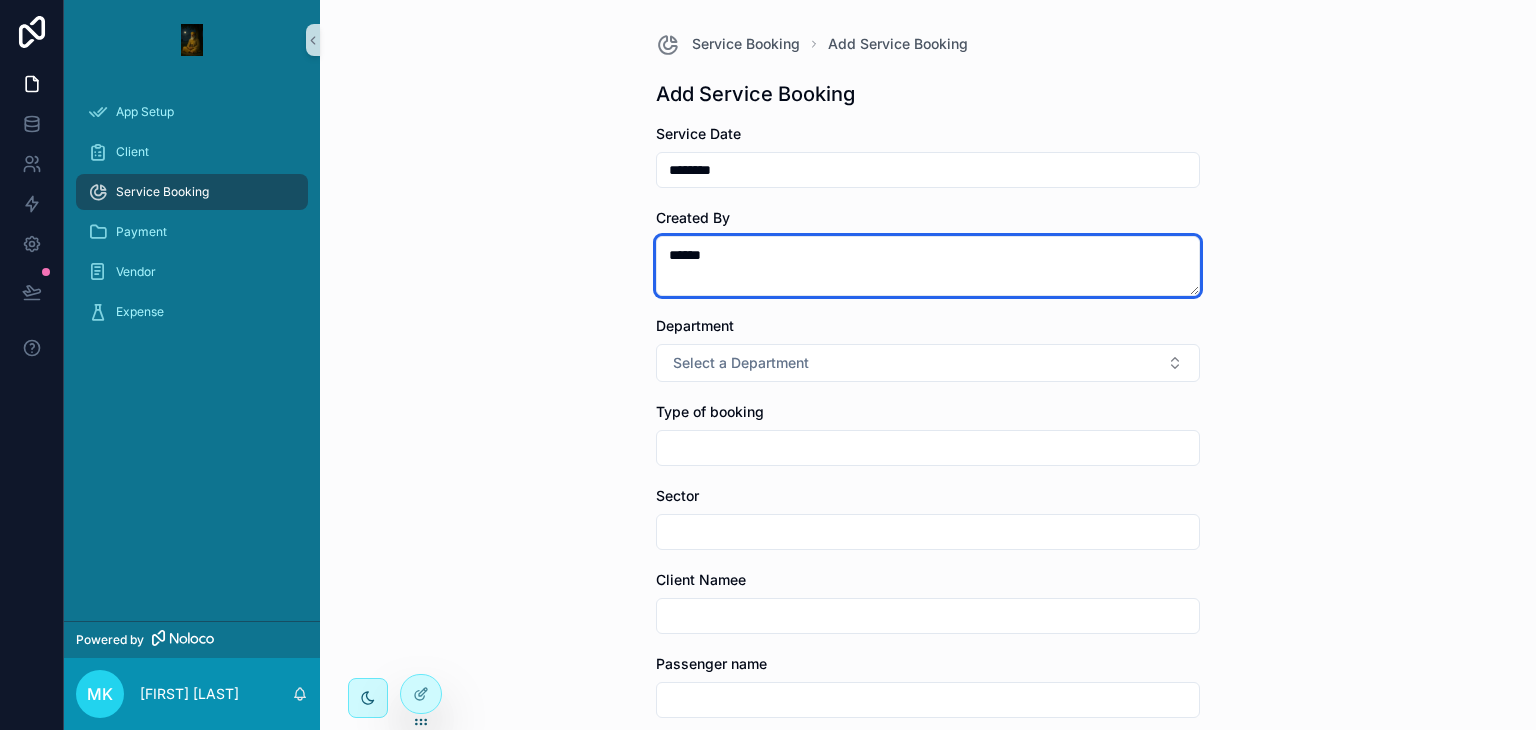 type on "*****" 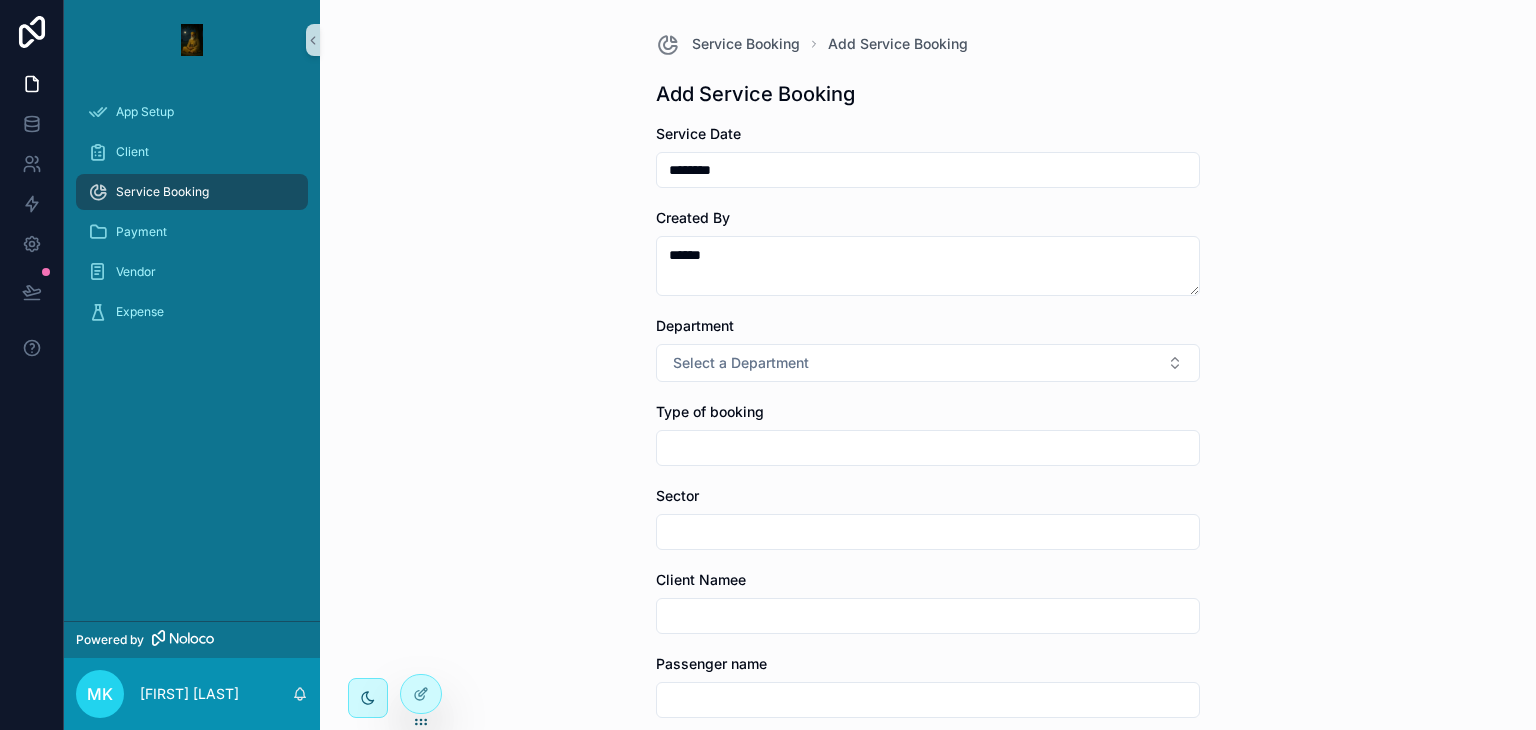 type 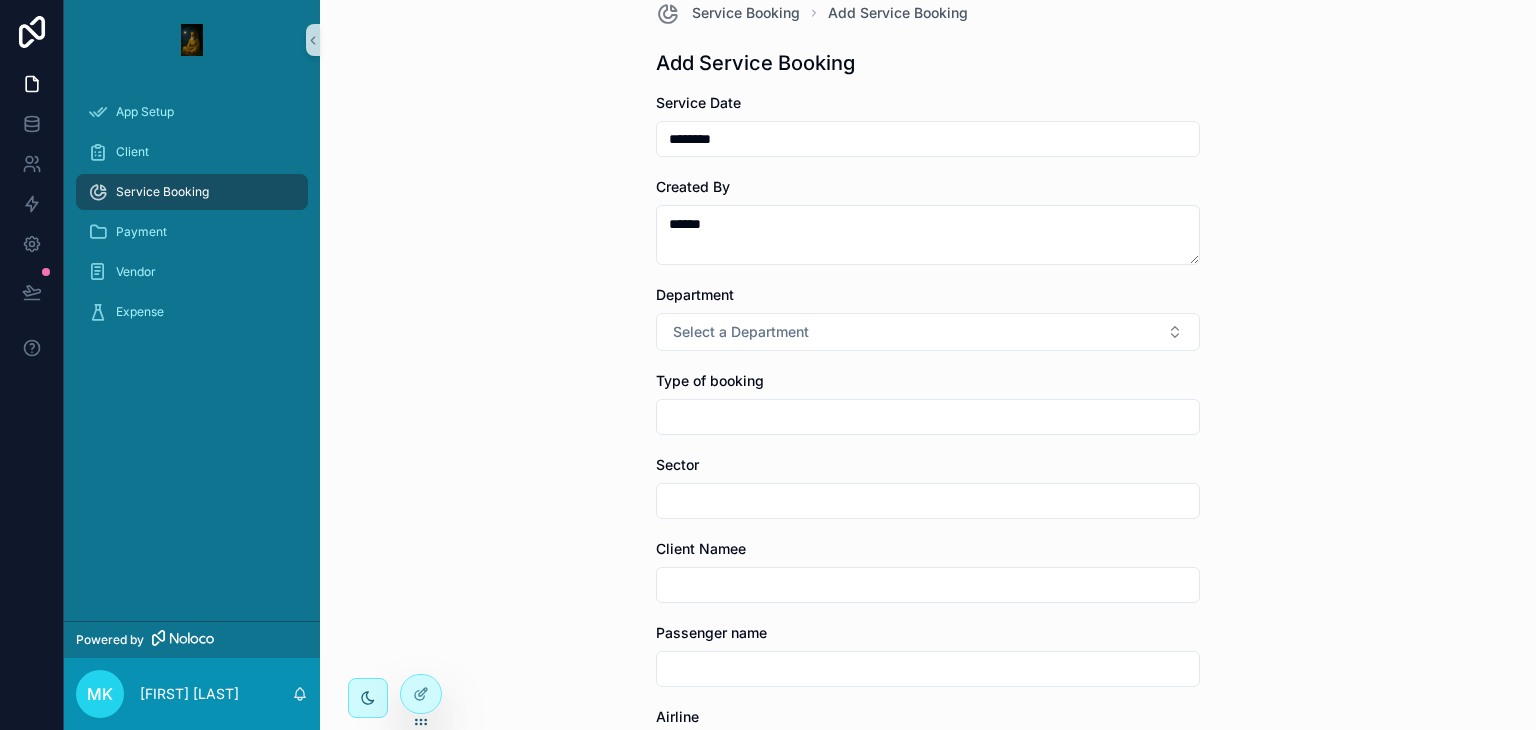 scroll, scrollTop: 40, scrollLeft: 0, axis: vertical 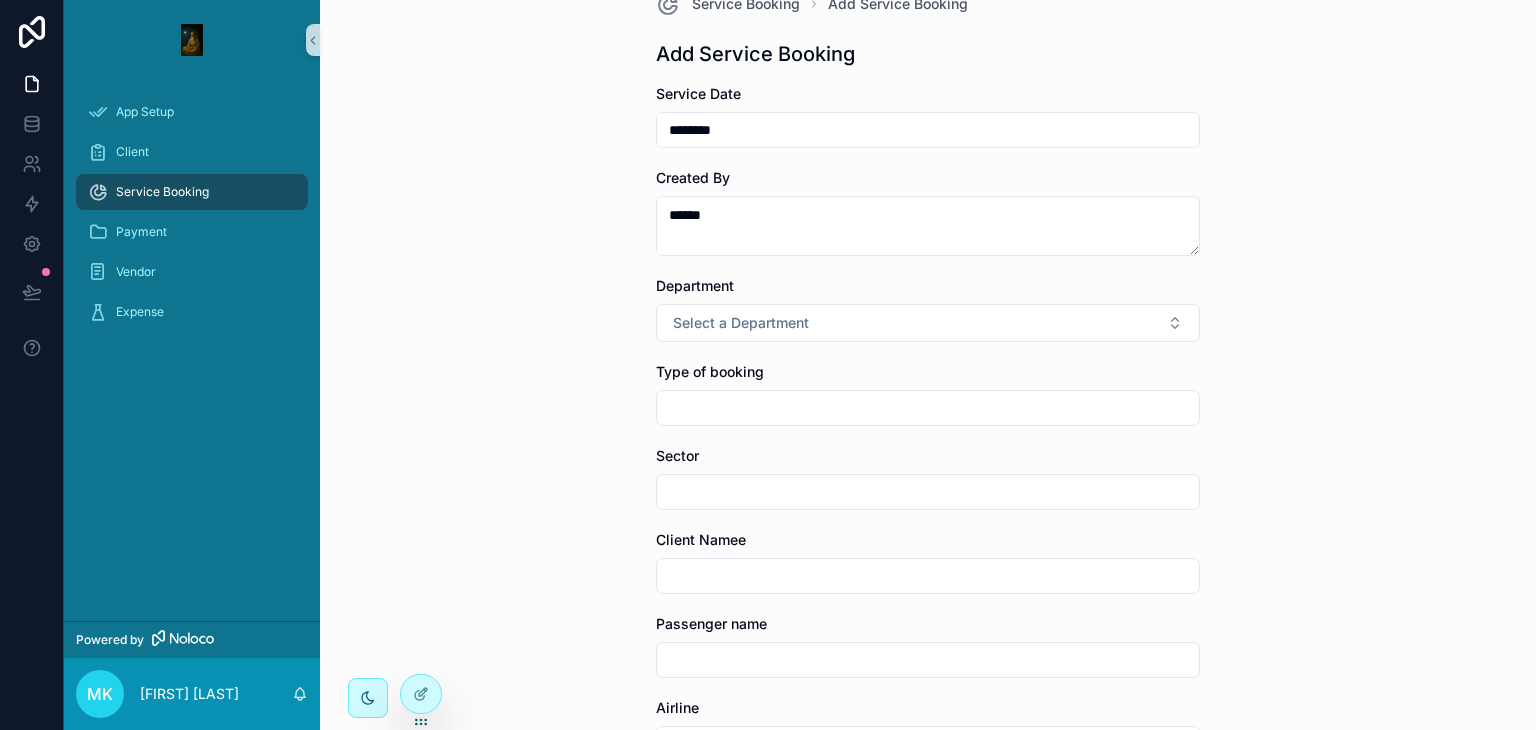 click on "Select a Department" at bounding box center [928, 323] 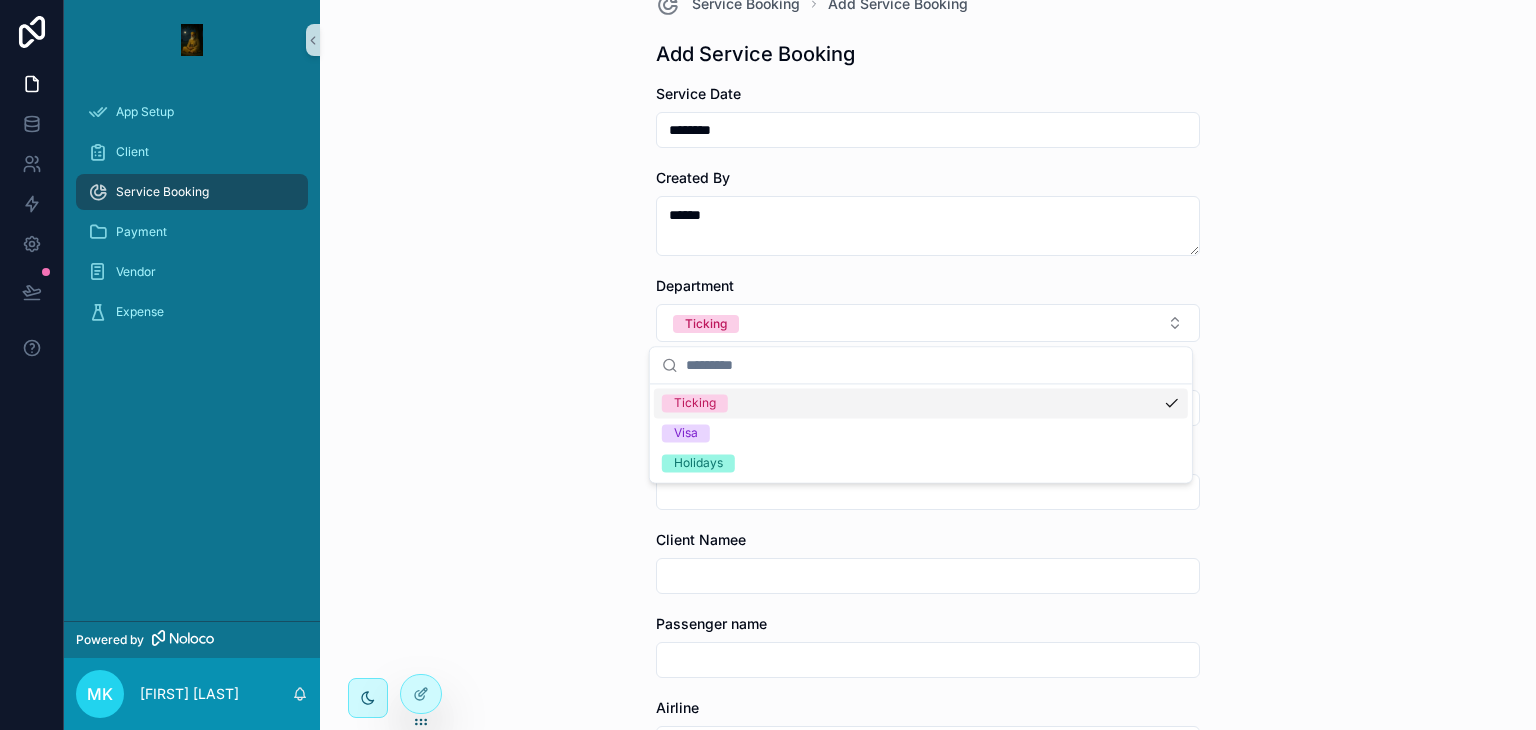 click on "Service Booking Add Service Booking Add Service Booking Service Date ******** Created By ***** Department Ticking Type of booking Sector Client Namee Passenger name Airline Airline PNR Supplier Amount Client Amount CRS PNR Save" at bounding box center [928, 325] 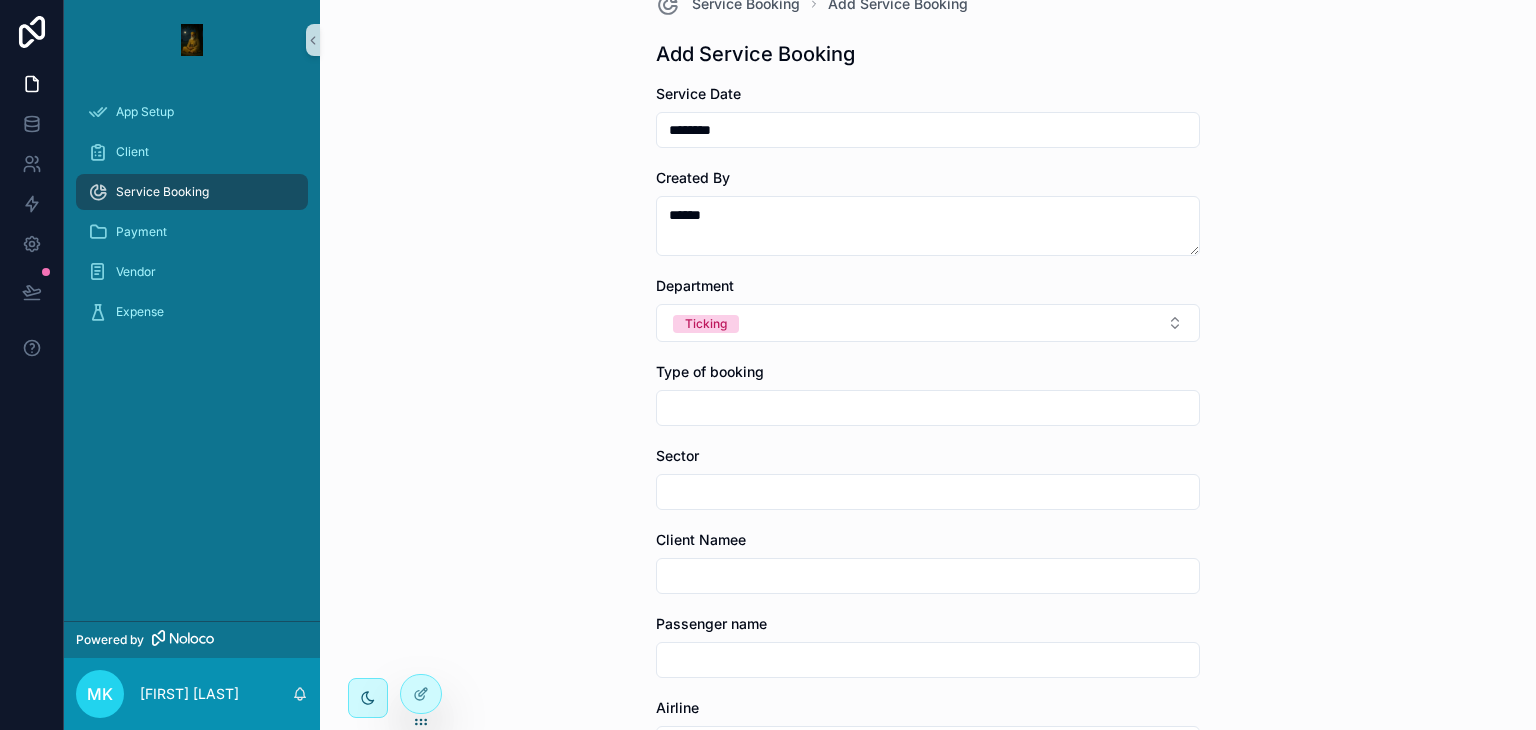 scroll, scrollTop: 112, scrollLeft: 0, axis: vertical 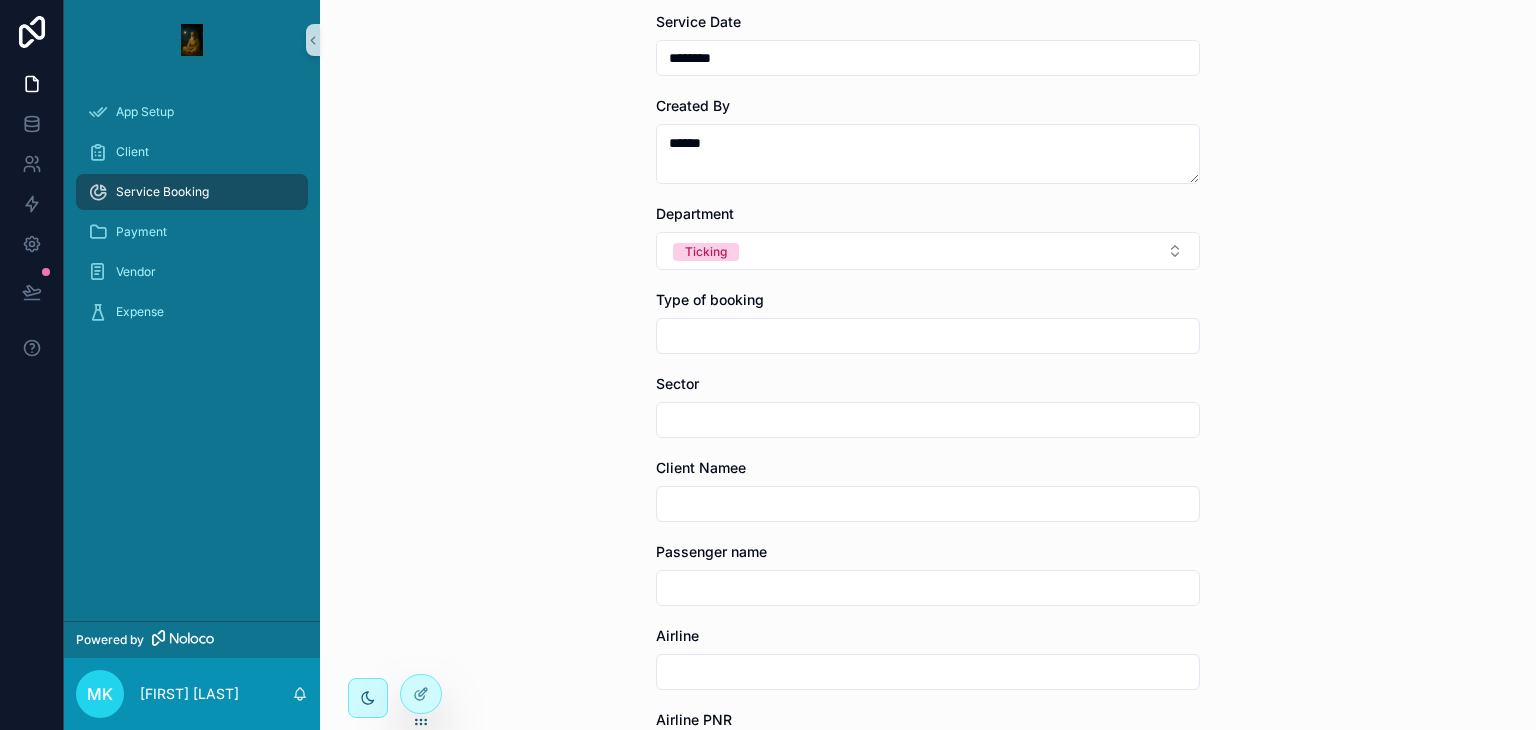 drag, startPoint x: 788, startPoint y: 351, endPoint x: 816, endPoint y: 333, distance: 33.286633 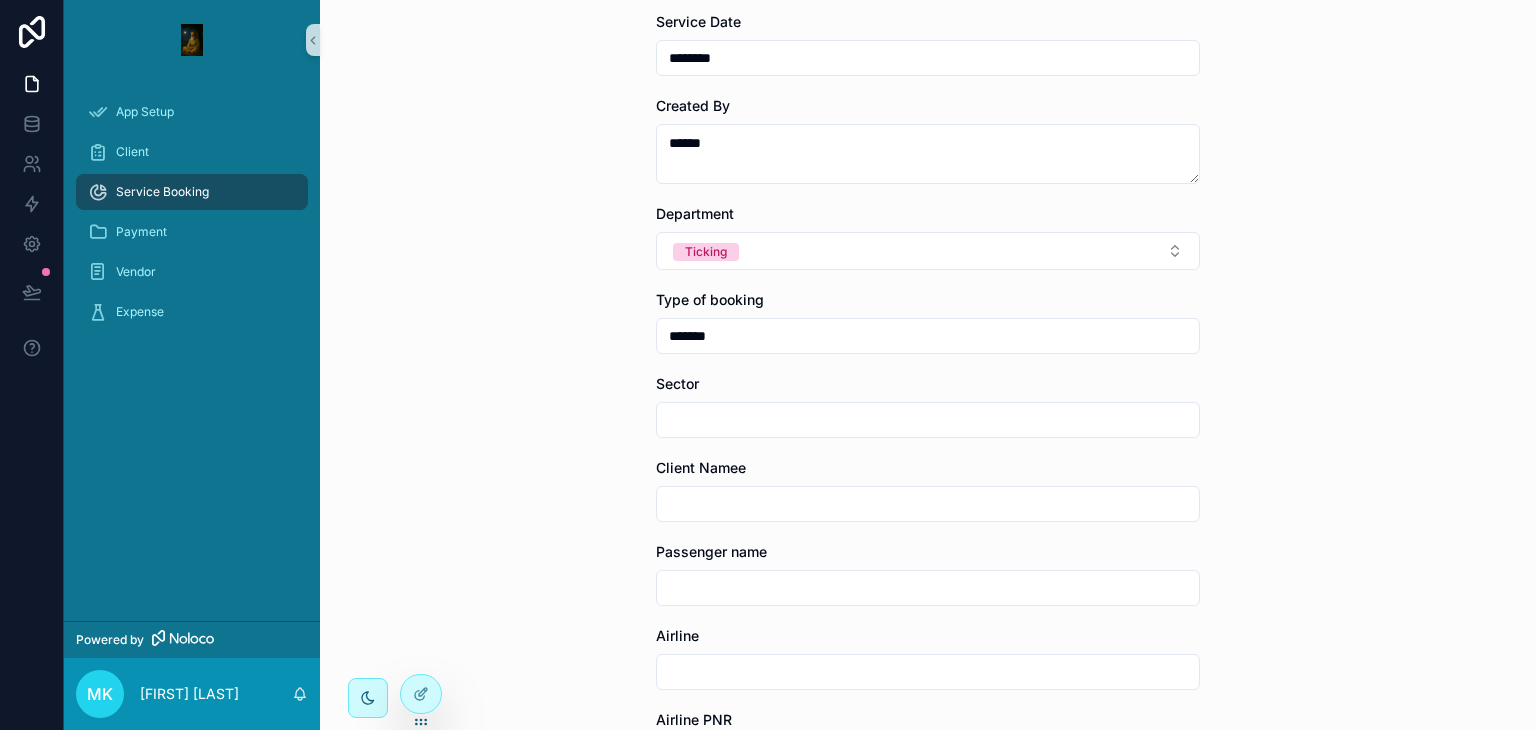 type on "******" 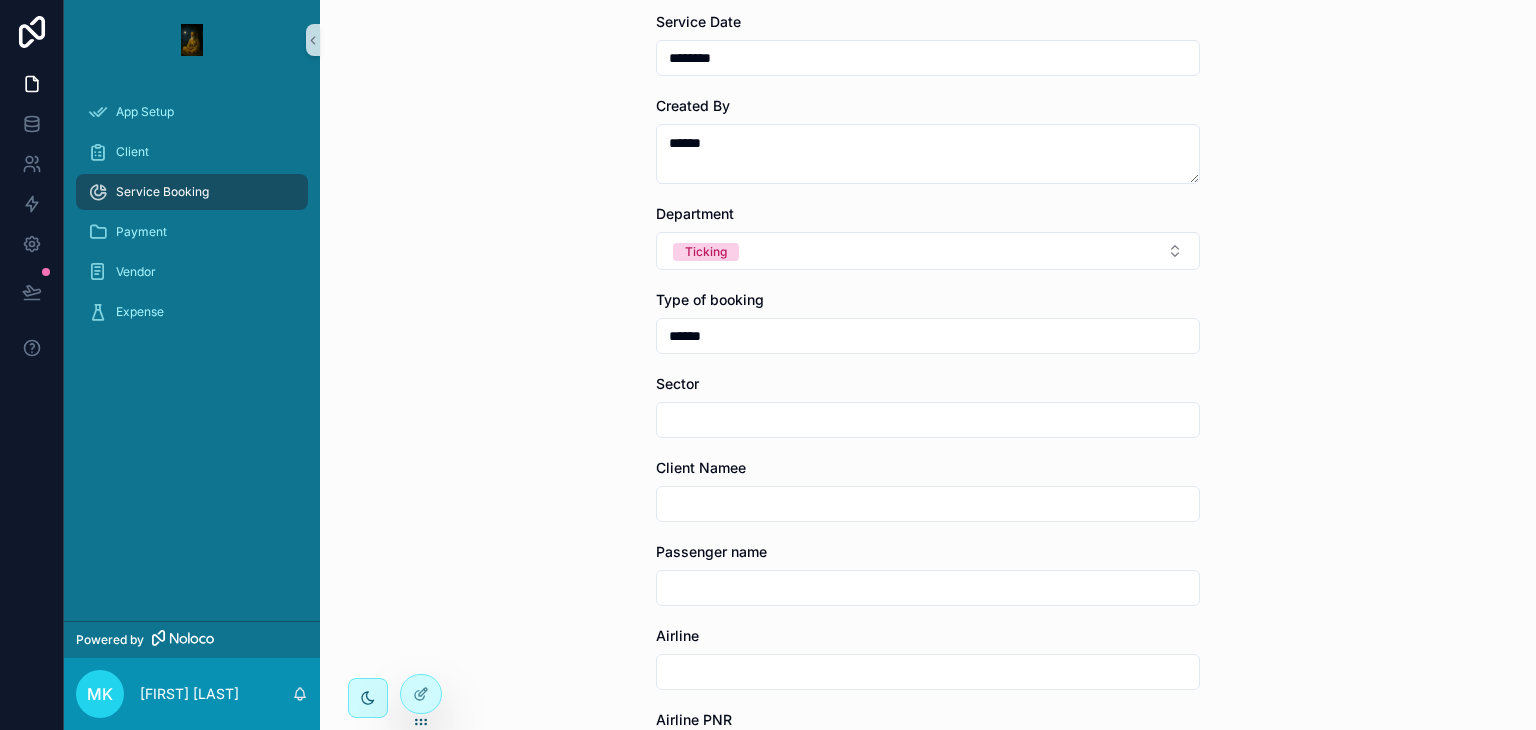 type on "******" 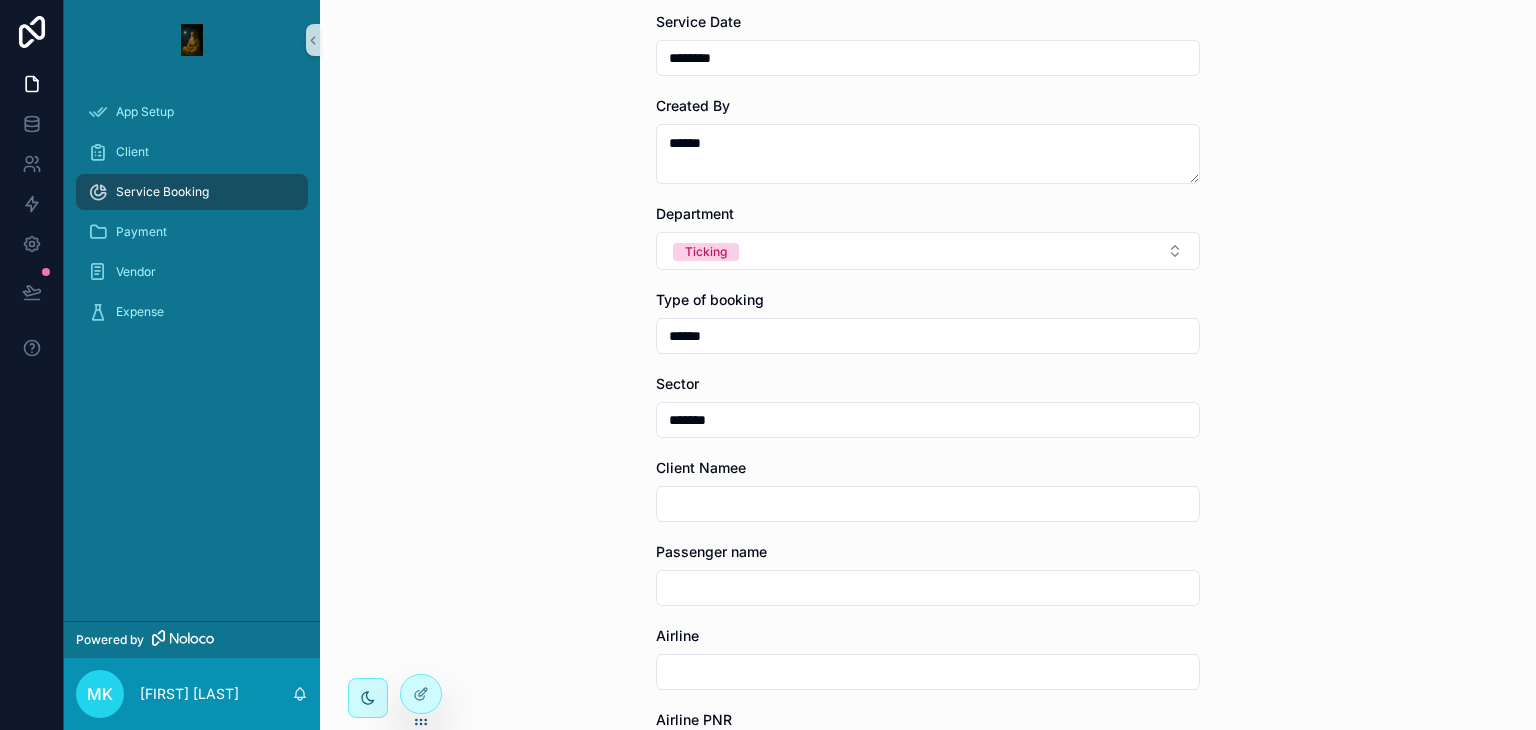 type on "*******" 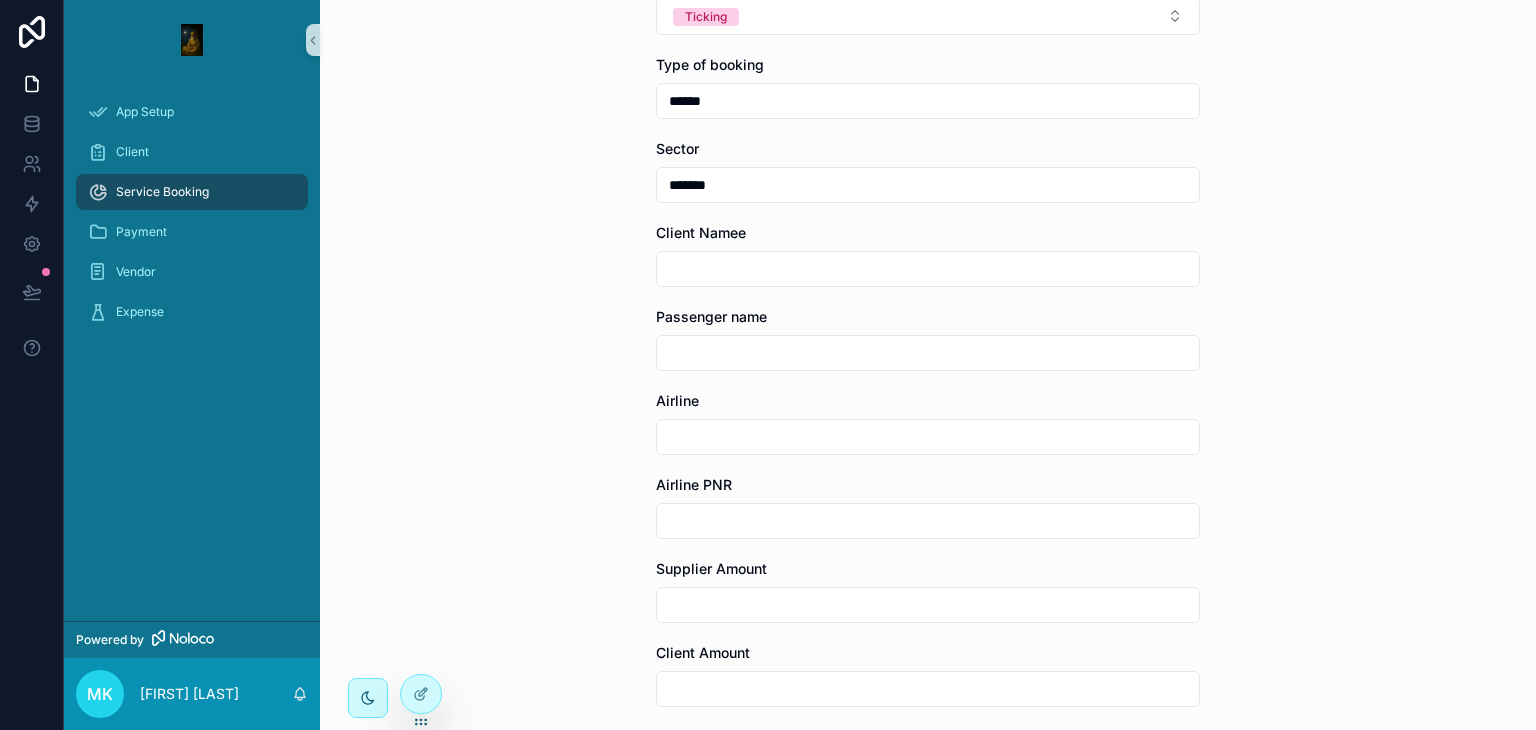 scroll, scrollTop: 350, scrollLeft: 0, axis: vertical 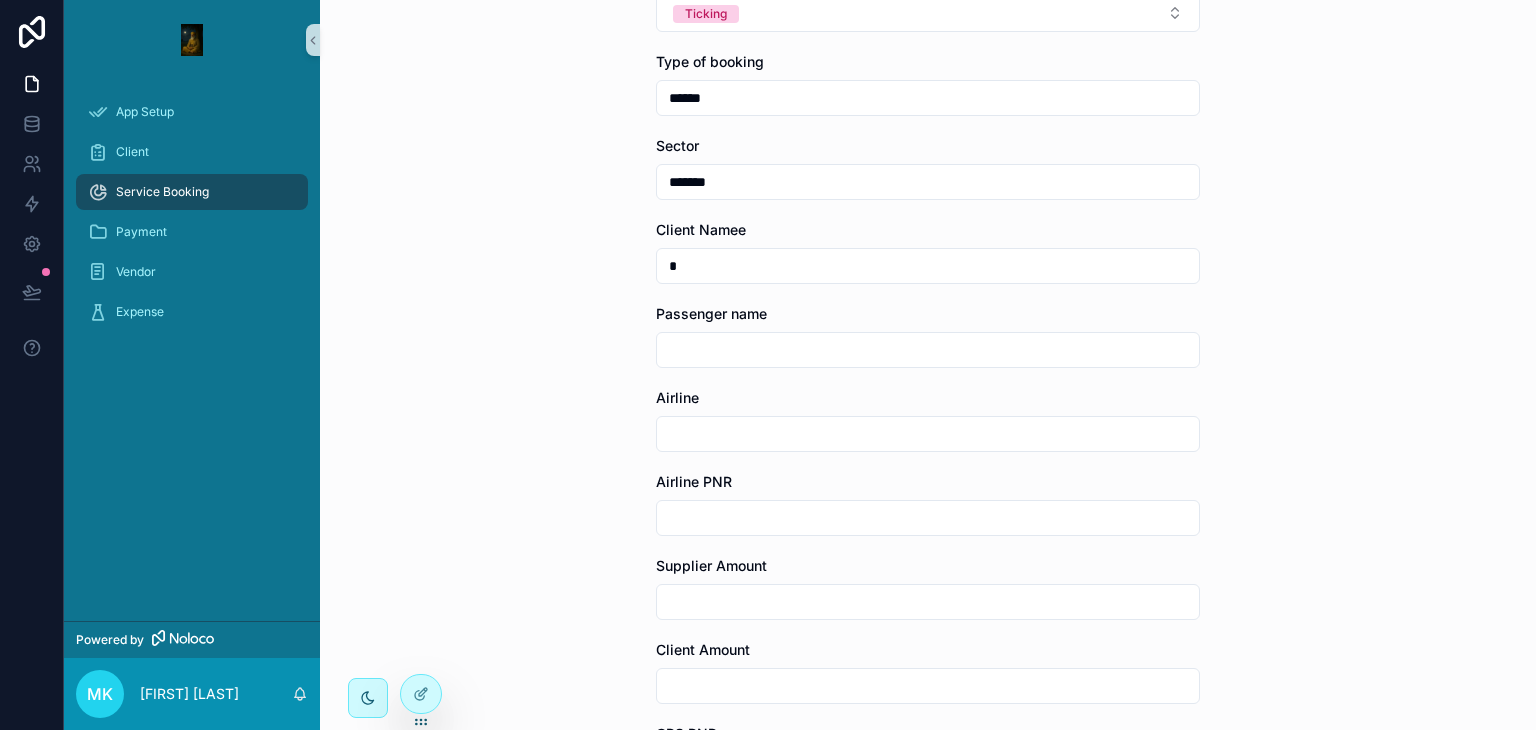 type on "*******" 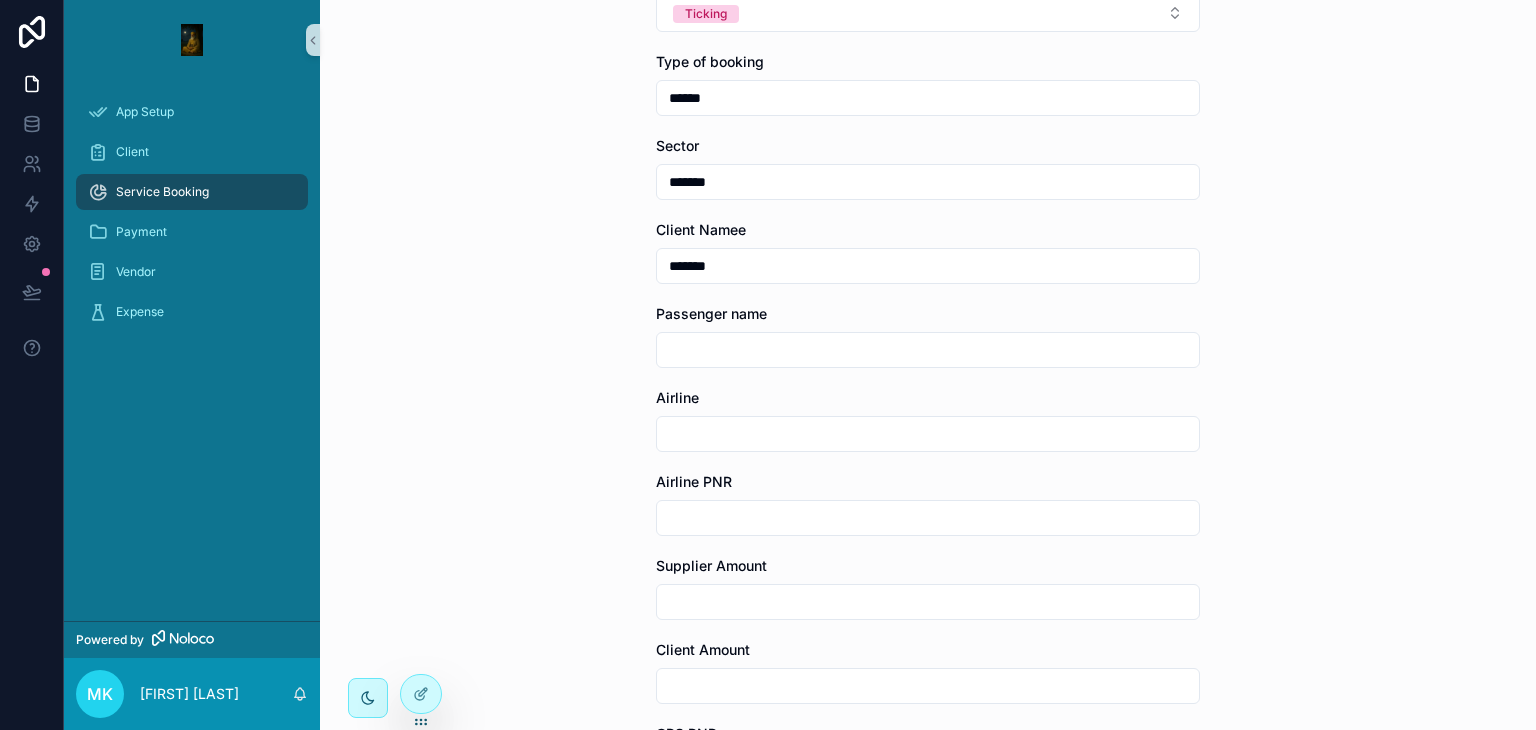 click on "Airline" at bounding box center [928, 398] 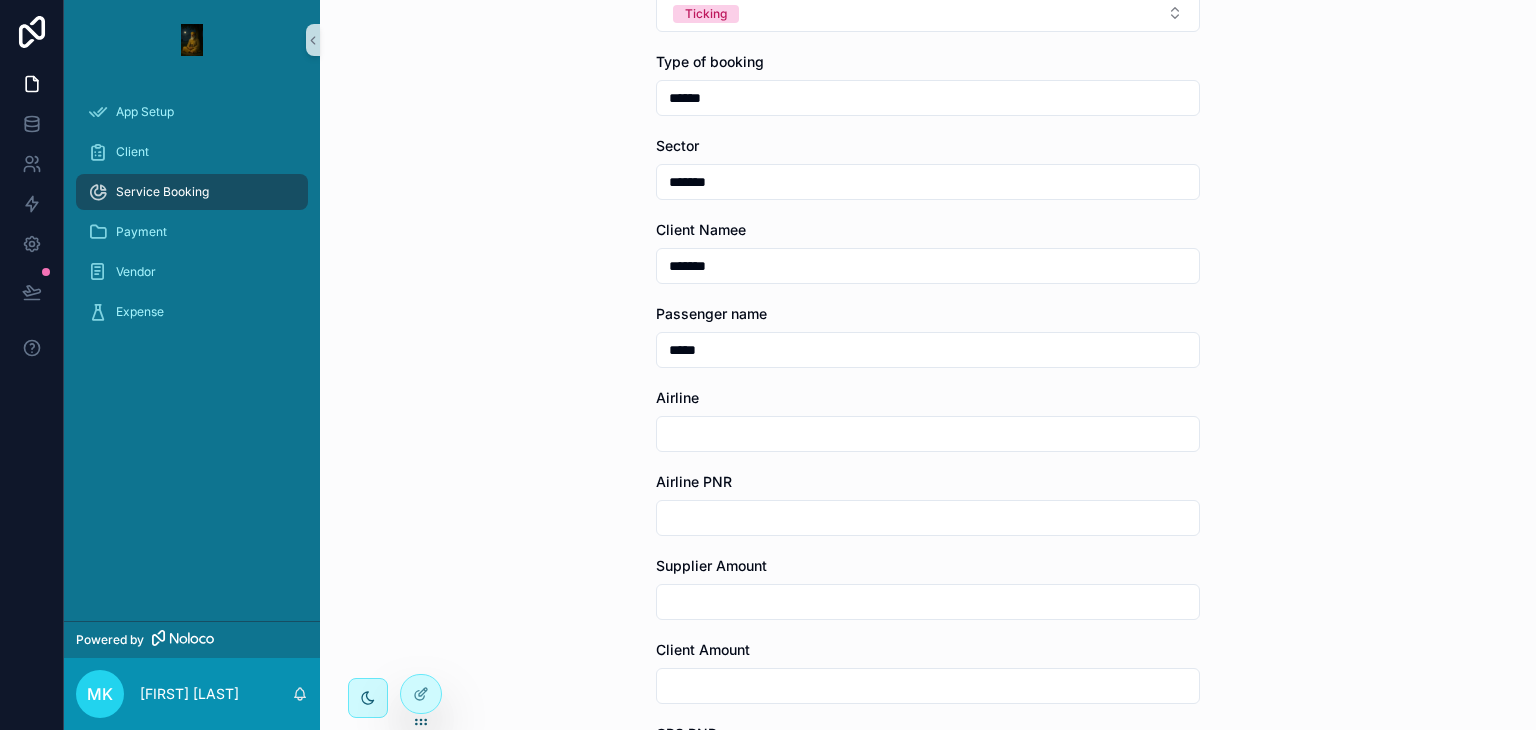 type on "*****" 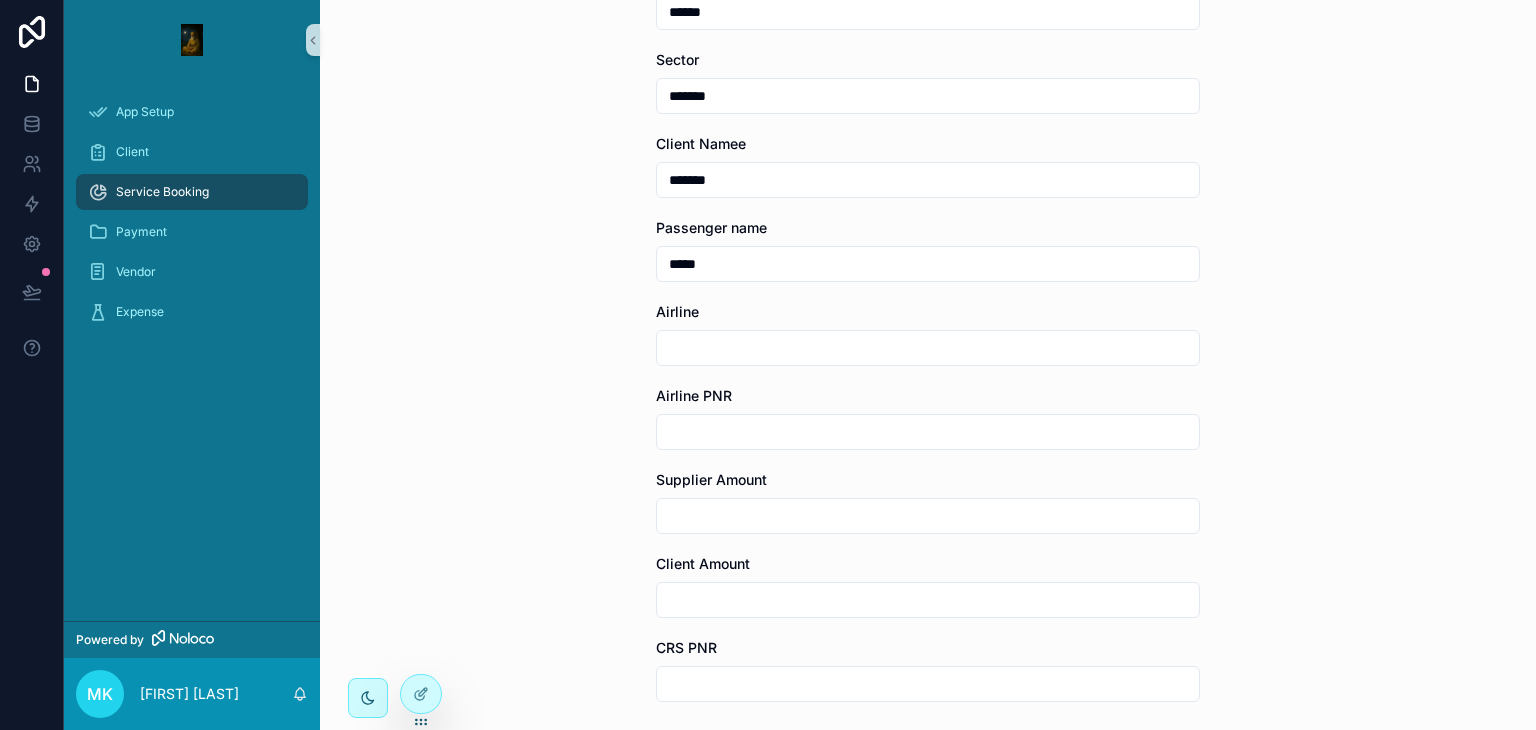 scroll, scrollTop: 439, scrollLeft: 0, axis: vertical 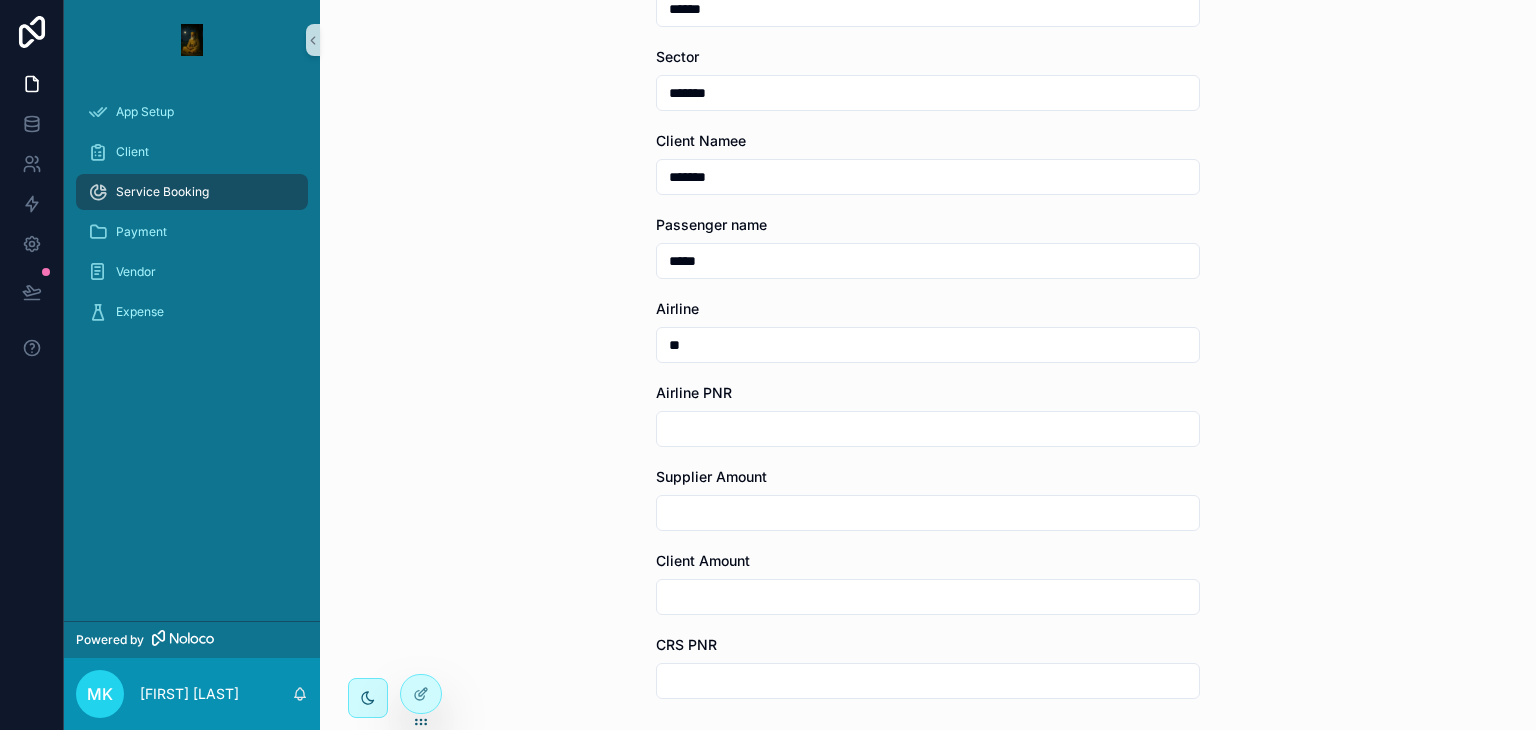 type on "**" 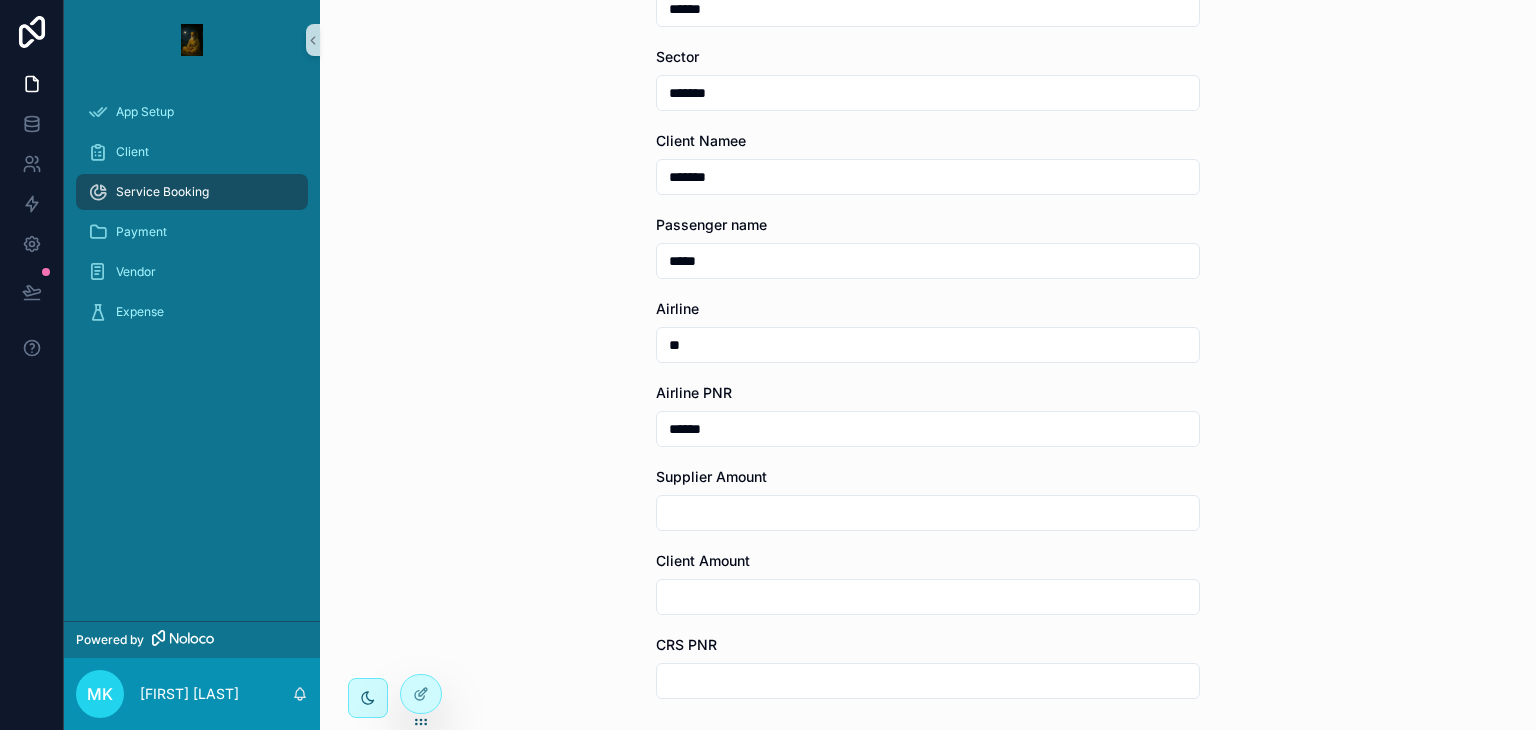 type on "******" 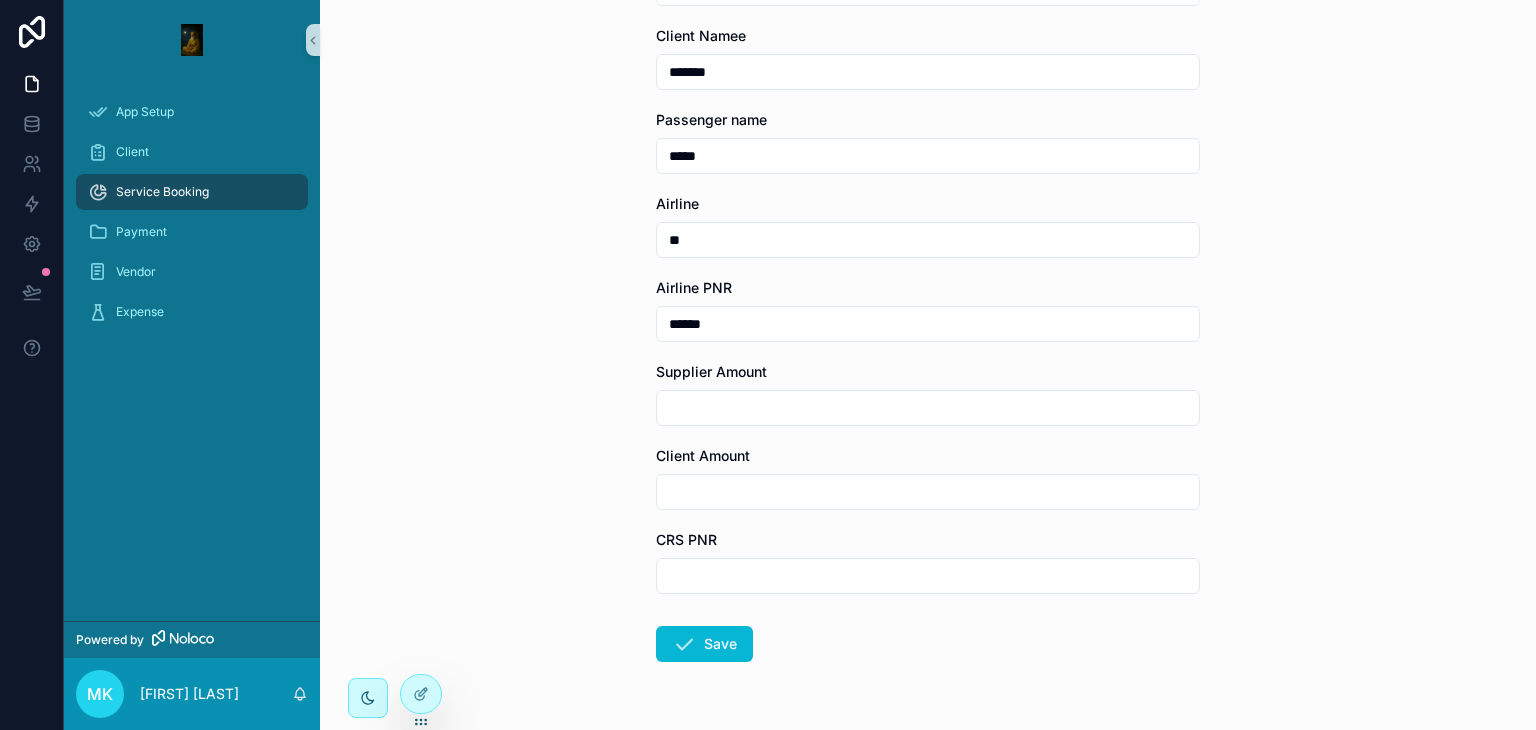 scroll, scrollTop: 546, scrollLeft: 0, axis: vertical 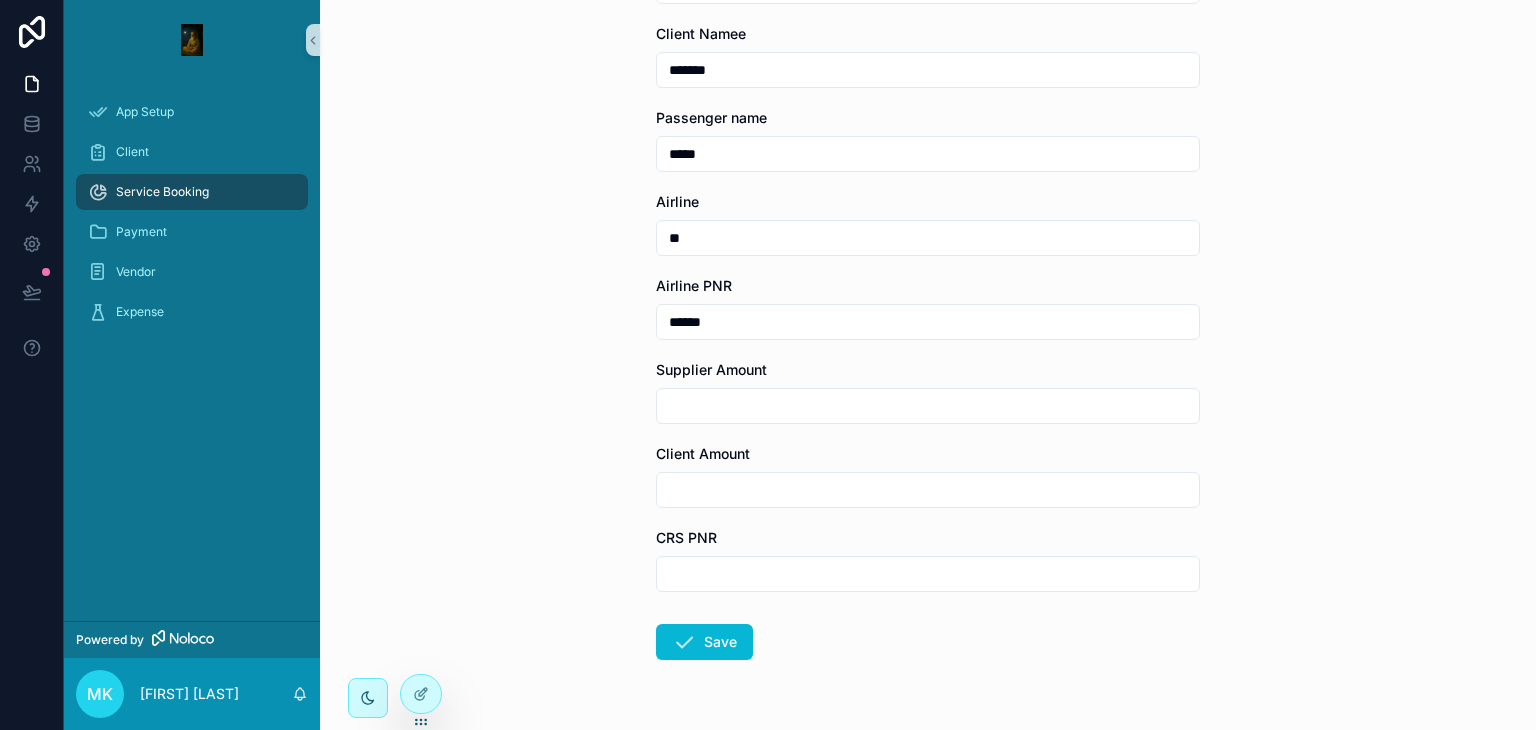 click at bounding box center [928, 406] 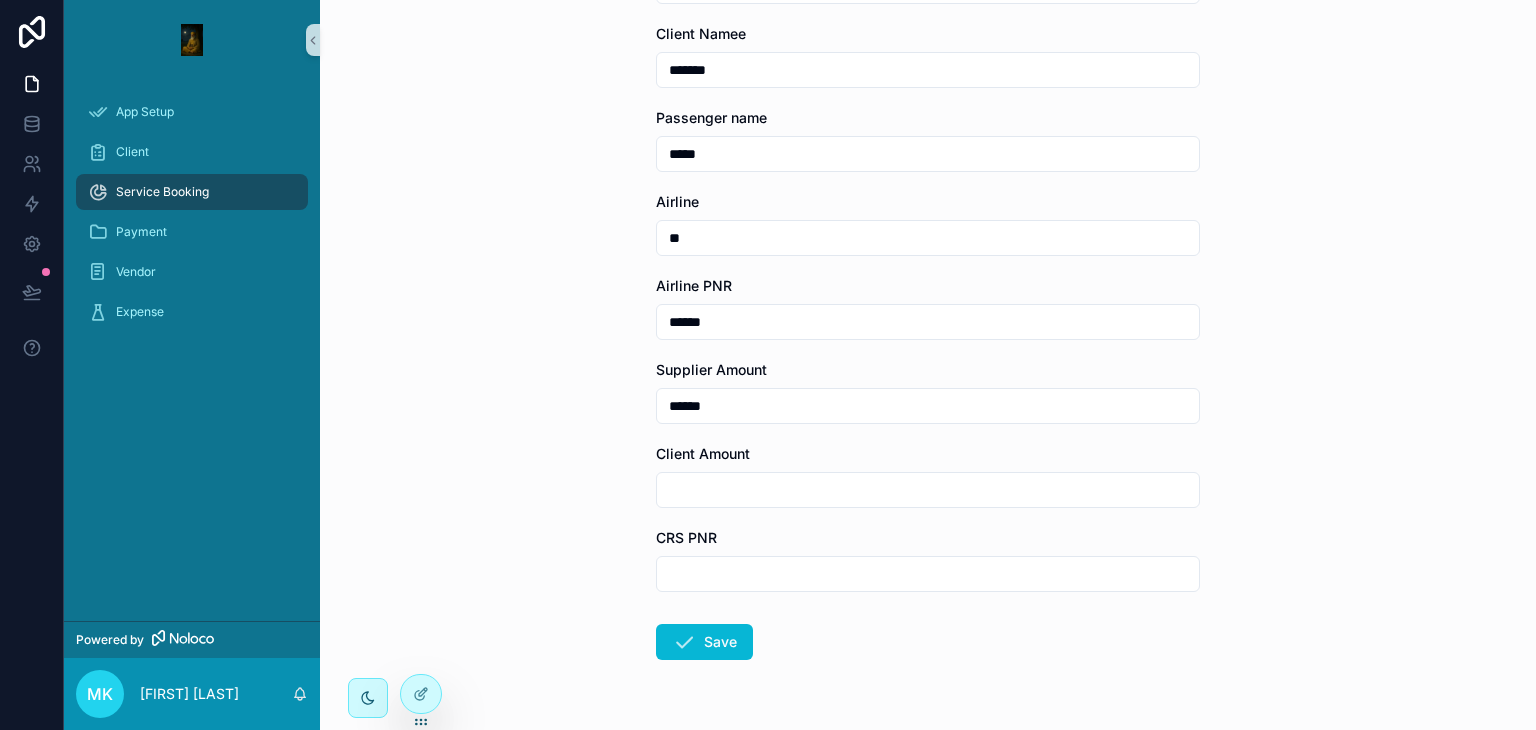 type on "******" 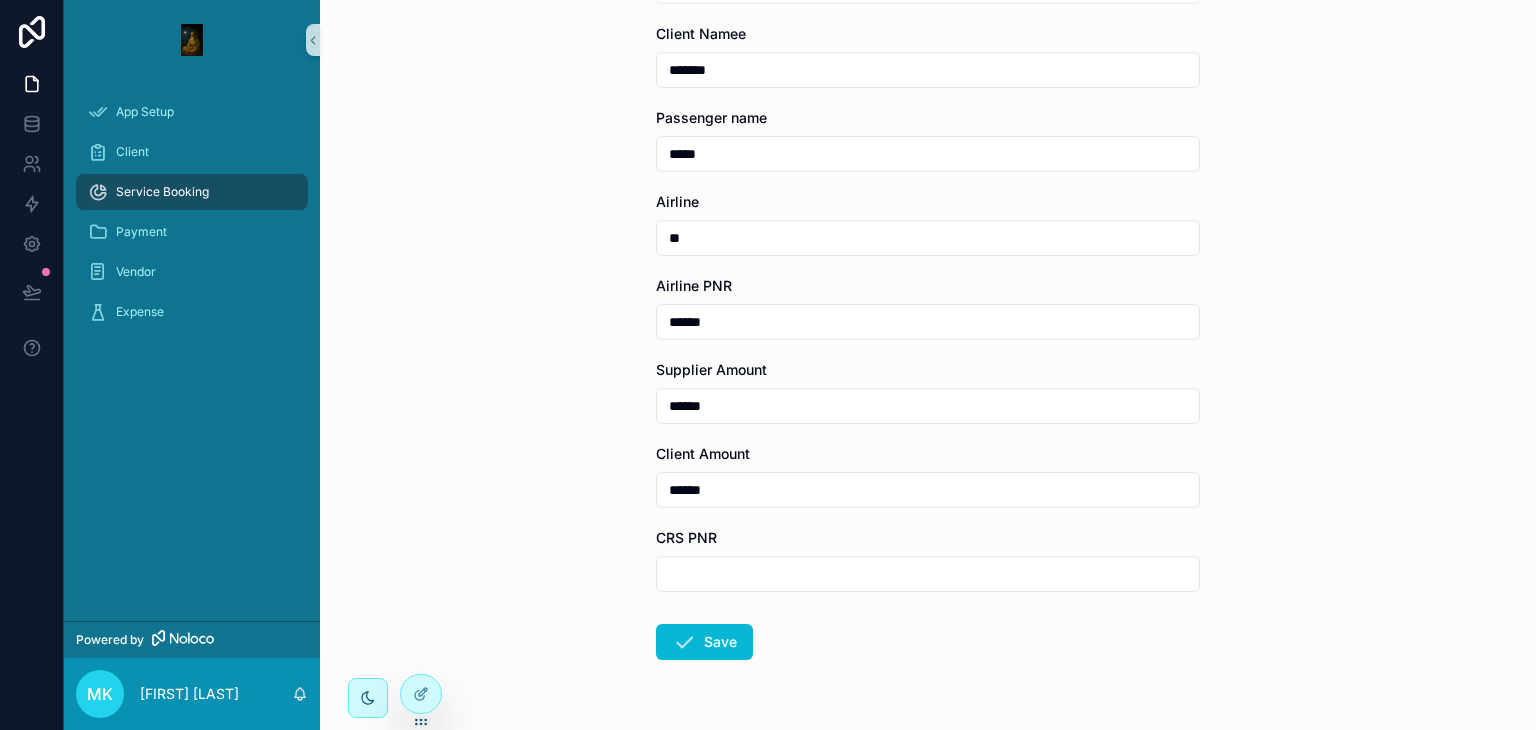 type on "******" 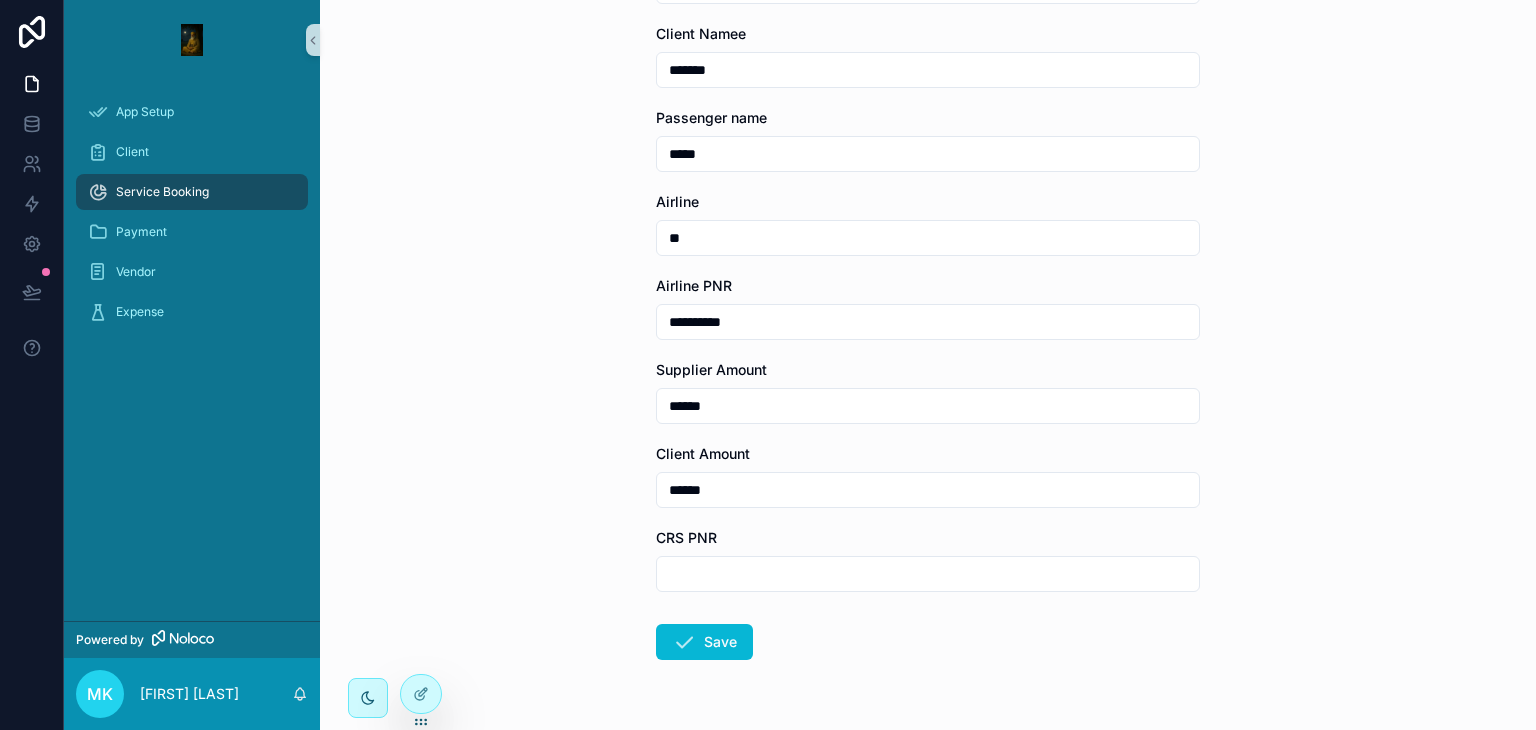 type on "******" 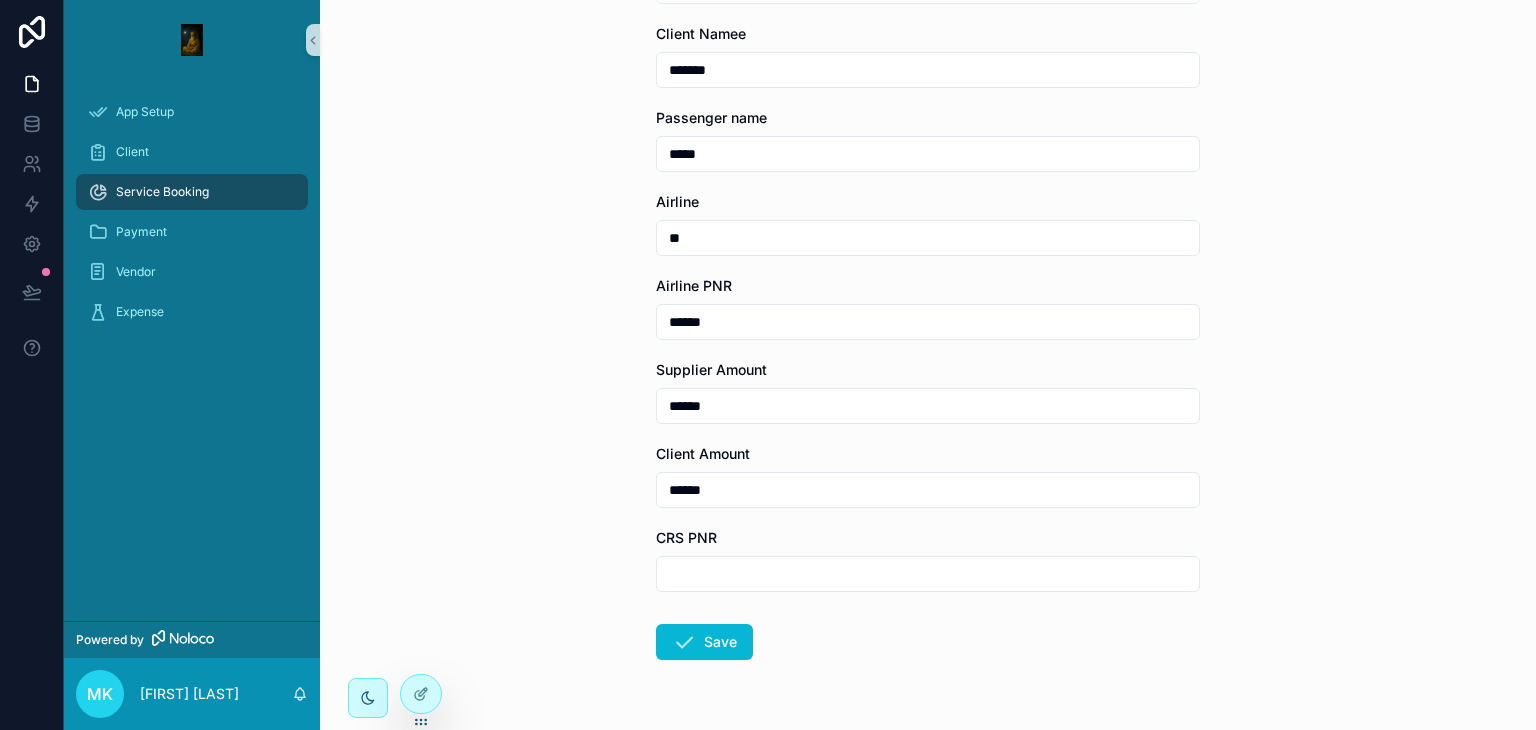 click at bounding box center (928, 574) 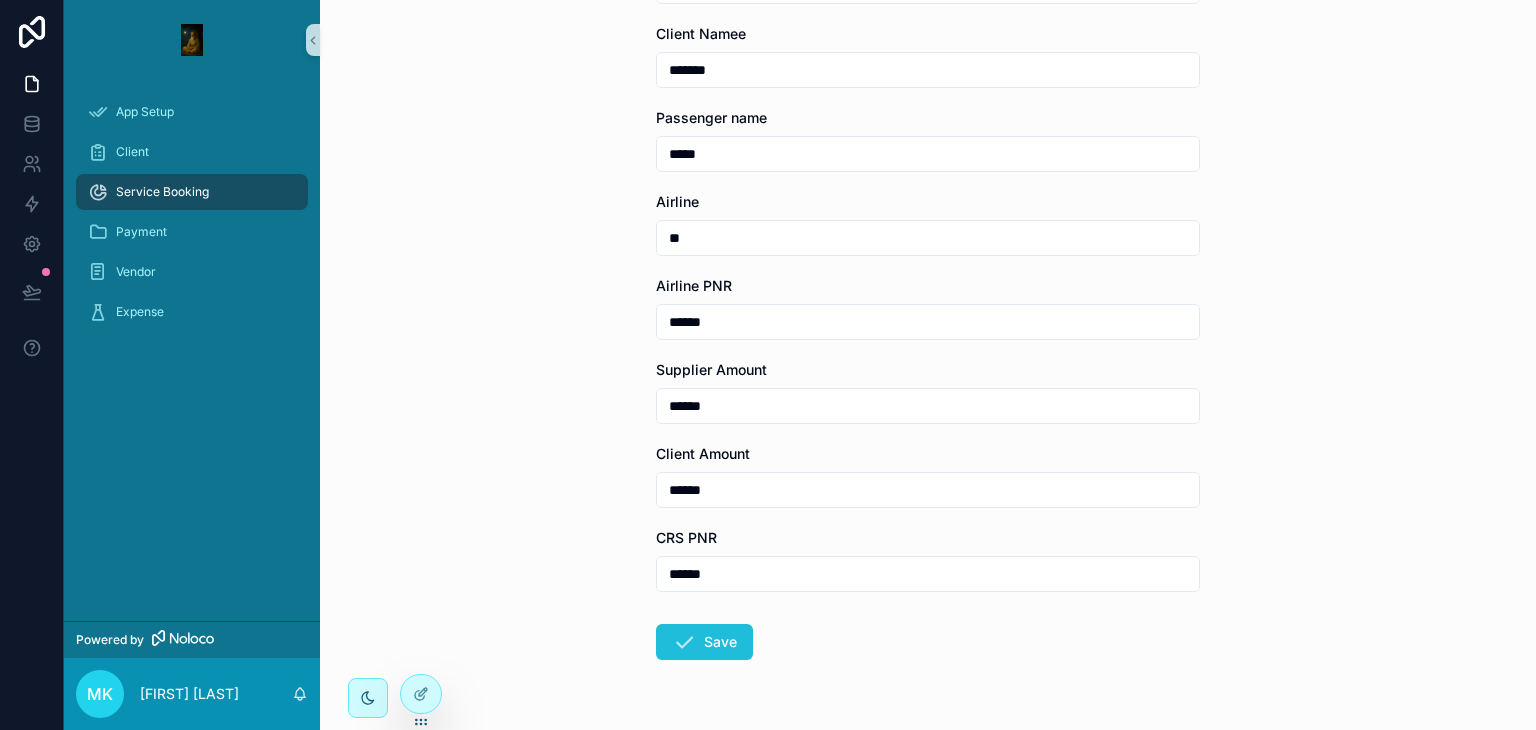 type on "******" 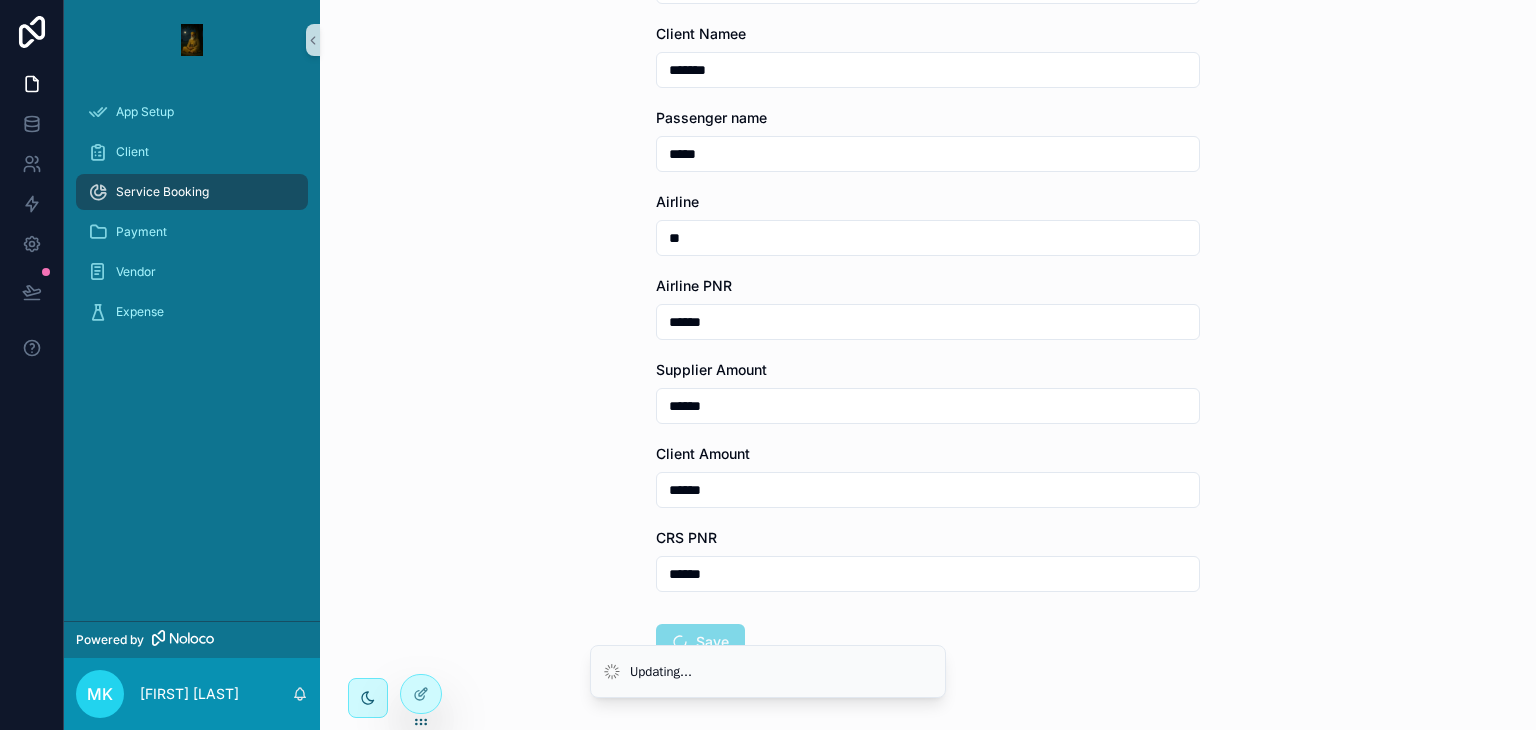 scroll, scrollTop: 0, scrollLeft: 0, axis: both 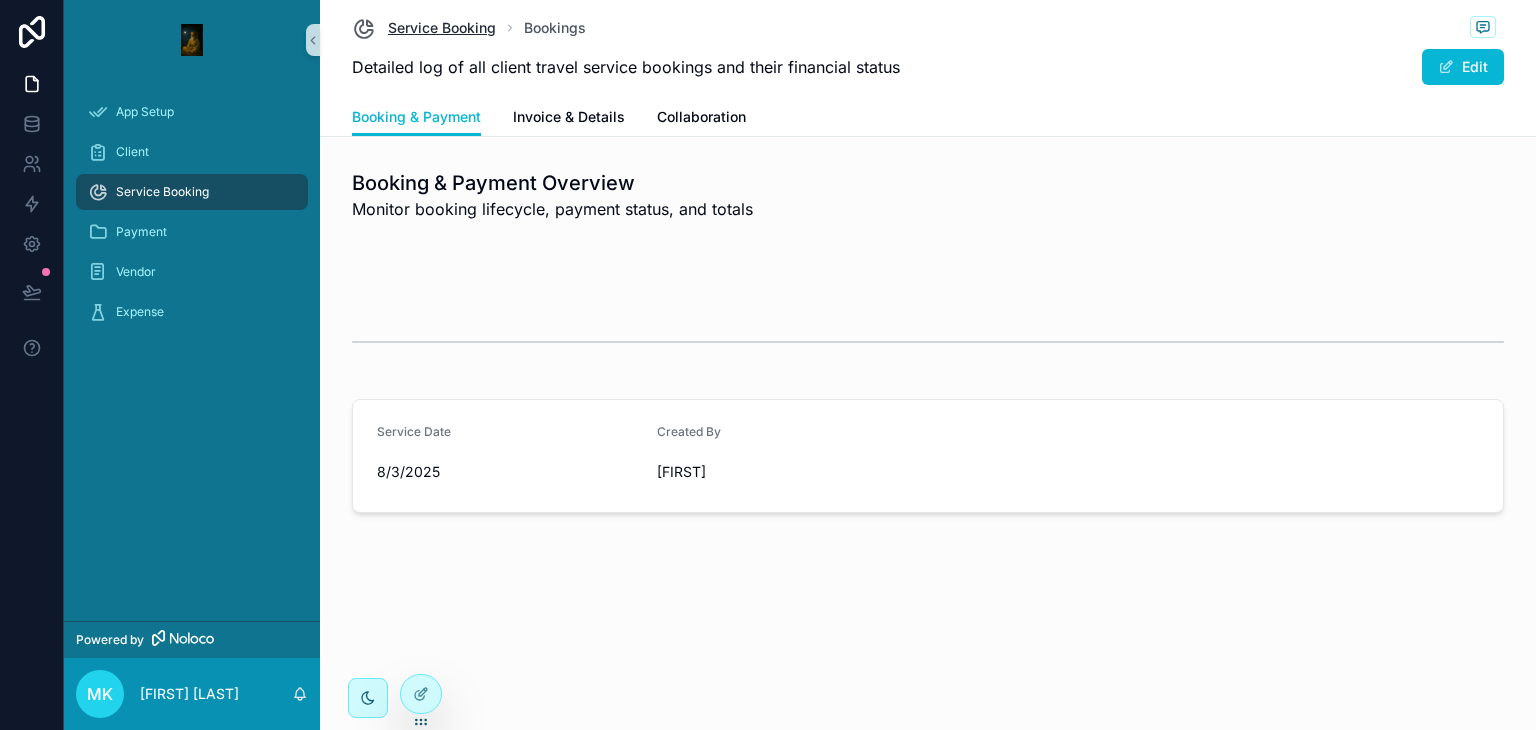 click on "Service Booking" at bounding box center (442, 28) 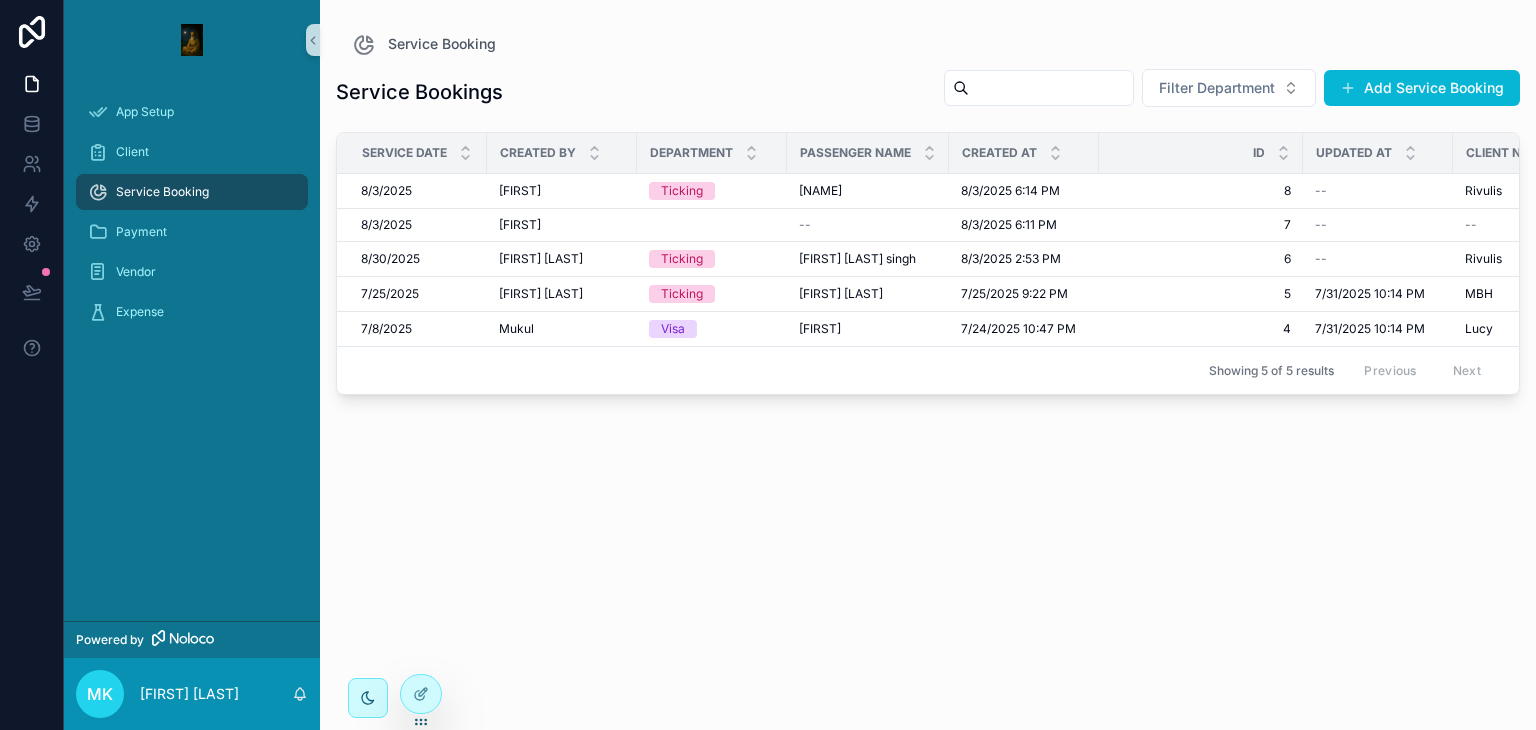drag, startPoint x: 668, startPoint y: 389, endPoint x: 714, endPoint y: 399, distance: 47.07441 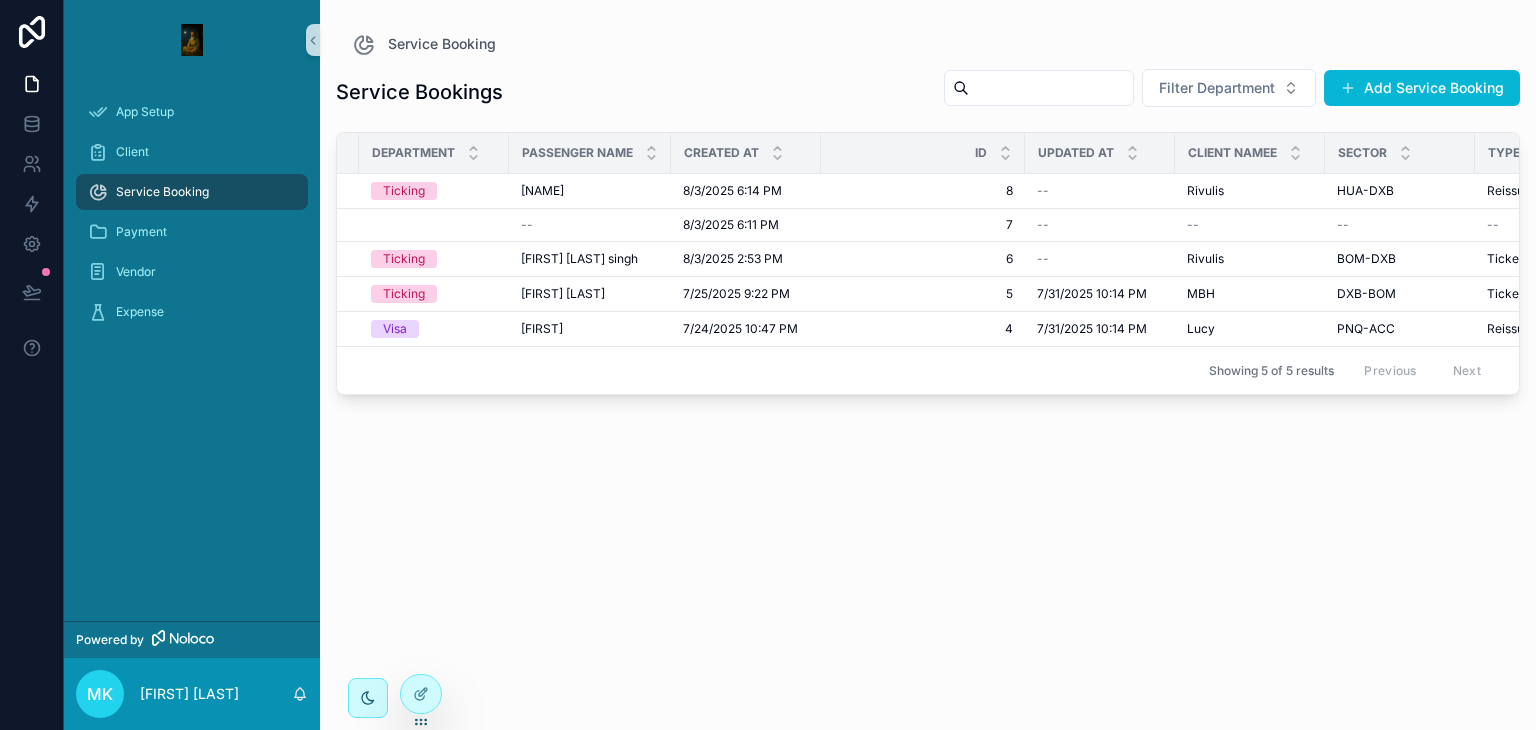 scroll, scrollTop: 0, scrollLeft: 0, axis: both 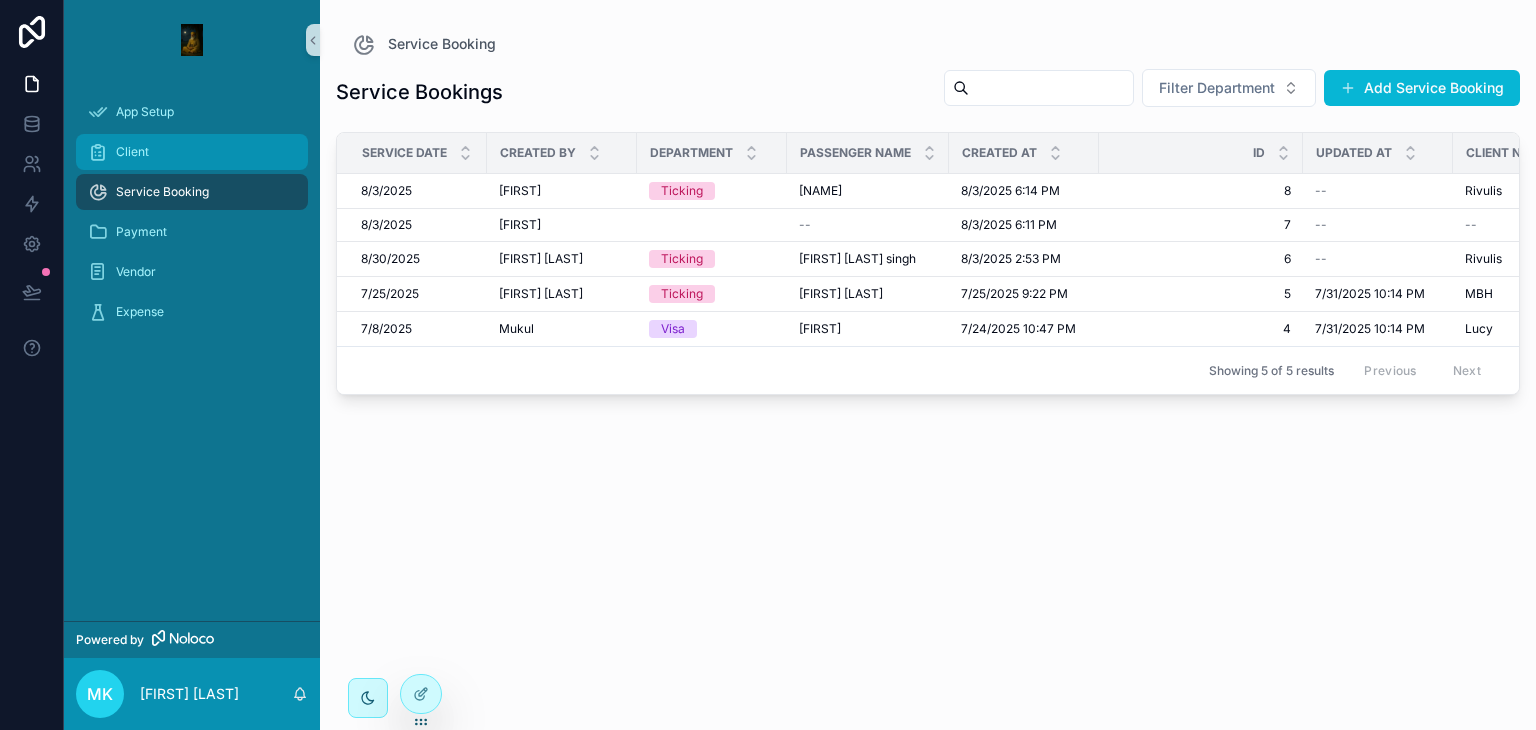 click on "Client" at bounding box center (192, 152) 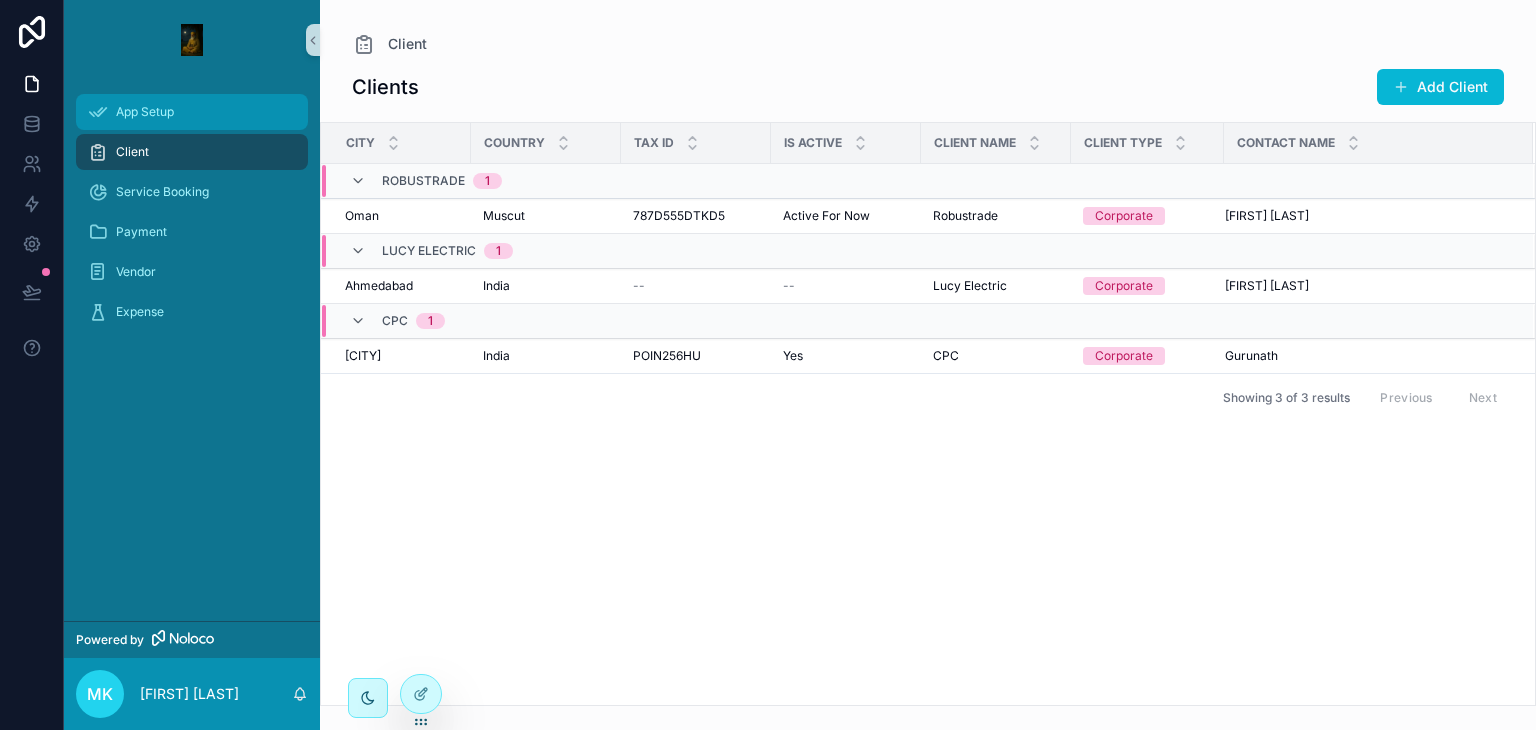 click on "App Setup" at bounding box center (192, 112) 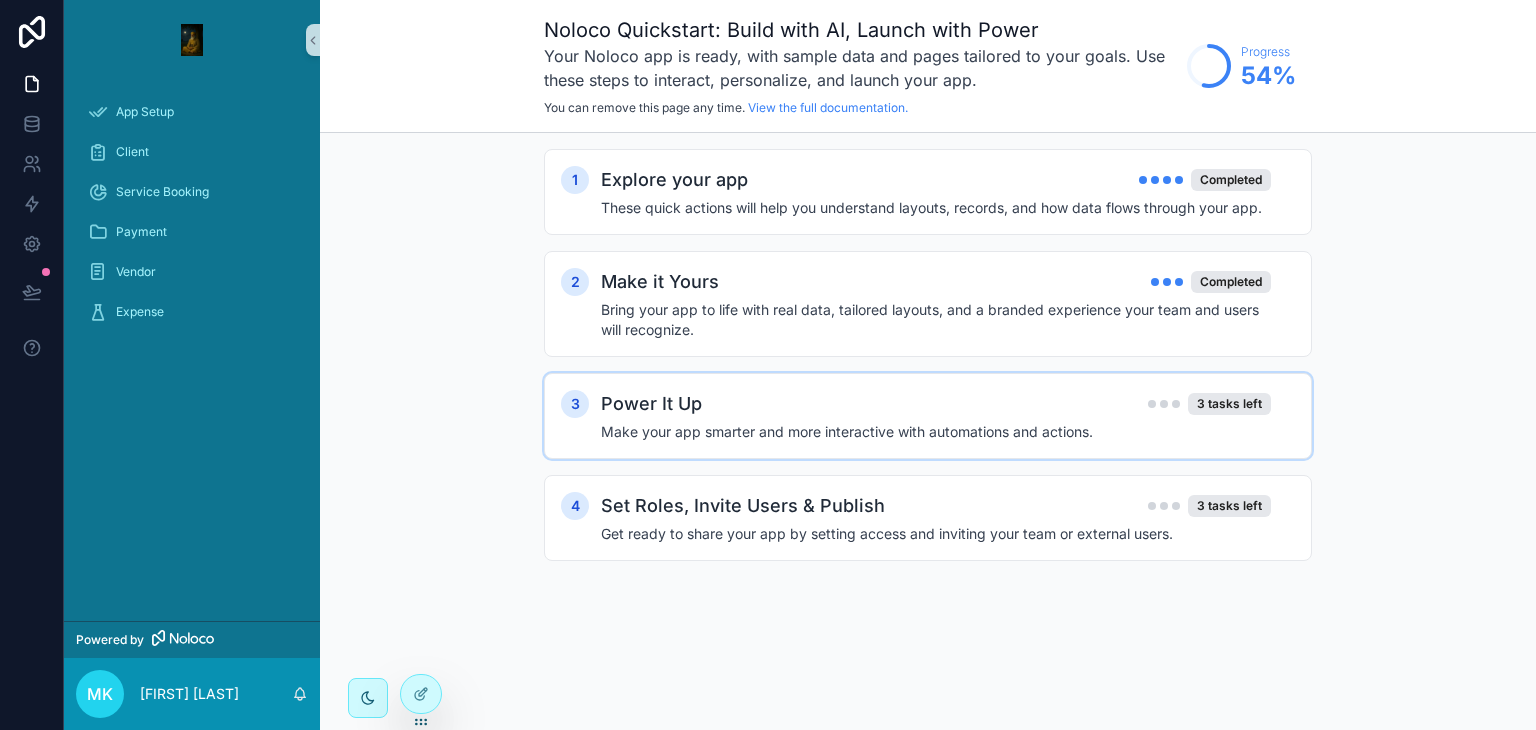 click on "3 Power It Up 3 tasks left Make your app smarter and more interactive with automations and actions." at bounding box center (928, 416) 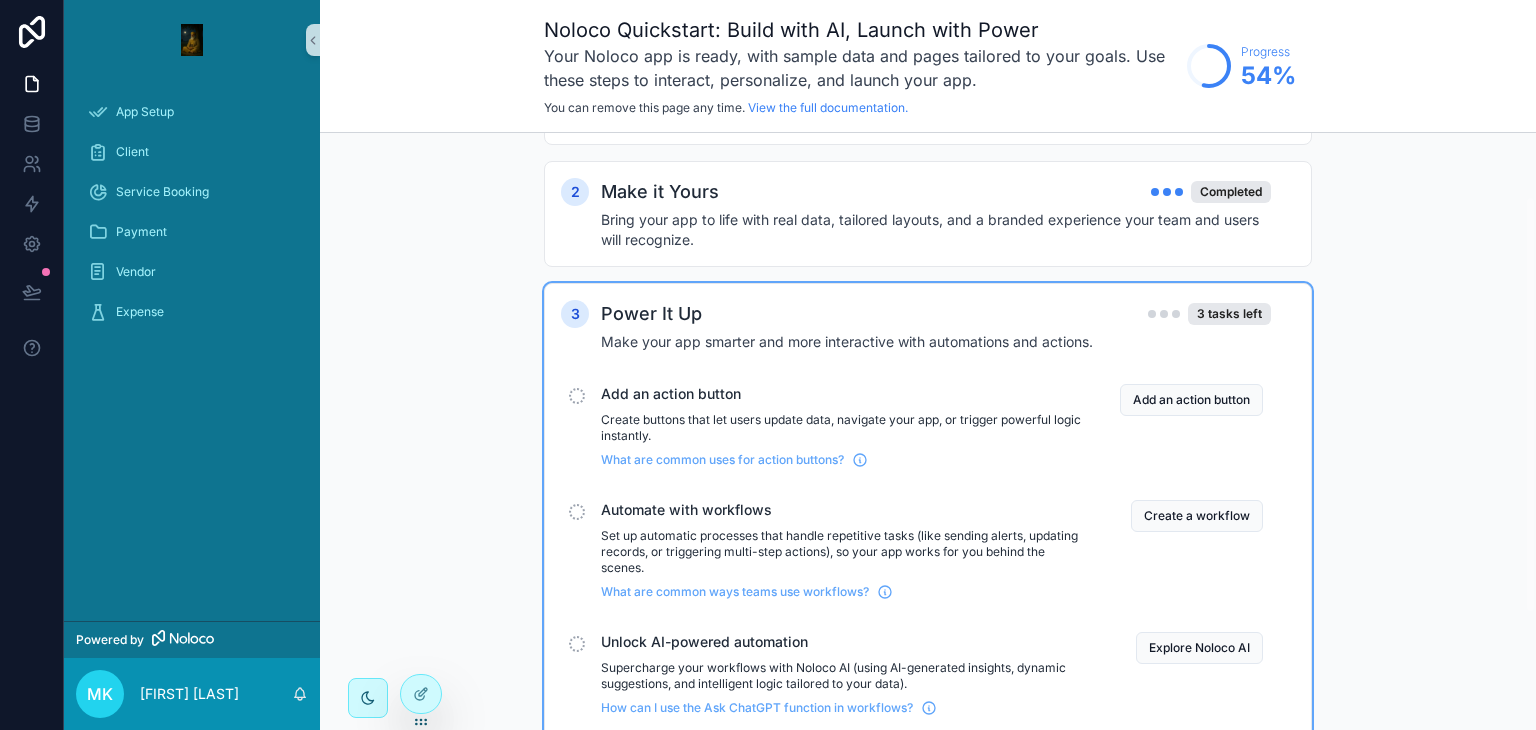 scroll, scrollTop: 92, scrollLeft: 0, axis: vertical 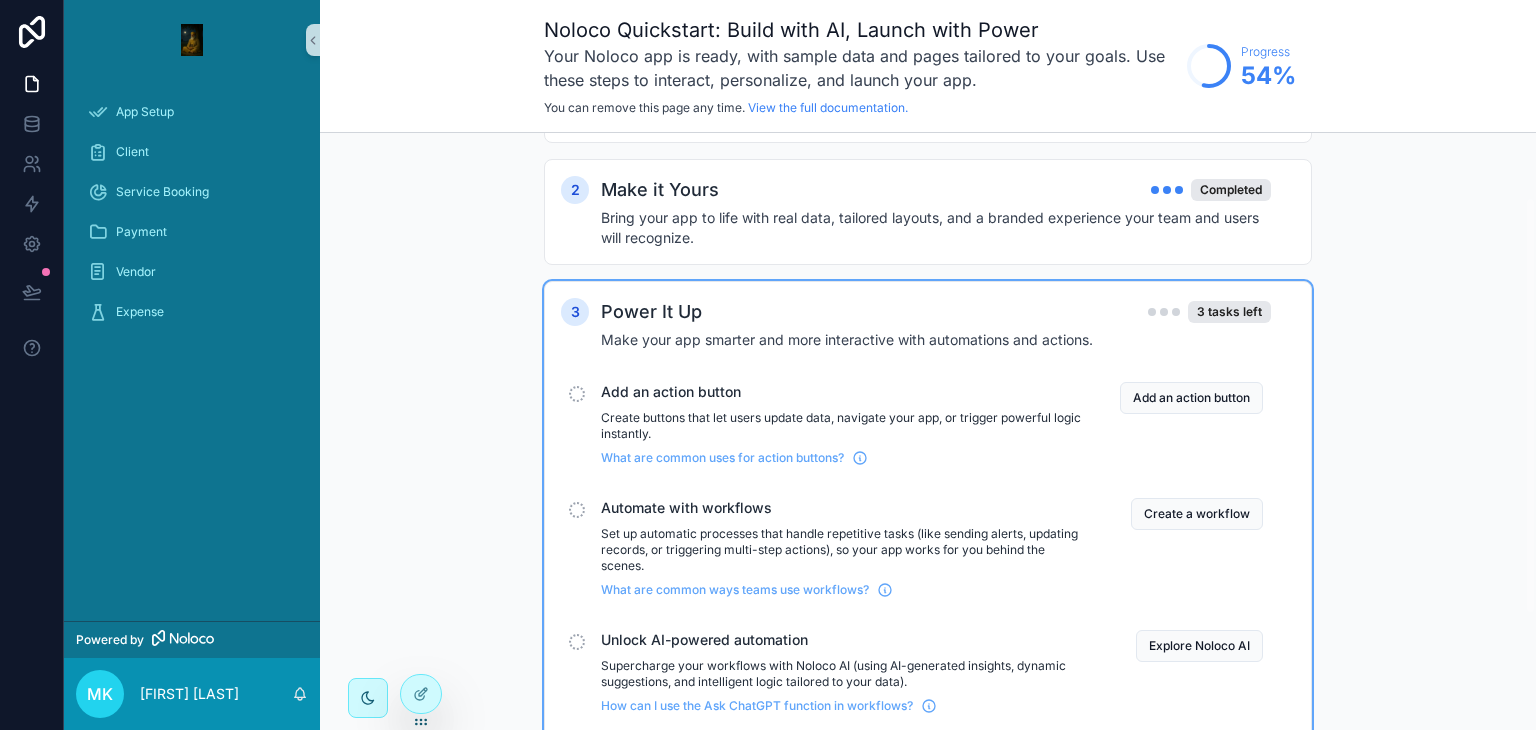 click at bounding box center (577, 394) 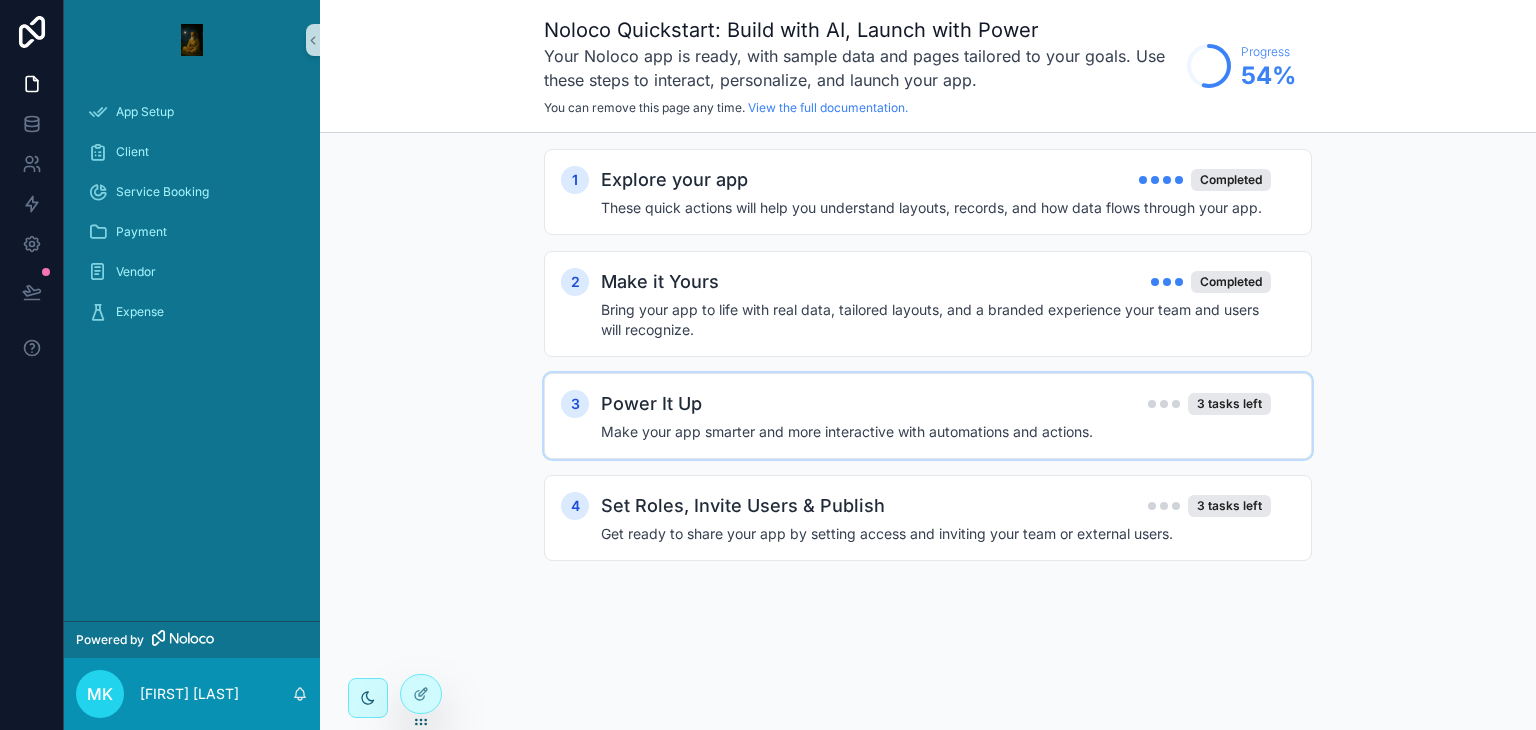 click on "Power It Up 3 tasks left" at bounding box center [936, 404] 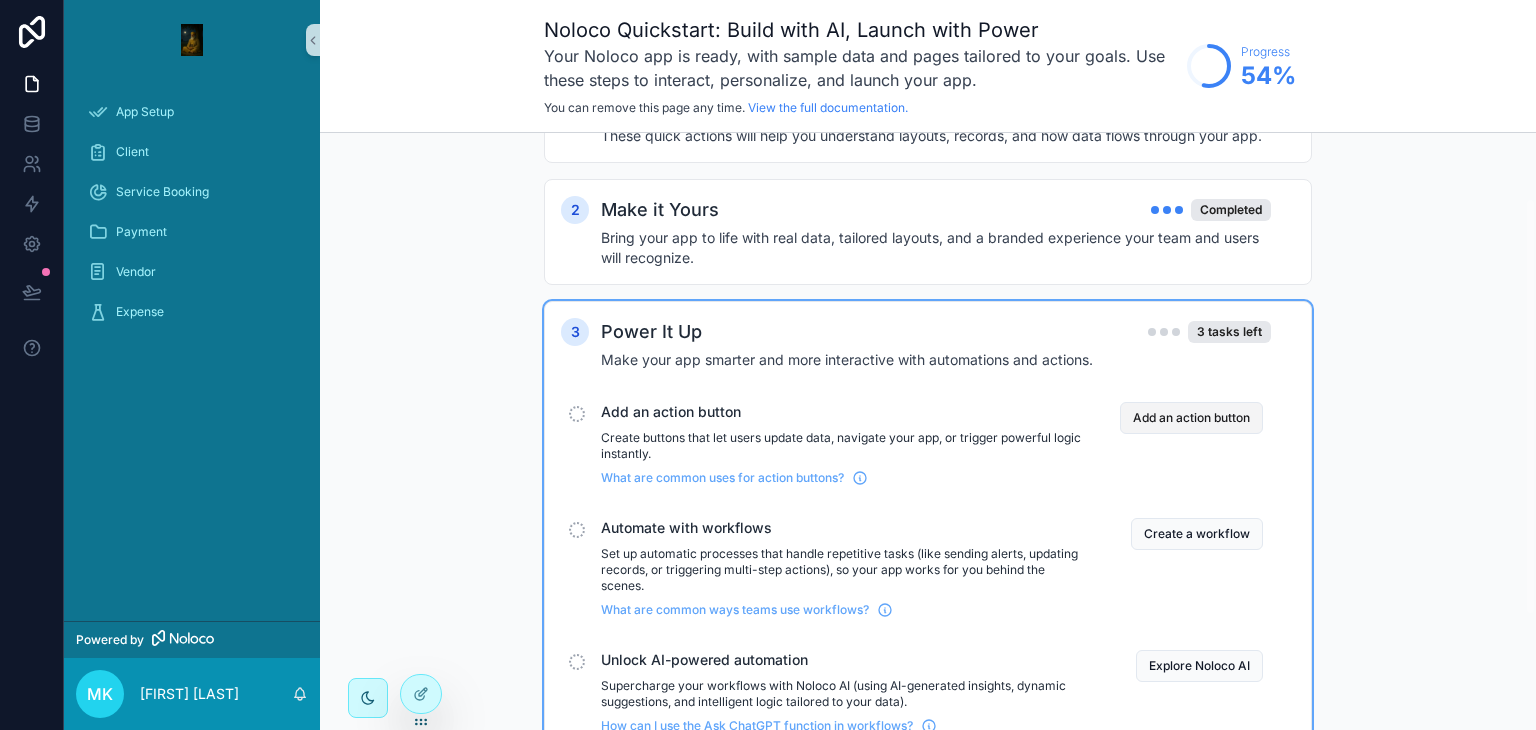 scroll, scrollTop: 92, scrollLeft: 0, axis: vertical 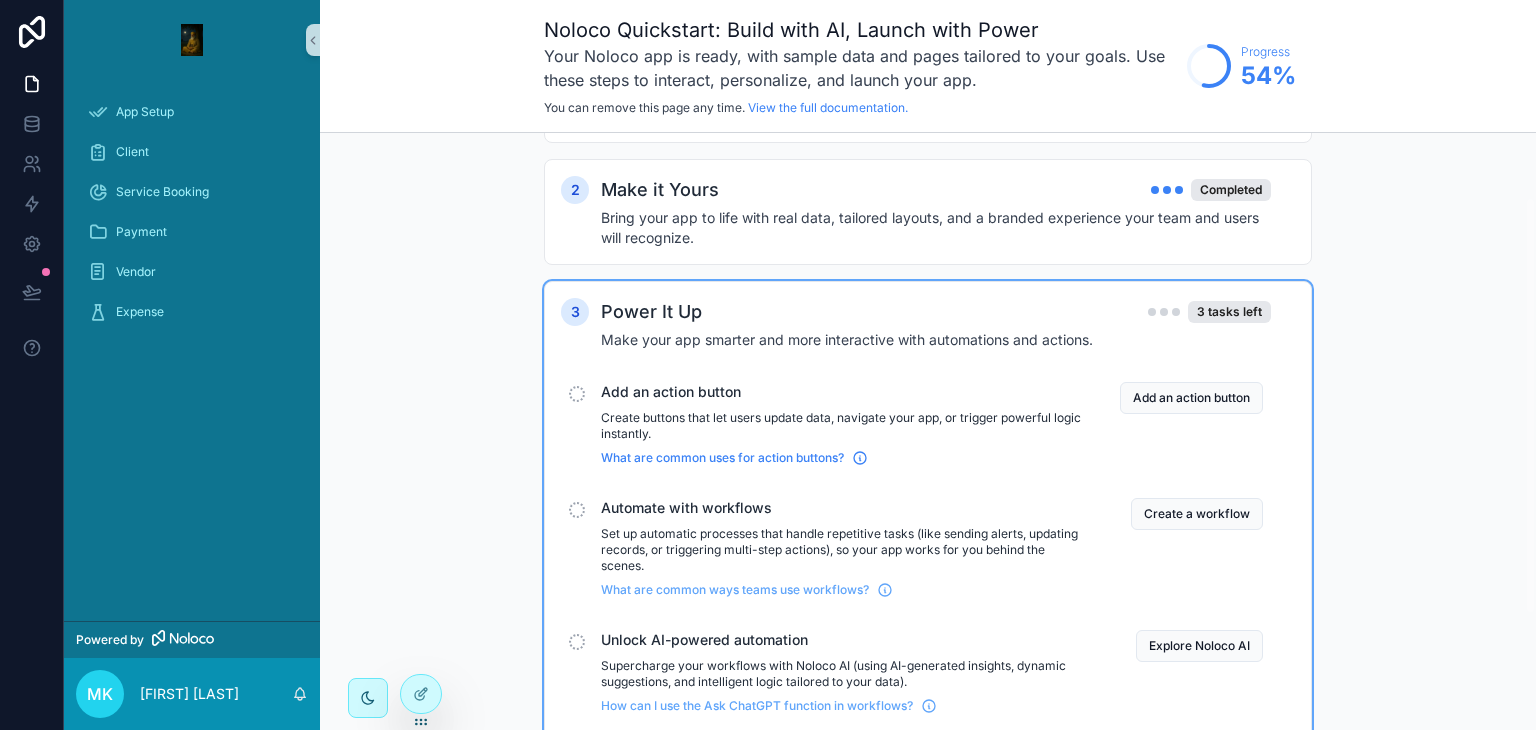 click on "What are common uses for action buttons?" at bounding box center (734, 458) 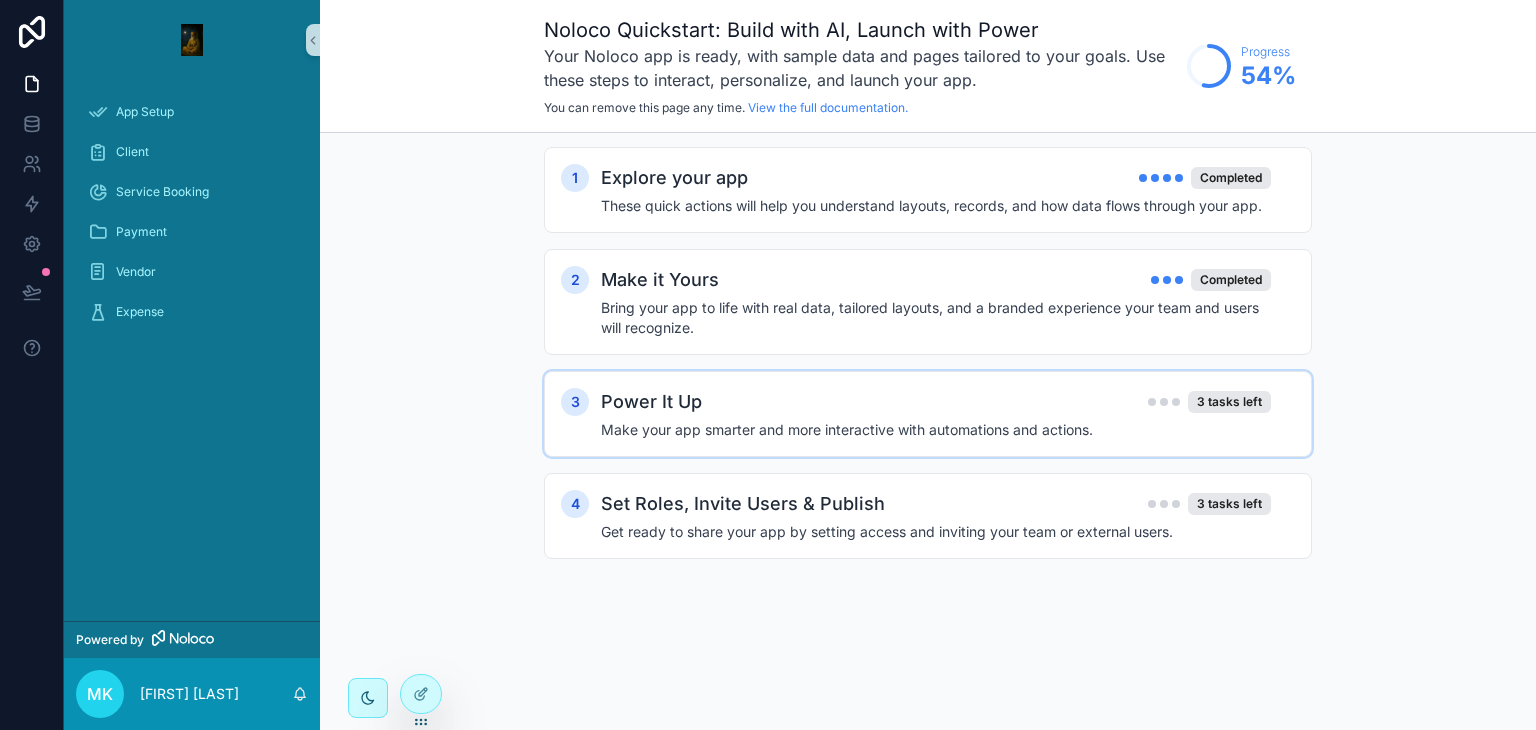 scroll, scrollTop: 0, scrollLeft: 0, axis: both 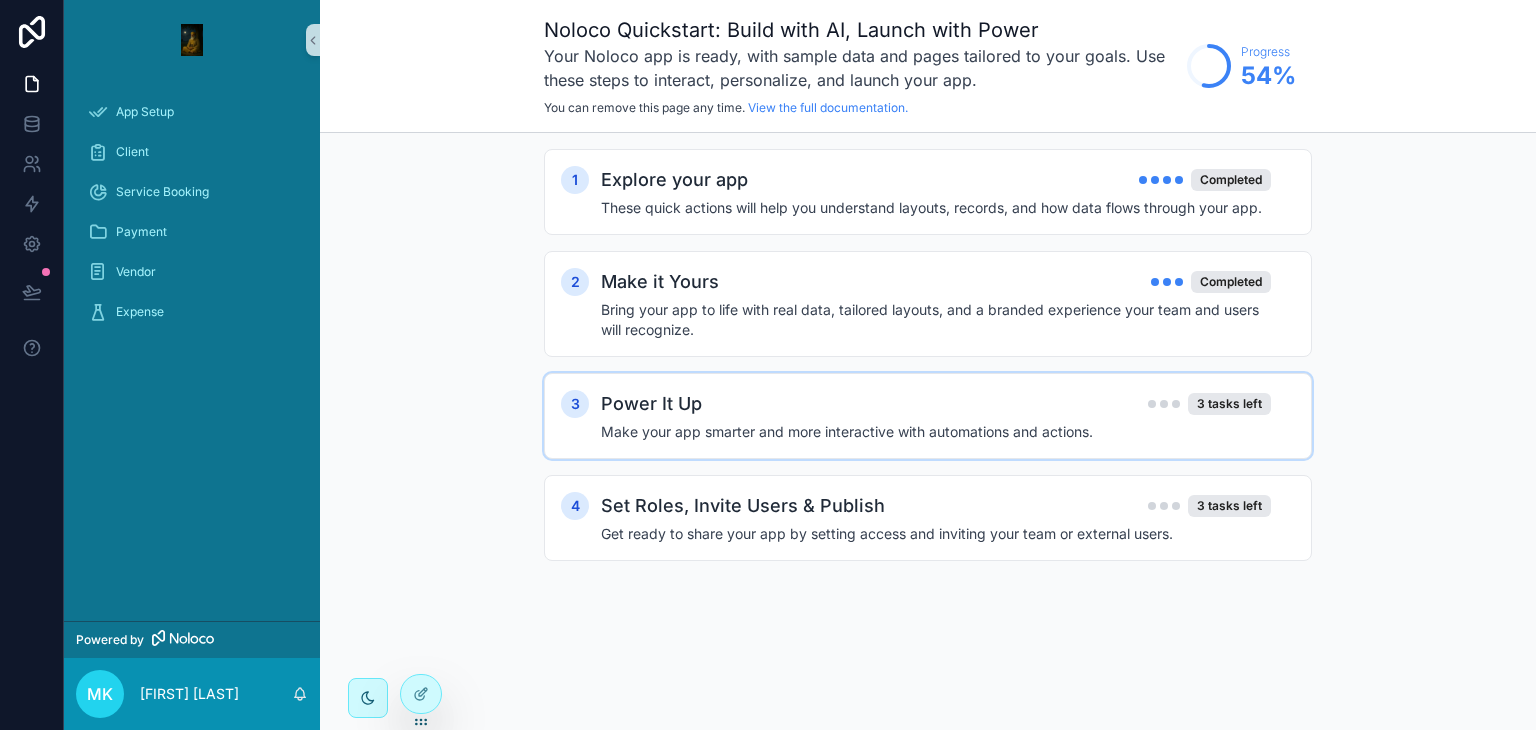 click on "Make your app smarter and more interactive with automations and actions." at bounding box center [936, 432] 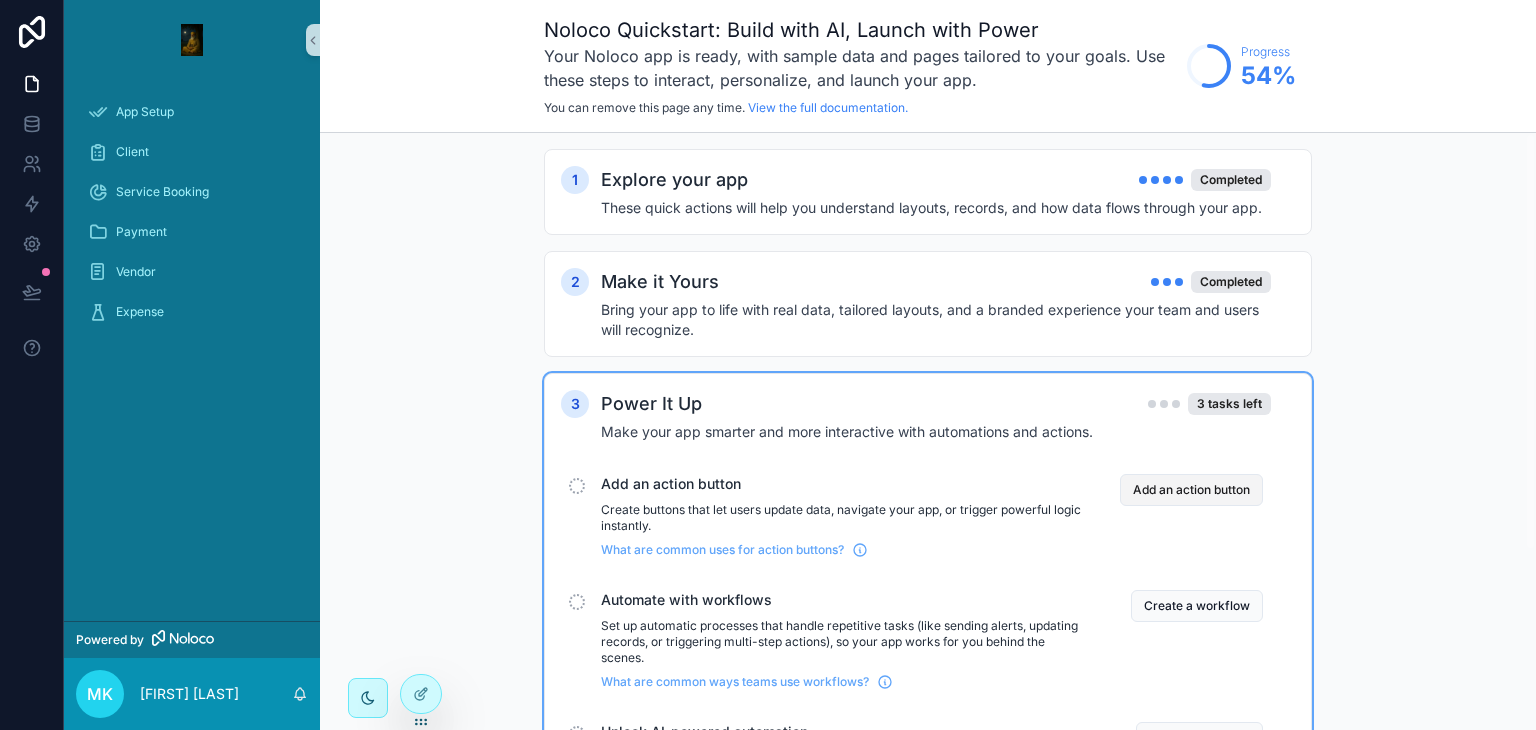 click on "Add an action button" at bounding box center (1191, 490) 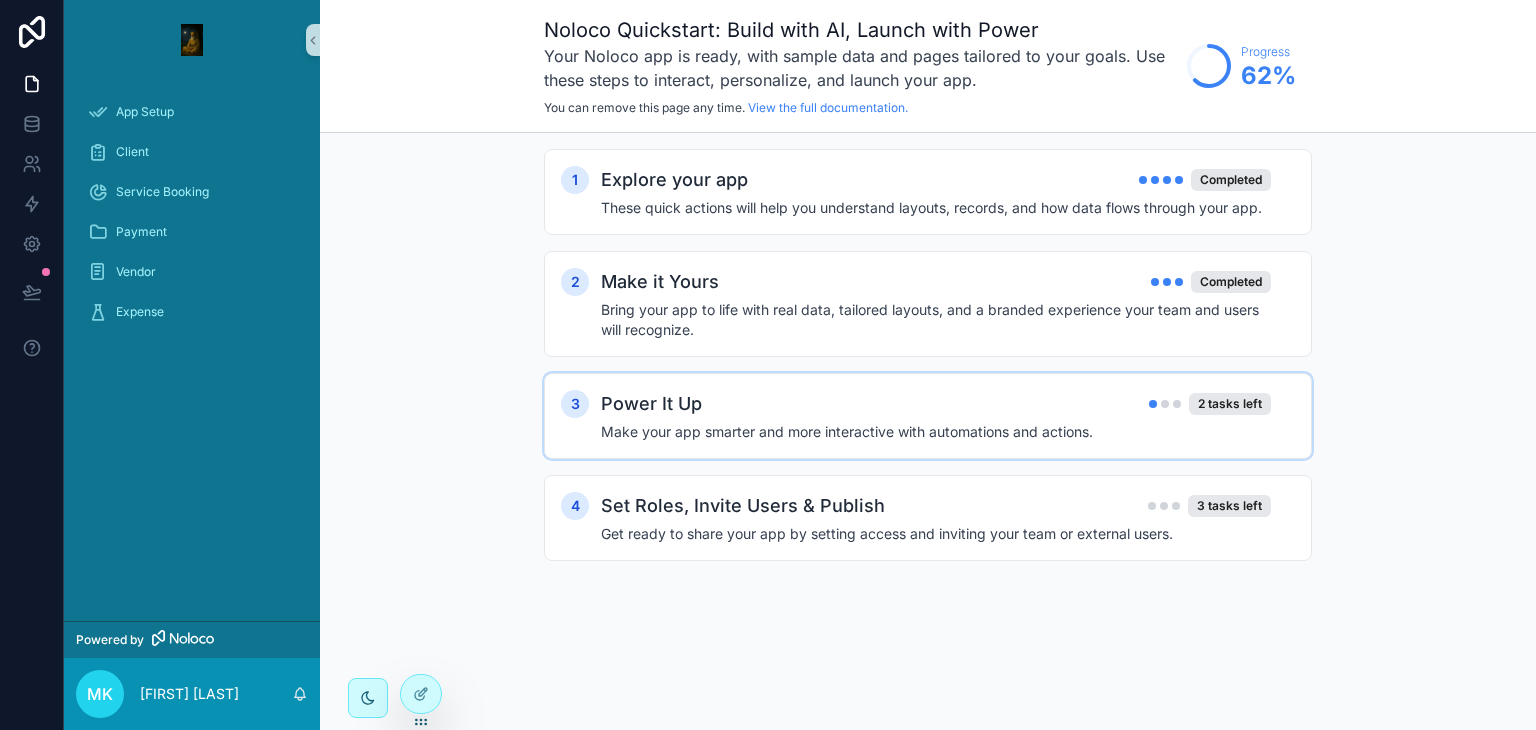 click on "Power It Up 2 tasks left" at bounding box center (936, 404) 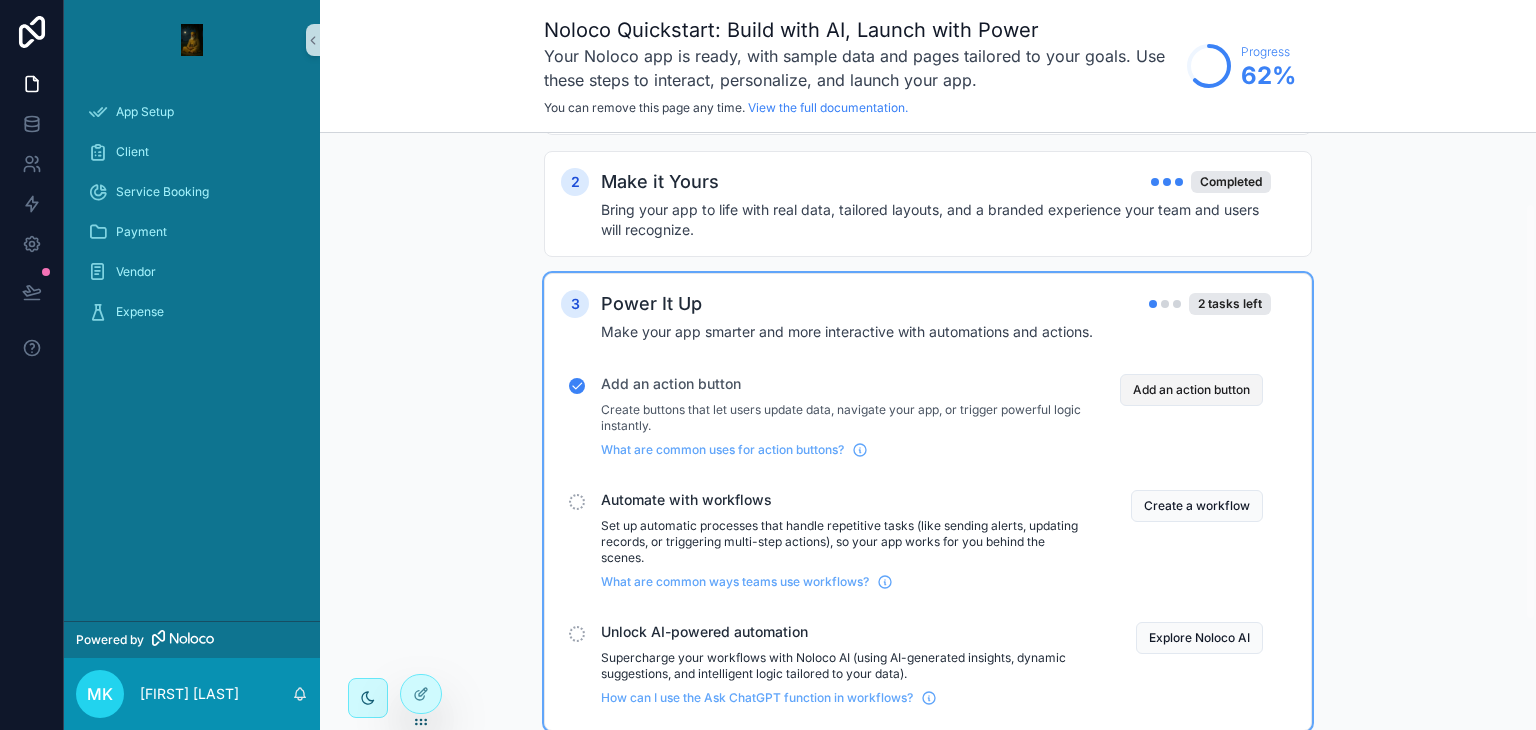 scroll, scrollTop: 144, scrollLeft: 0, axis: vertical 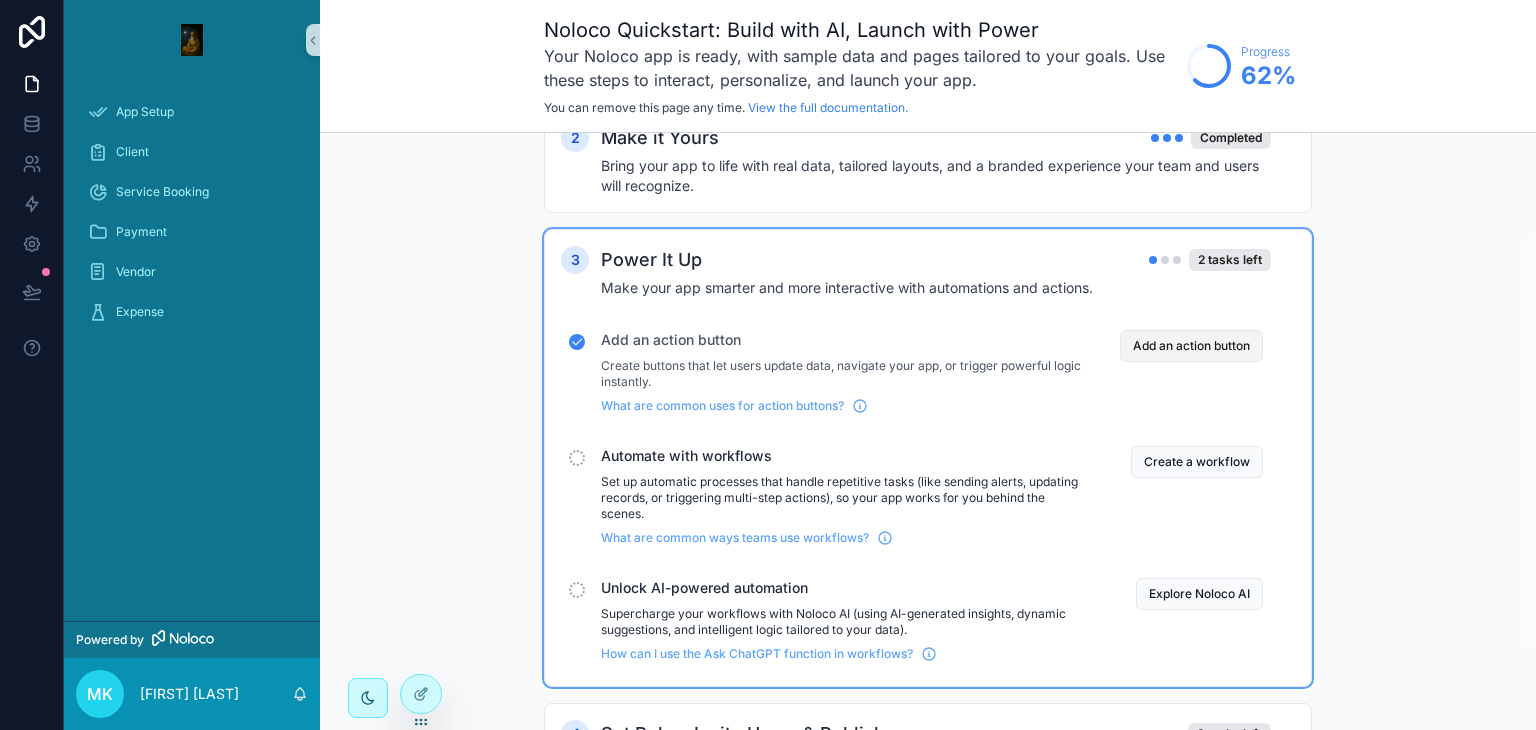 click on "Add an action button" at bounding box center (1191, 346) 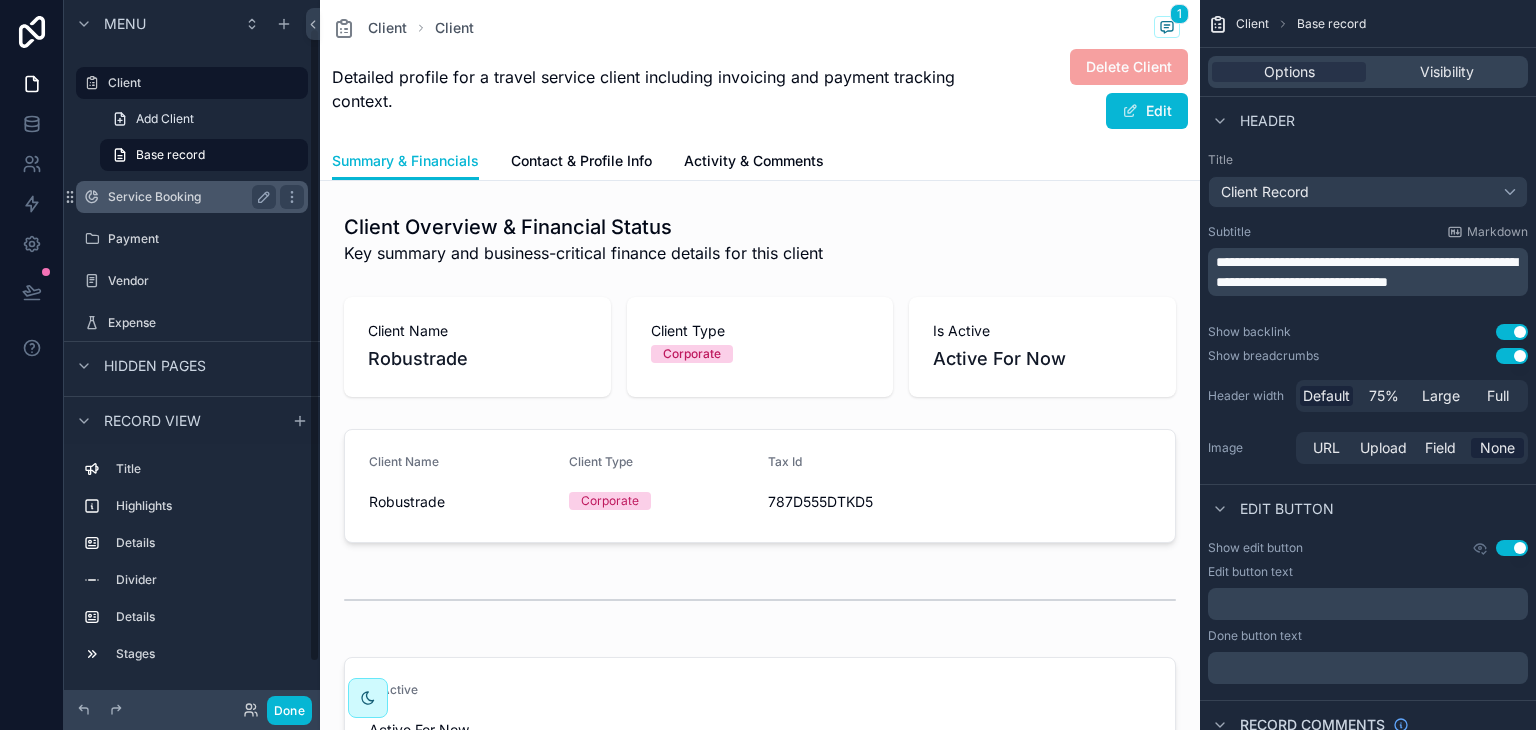 scroll, scrollTop: 0, scrollLeft: 0, axis: both 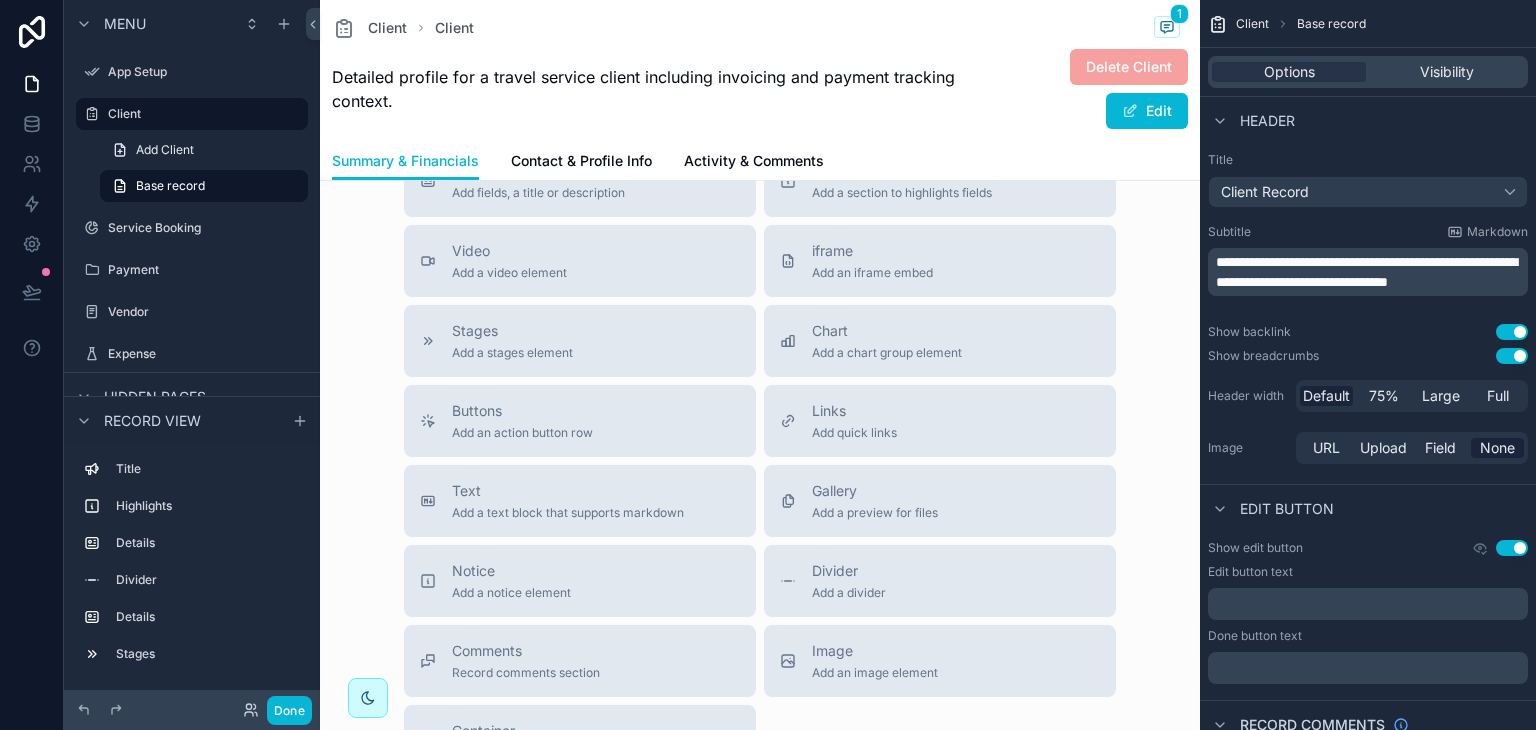 click on "Record view" at bounding box center [152, 421] 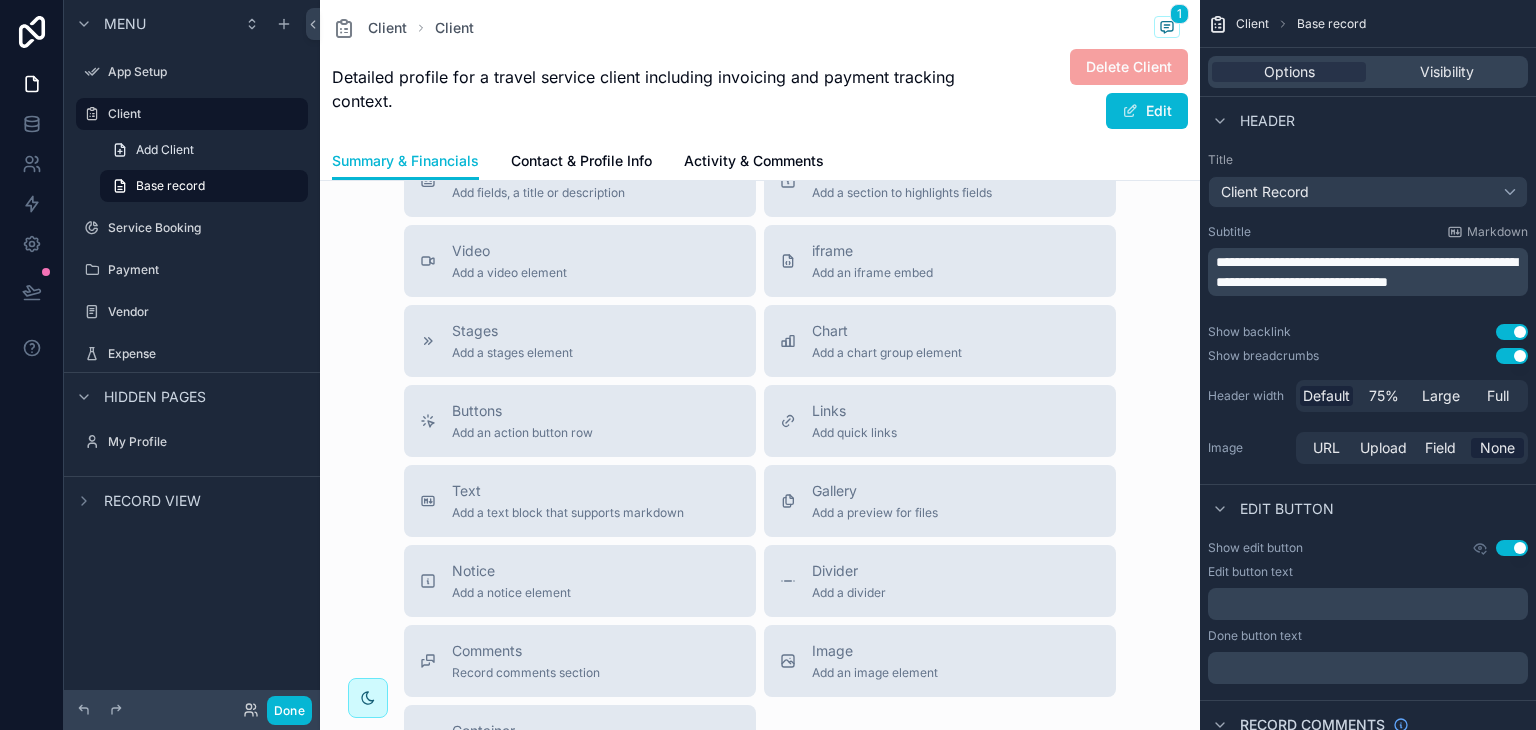 click on "Record view" at bounding box center (152, 501) 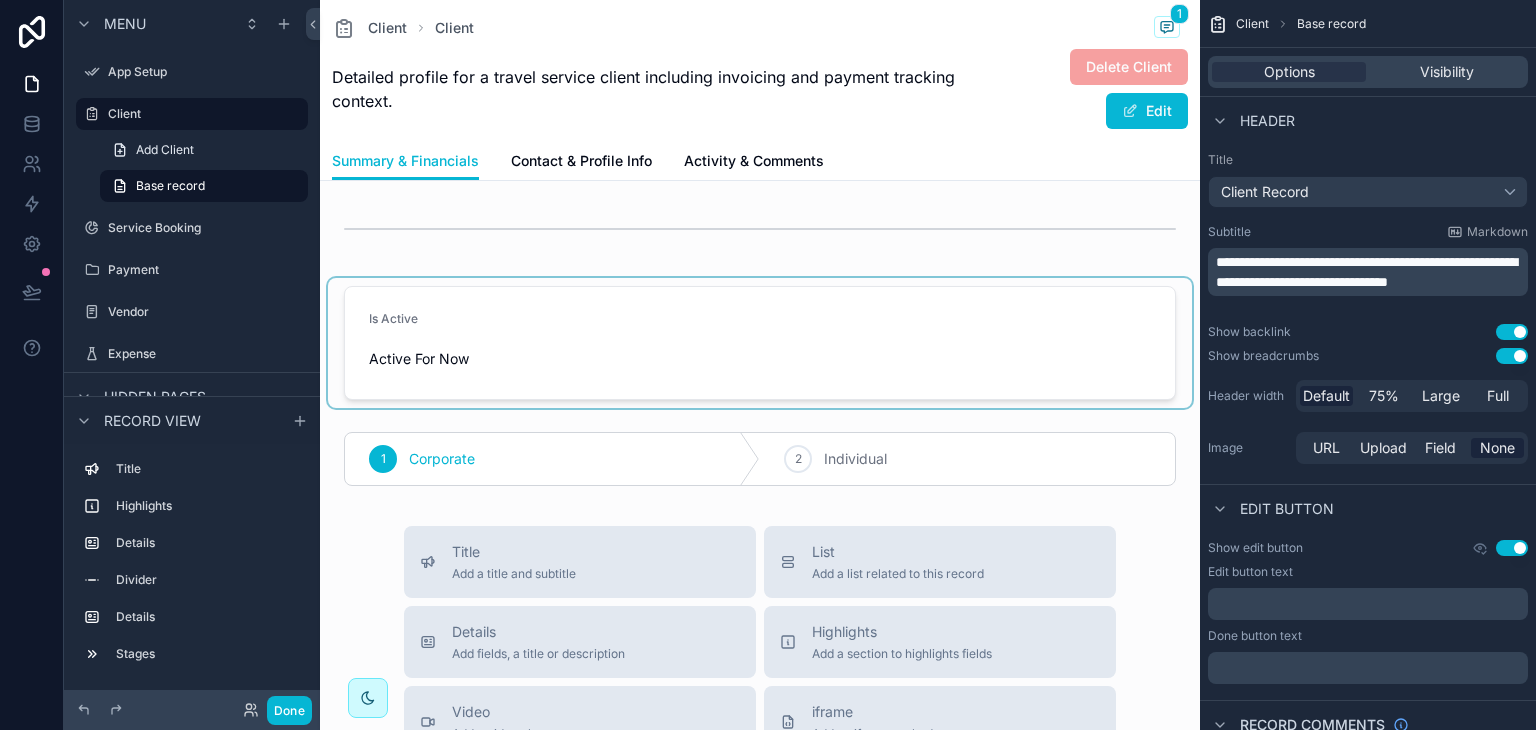 scroll, scrollTop: 372, scrollLeft: 0, axis: vertical 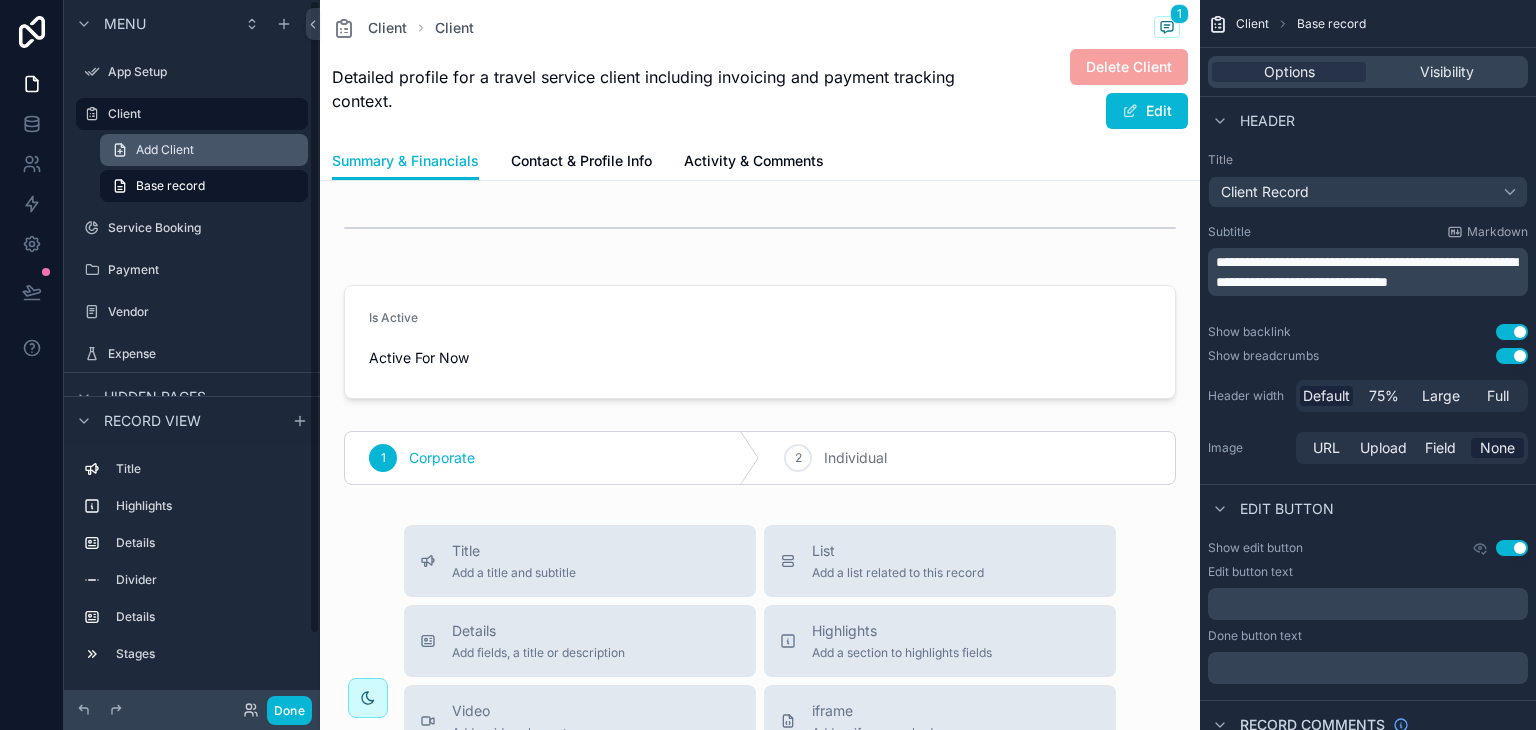 click on "Add Client" at bounding box center (204, 150) 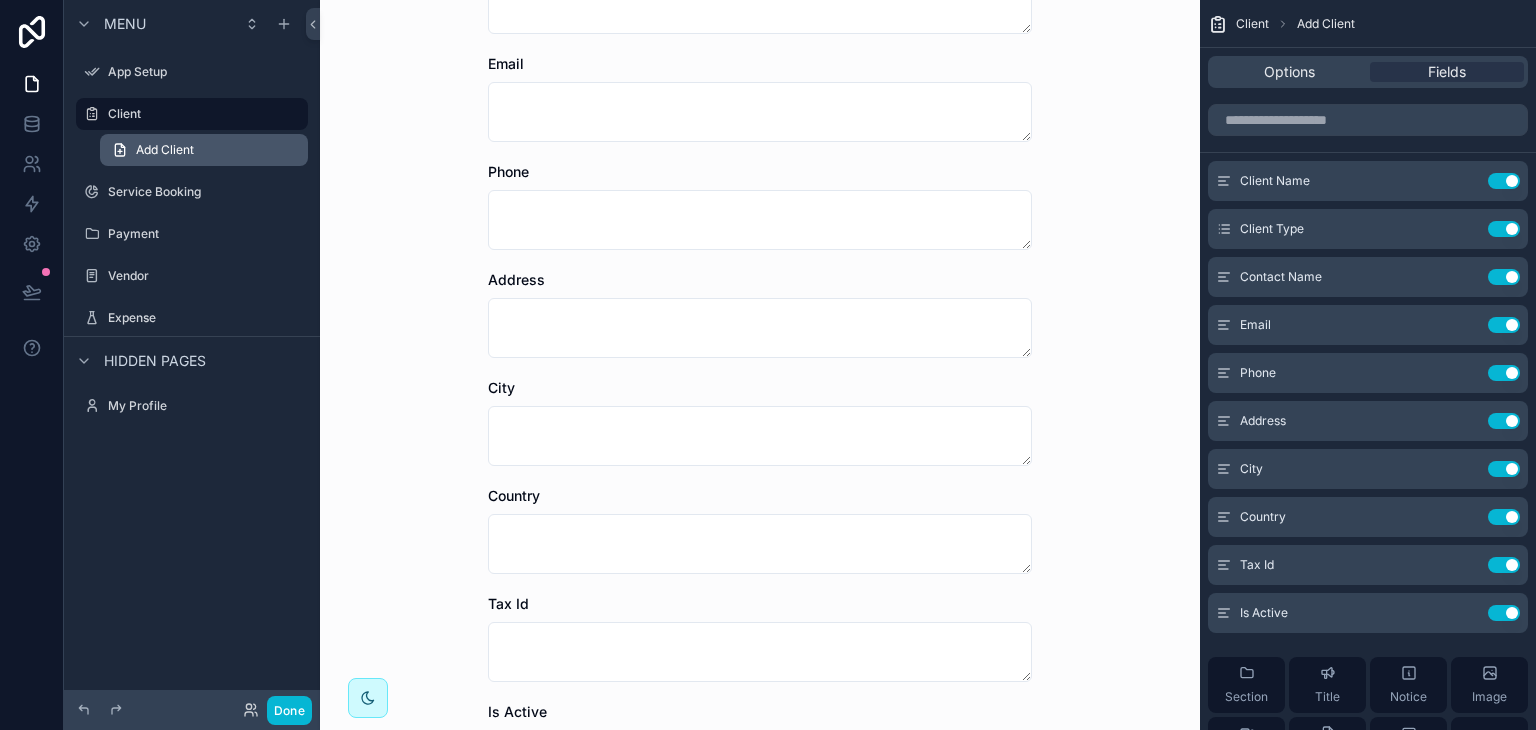 scroll, scrollTop: 0, scrollLeft: 0, axis: both 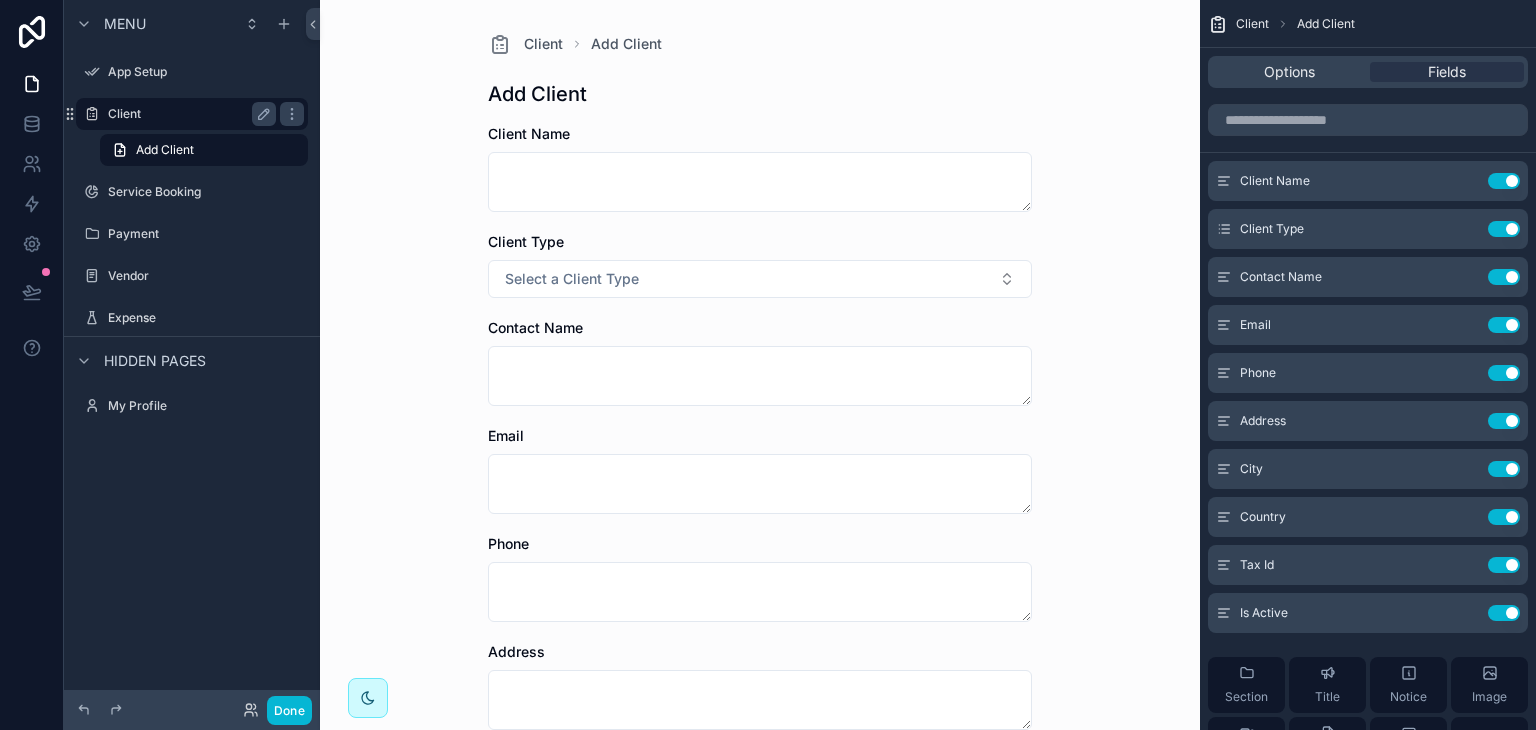 click on "Client" at bounding box center (188, 114) 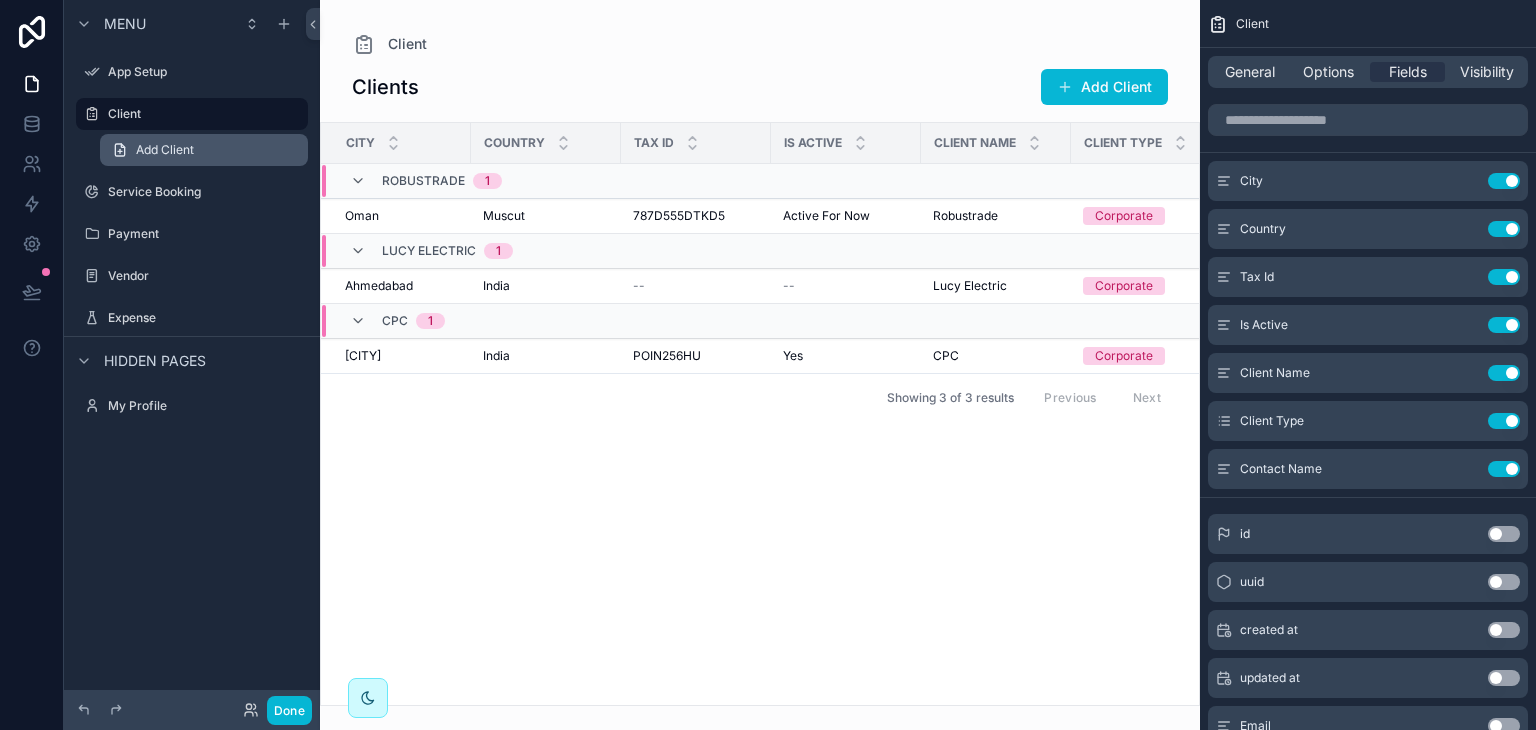 click on "Add Client" at bounding box center [165, 150] 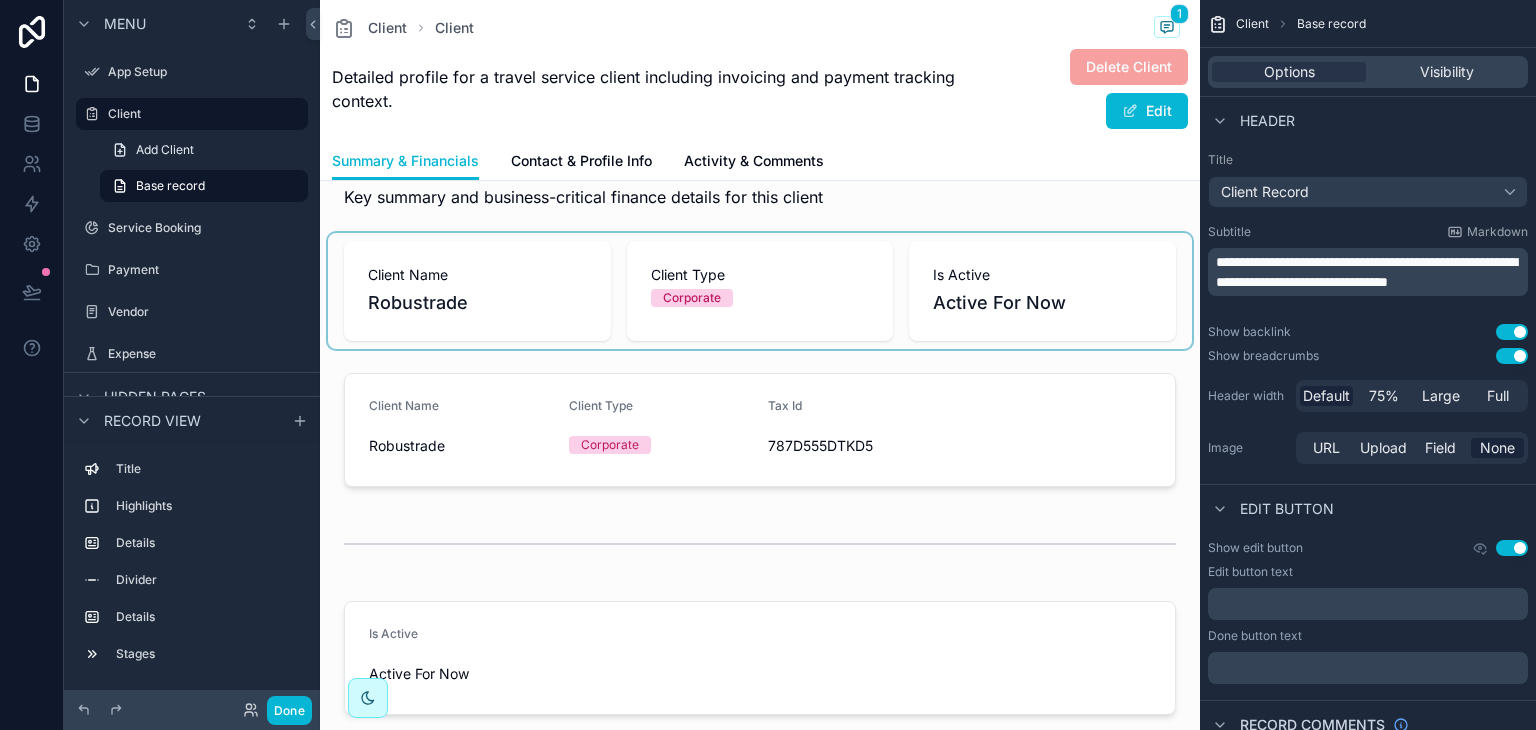 scroll, scrollTop: 0, scrollLeft: 0, axis: both 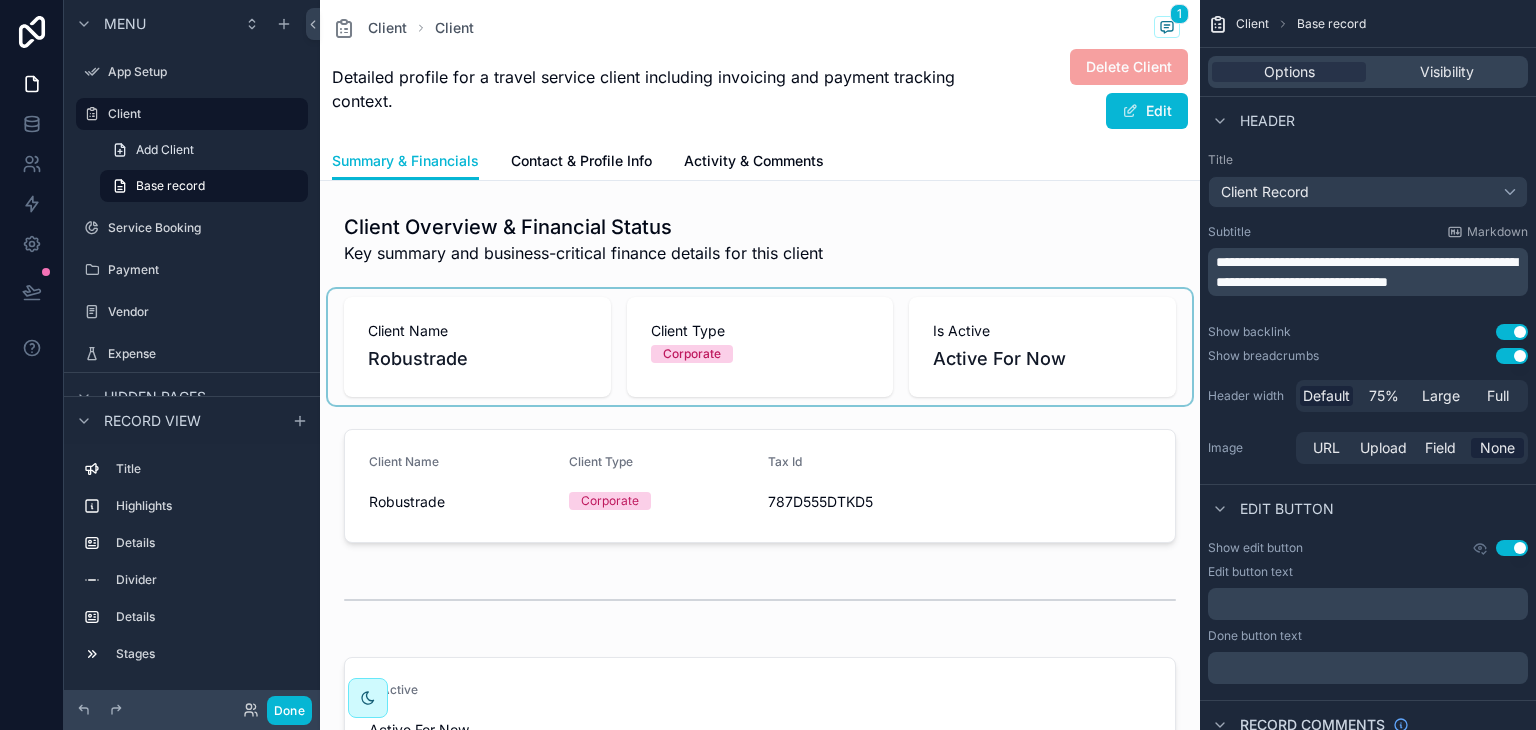 click at bounding box center (760, 347) 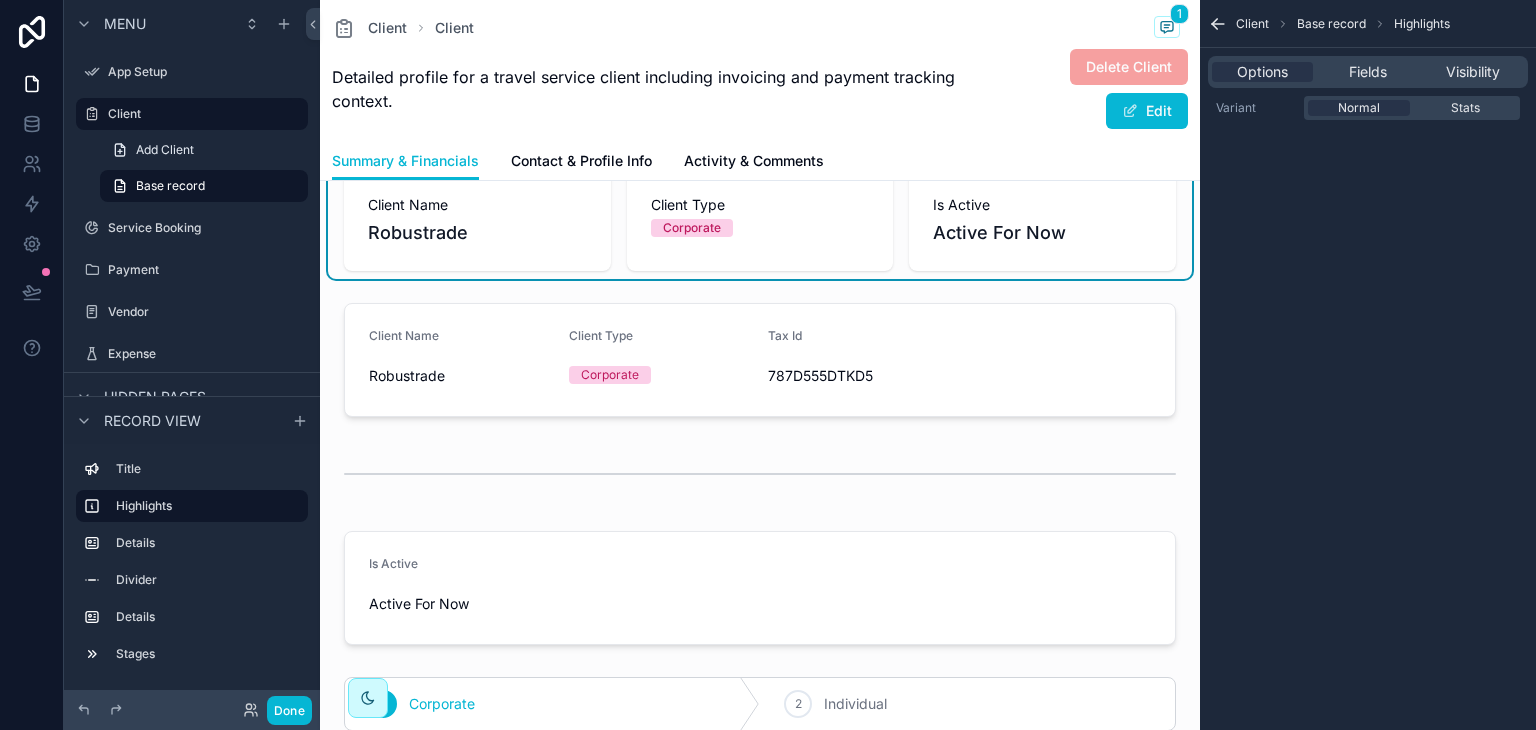 scroll, scrollTop: 0, scrollLeft: 0, axis: both 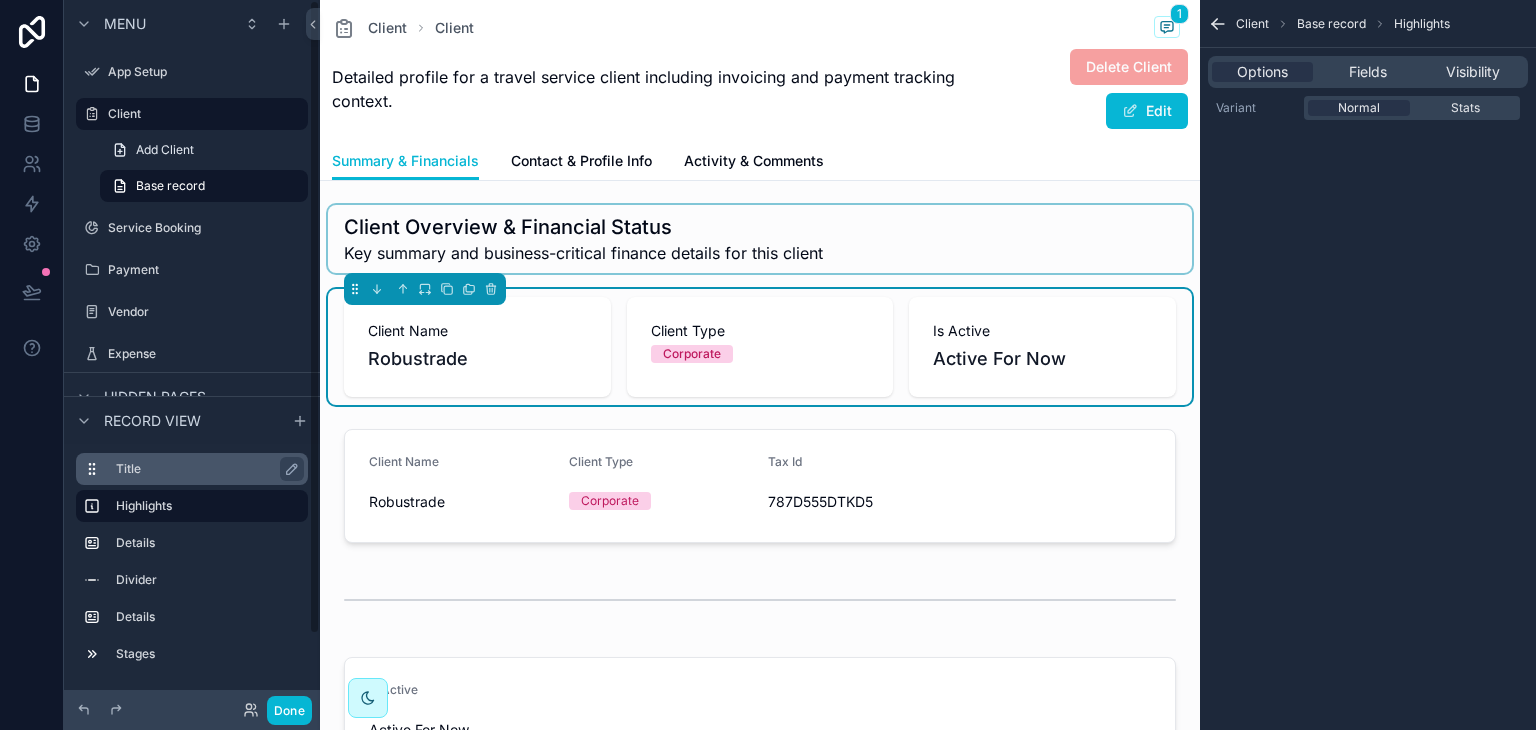 click on "Title" at bounding box center [208, 469] 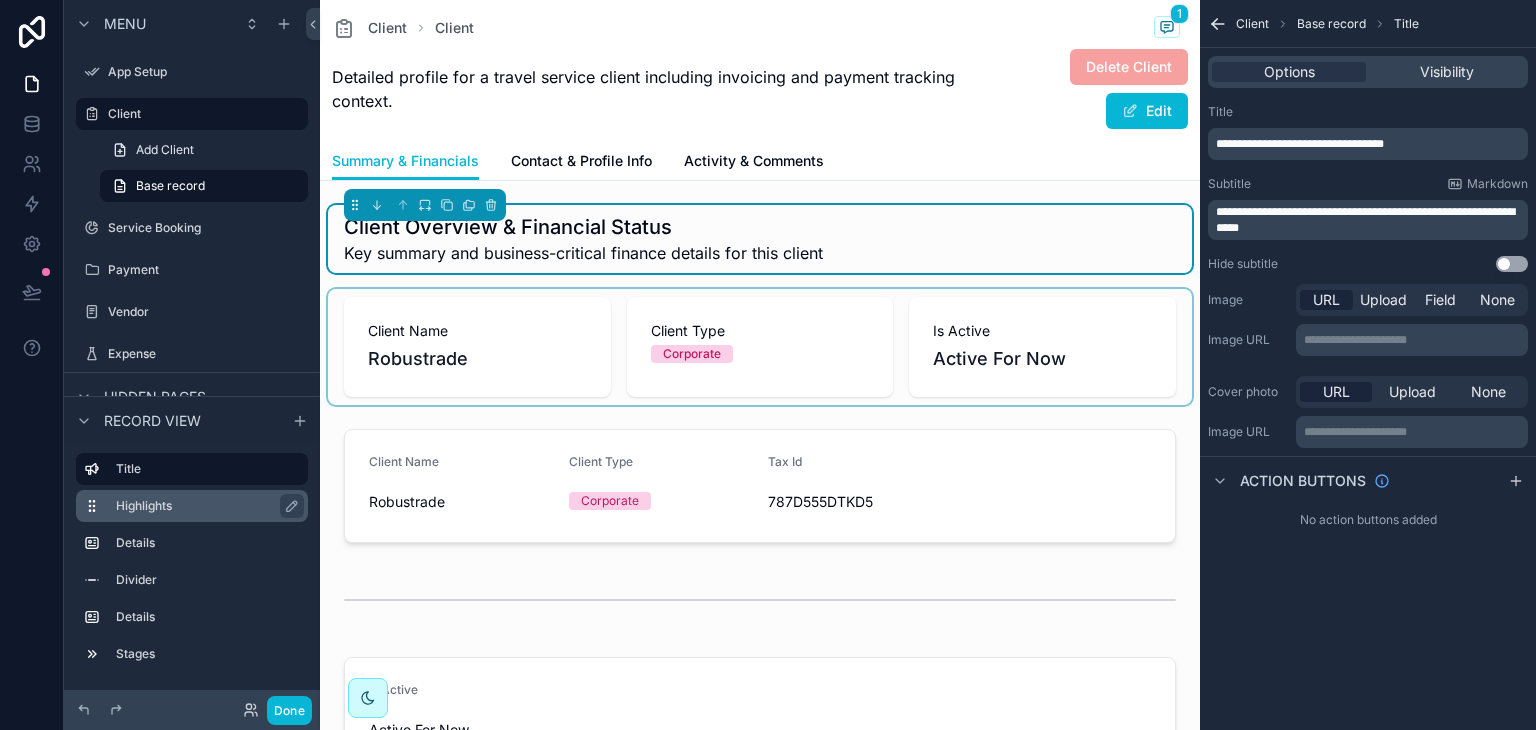 click on "Highlights" at bounding box center [192, 506] 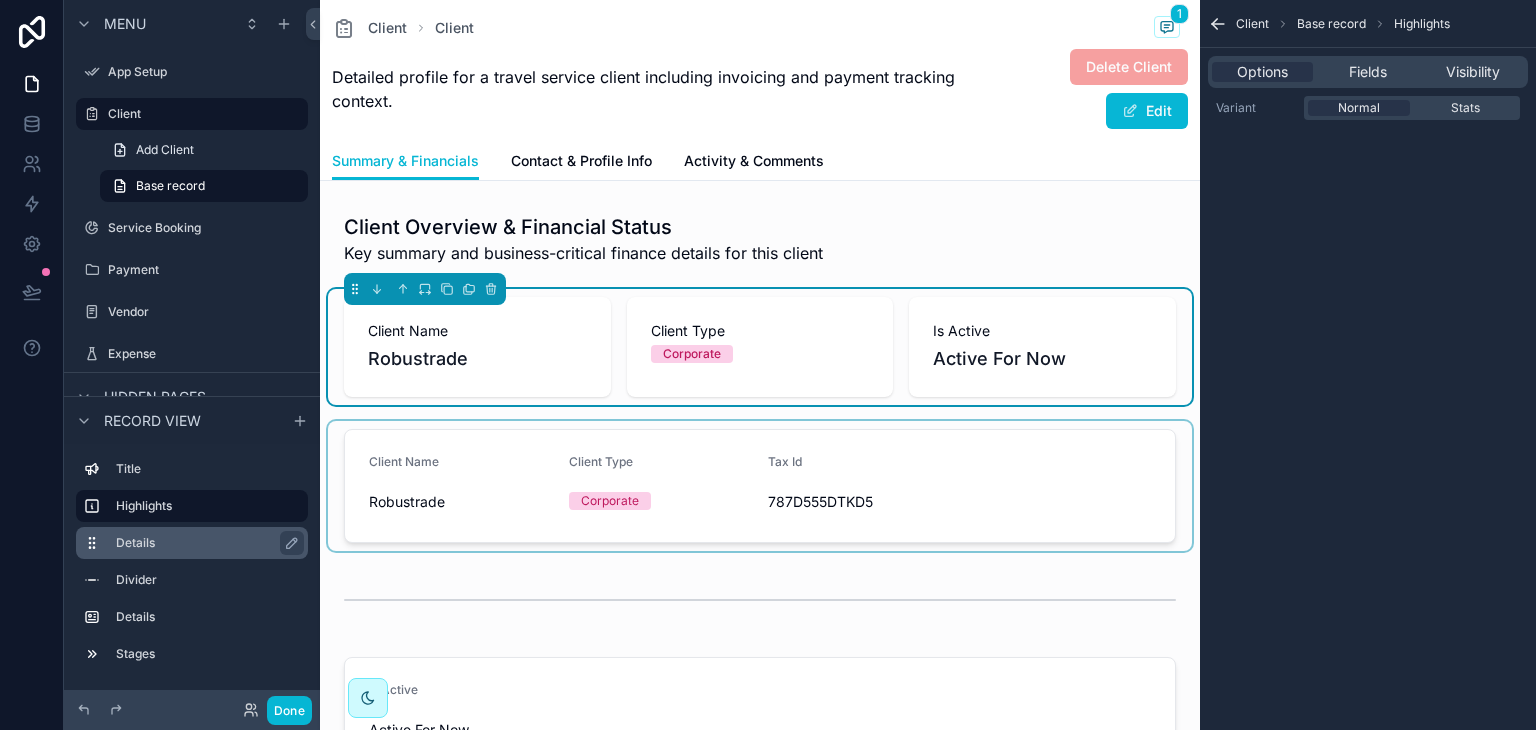 click on "Details" at bounding box center [204, 543] 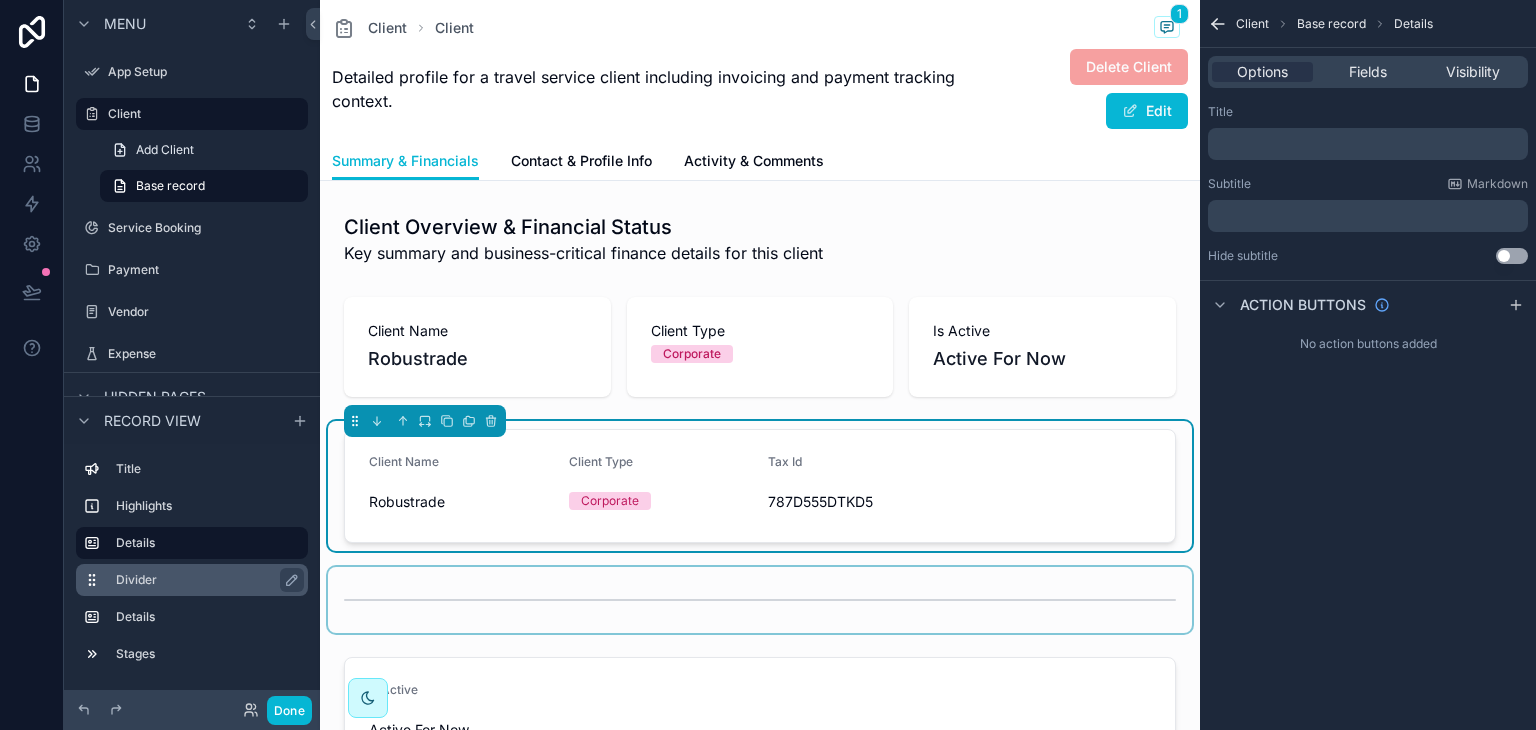 click on "Divider" at bounding box center [208, 580] 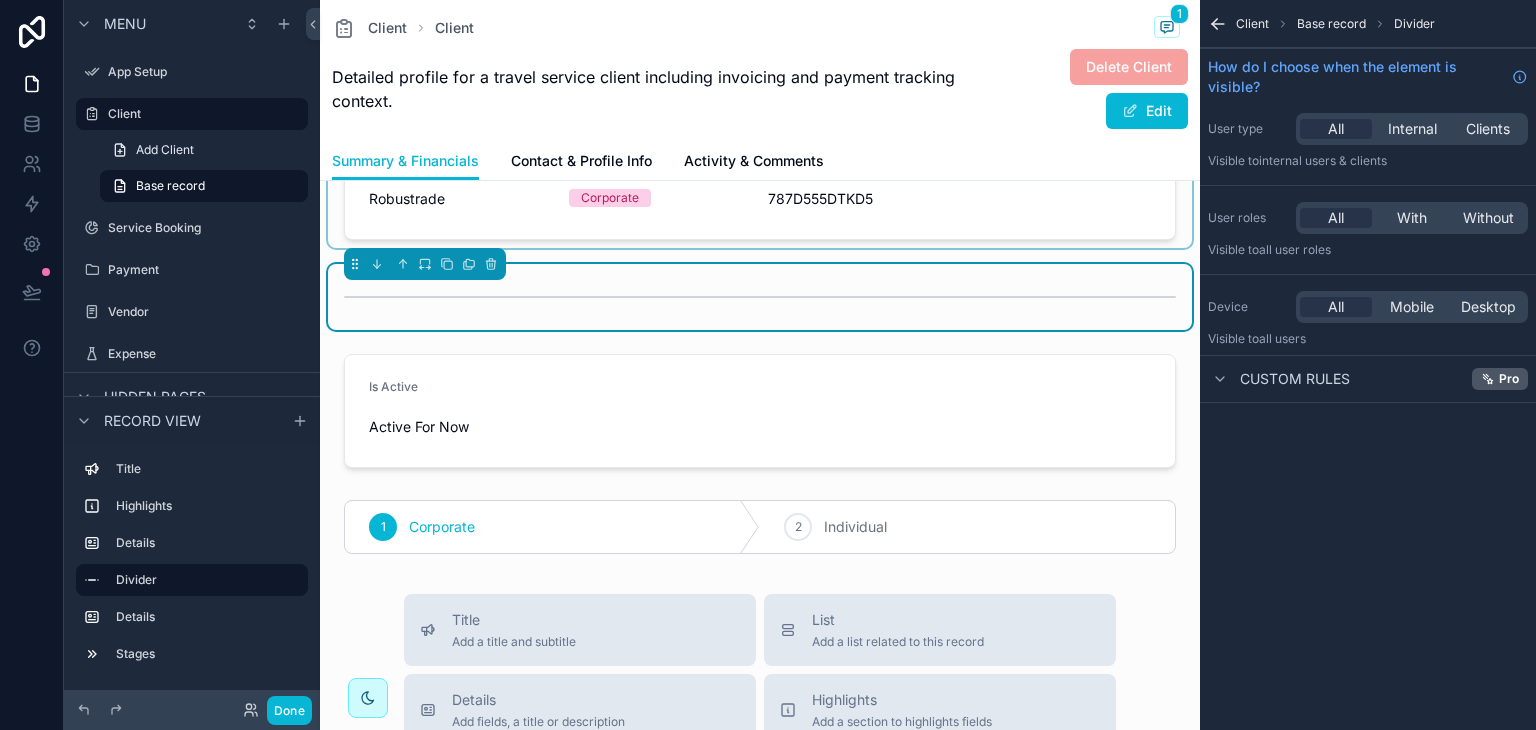 scroll, scrollTop: 304, scrollLeft: 0, axis: vertical 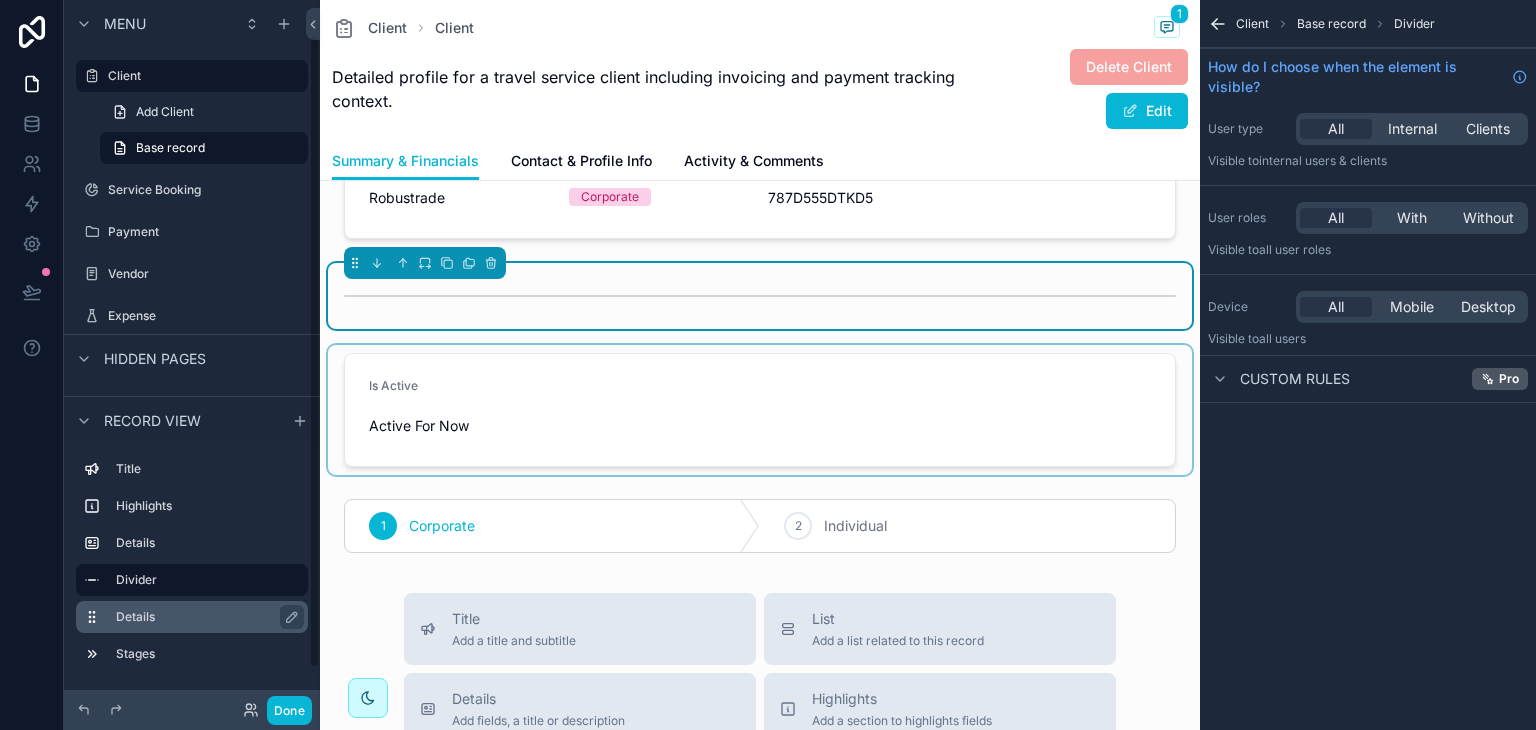 click on "Details" at bounding box center (204, 617) 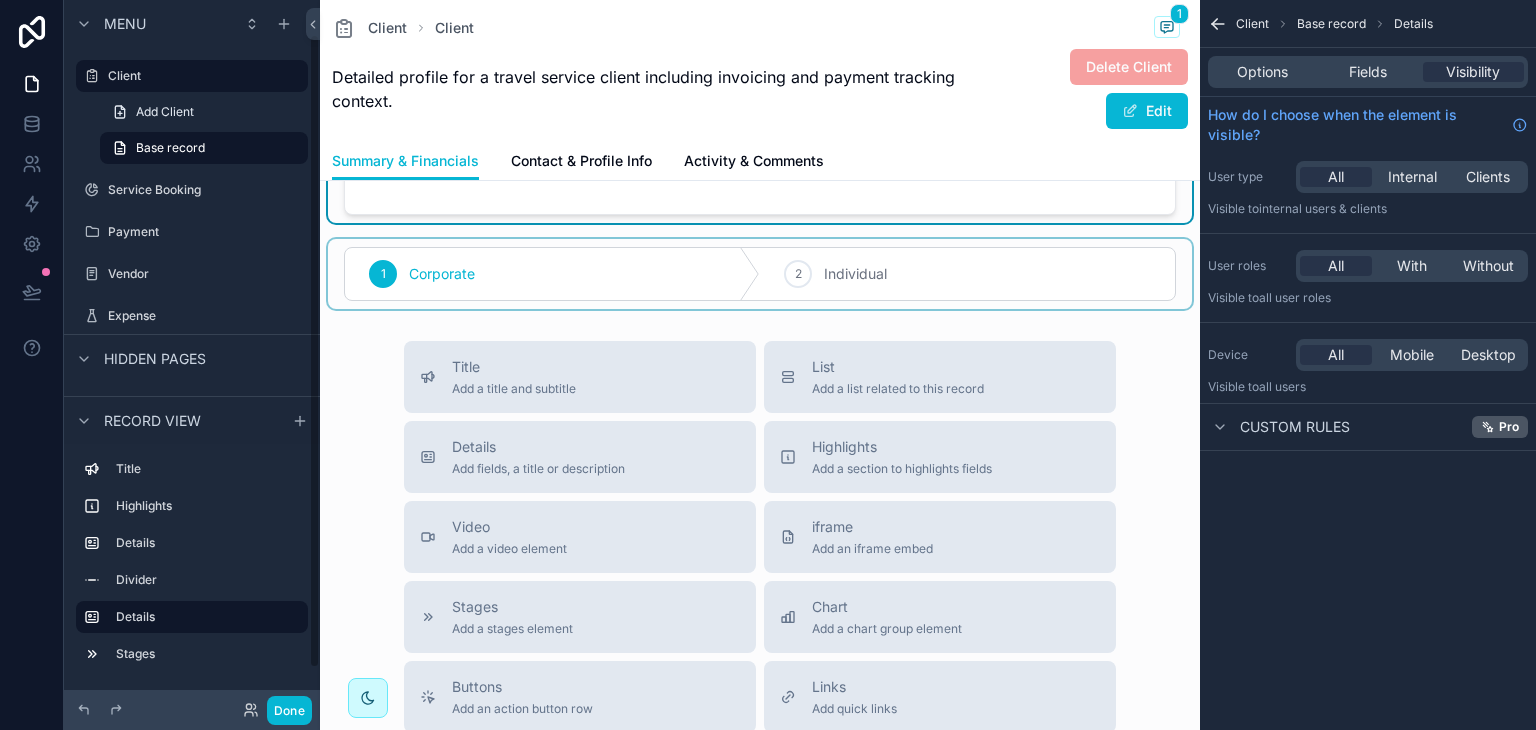 scroll, scrollTop: 556, scrollLeft: 0, axis: vertical 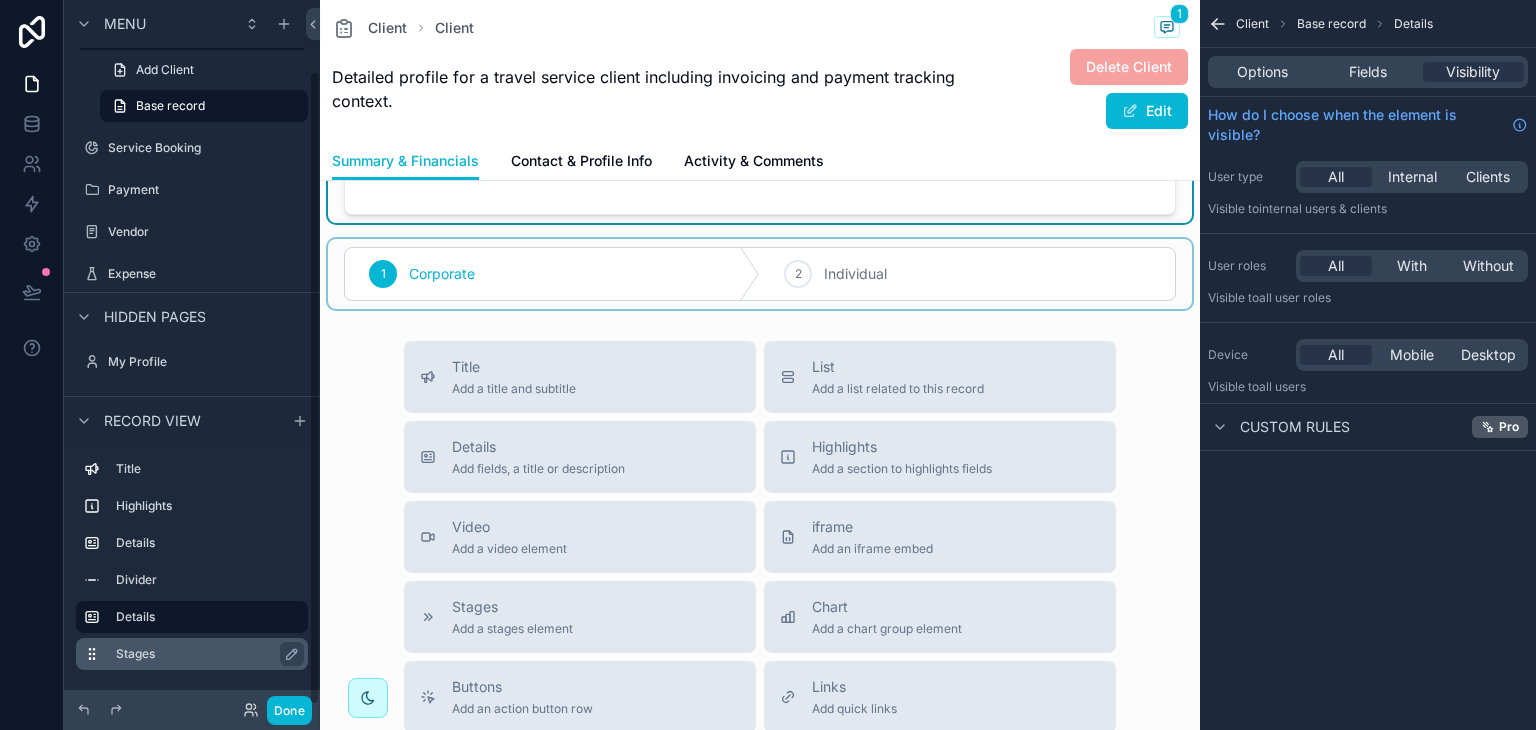 click on "Stages" at bounding box center [208, 654] 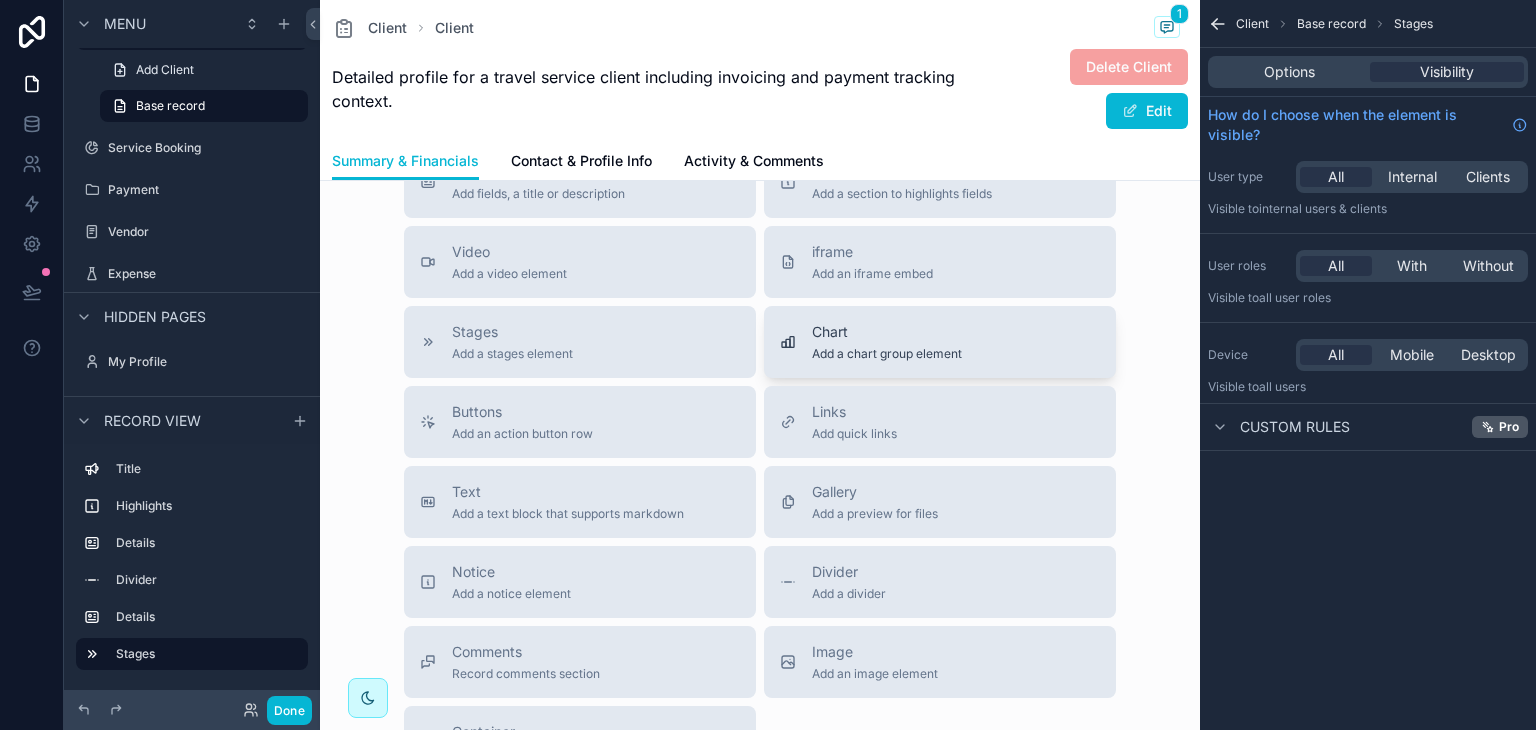 scroll, scrollTop: 796, scrollLeft: 0, axis: vertical 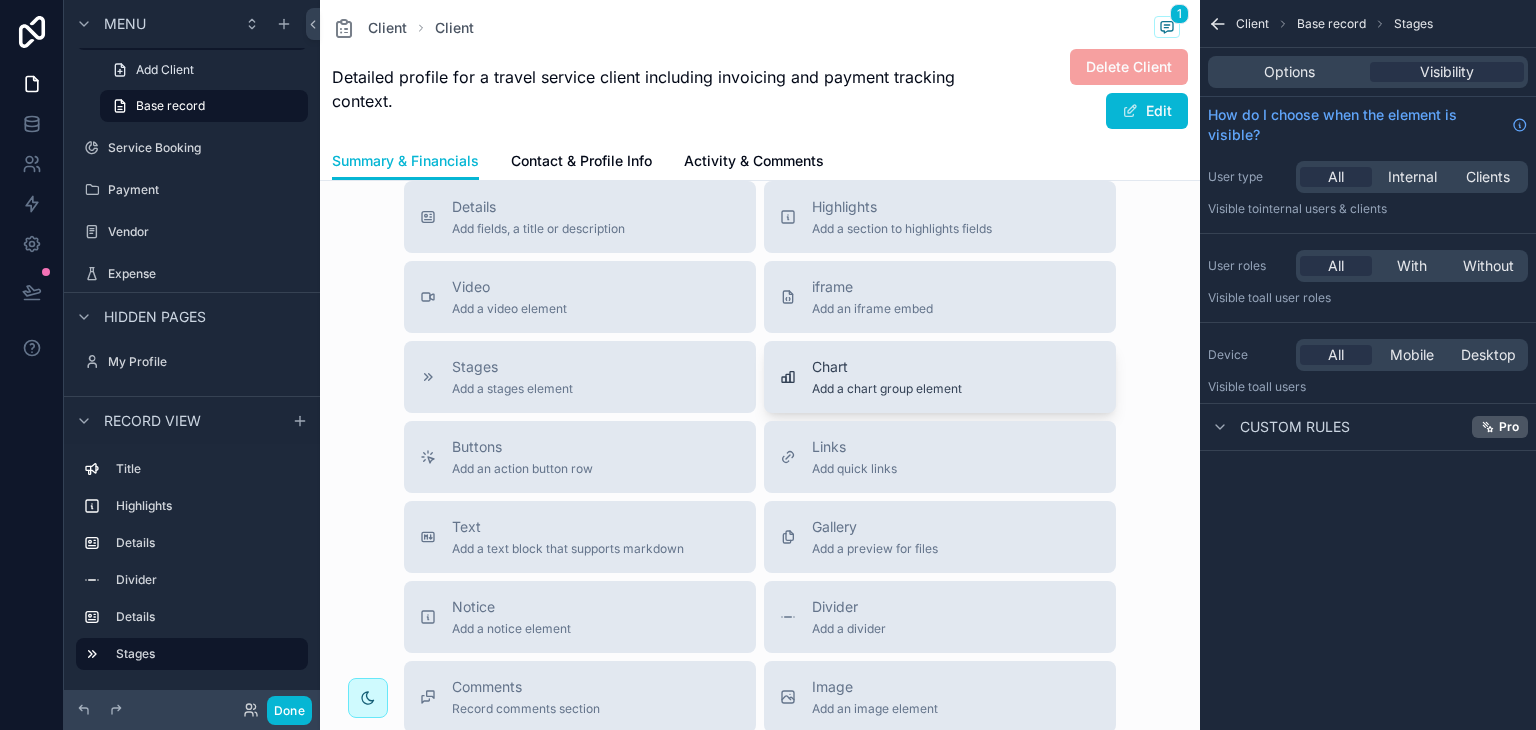 click on "Chart" at bounding box center (887, 367) 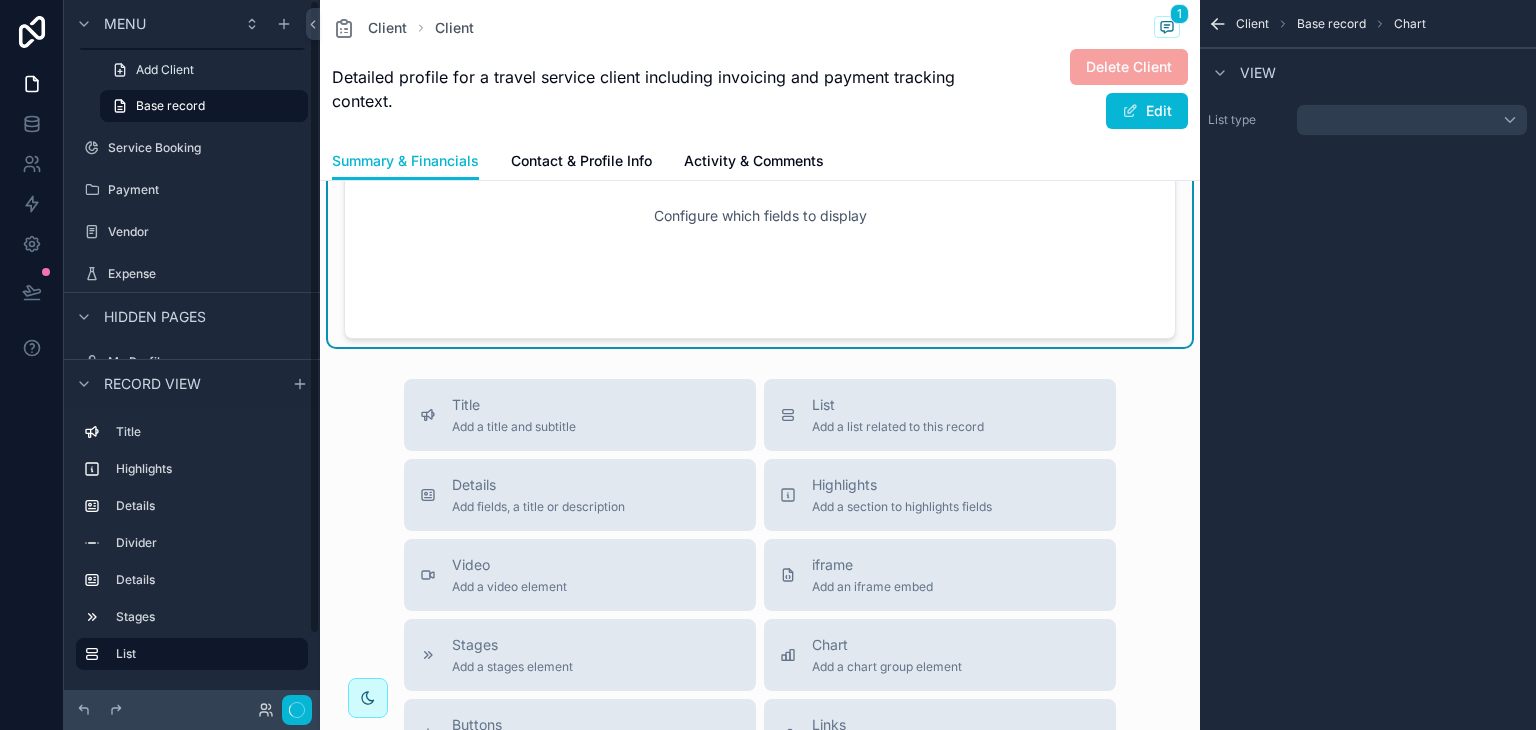 scroll, scrollTop: 0, scrollLeft: 0, axis: both 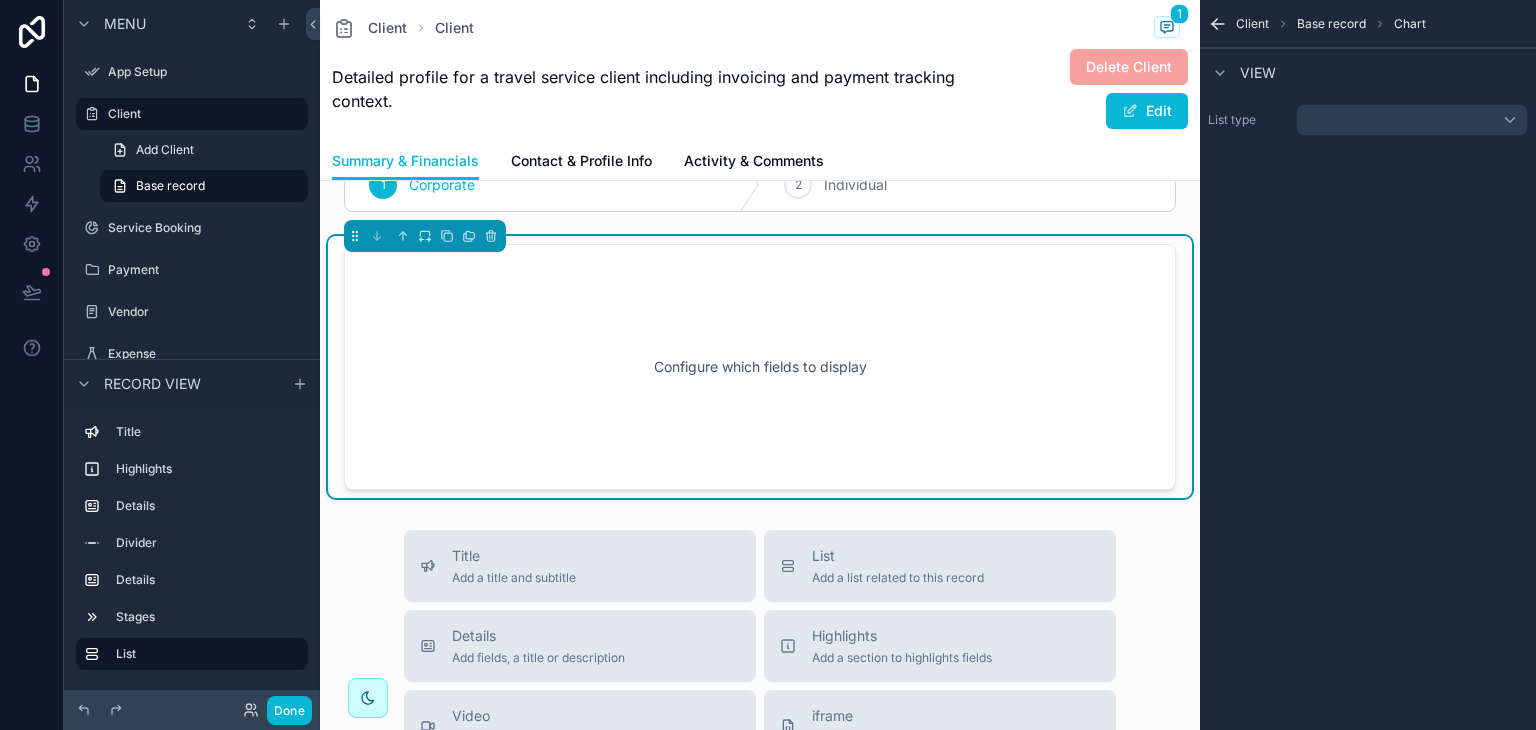 click on "Configure which fields to display" at bounding box center (760, 367) 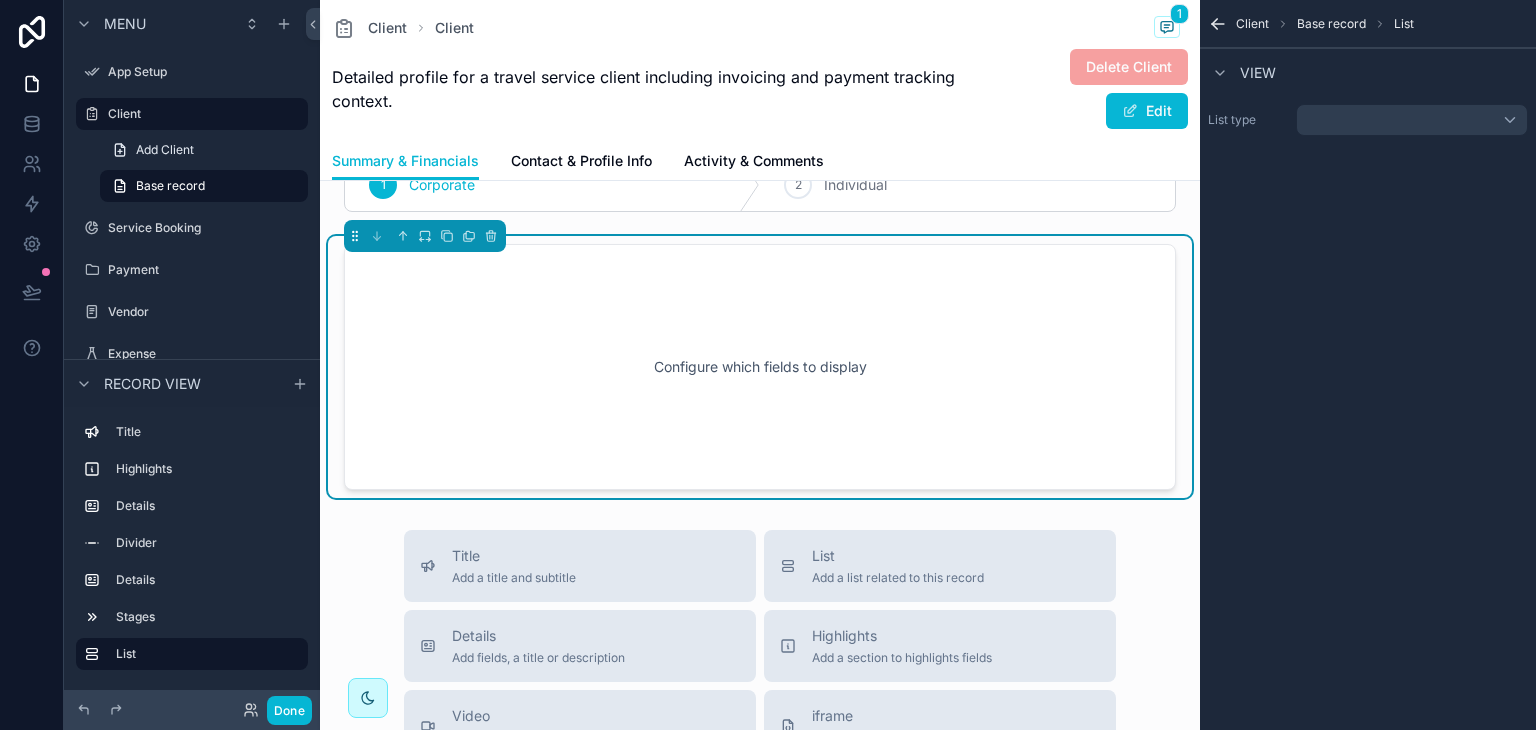 click on "Configure which fields to display" at bounding box center (760, 367) 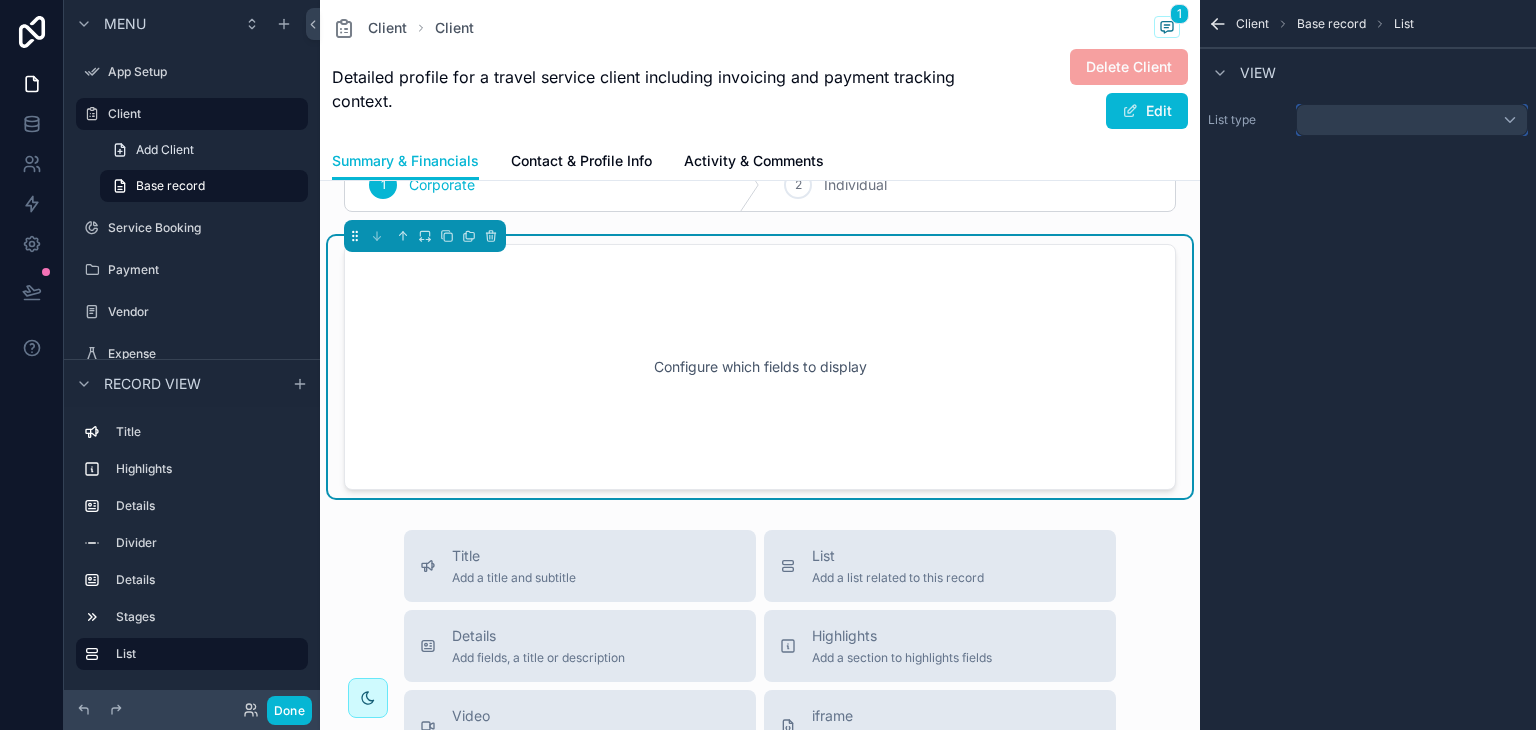 click at bounding box center [1412, 120] 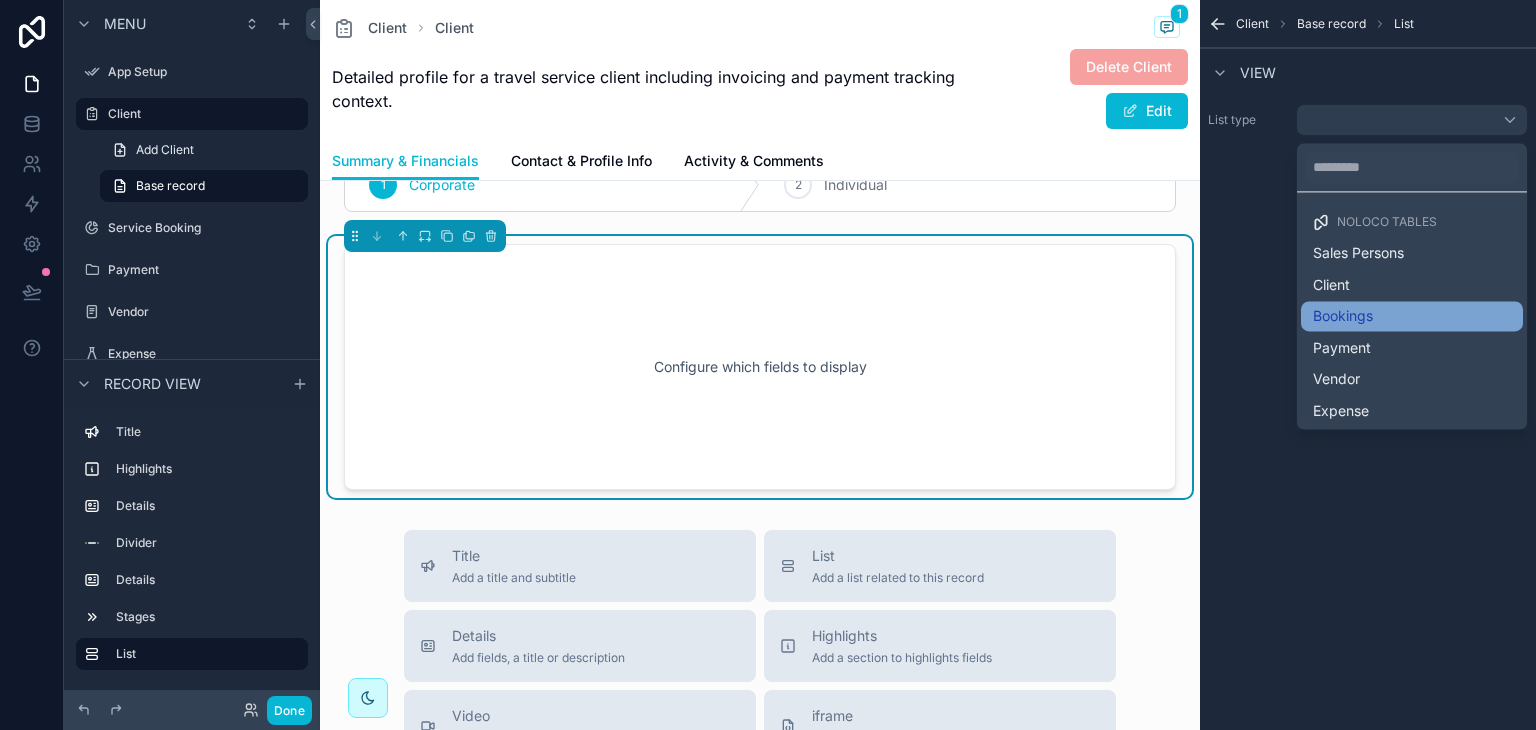 click on "Bookings" at bounding box center (1412, 316) 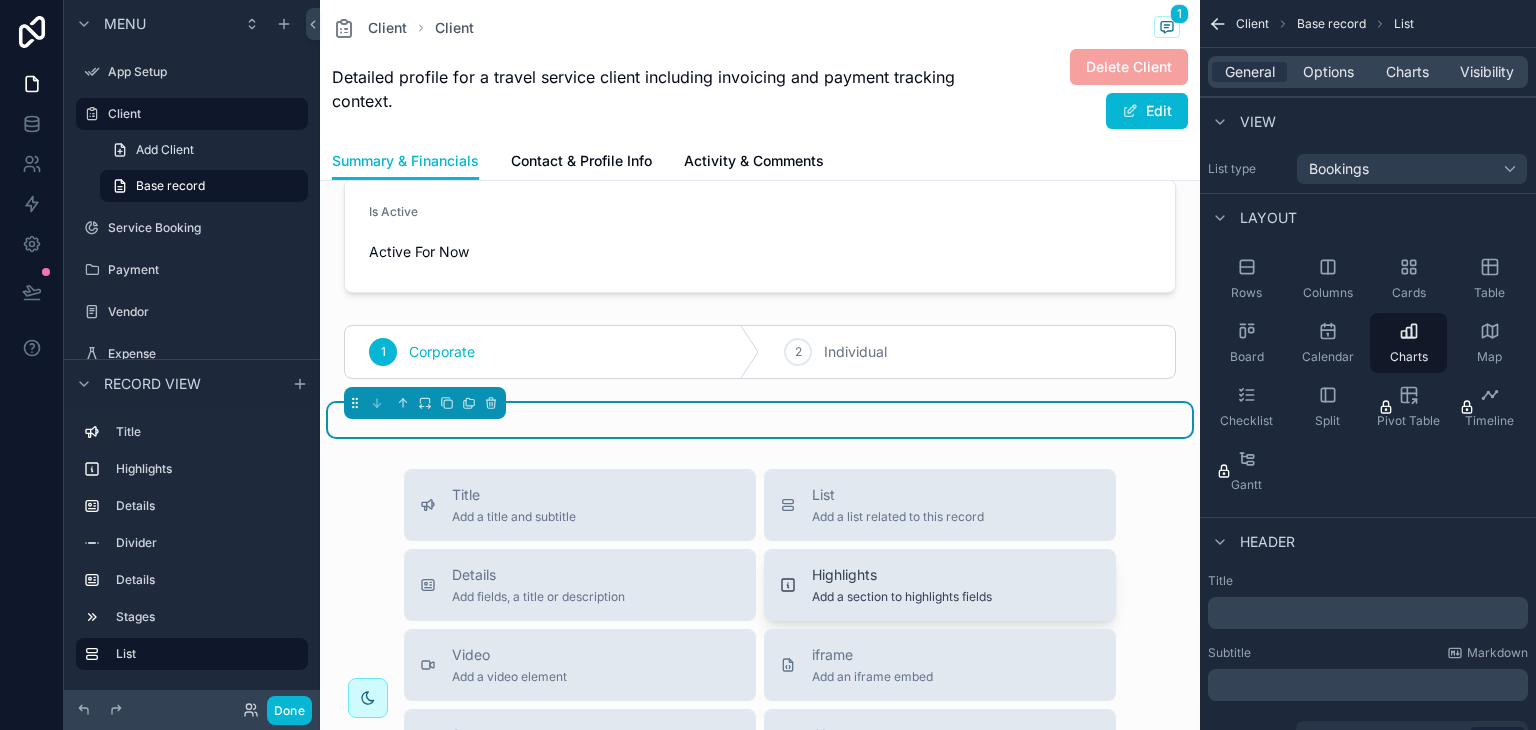 scroll, scrollTop: 462, scrollLeft: 0, axis: vertical 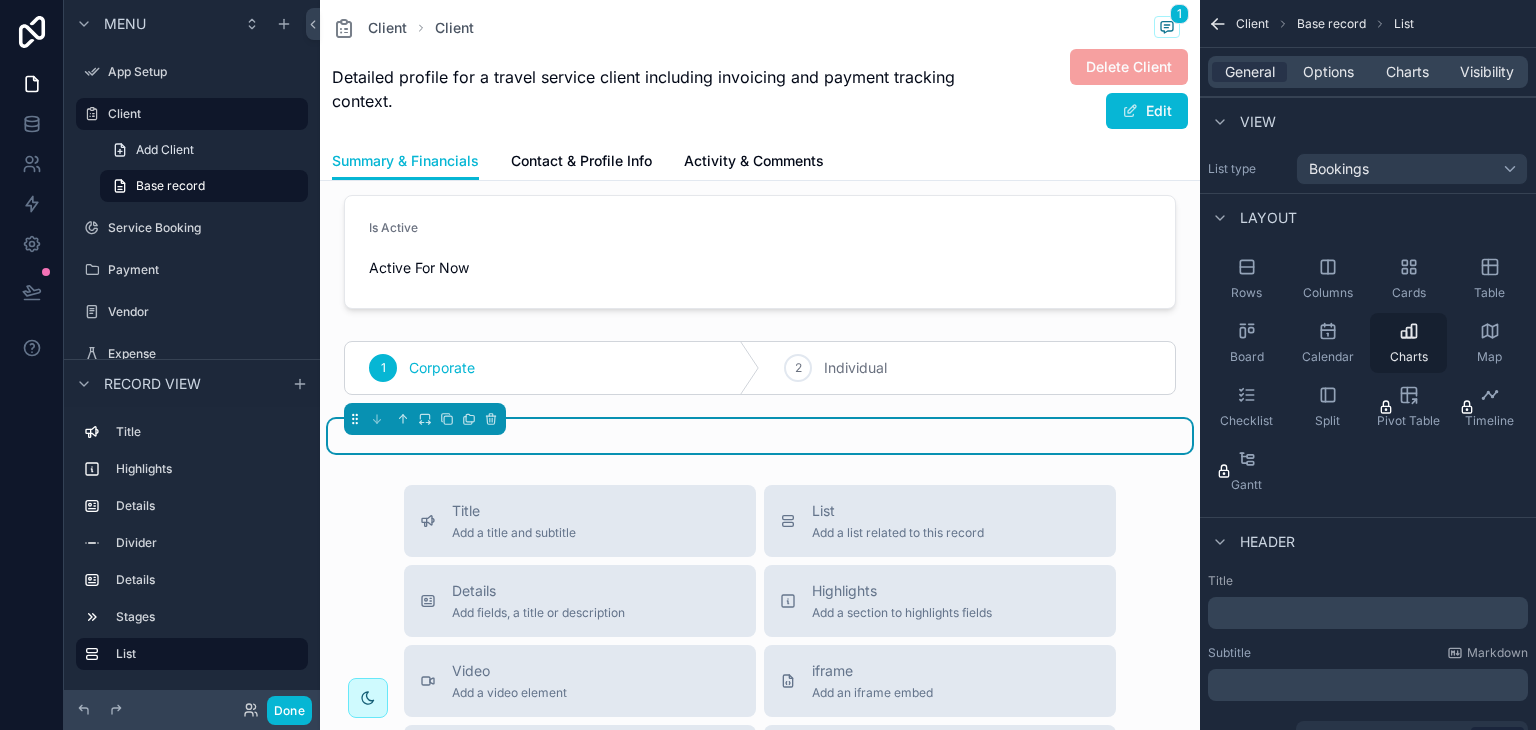 click on "Charts" at bounding box center (1408, 343) 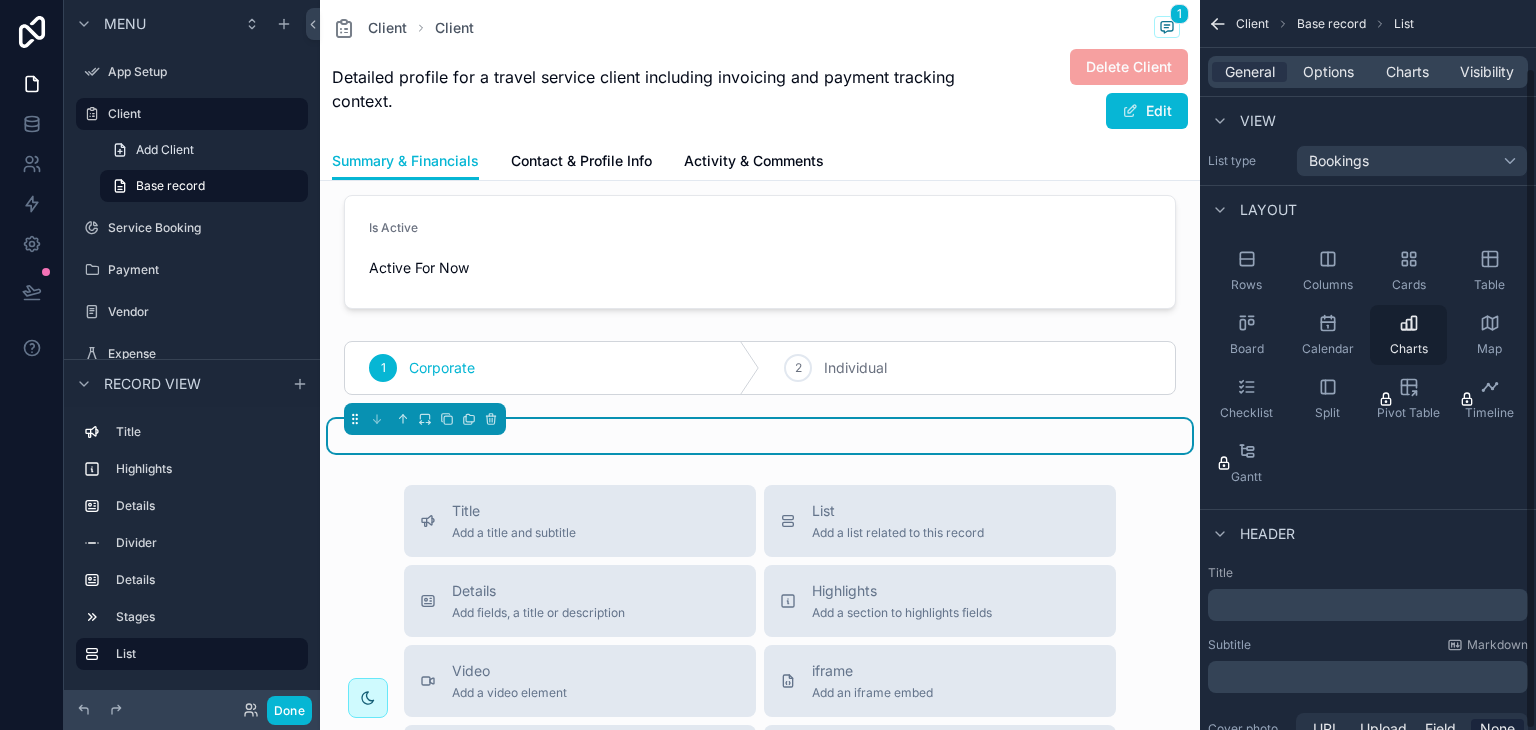 scroll, scrollTop: 75, scrollLeft: 0, axis: vertical 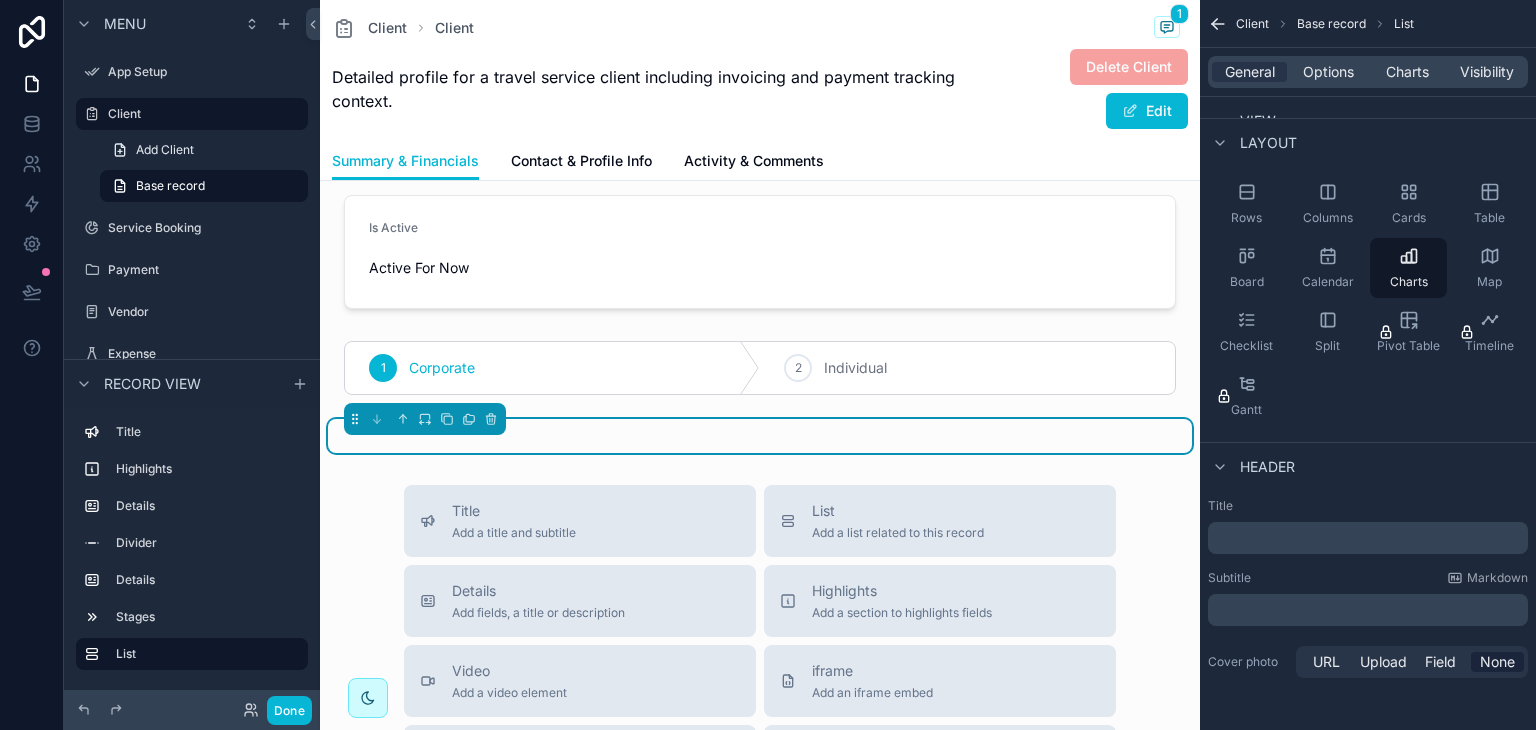 click on "﻿" at bounding box center [1370, 538] 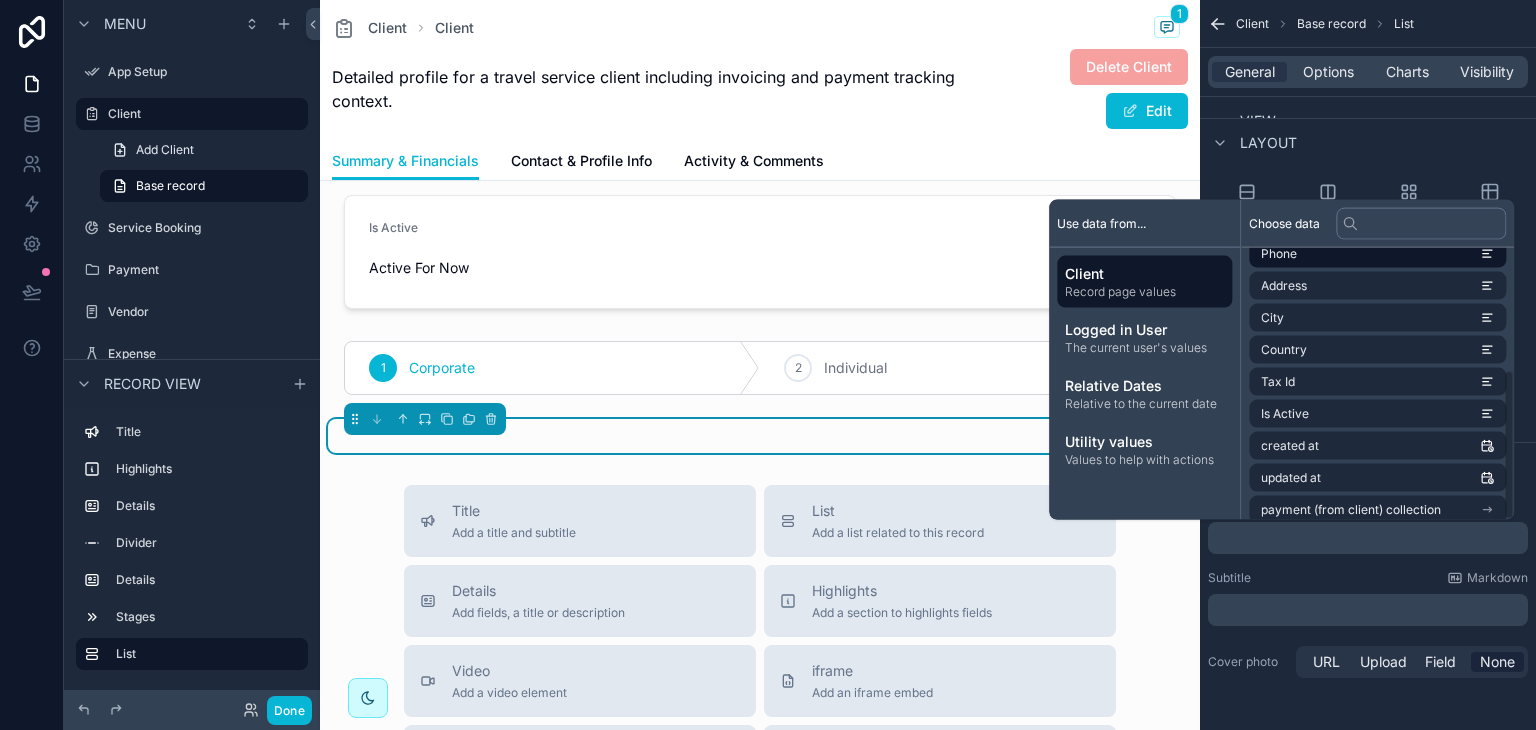 scroll, scrollTop: 220, scrollLeft: 0, axis: vertical 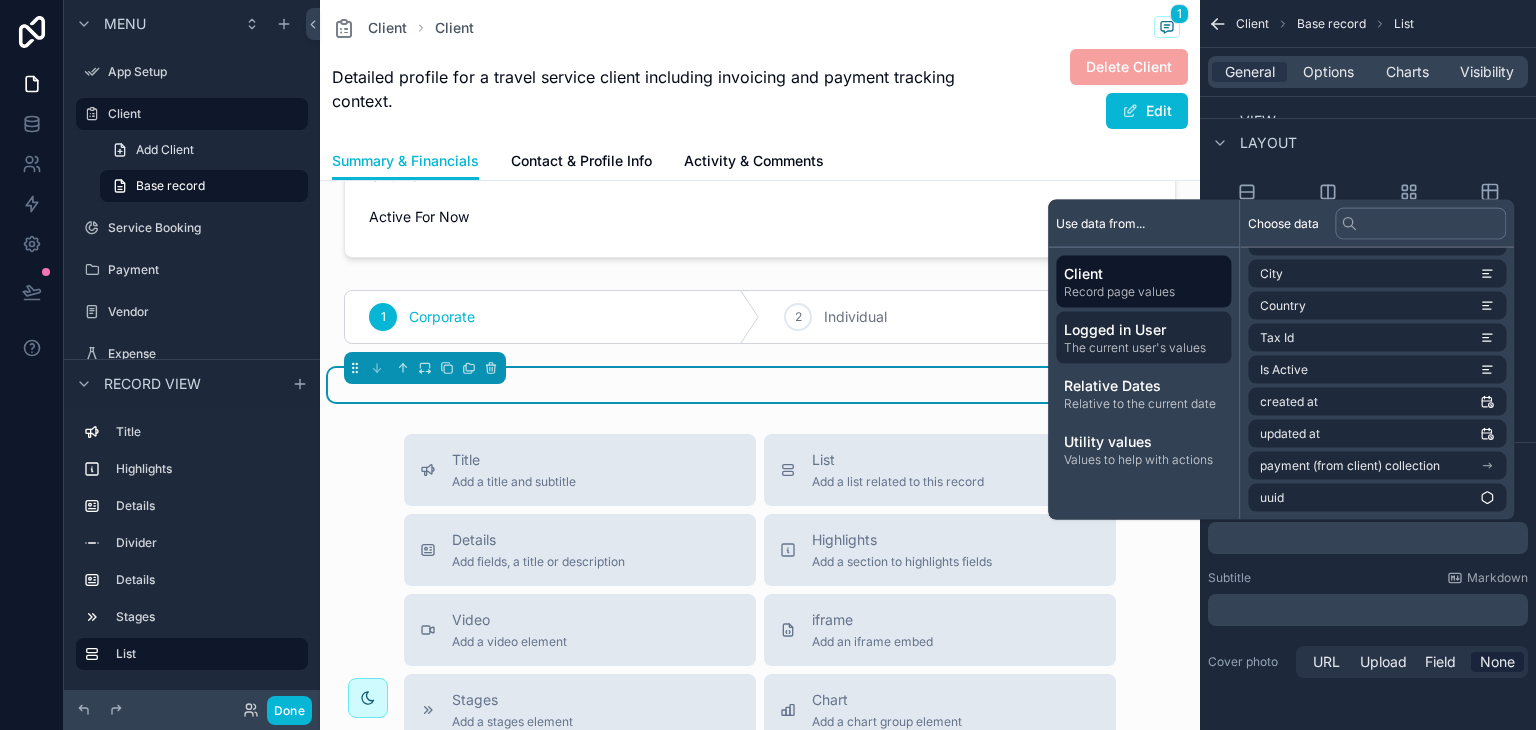 click on "The current user's values" at bounding box center (1143, 348) 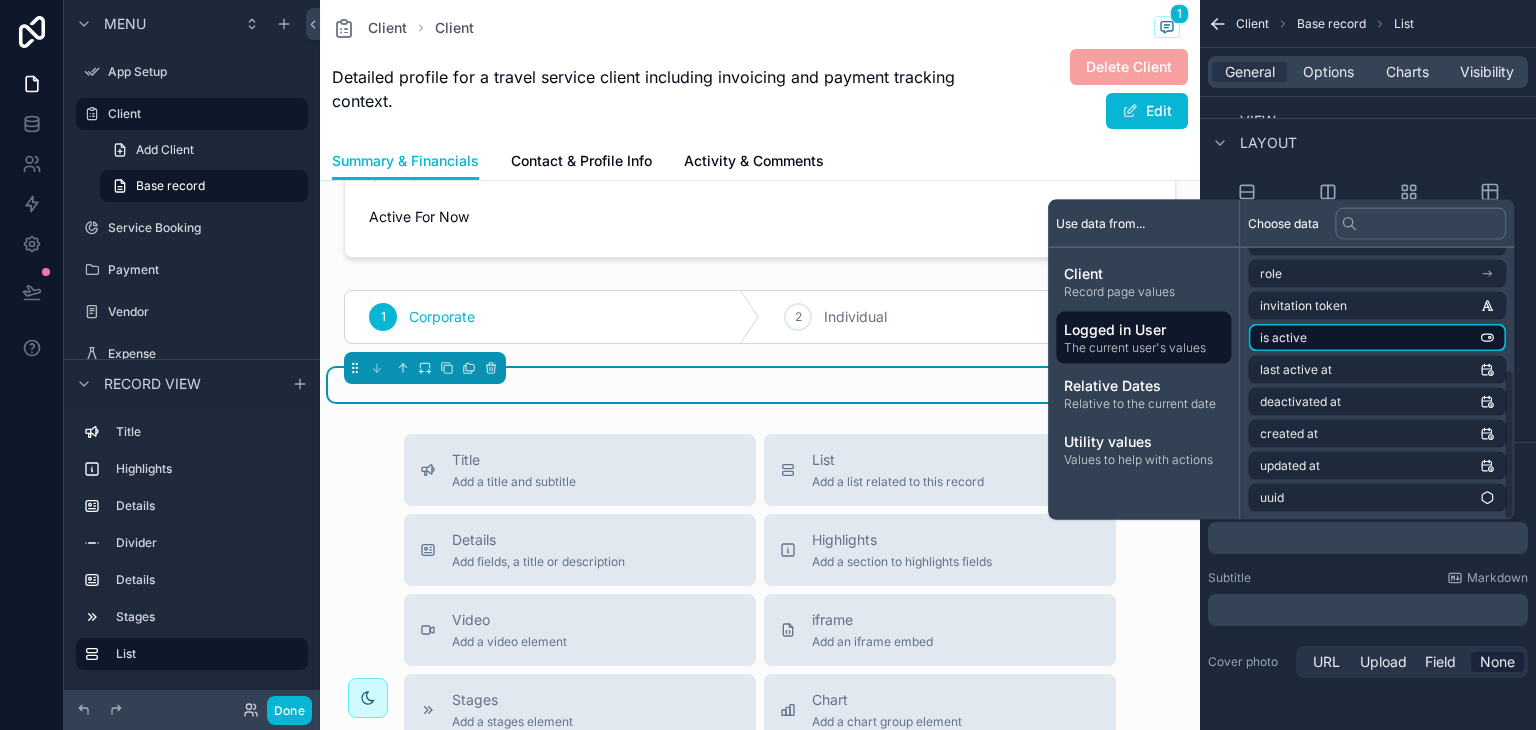 scroll, scrollTop: 0, scrollLeft: 0, axis: both 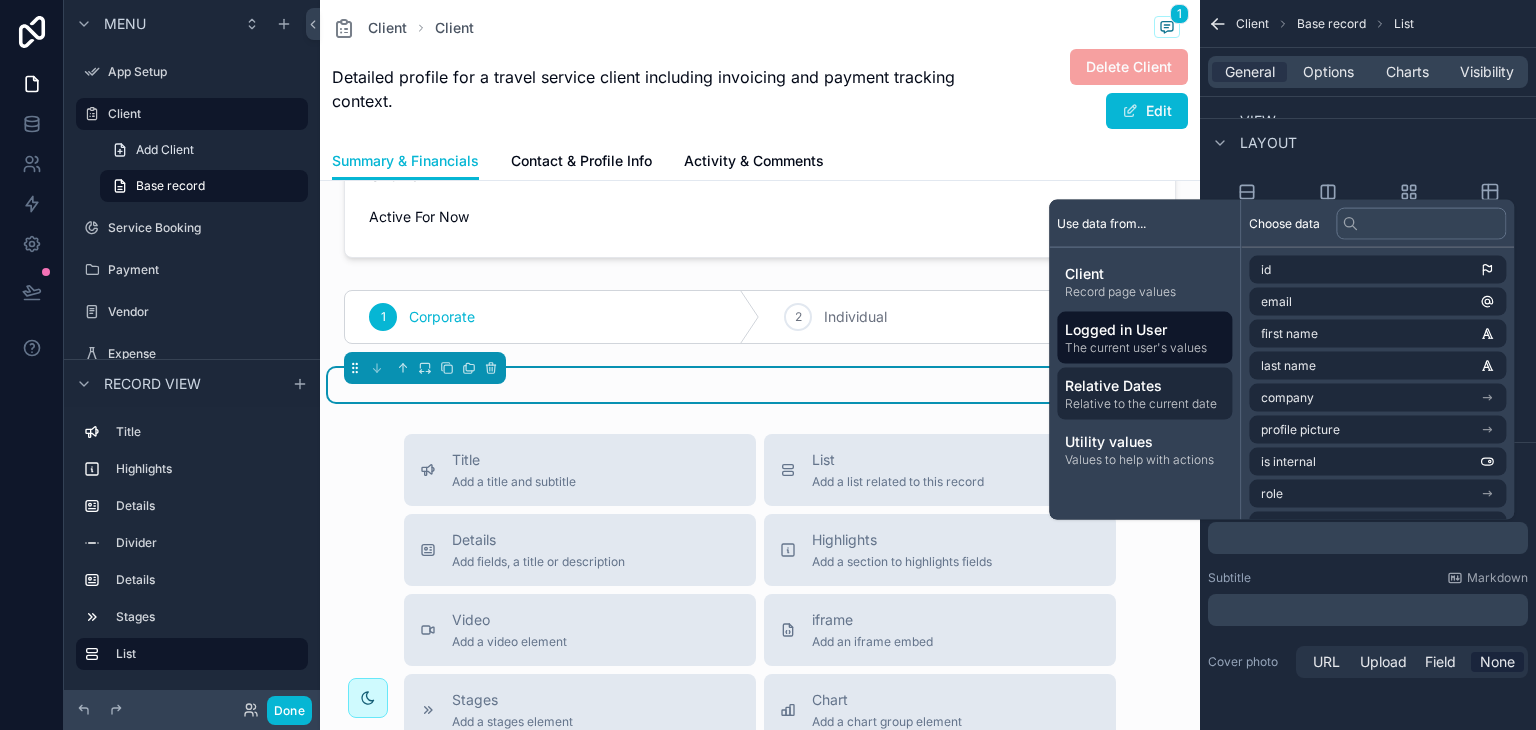 click on "Relative to the current date" at bounding box center [1144, 404] 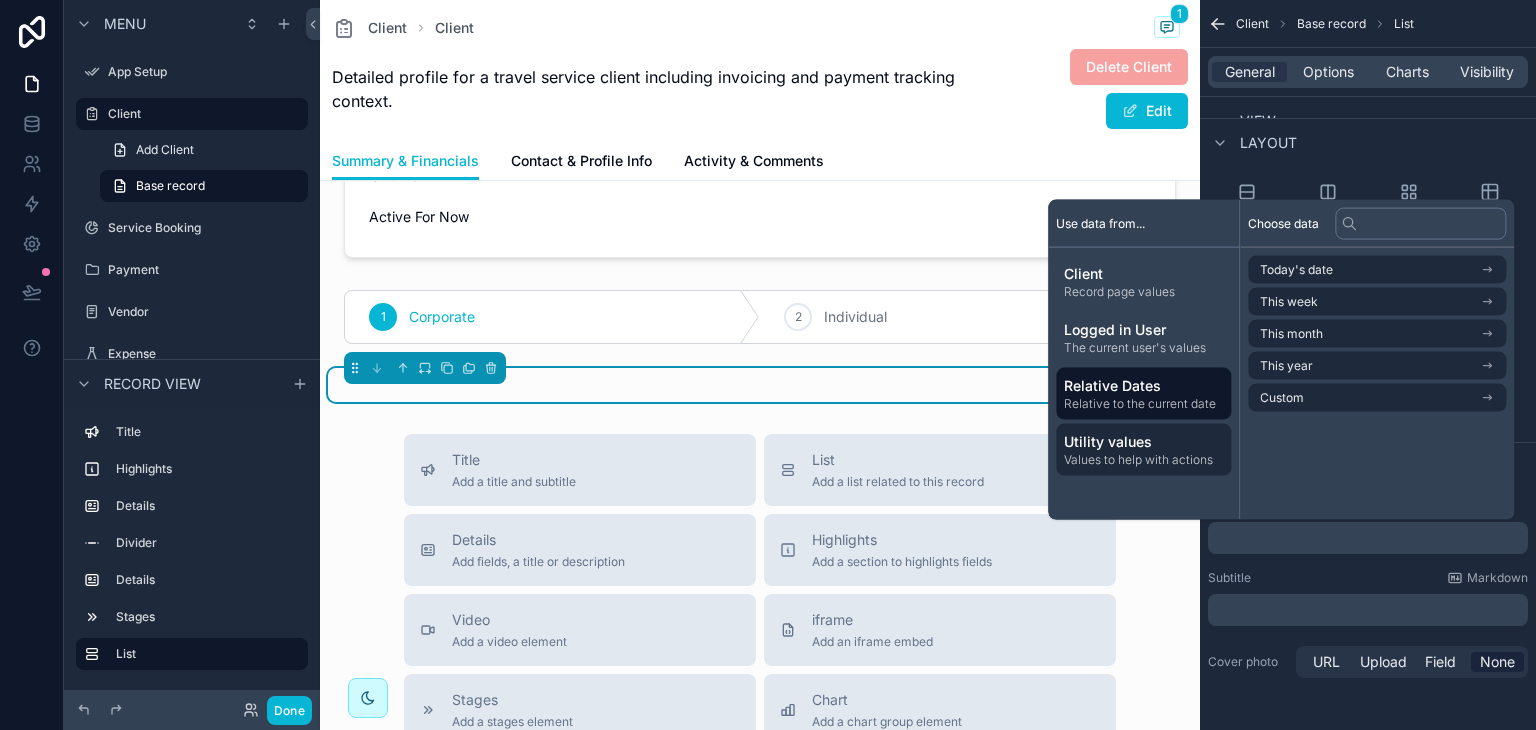 click on "Values to help with actions" at bounding box center [1143, 460] 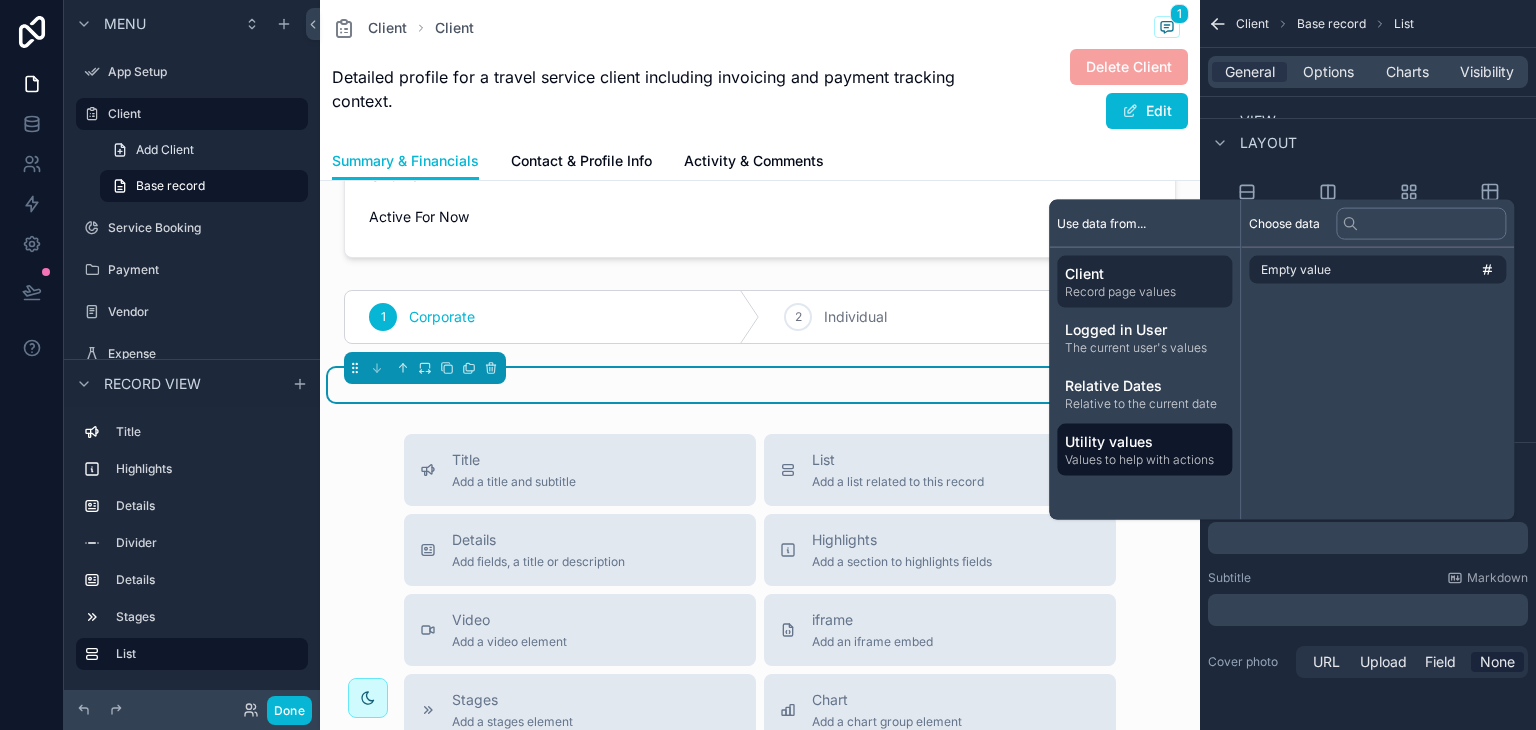 click on "Record page values" at bounding box center (1144, 292) 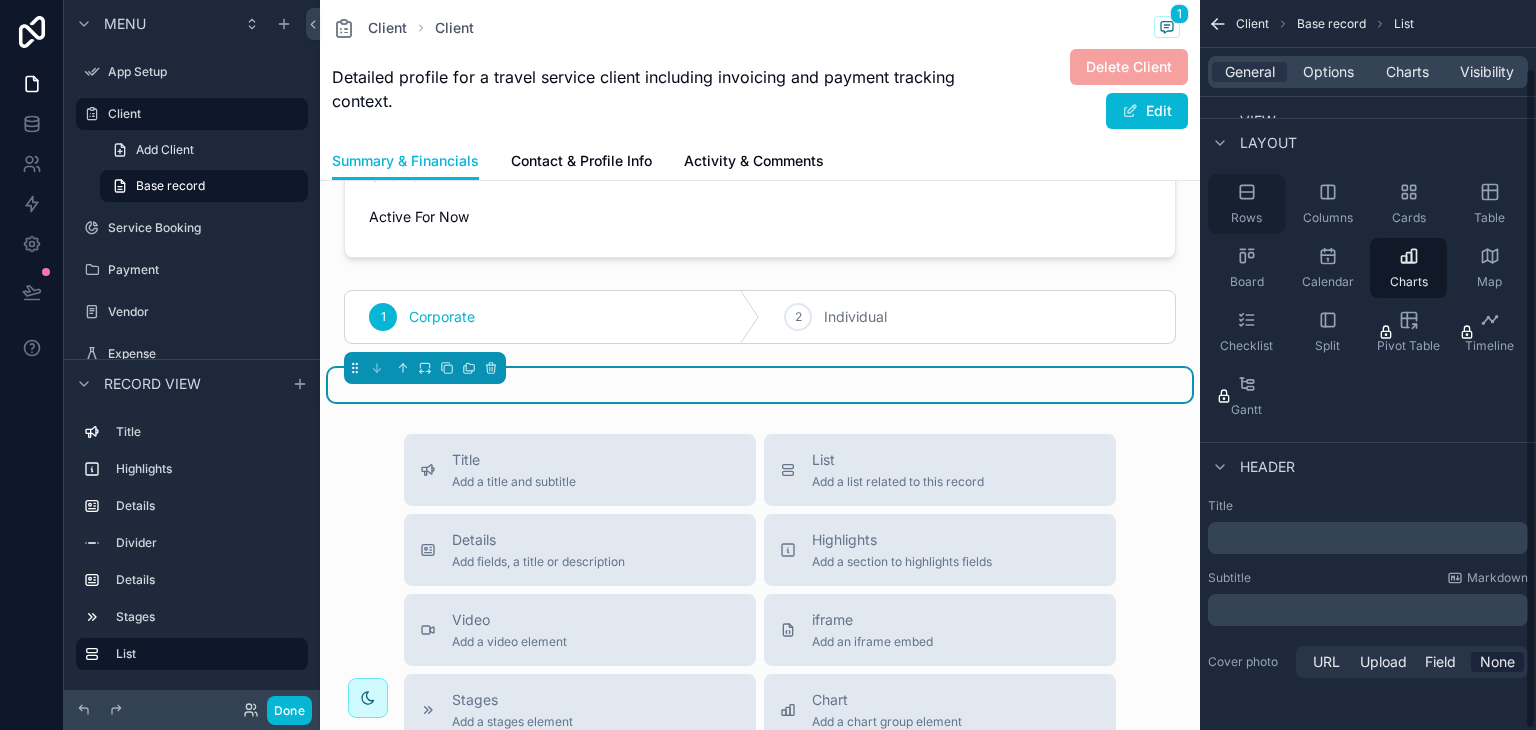 click on "Rows" at bounding box center [1246, 204] 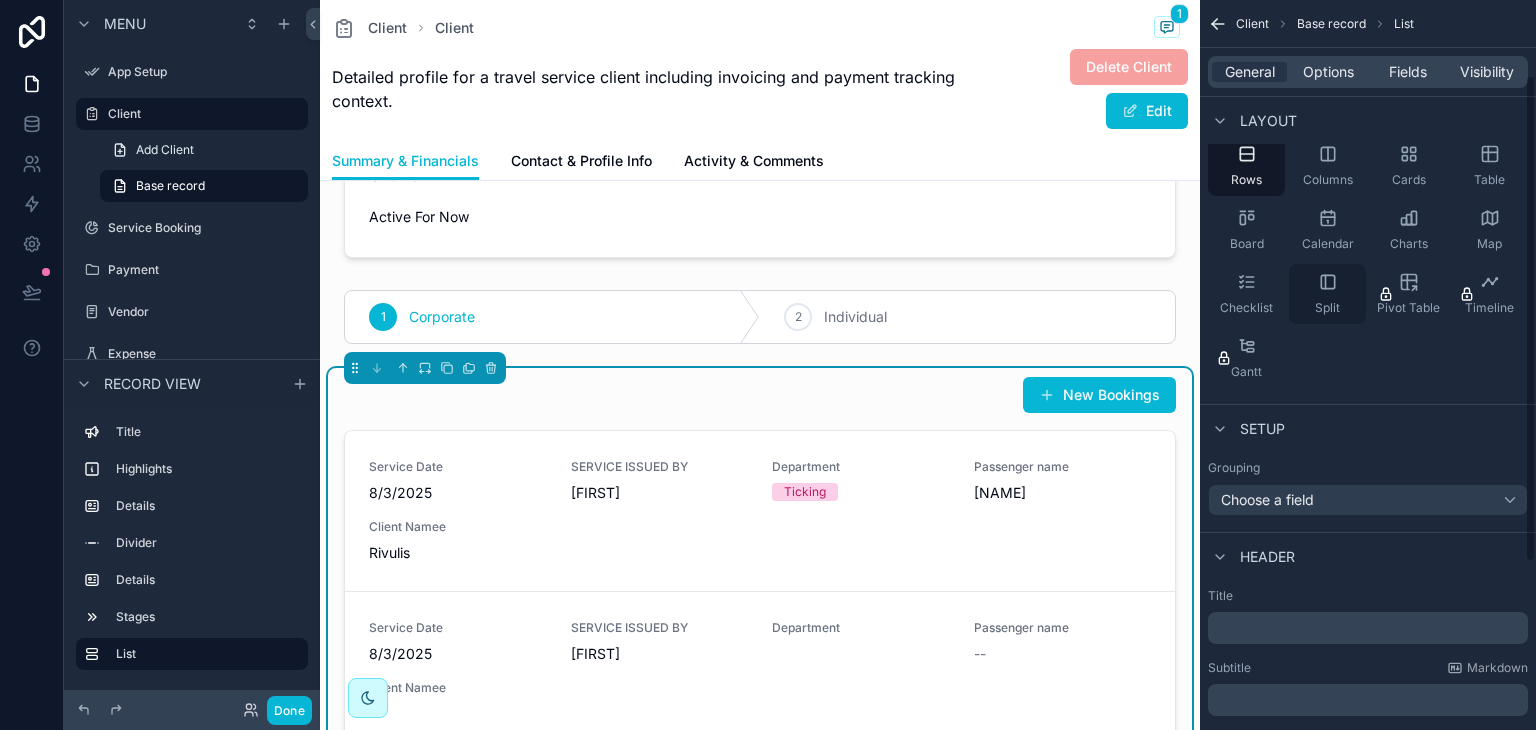 scroll, scrollTop: 114, scrollLeft: 0, axis: vertical 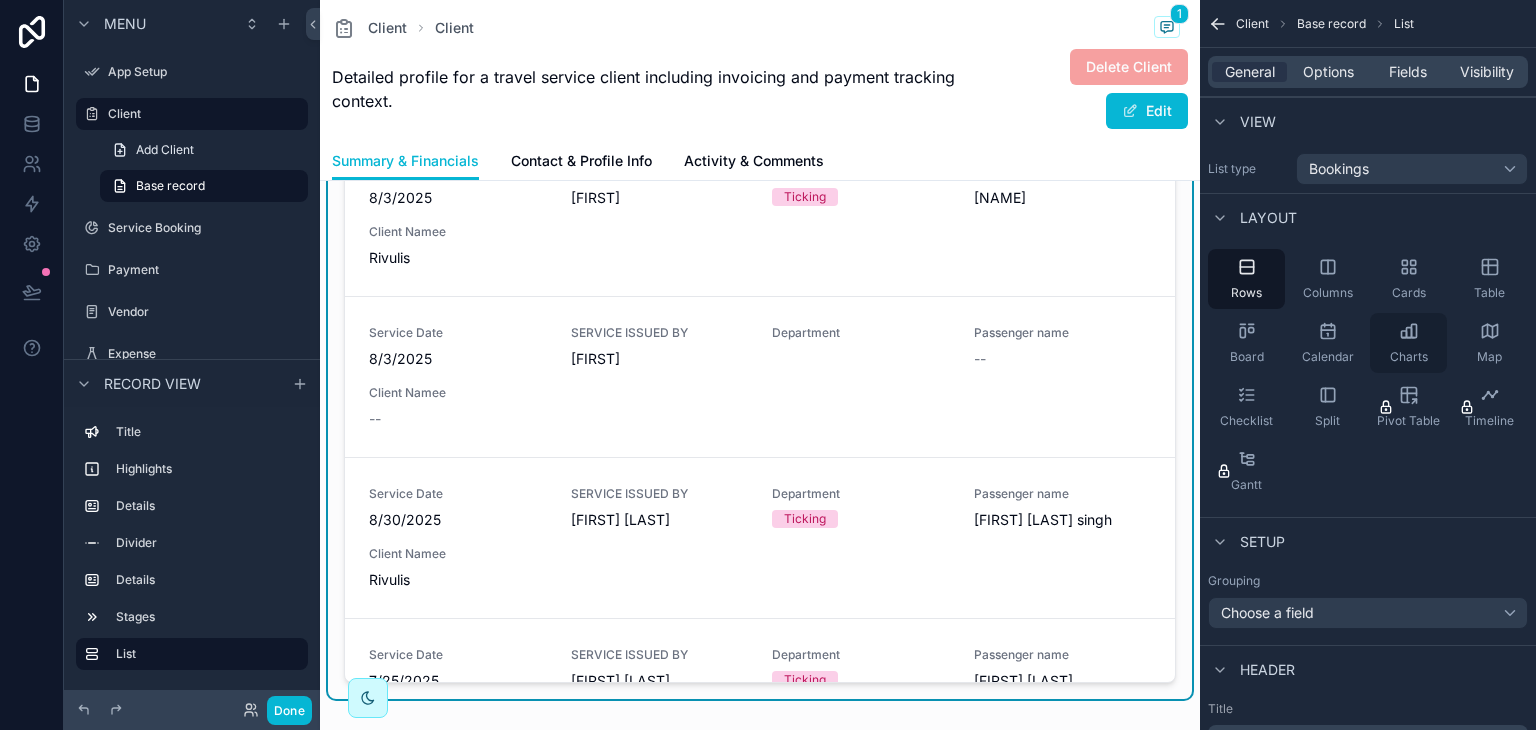 click on "Charts" at bounding box center [1409, 357] 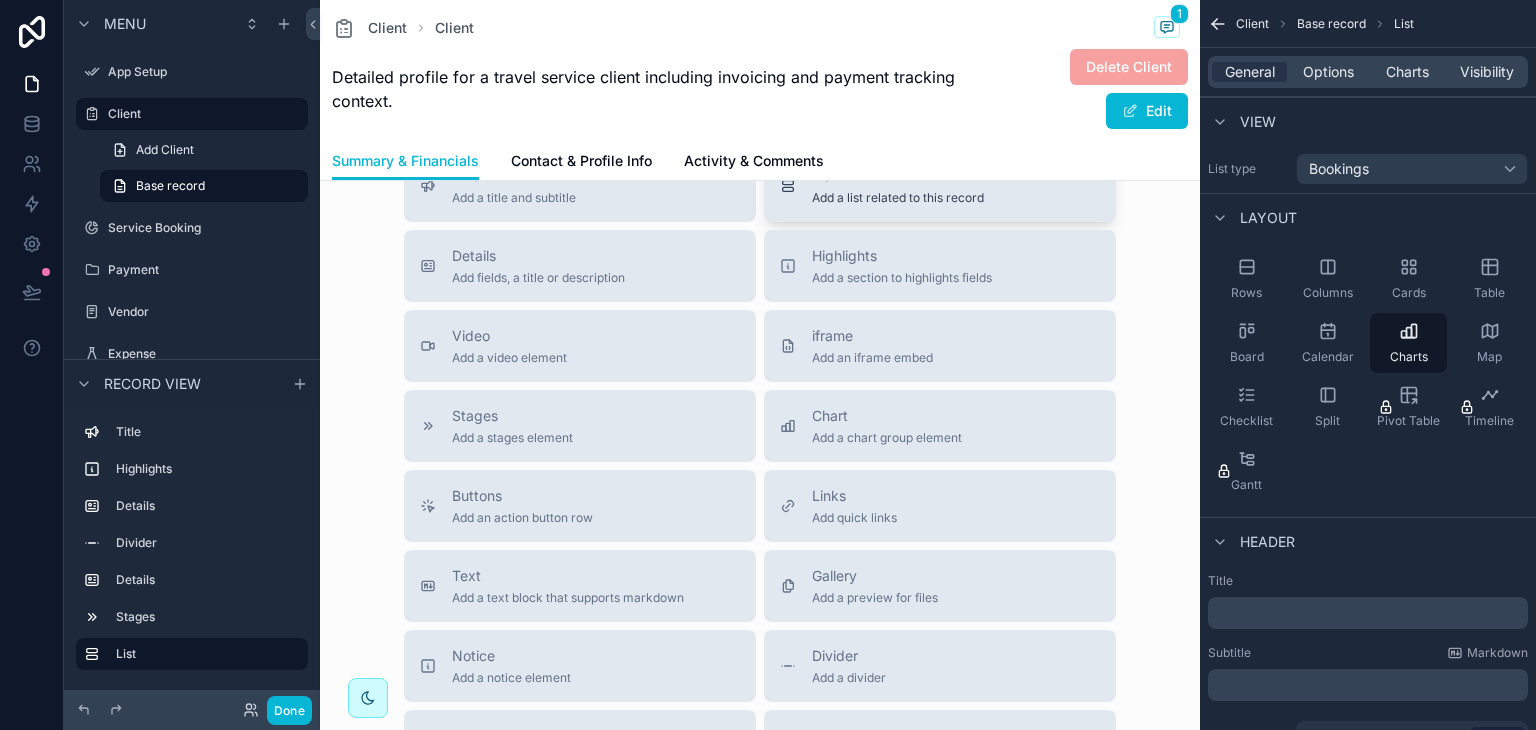 scroll, scrollTop: 800, scrollLeft: 0, axis: vertical 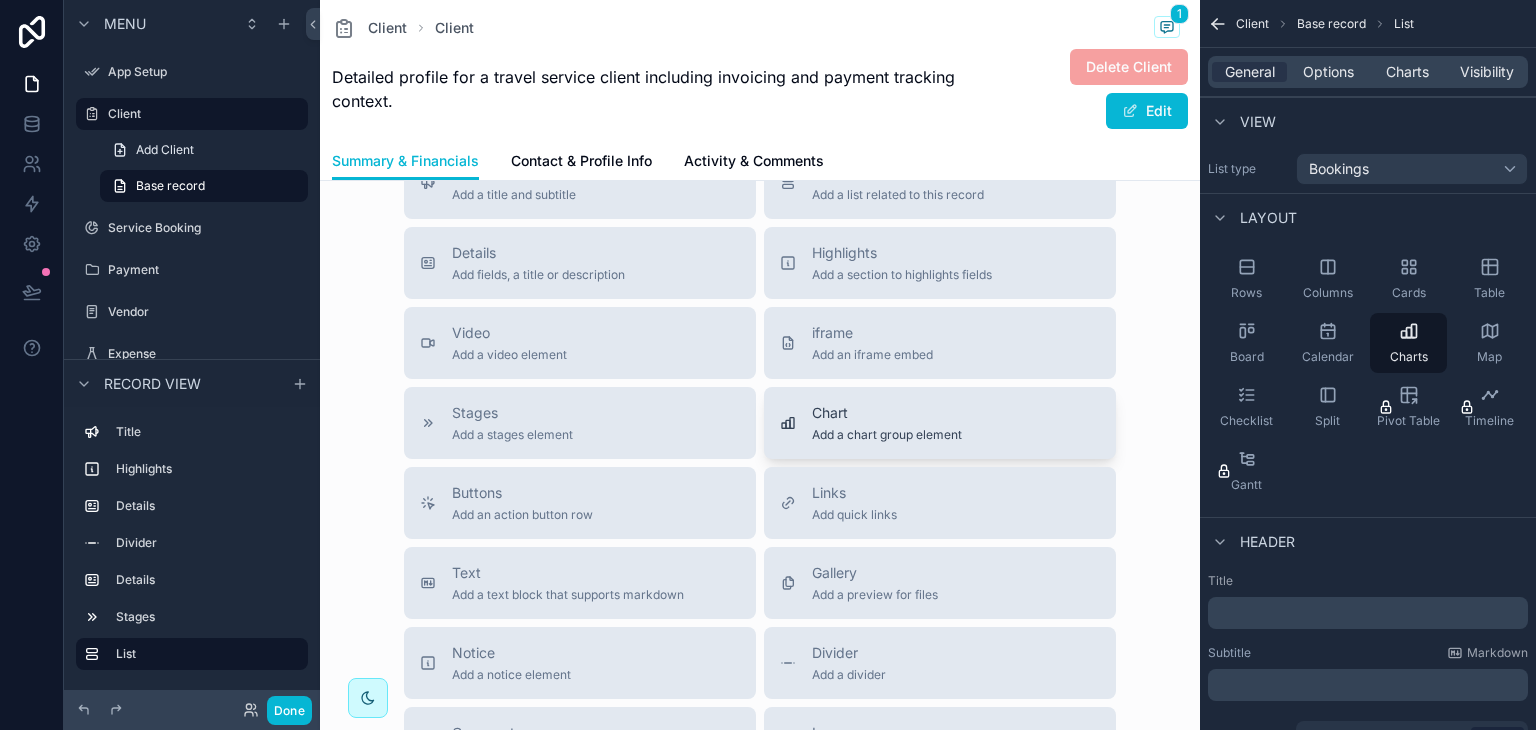 click on "Add a chart group element" at bounding box center (887, 435) 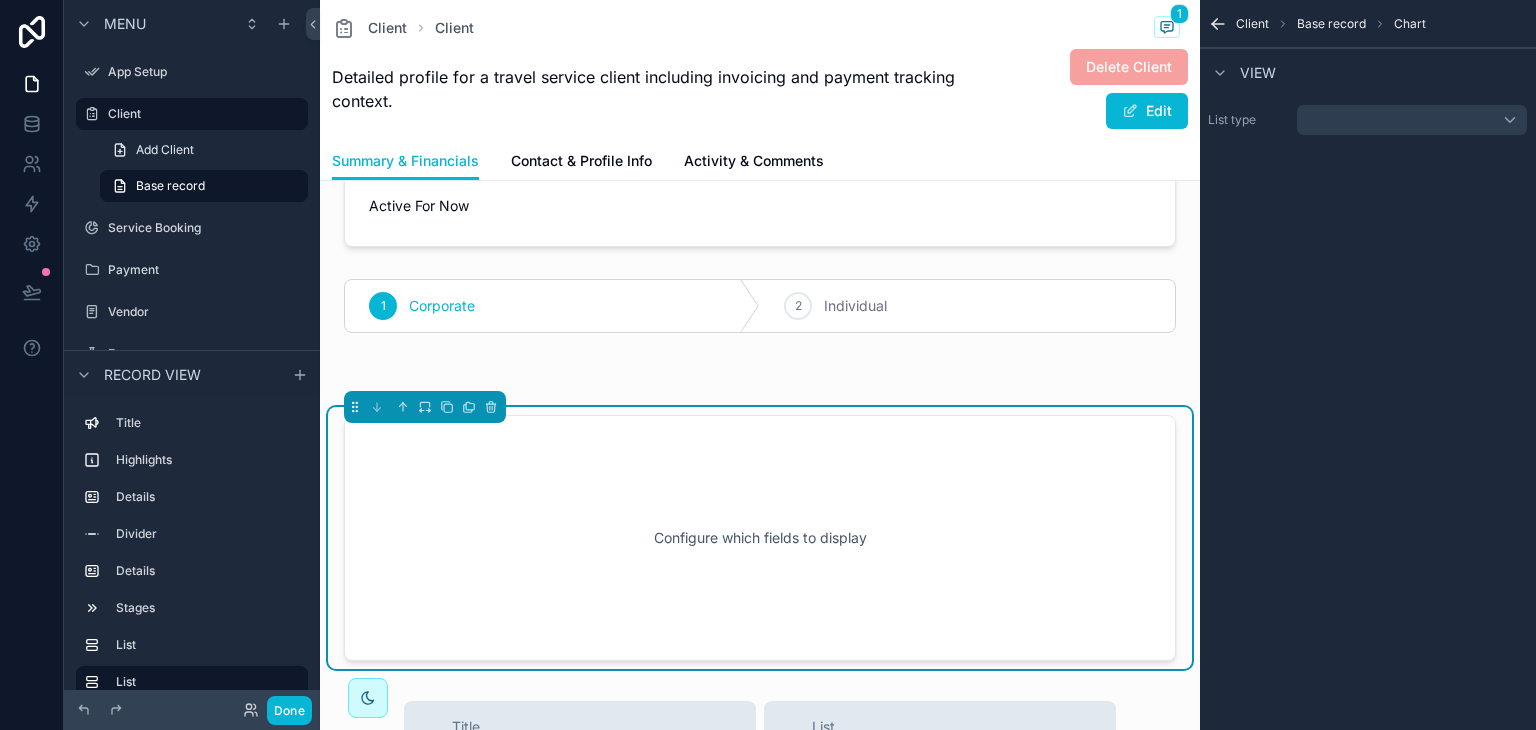 scroll, scrollTop: 649, scrollLeft: 0, axis: vertical 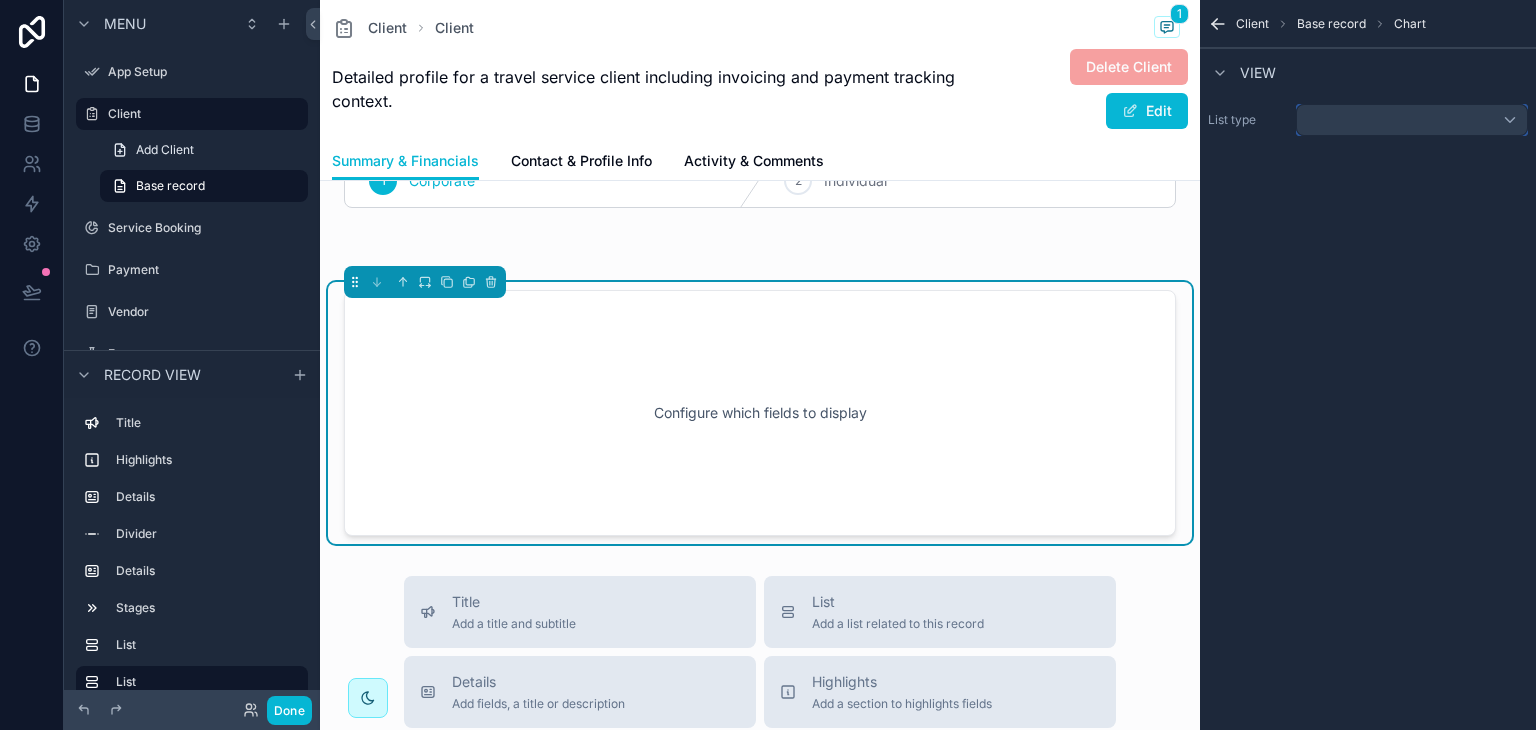 click at bounding box center (1412, 120) 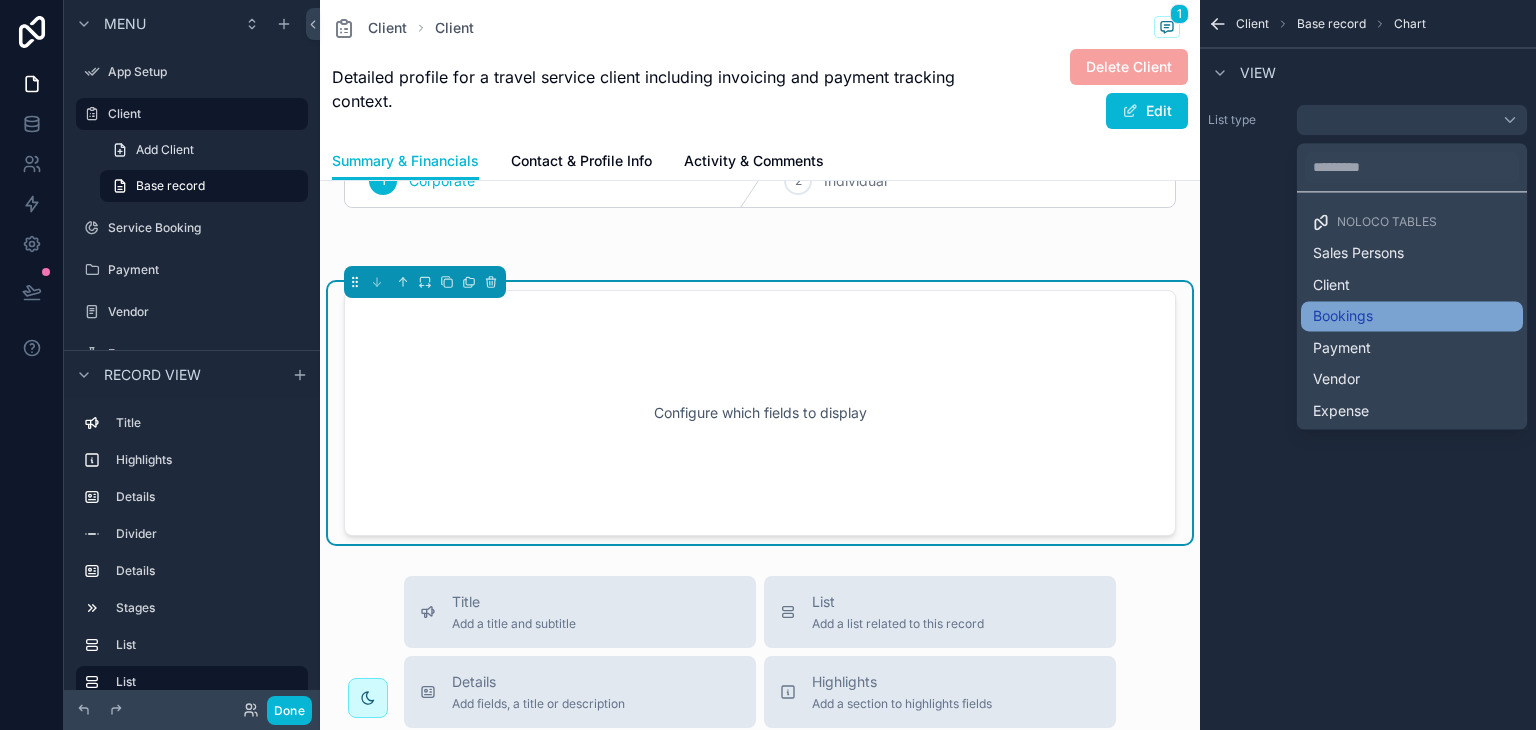 click on "Bookings" at bounding box center [1412, 316] 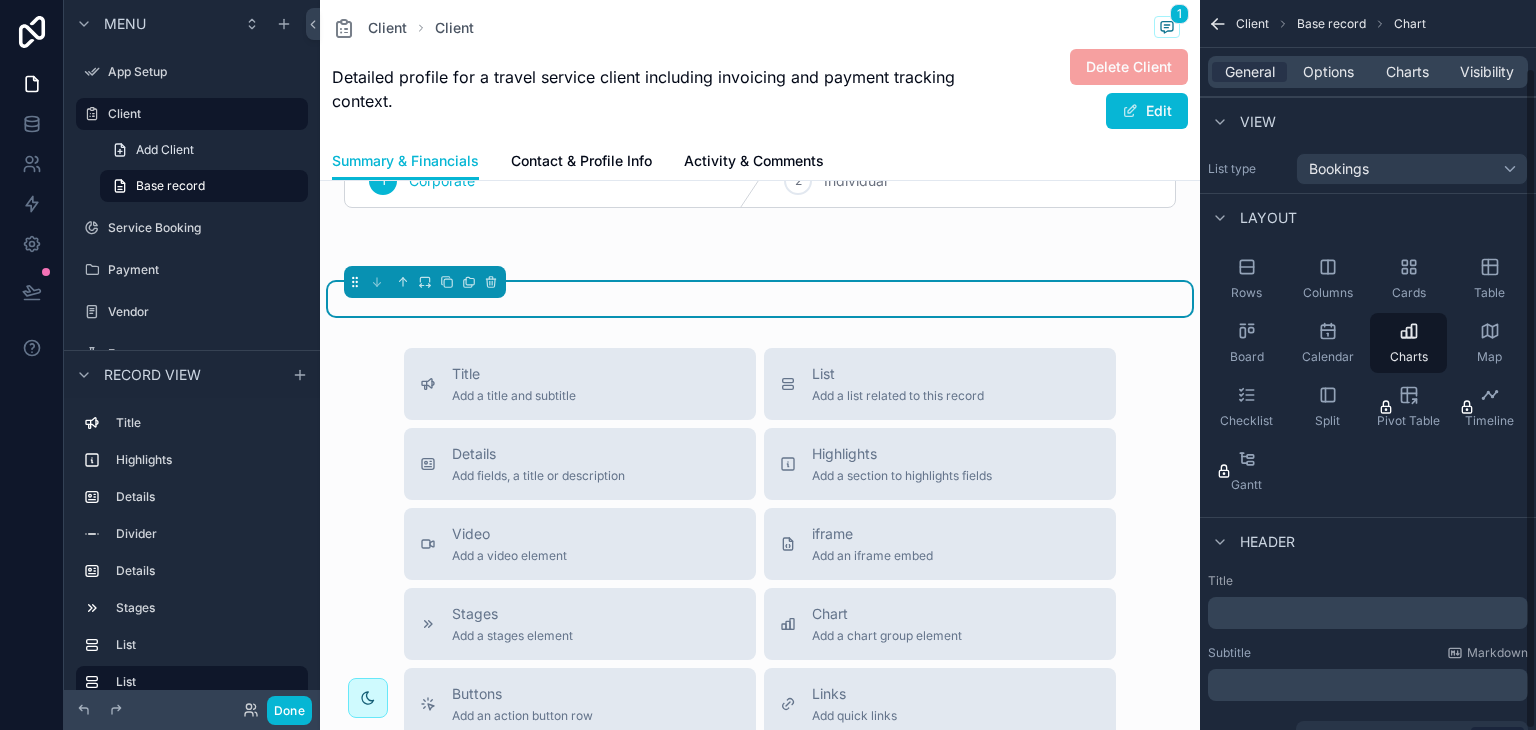 scroll, scrollTop: 75, scrollLeft: 0, axis: vertical 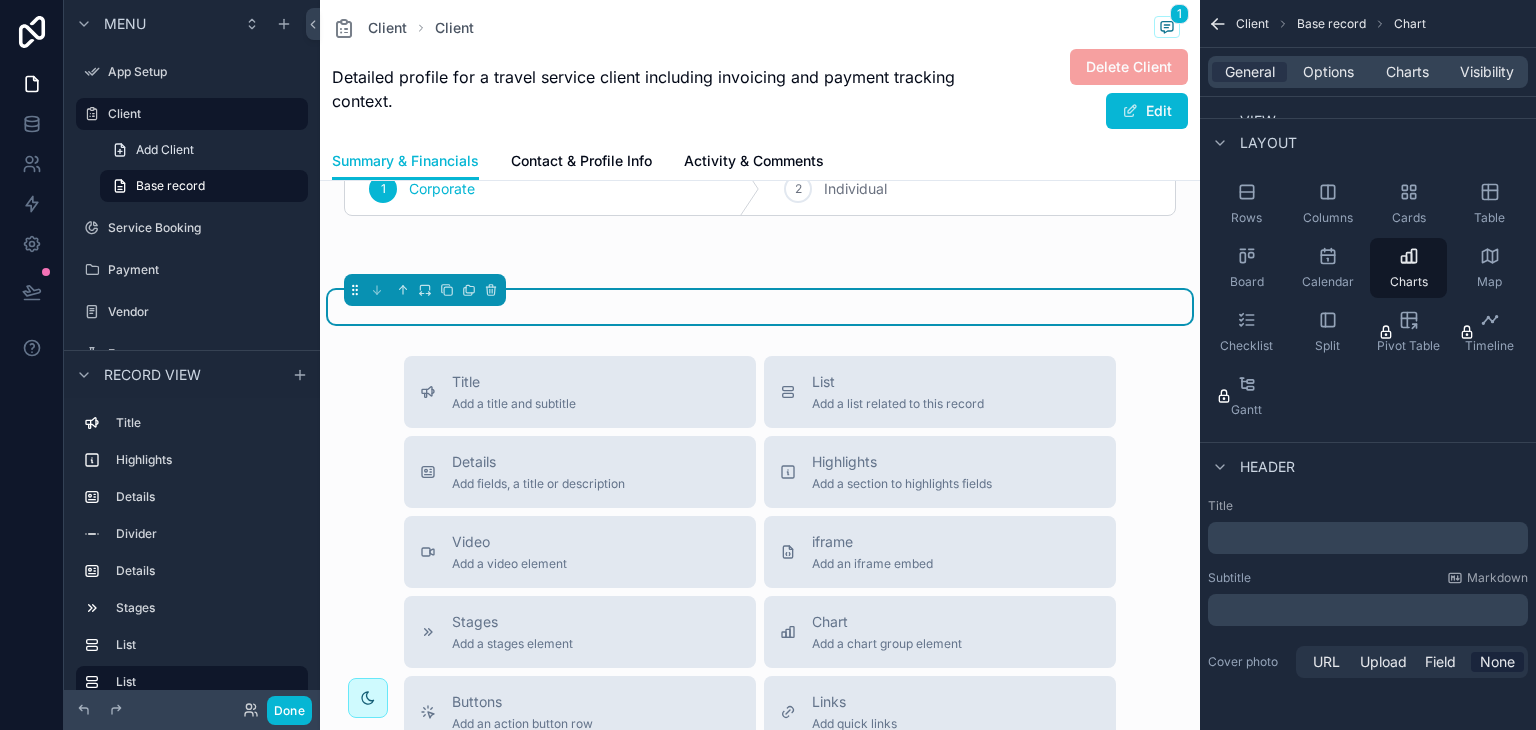 click on "﻿" at bounding box center (1370, 538) 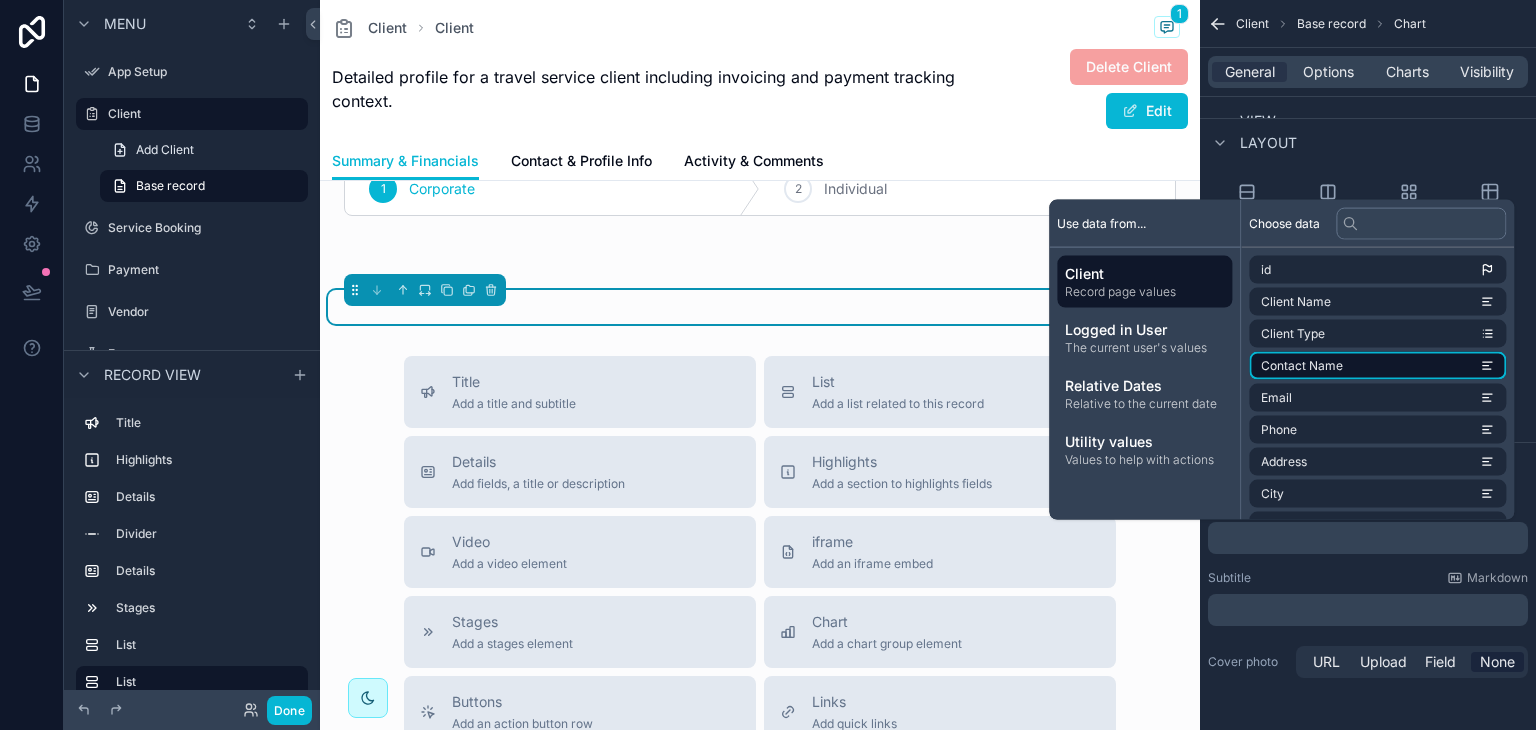 scroll, scrollTop: 132, scrollLeft: 0, axis: vertical 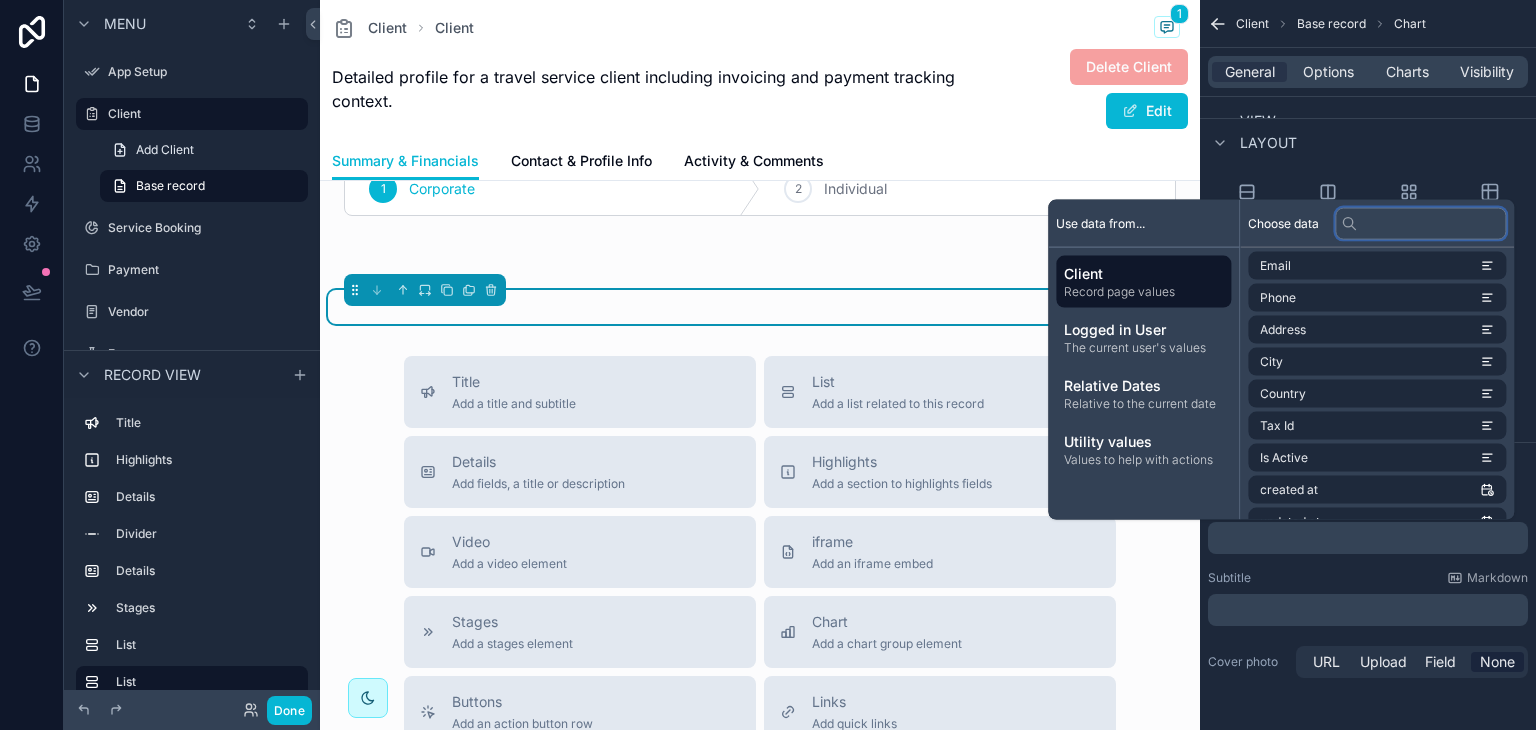 click at bounding box center (1420, 223) 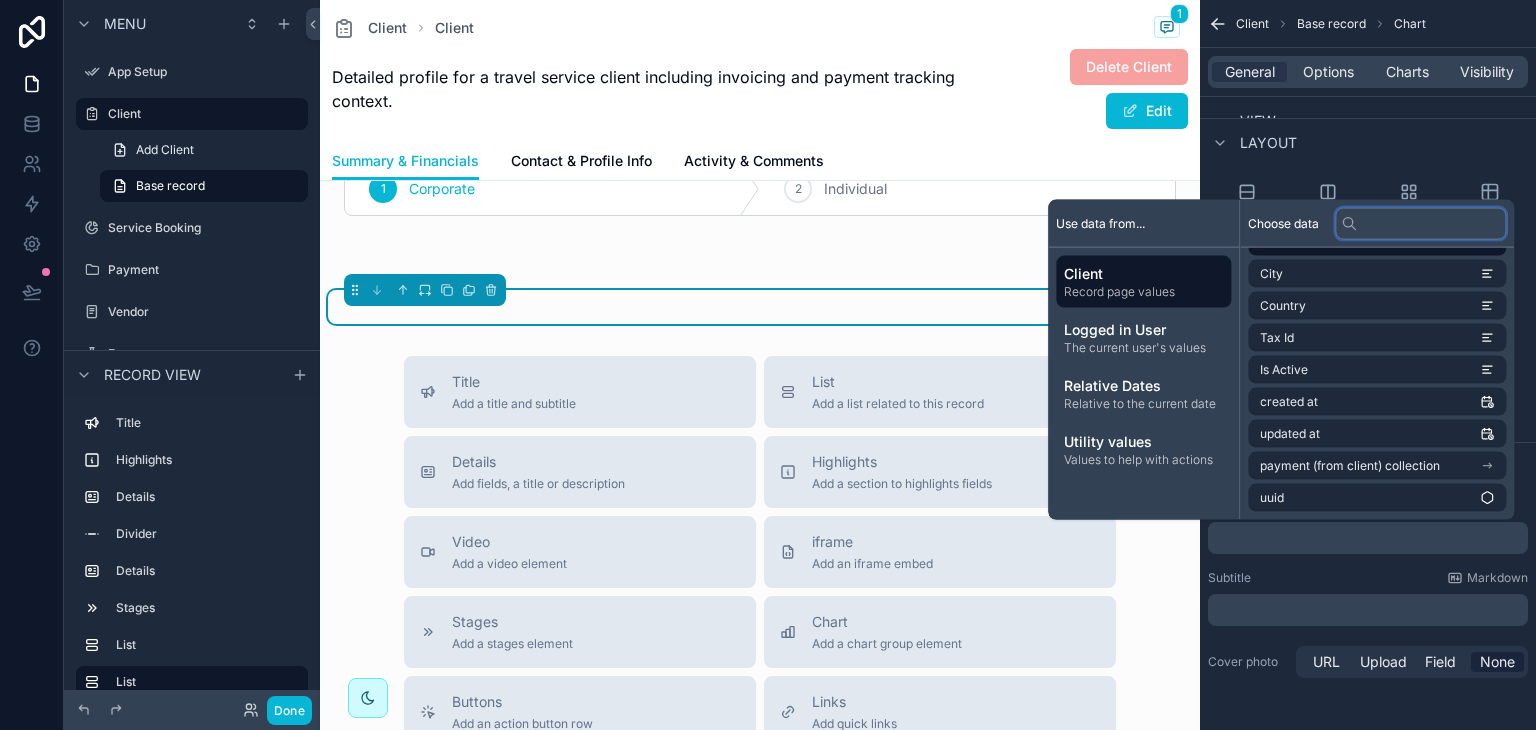 scroll, scrollTop: 0, scrollLeft: 0, axis: both 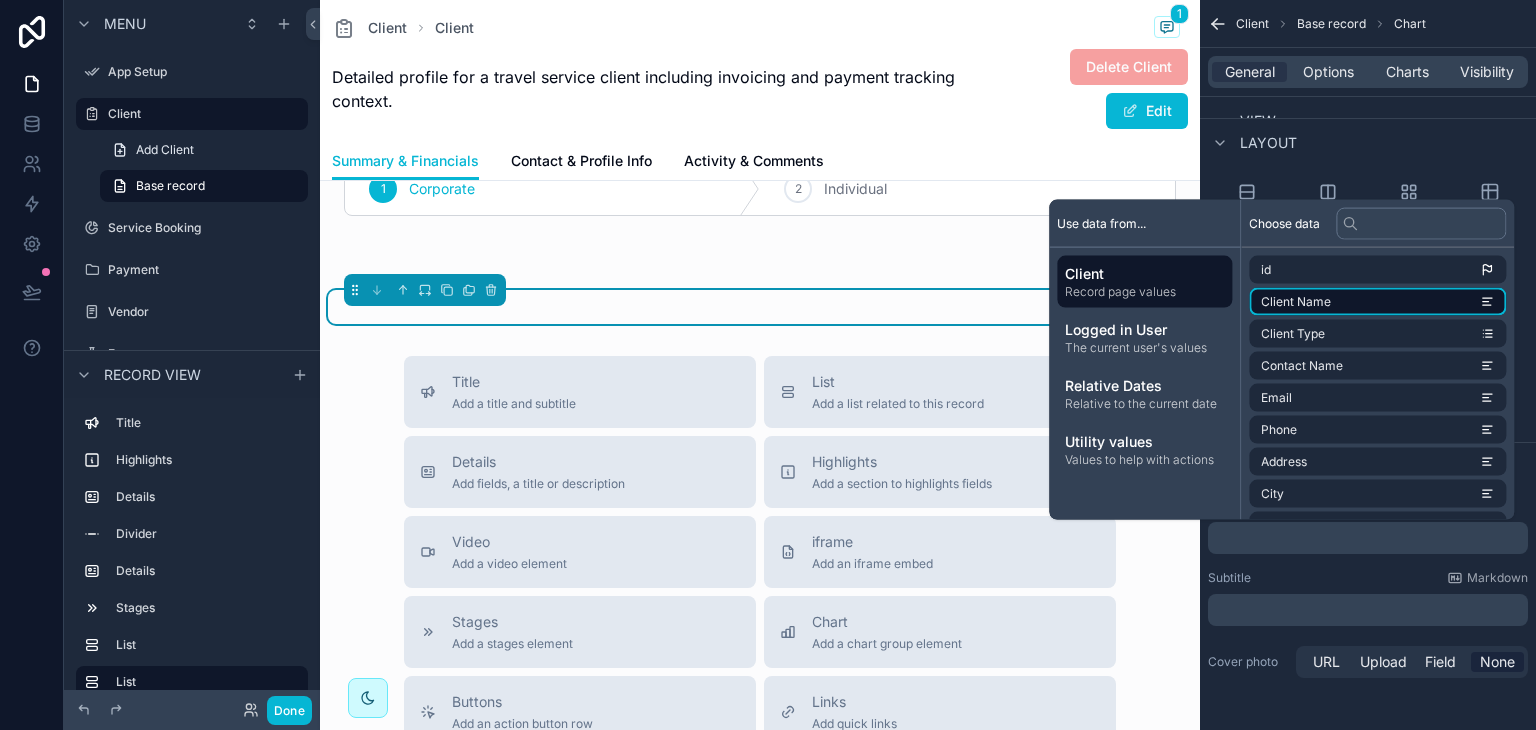 click on "Client Name" at bounding box center (1377, 302) 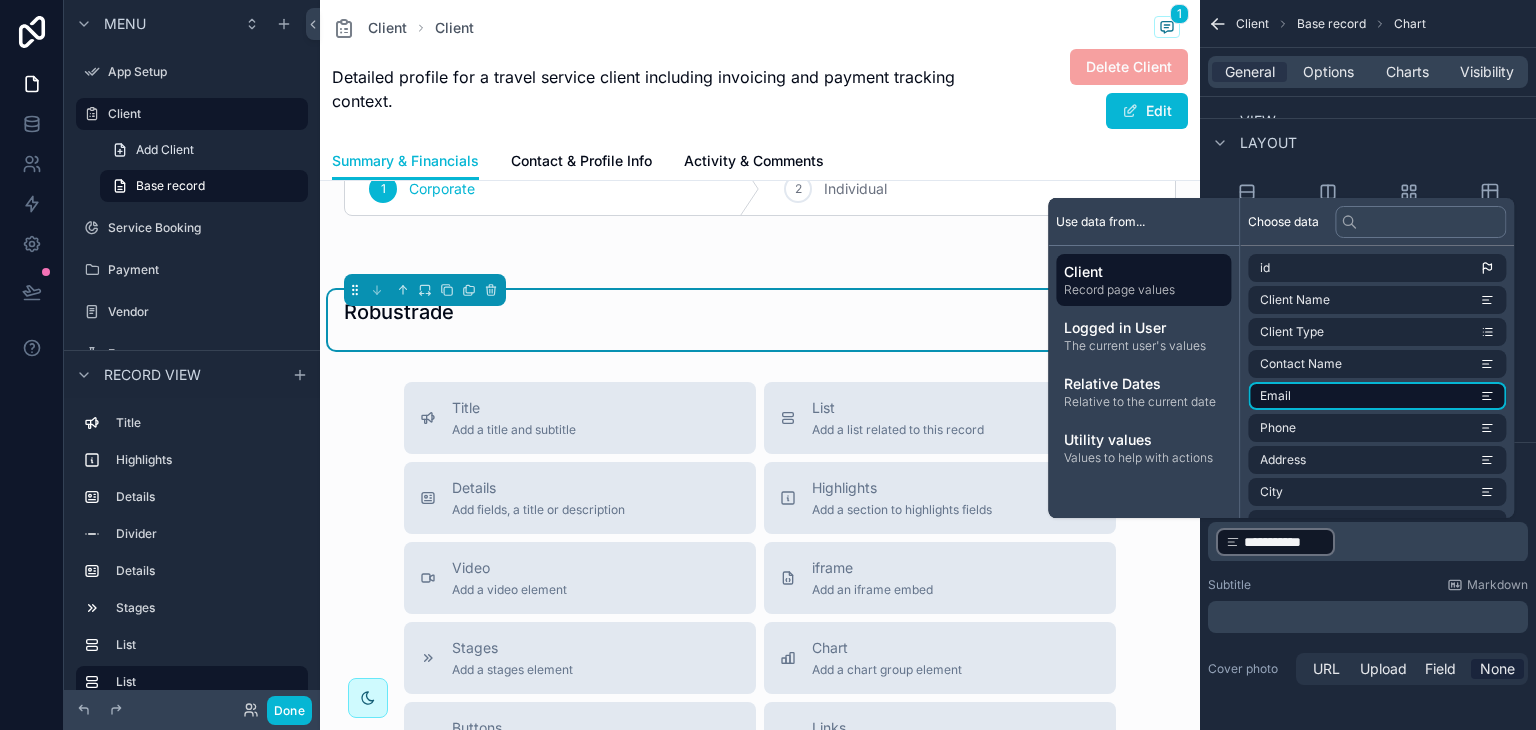click on "Email" at bounding box center (1377, 396) 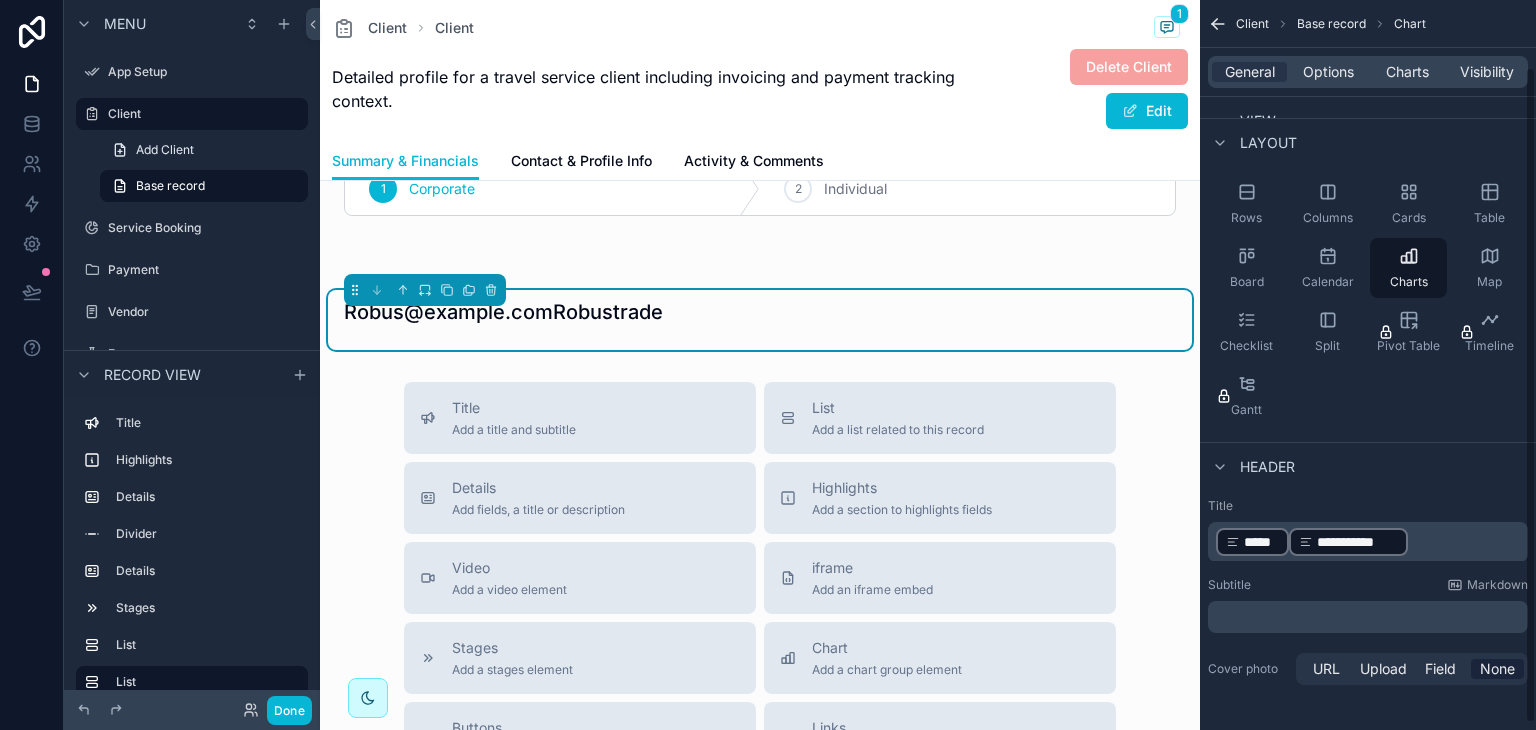 click on "**********" at bounding box center (1357, 542) 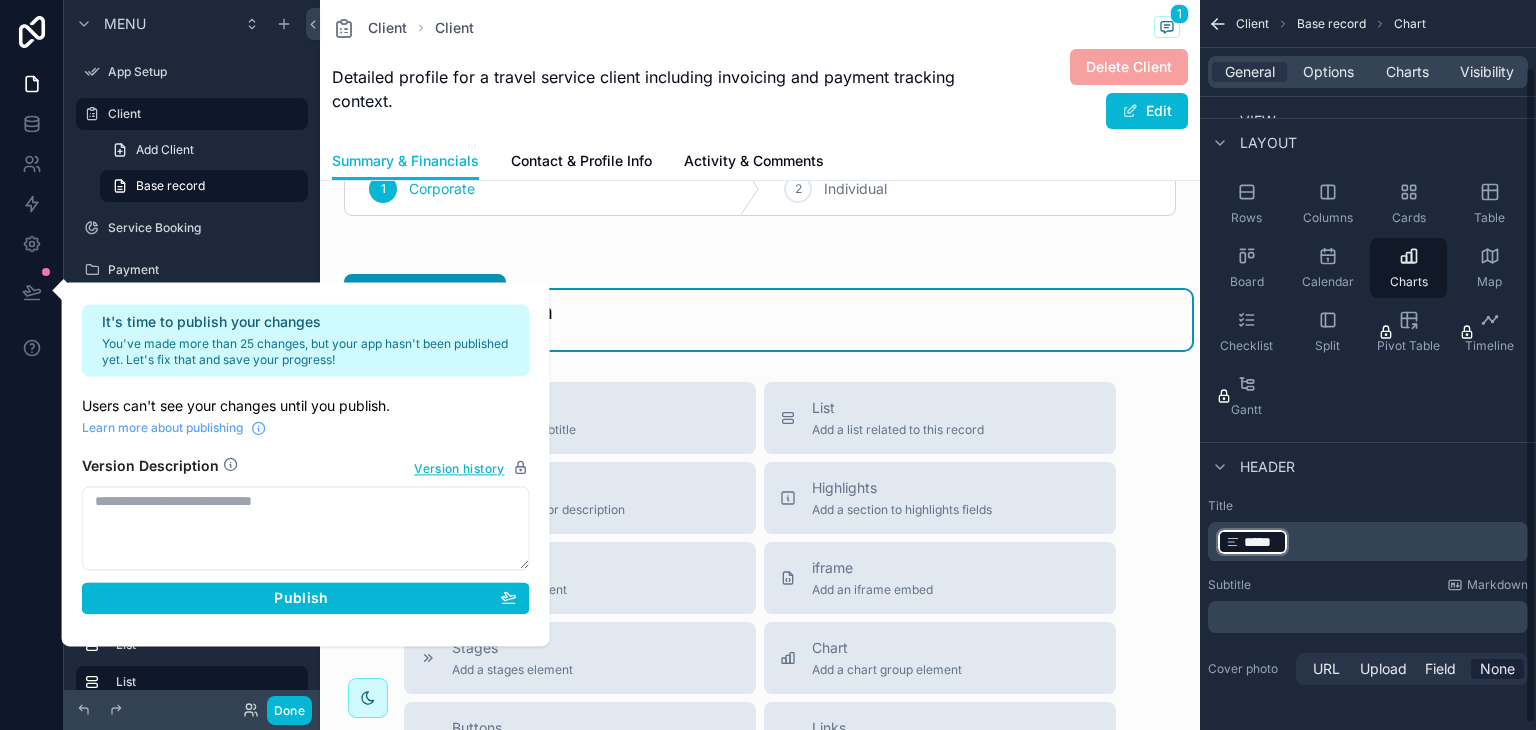 click on "﻿ ***** ﻿ ﻿" at bounding box center [1370, 542] 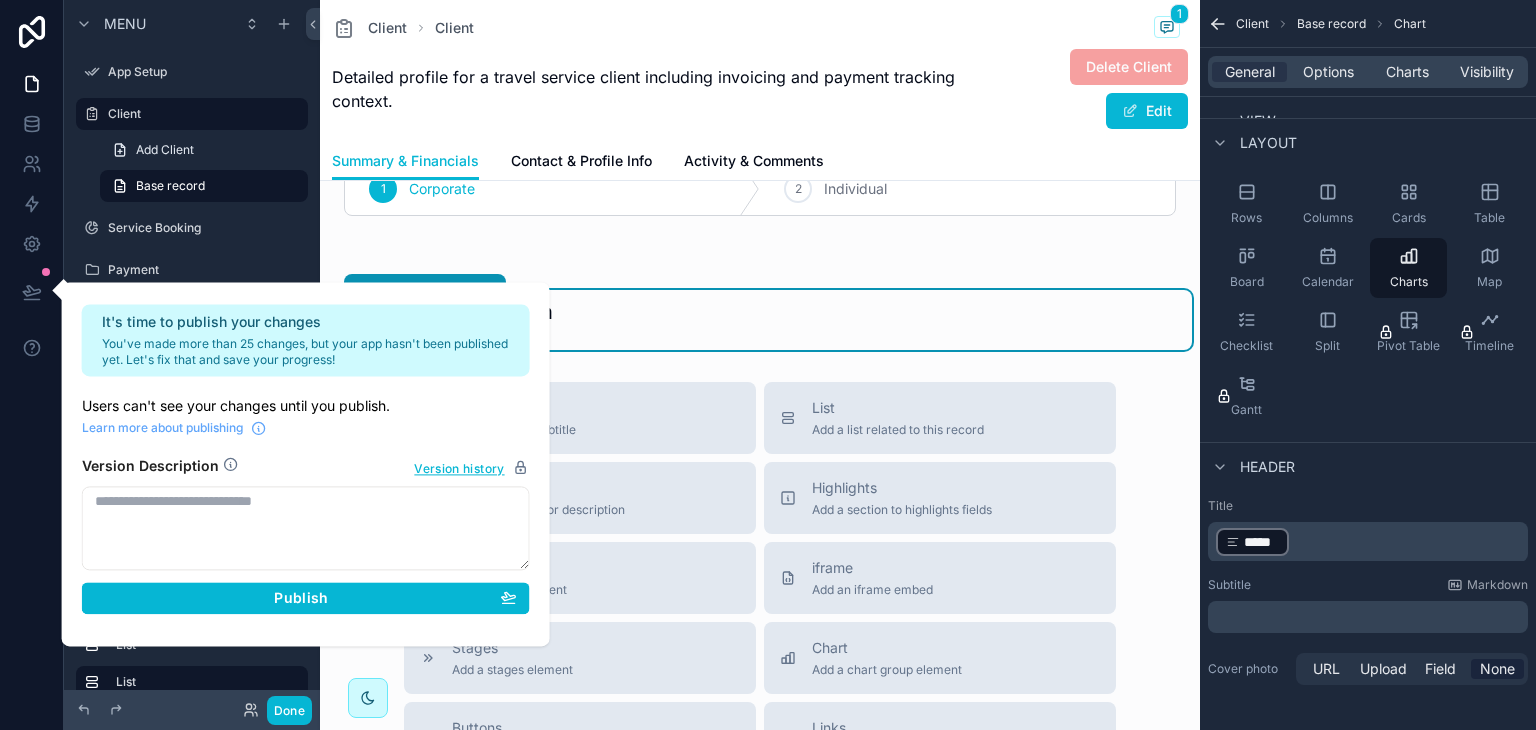 click on "Subtitle Markdown" at bounding box center (1368, 585) 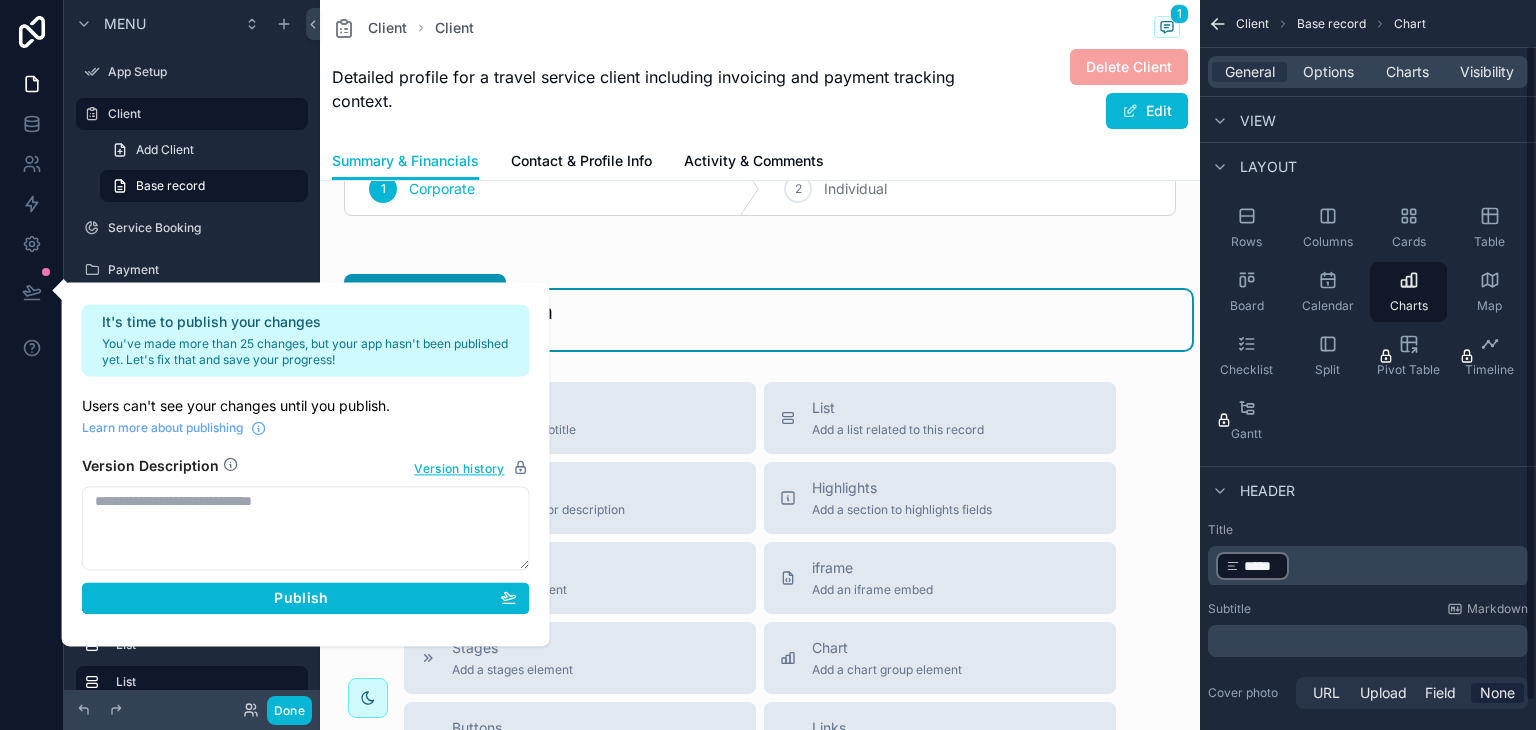 scroll, scrollTop: 82, scrollLeft: 0, axis: vertical 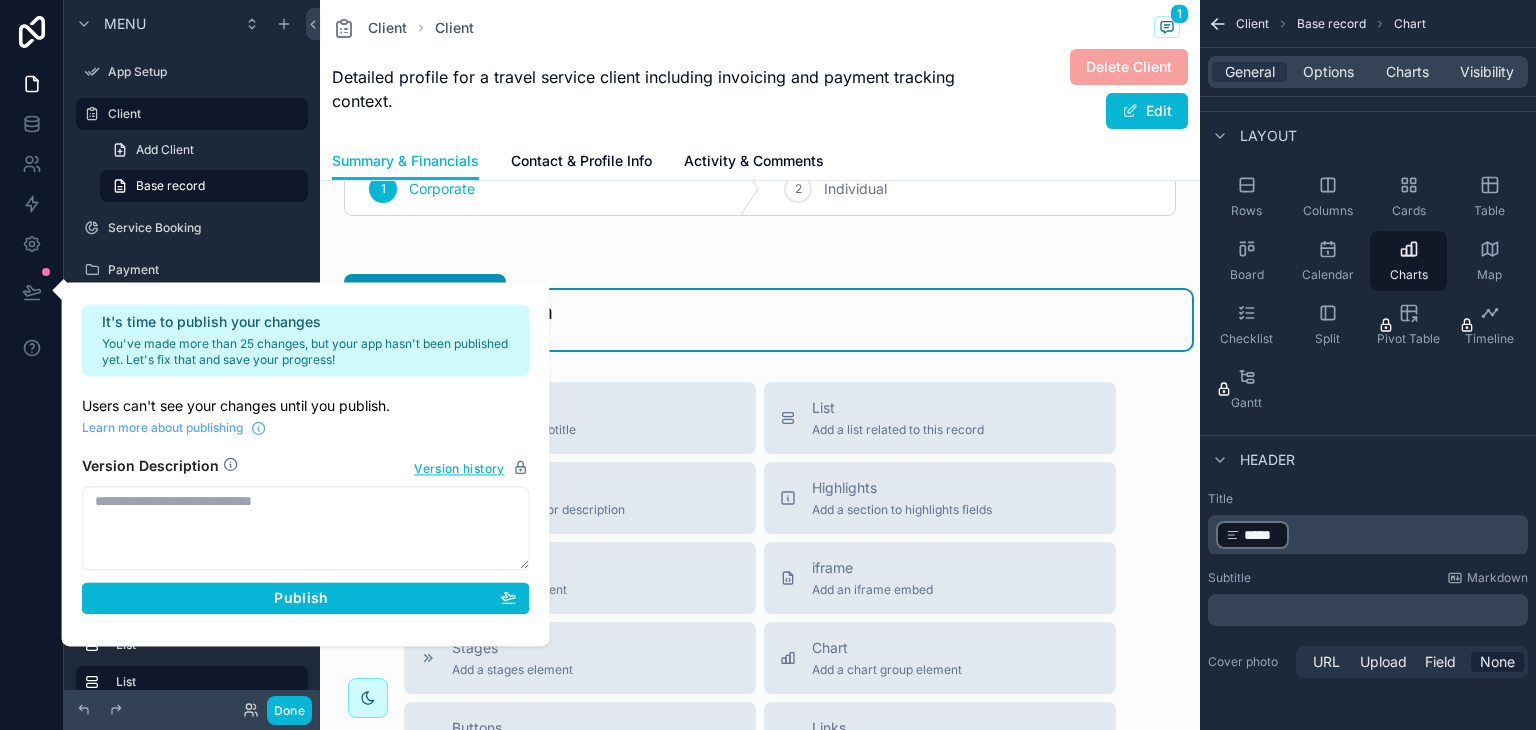 click on "Rows Columns Cards Table Board Calendar Charts Map Checklist Split Pivot Table Timeline Gantt" at bounding box center (1368, 293) 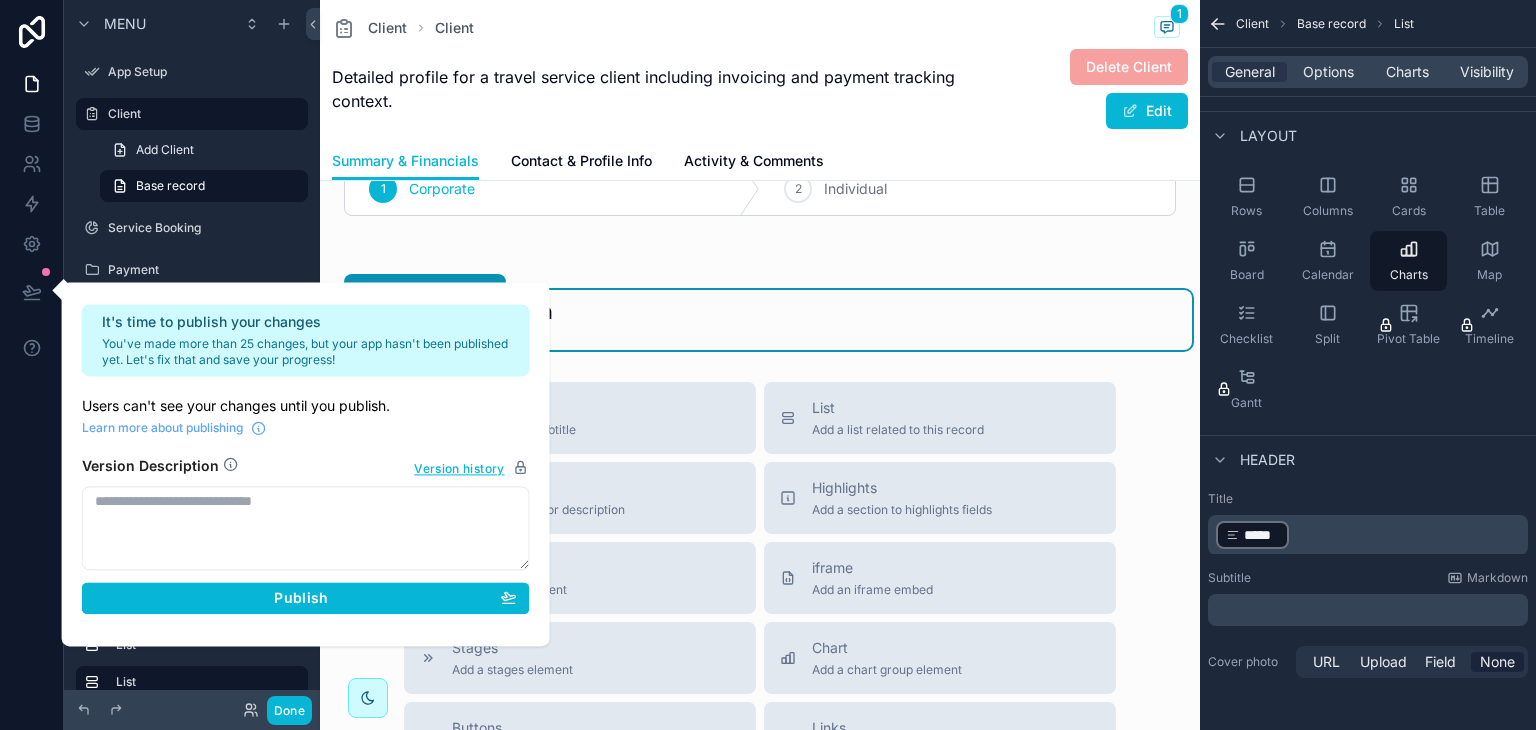 click on "Robus@example.com" at bounding box center (760, 312) 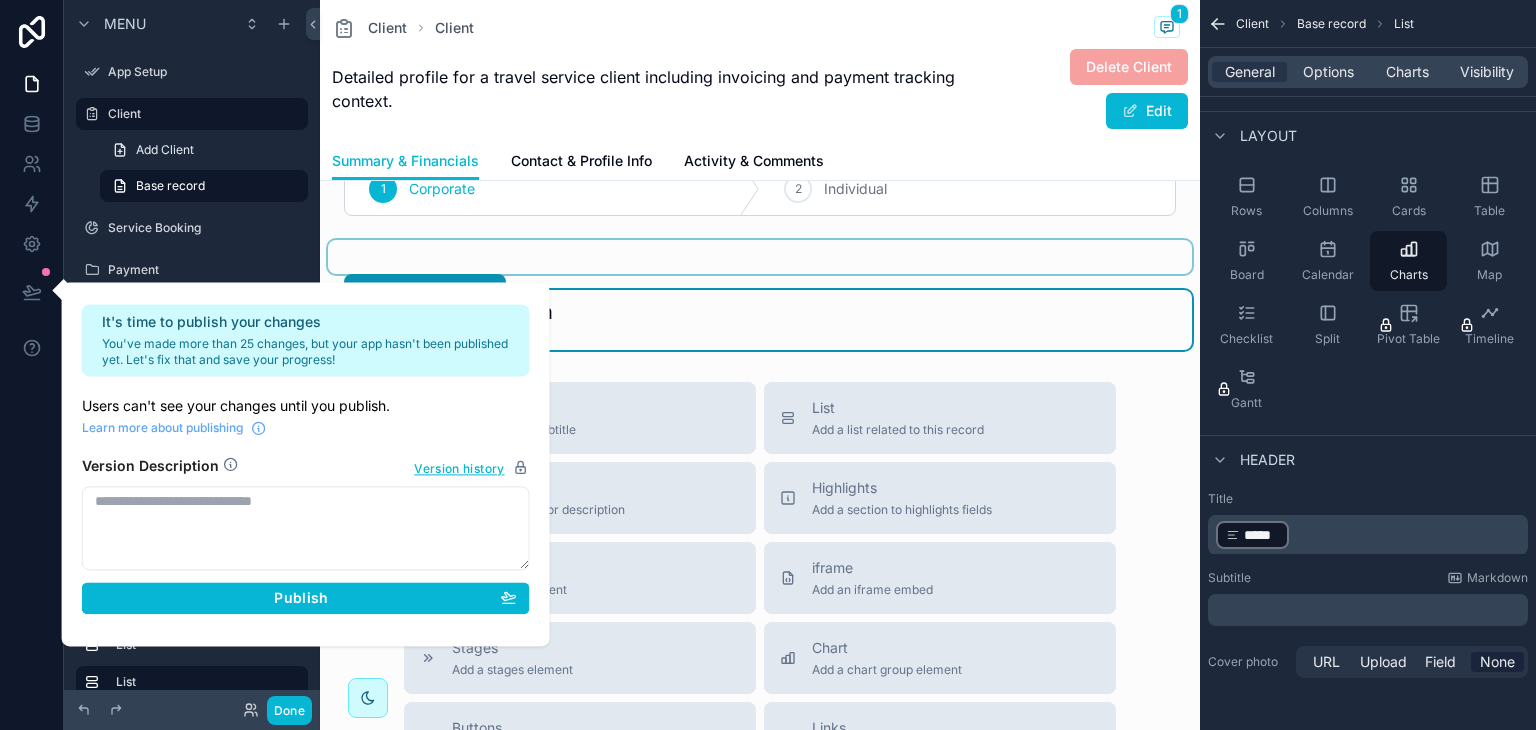 click at bounding box center [760, 257] 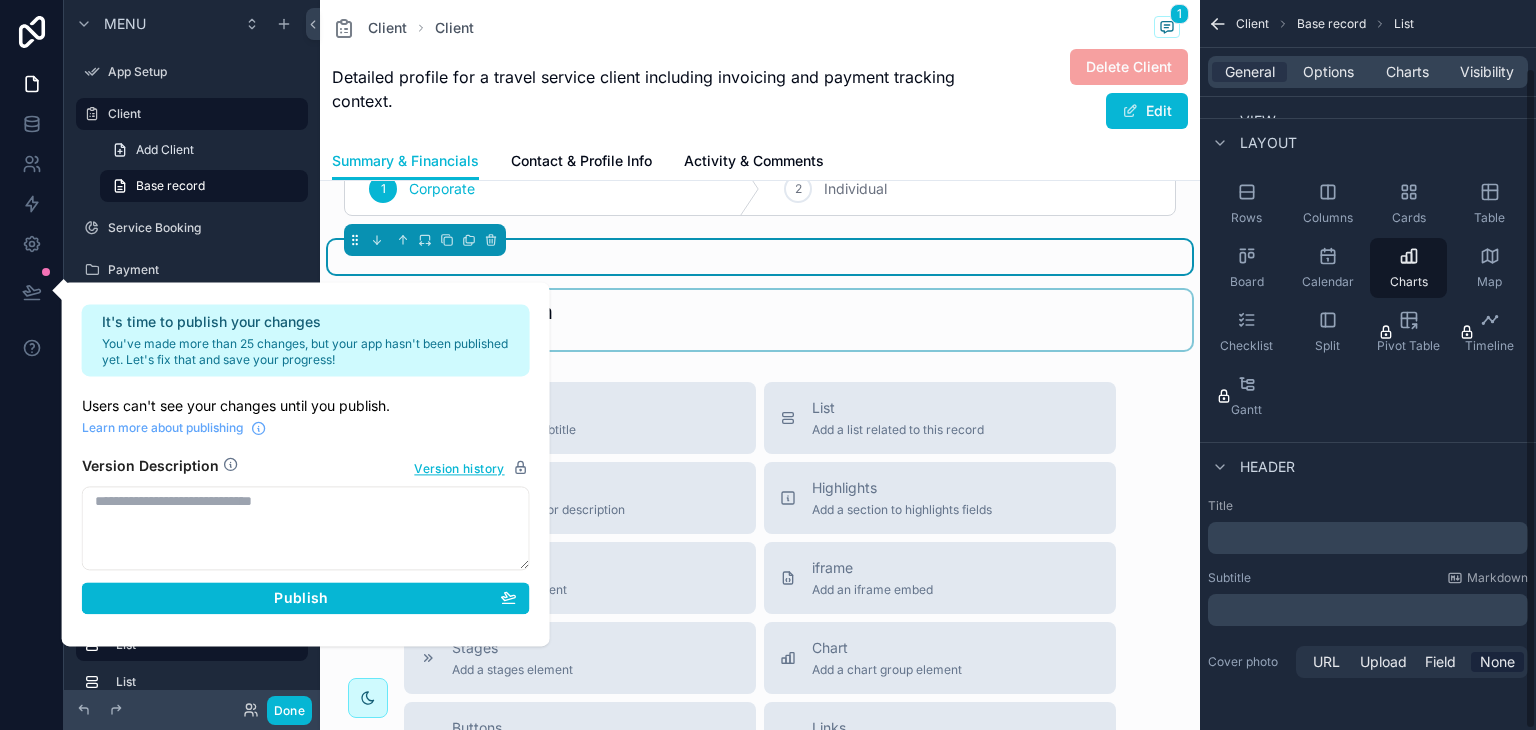 click at bounding box center (760, 320) 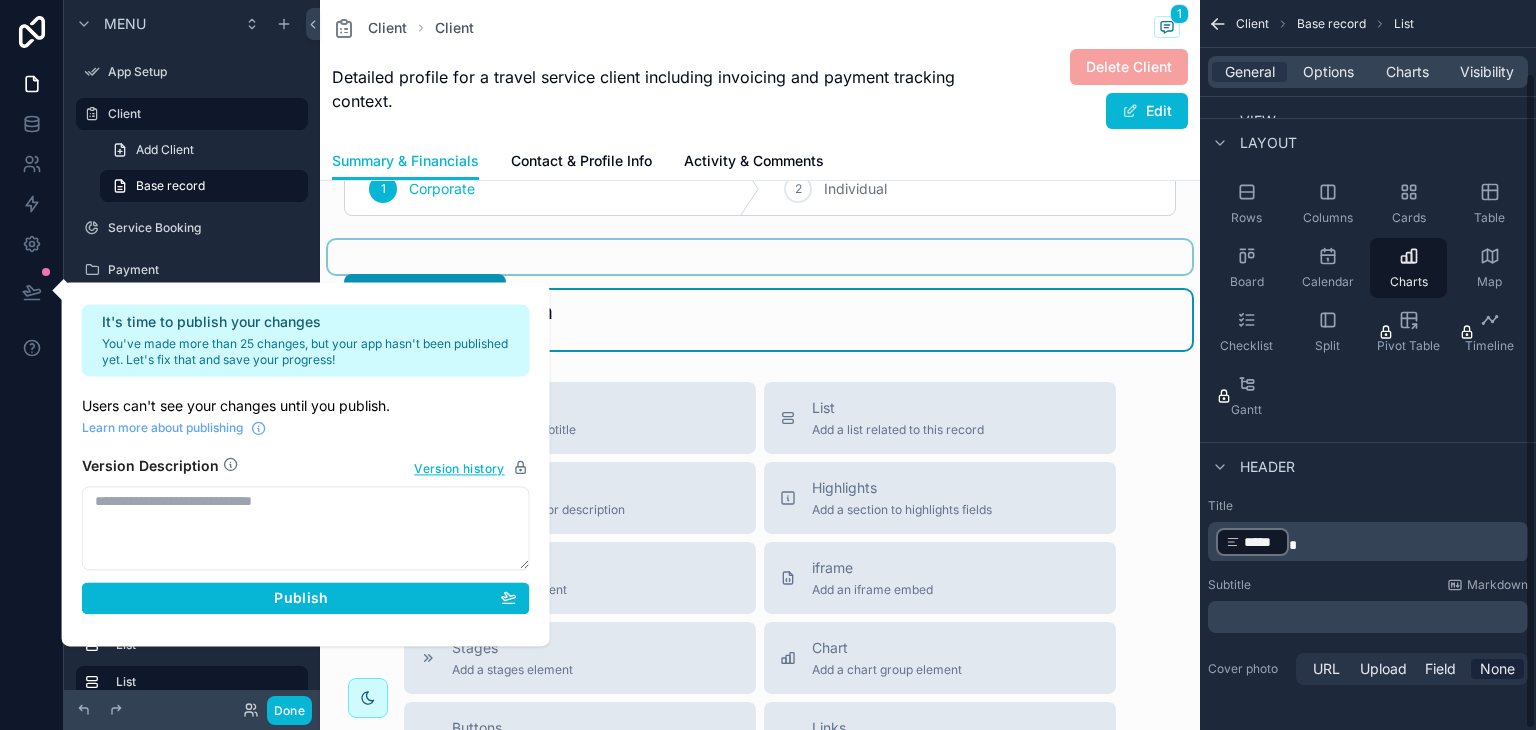 scroll, scrollTop: 82, scrollLeft: 0, axis: vertical 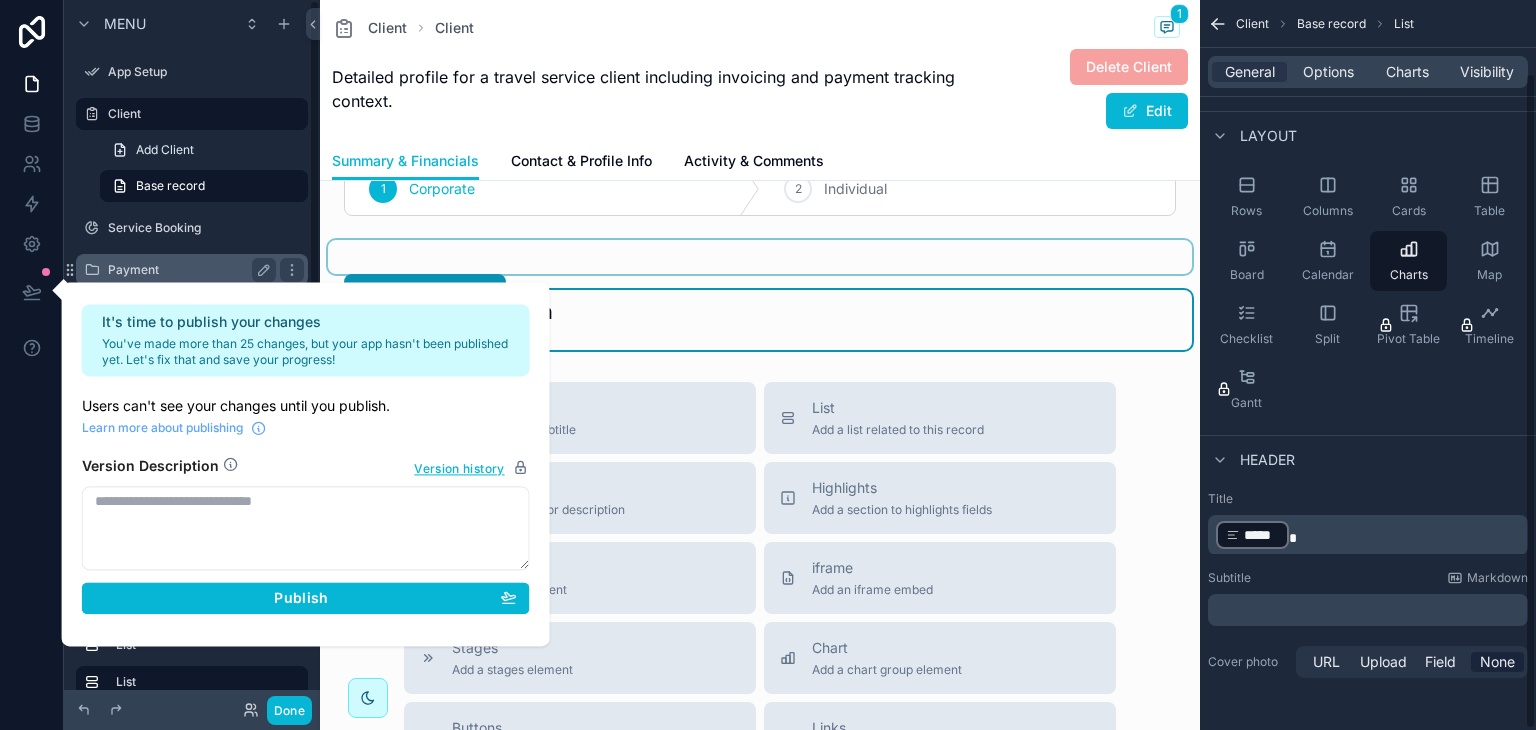 click at bounding box center (290, 270) 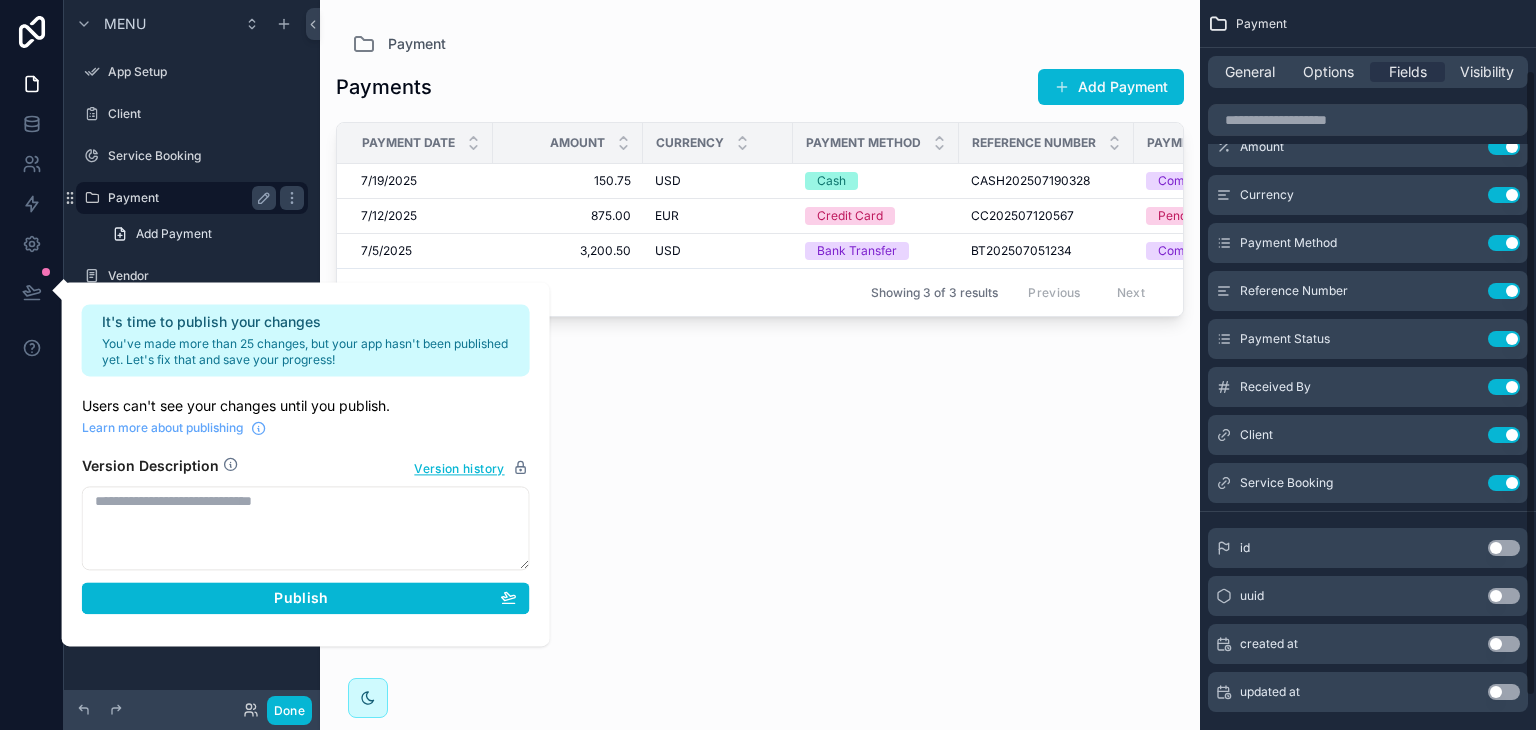 scroll, scrollTop: 0, scrollLeft: 0, axis: both 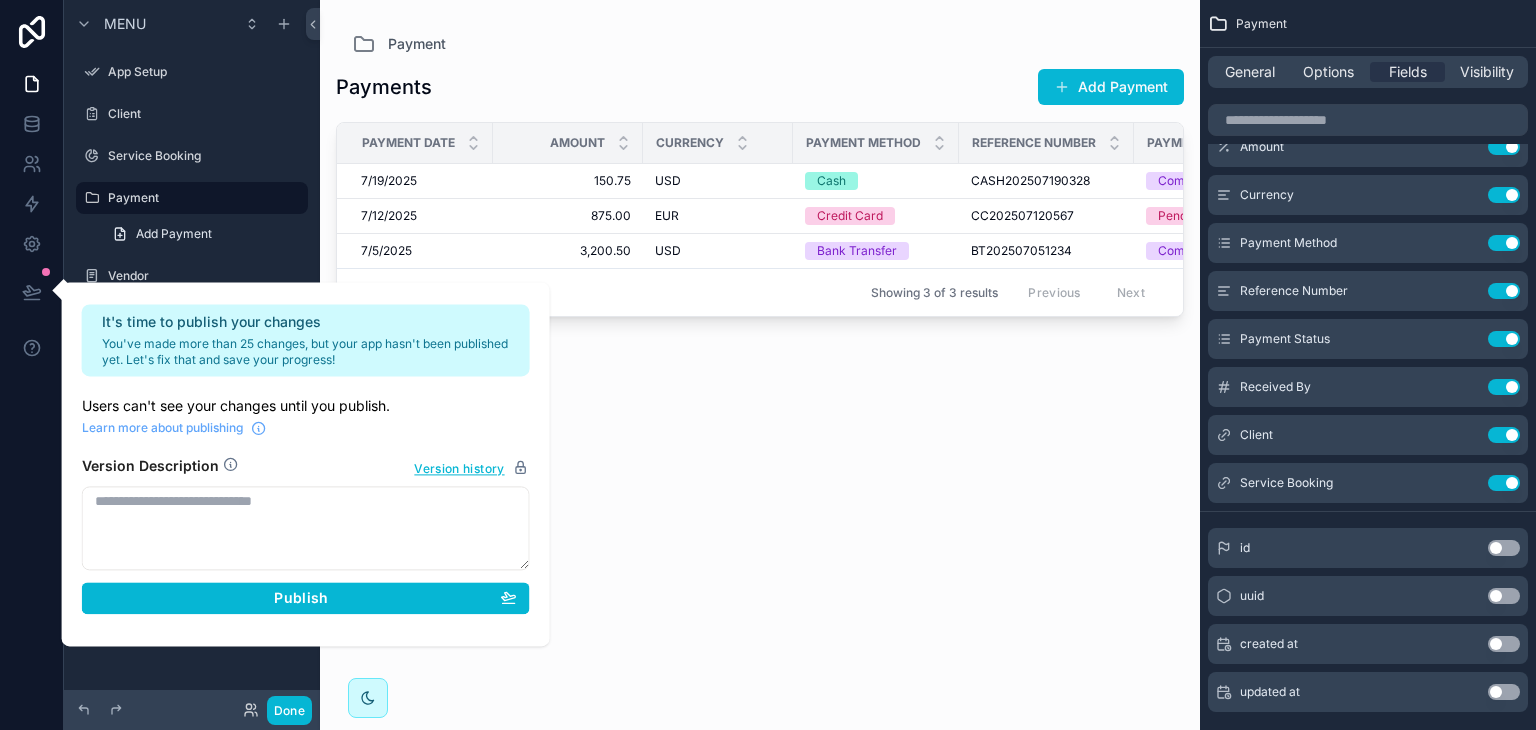 click at bounding box center (760, 353) 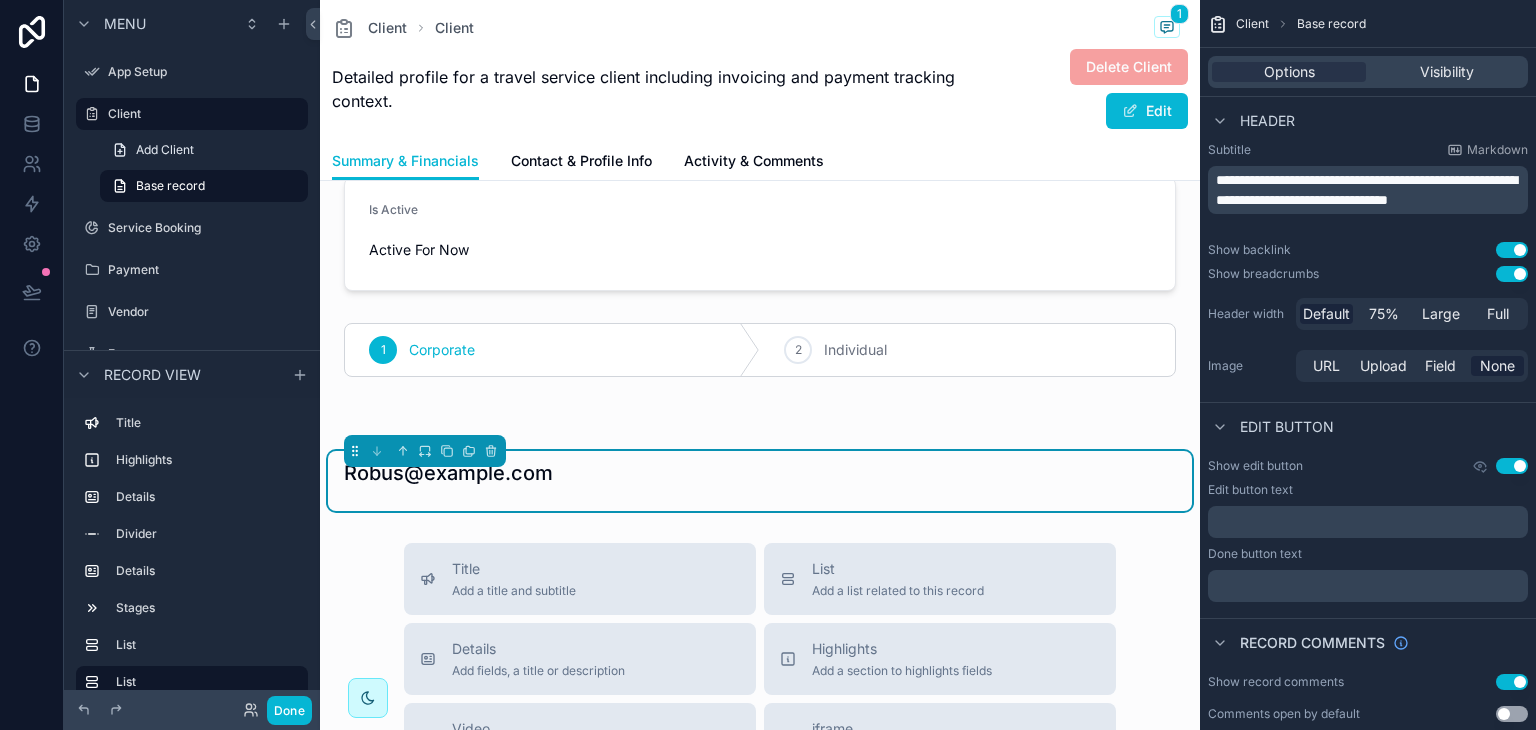 scroll, scrollTop: 667, scrollLeft: 0, axis: vertical 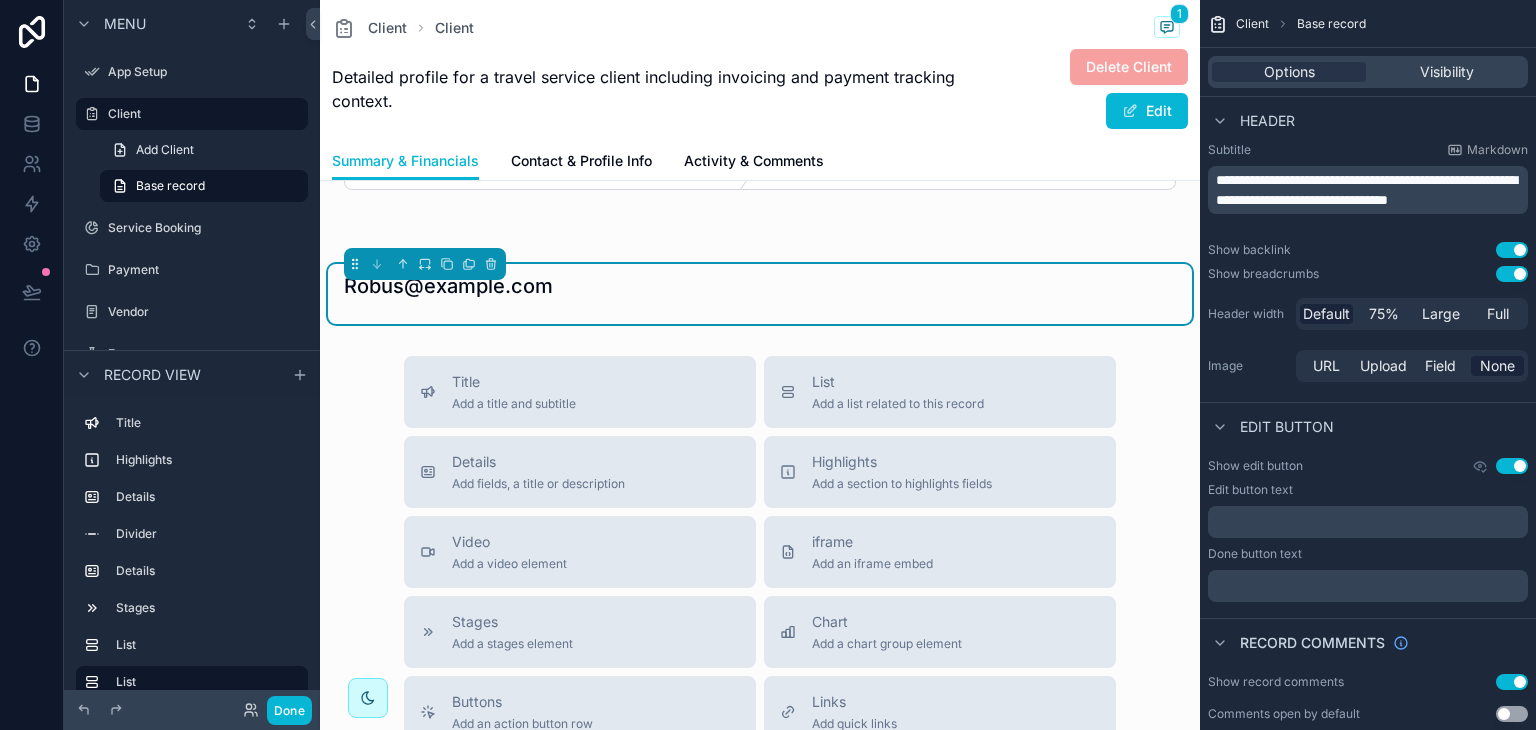 click on "Robus@example.com" at bounding box center [760, 294] 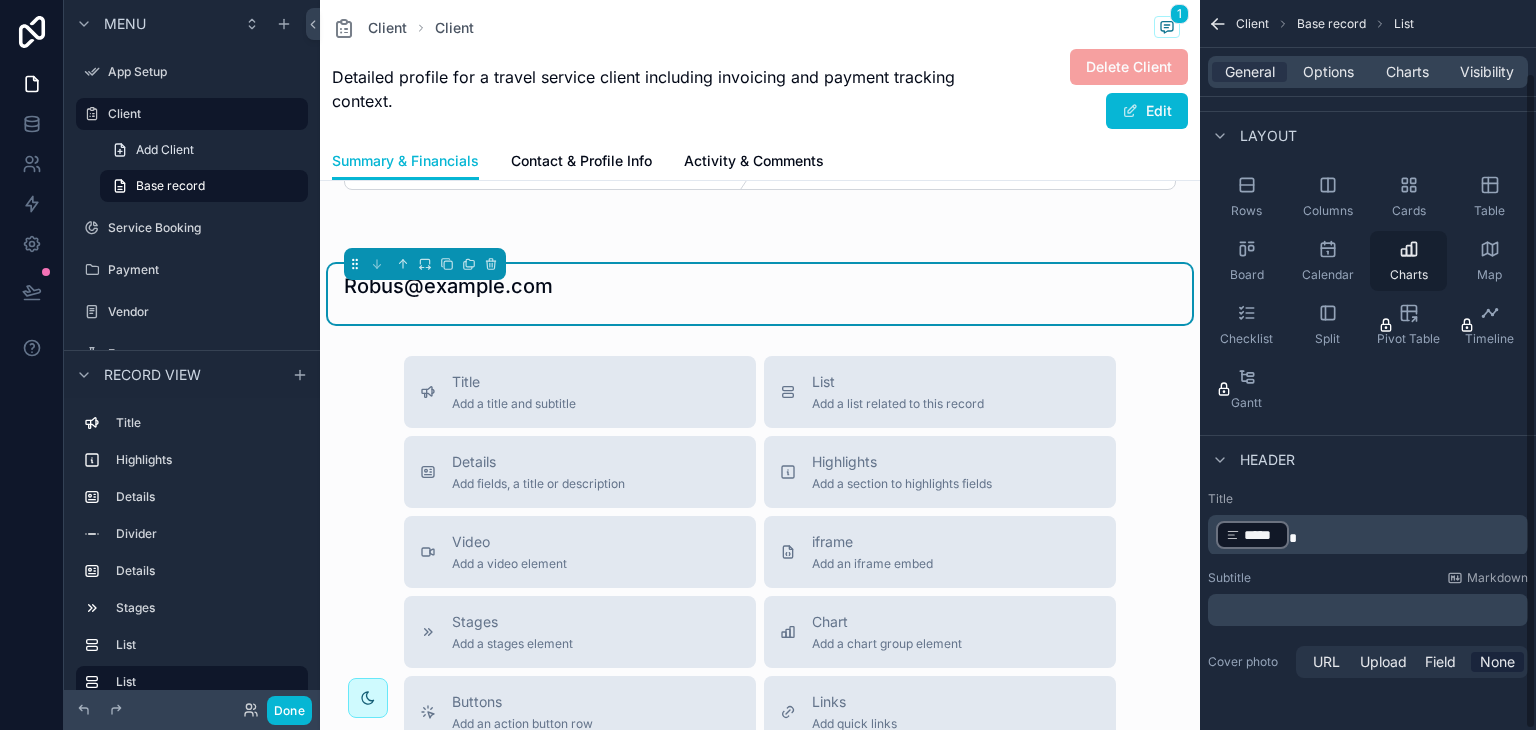 click 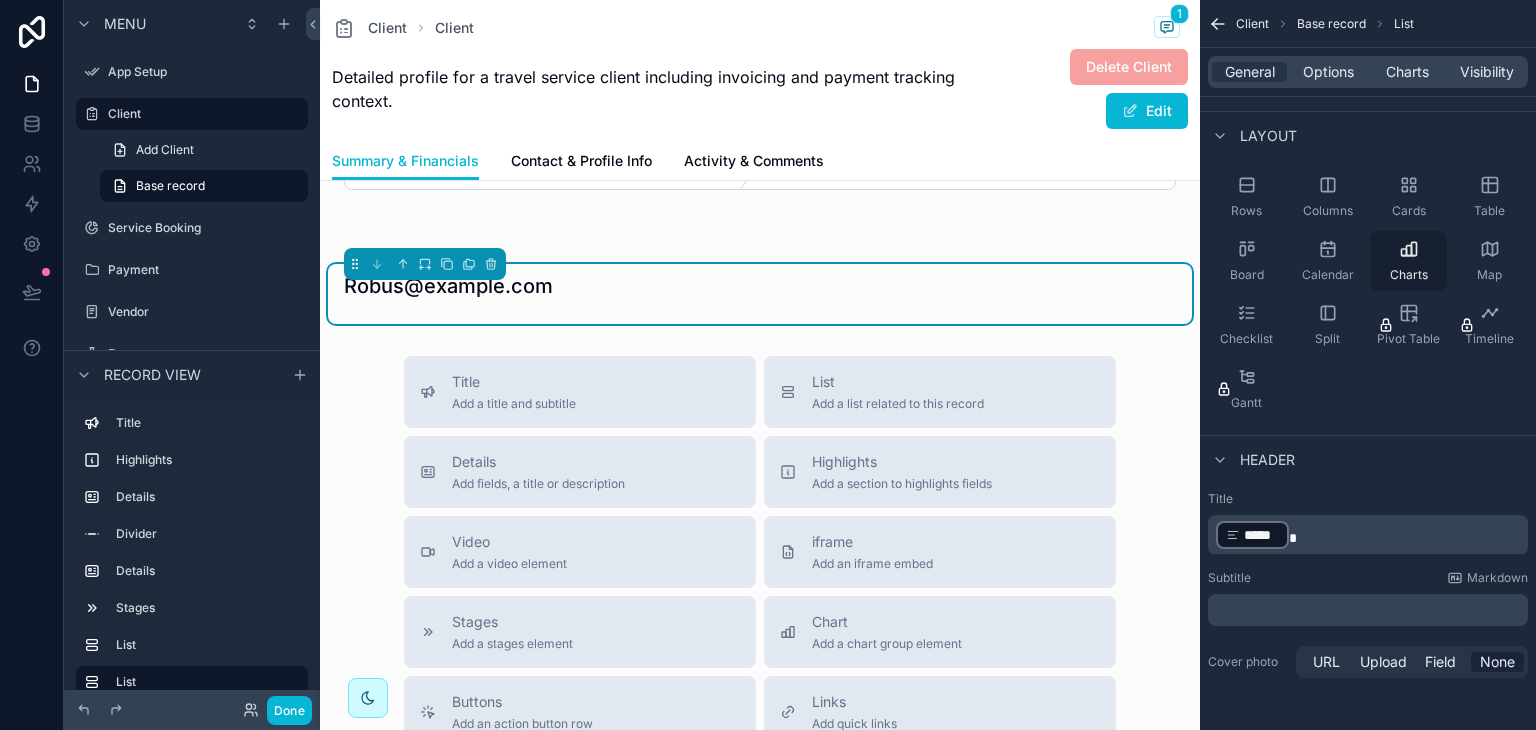 click 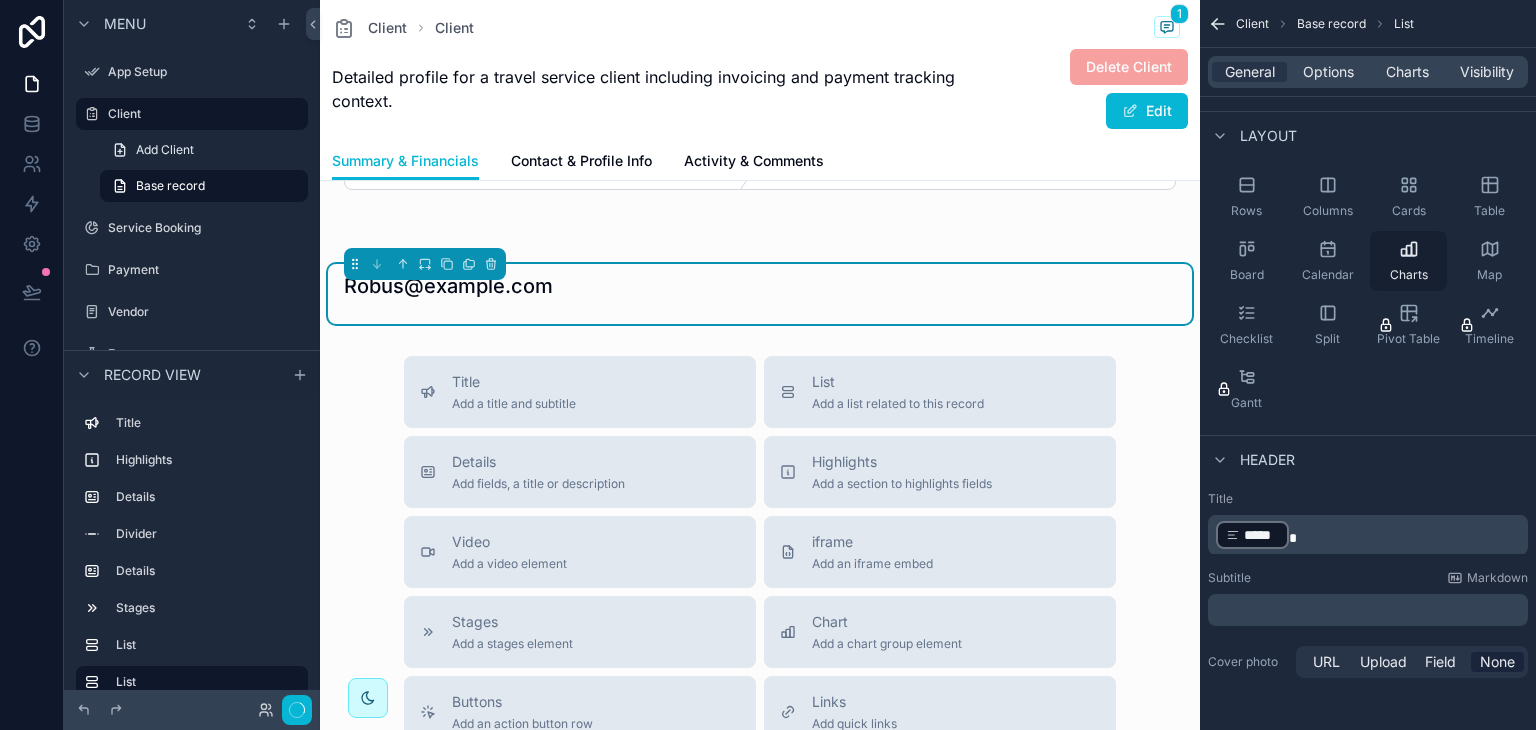 click 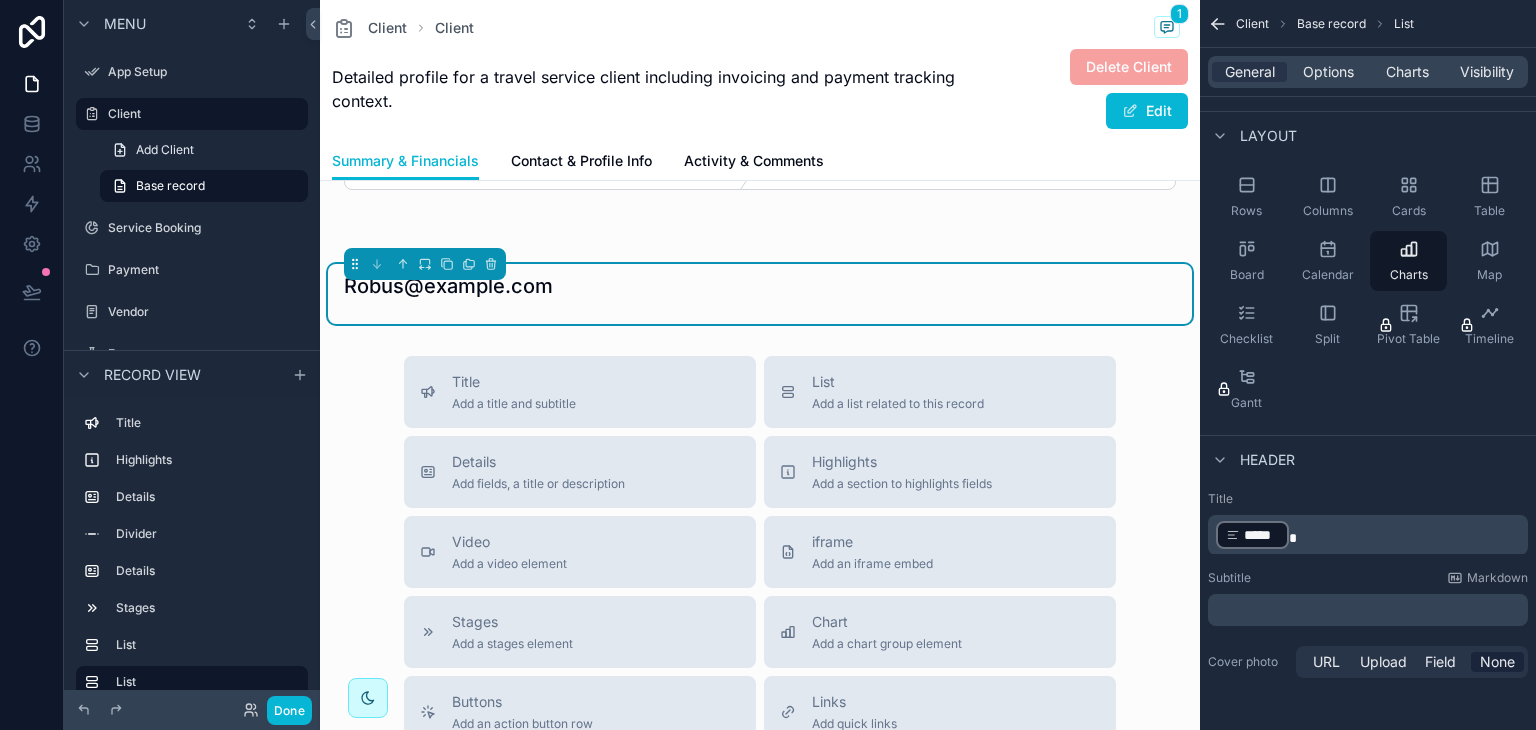 click on "Robus@example.com" at bounding box center [760, 290] 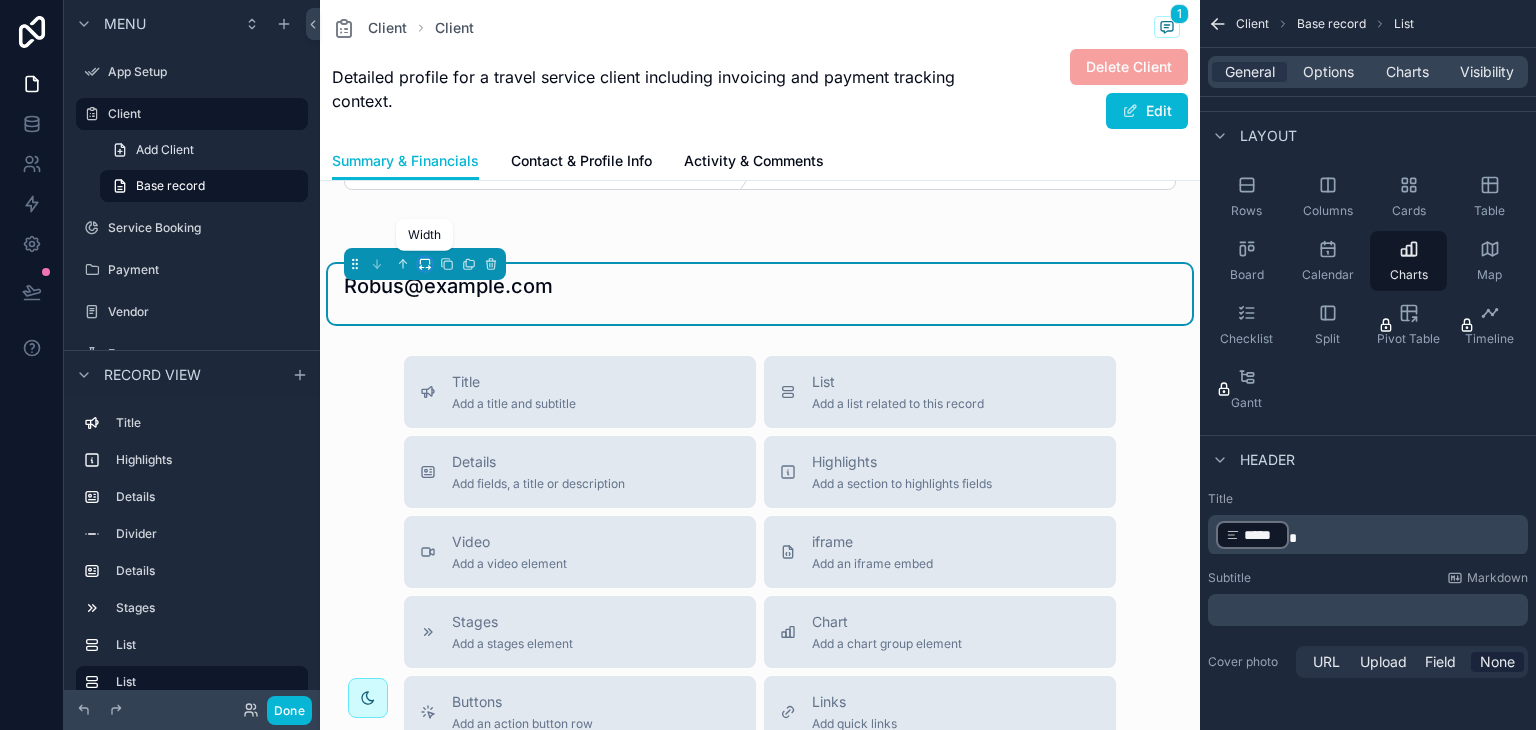 click 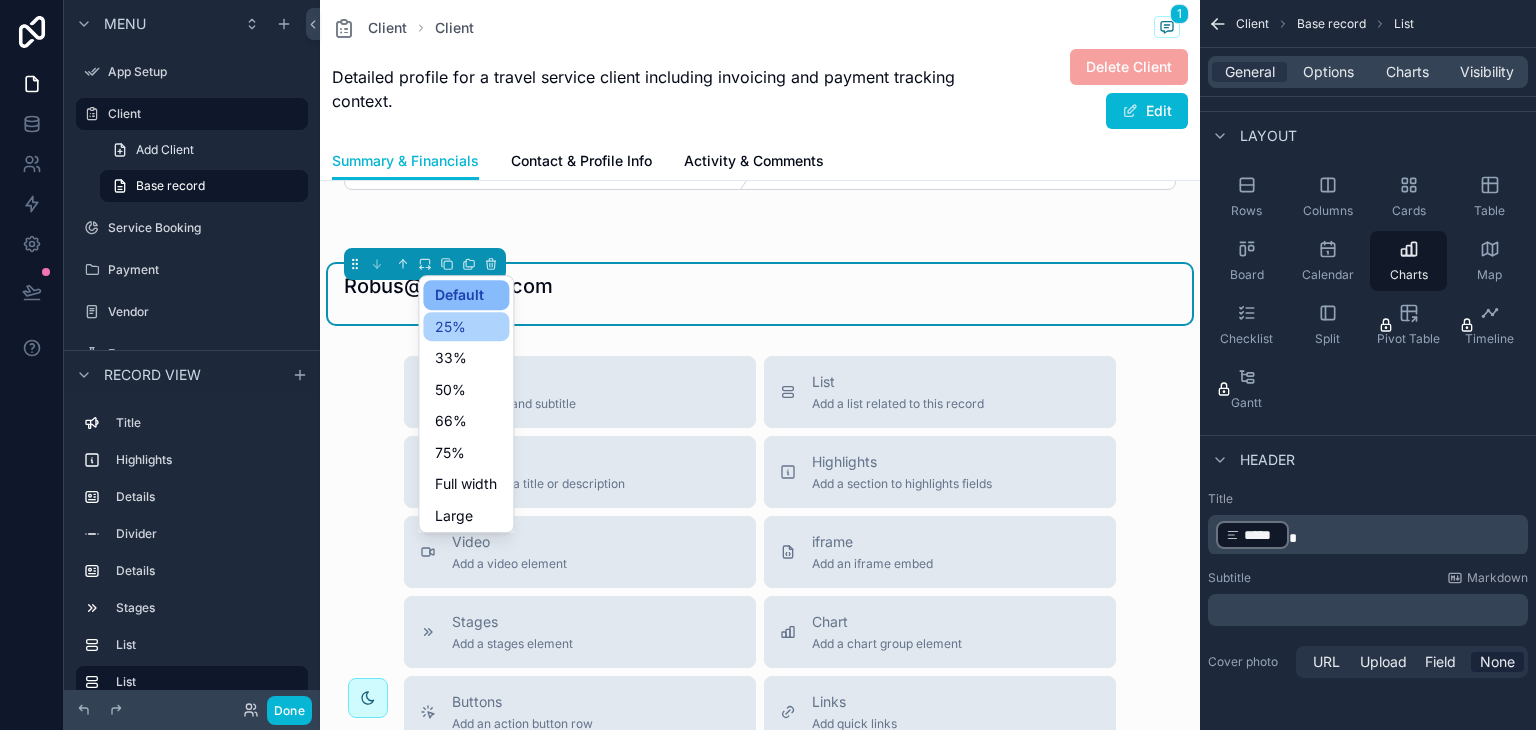 click on "25%" at bounding box center (466, 327) 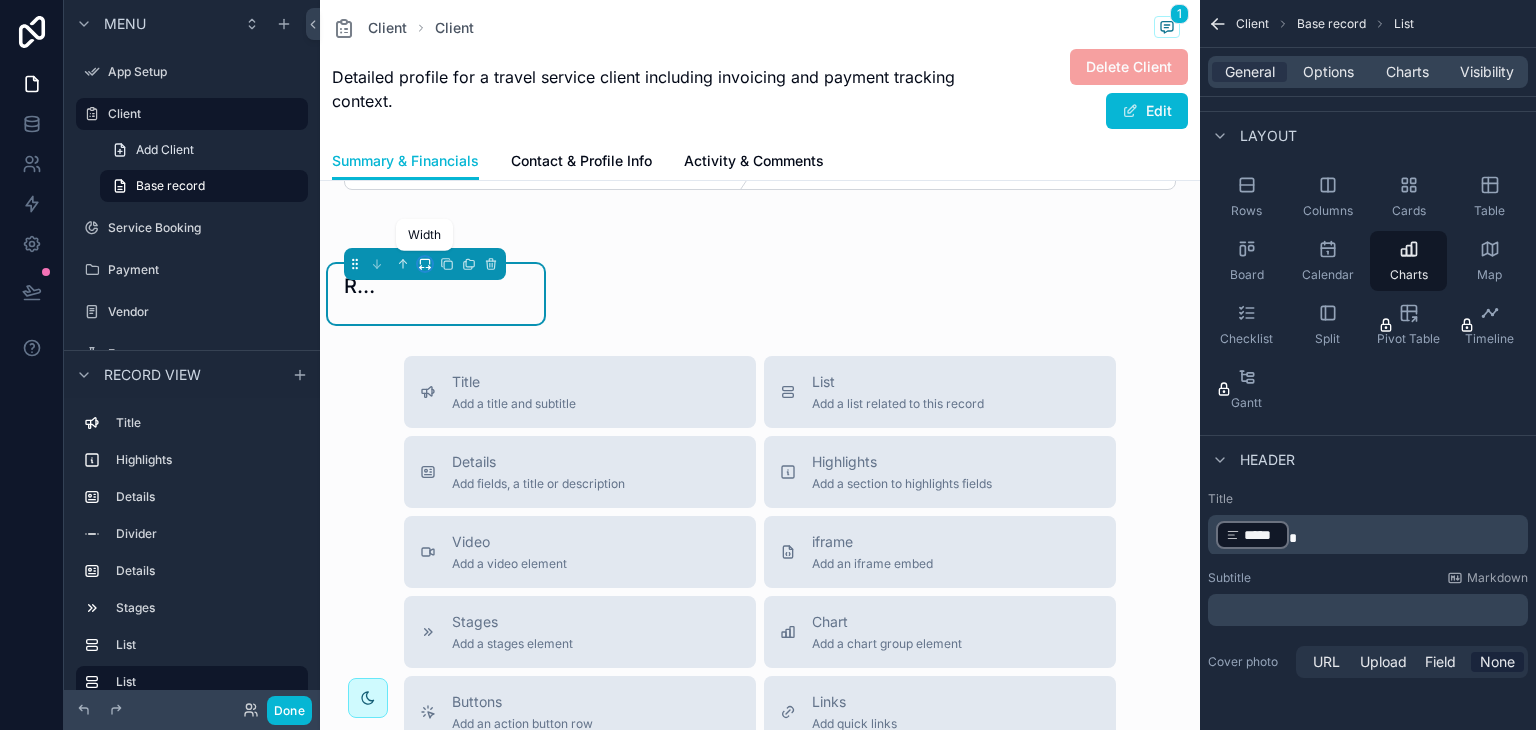 click 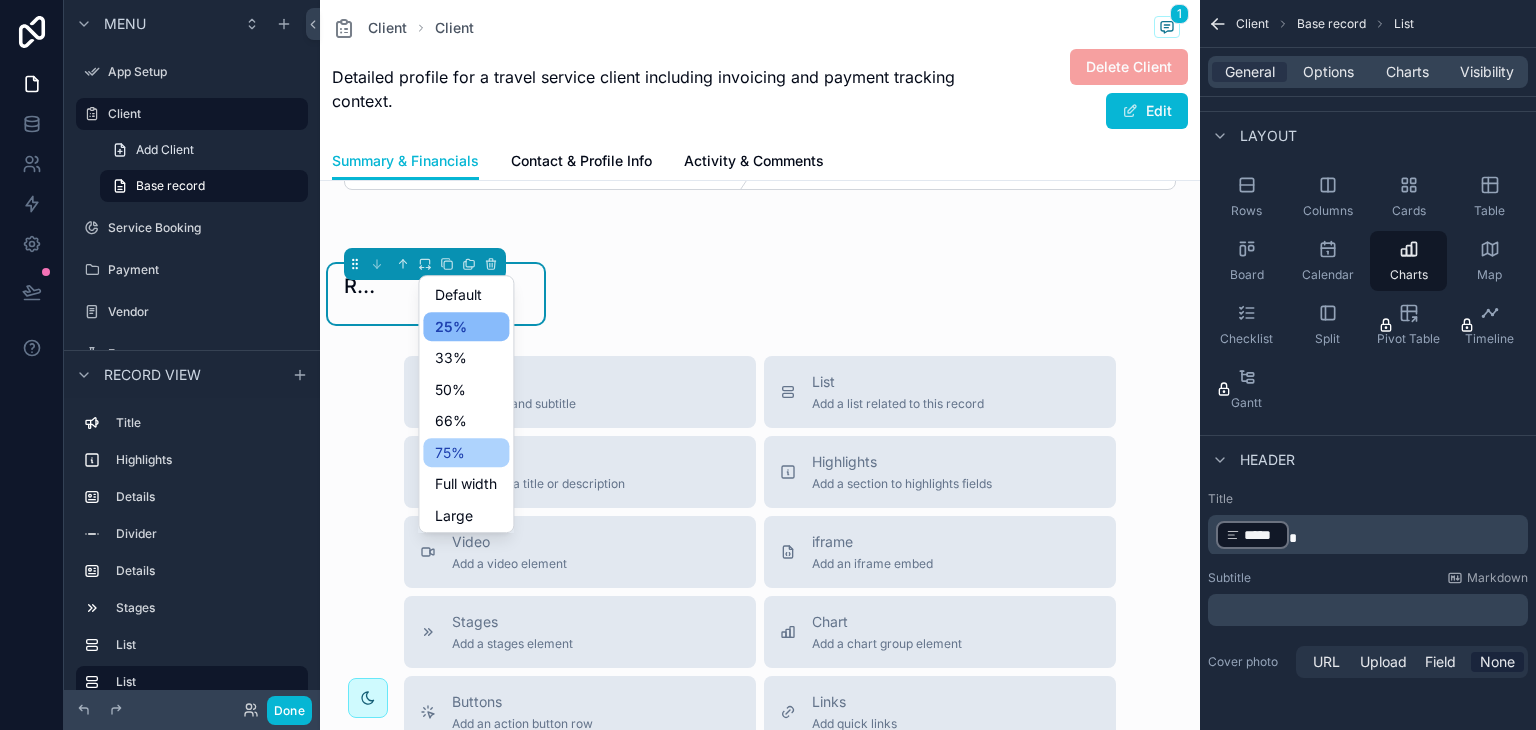 click on "75%" at bounding box center [450, 453] 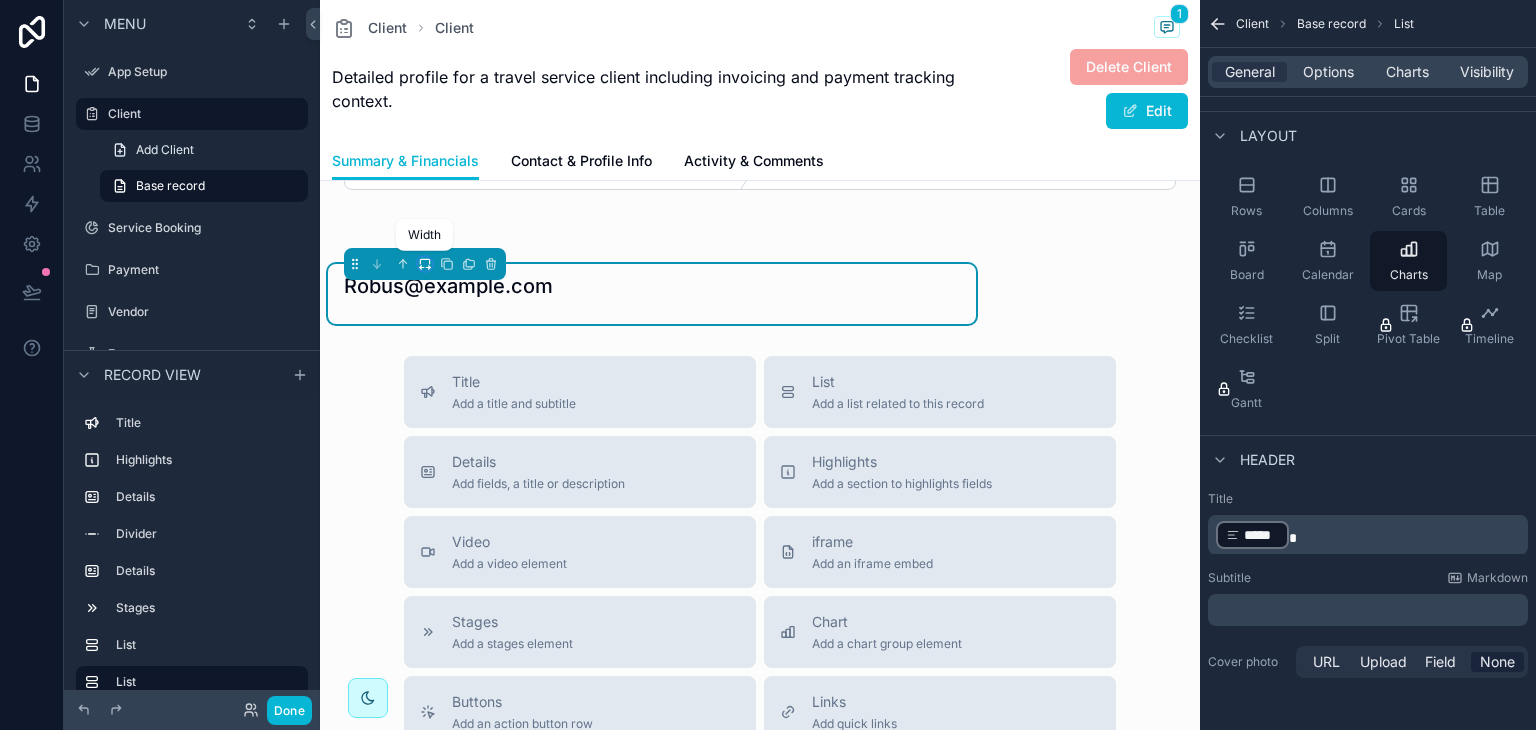 click 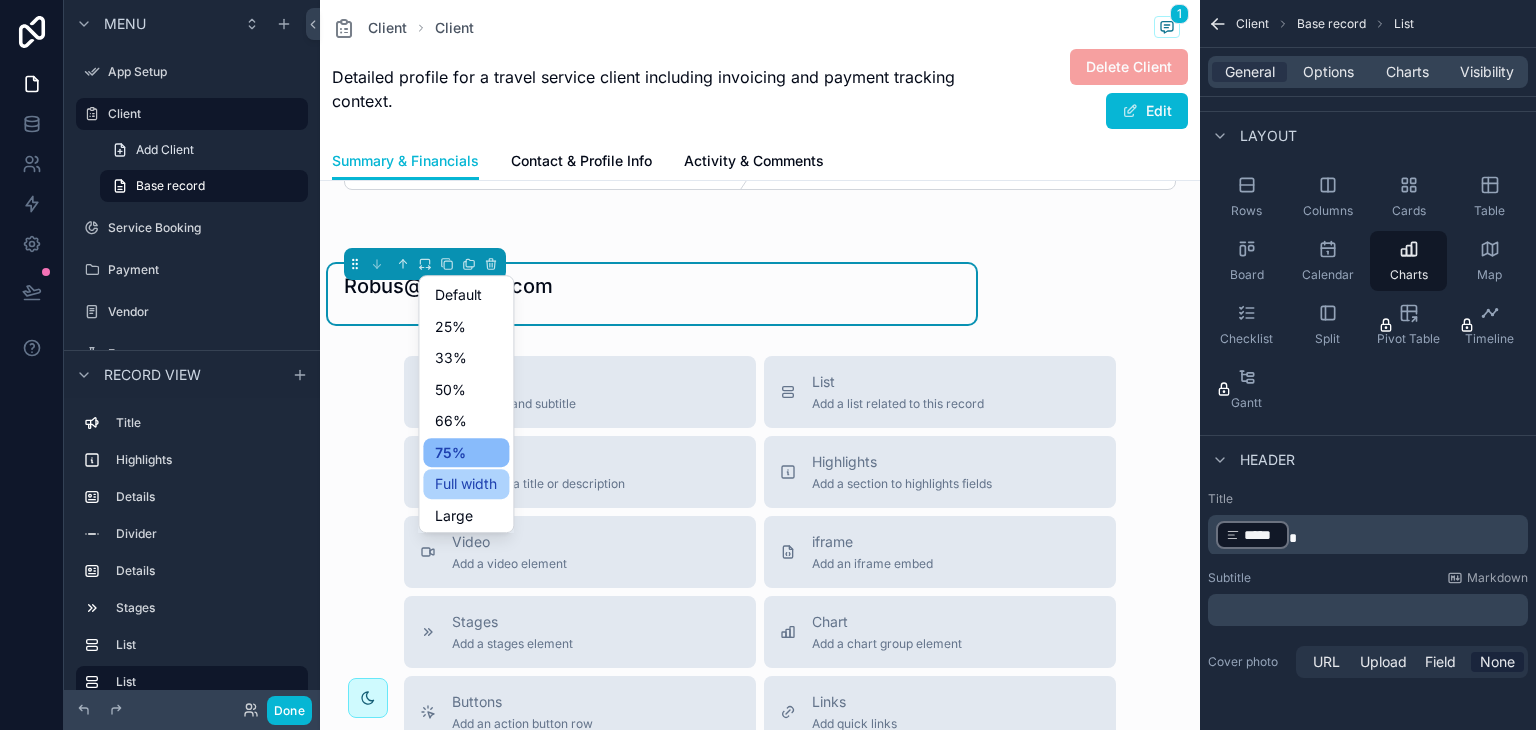 click on "Full width" at bounding box center [466, 484] 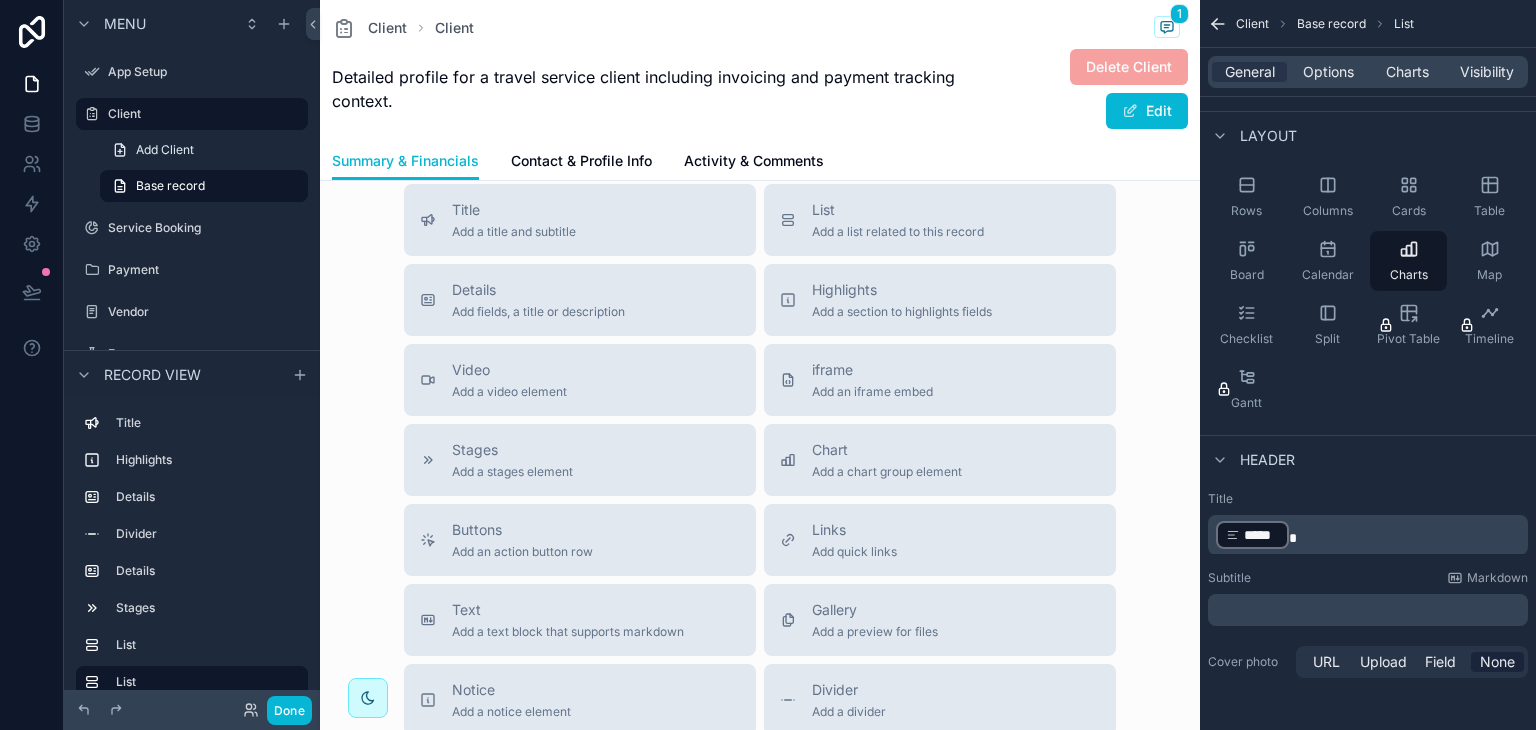 scroll, scrollTop: 640, scrollLeft: 0, axis: vertical 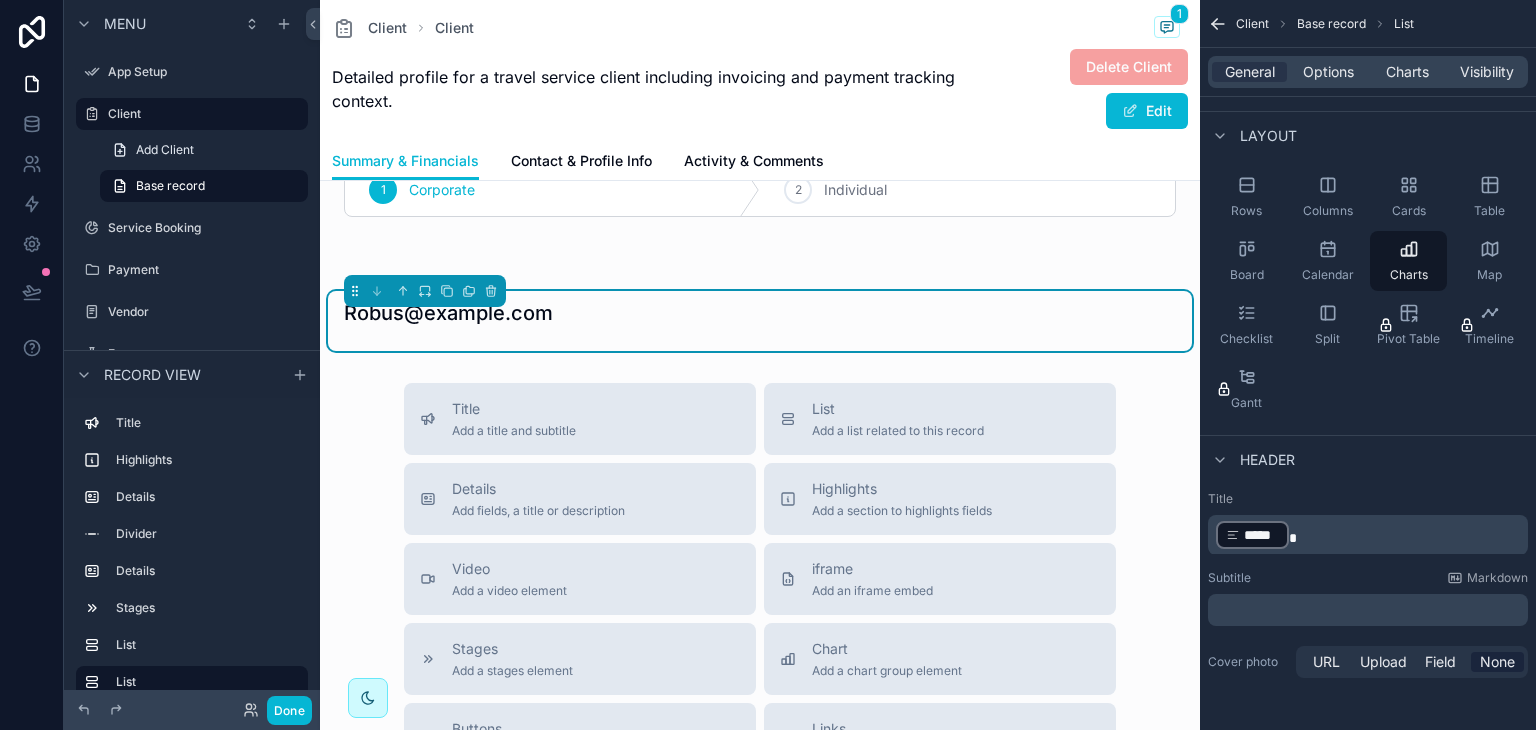 click on "﻿" at bounding box center [1370, 610] 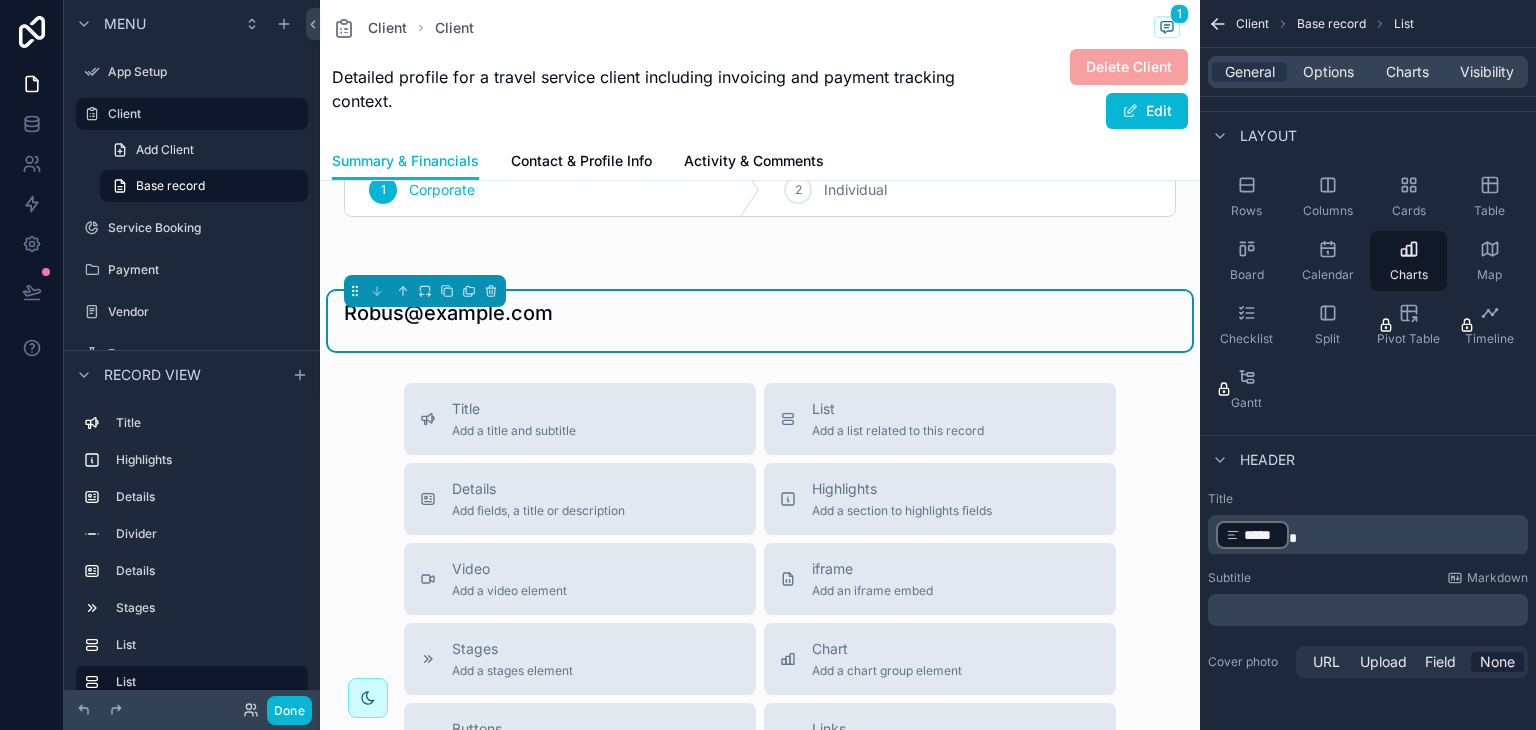 scroll, scrollTop: 0, scrollLeft: 0, axis: both 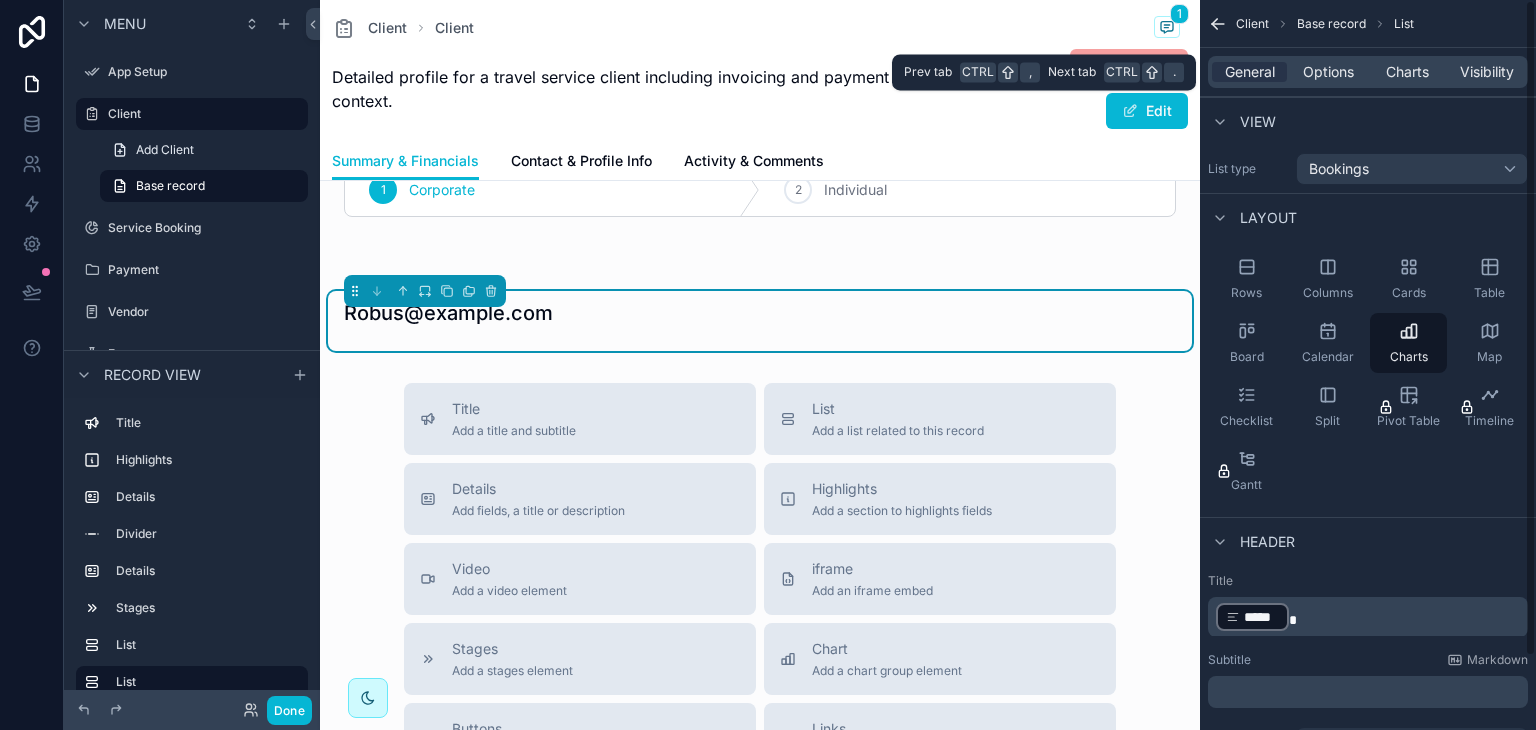 click on "General Options Charts Visibility" at bounding box center [1368, 72] 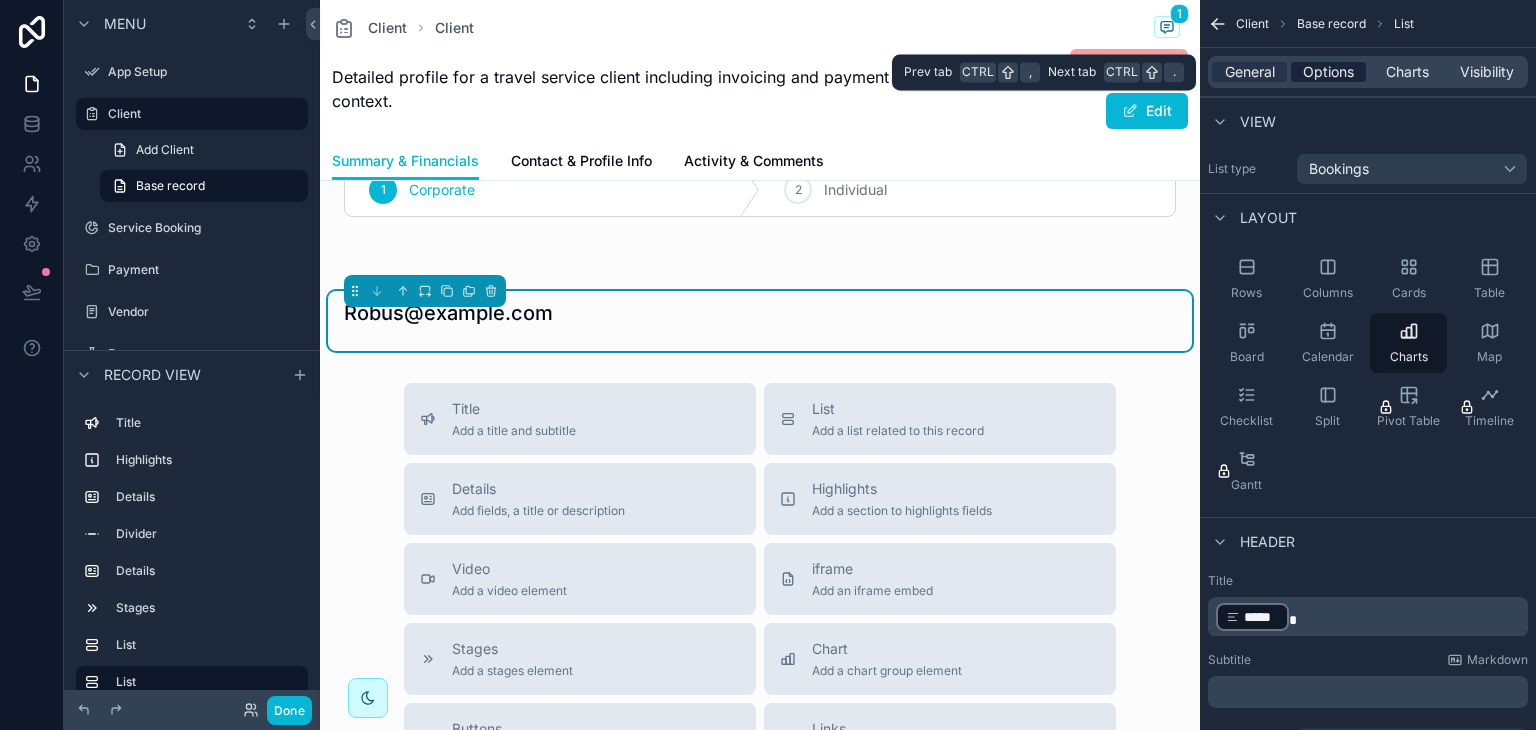 click on "Options" at bounding box center (1328, 72) 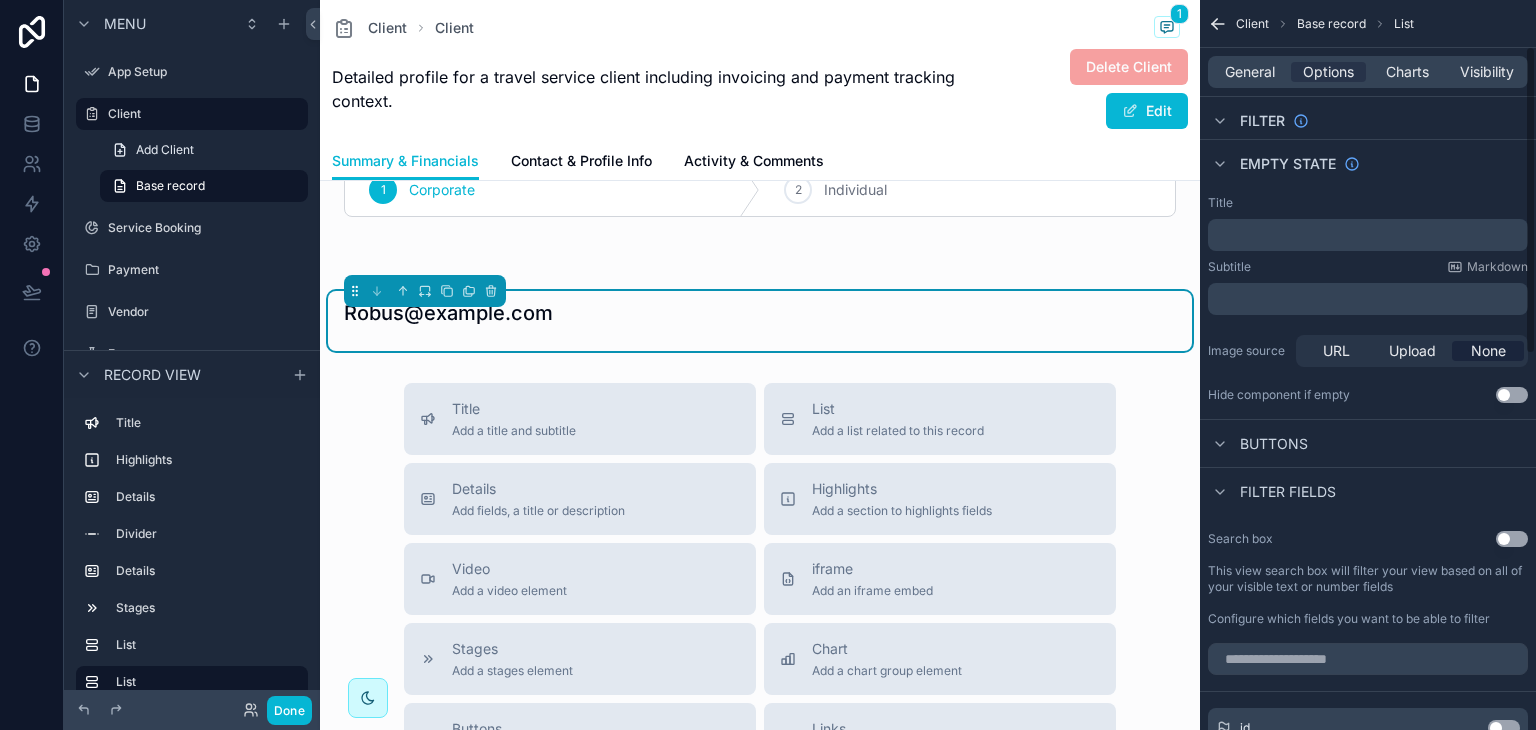 scroll, scrollTop: 111, scrollLeft: 0, axis: vertical 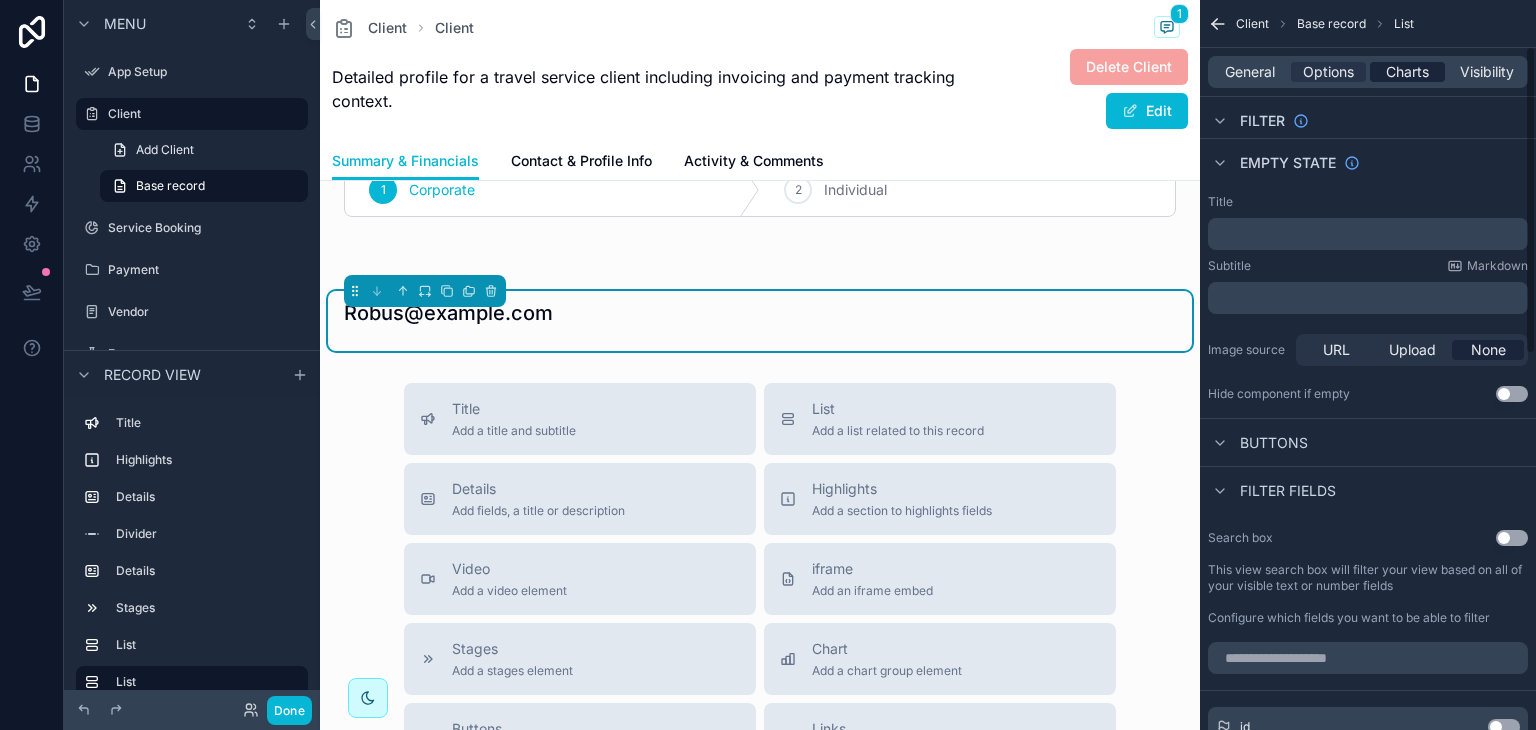 click on "Charts" at bounding box center [1407, 72] 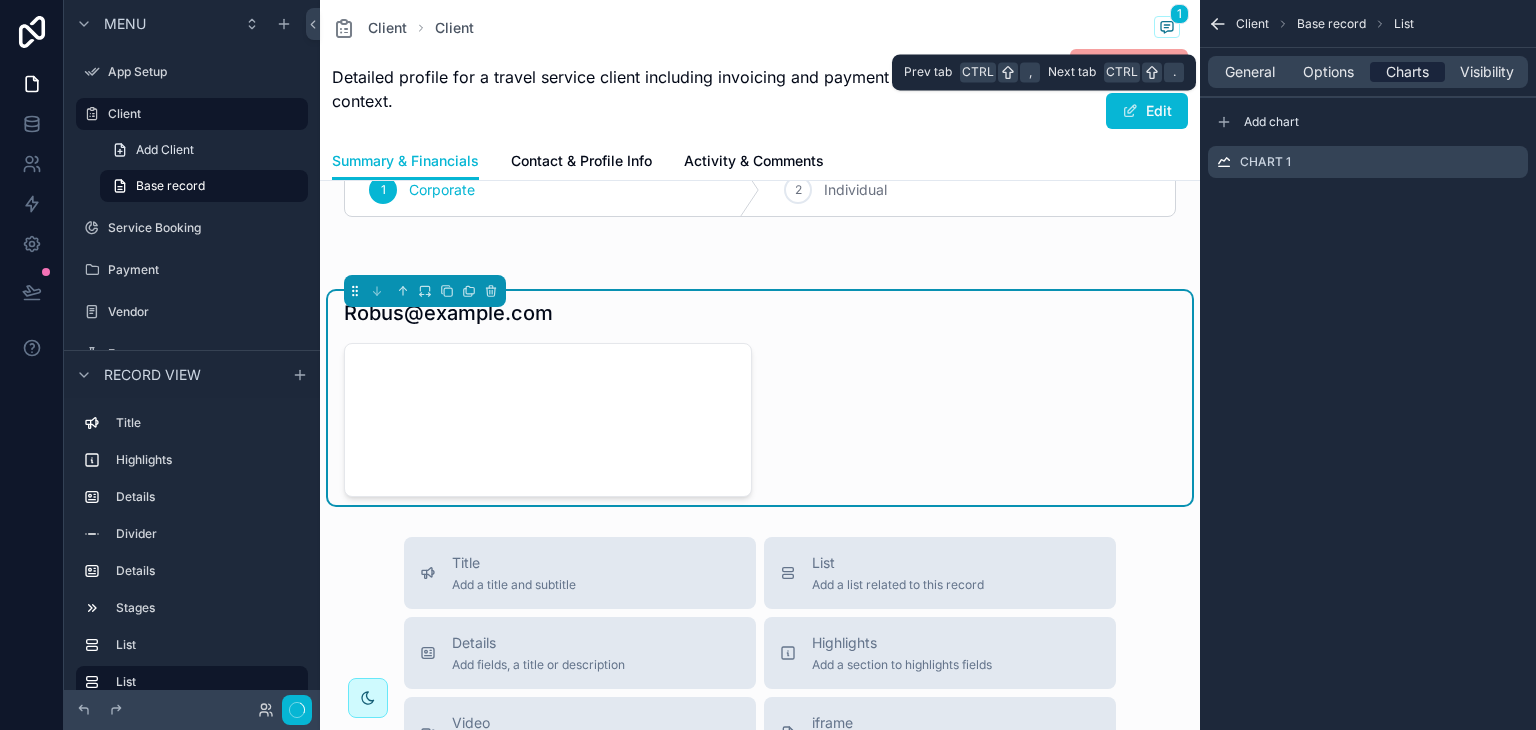 scroll, scrollTop: 0, scrollLeft: 0, axis: both 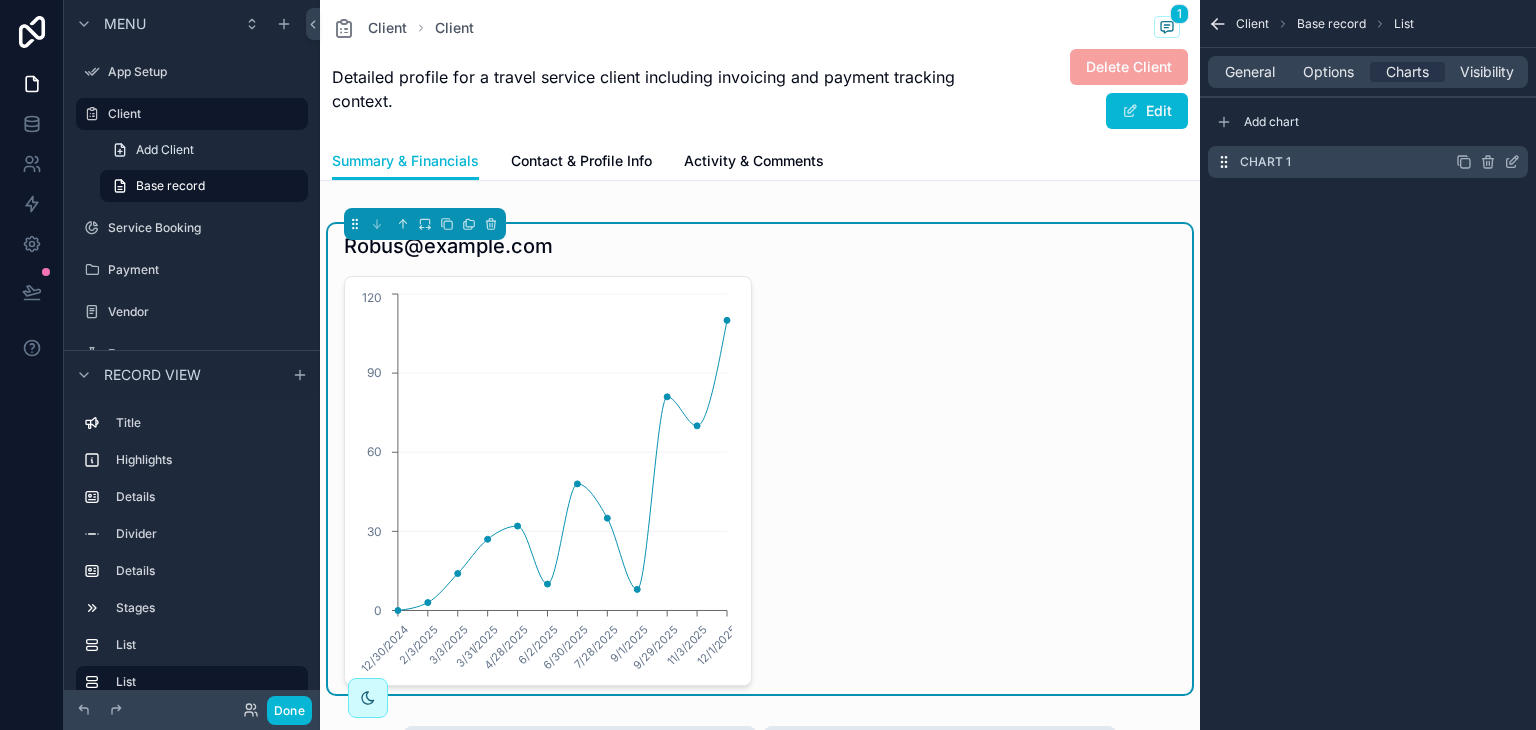 click on "Chart 1" at bounding box center (1265, 162) 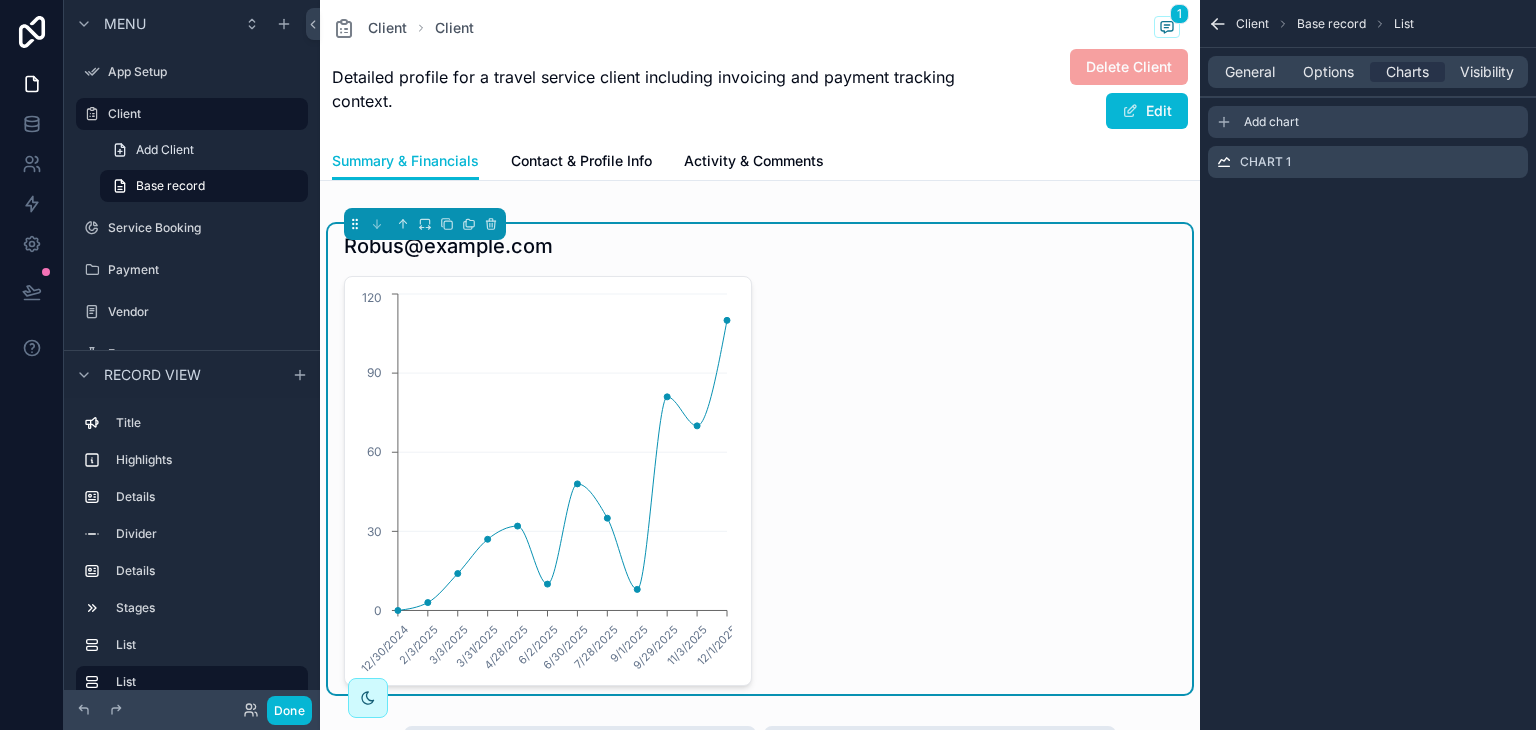 click on "Add chart" at bounding box center [1368, 122] 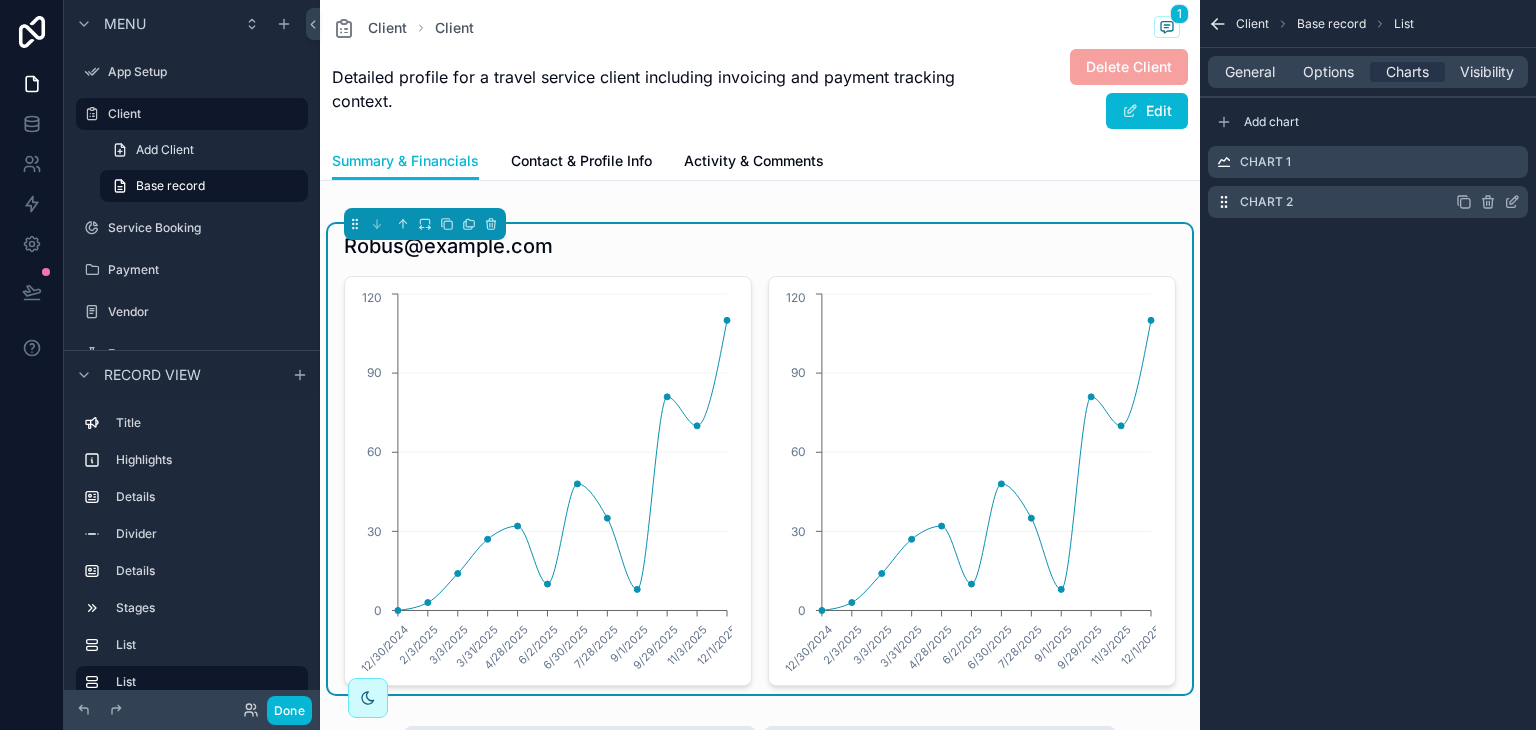 click 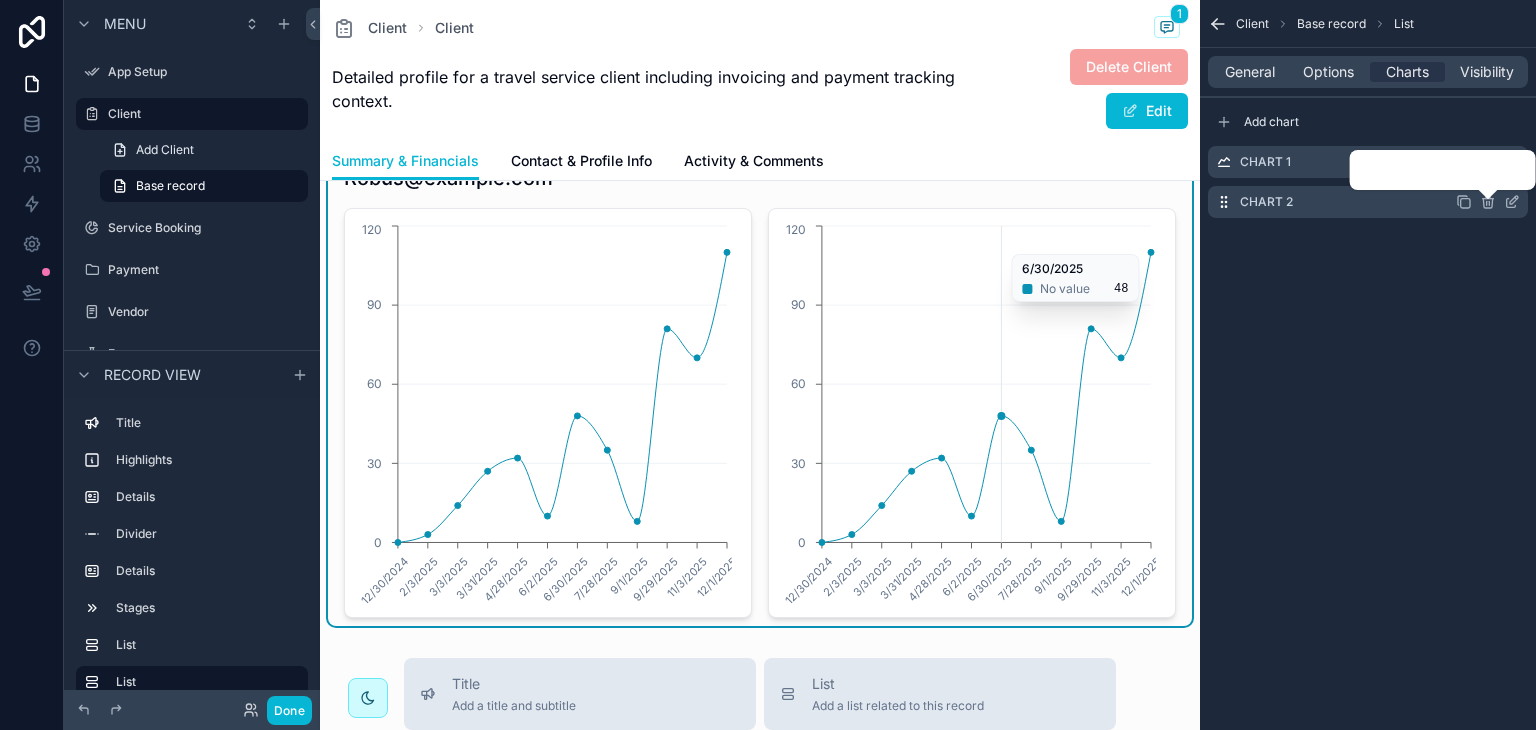 scroll, scrollTop: 787, scrollLeft: 0, axis: vertical 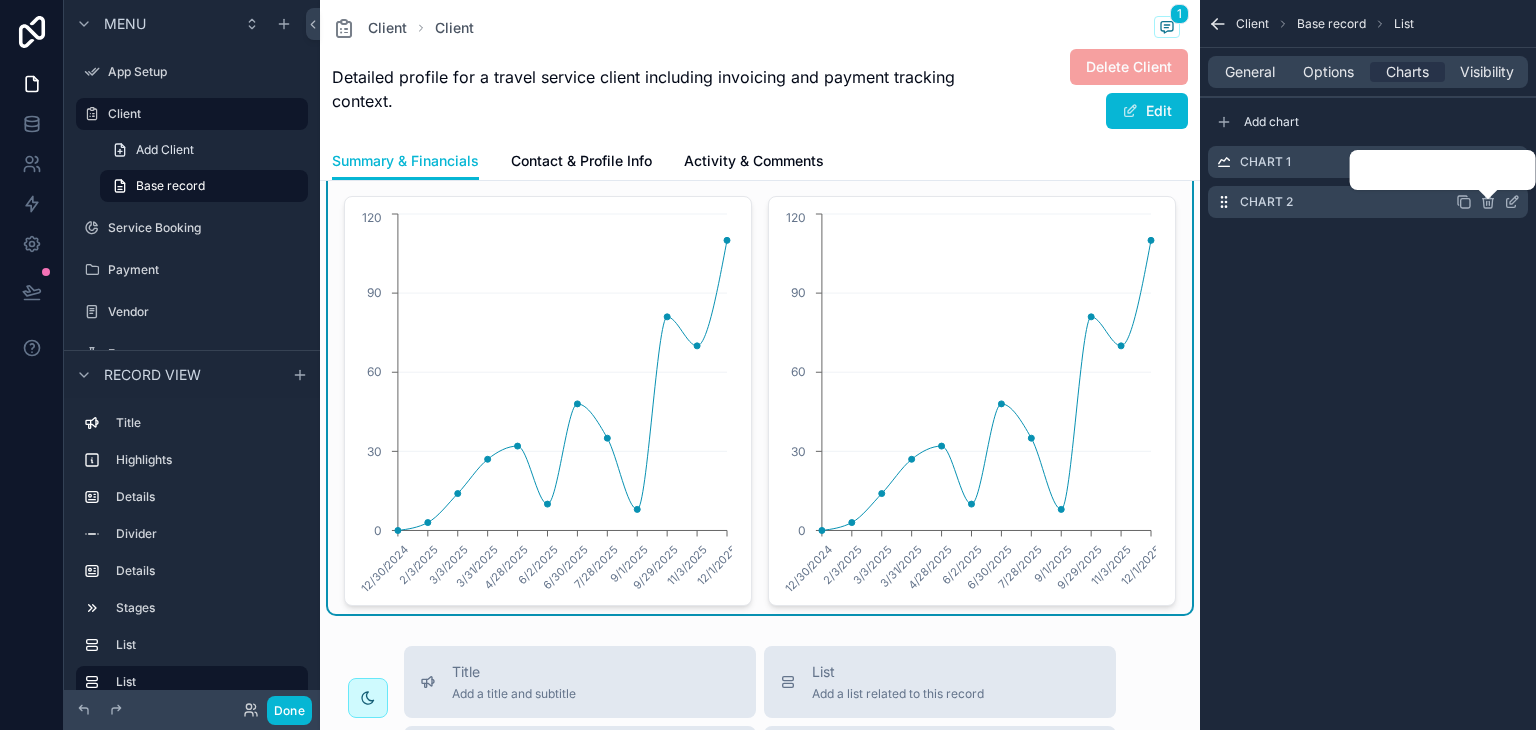 click 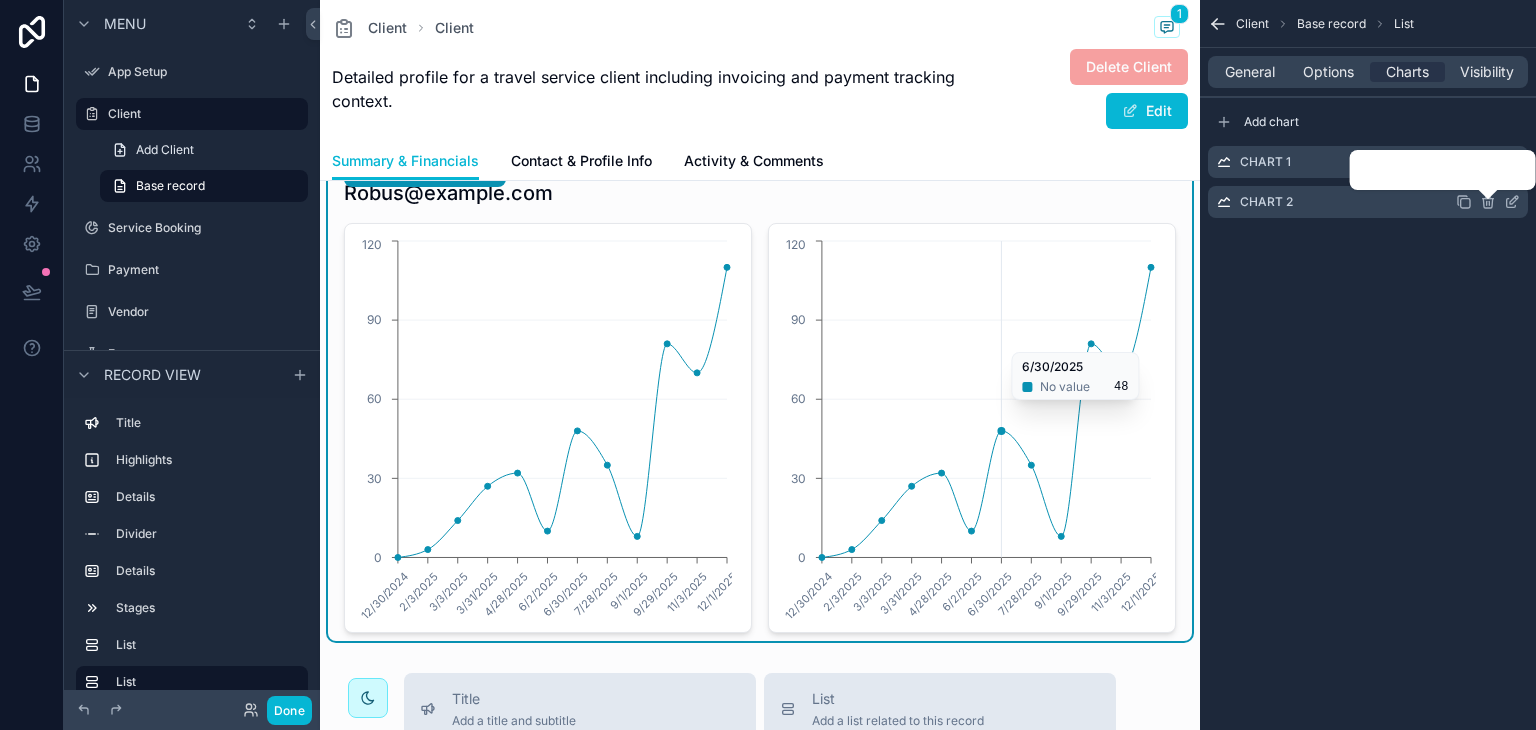 scroll, scrollTop: 744, scrollLeft: 0, axis: vertical 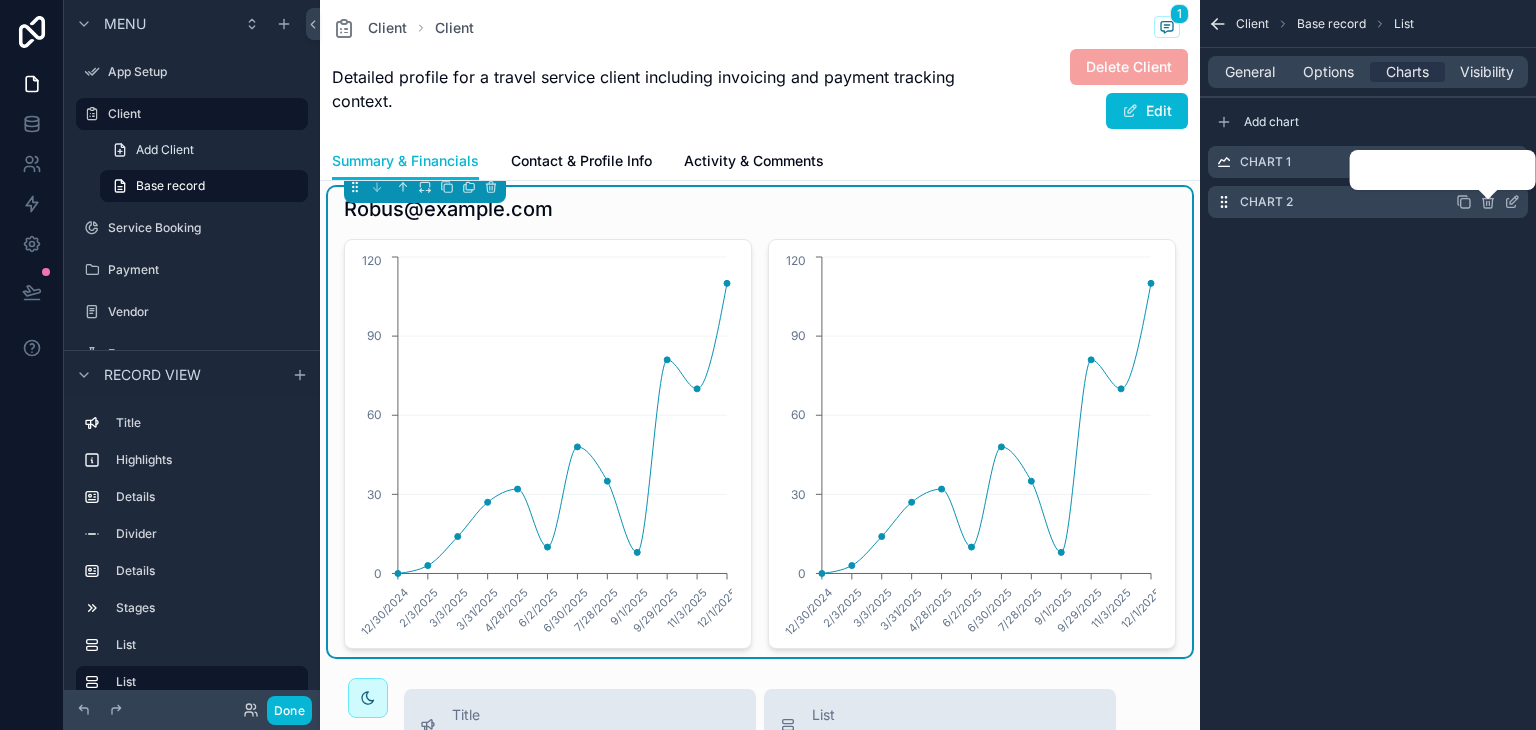 click 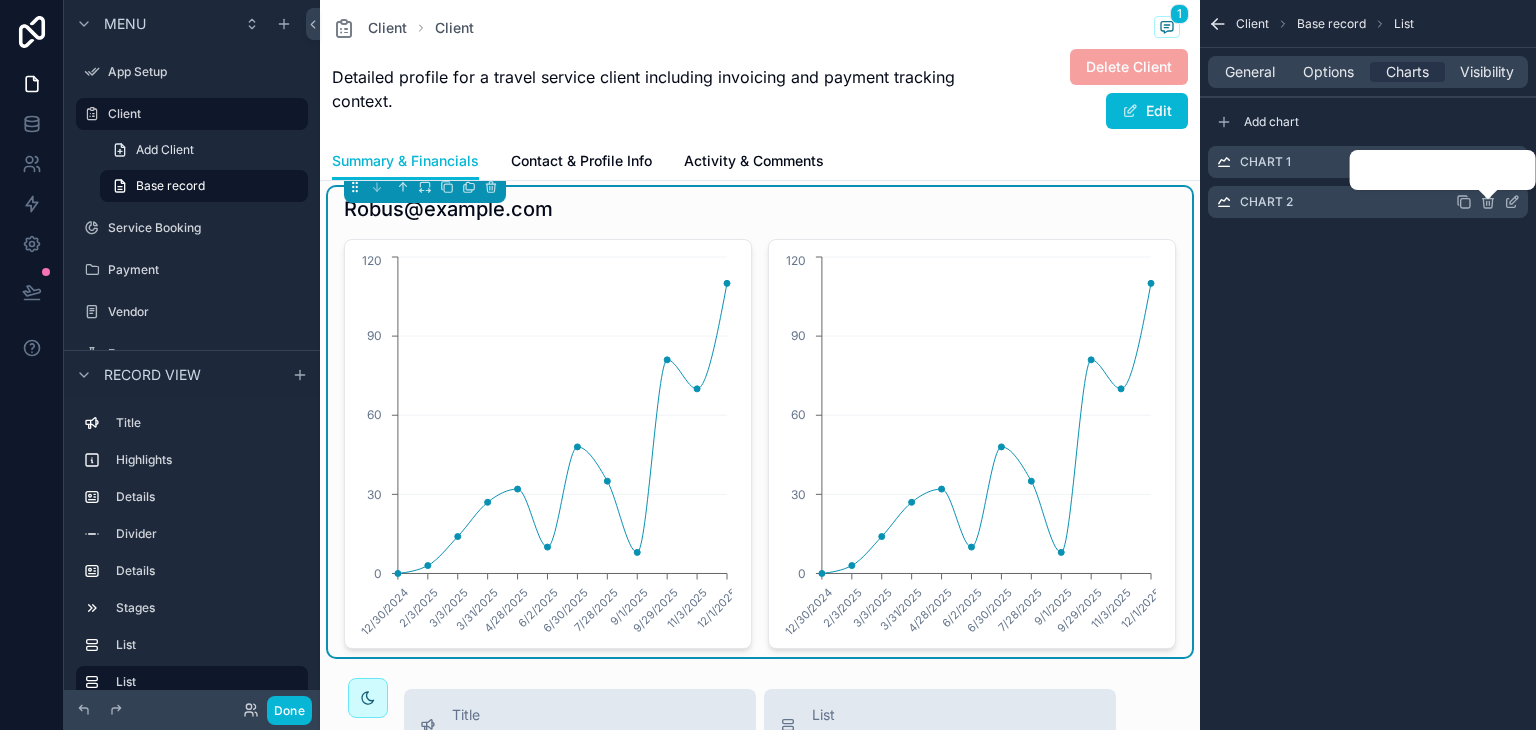 click on "Confirm delete?" at bounding box center (1407, 170) 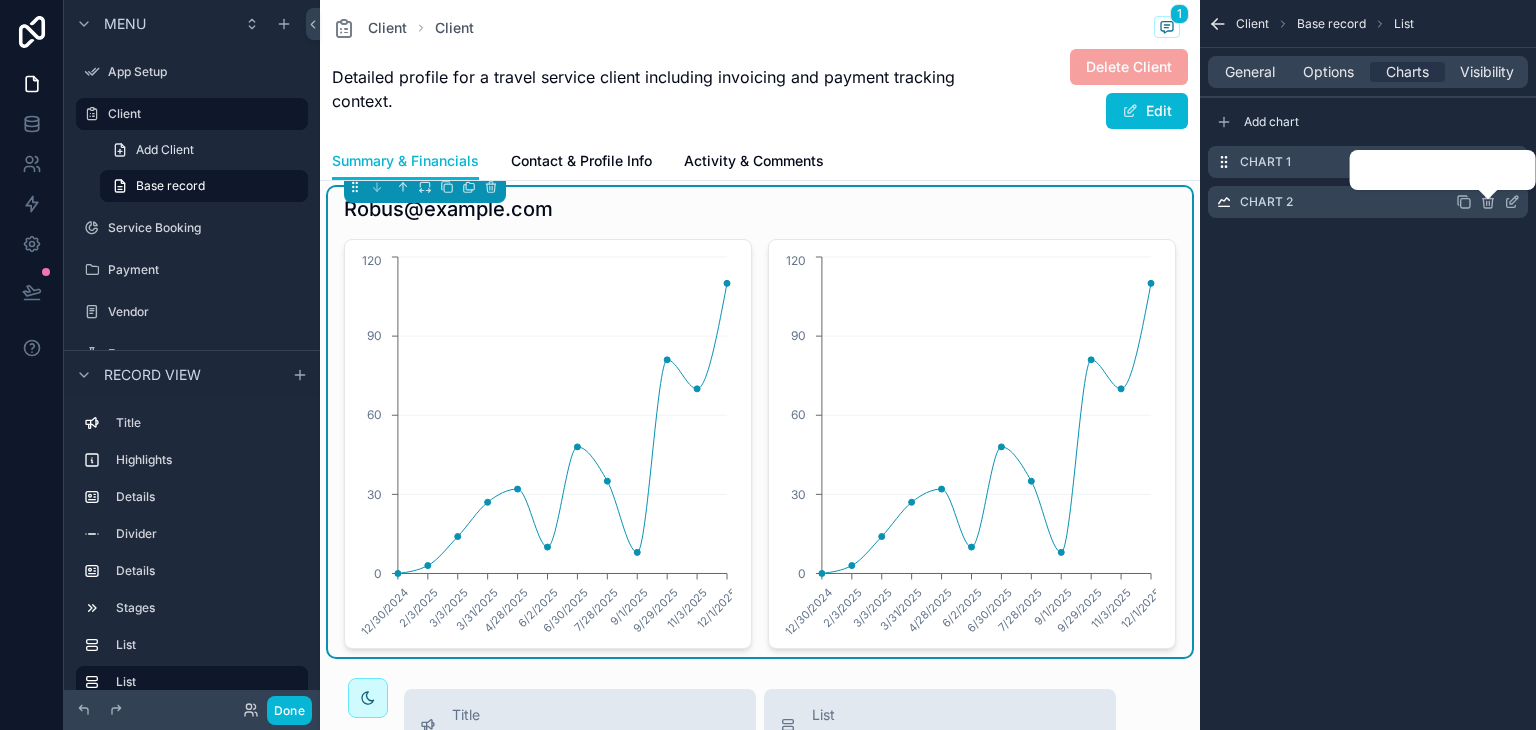 click on "Chart 1" at bounding box center (1368, 162) 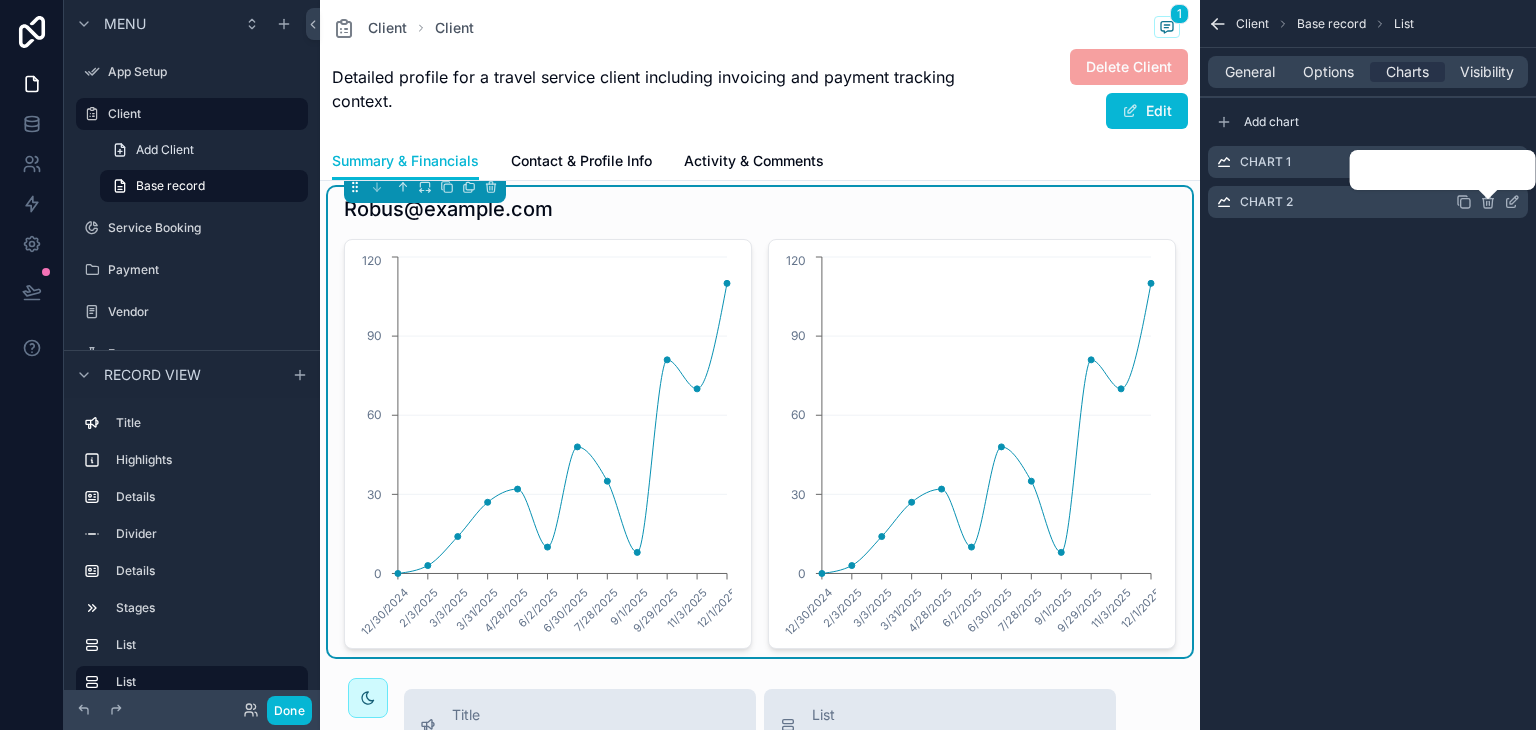 click on "Client Base record List General Options Charts Visibility Add chart Chart 1 Chart 2" at bounding box center [1368, 365] 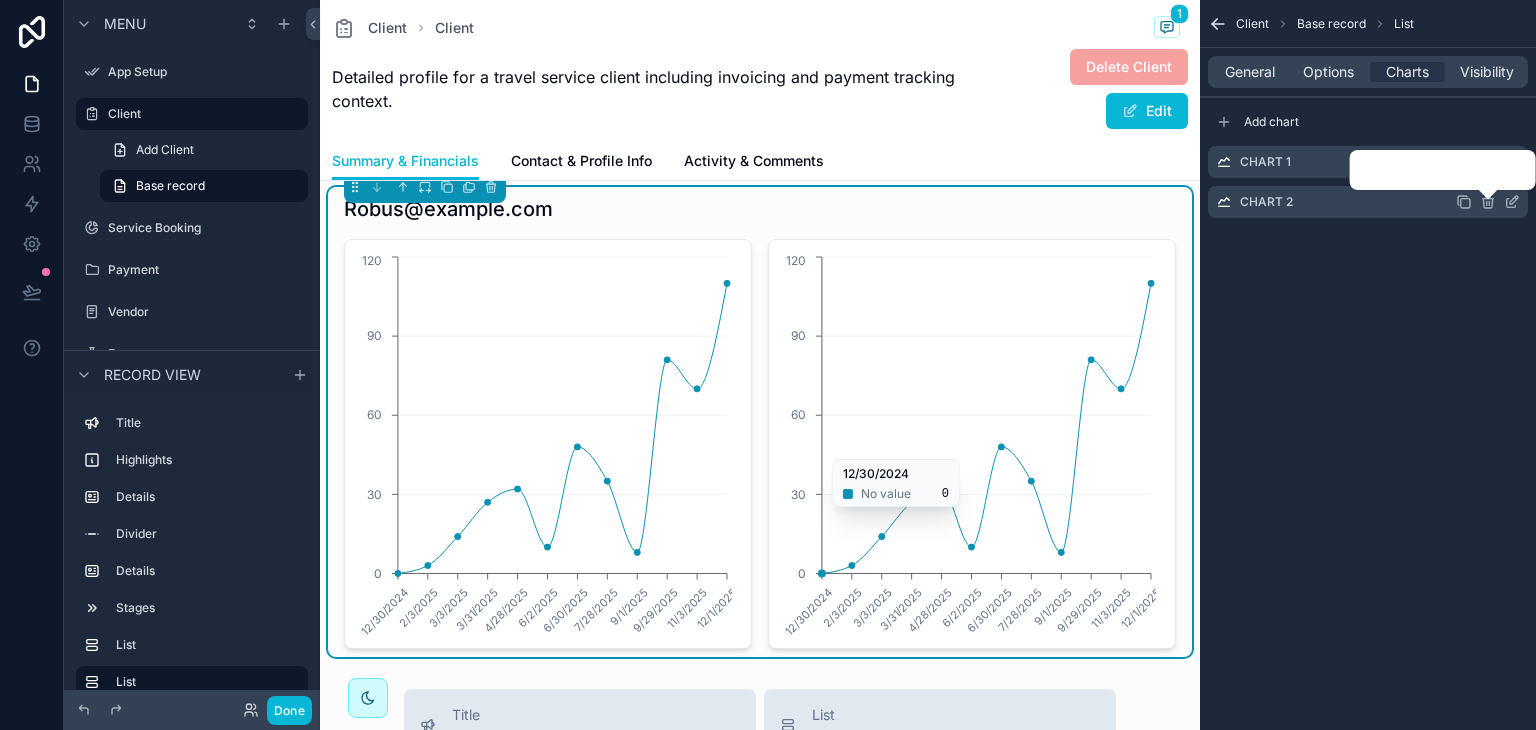click on "12/30/2024 2/3/2025 3/3/2025 3/31/2025 4/28/2025 6/2/2025 6/30/2025 7/28/2025 9/1/2025 9/29/2025 11/3/2025 12/1/2025 0 30 60 90 120" 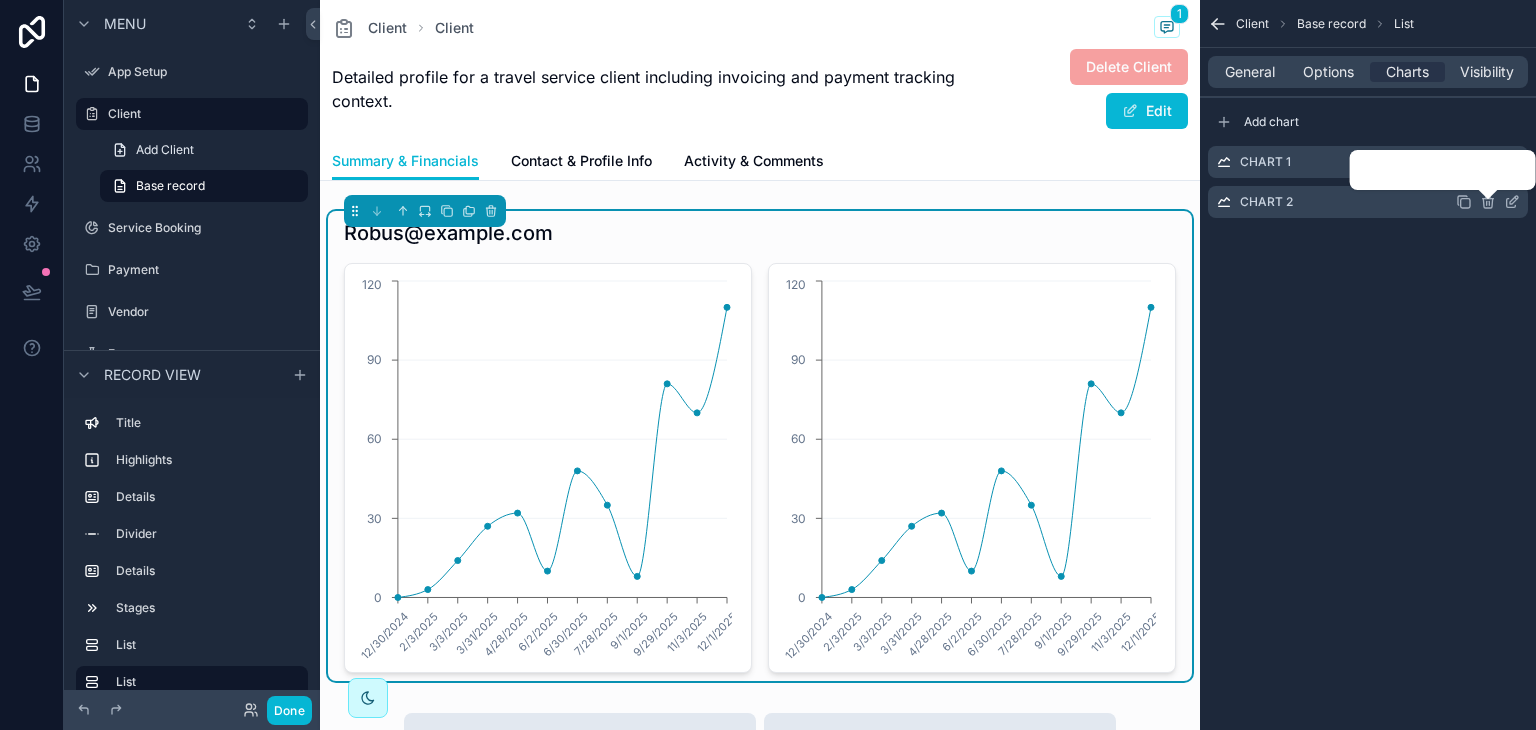 scroll, scrollTop: 684, scrollLeft: 0, axis: vertical 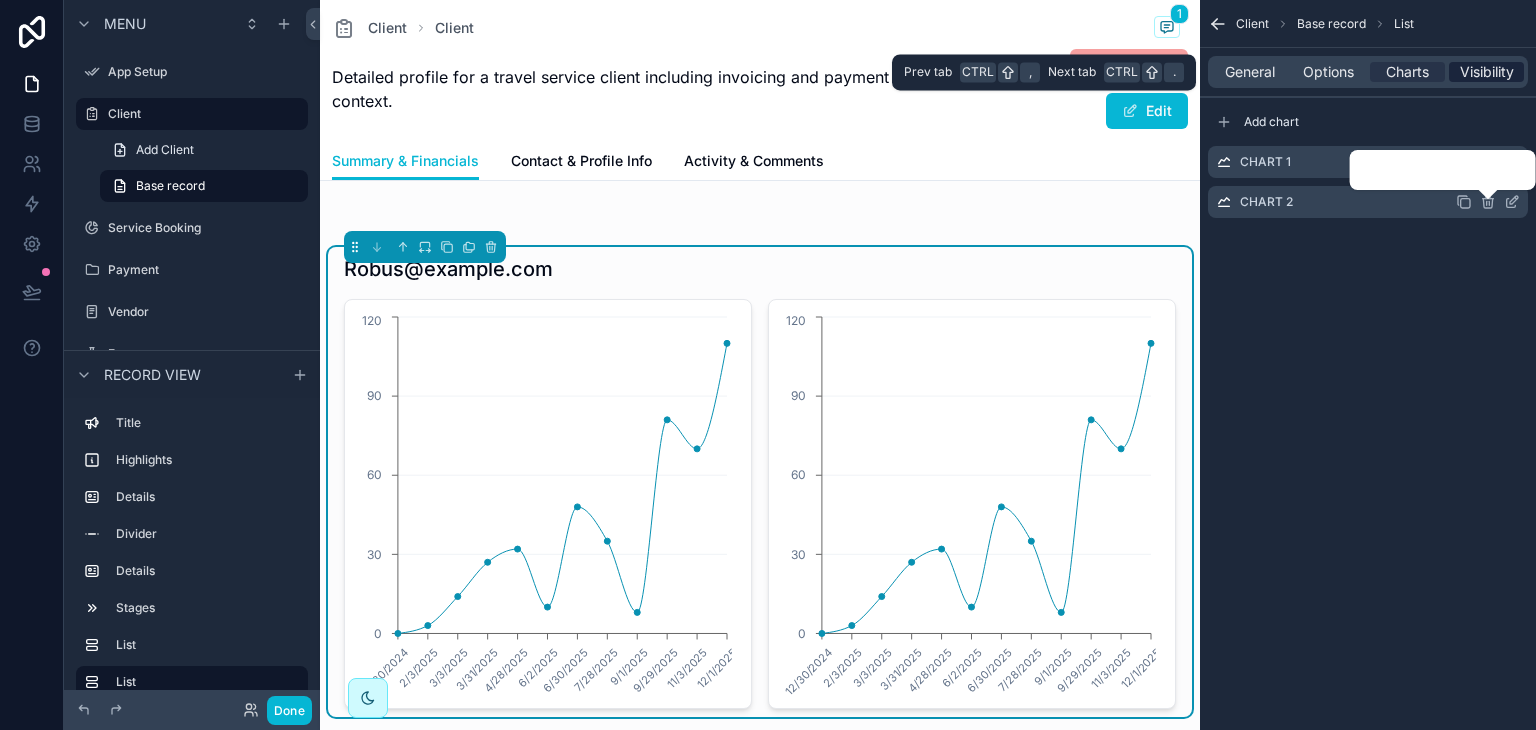 click on "Visibility" at bounding box center (1487, 72) 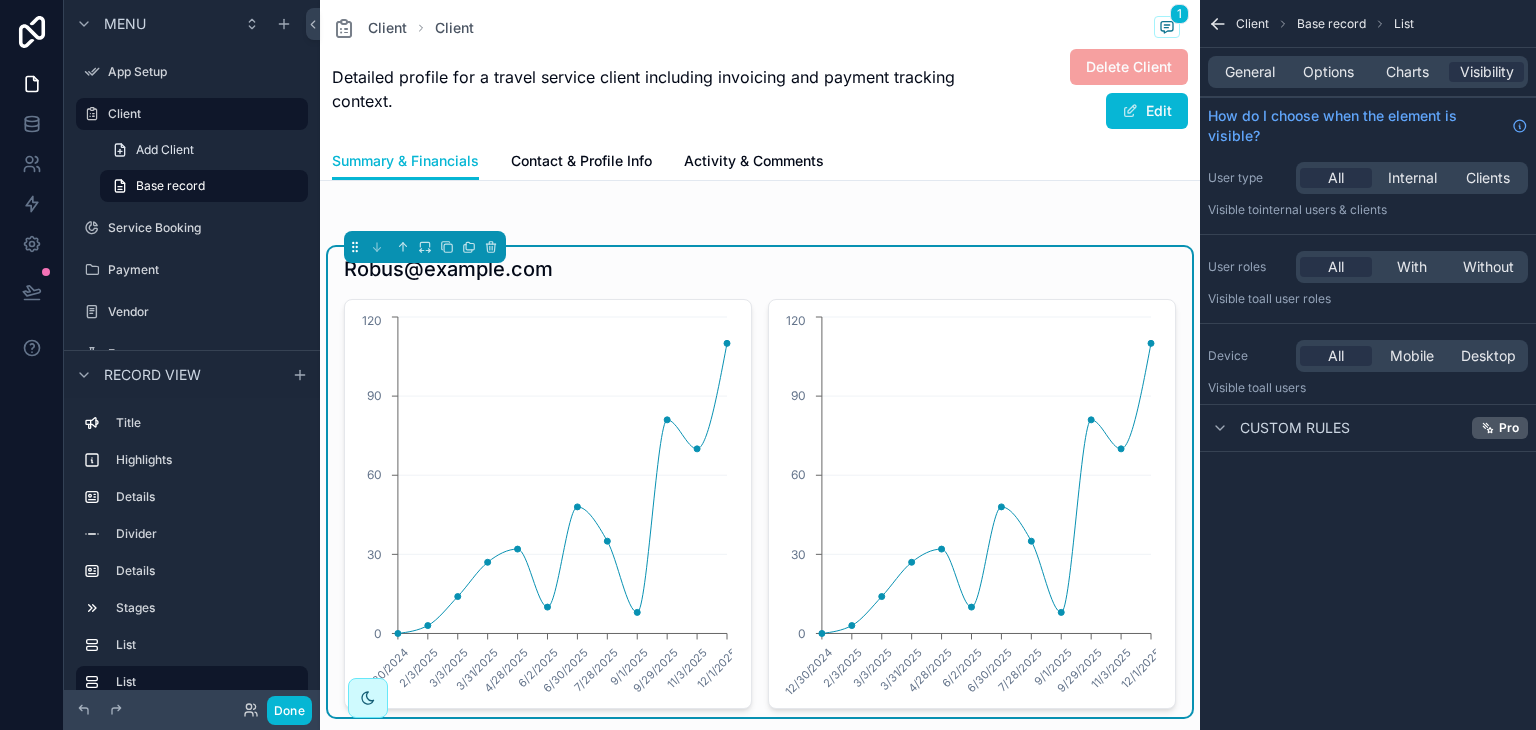 click on "All Internal Clients" at bounding box center [1412, 178] 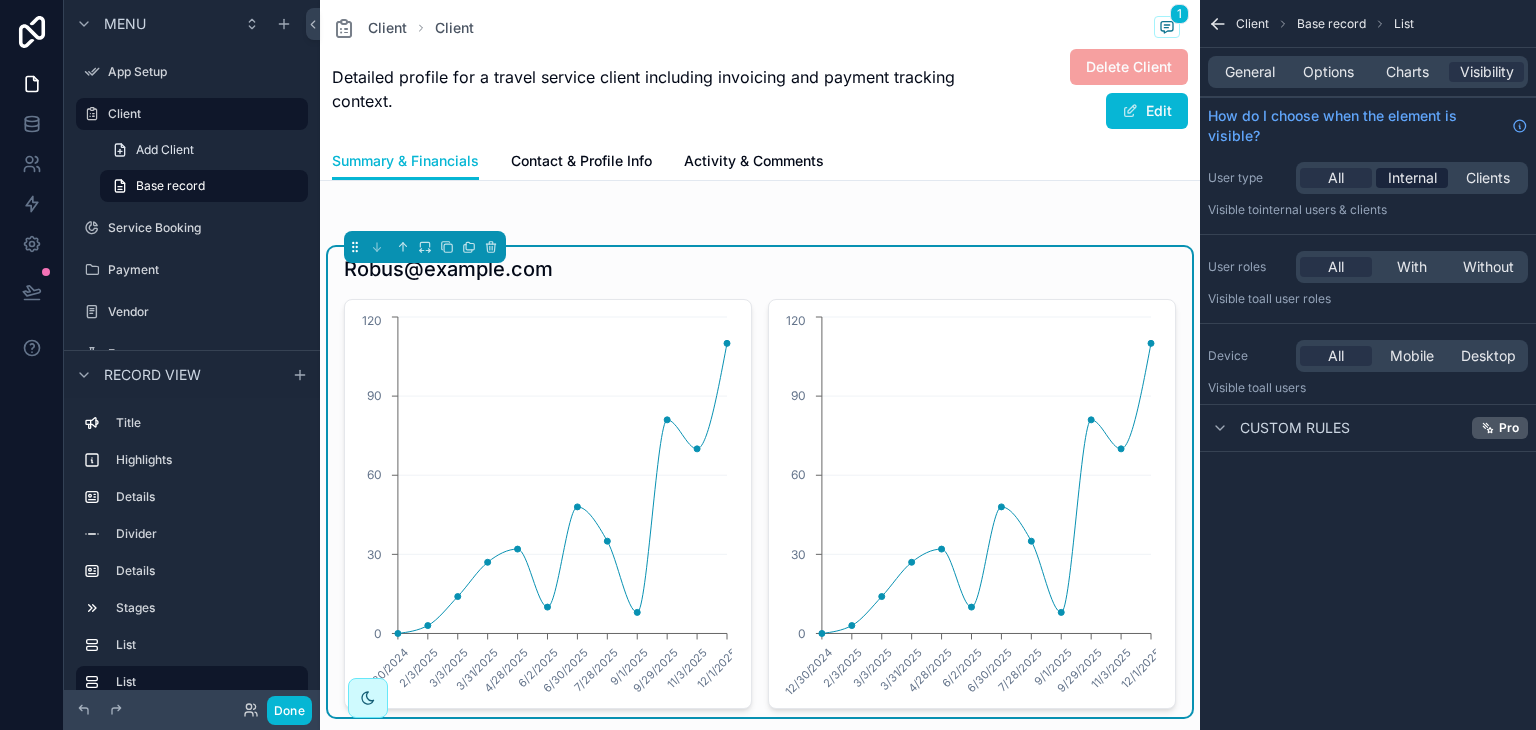 click on "Internal" at bounding box center (1412, 178) 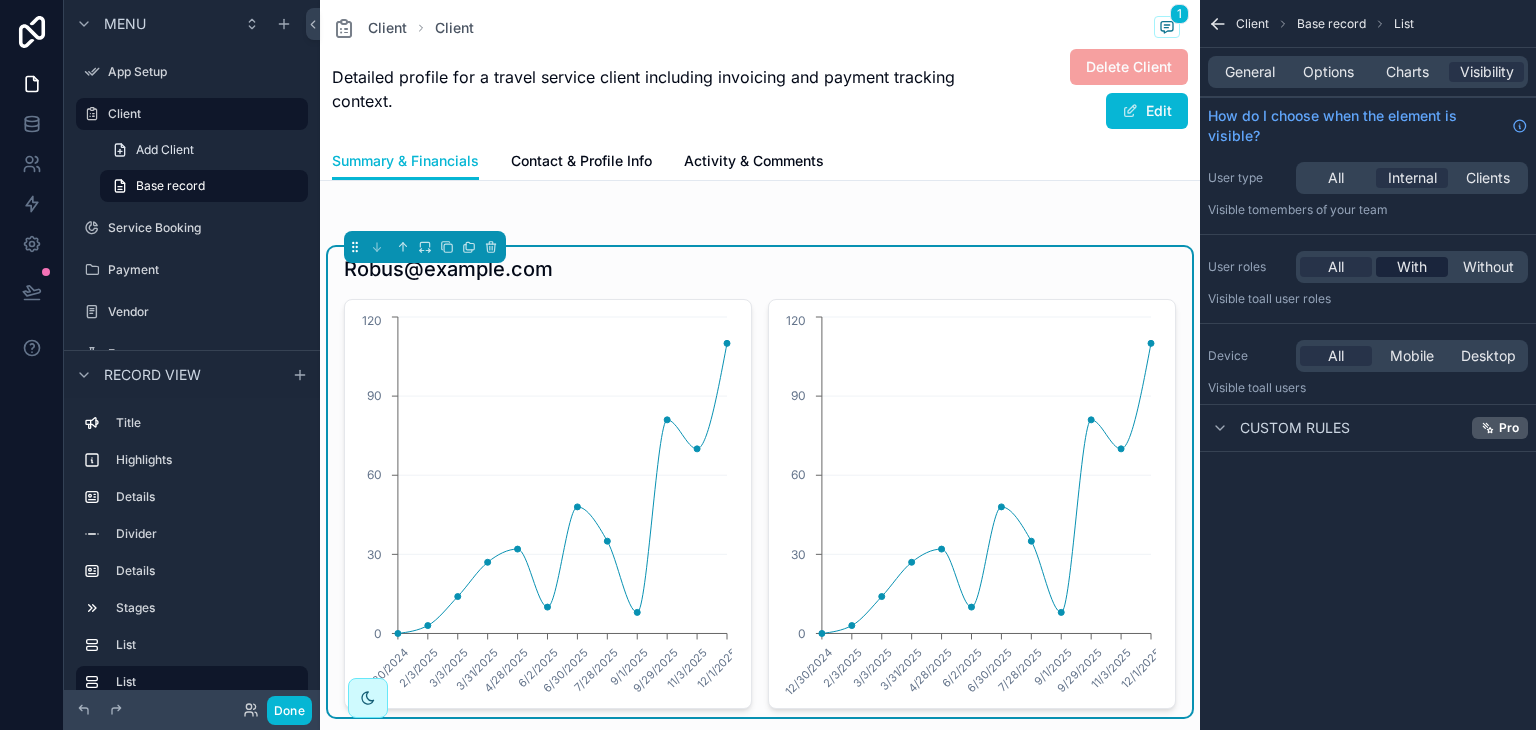 click on "With" at bounding box center [1412, 267] 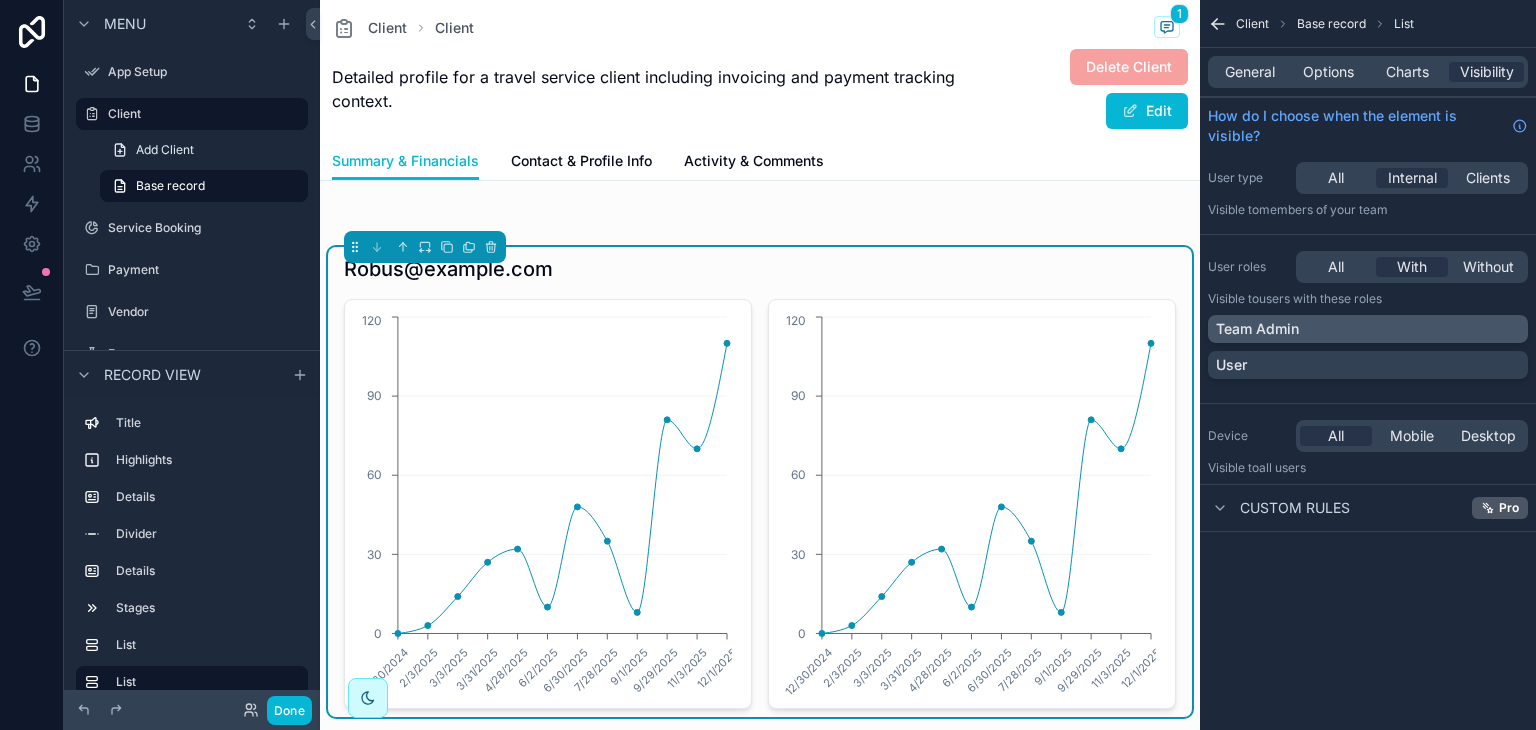 click on "Team Admin" at bounding box center (1368, 329) 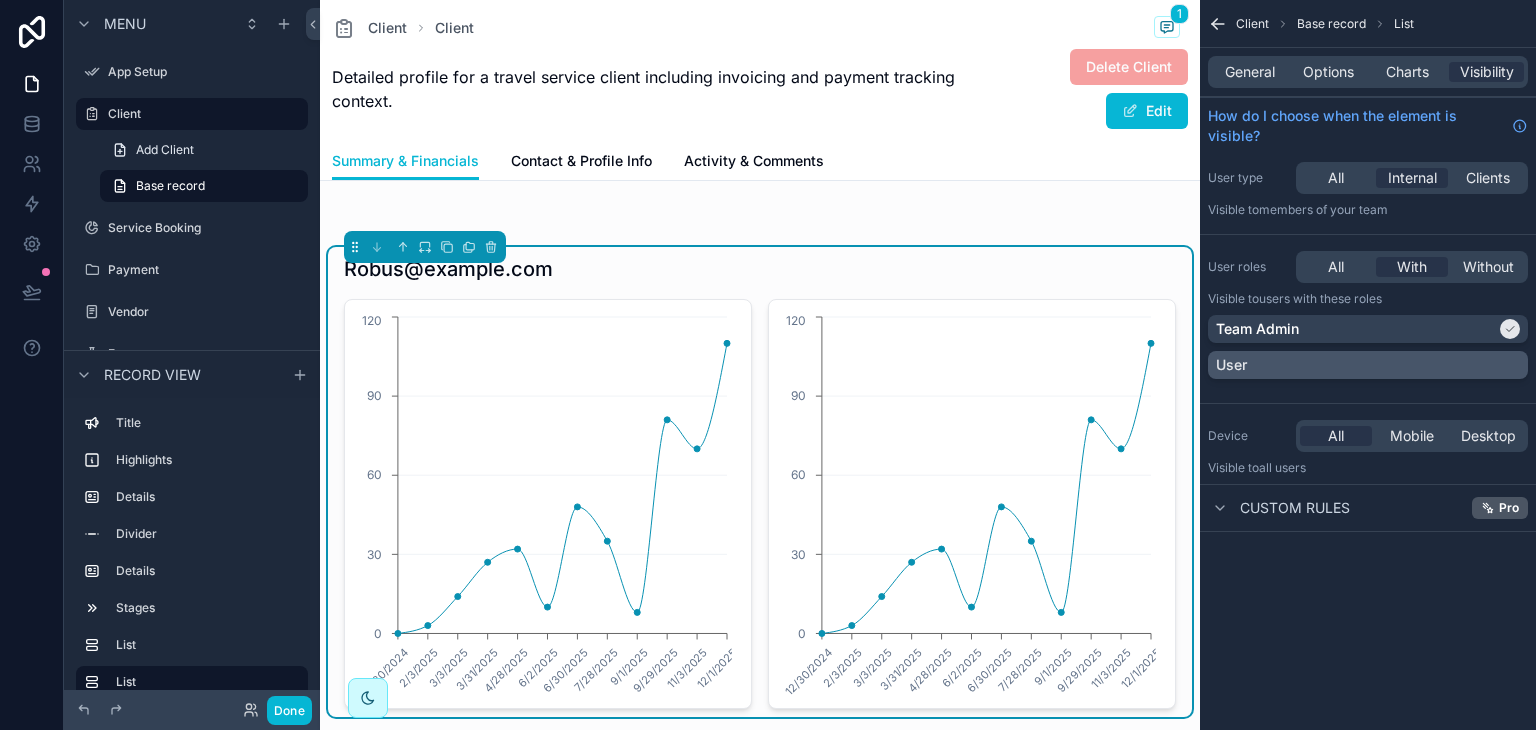 click on "User" at bounding box center (1368, 365) 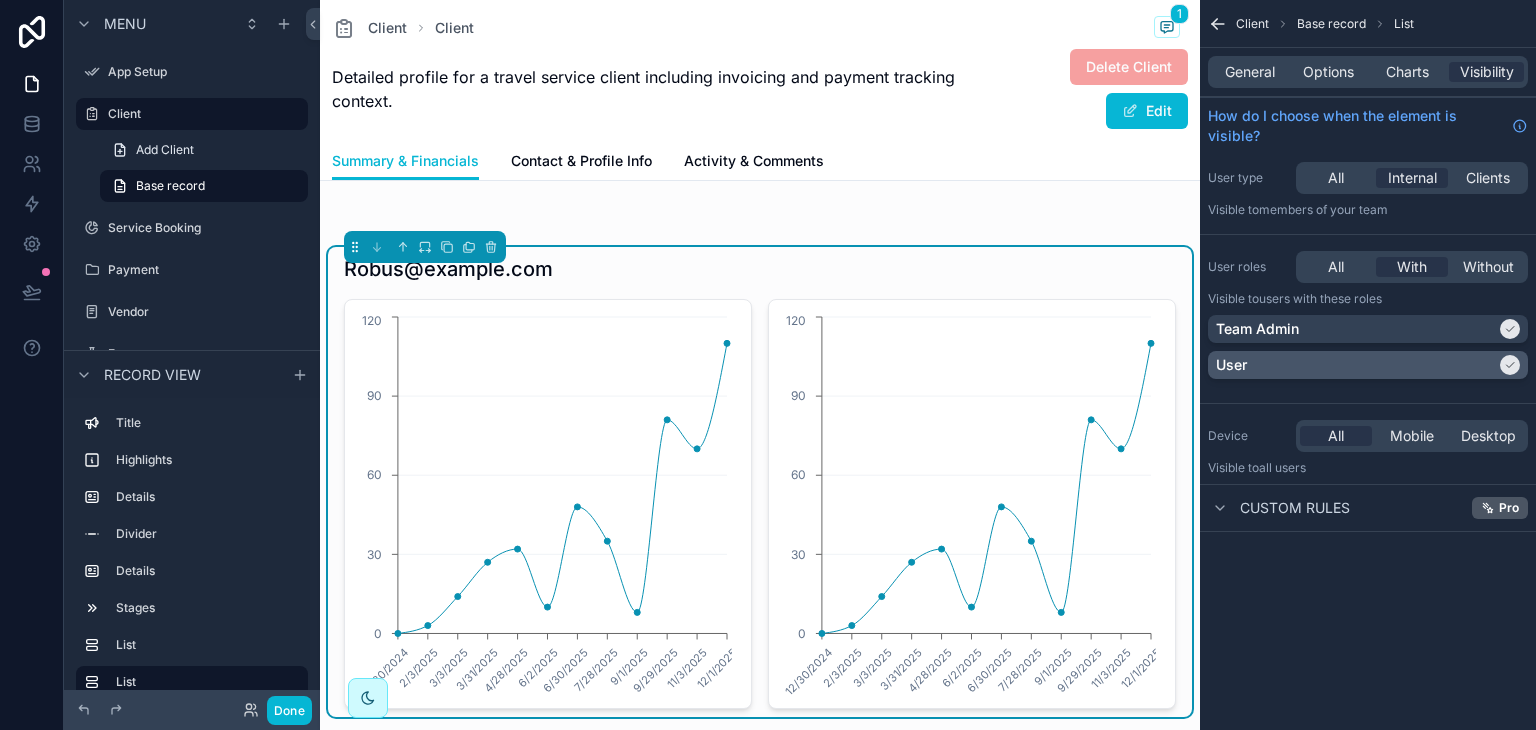 click on "User" at bounding box center (1356, 365) 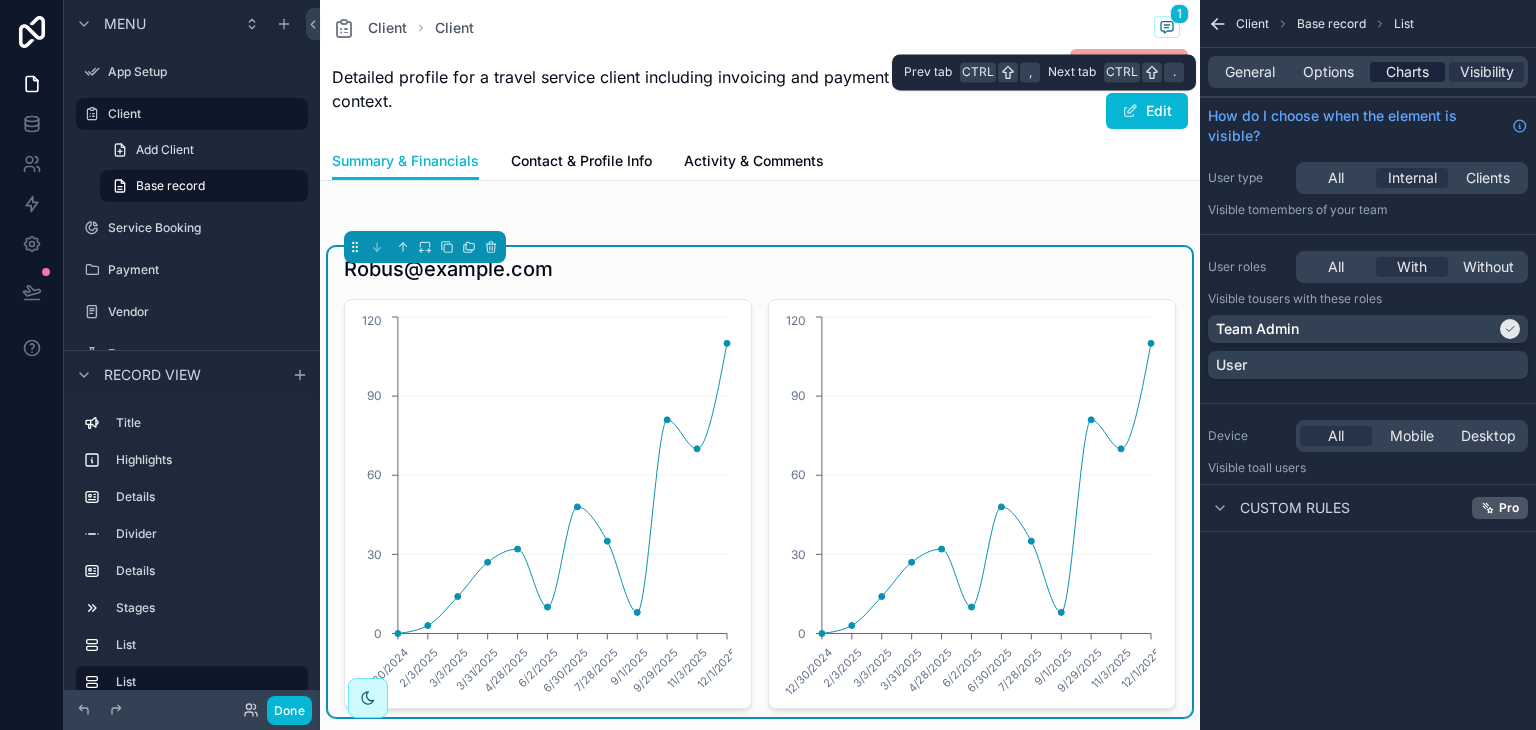 click on "Charts" at bounding box center [1407, 72] 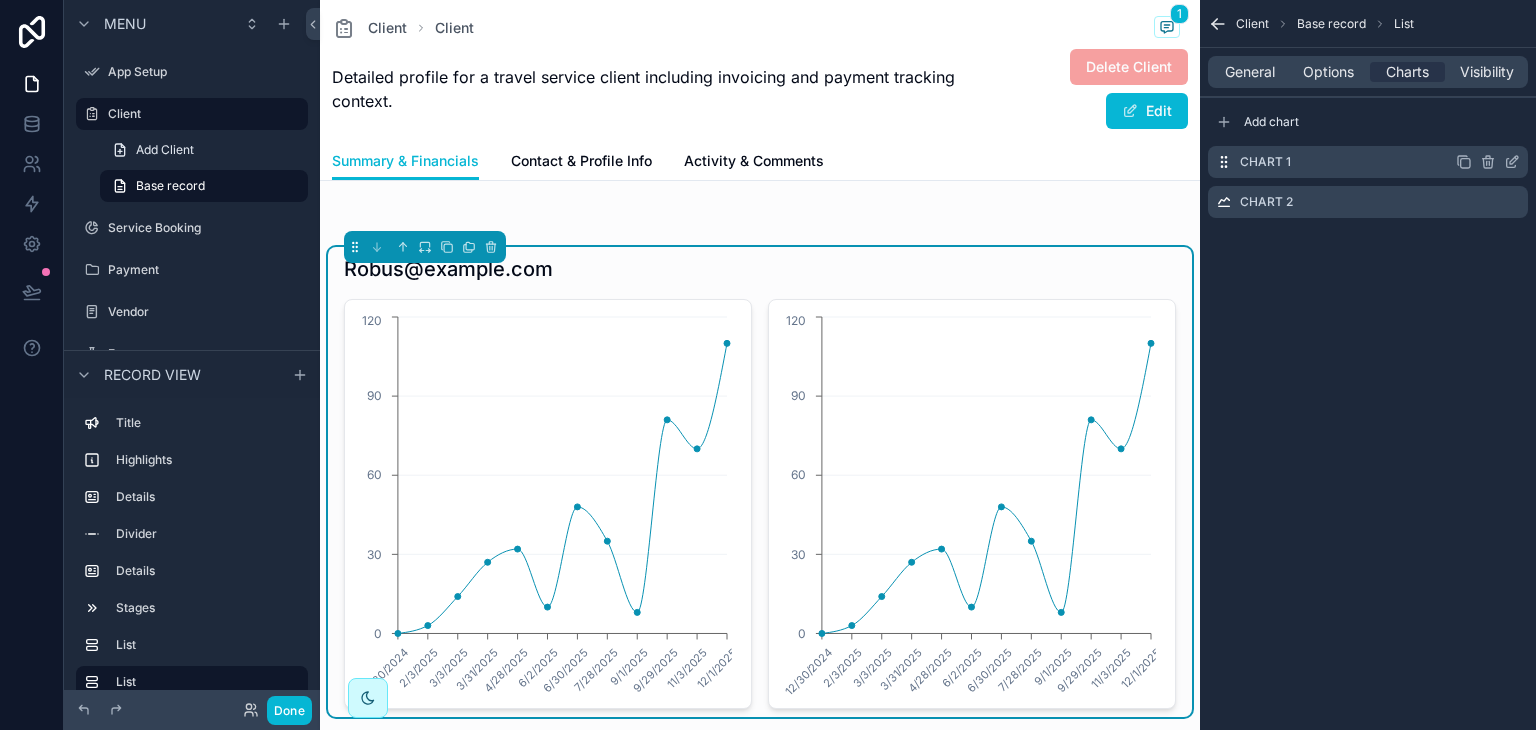 click on "Chart 1" at bounding box center (1368, 162) 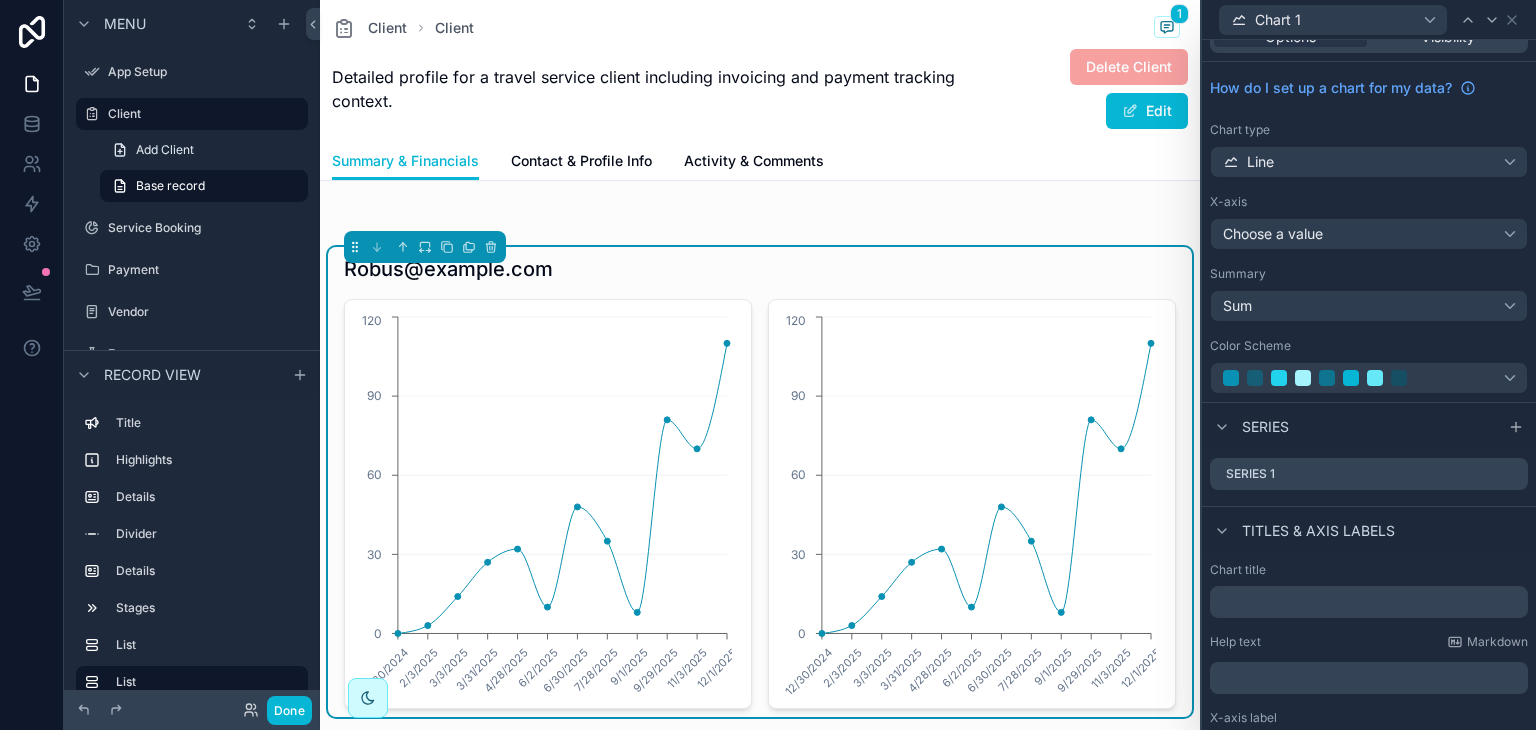 scroll, scrollTop: 28, scrollLeft: 0, axis: vertical 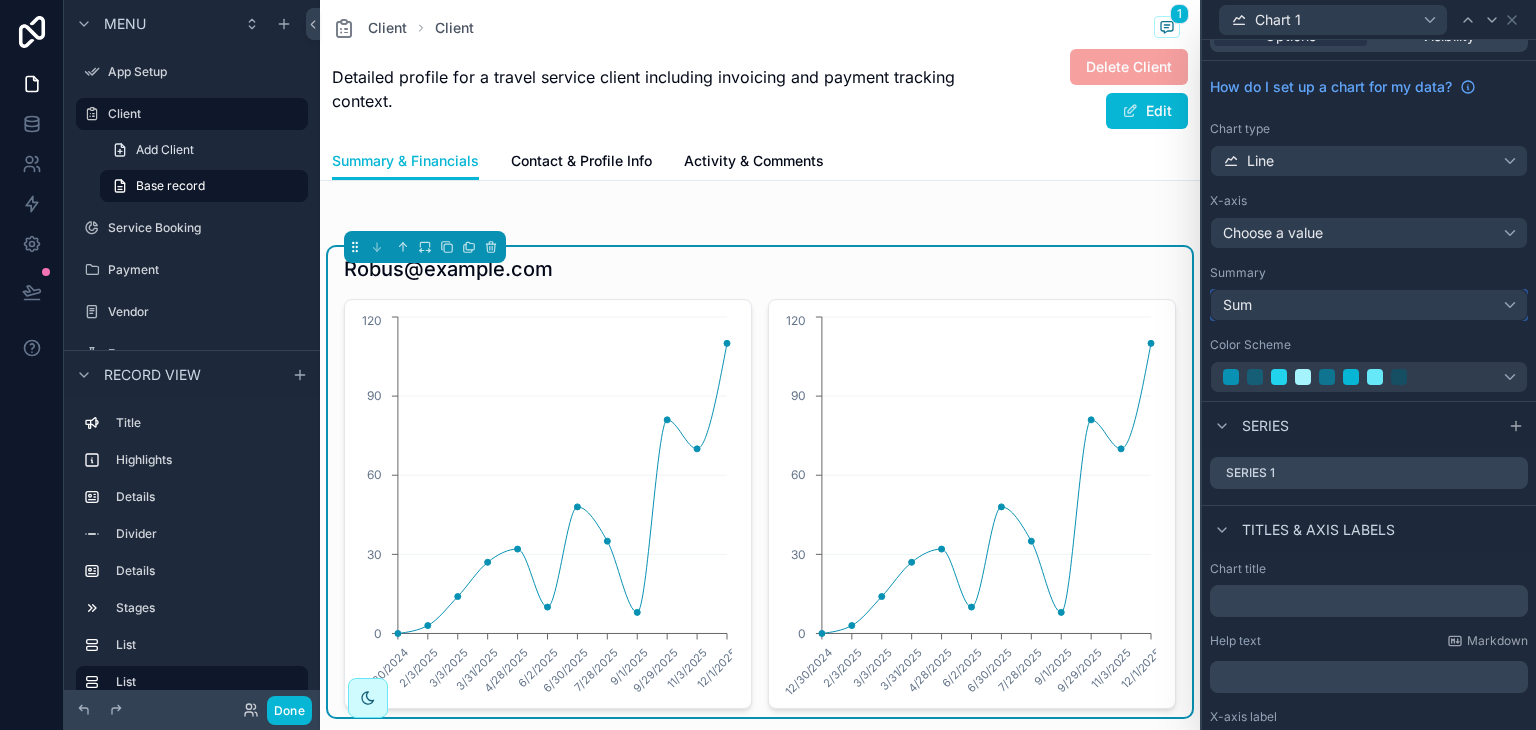 click on "Sum" at bounding box center [1369, 305] 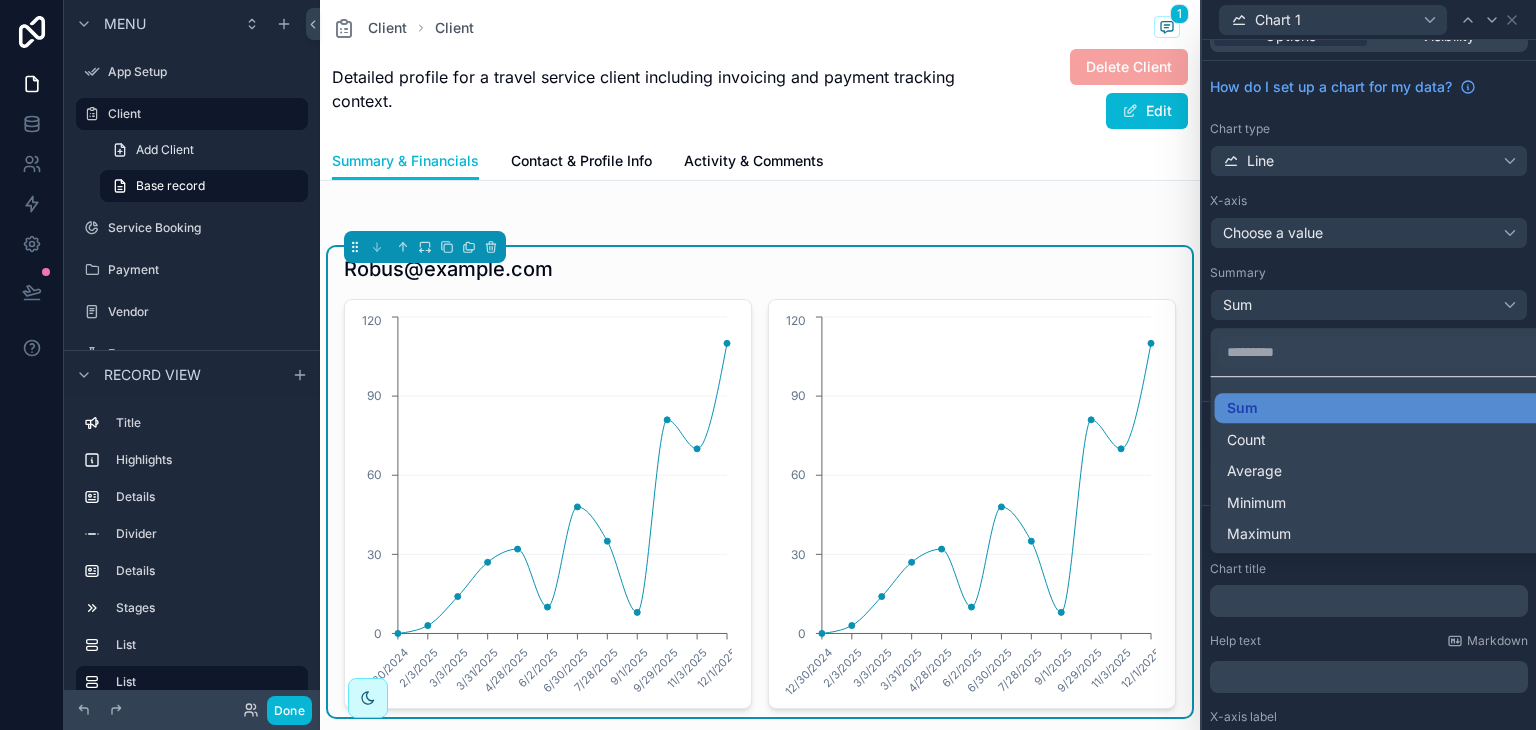 click at bounding box center (1369, 365) 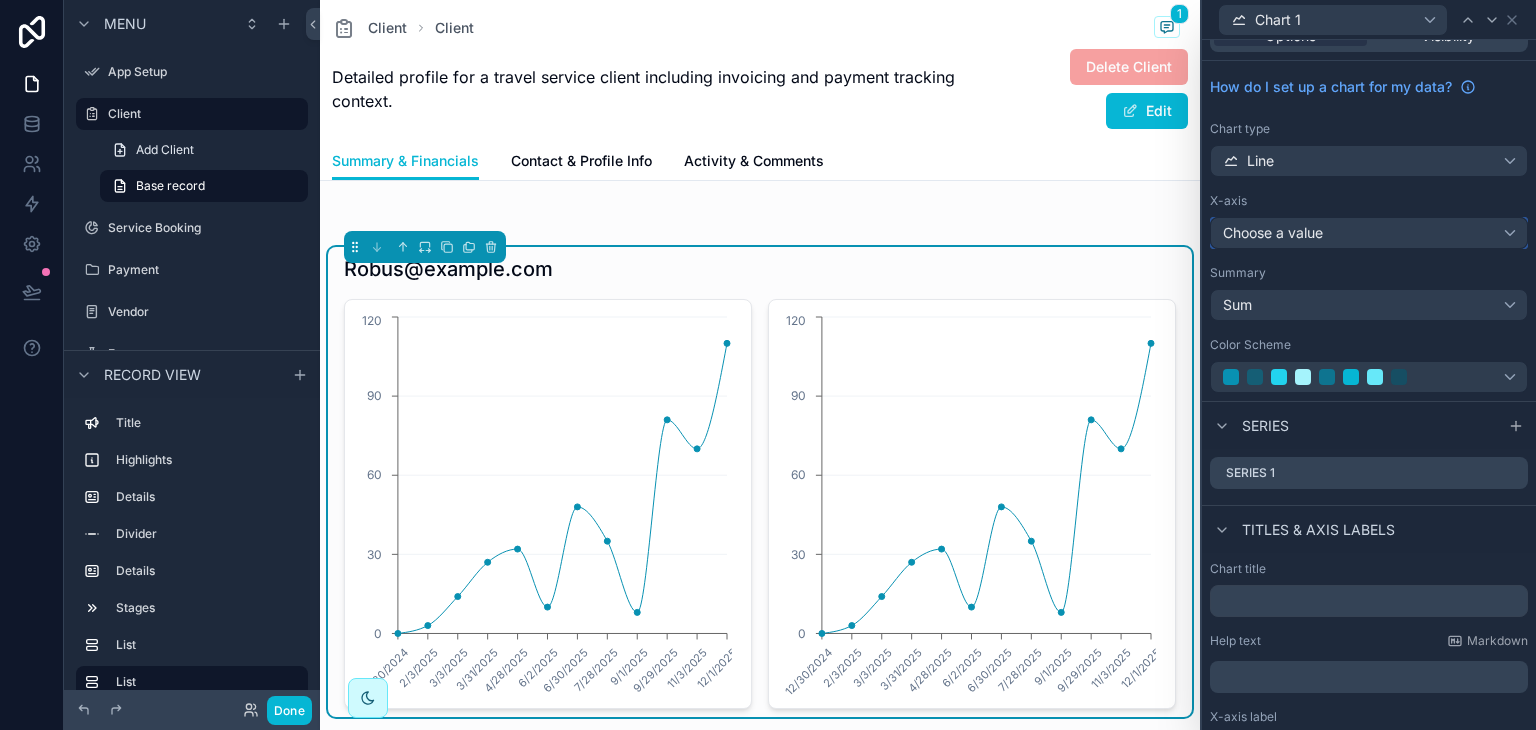 click on "Choose a value" at bounding box center (1369, 233) 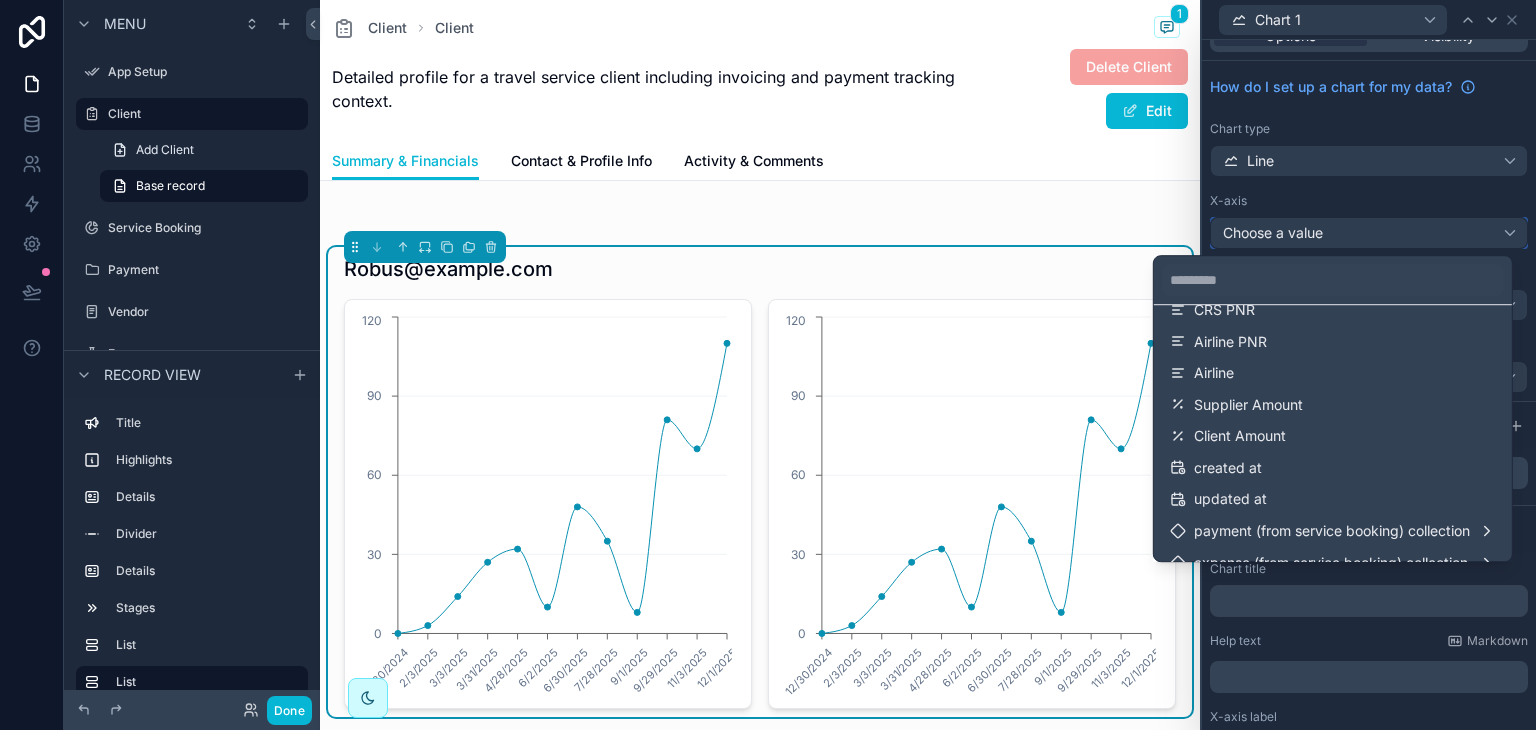 scroll, scrollTop: 330, scrollLeft: 0, axis: vertical 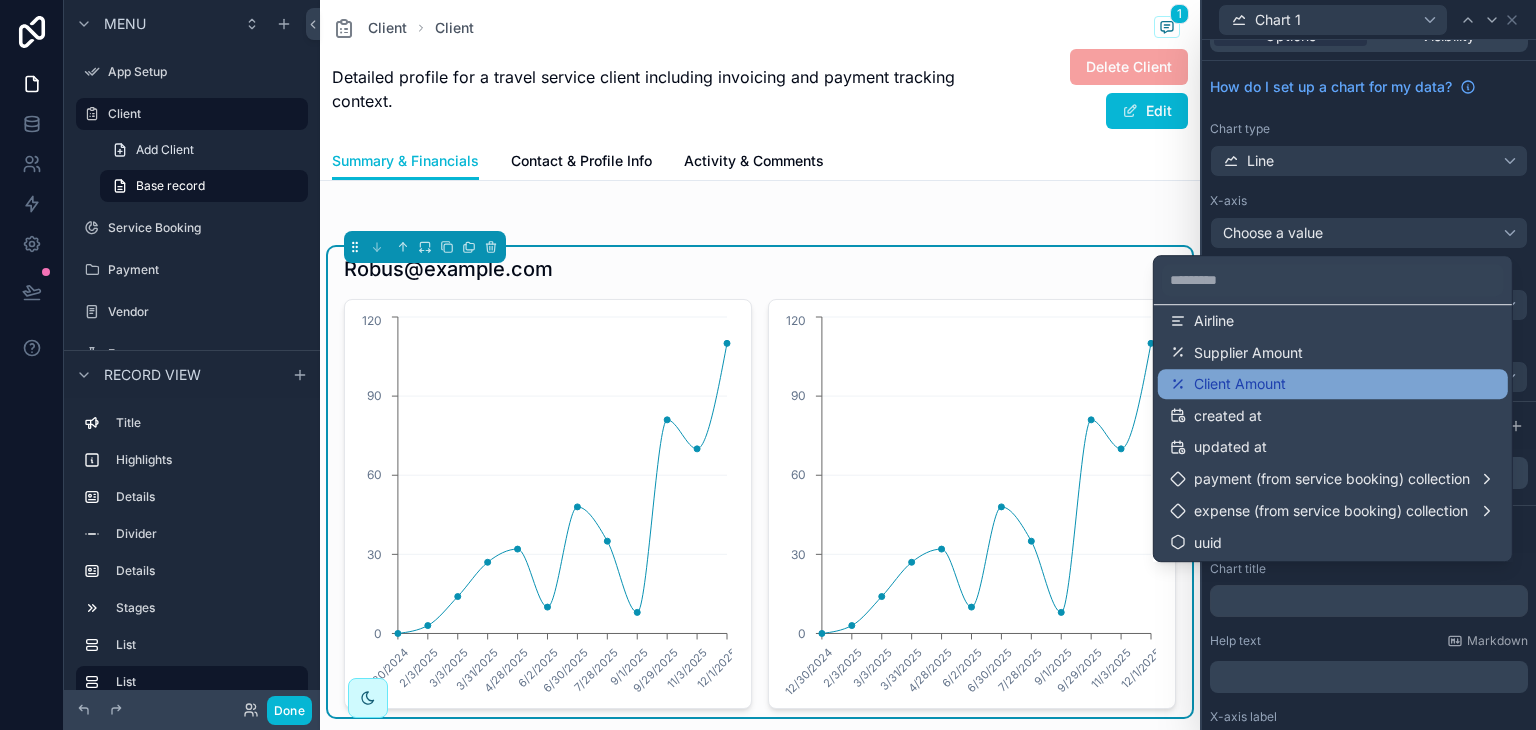 click on "Client Amount" at bounding box center (1333, 384) 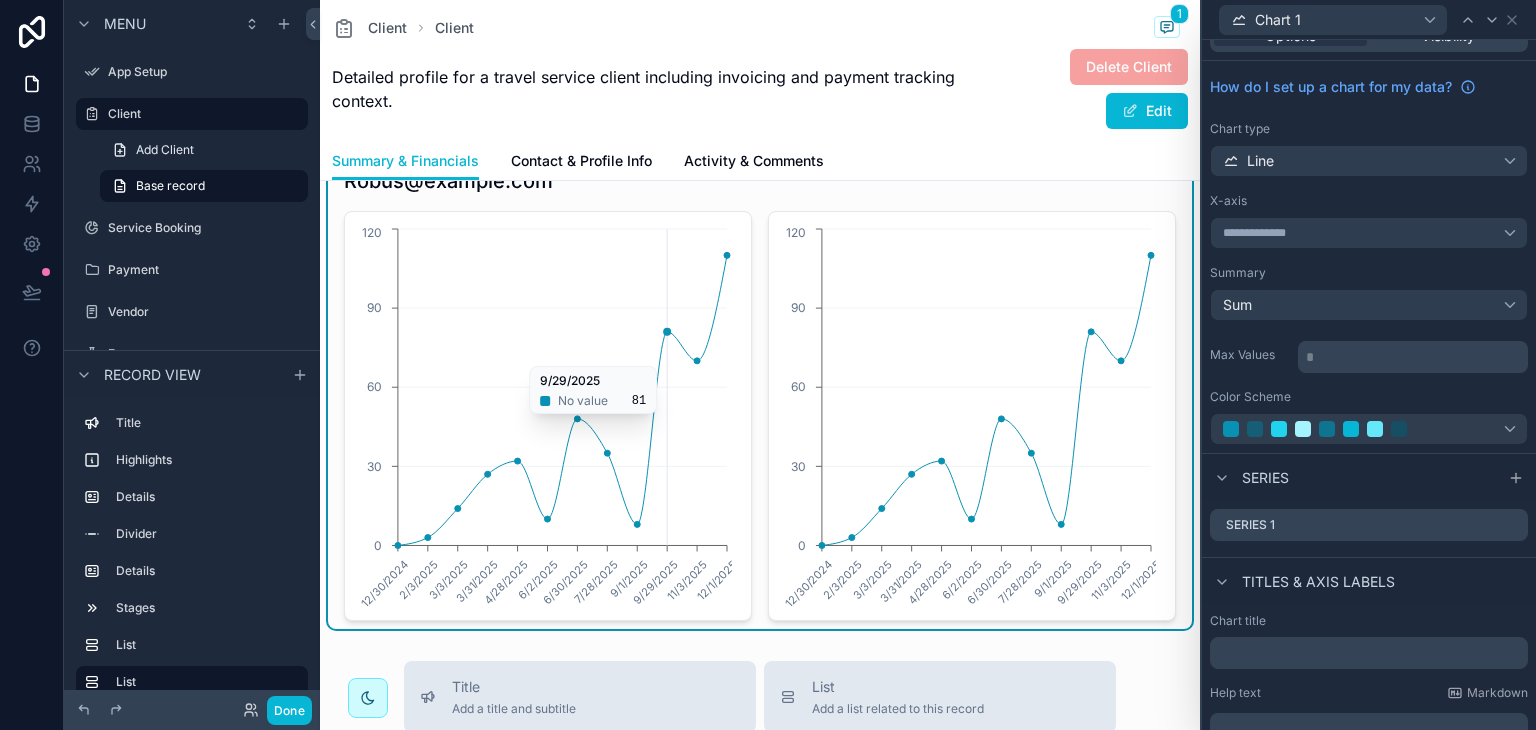 scroll, scrollTop: 774, scrollLeft: 0, axis: vertical 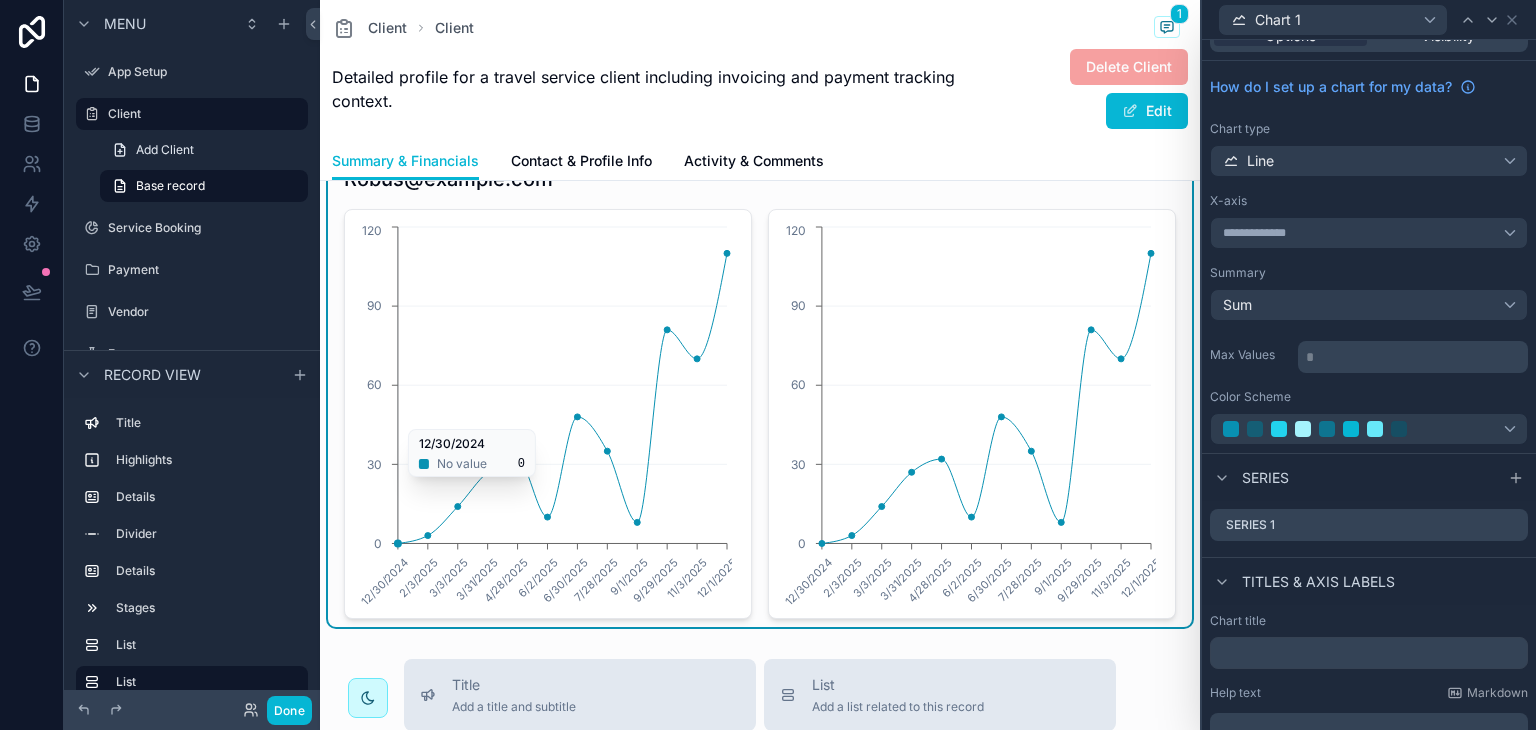 click on "12/30/2024 2/3/2025 3/3/2025 3/31/2025 4/28/2025 6/2/2025 6/30/2025 7/28/2025 9/1/2025 9/29/2025 11/3/2025 12/1/2025 0 30 60 90 120" 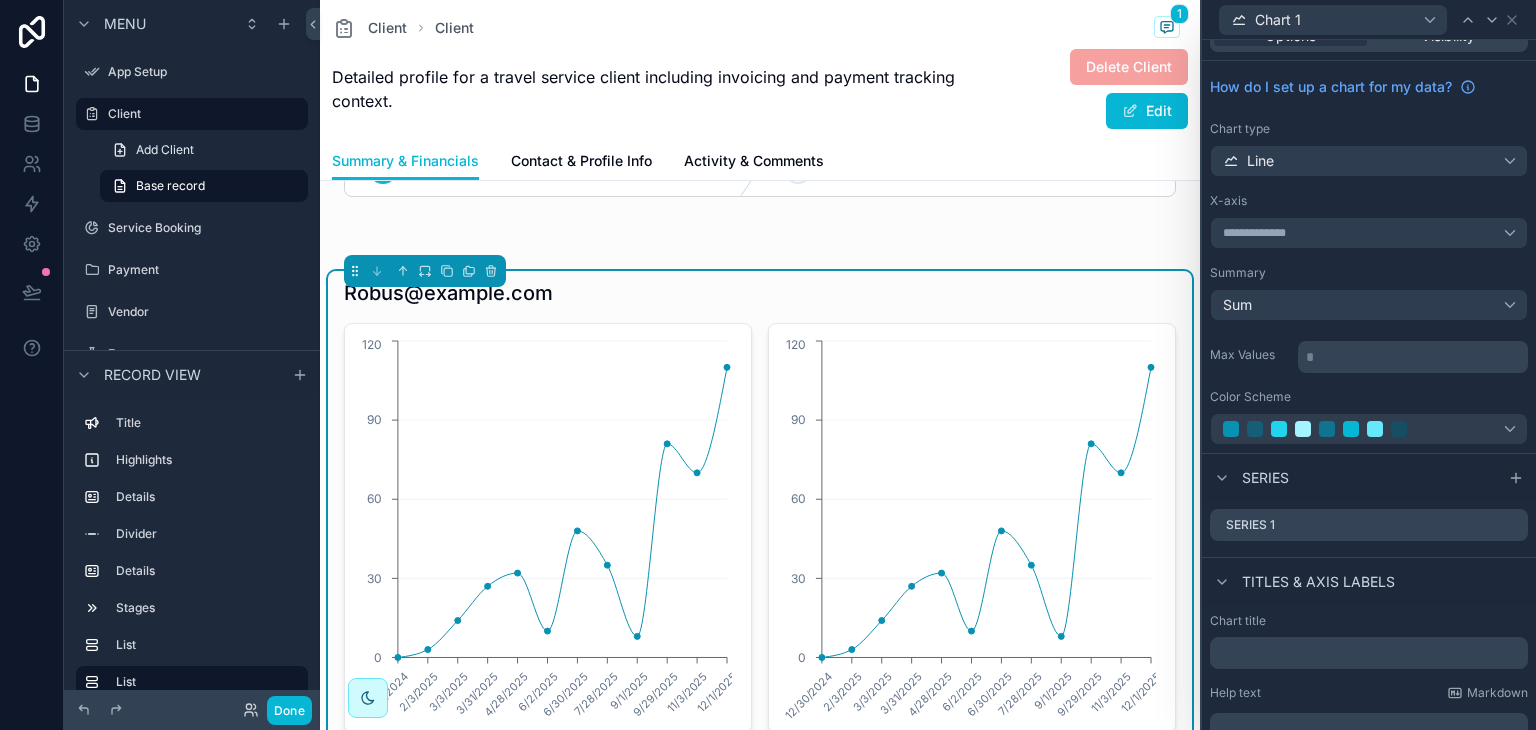scroll, scrollTop: 656, scrollLeft: 0, axis: vertical 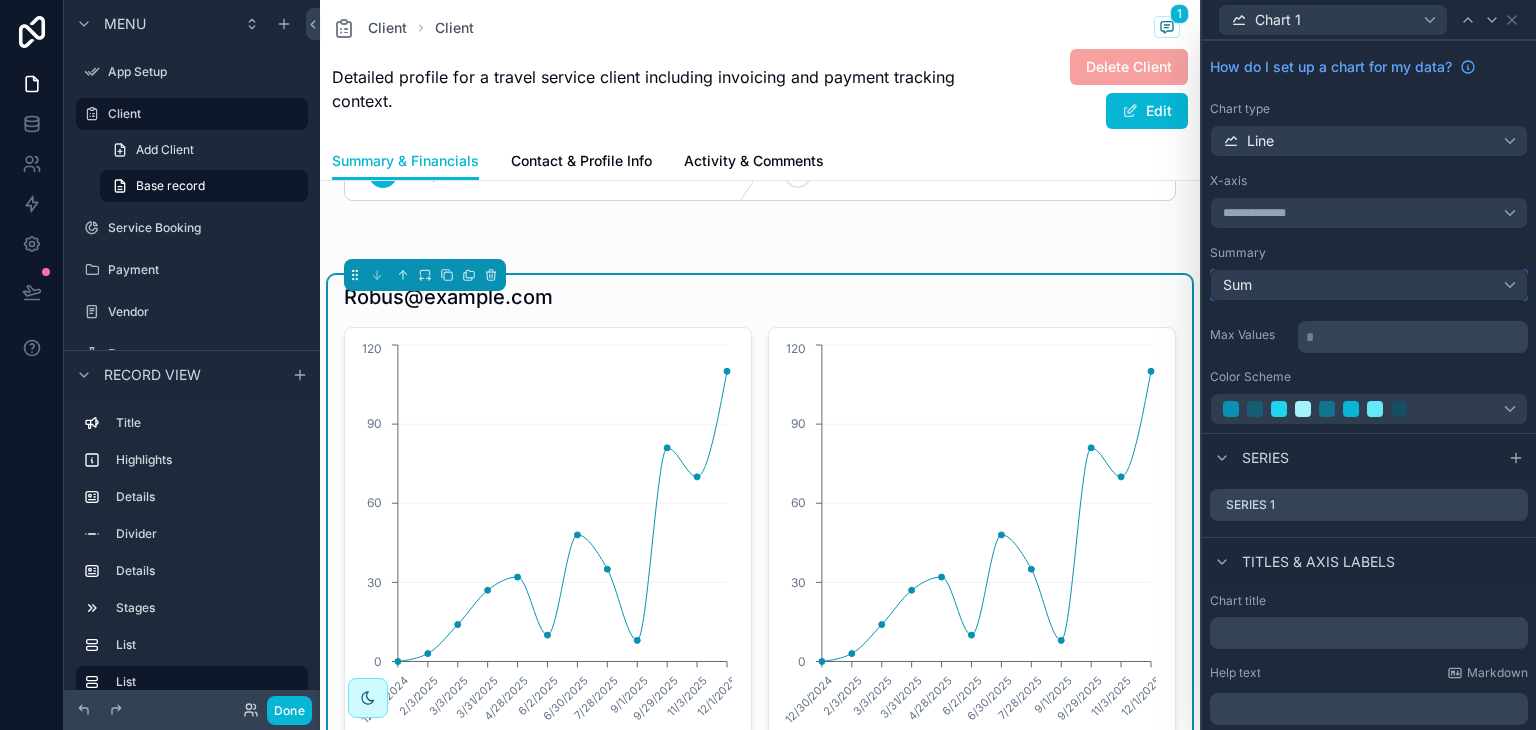 click on "Sum" at bounding box center (1369, 285) 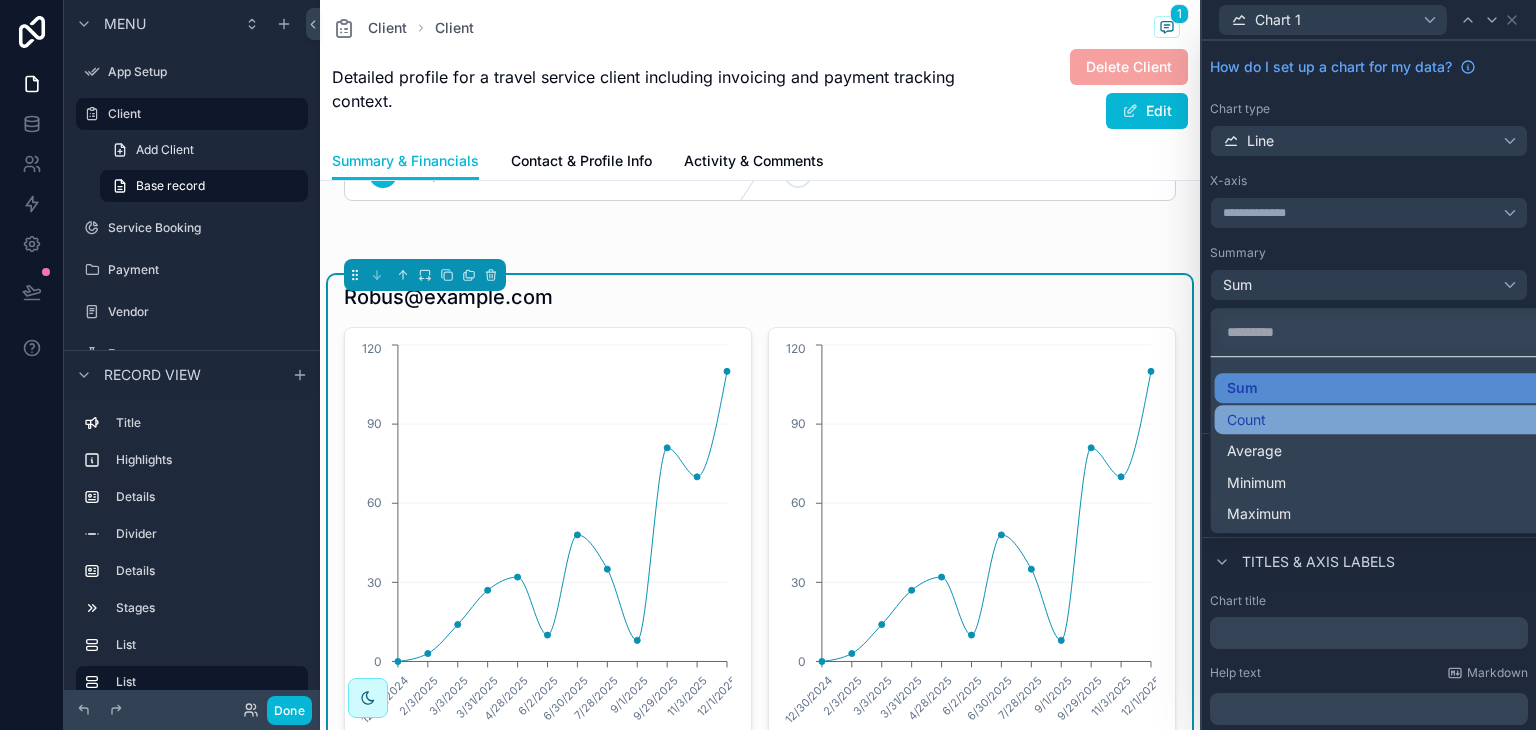 click on "Count" at bounding box center [1385, 420] 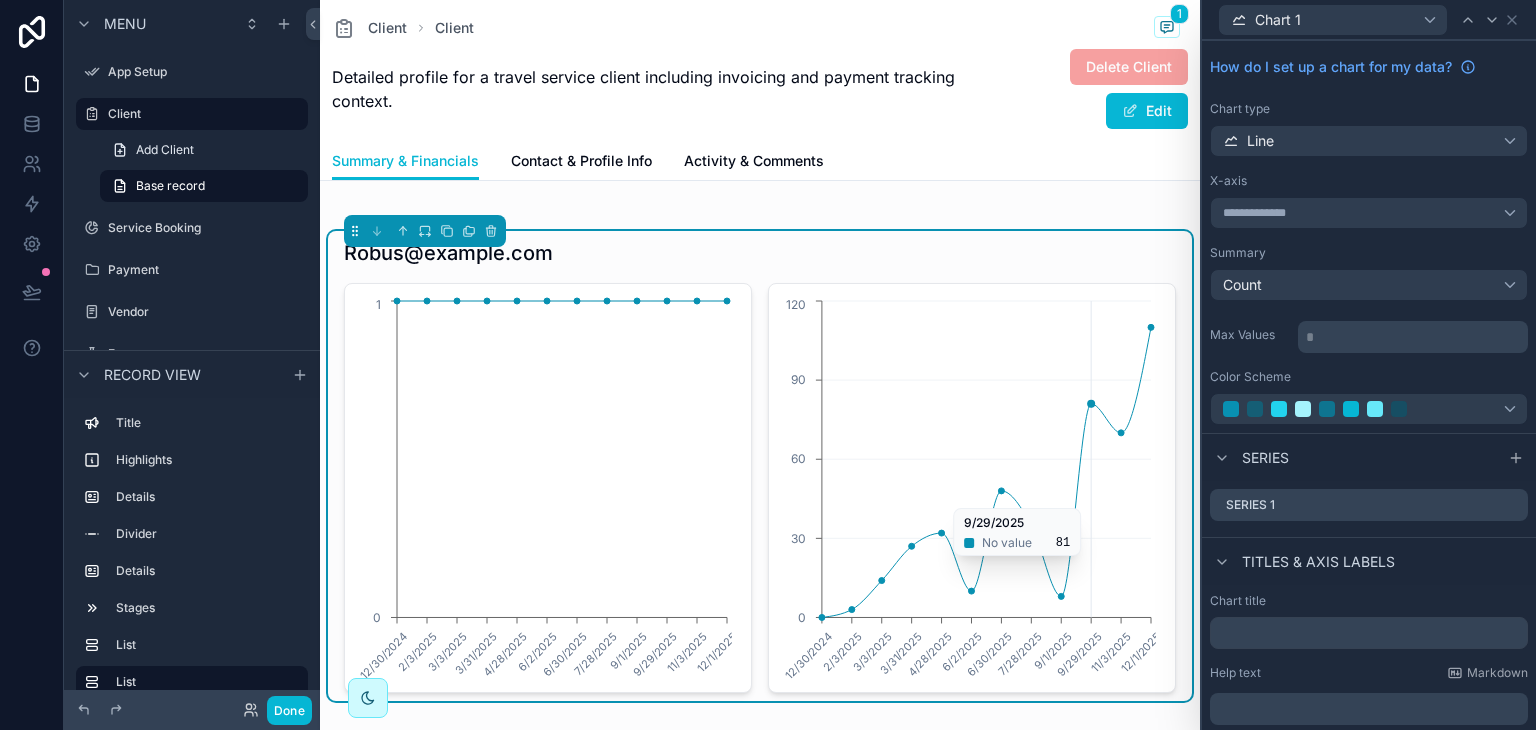 scroll, scrollTop: 723, scrollLeft: 0, axis: vertical 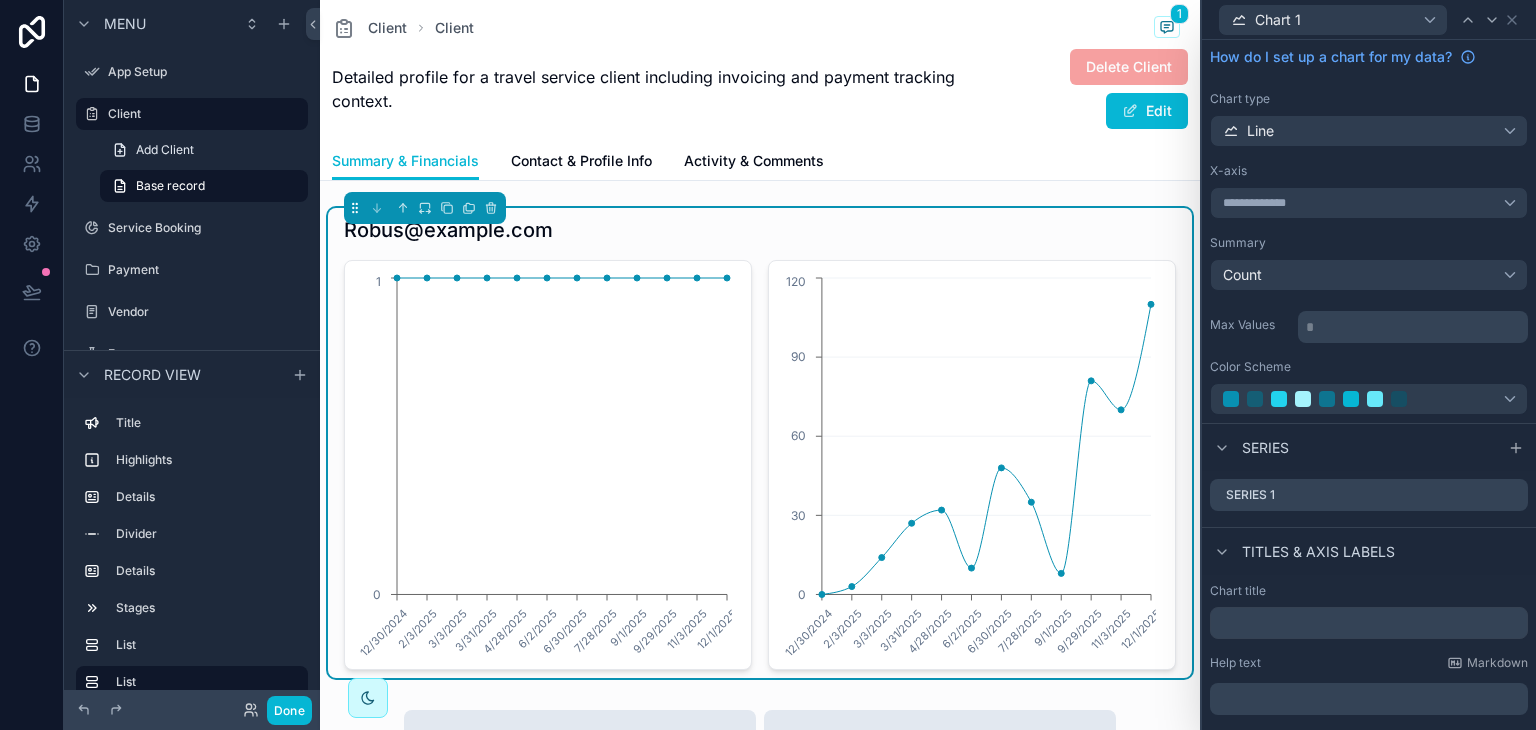 click on "* ﻿" at bounding box center (1415, 327) 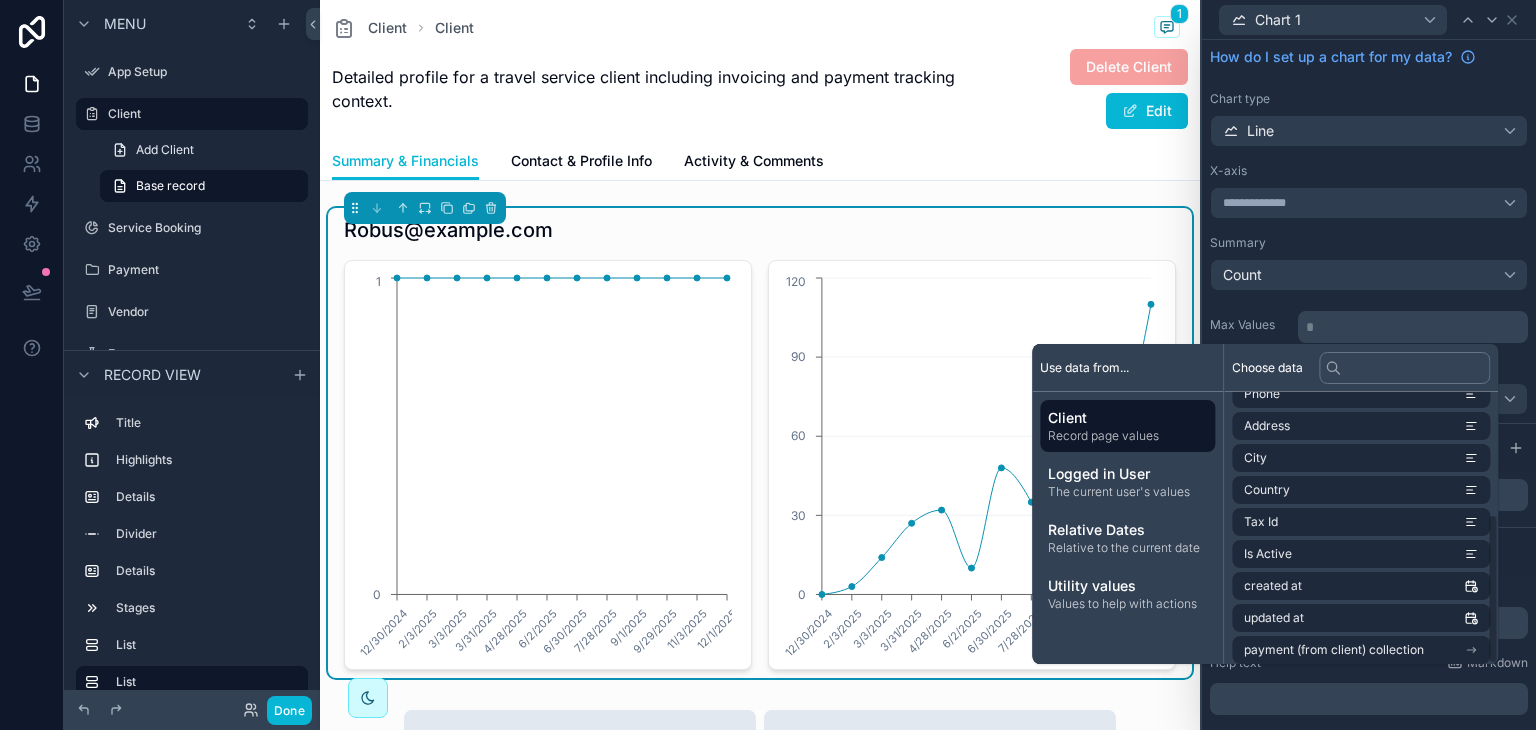 scroll, scrollTop: 220, scrollLeft: 0, axis: vertical 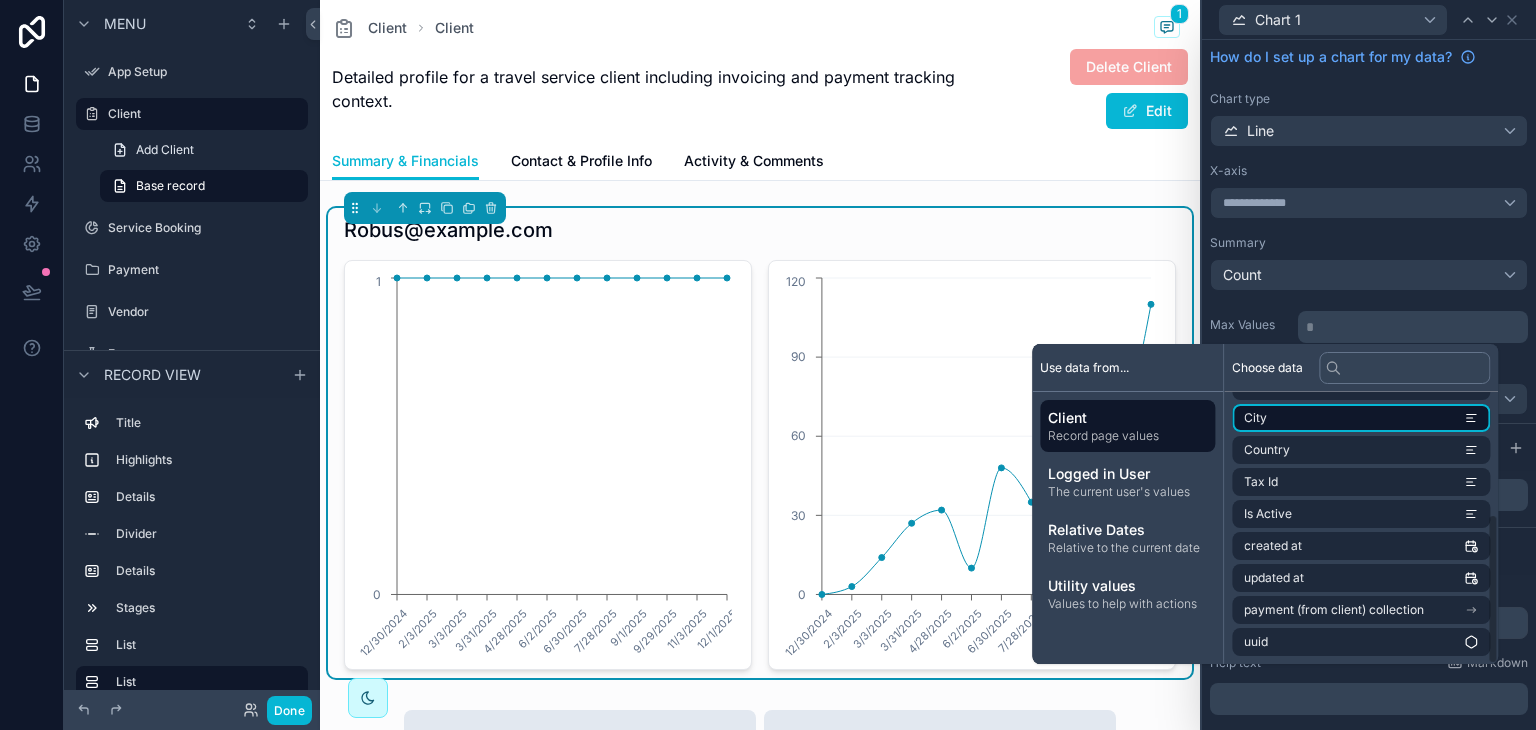 click on "City" at bounding box center [1361, 418] 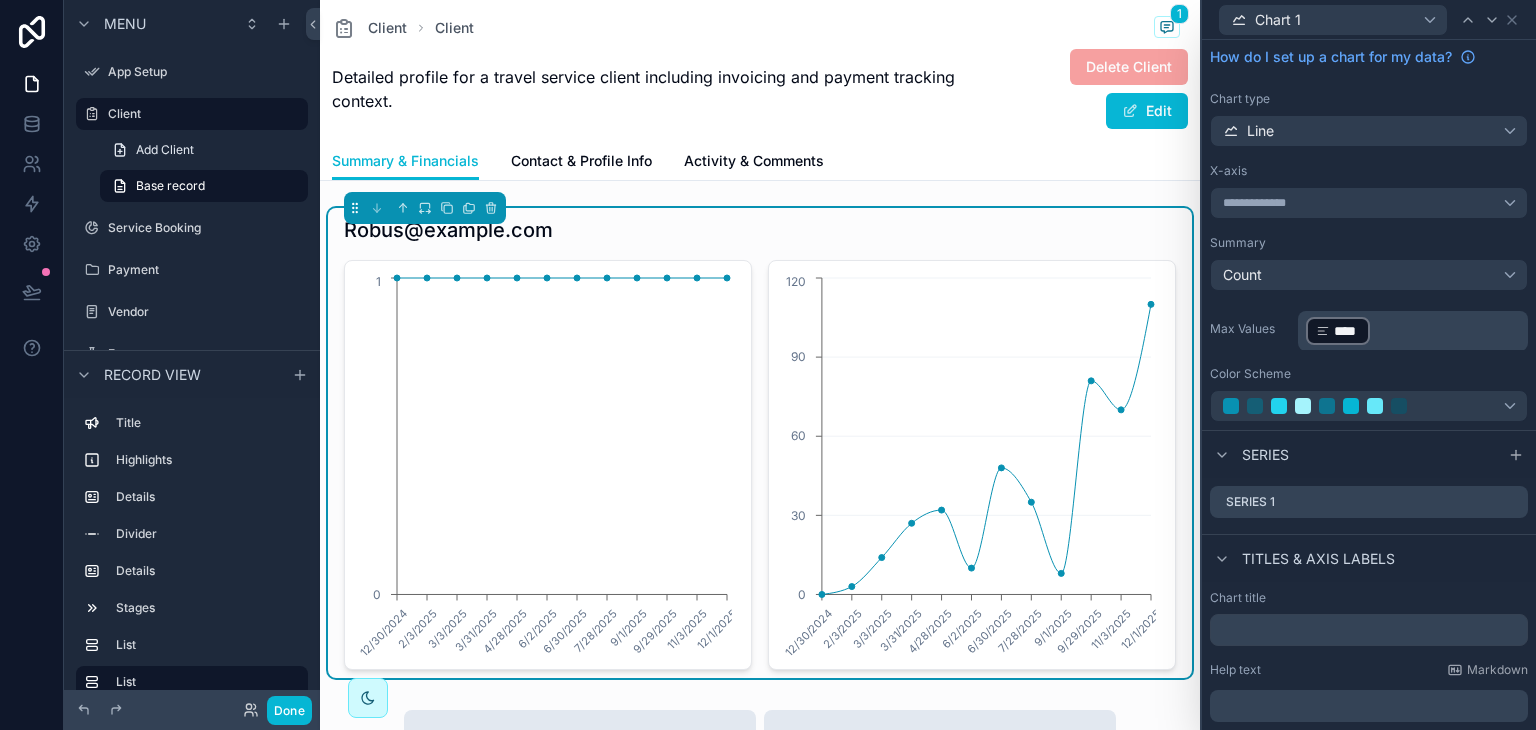 click on "﻿ **** ﻿ ﻿" at bounding box center (1415, 331) 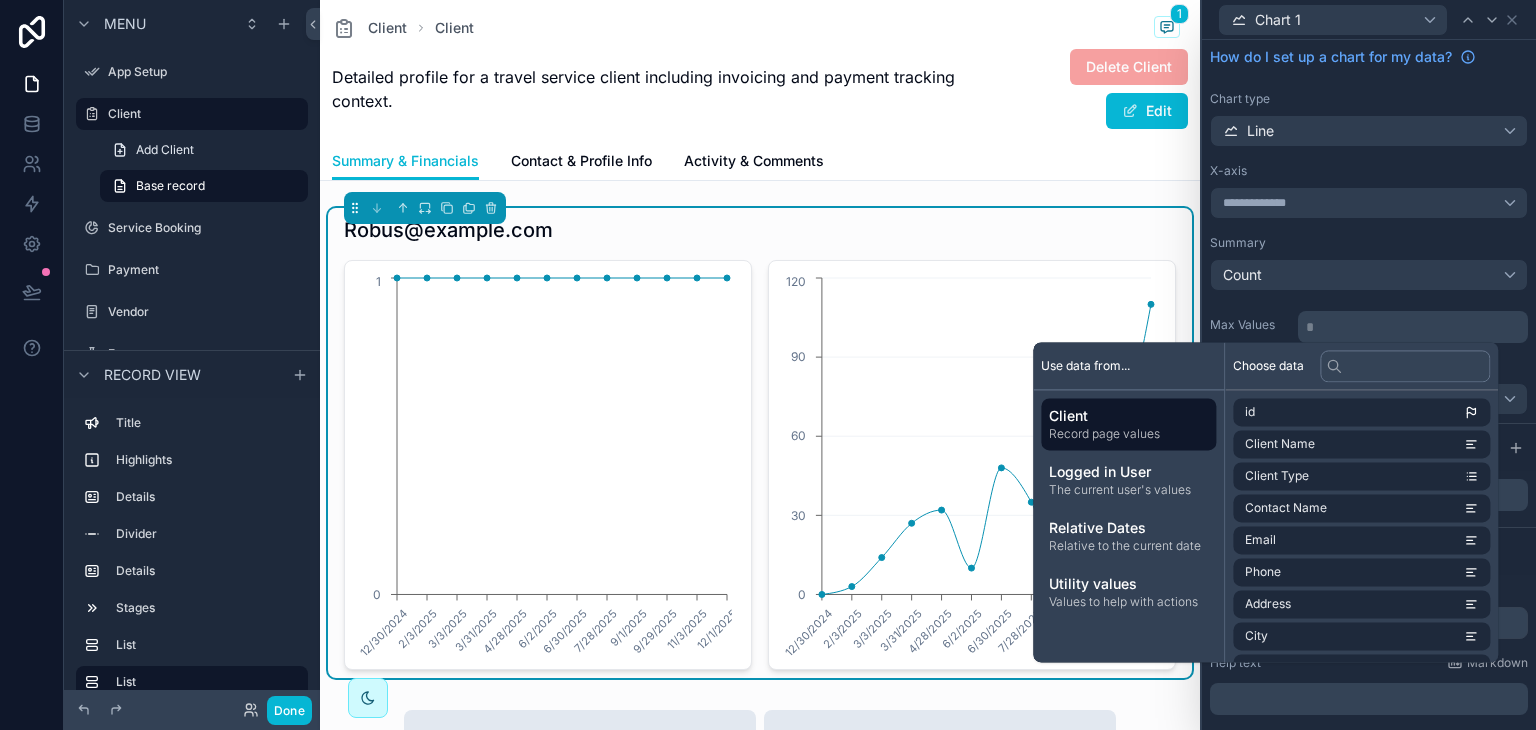 scroll, scrollTop: 60, scrollLeft: 0, axis: vertical 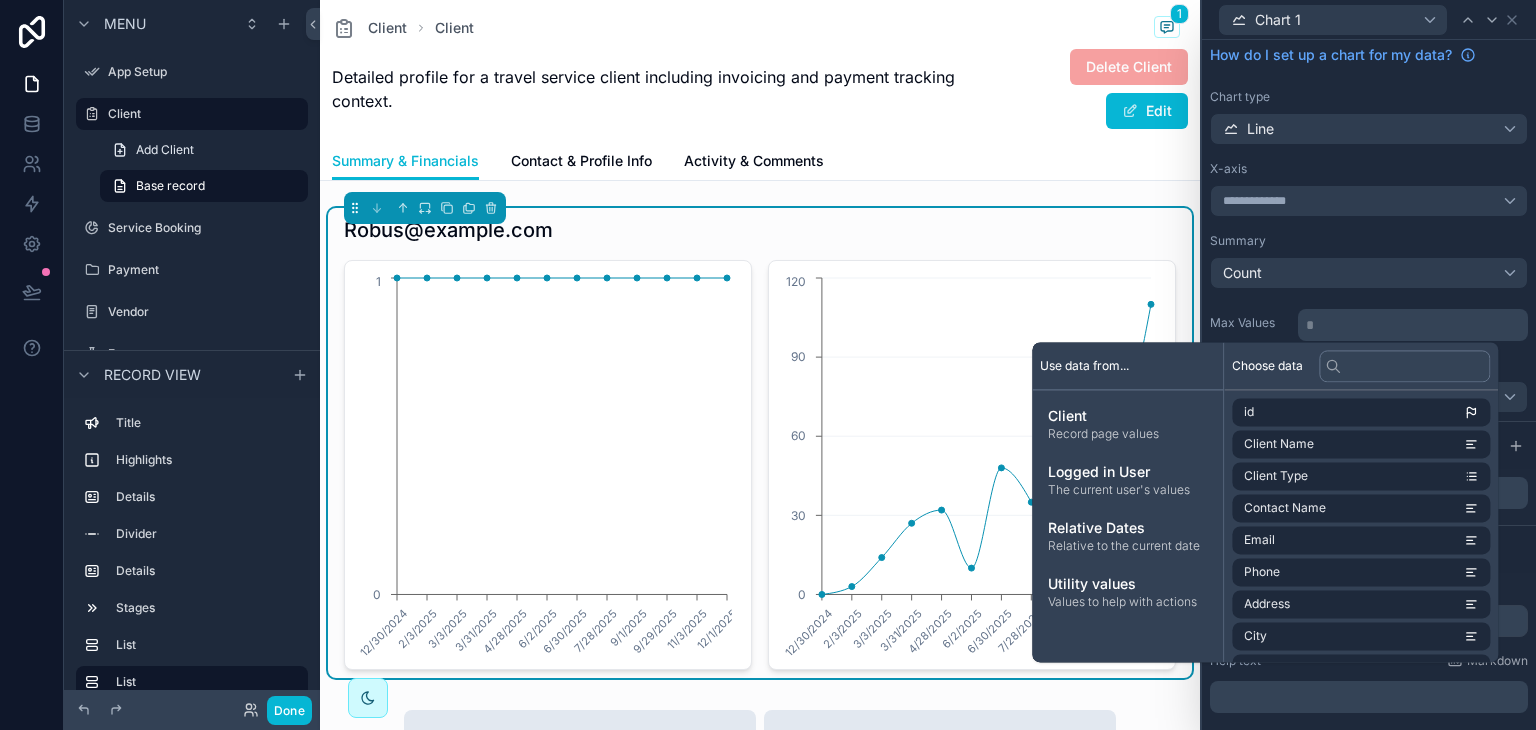 click on "Max Values" at bounding box center [1250, 323] 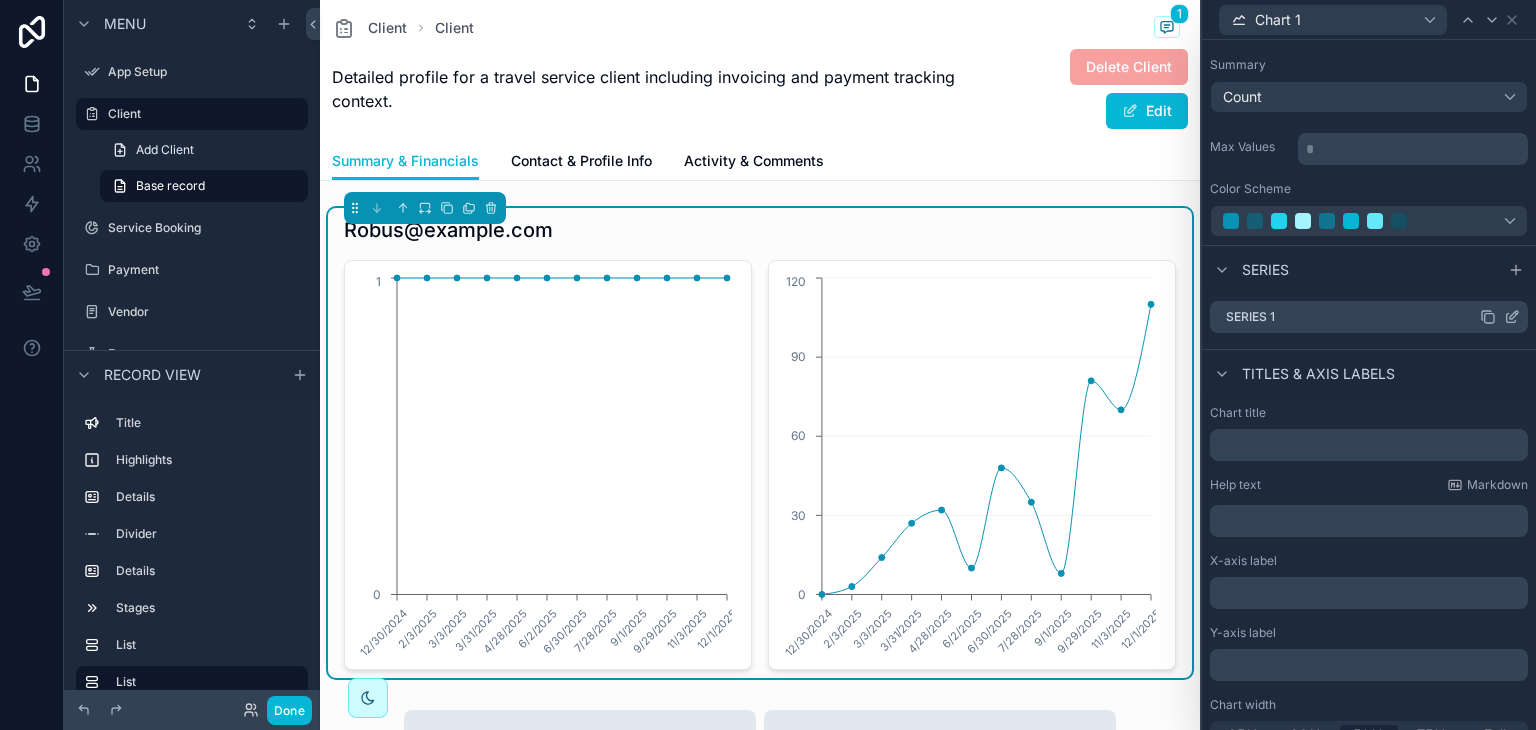 scroll, scrollTop: 238, scrollLeft: 0, axis: vertical 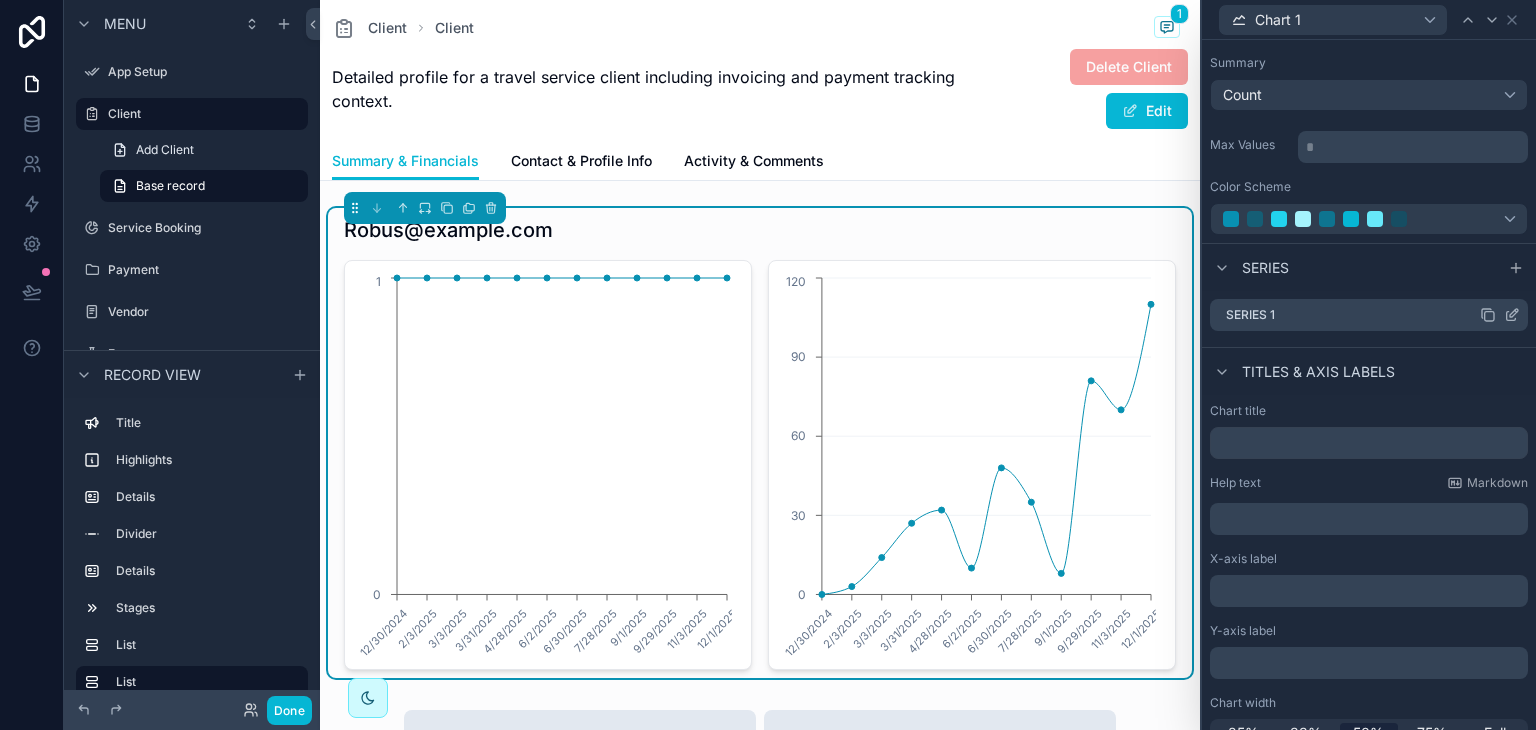 click on "Series 1" at bounding box center (1369, 315) 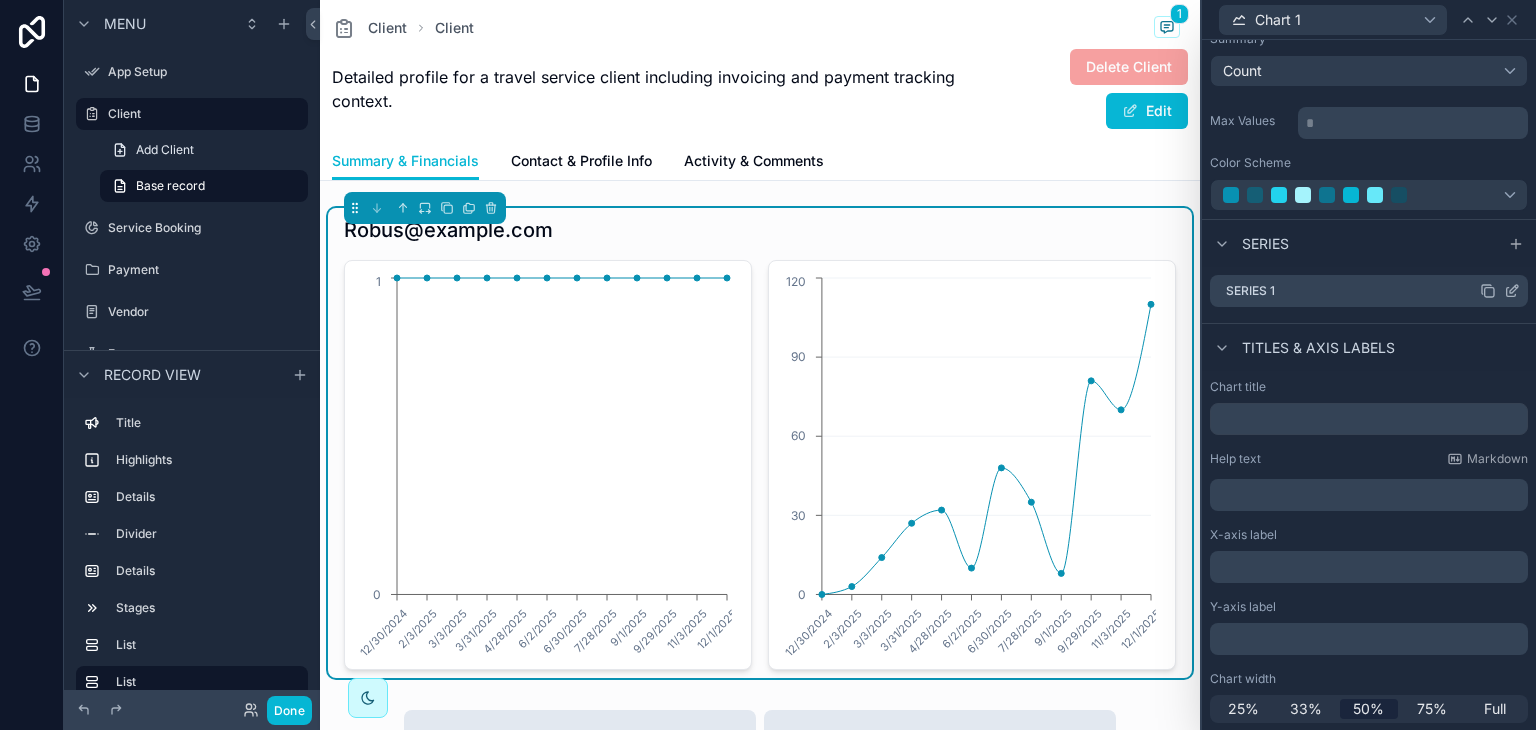 scroll, scrollTop: 263, scrollLeft: 0, axis: vertical 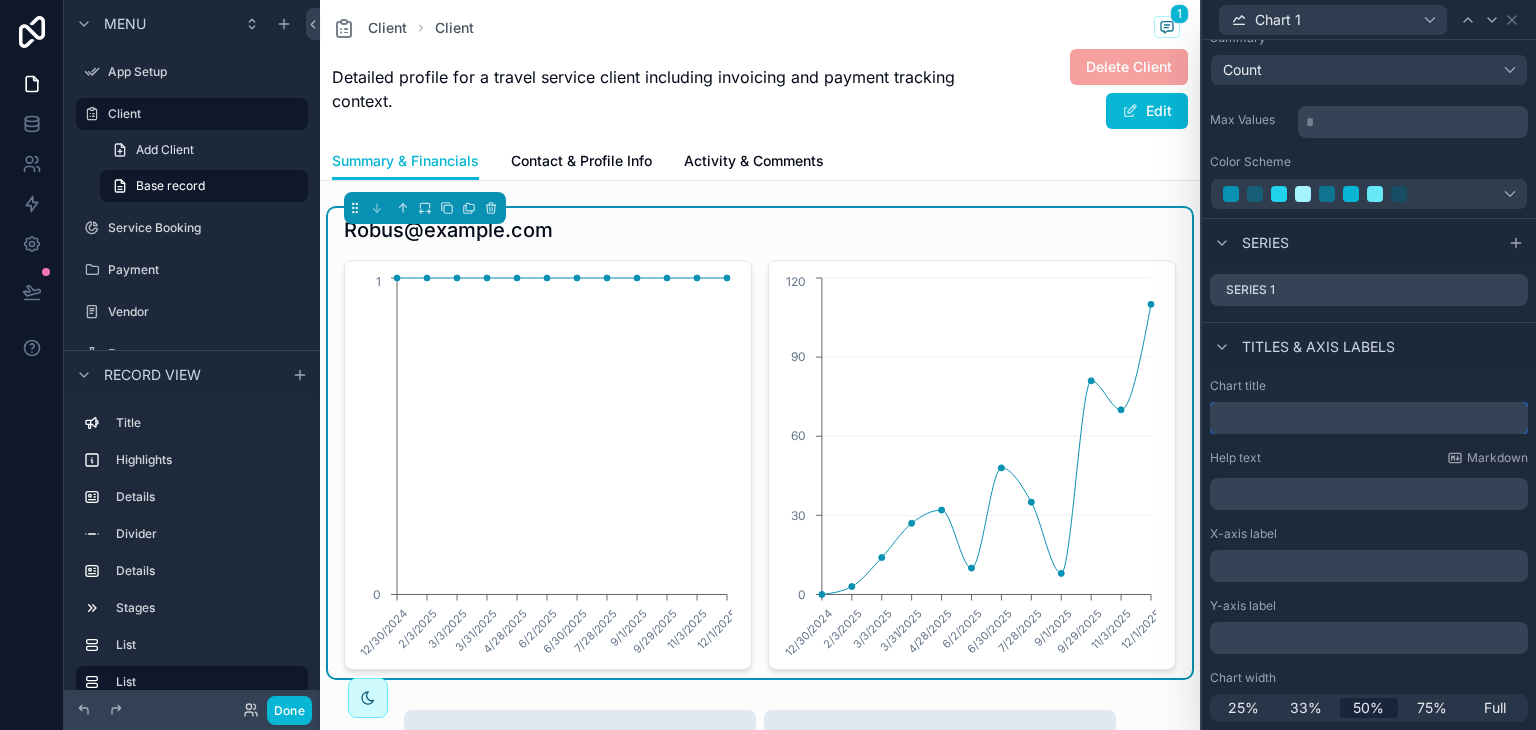 click at bounding box center (1369, 418) 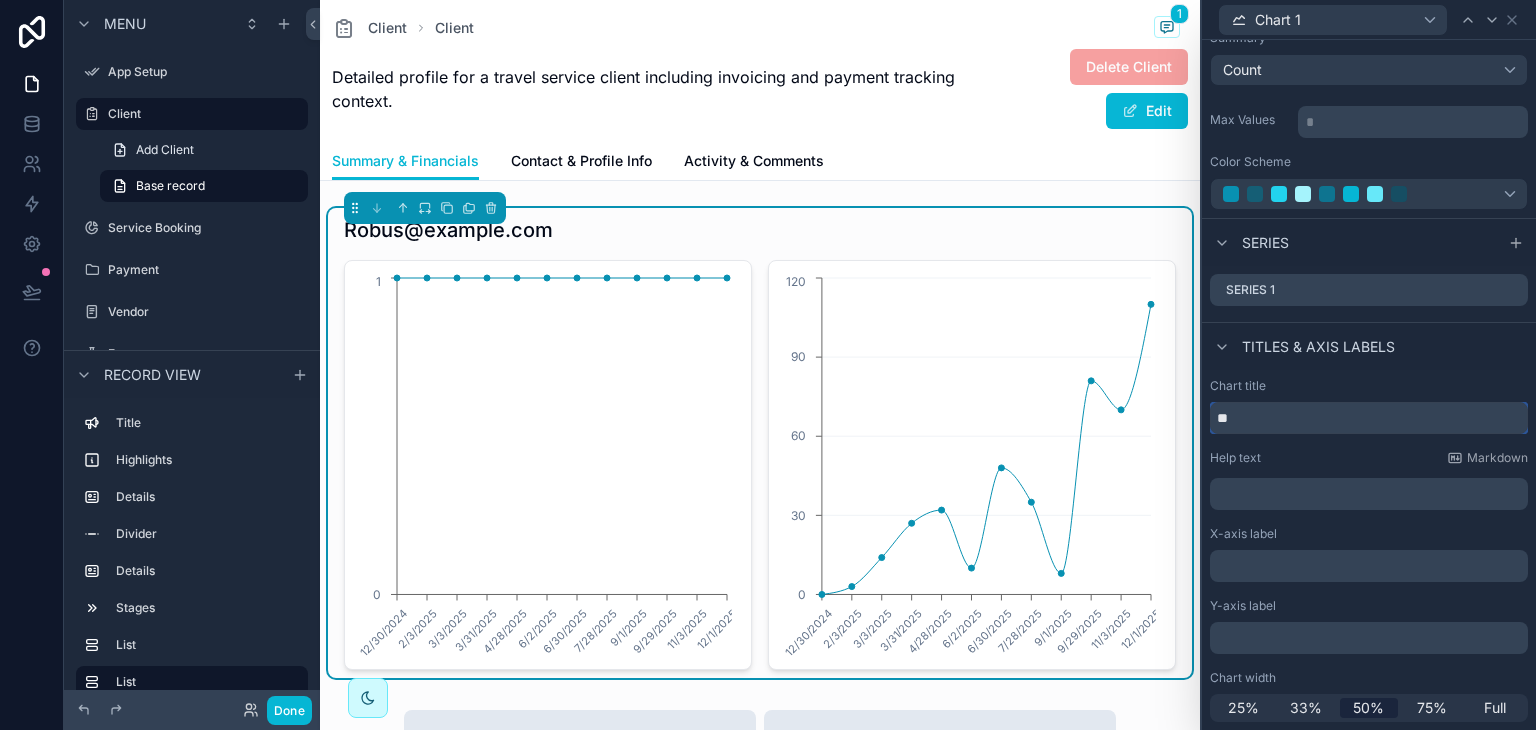 type on "*" 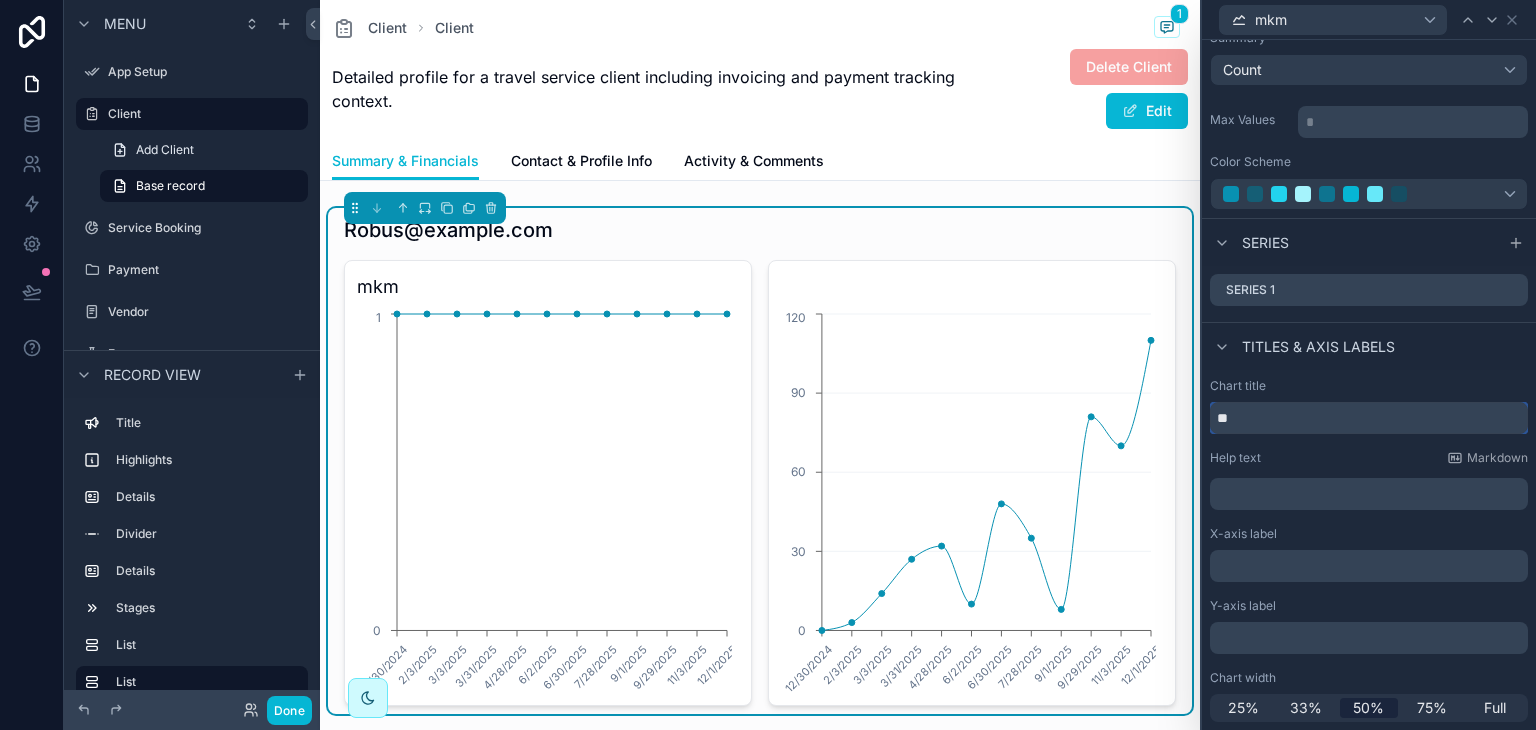 type on "*" 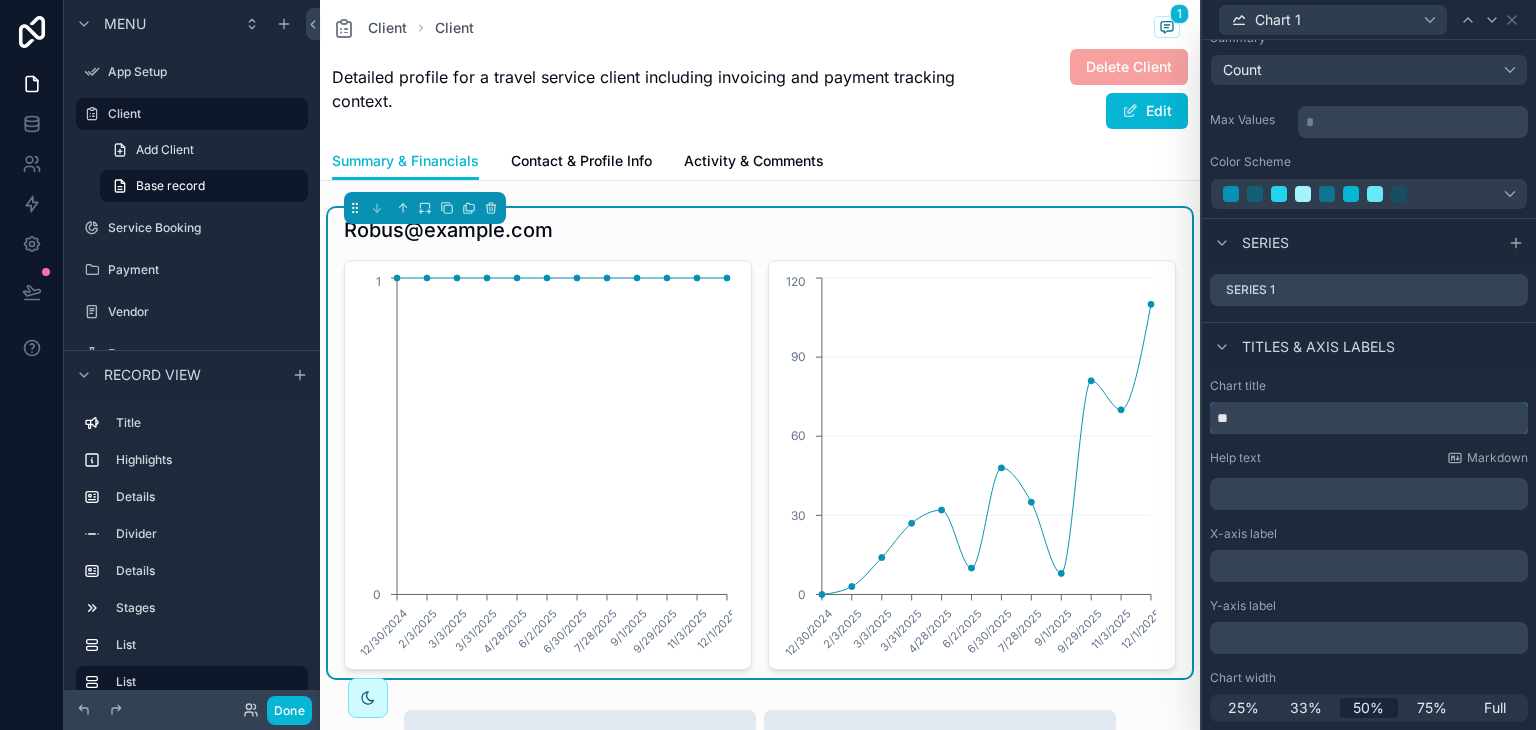 type on "*" 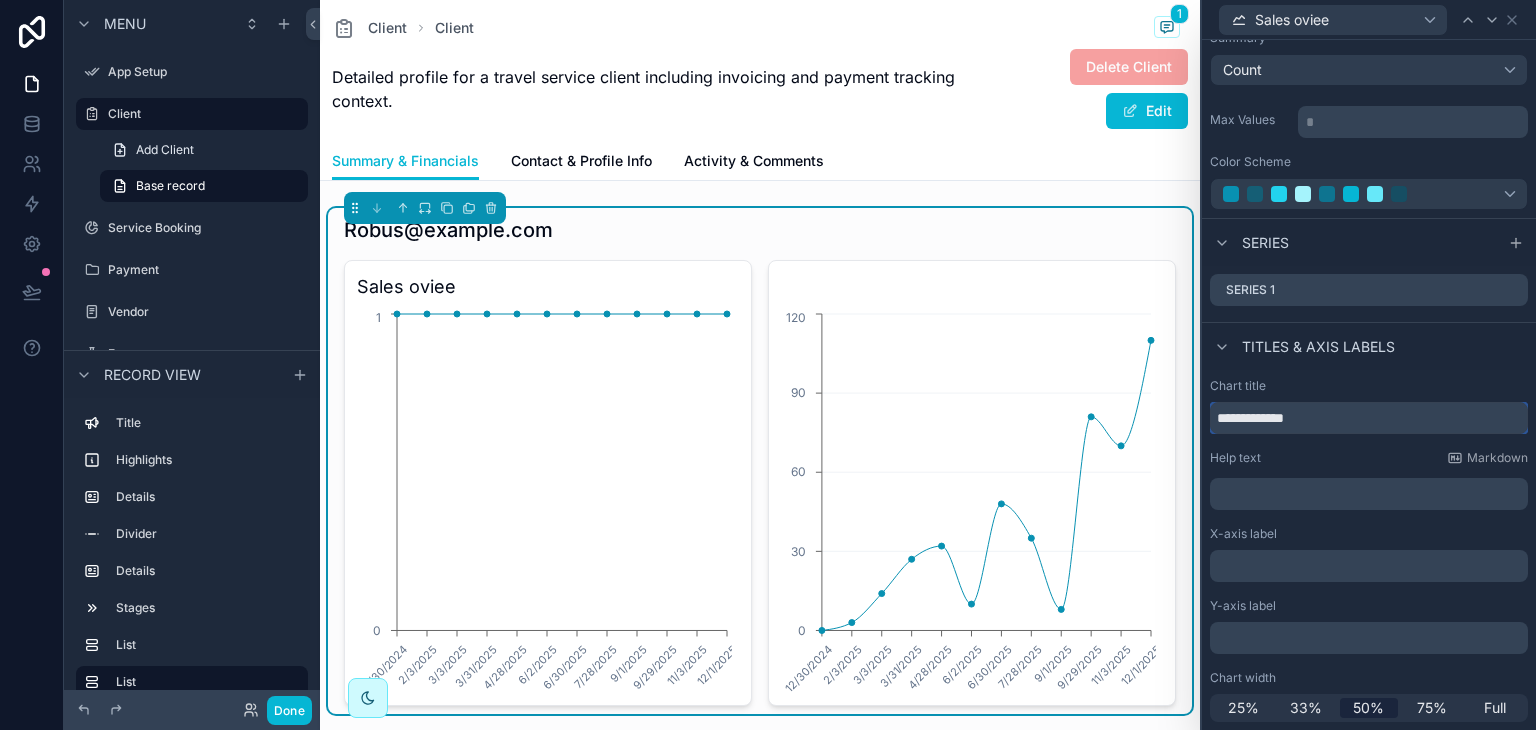 scroll, scrollTop: 0, scrollLeft: 0, axis: both 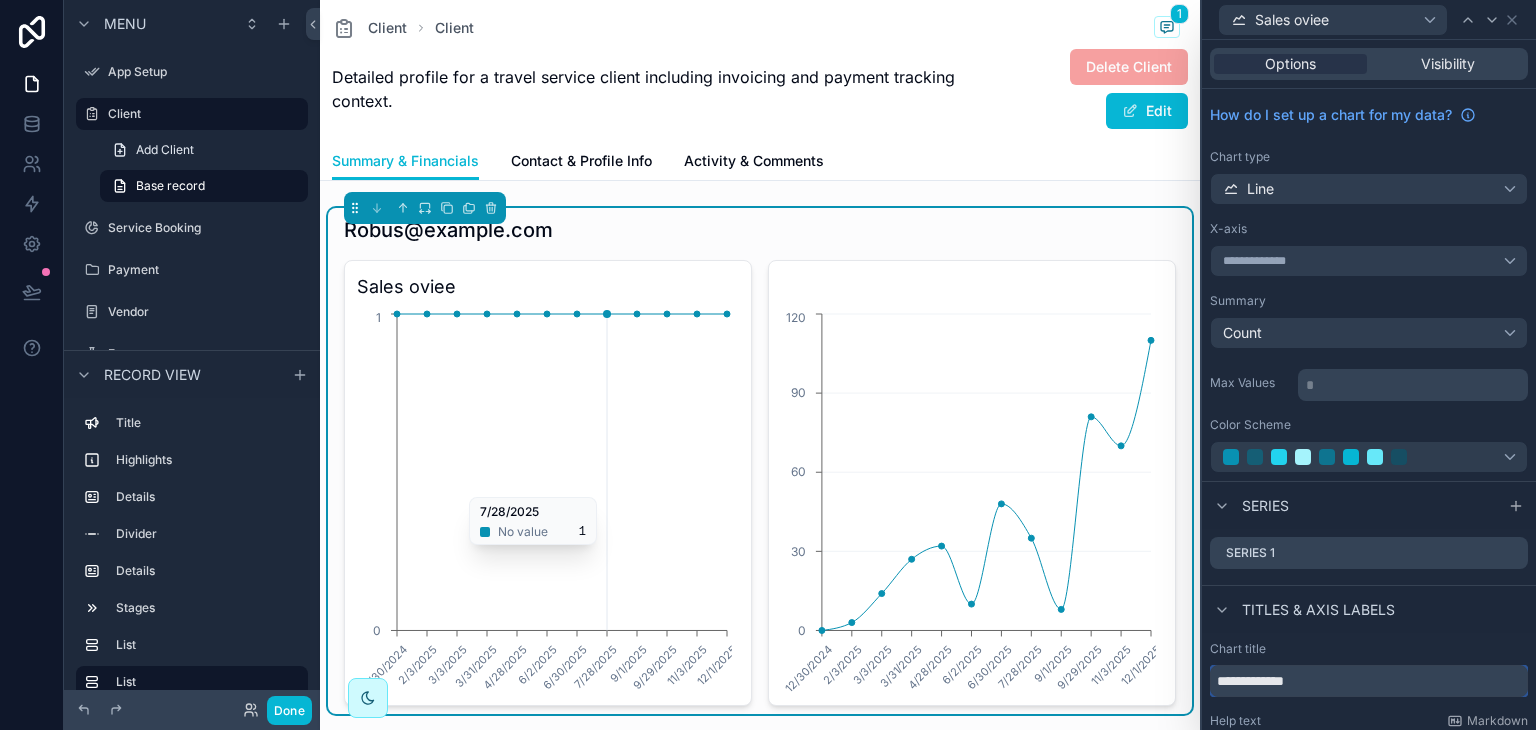 type on "**********" 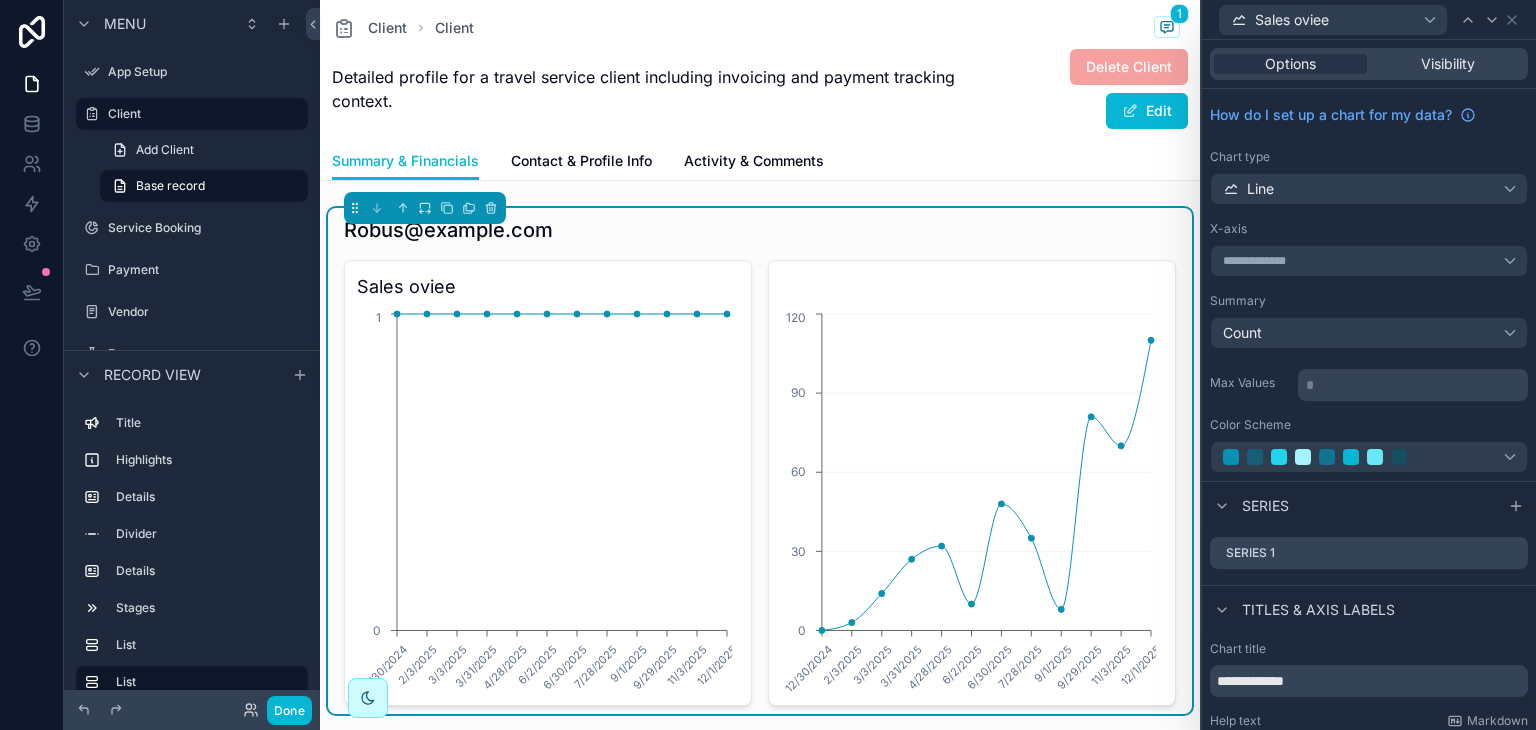 drag, startPoint x: 629, startPoint y: 424, endPoint x: 1206, endPoint y: 454, distance: 577.77936 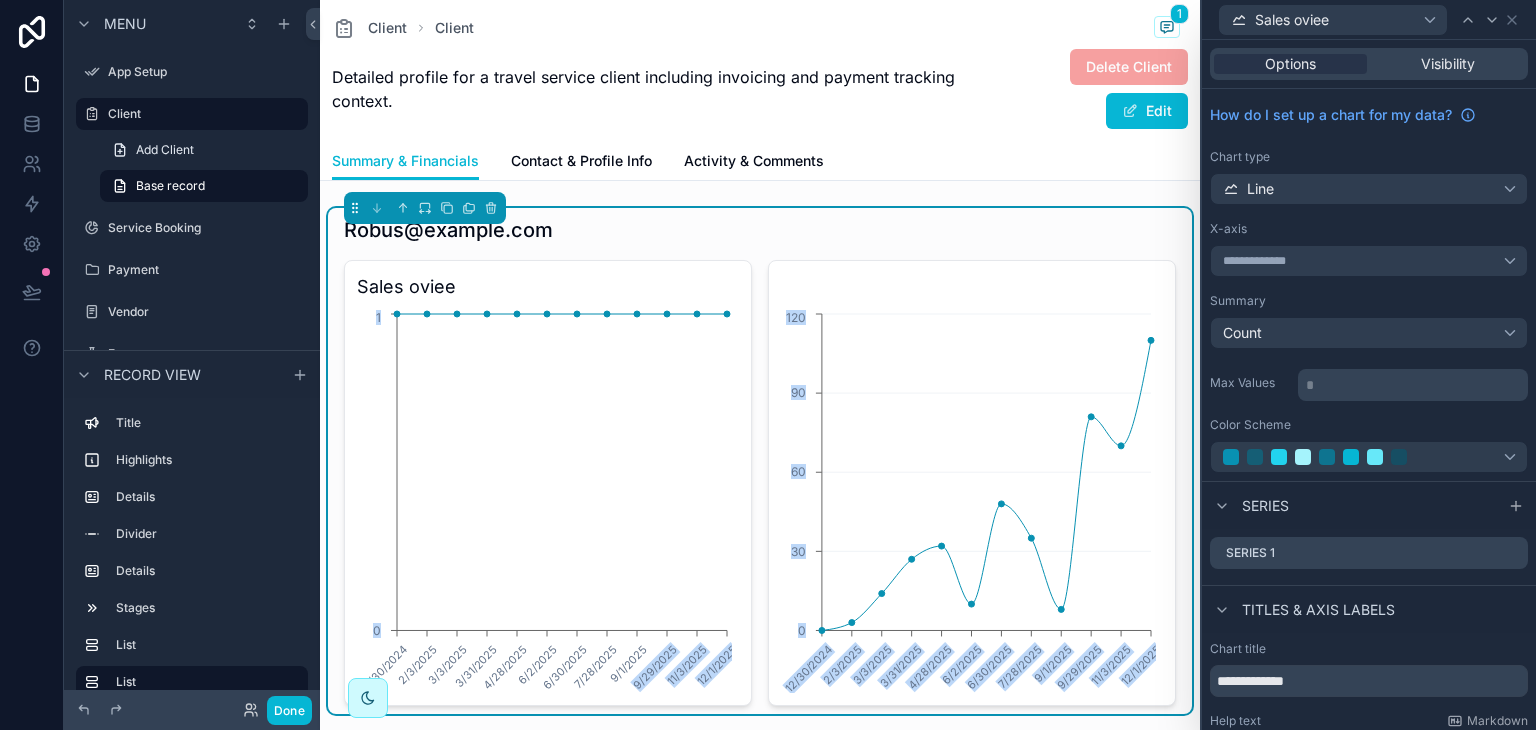 scroll, scrollTop: 114, scrollLeft: 0, axis: vertical 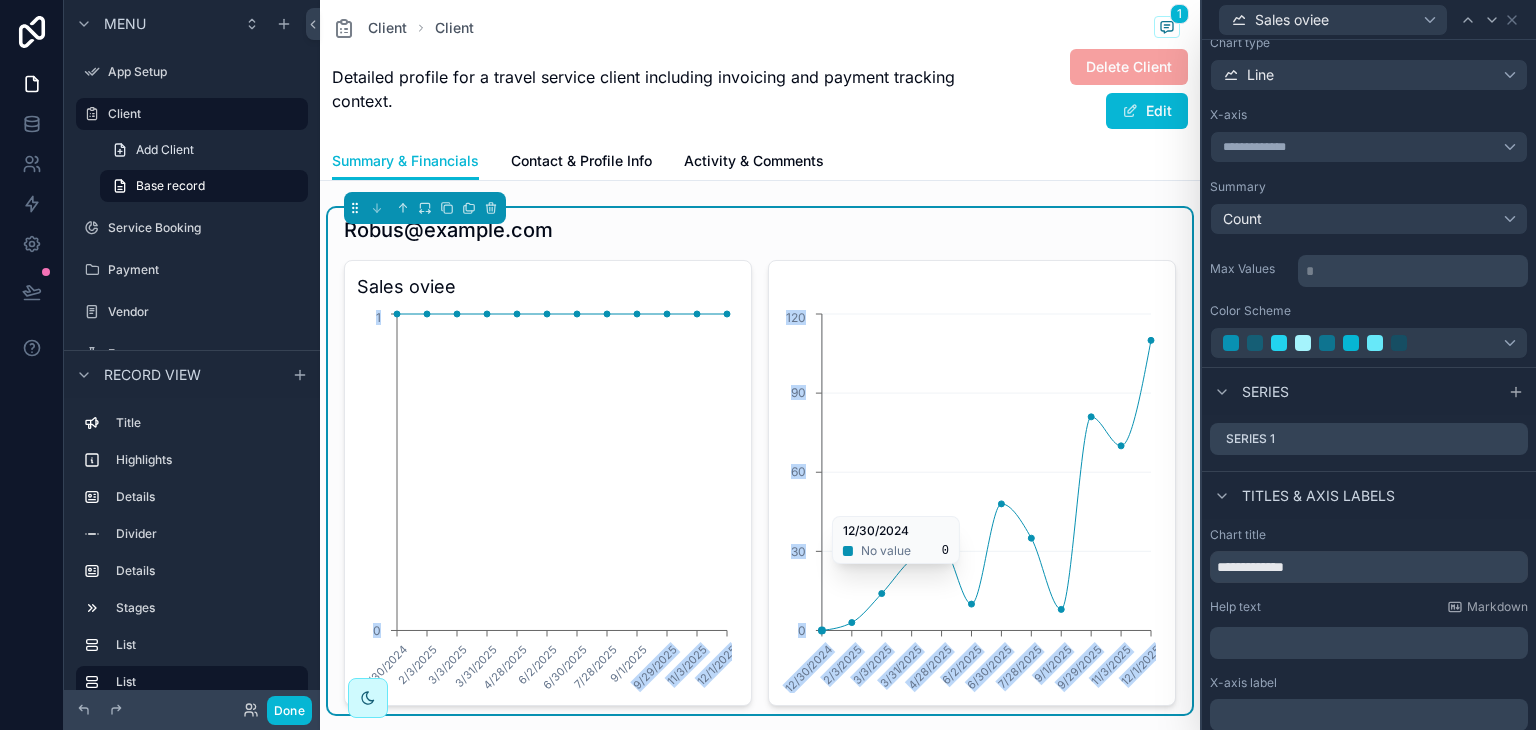 click on "12/30/2024 2/3/2025 3/3/2025 3/31/2025 4/28/2025 6/2/2025 6/30/2025 7/28/2025 9/1/2025 9/29/2025 11/3/2025 12/1/2025 0 30 60 90 120" 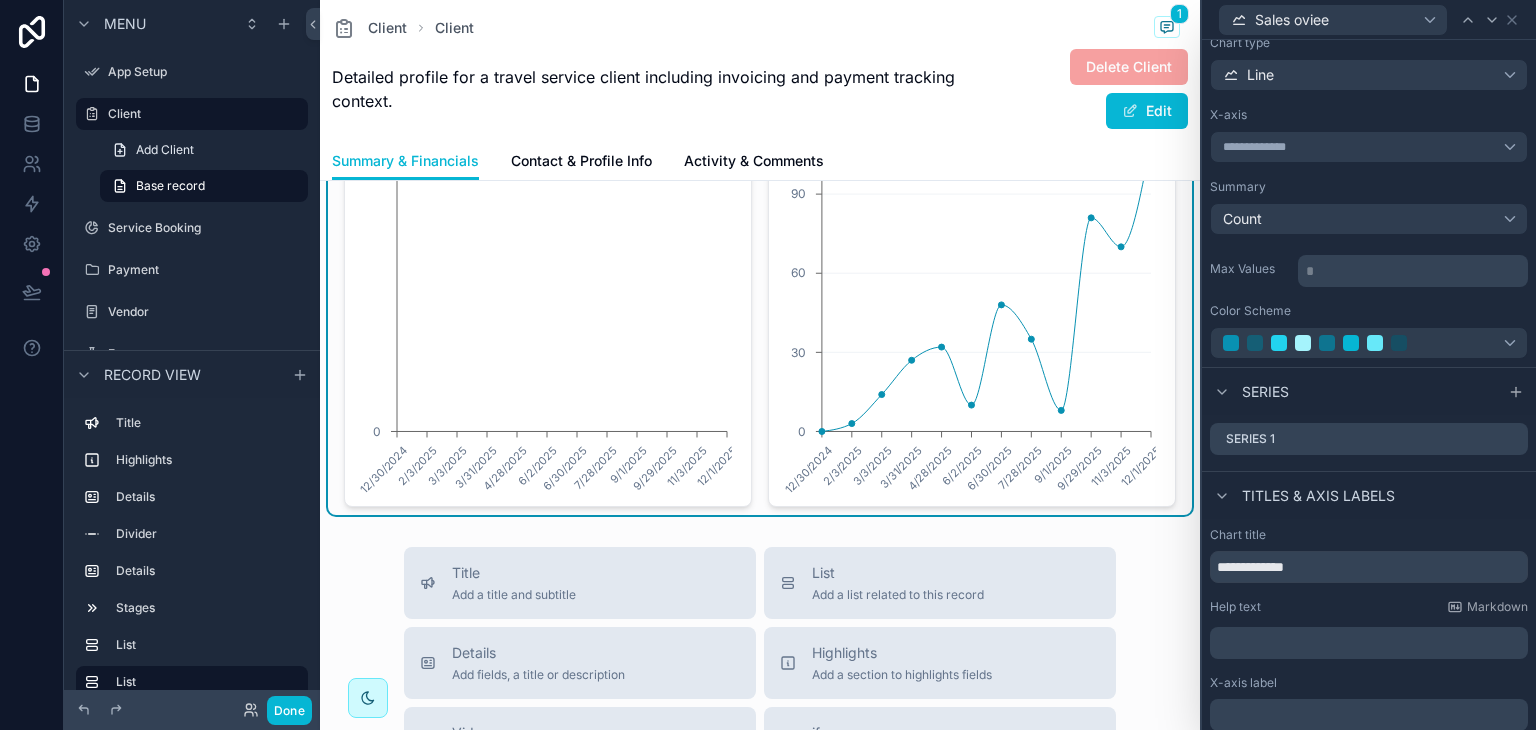 scroll, scrollTop: 923, scrollLeft: 0, axis: vertical 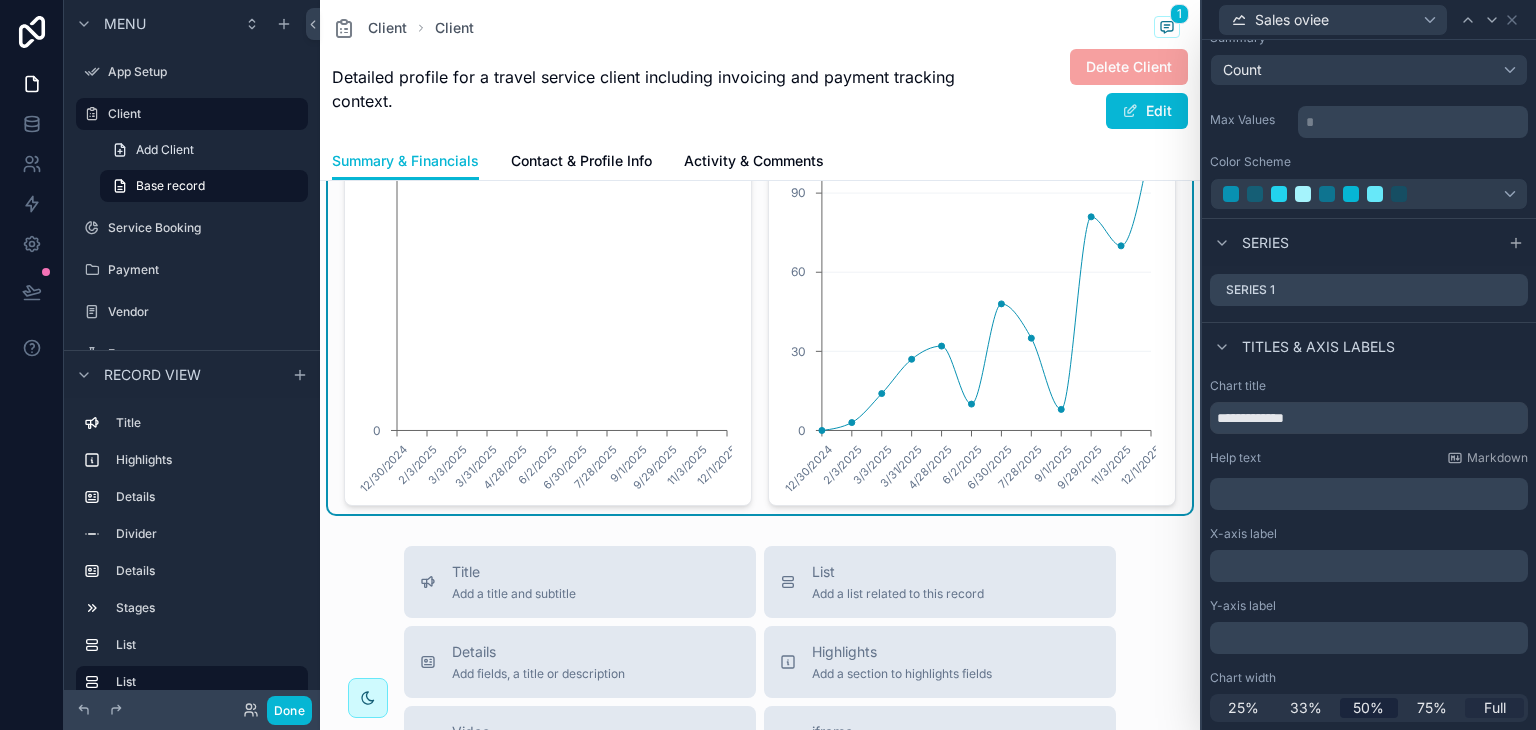 click on "Full" at bounding box center [1494, 708] 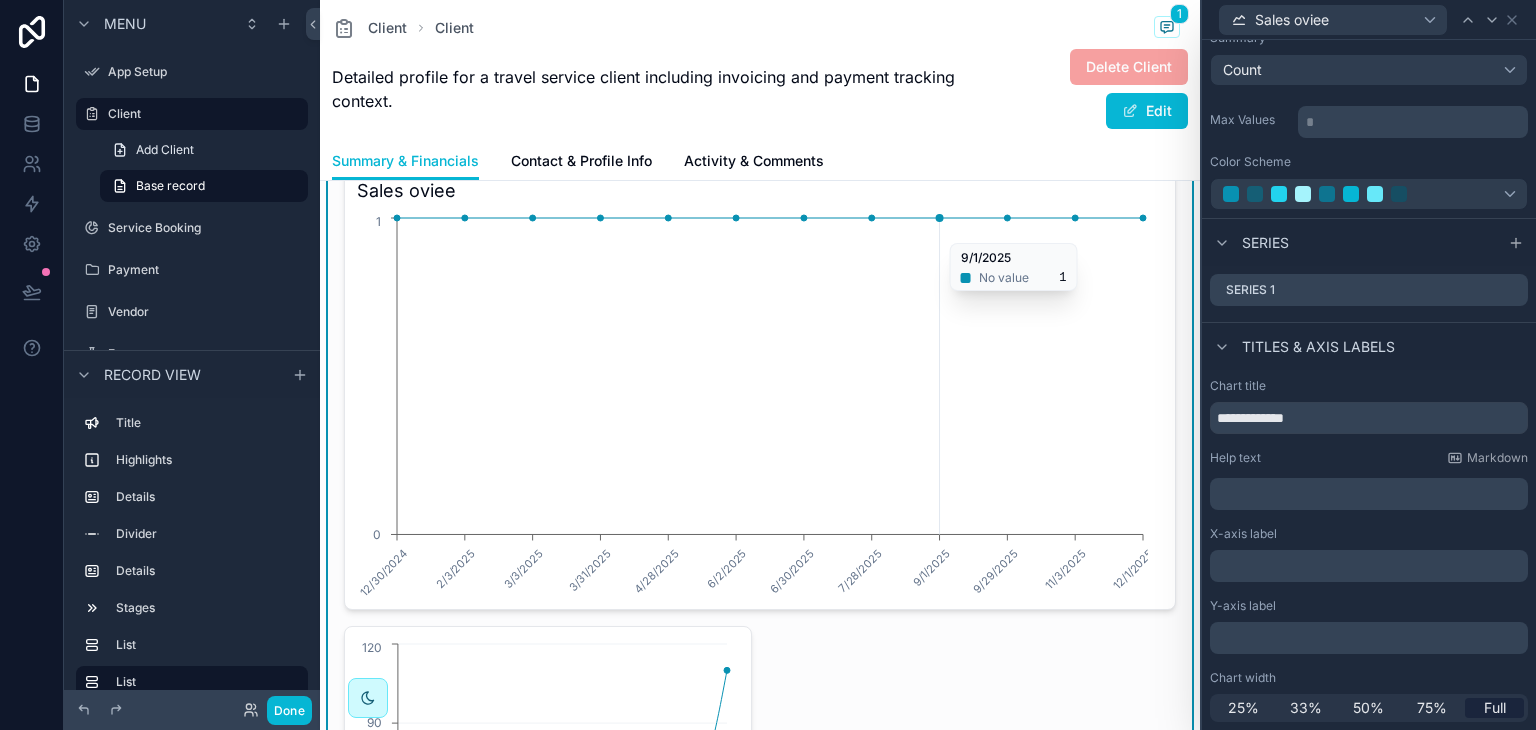 scroll, scrollTop: 788, scrollLeft: 0, axis: vertical 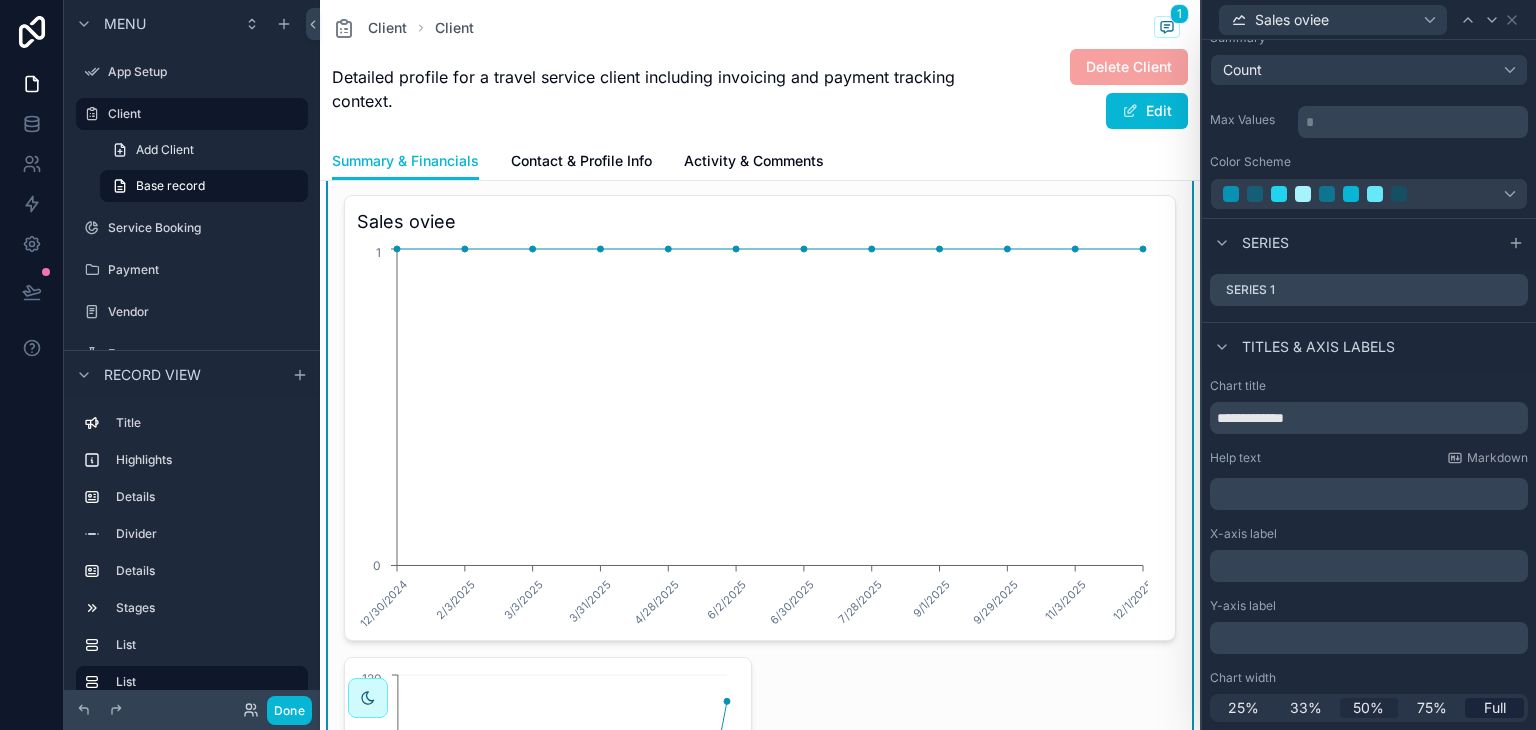click on "50%" at bounding box center (1368, 708) 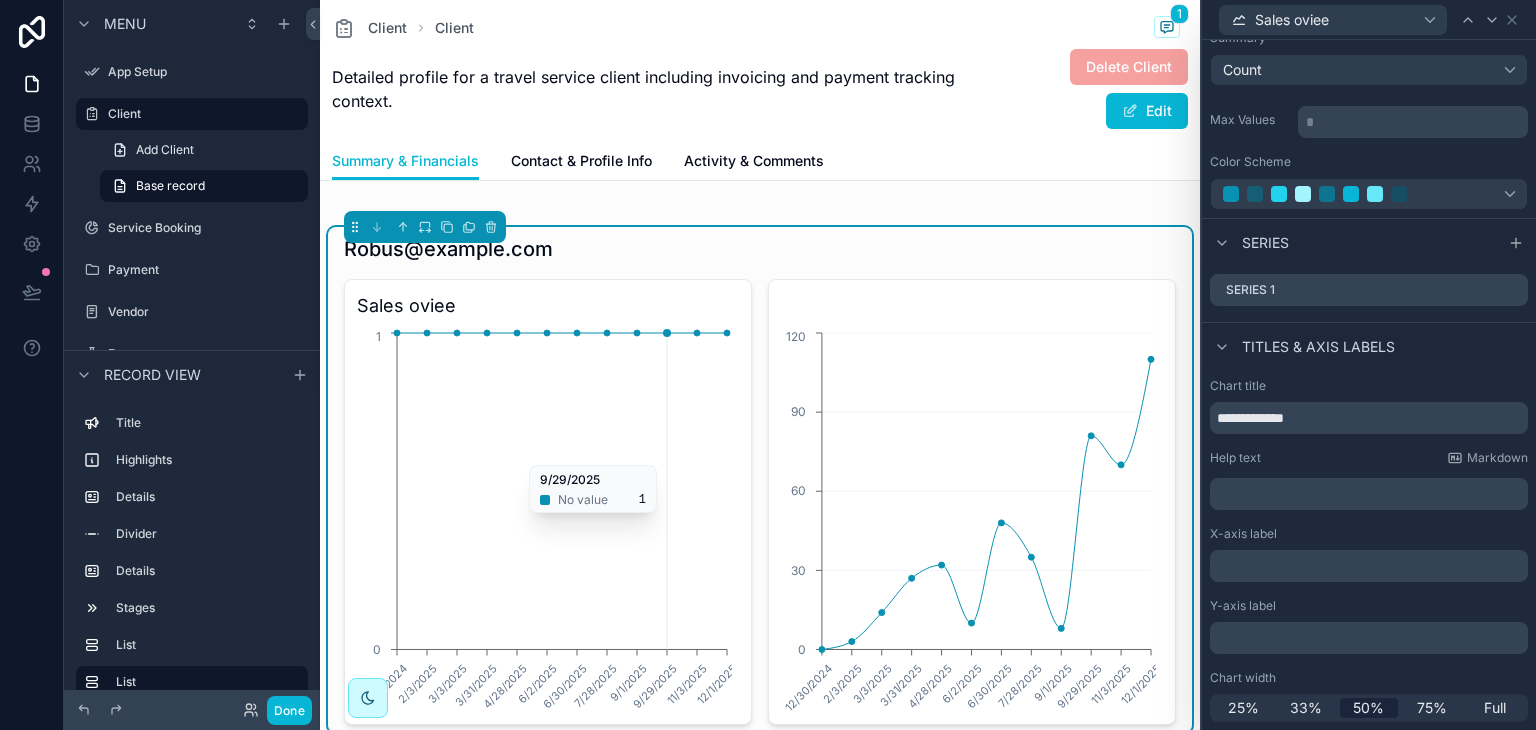 scroll, scrollTop: 702, scrollLeft: 0, axis: vertical 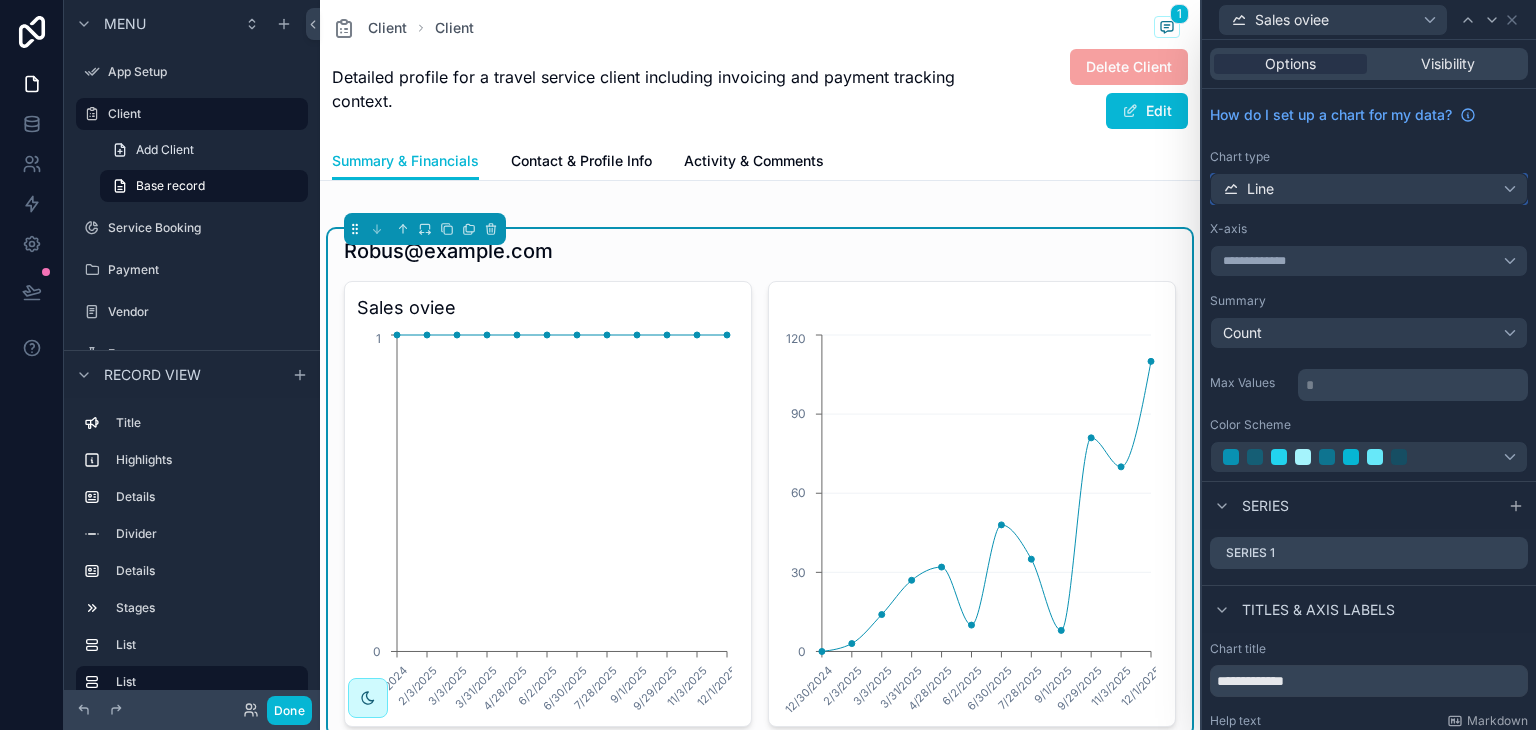 click on "Line" at bounding box center (1369, 189) 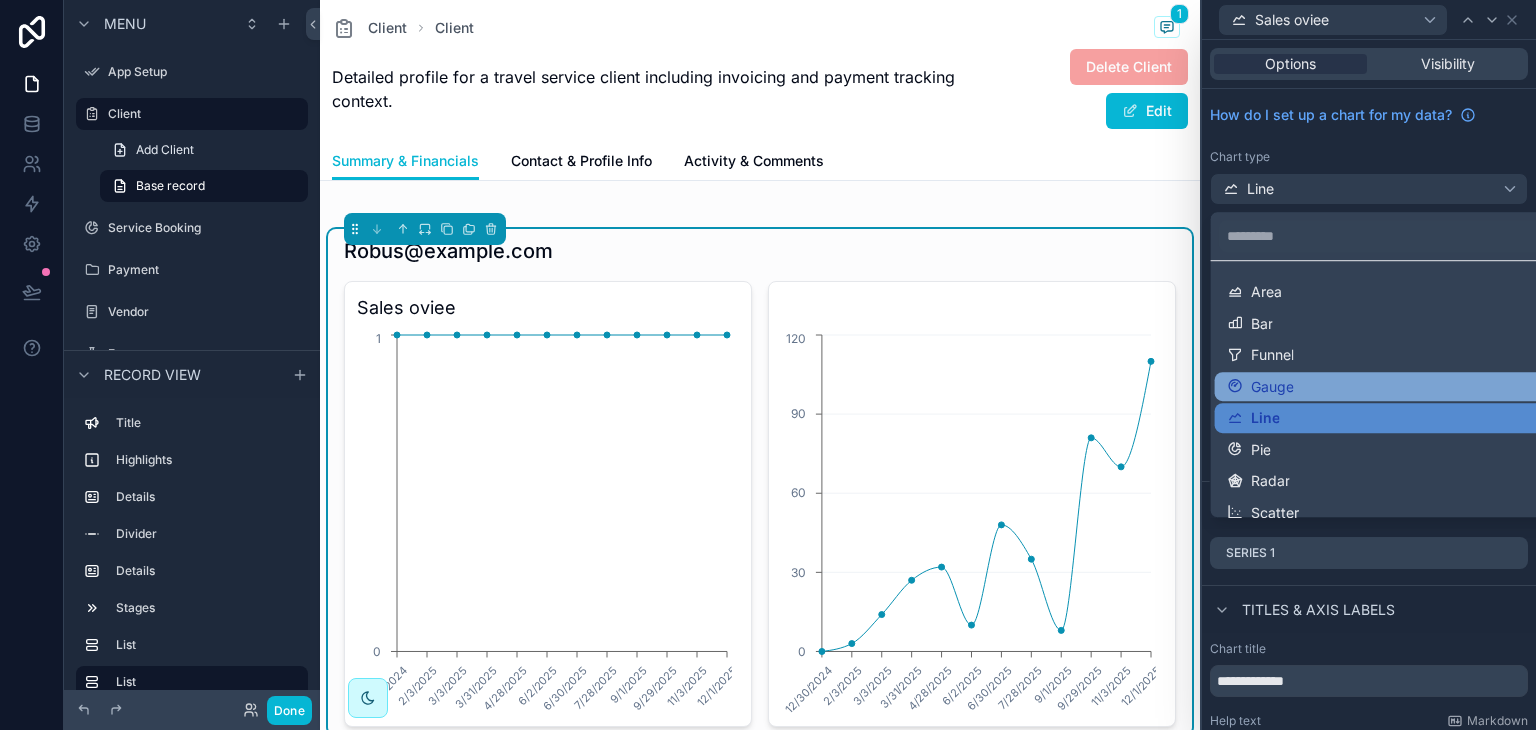 click on "Gauge" at bounding box center [1385, 387] 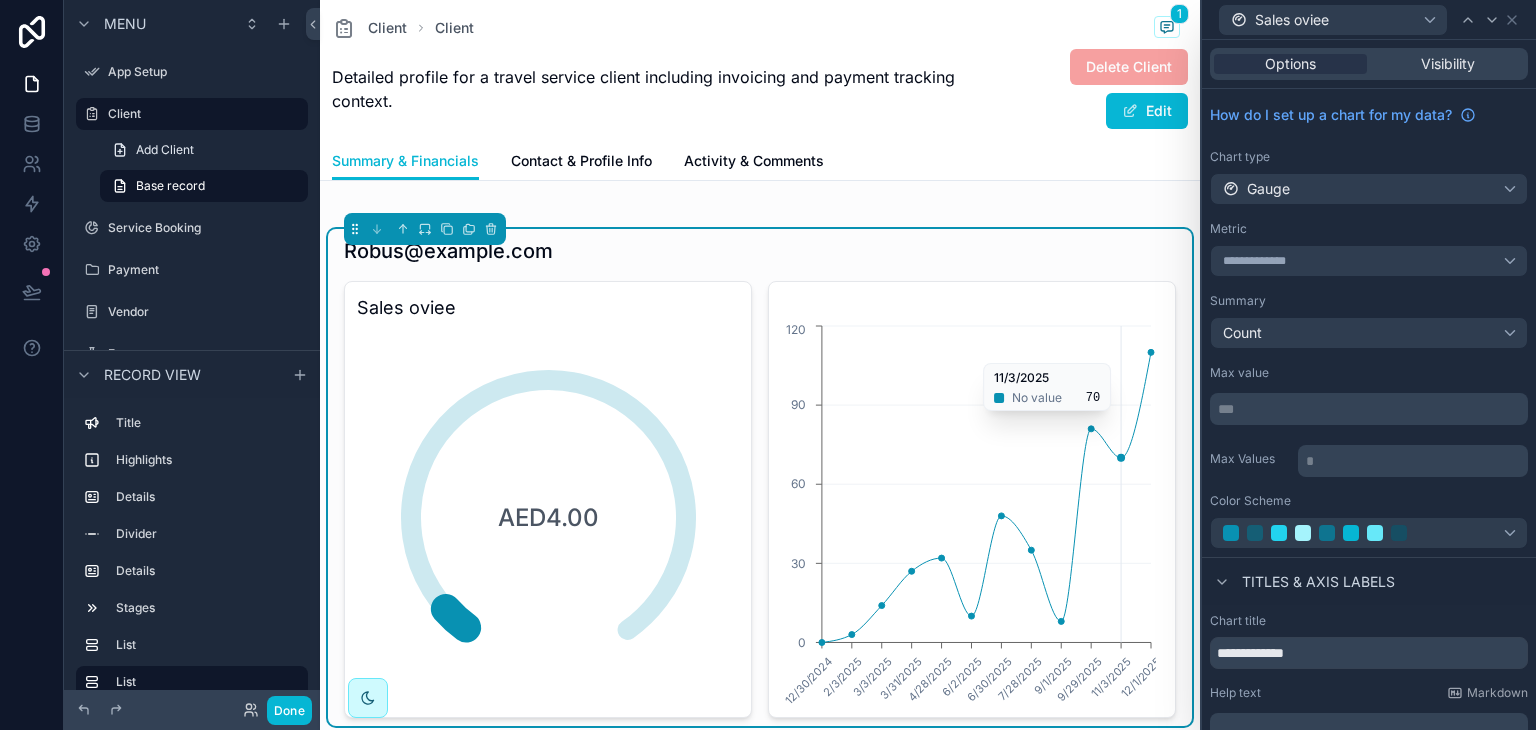 scroll, scrollTop: 770, scrollLeft: 0, axis: vertical 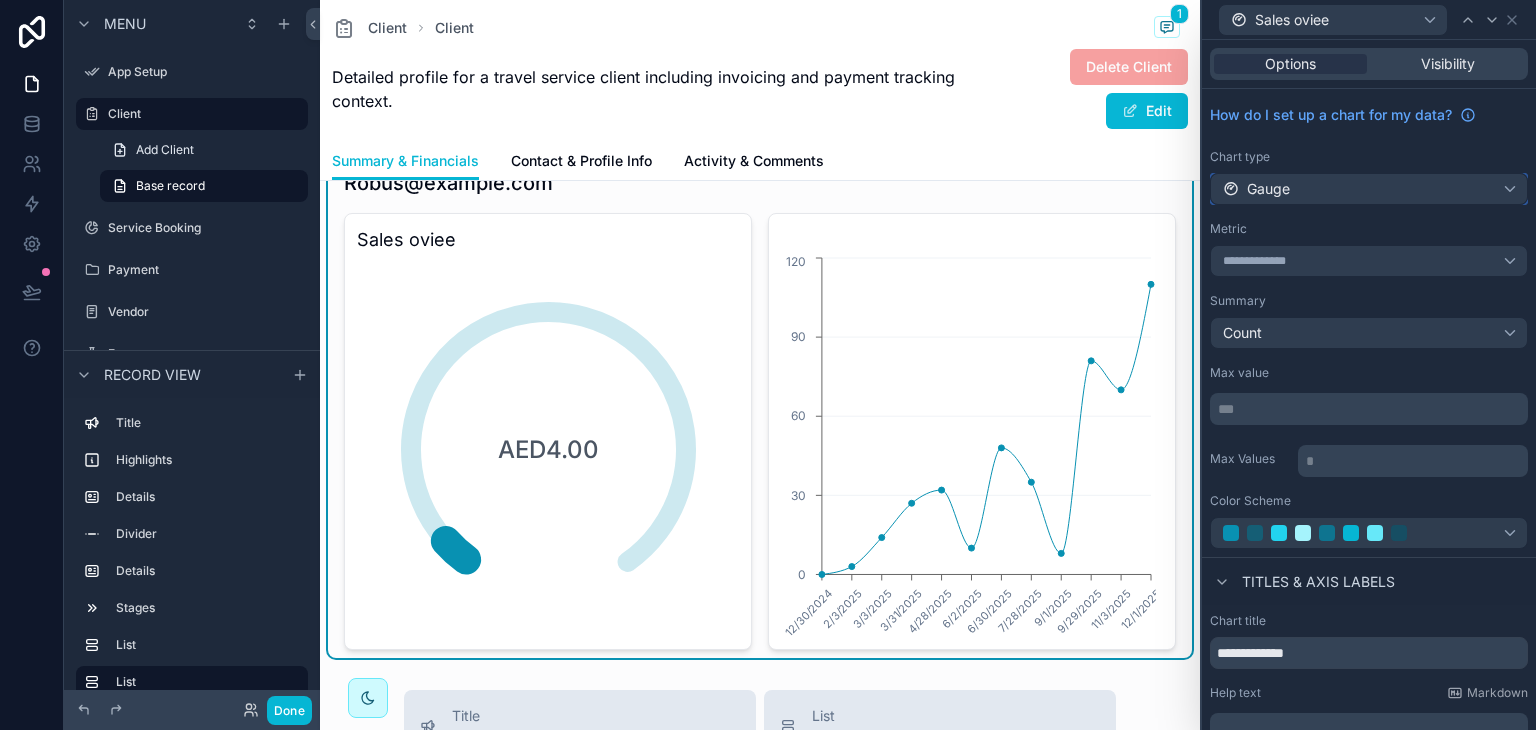 click on "Gauge" at bounding box center [1369, 189] 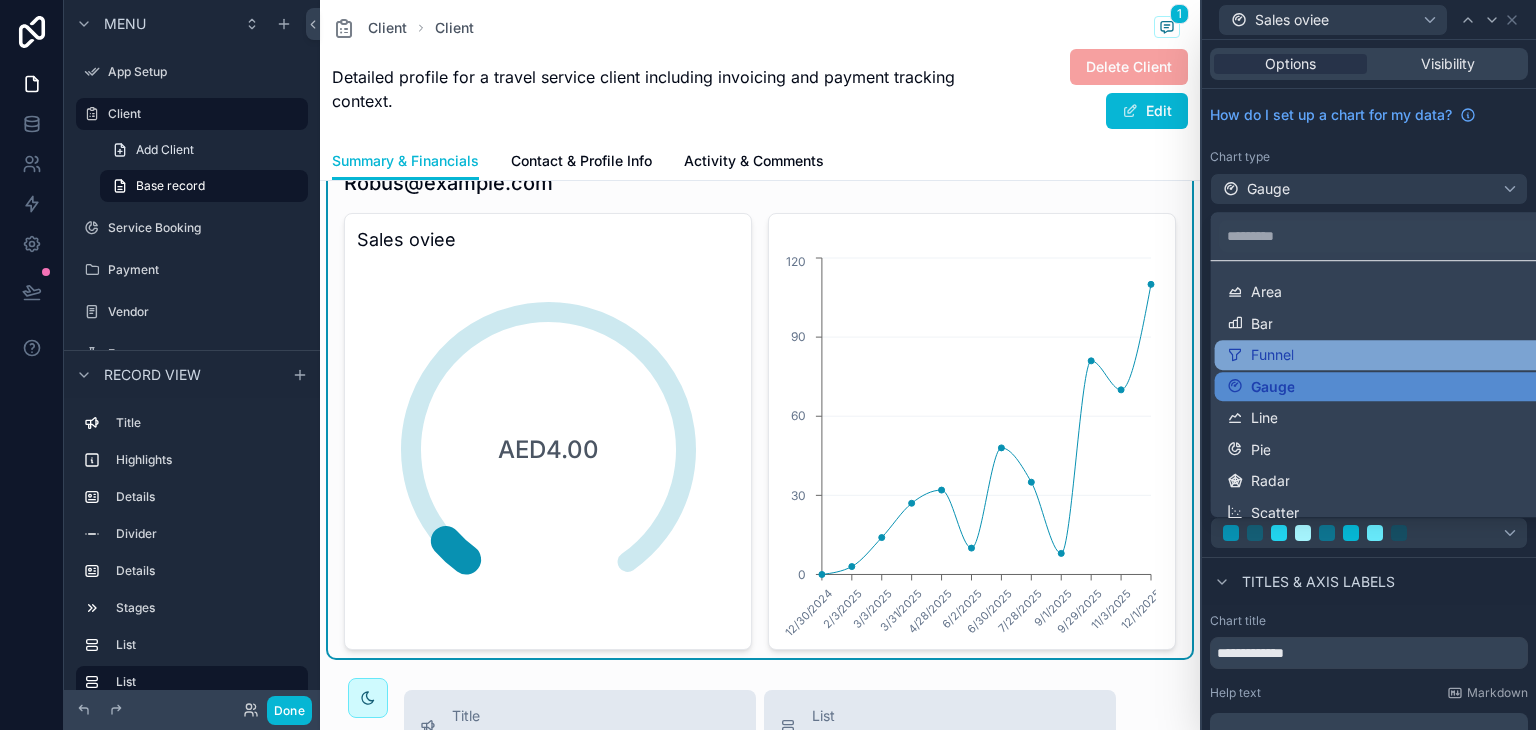 click on "Funnel" at bounding box center [1385, 355] 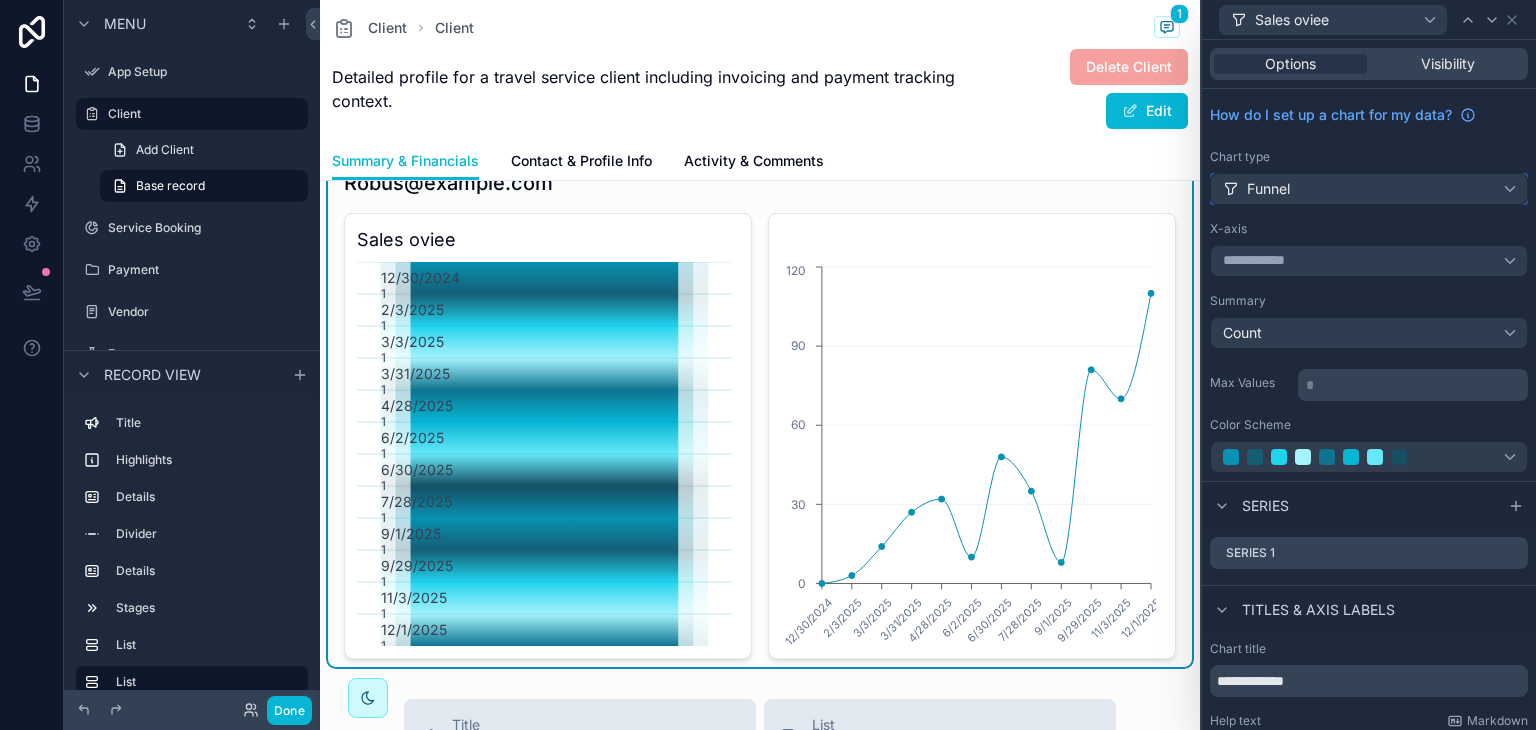 click on "Funnel" at bounding box center (1369, 189) 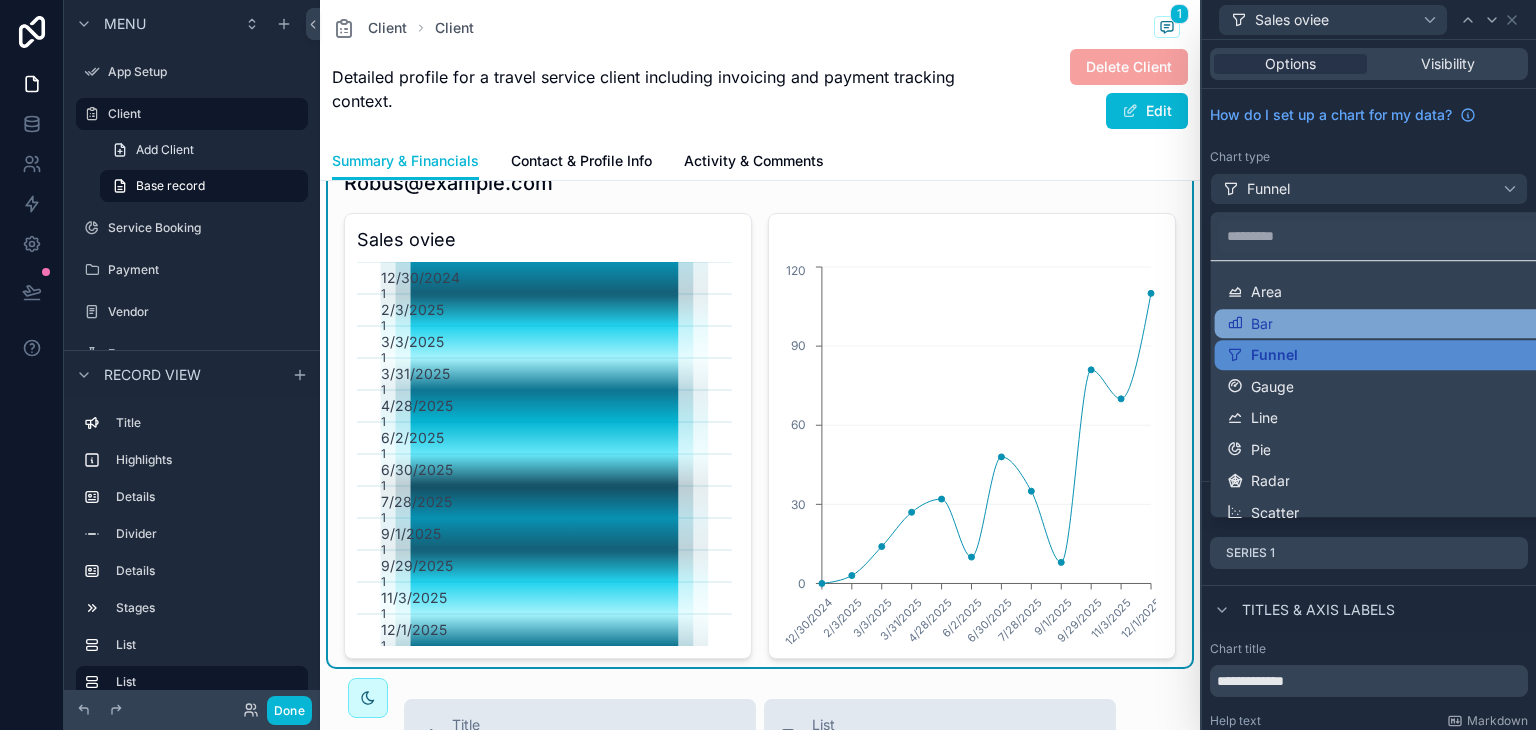 click on "Bar" at bounding box center (1385, 324) 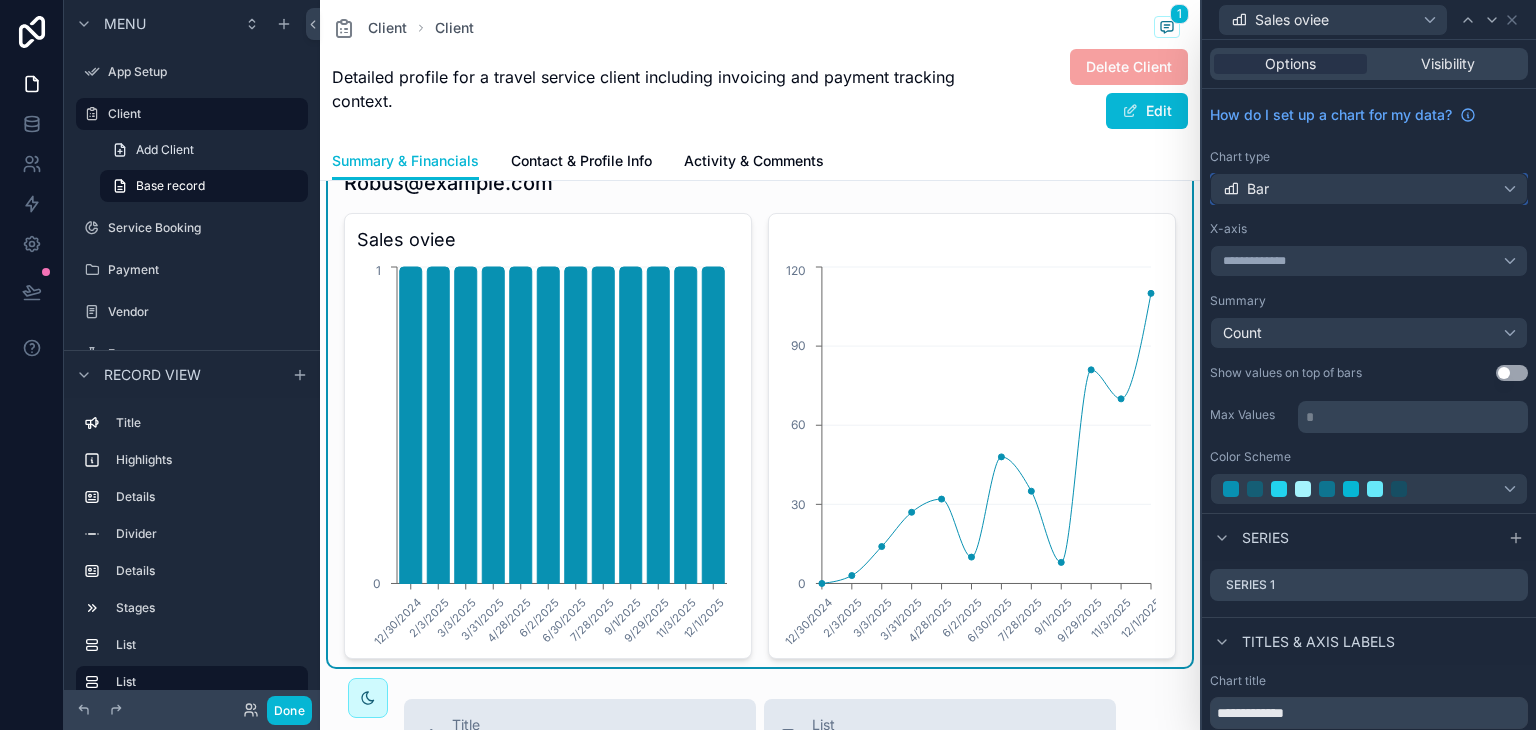 click on "Bar" at bounding box center [1369, 189] 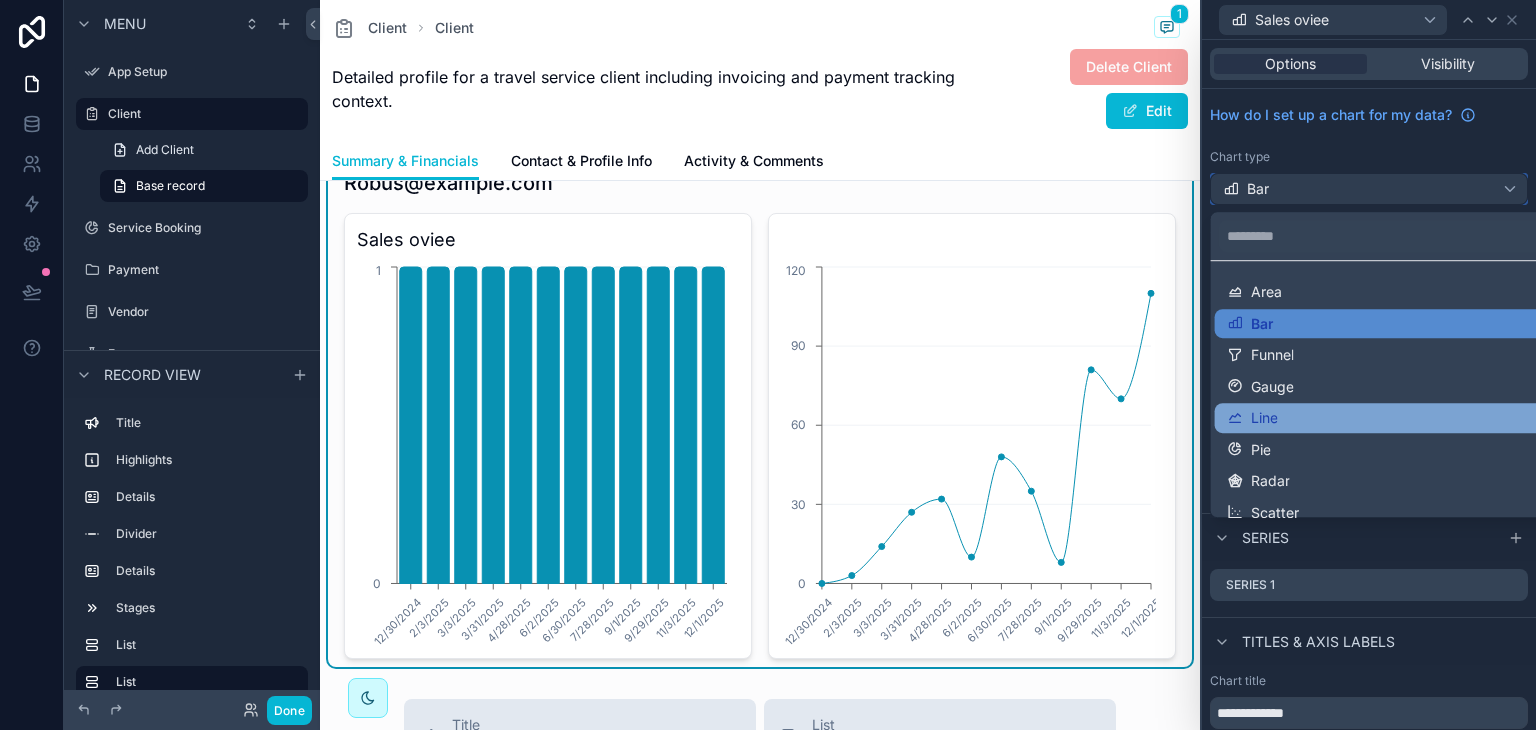 scroll, scrollTop: 48, scrollLeft: 0, axis: vertical 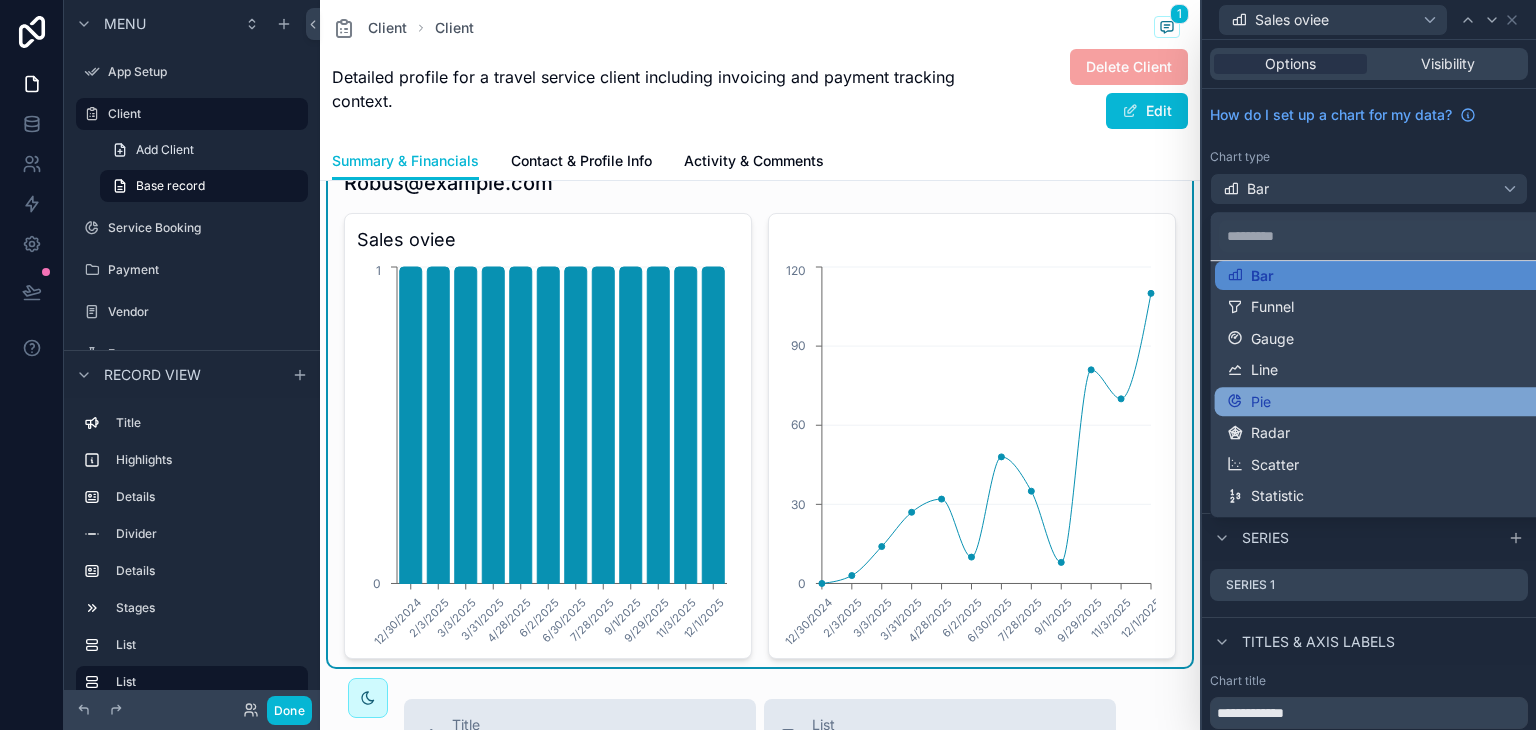 click on "Pie" at bounding box center [1385, 402] 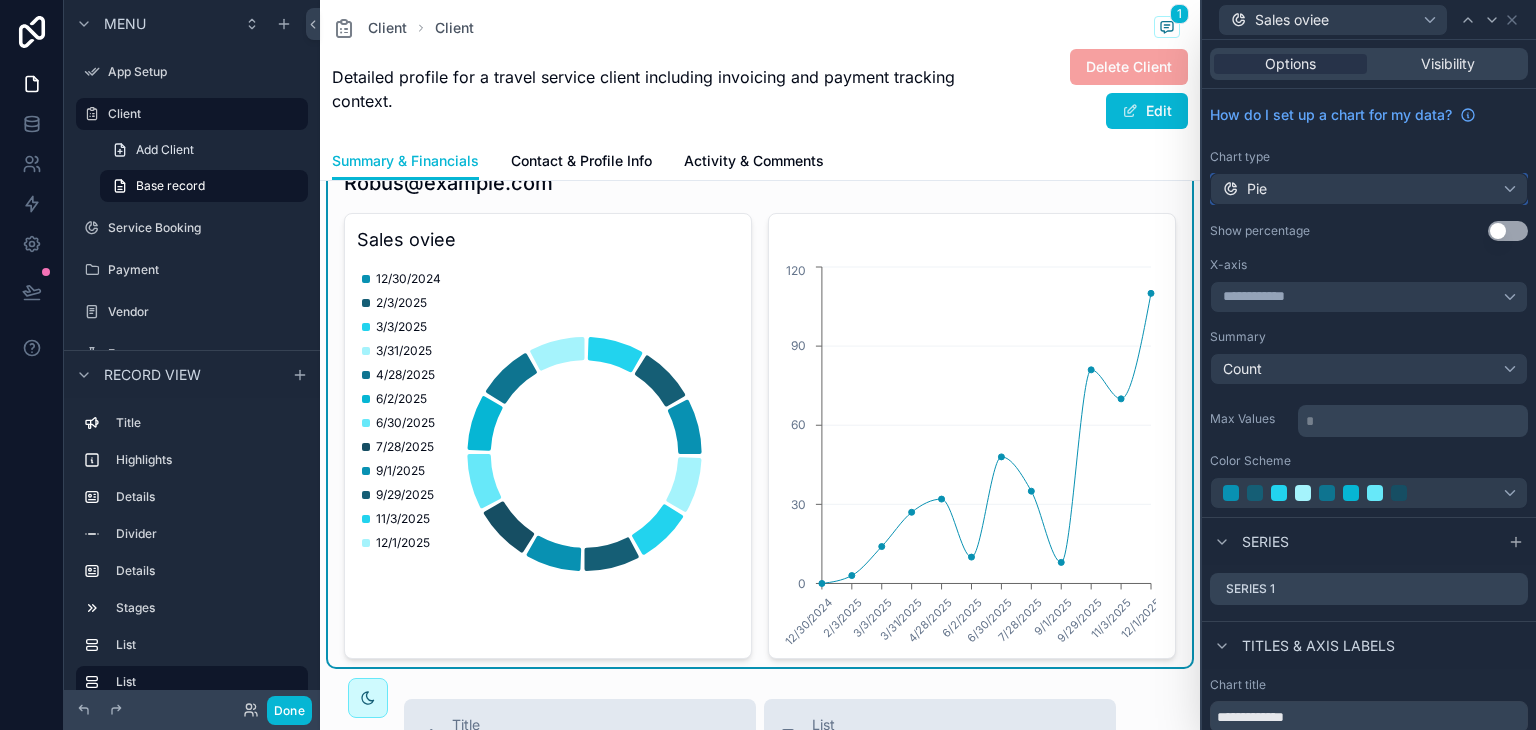 click on "Pie" at bounding box center [1369, 189] 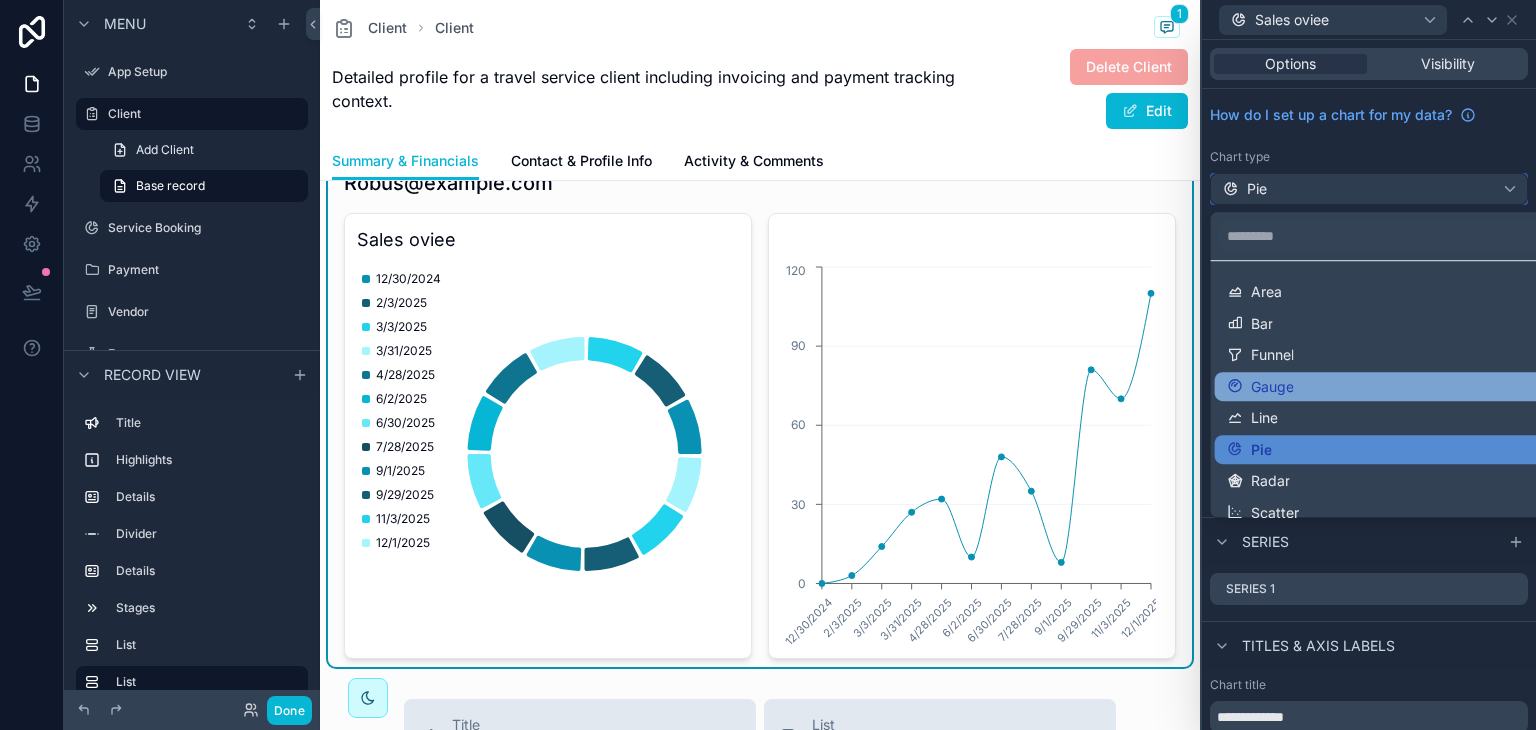 scroll, scrollTop: 72, scrollLeft: 0, axis: vertical 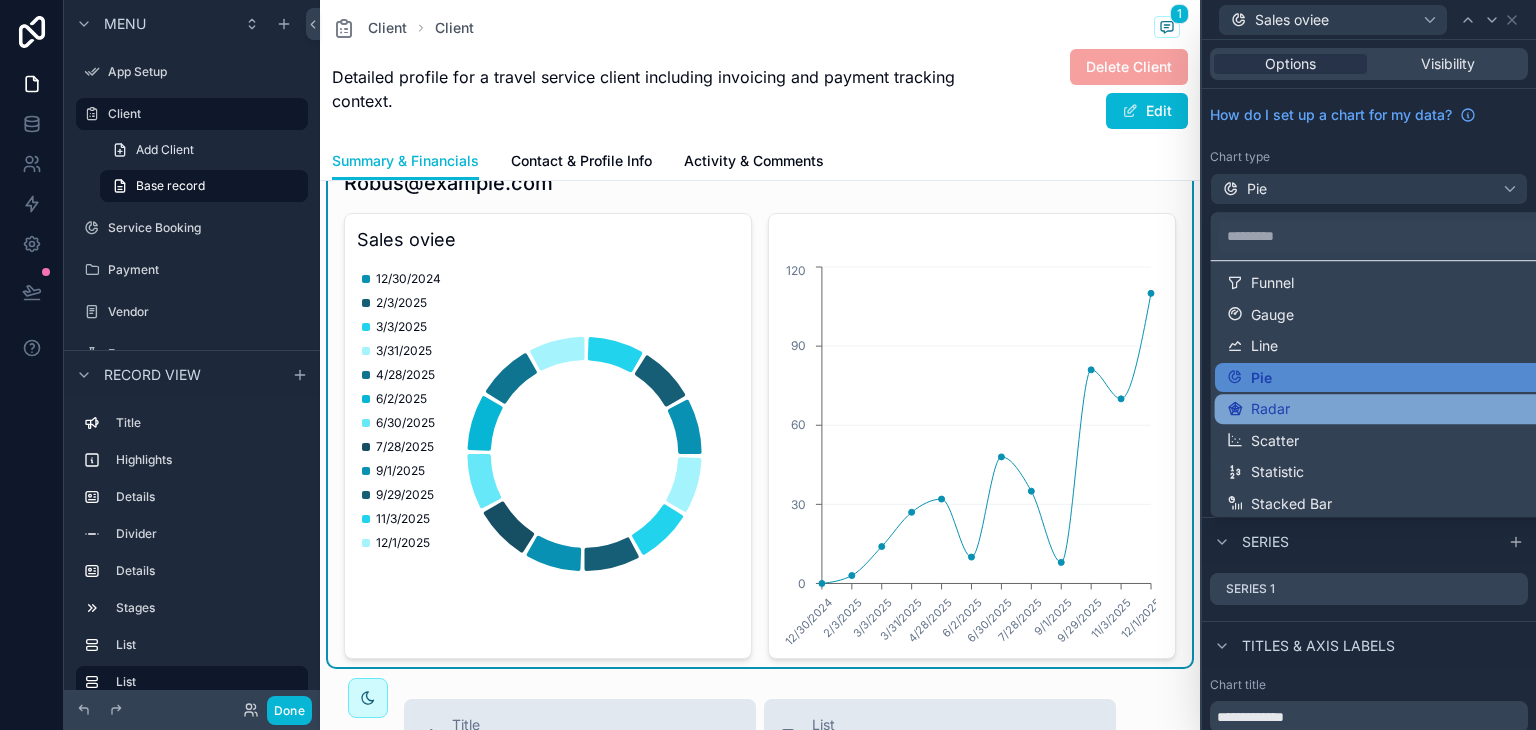 click on "Radar" at bounding box center [1385, 409] 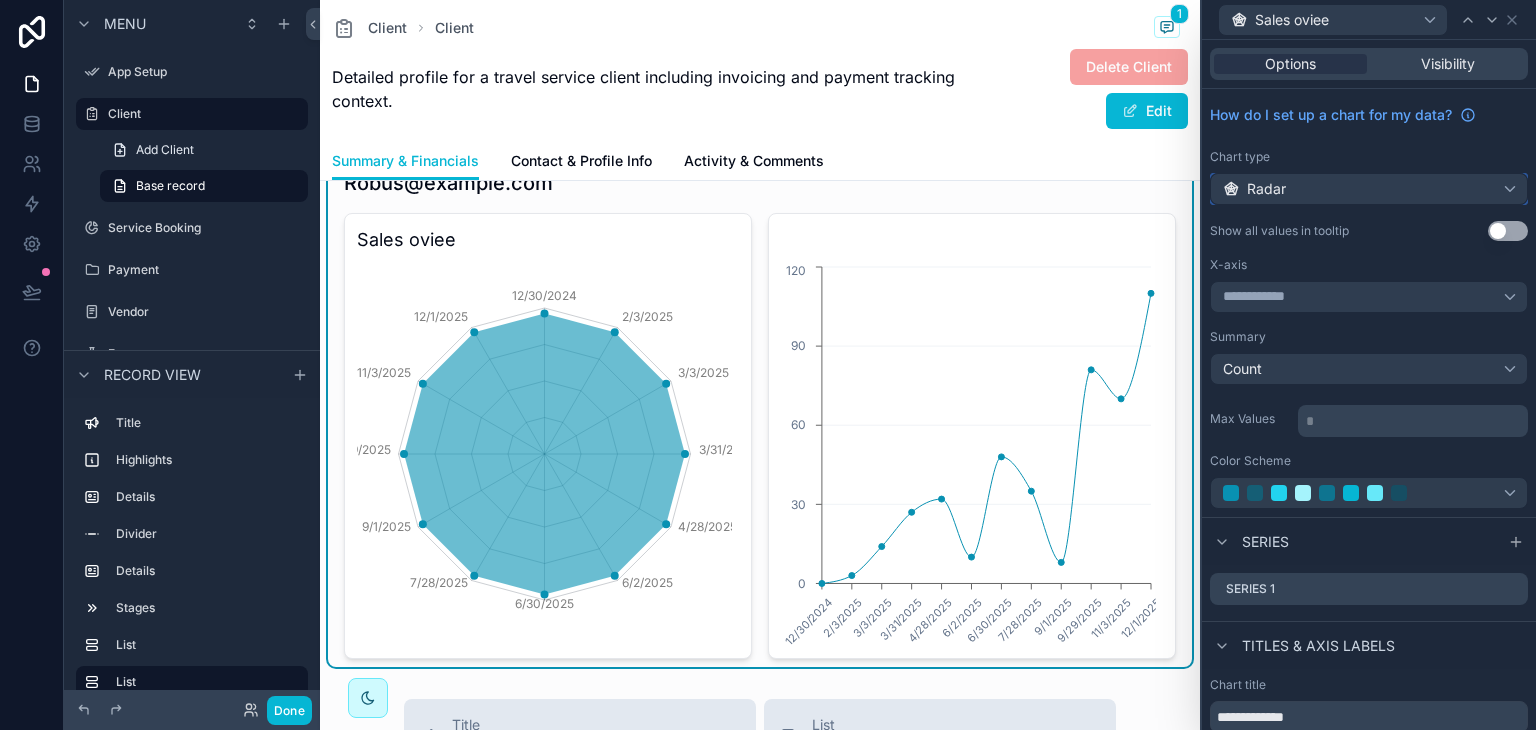 click on "Radar" at bounding box center [1369, 189] 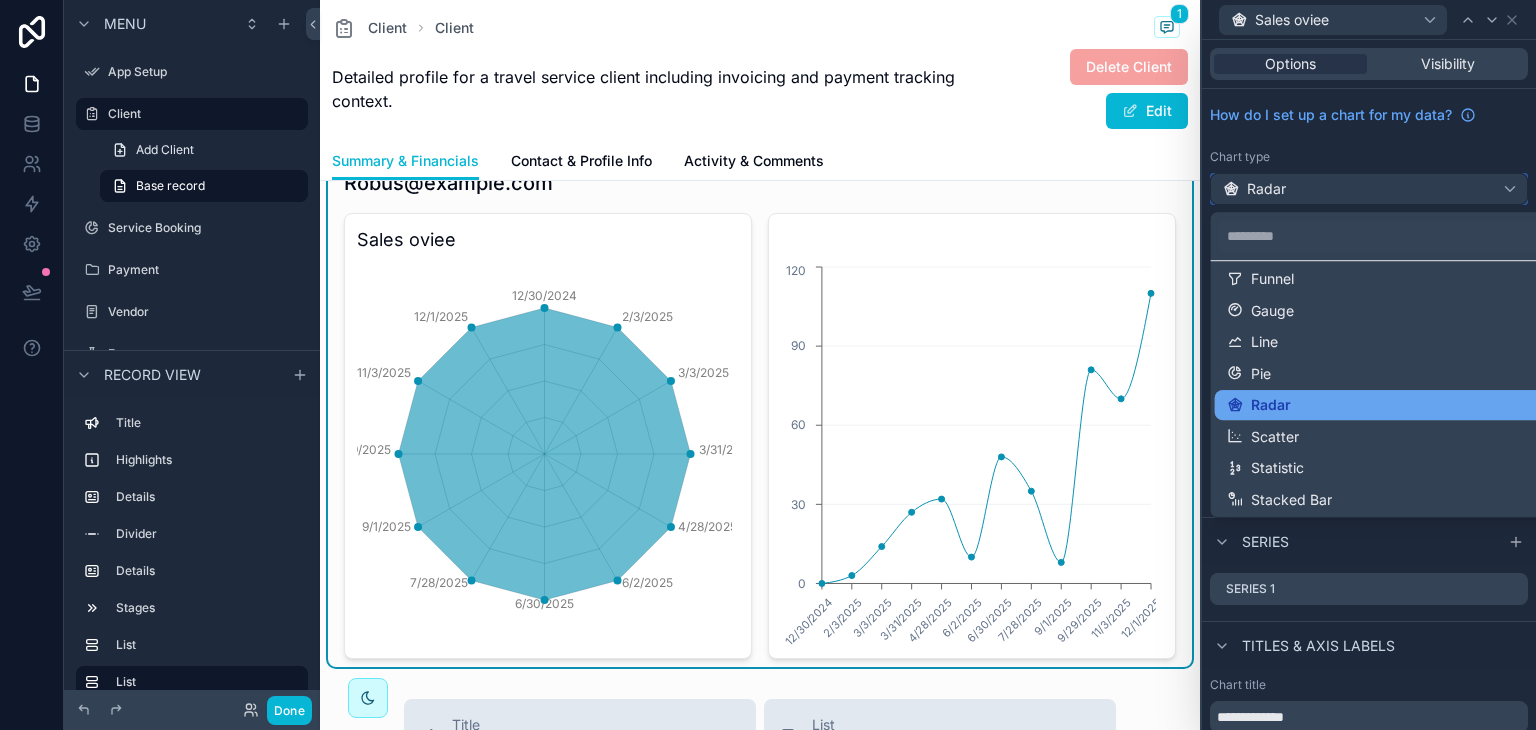 scroll, scrollTop: 0, scrollLeft: 0, axis: both 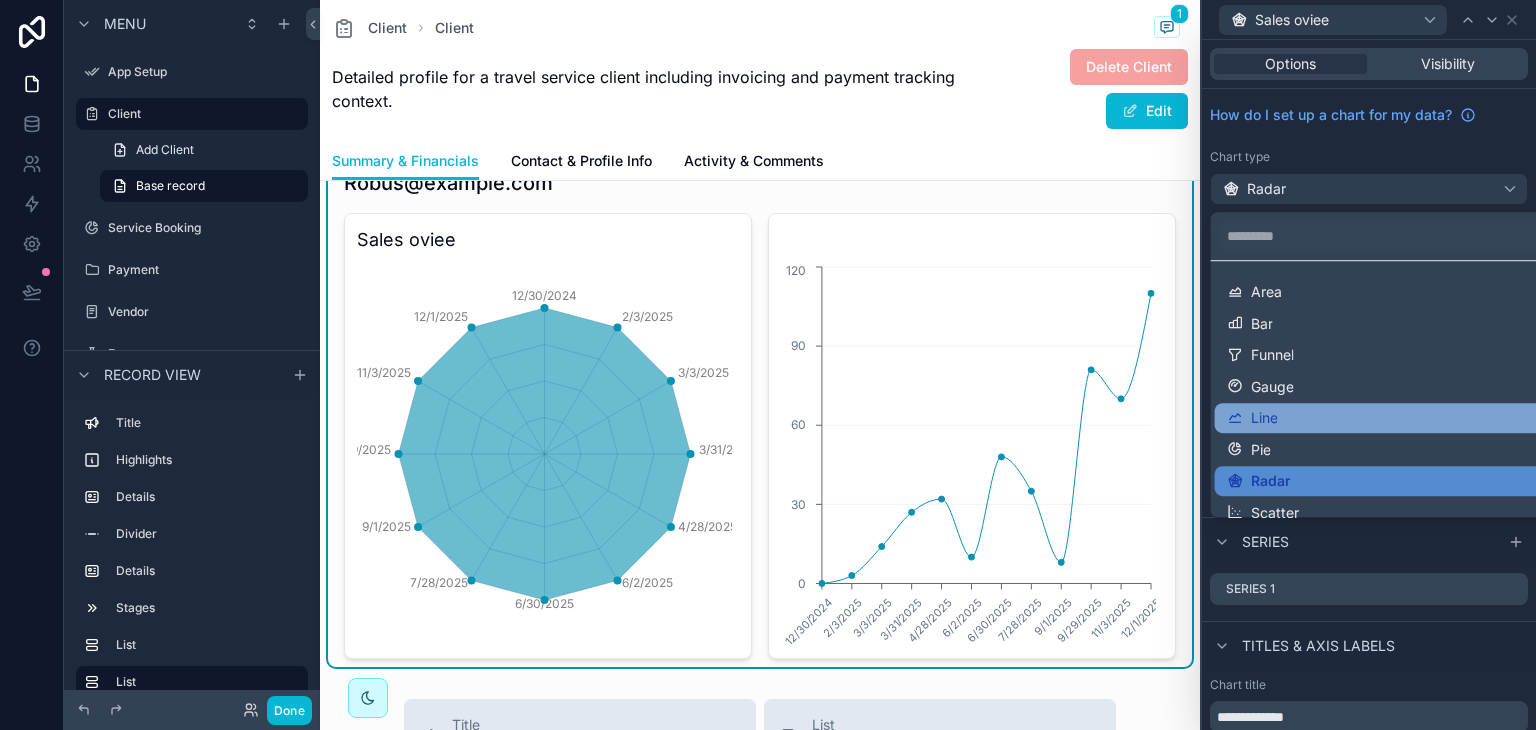click on "Line" at bounding box center (1385, 418) 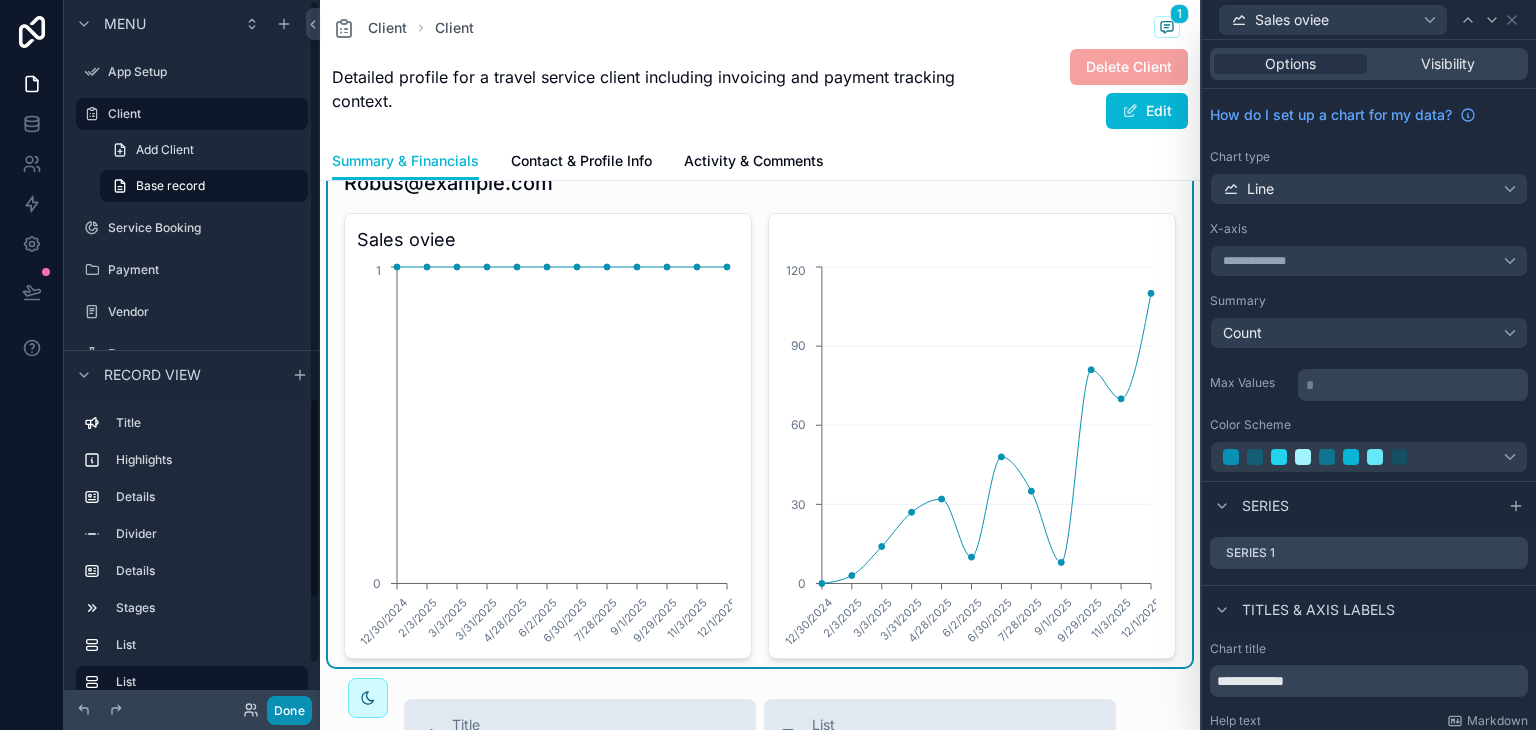 click on "Done" at bounding box center [192, 710] 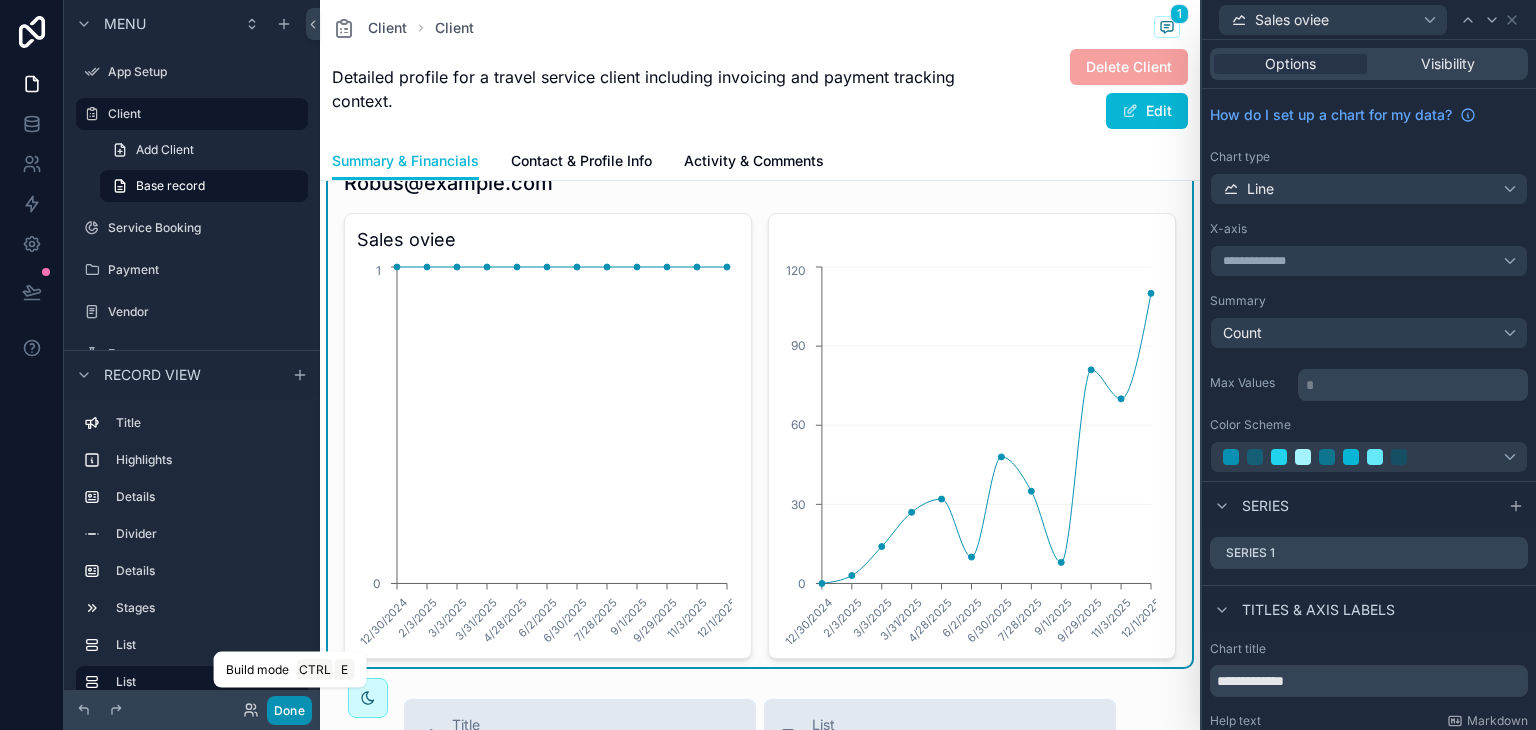 click on "Done" at bounding box center (289, 710) 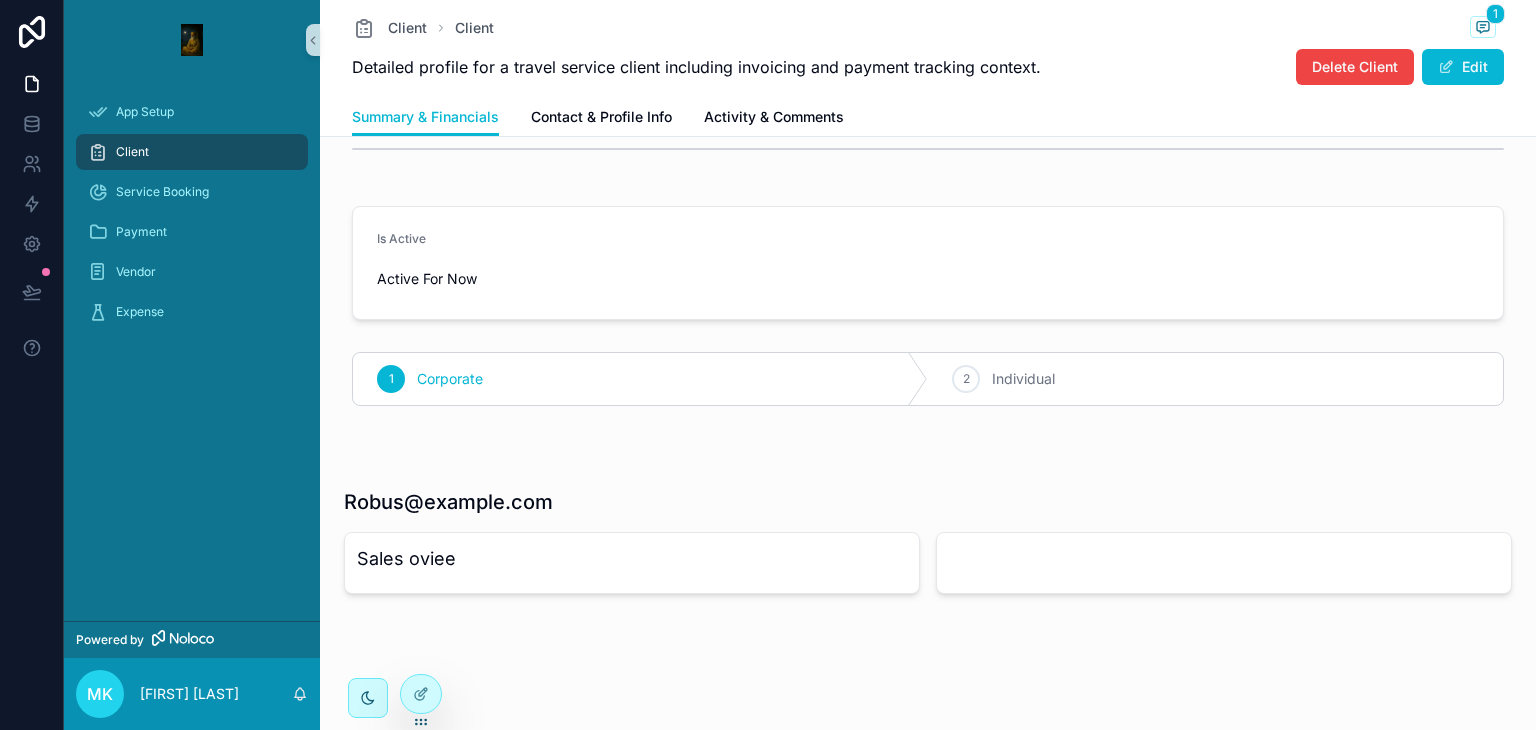 scroll, scrollTop: 405, scrollLeft: 0, axis: vertical 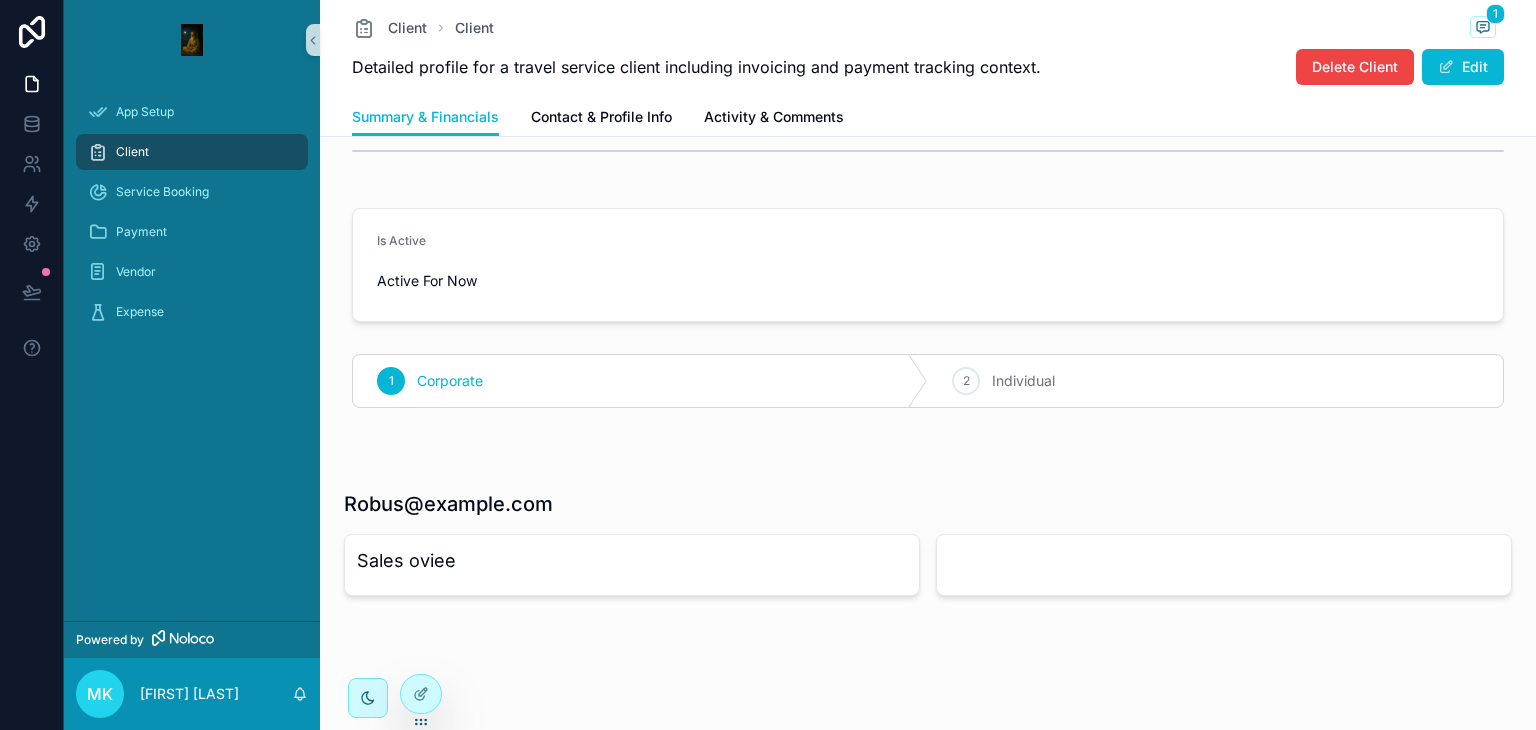 click on "Sales oviee" at bounding box center (632, 561) 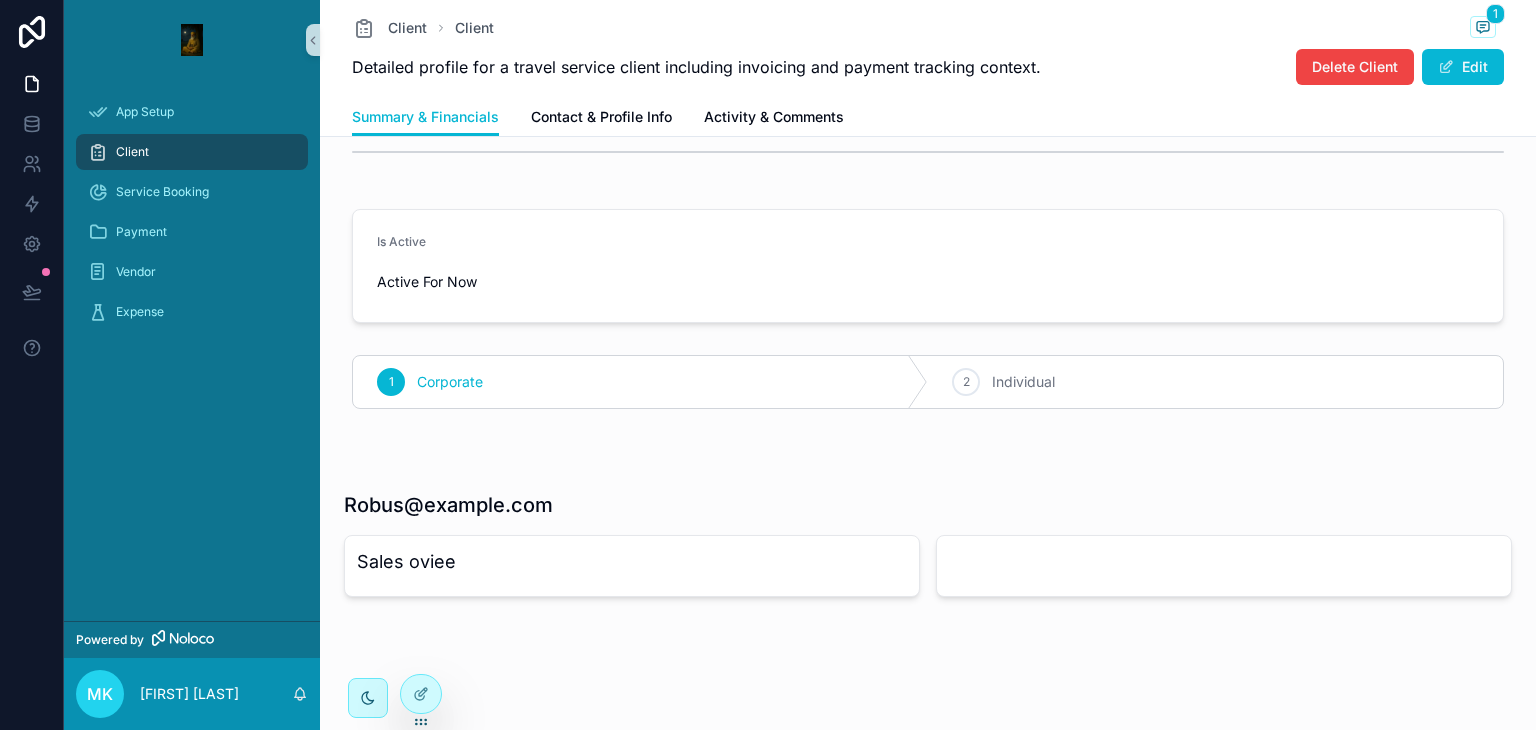 click on "Sales oviee" at bounding box center (632, 566) 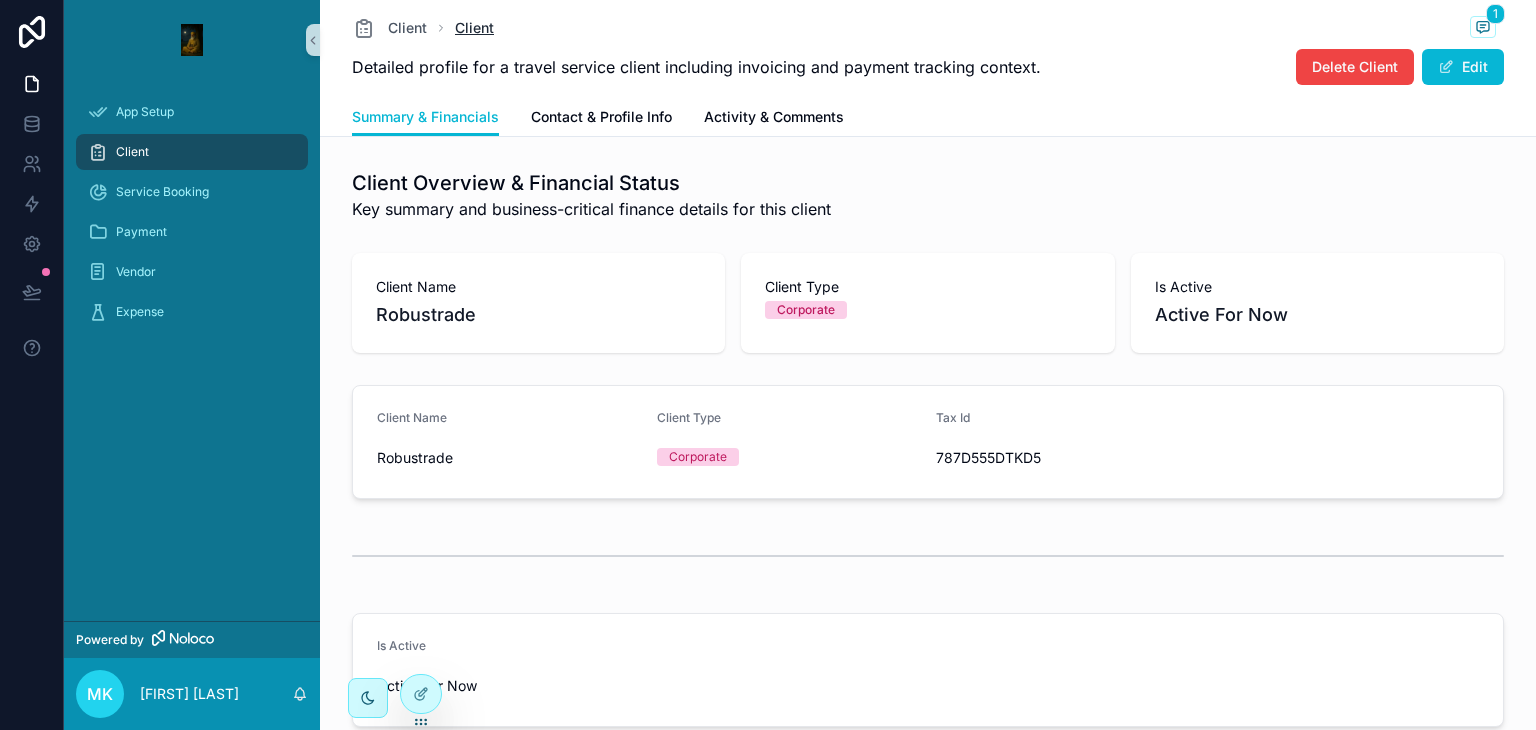 click on "Client" at bounding box center (474, 28) 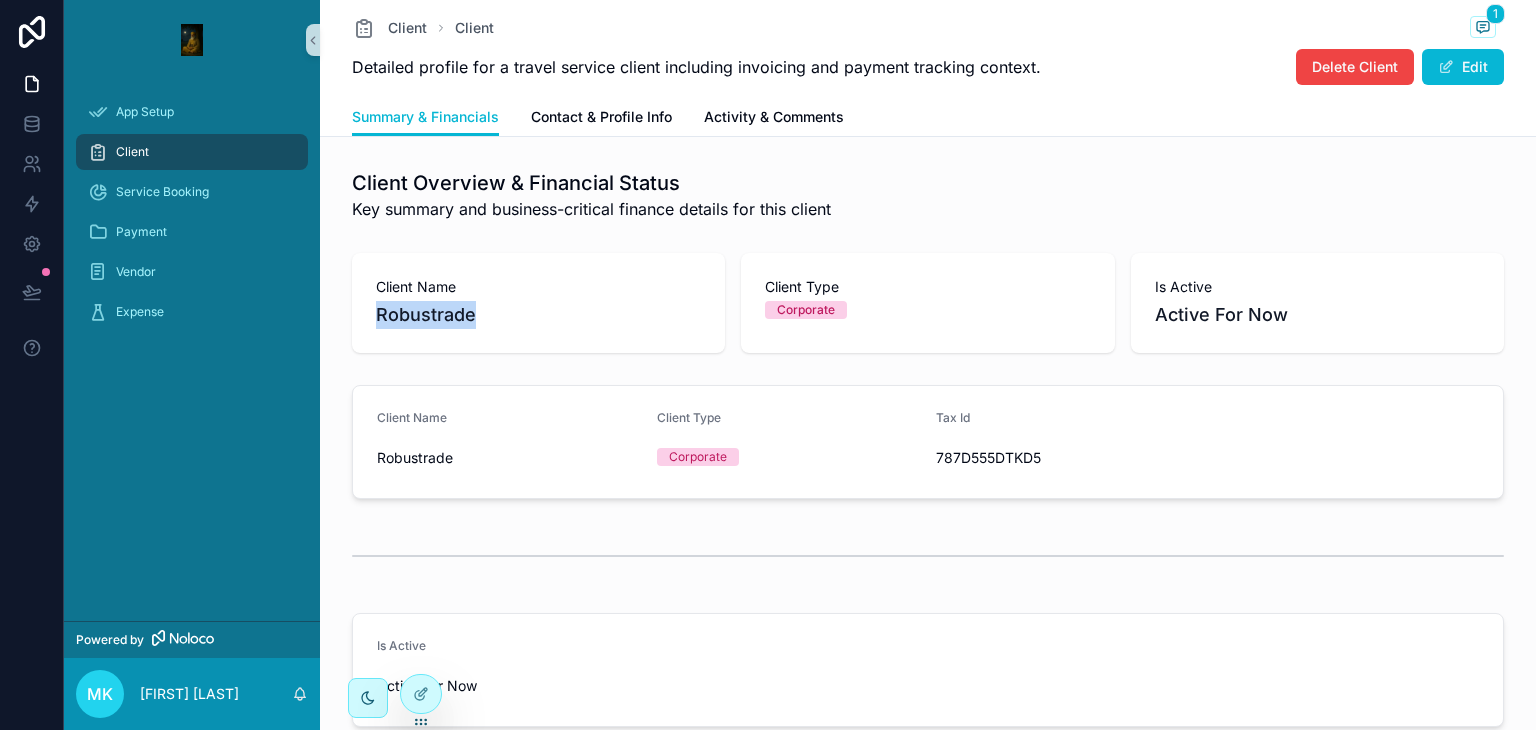 drag, startPoint x: 472, startPoint y: 321, endPoint x: 369, endPoint y: 305, distance: 104.23531 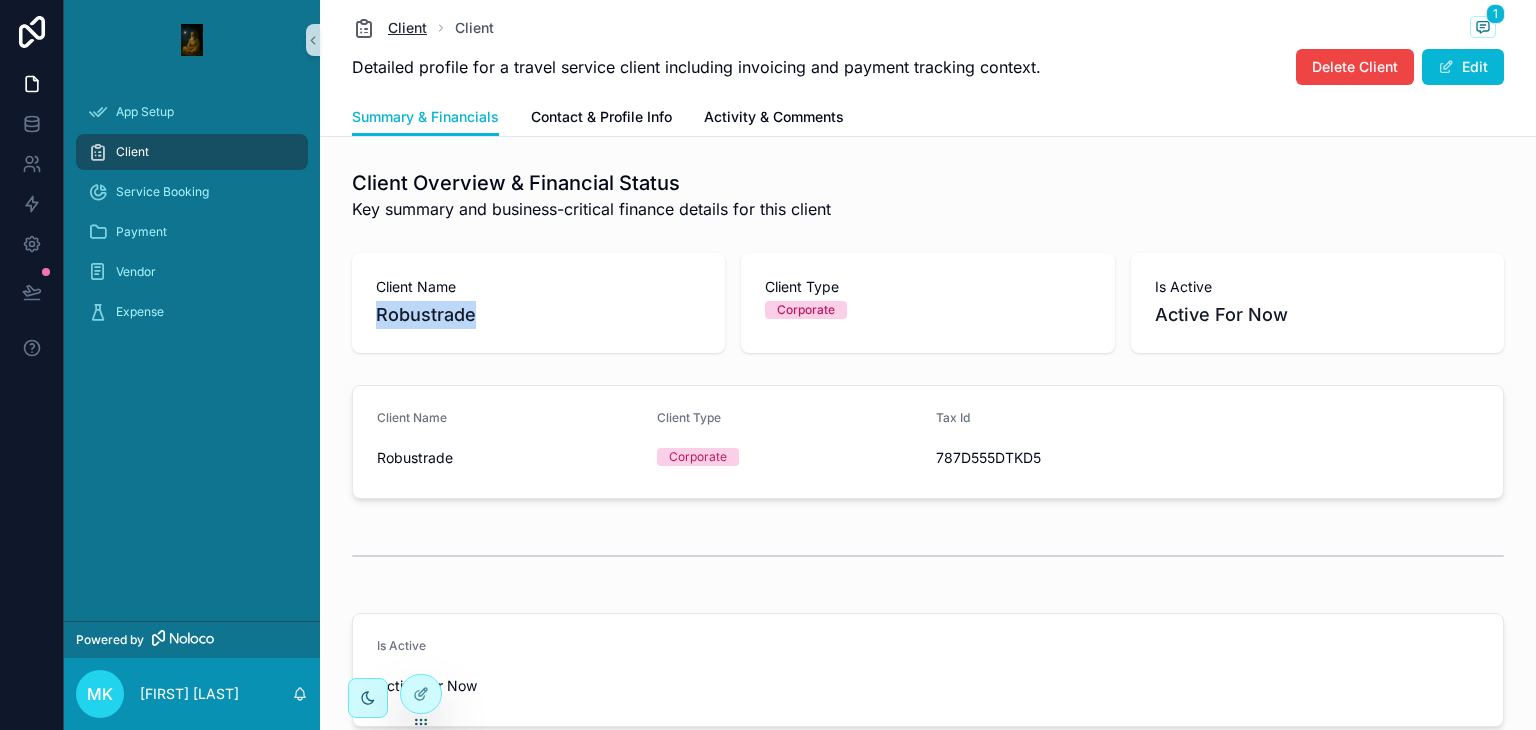 click on "Client" at bounding box center (407, 28) 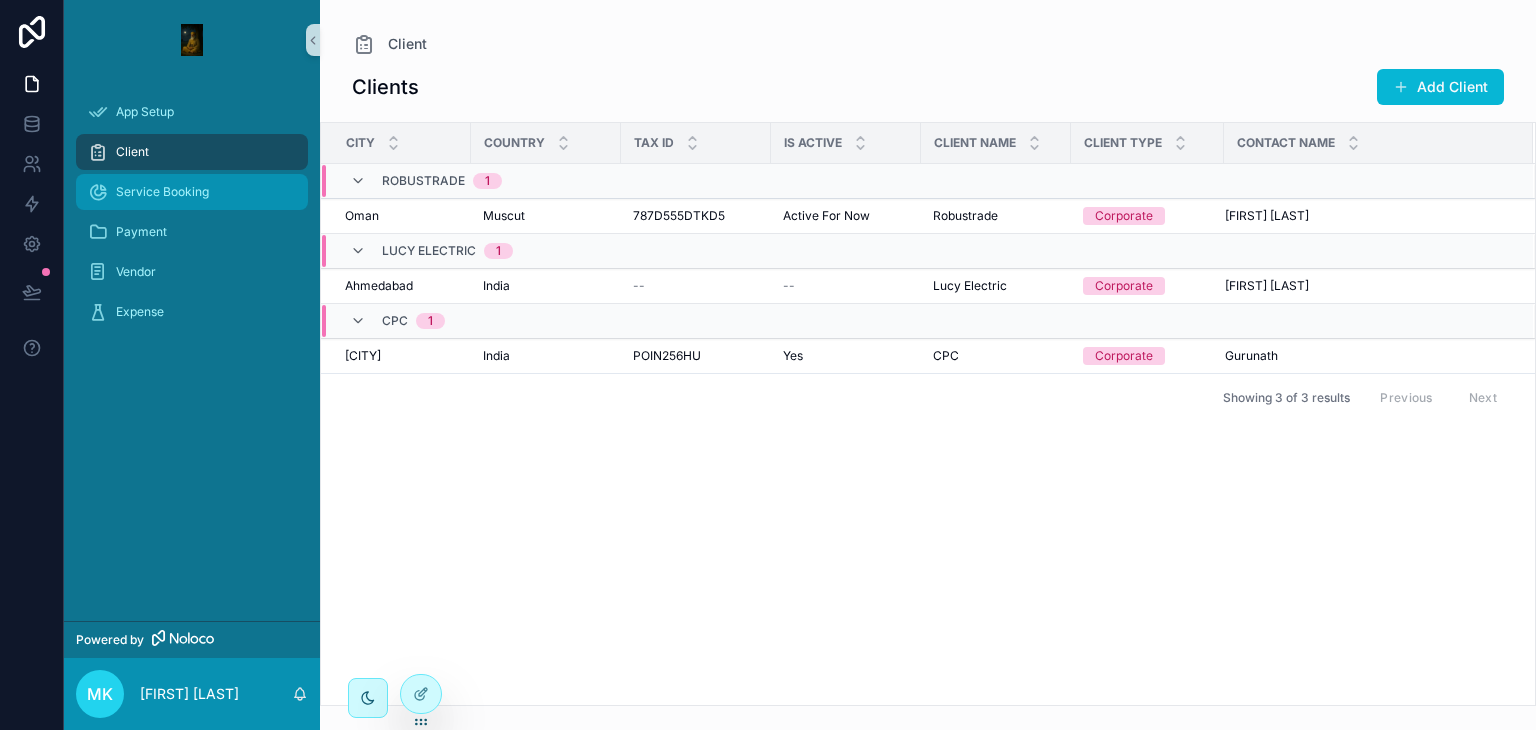 click on "Service Booking" at bounding box center (192, 192) 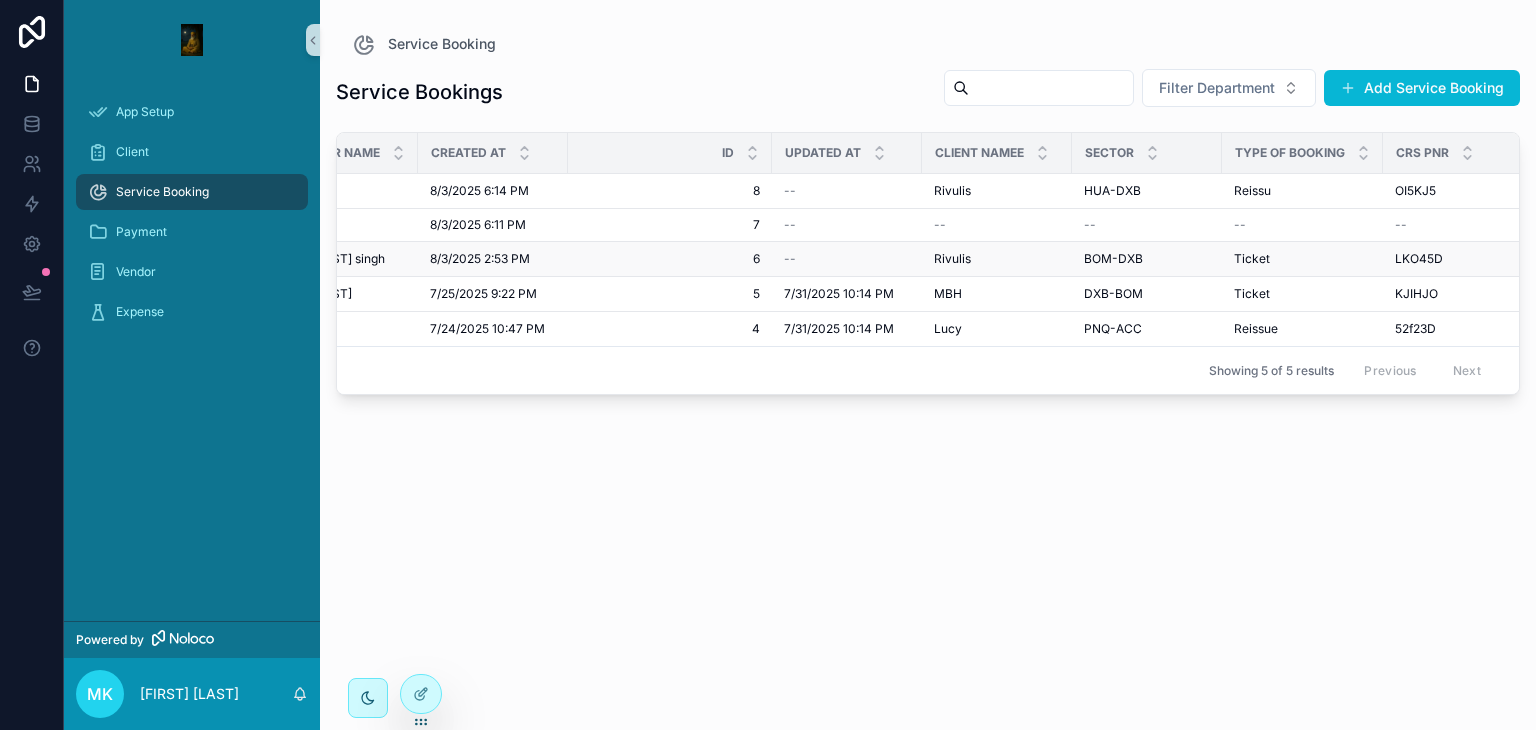 scroll, scrollTop: 0, scrollLeft: 547, axis: horizontal 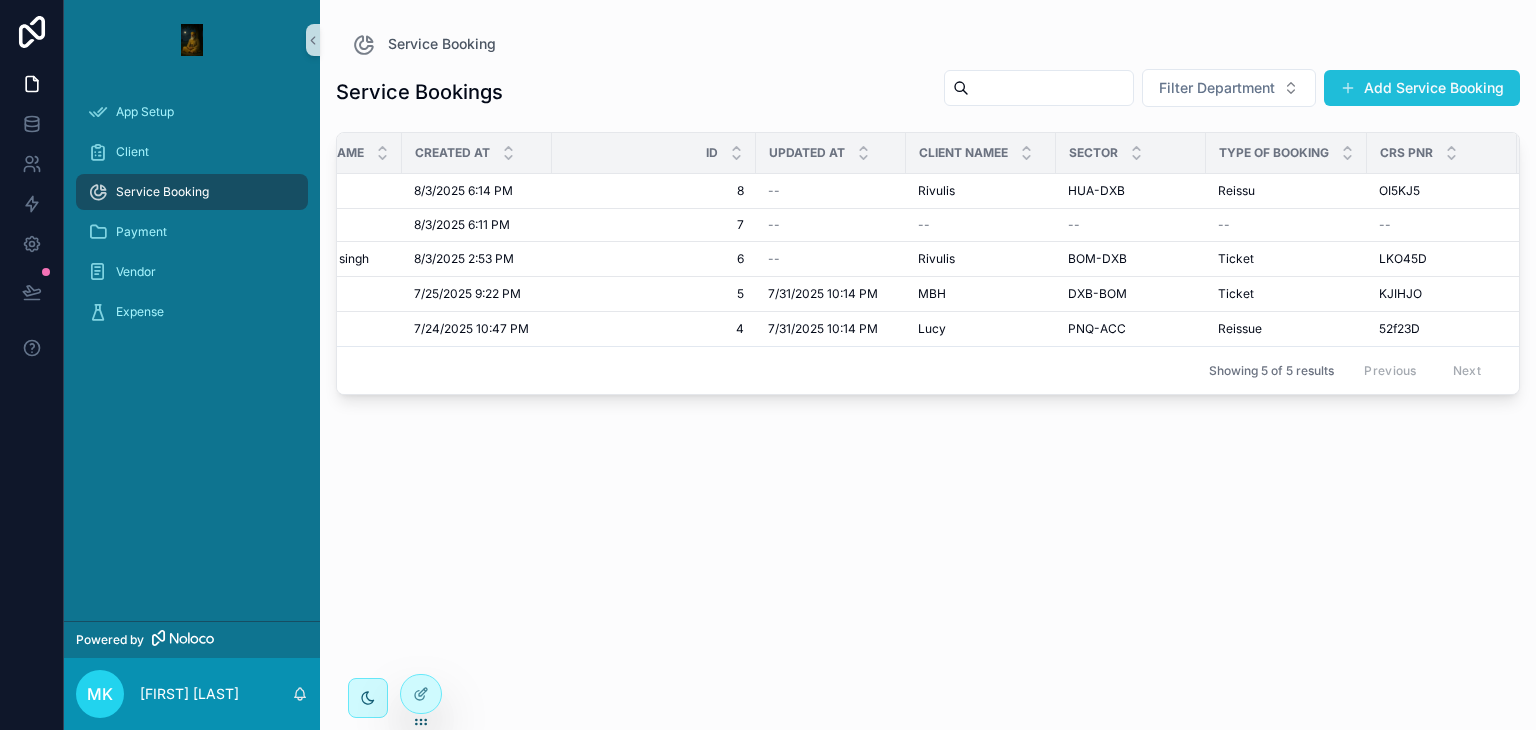 click on "Add Service Booking" at bounding box center [1422, 88] 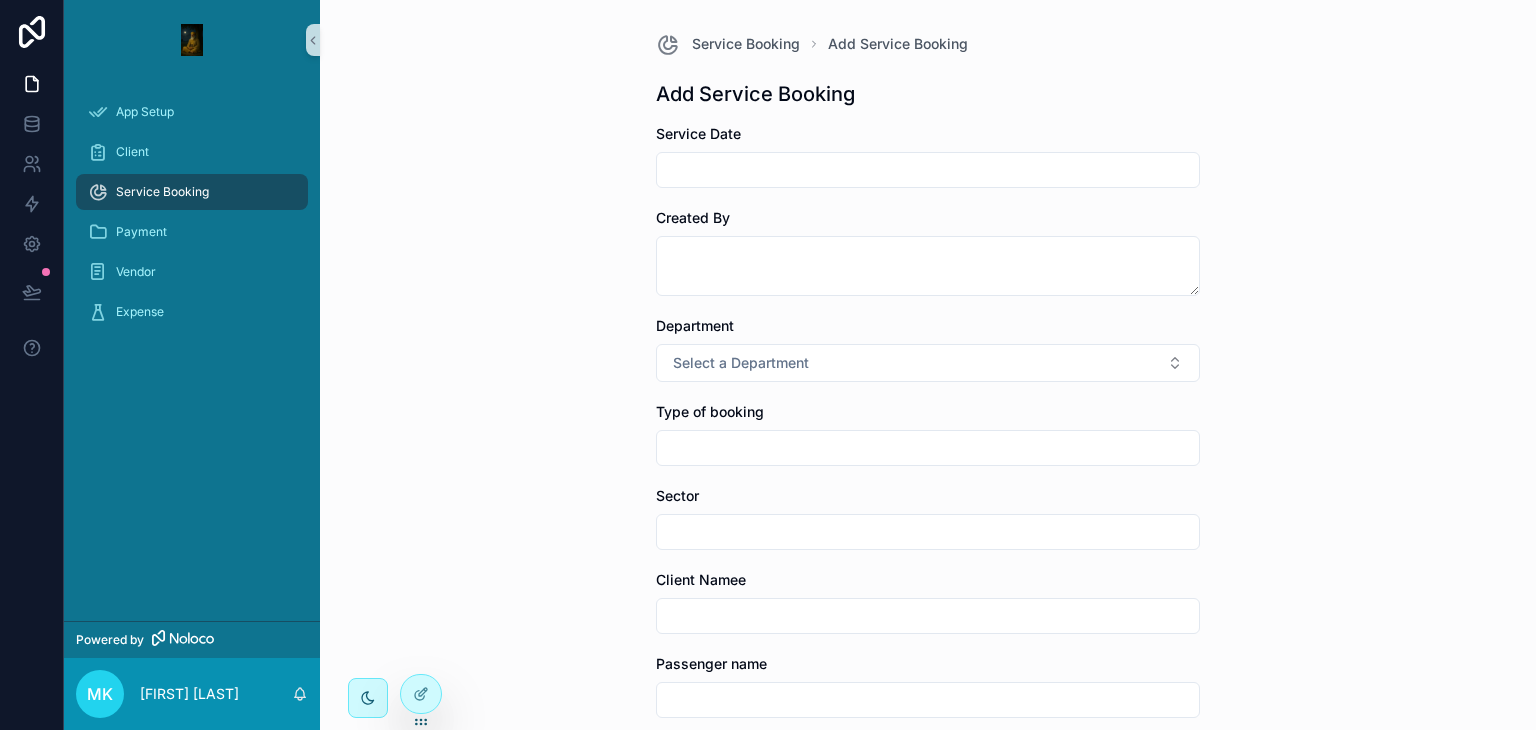 click at bounding box center [928, 170] 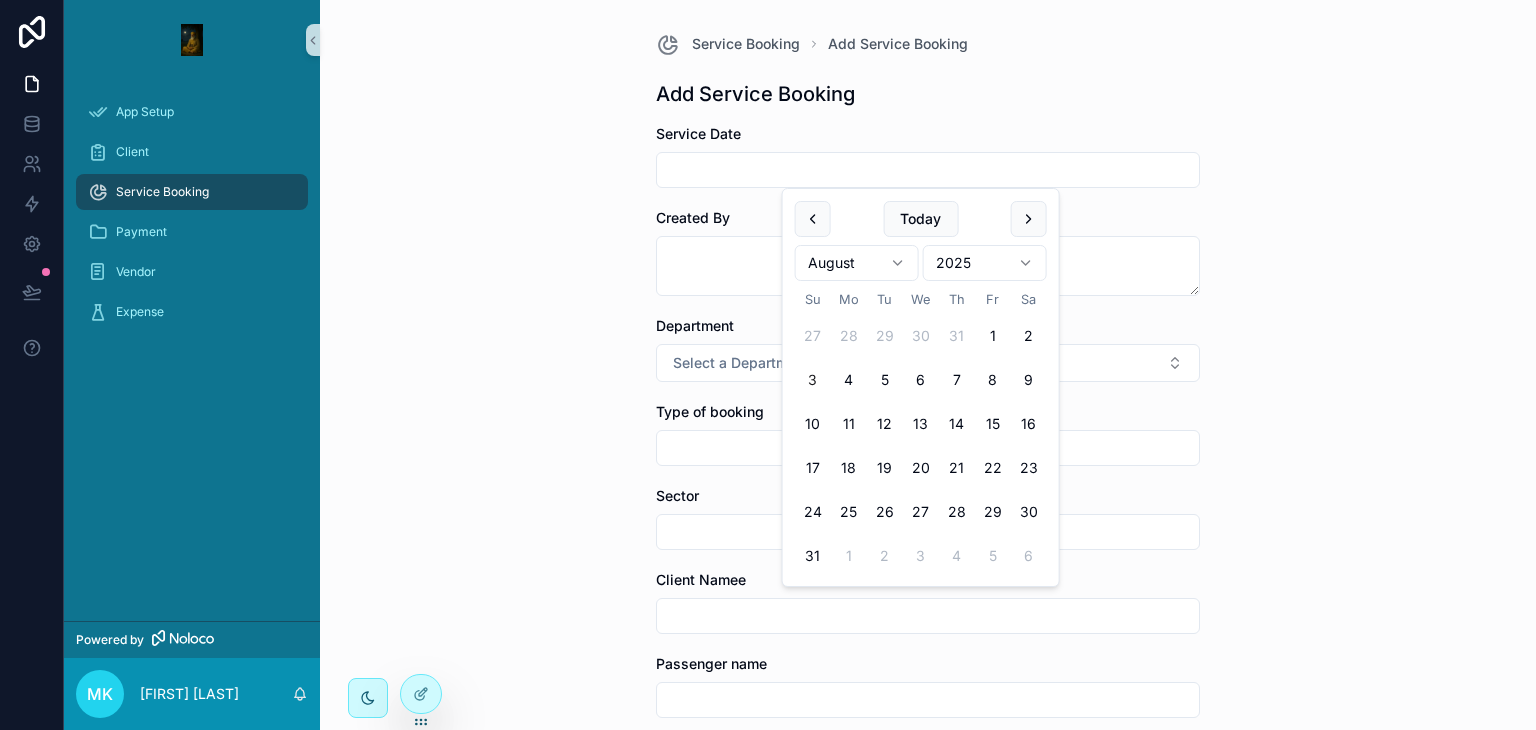 click at bounding box center [928, 170] 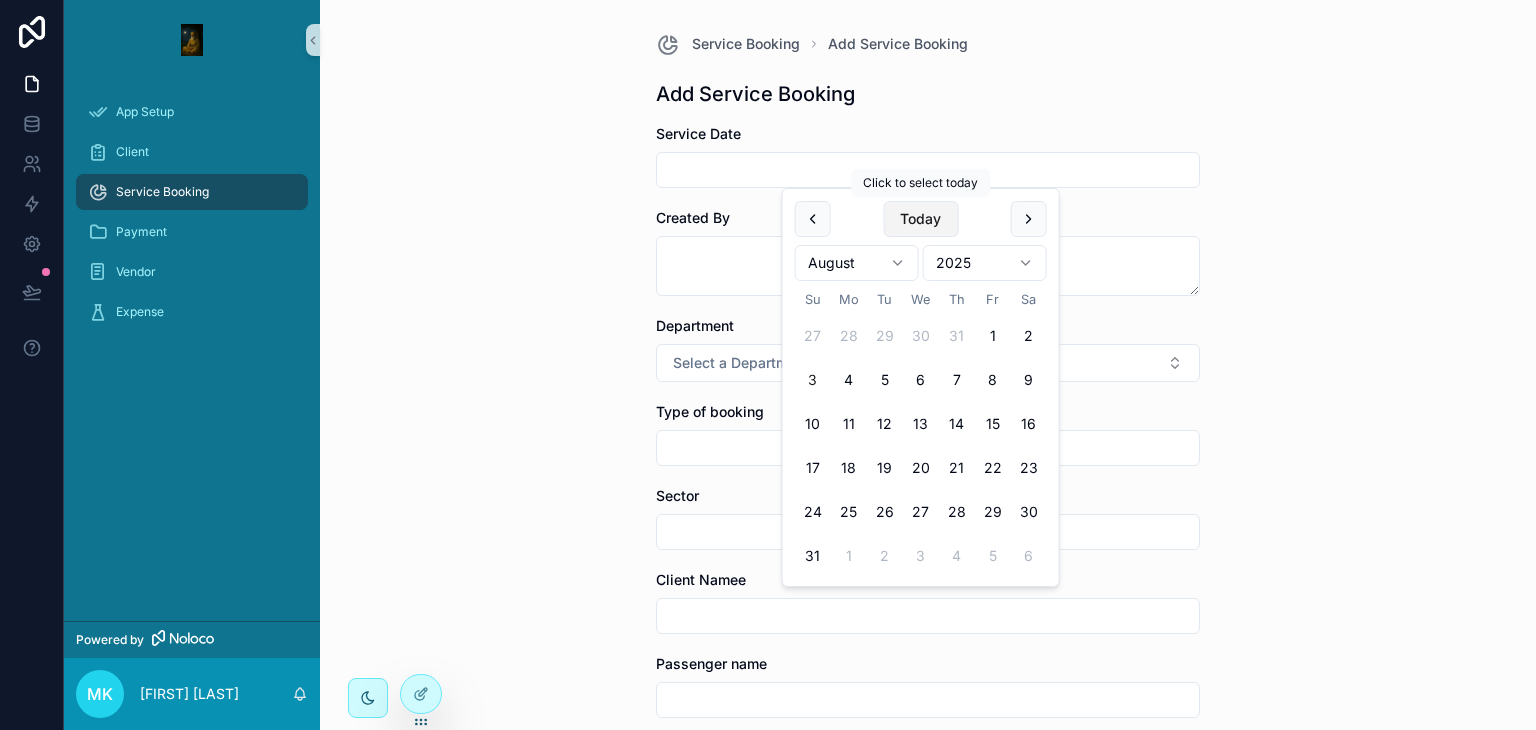click on "Today" at bounding box center (920, 219) 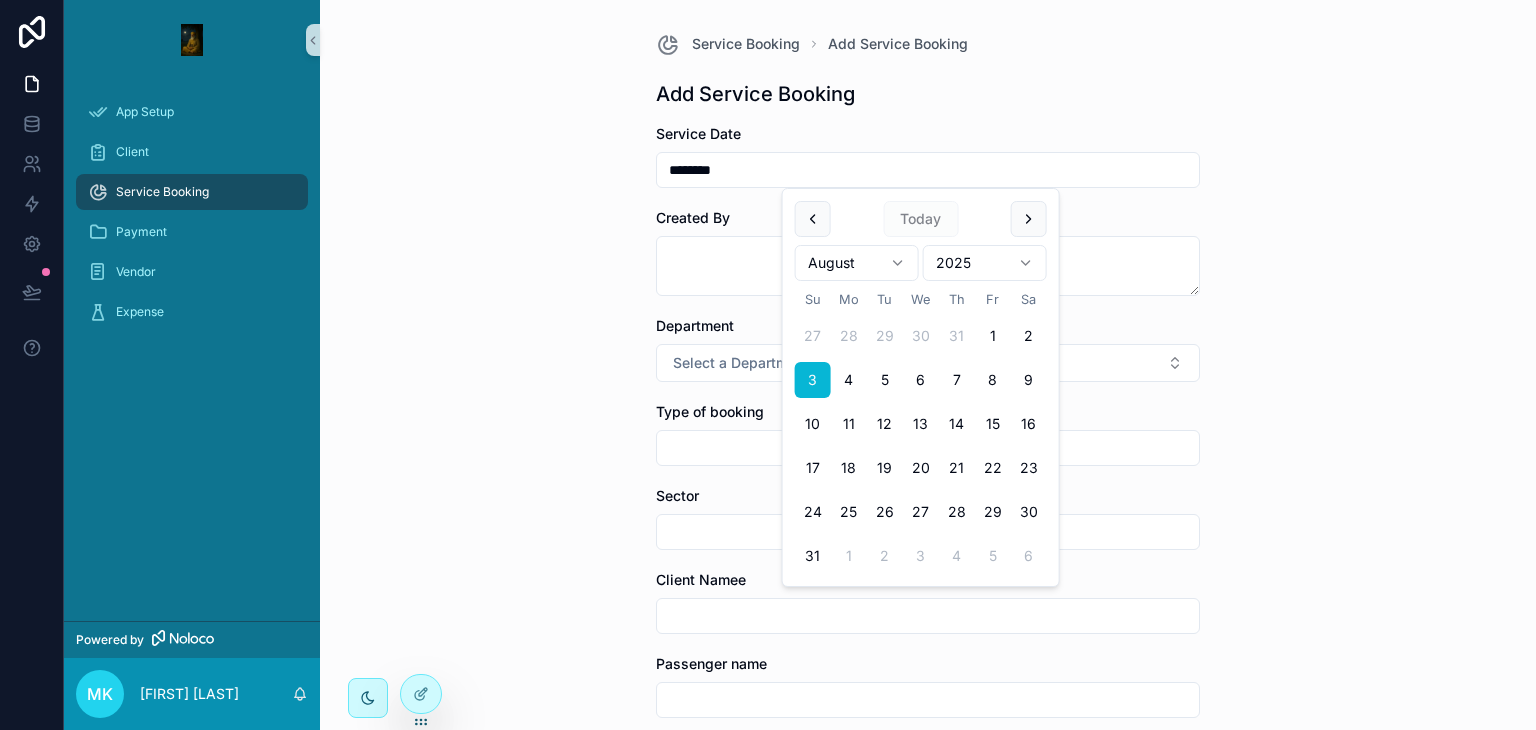 type on "********" 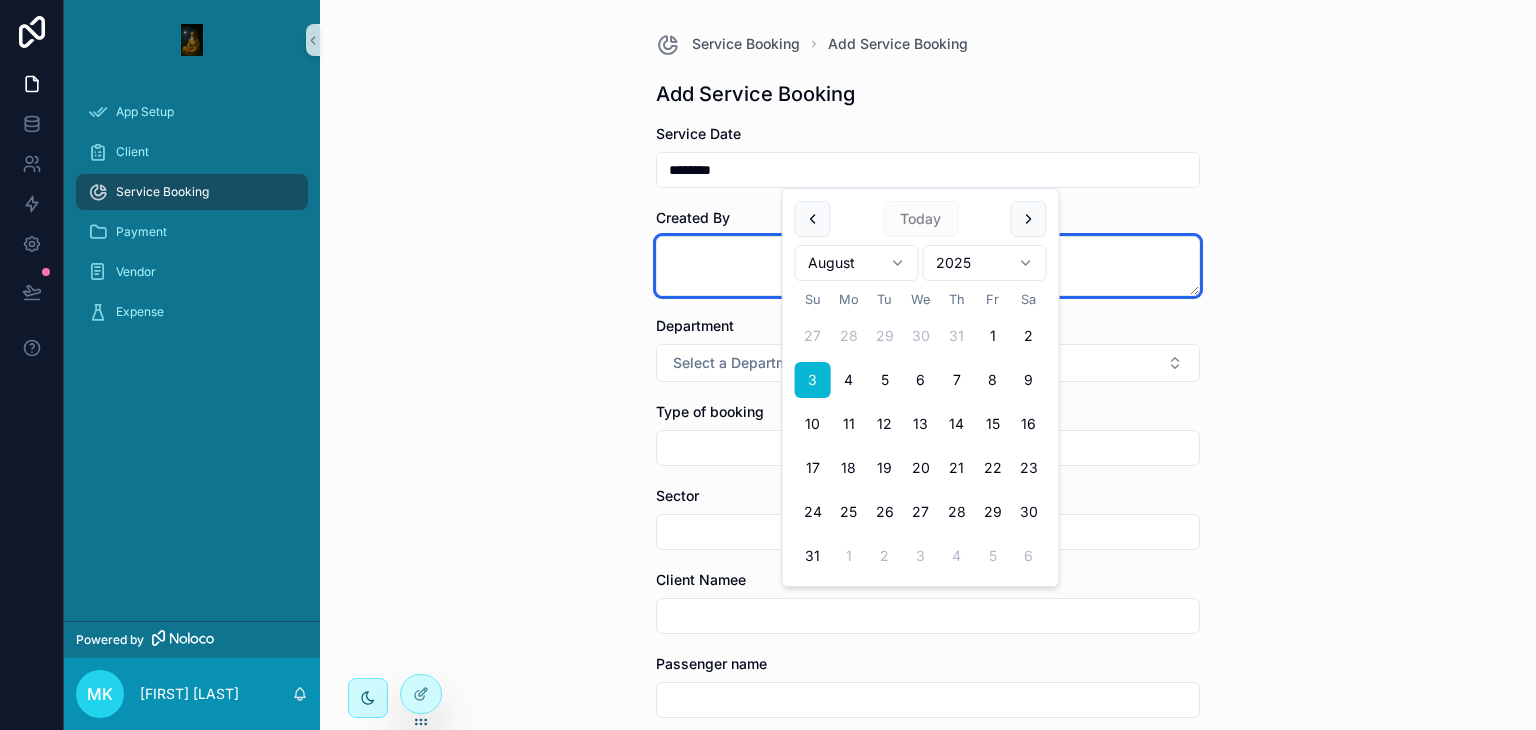 click at bounding box center (928, 266) 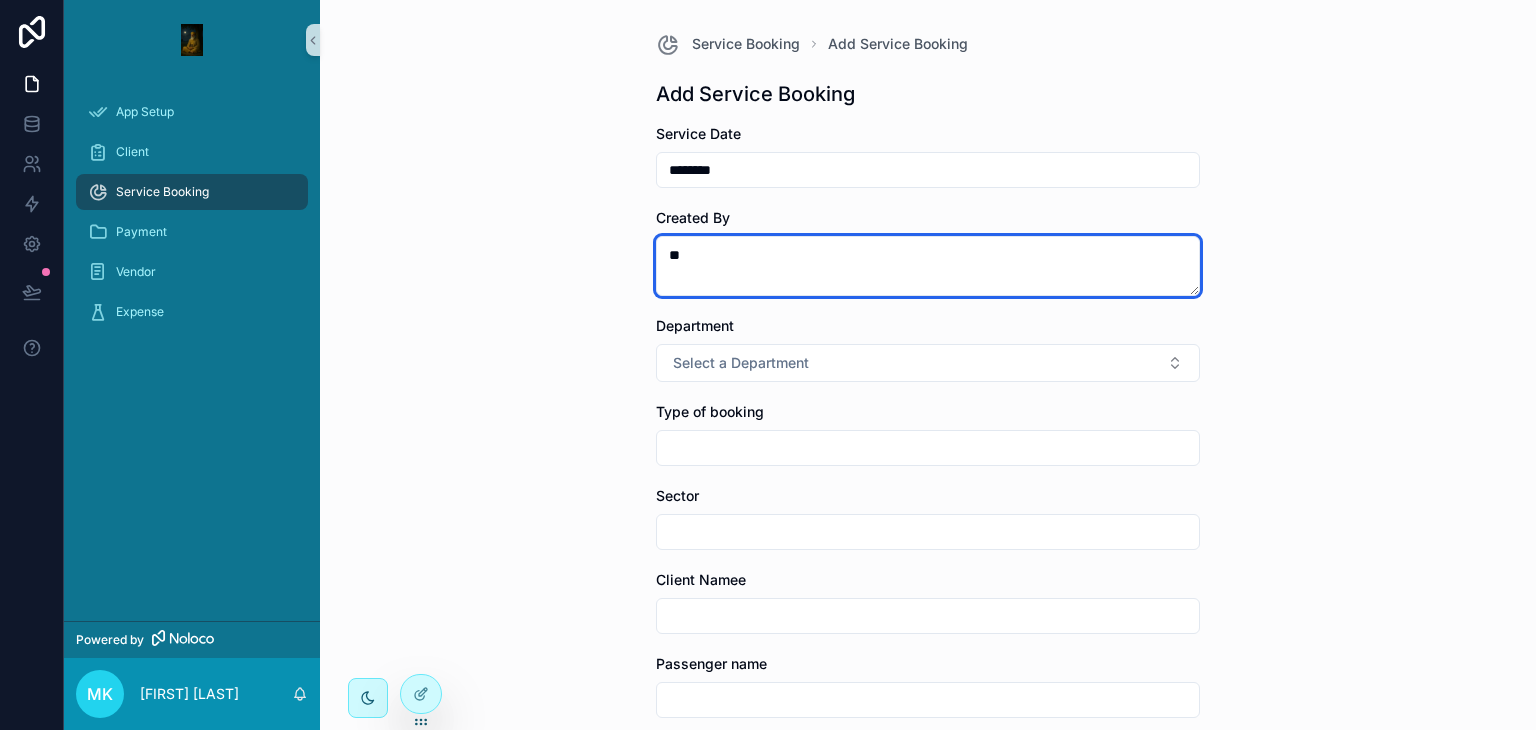type on "*" 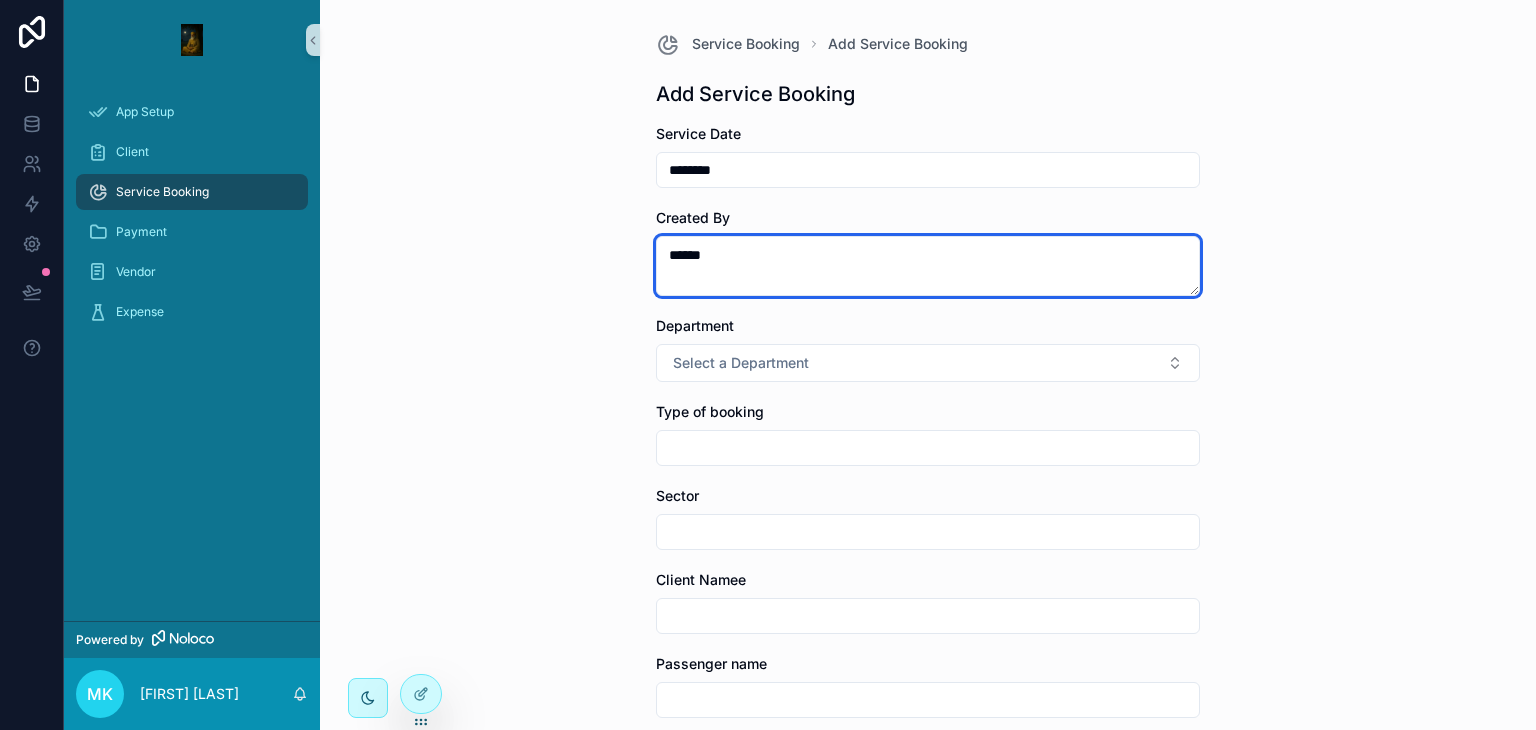 type on "*****" 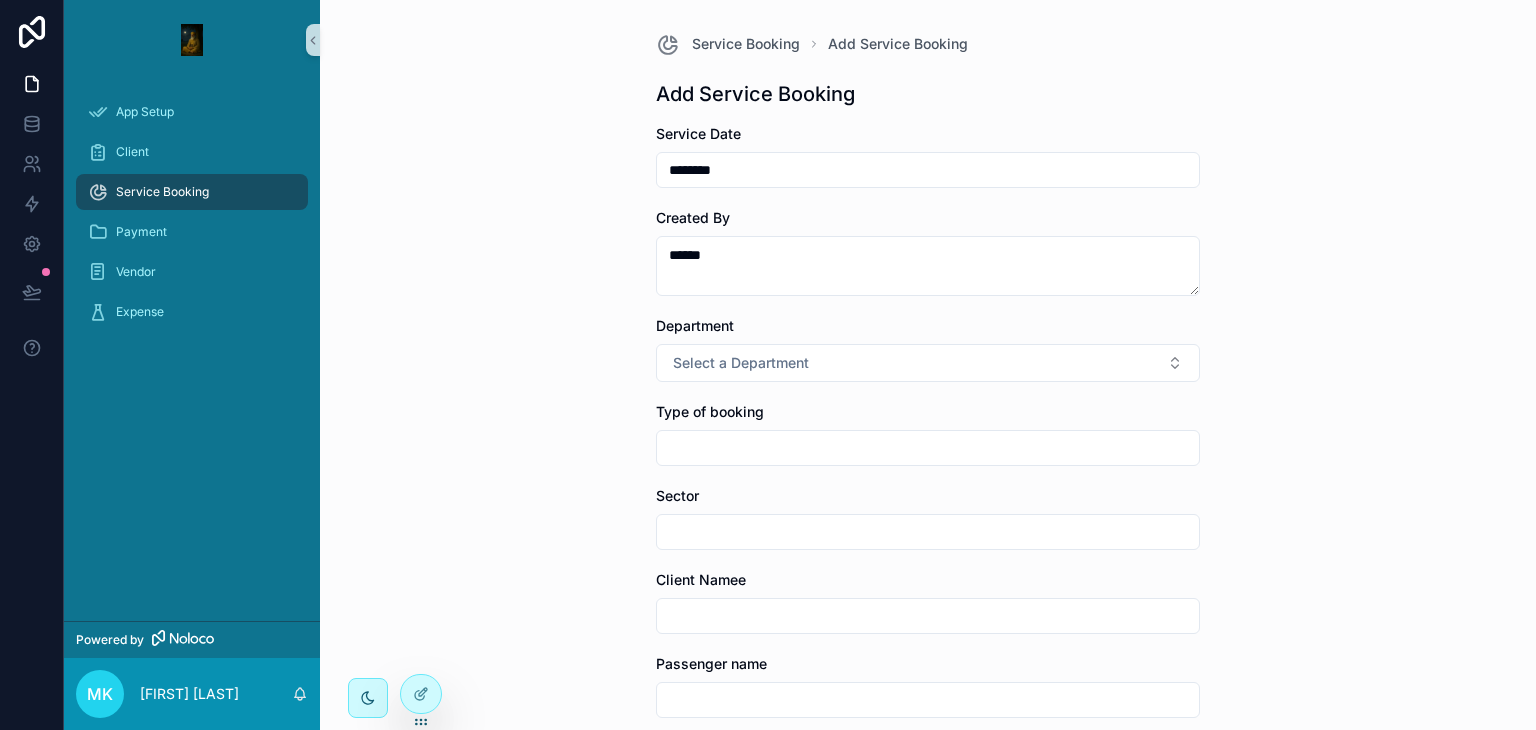 click on "Service Date ******** Created By ***** Department Select a Department Type of booking Sector Client Namee Passenger name Airline Airline PNR Supplier Amount Client Amount CRS PNR Save" at bounding box center [928, 729] 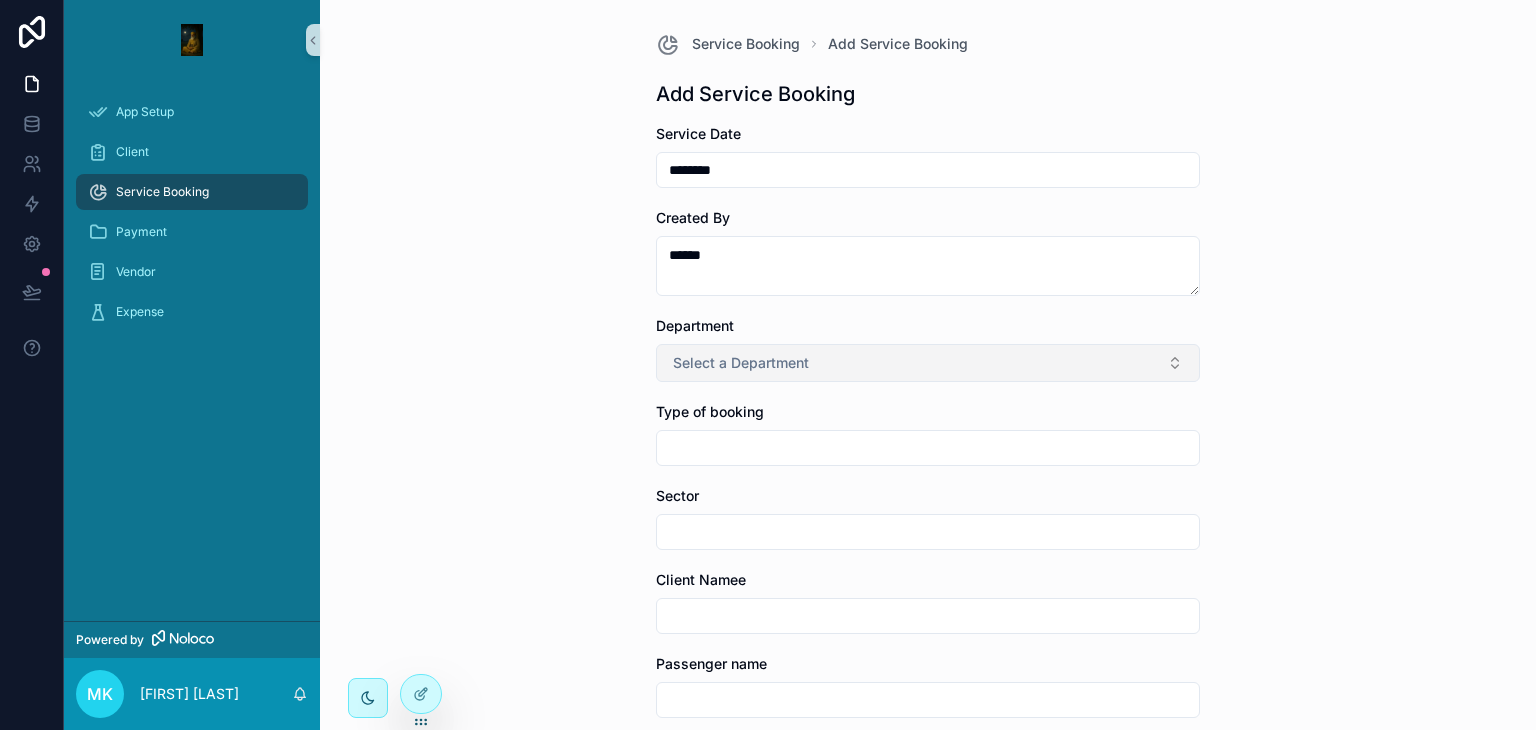click on "Select a Department" at bounding box center (928, 363) 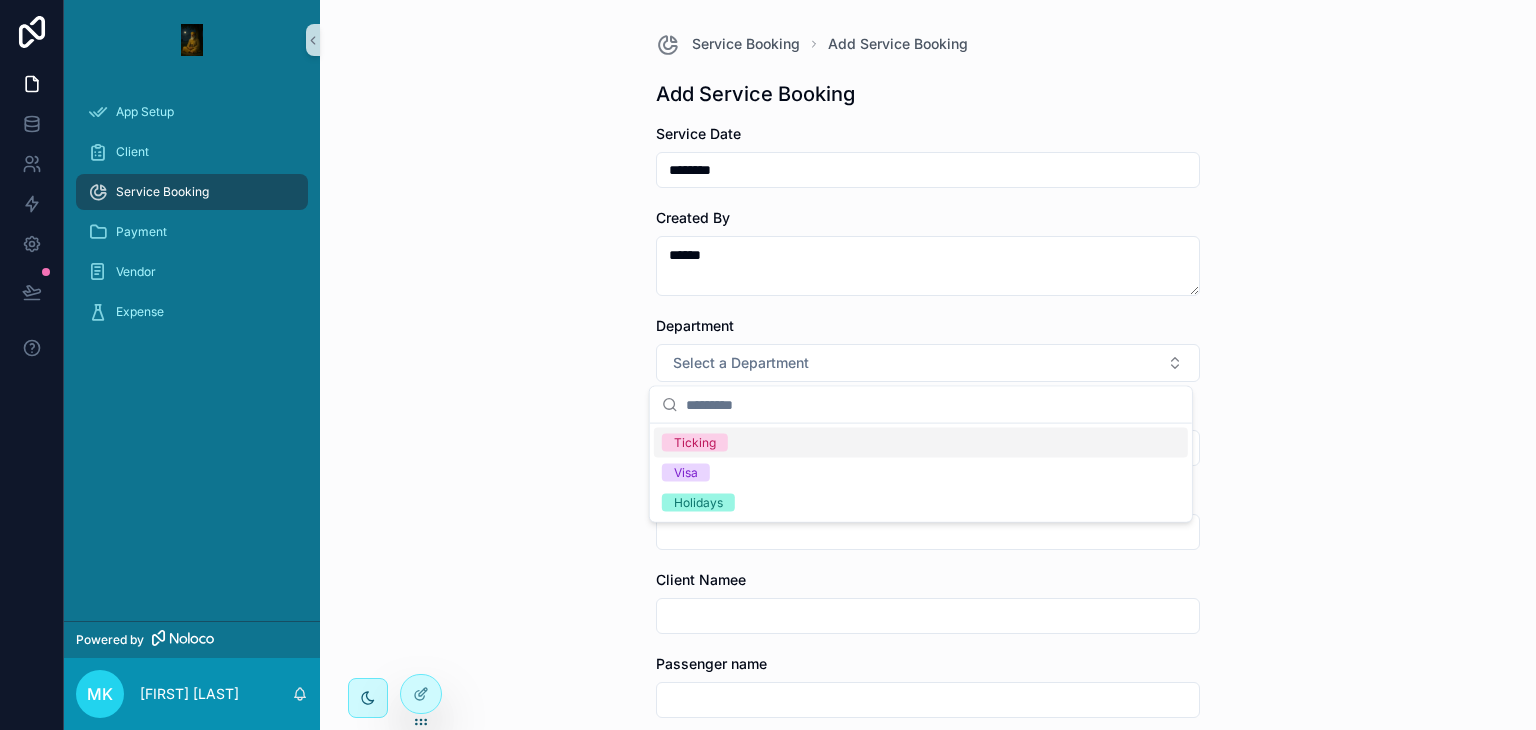 click on "Ticking" at bounding box center [921, 443] 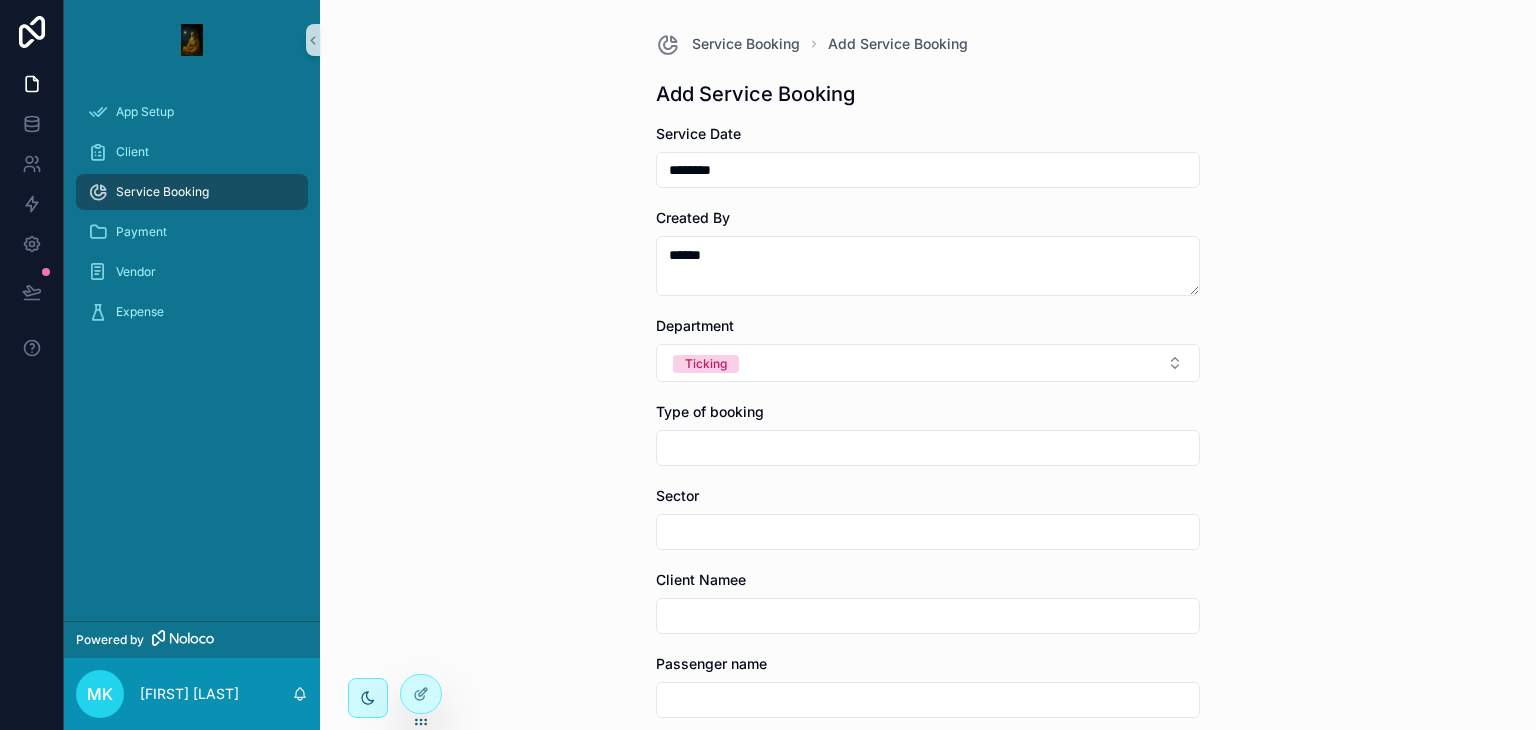 click on "Service Booking Add Service Booking Add Service Booking Service Date ******** Created By ***** Department Ticking Type of booking Sector Client Namee Passenger name Airline Airline PNR Supplier Amount Client Amount CRS PNR Save" at bounding box center (928, 365) 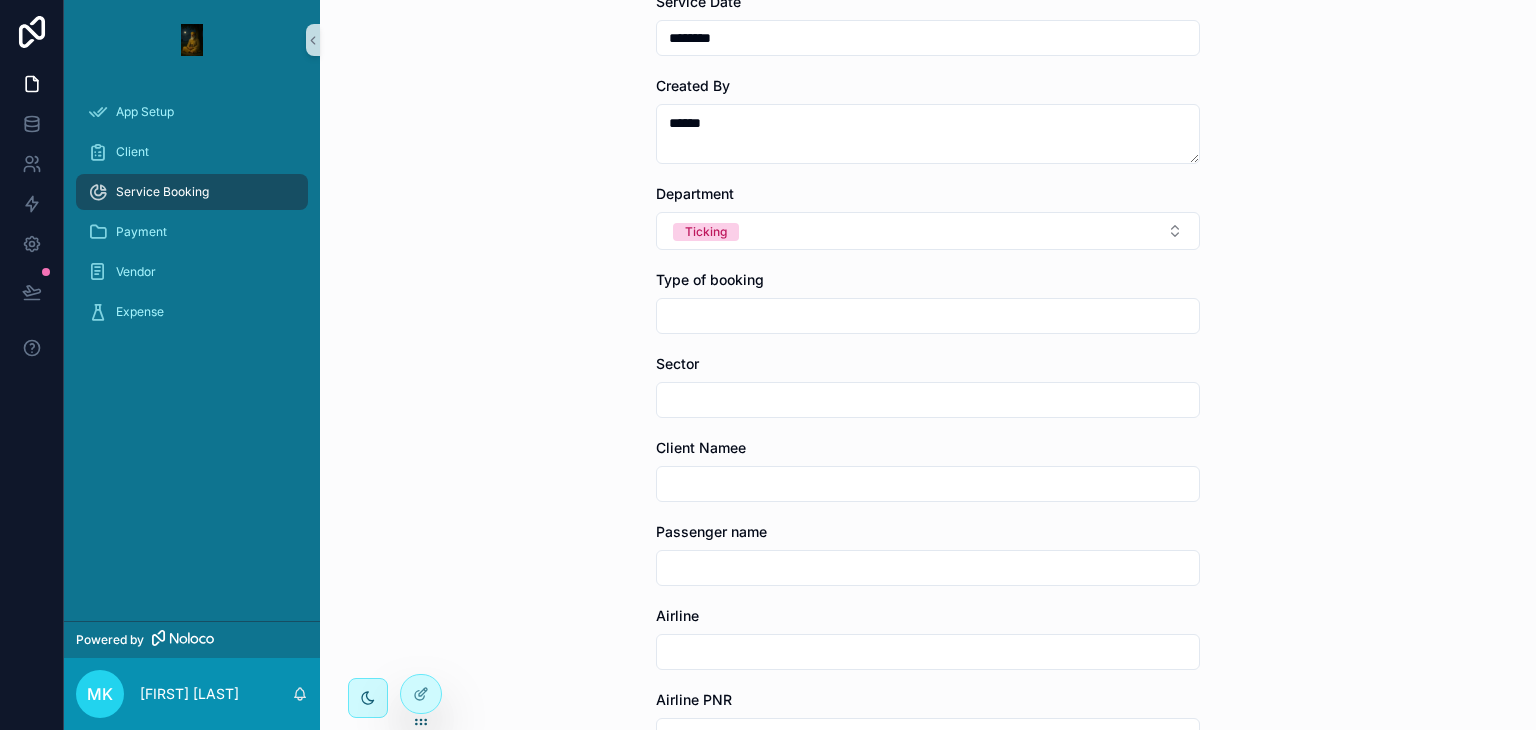 click at bounding box center (928, 316) 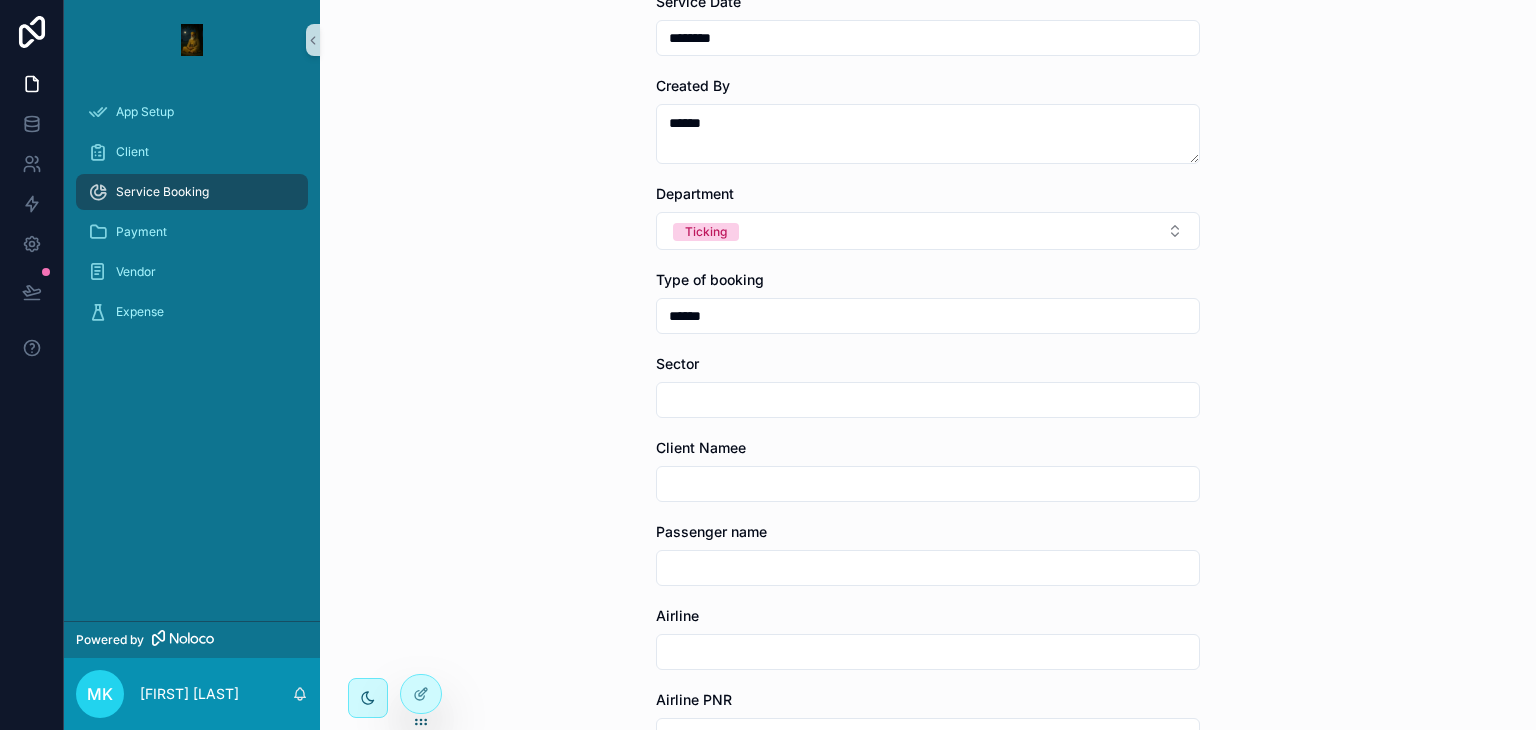 click at bounding box center [928, 400] 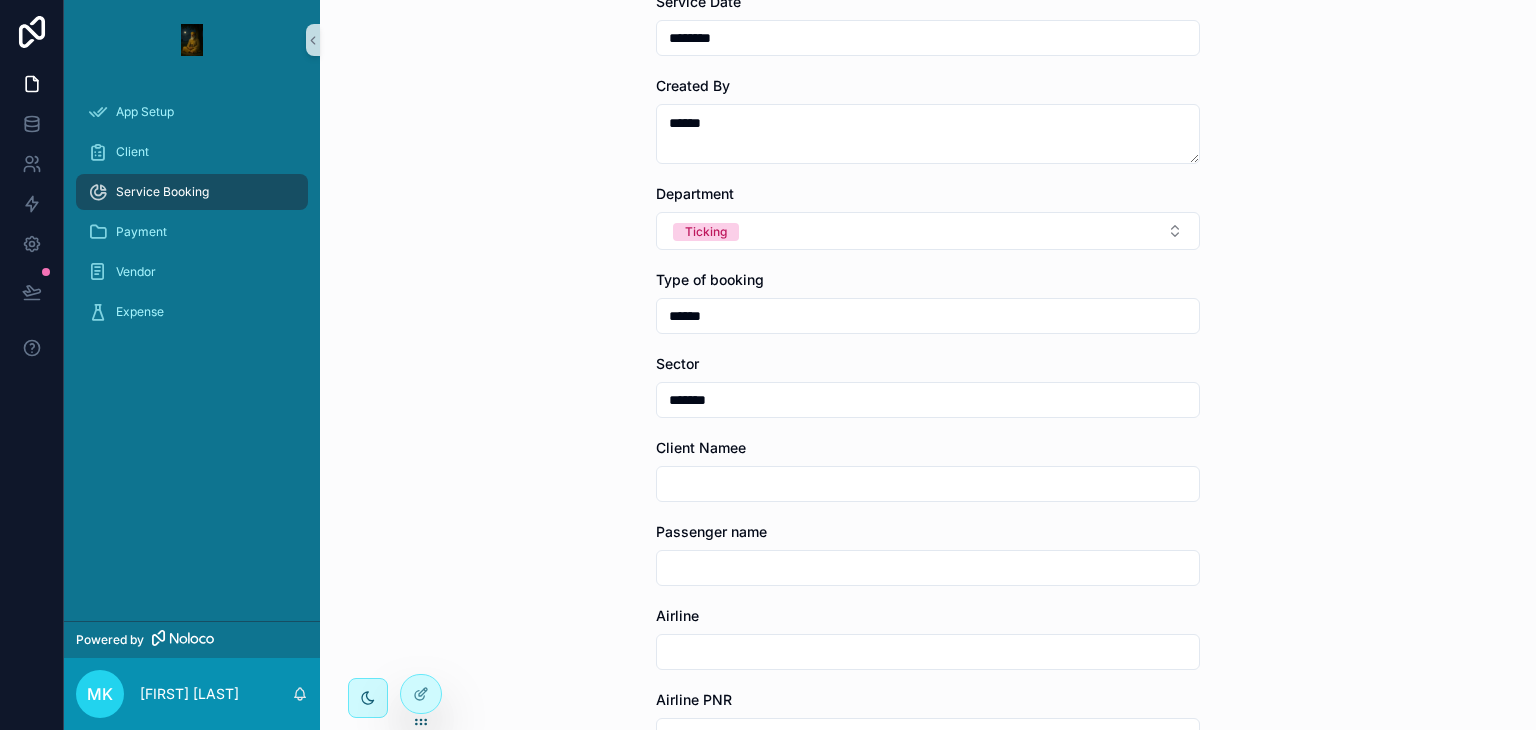 scroll, scrollTop: 137, scrollLeft: 0, axis: vertical 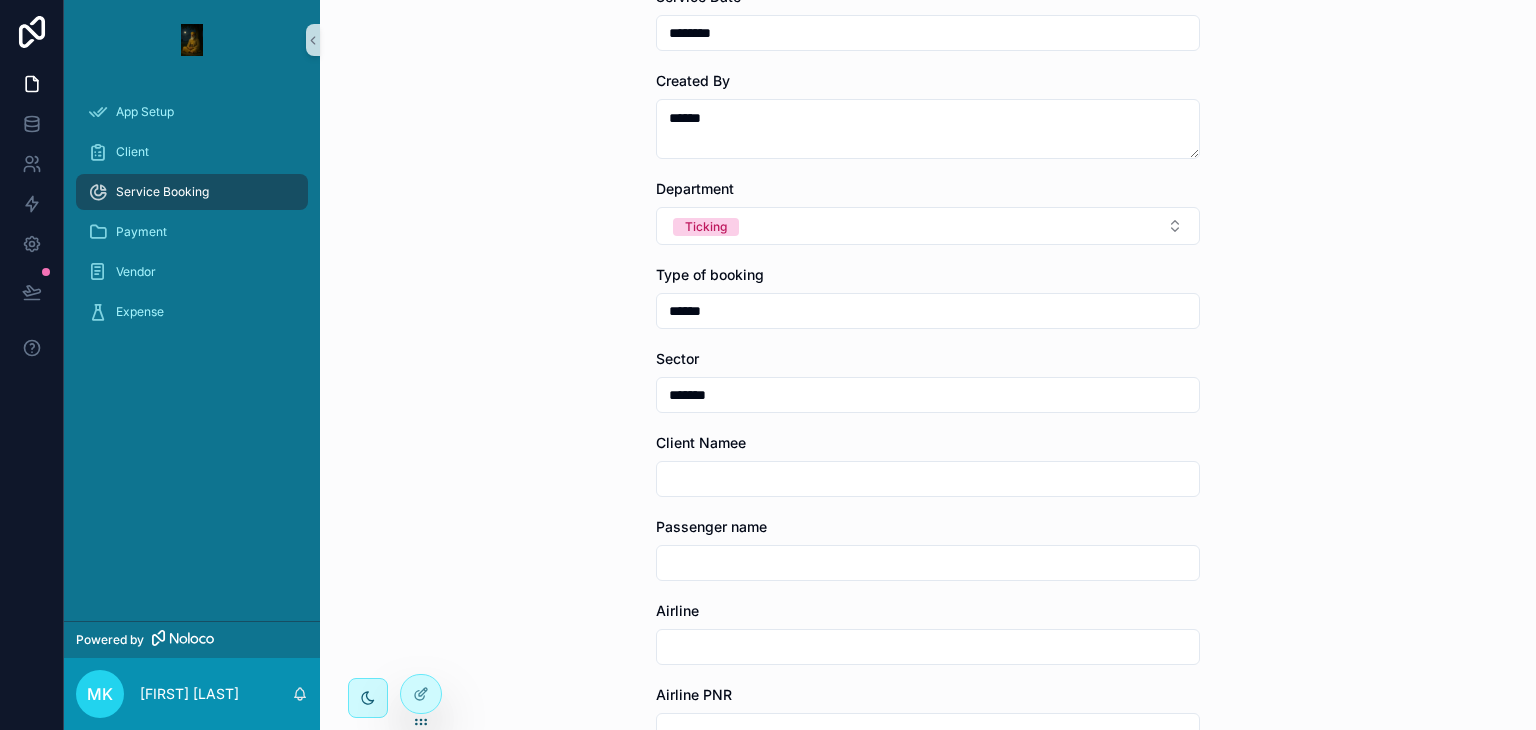 click at bounding box center [928, 479] 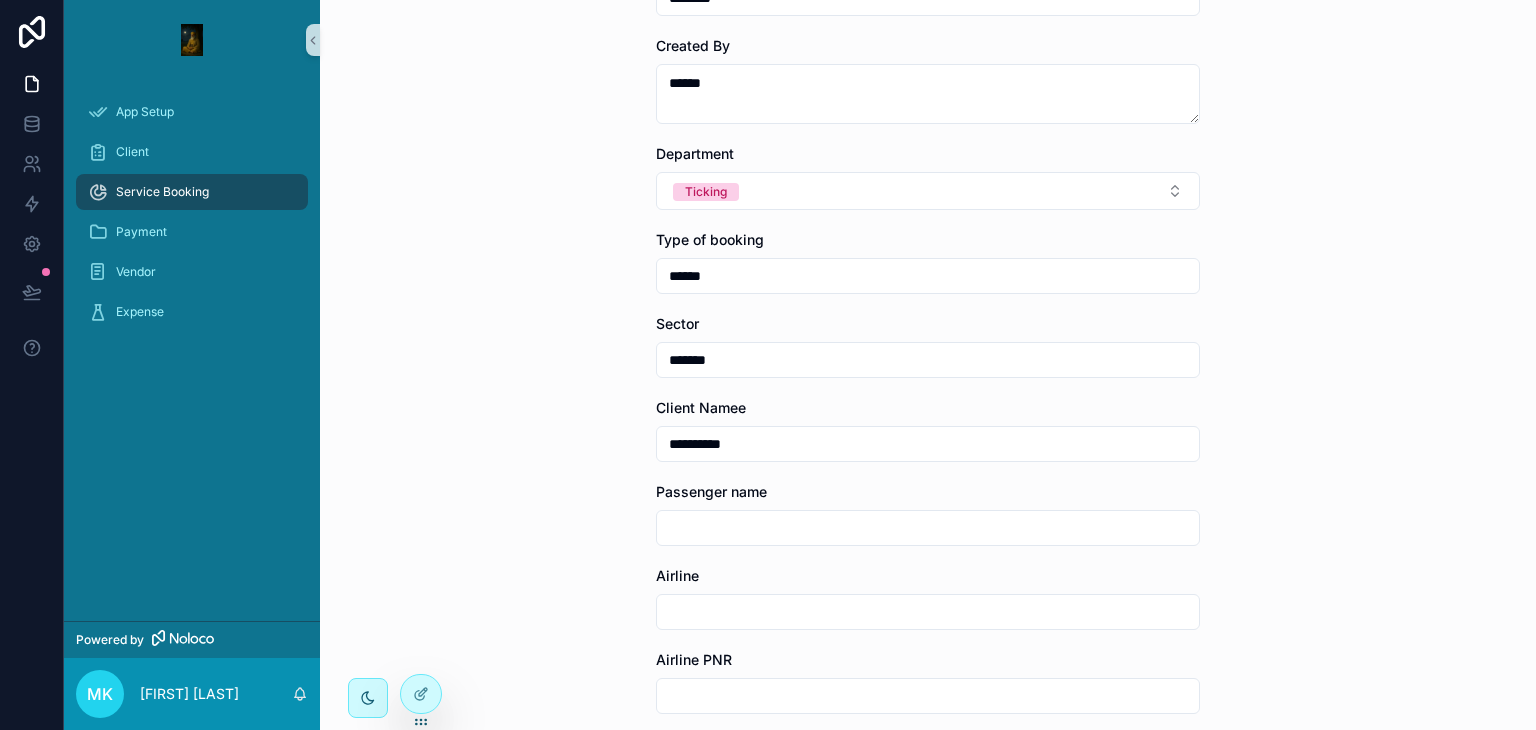 scroll, scrollTop: 181, scrollLeft: 0, axis: vertical 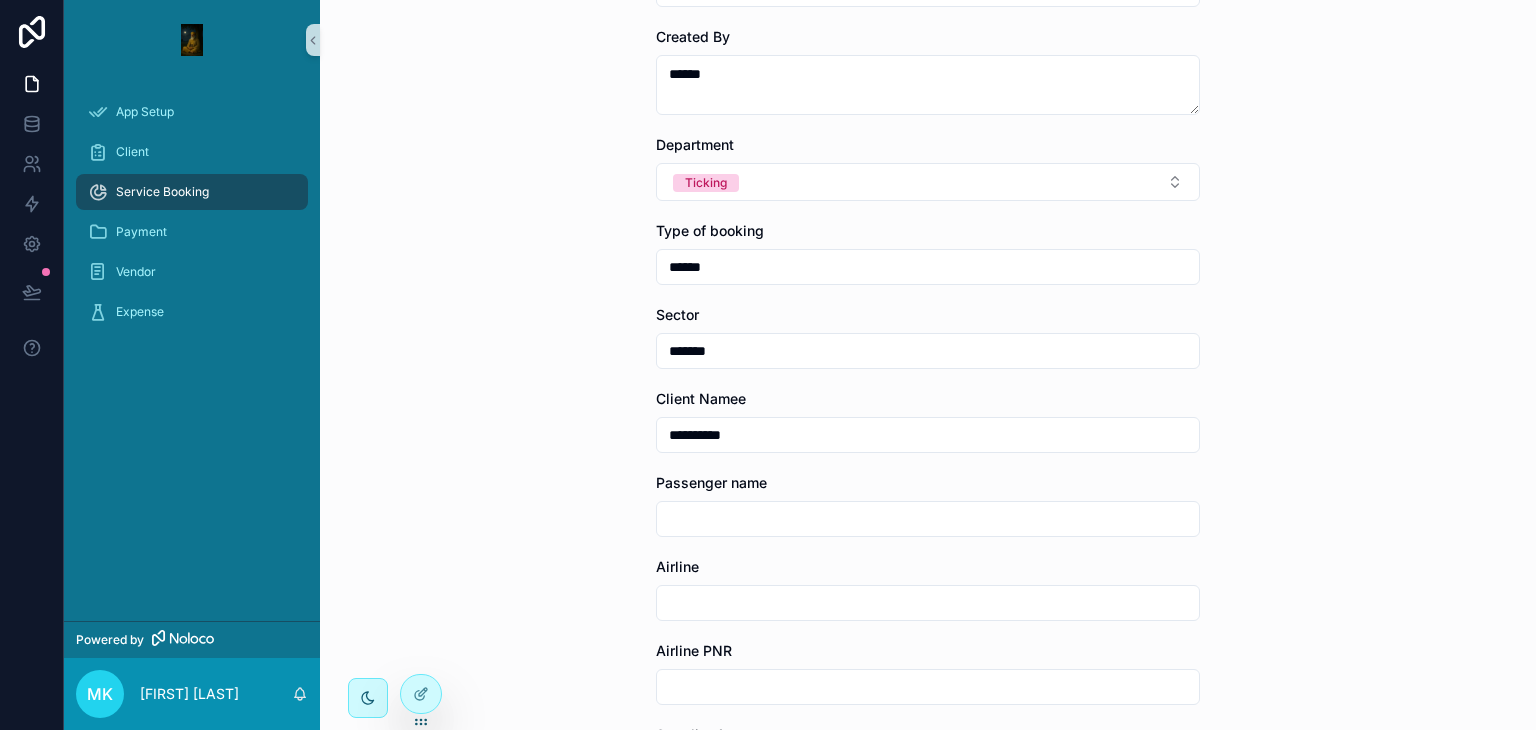 type on "**********" 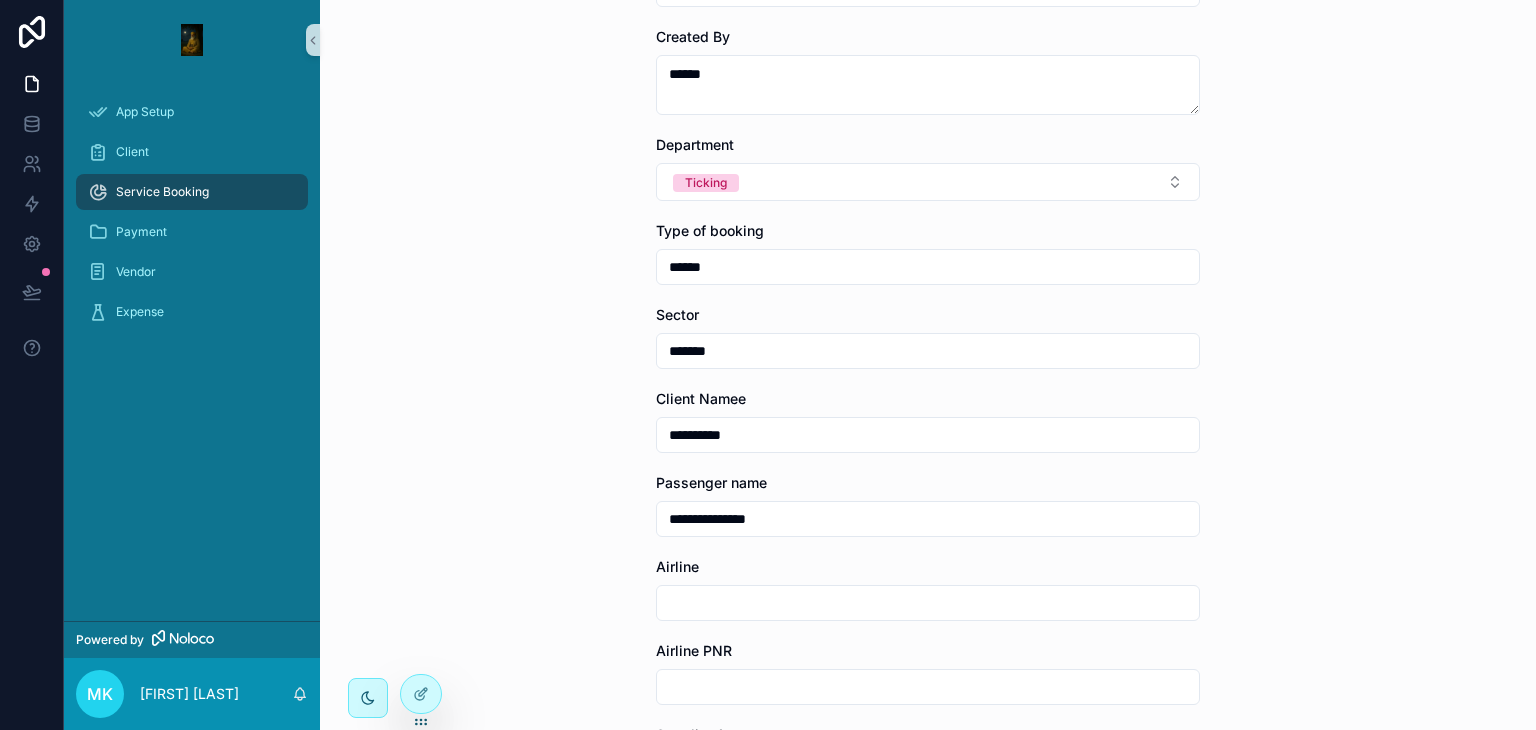 click at bounding box center (928, 603) 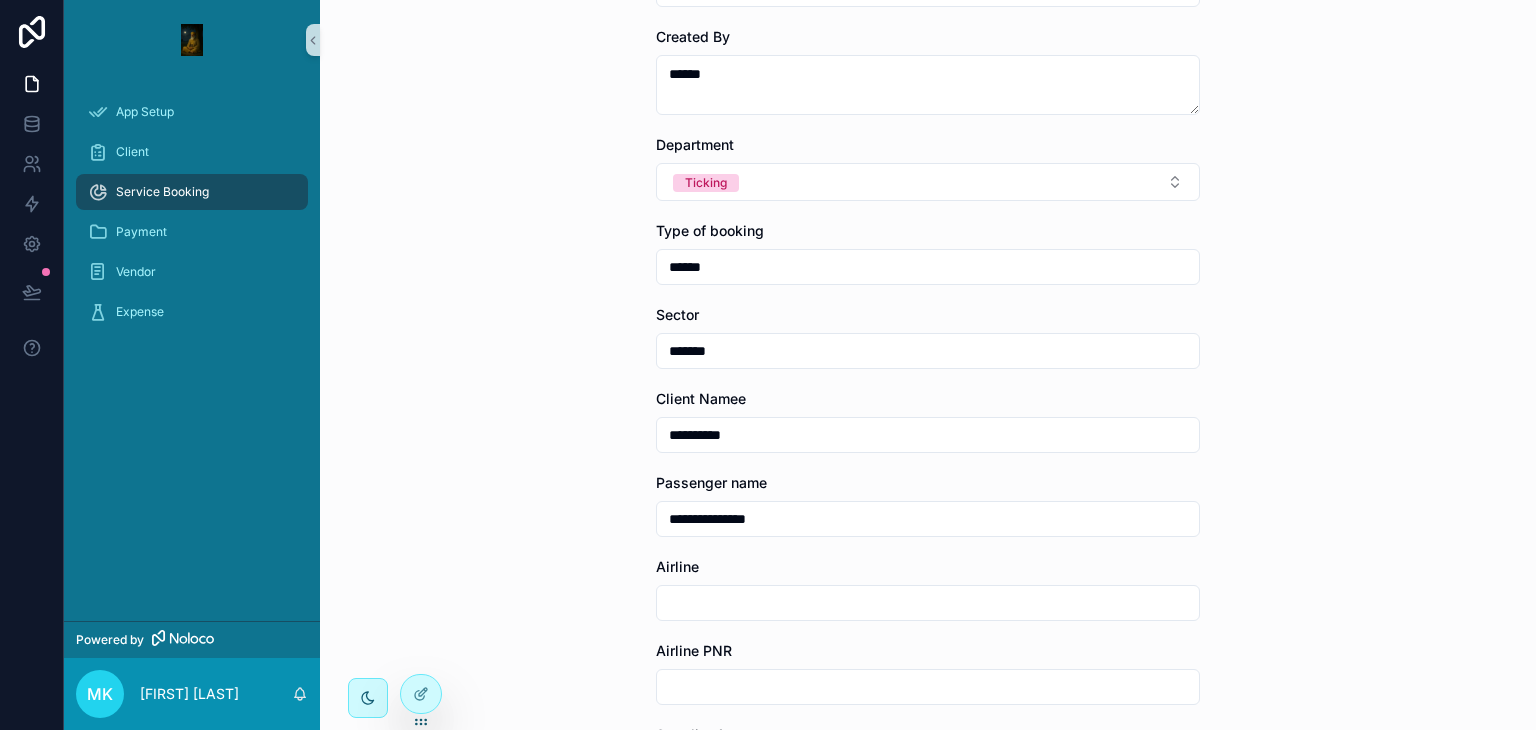 type on "**" 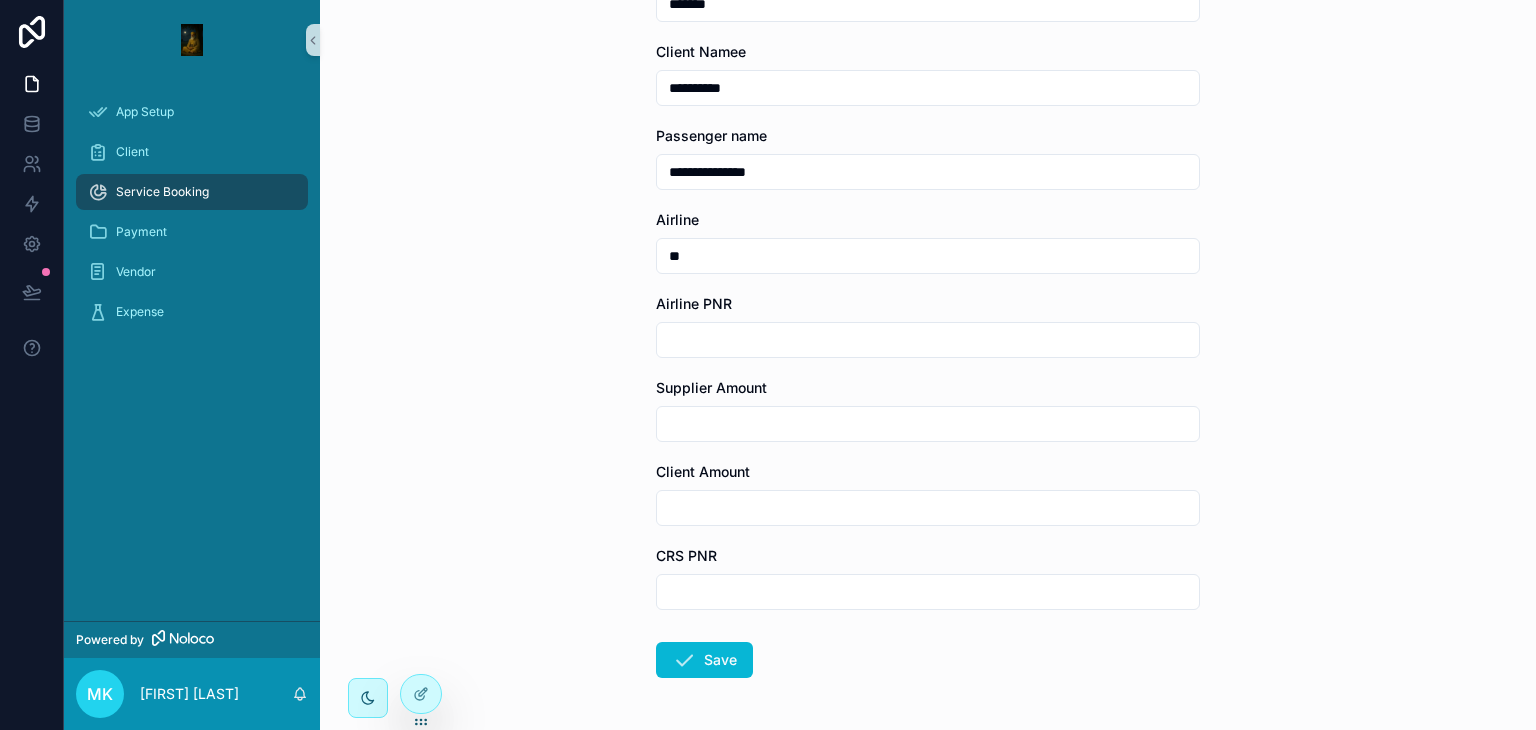 scroll, scrollTop: 541, scrollLeft: 0, axis: vertical 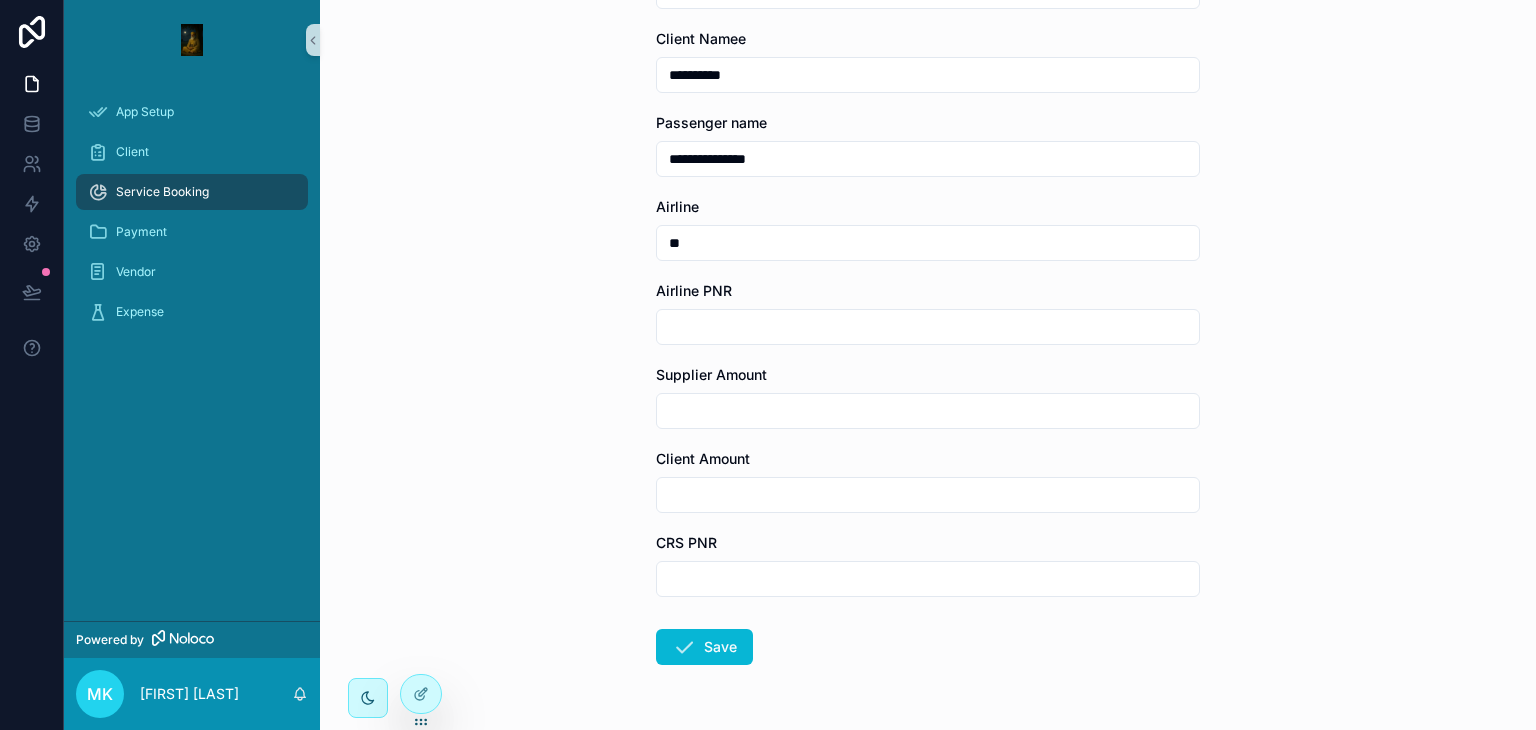 click at bounding box center (928, 327) 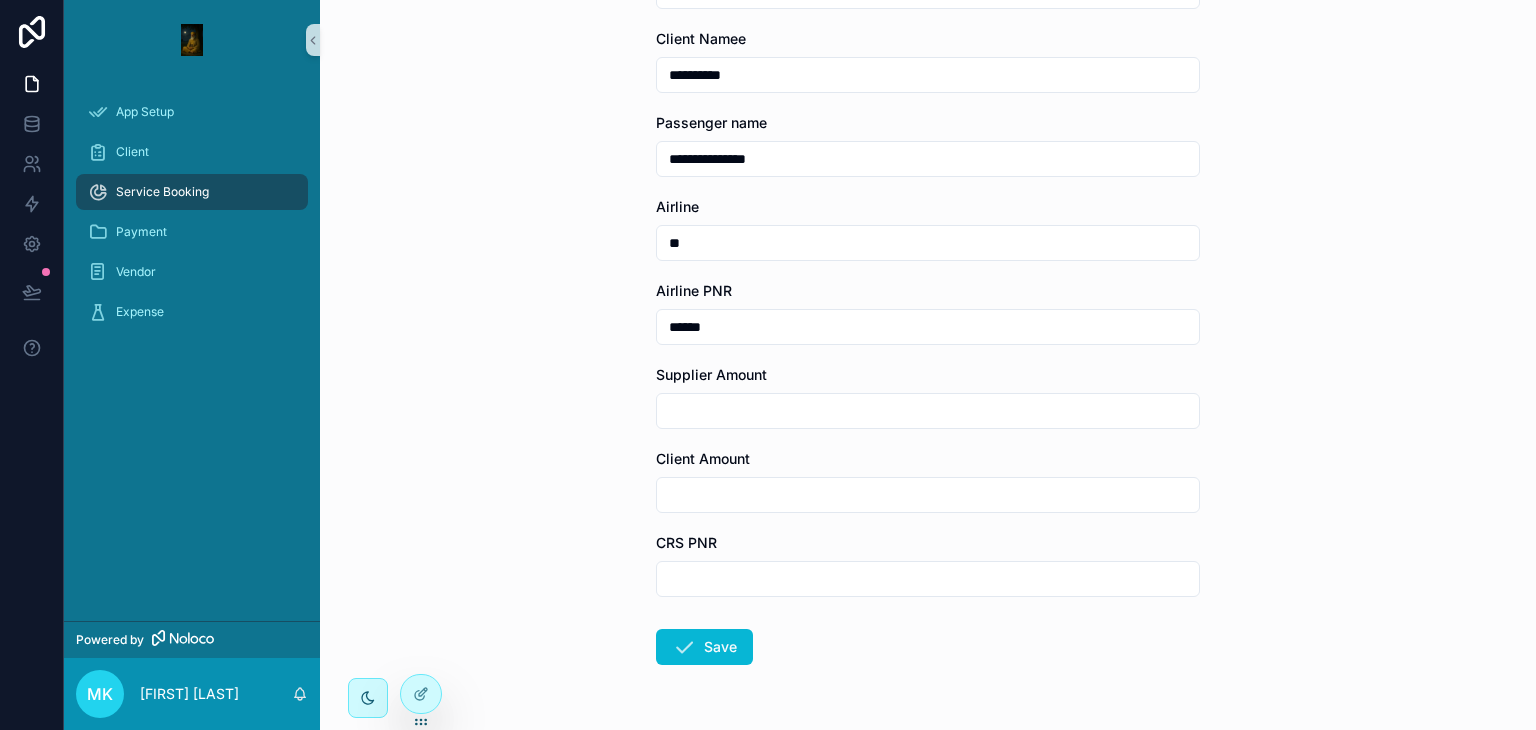 click at bounding box center (928, 411) 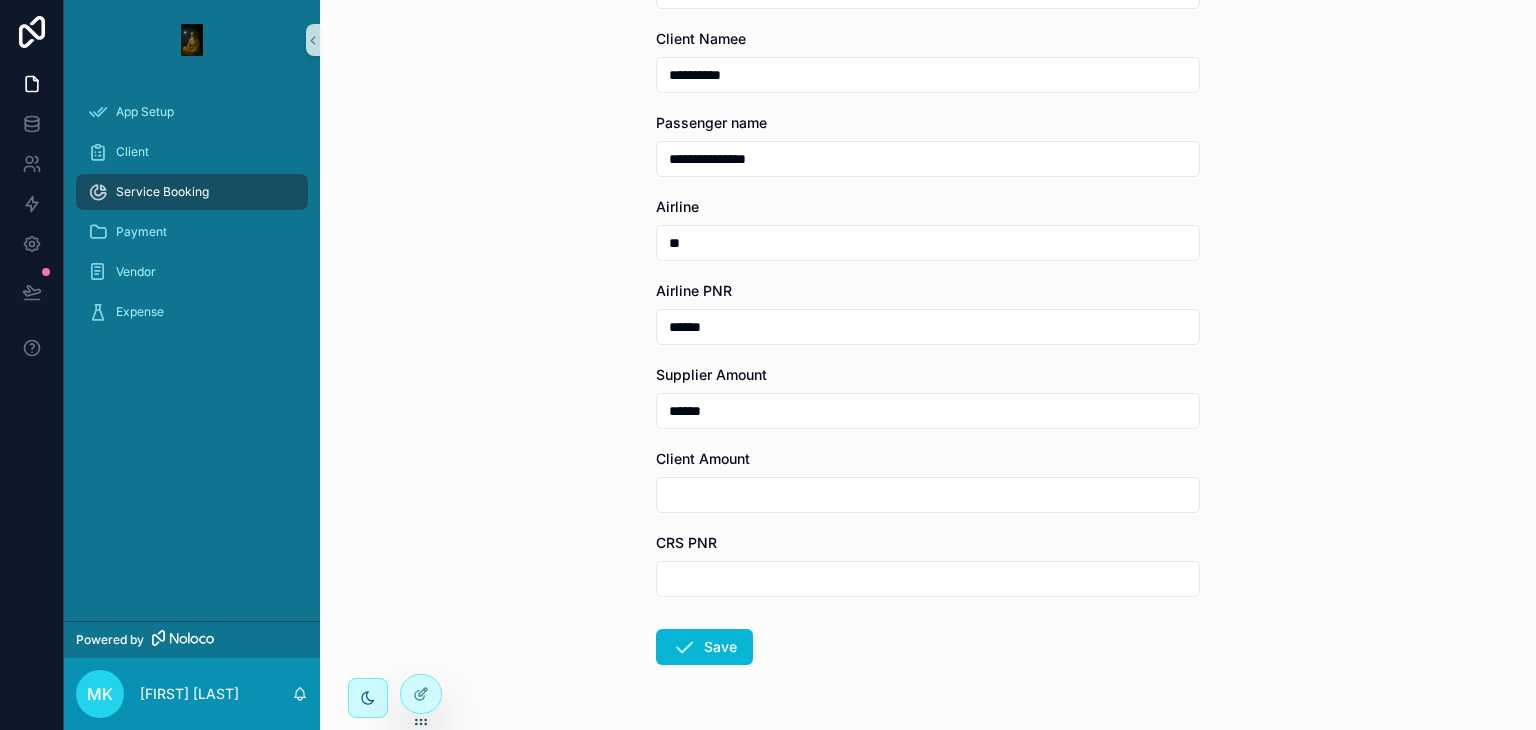 click at bounding box center (928, 495) 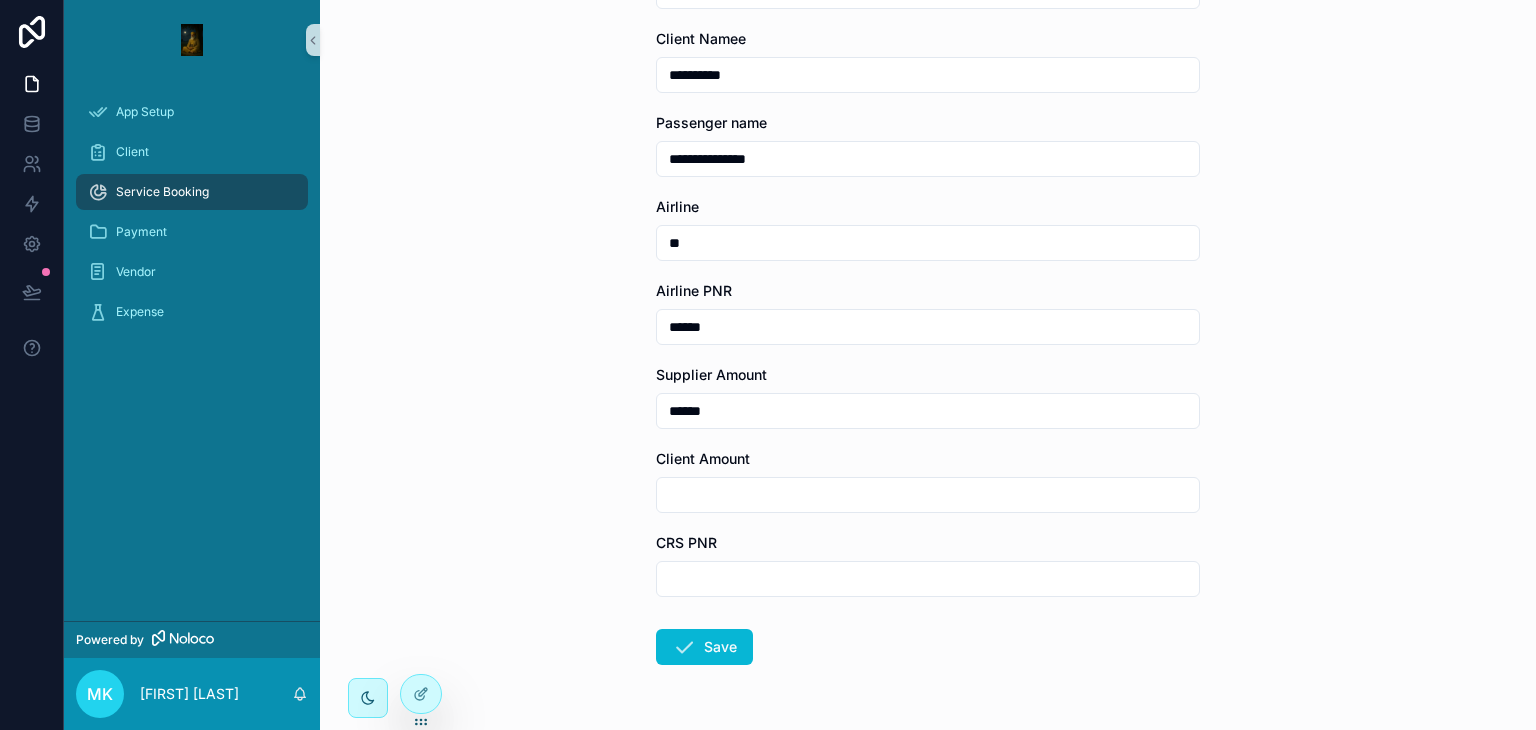 type on "******" 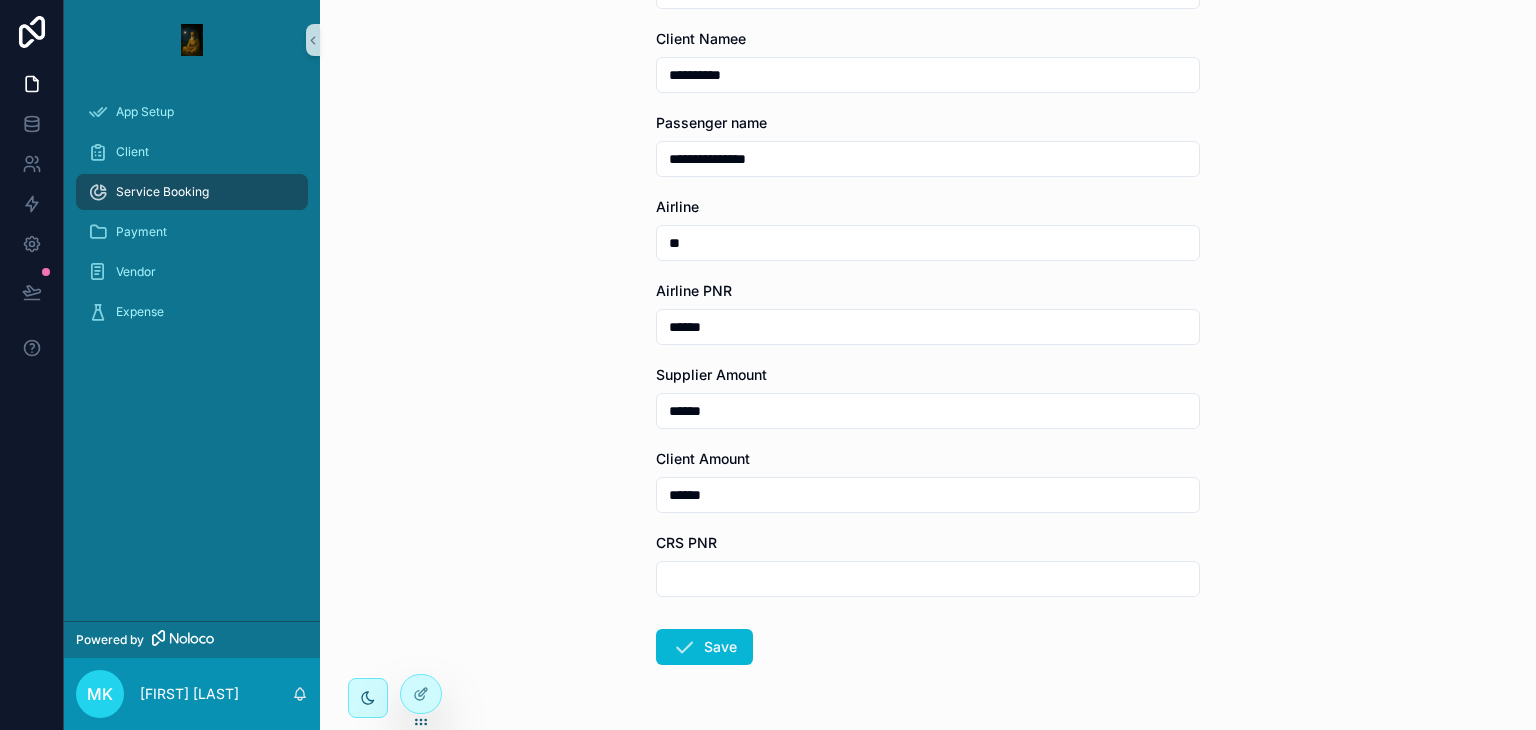 drag, startPoint x: 772, startPoint y: 586, endPoint x: 808, endPoint y: 642, distance: 66.573265 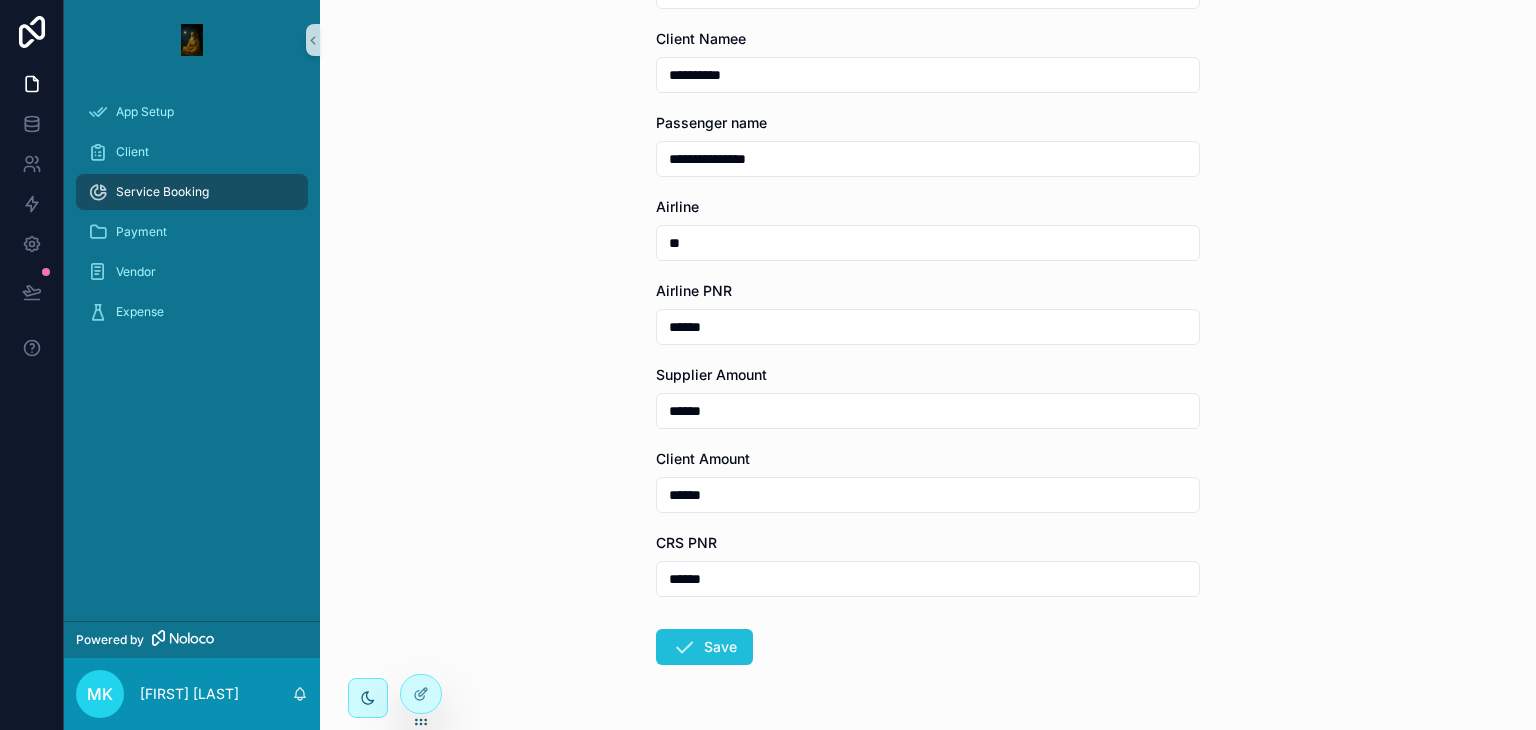 click at bounding box center (684, 647) 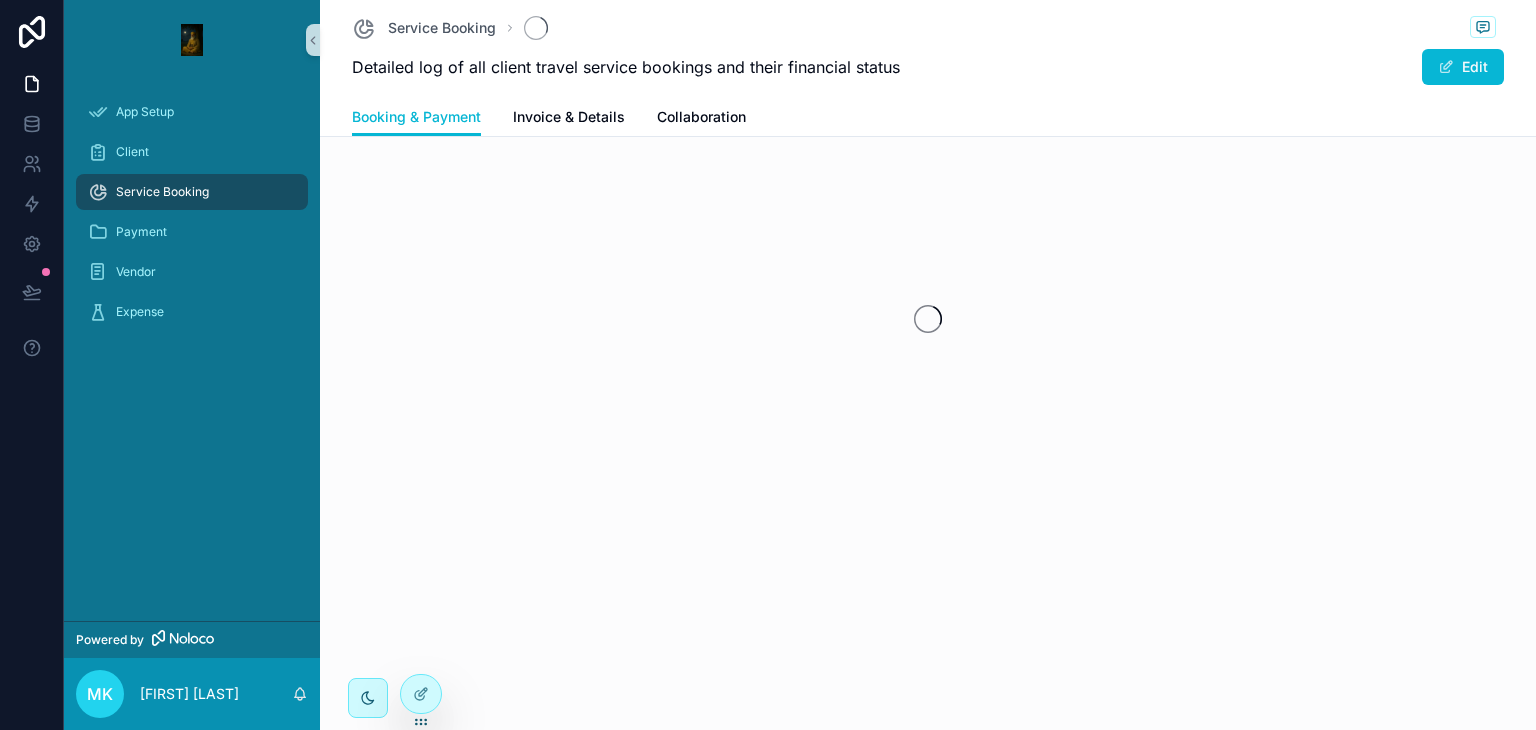 scroll, scrollTop: 0, scrollLeft: 0, axis: both 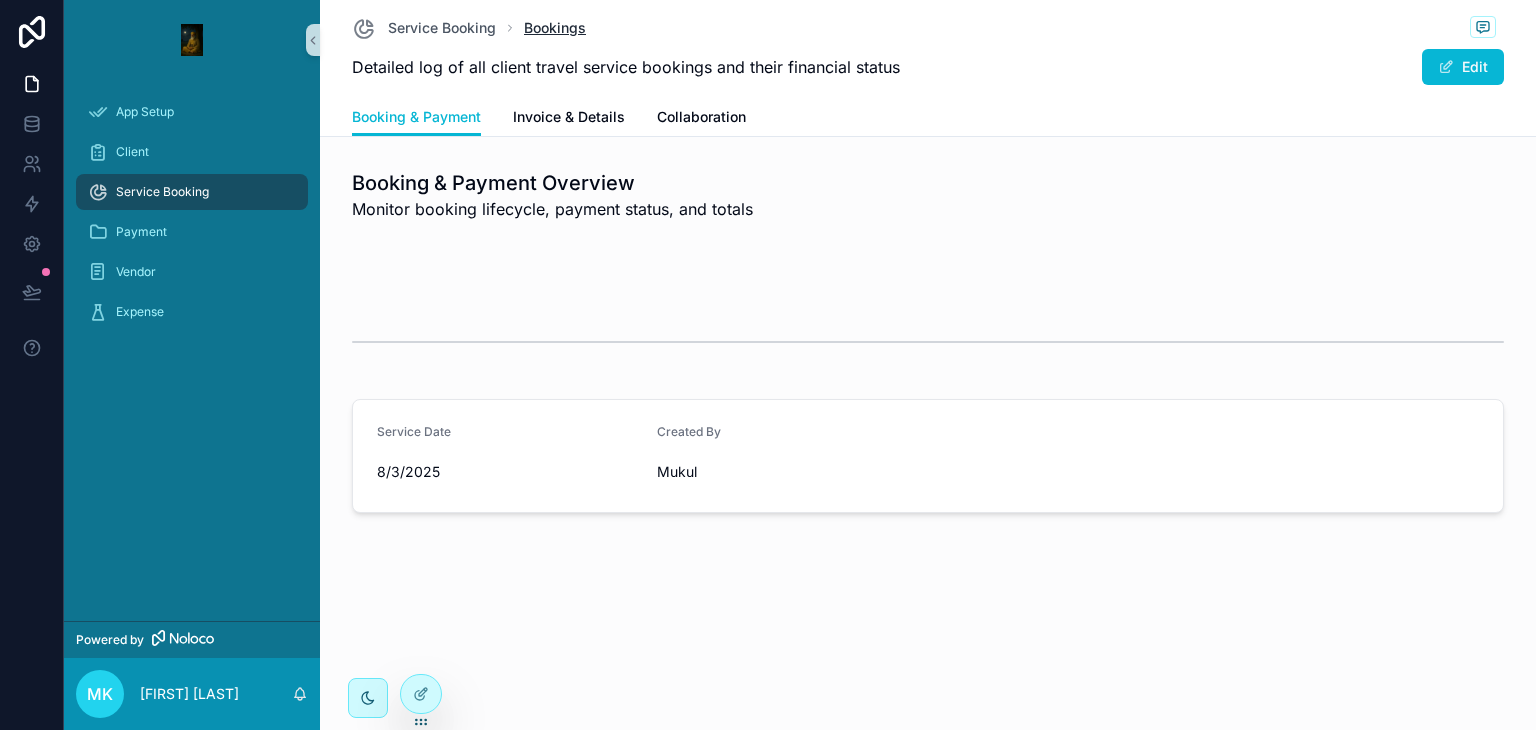 click on "Bookings" at bounding box center (555, 28) 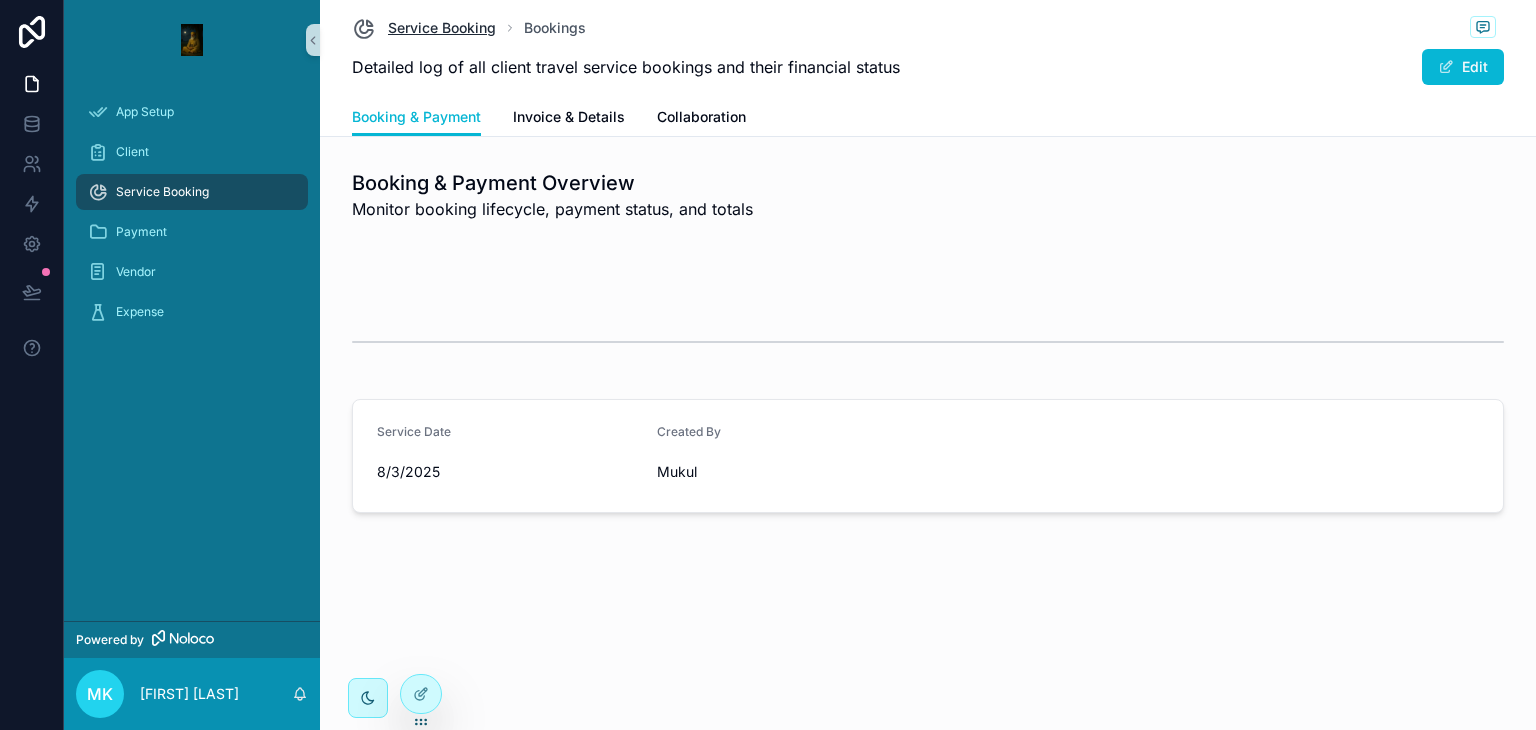 click on "Service Booking" at bounding box center [442, 28] 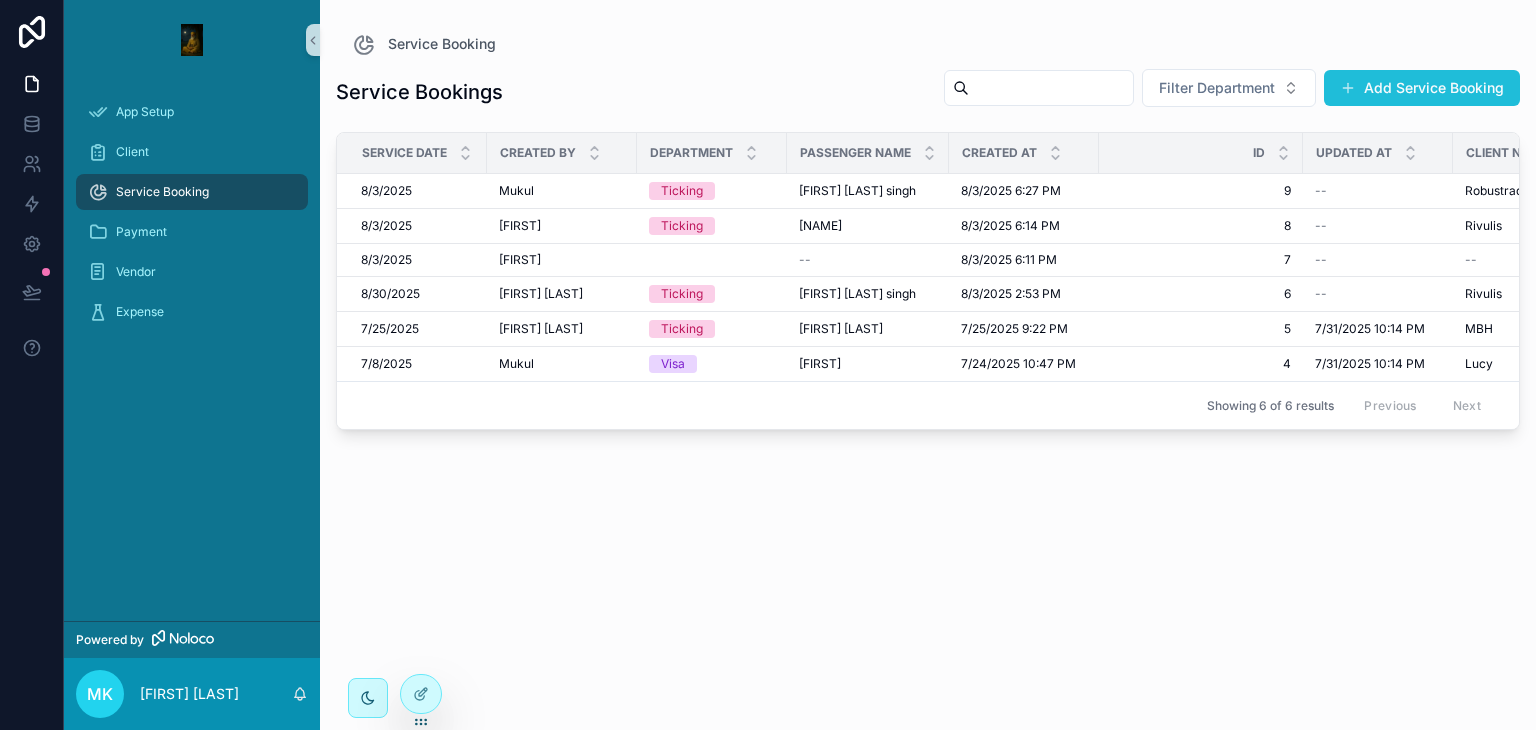 click on "Add Service Booking" at bounding box center (1422, 88) 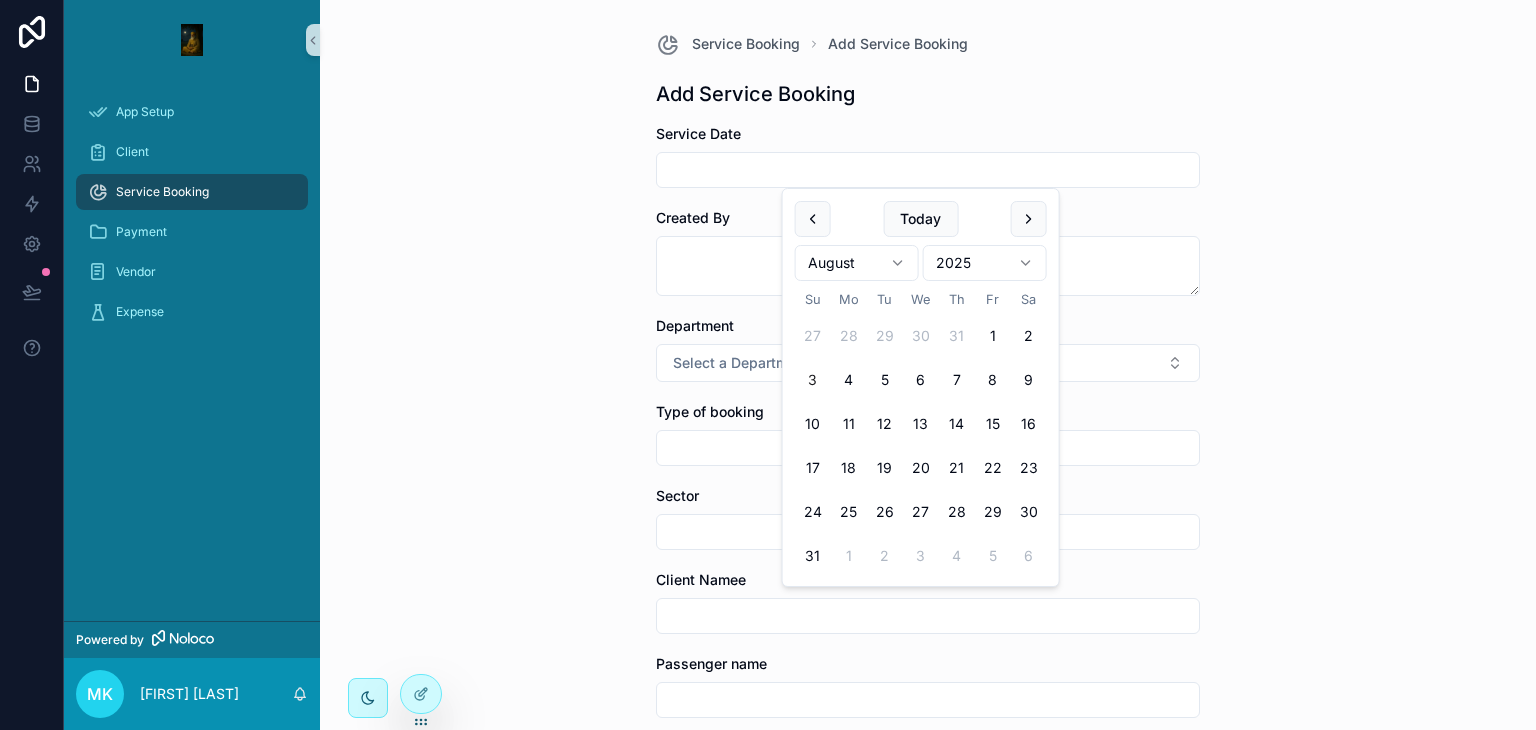 click at bounding box center [928, 170] 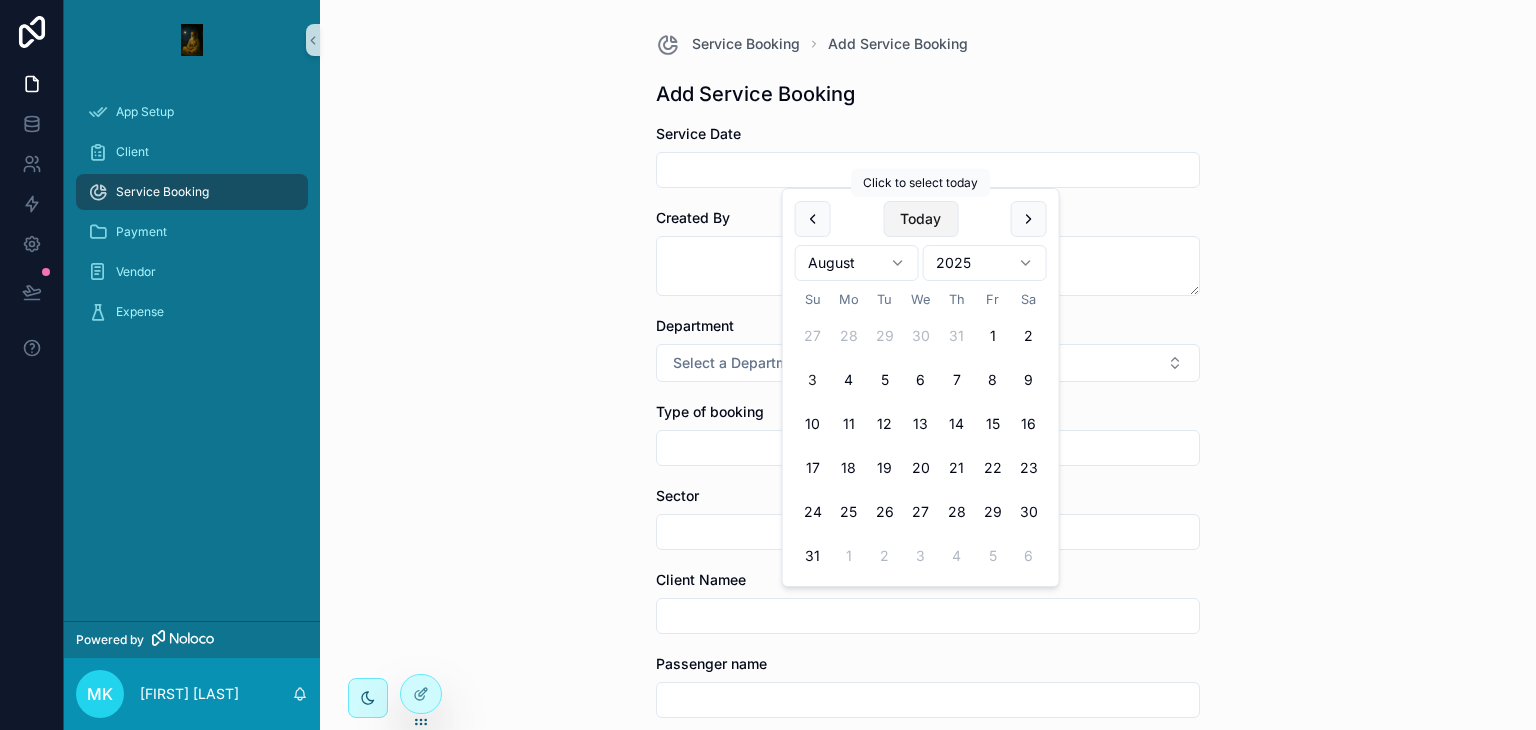 click on "Today" at bounding box center (920, 219) 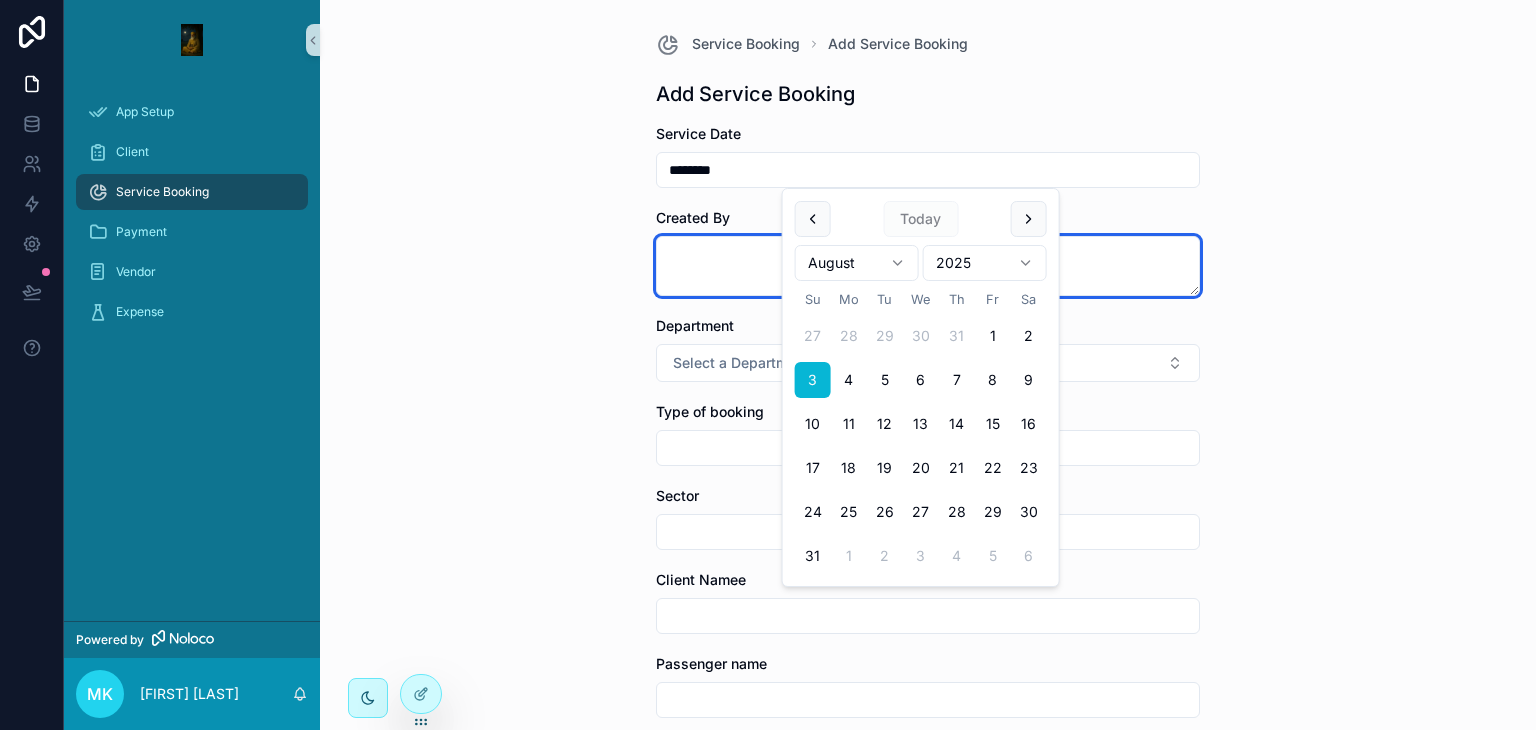 click at bounding box center [928, 266] 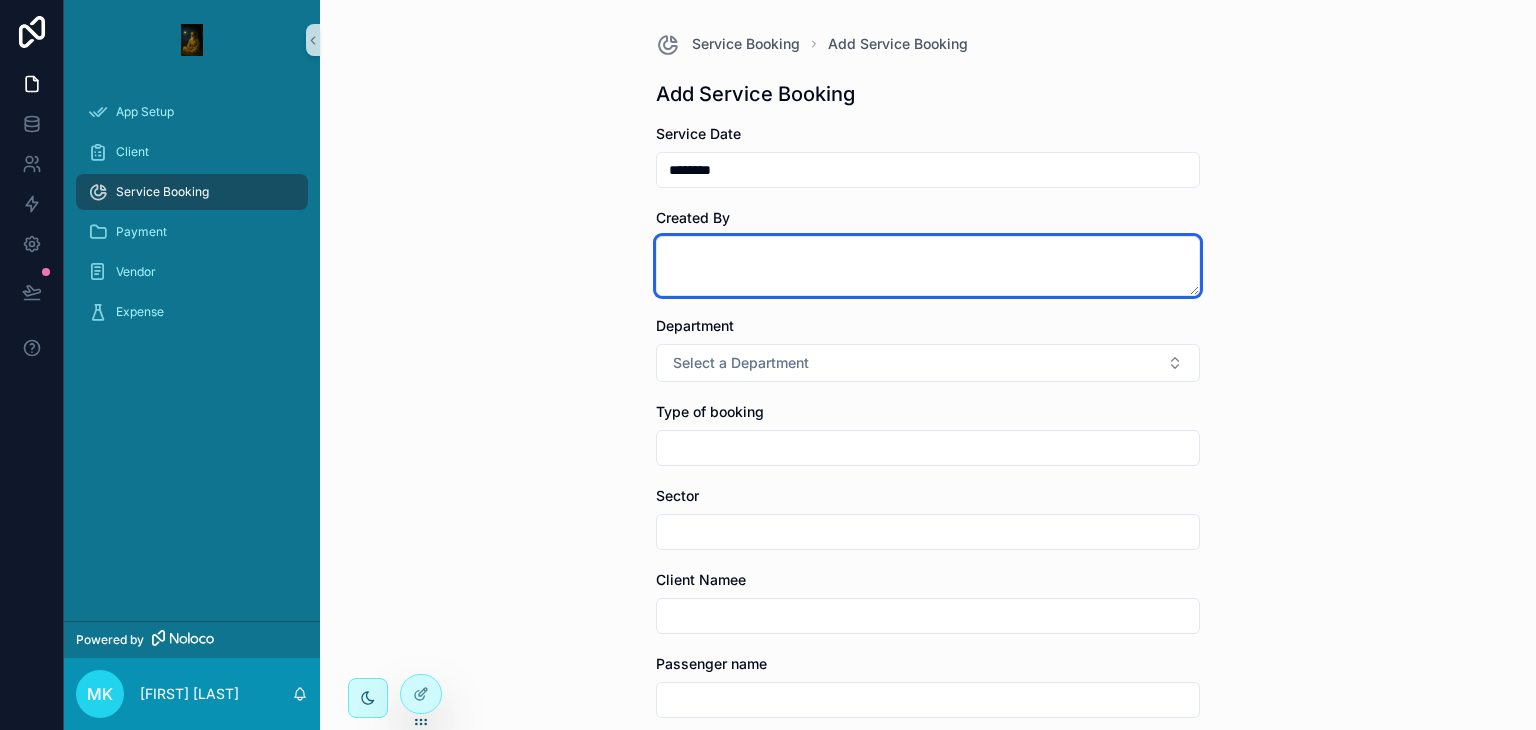 click at bounding box center [928, 266] 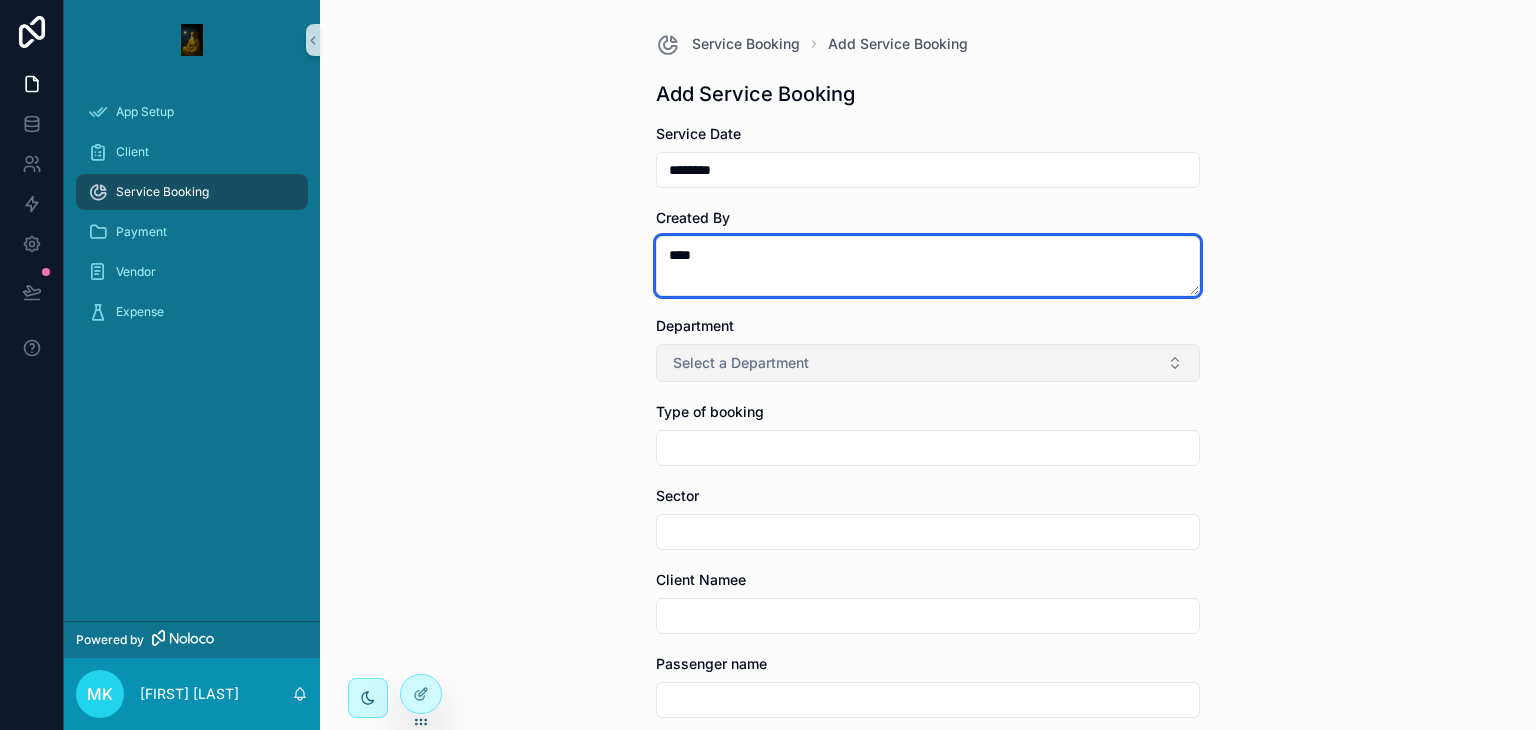 type on "****" 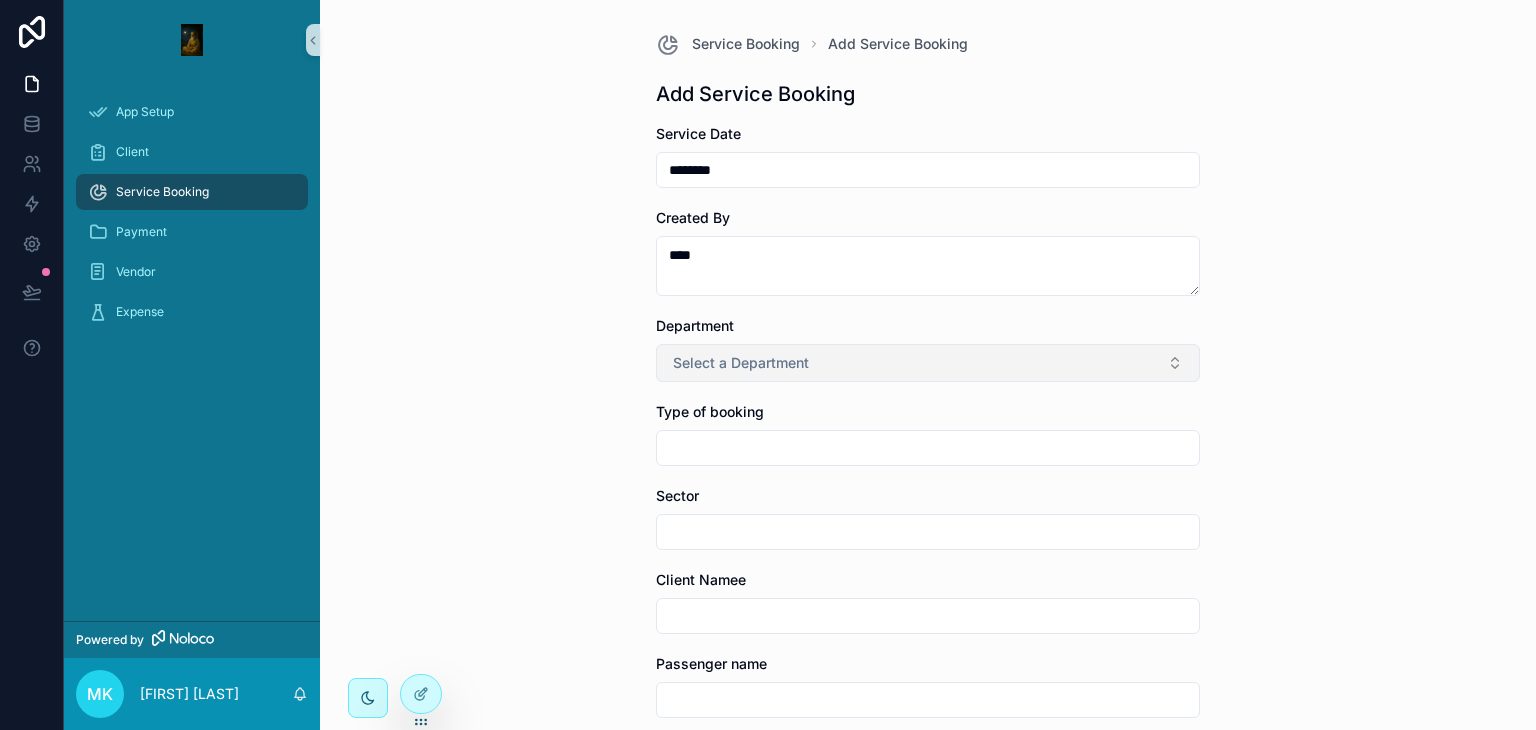 click on "Select a Department" at bounding box center (741, 363) 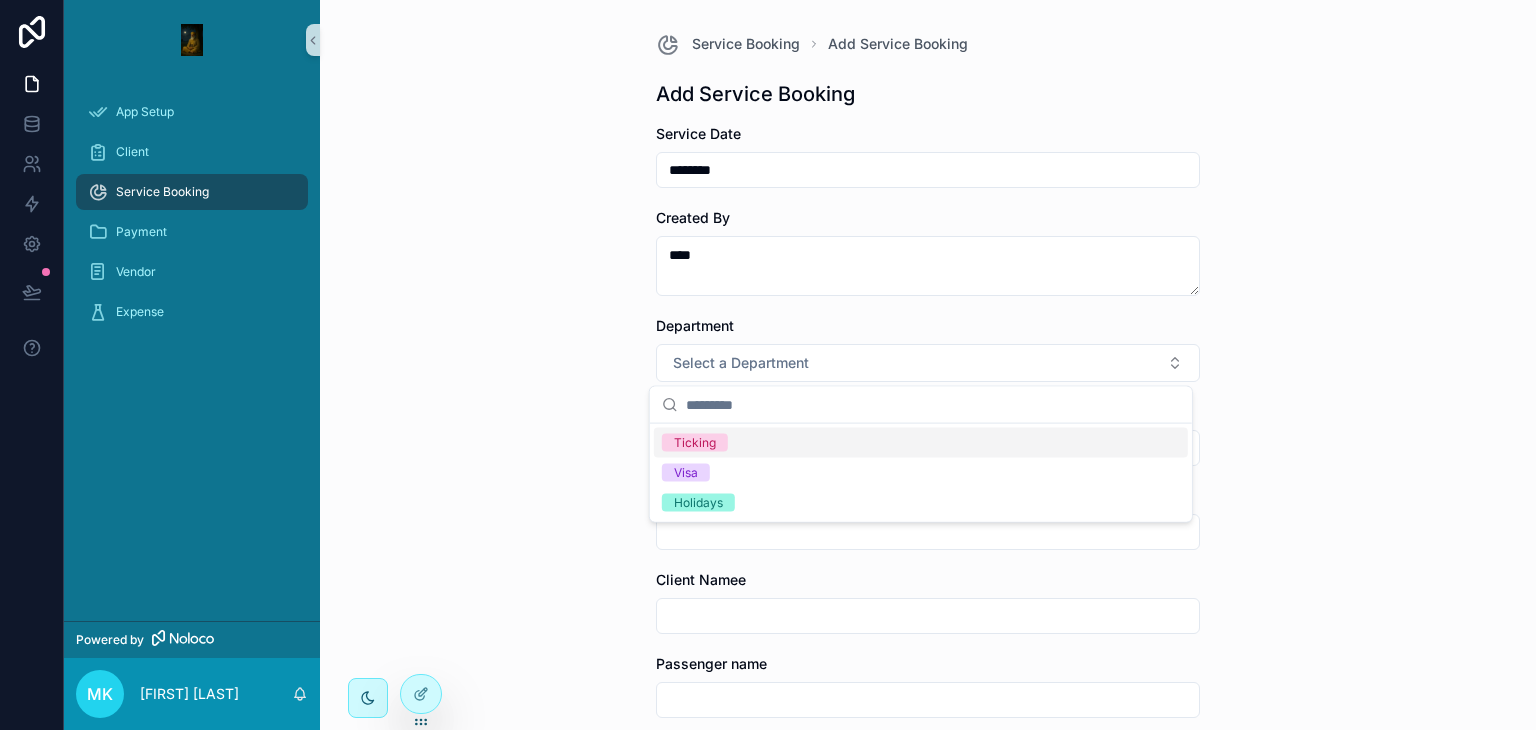 click on "Ticking" at bounding box center [921, 443] 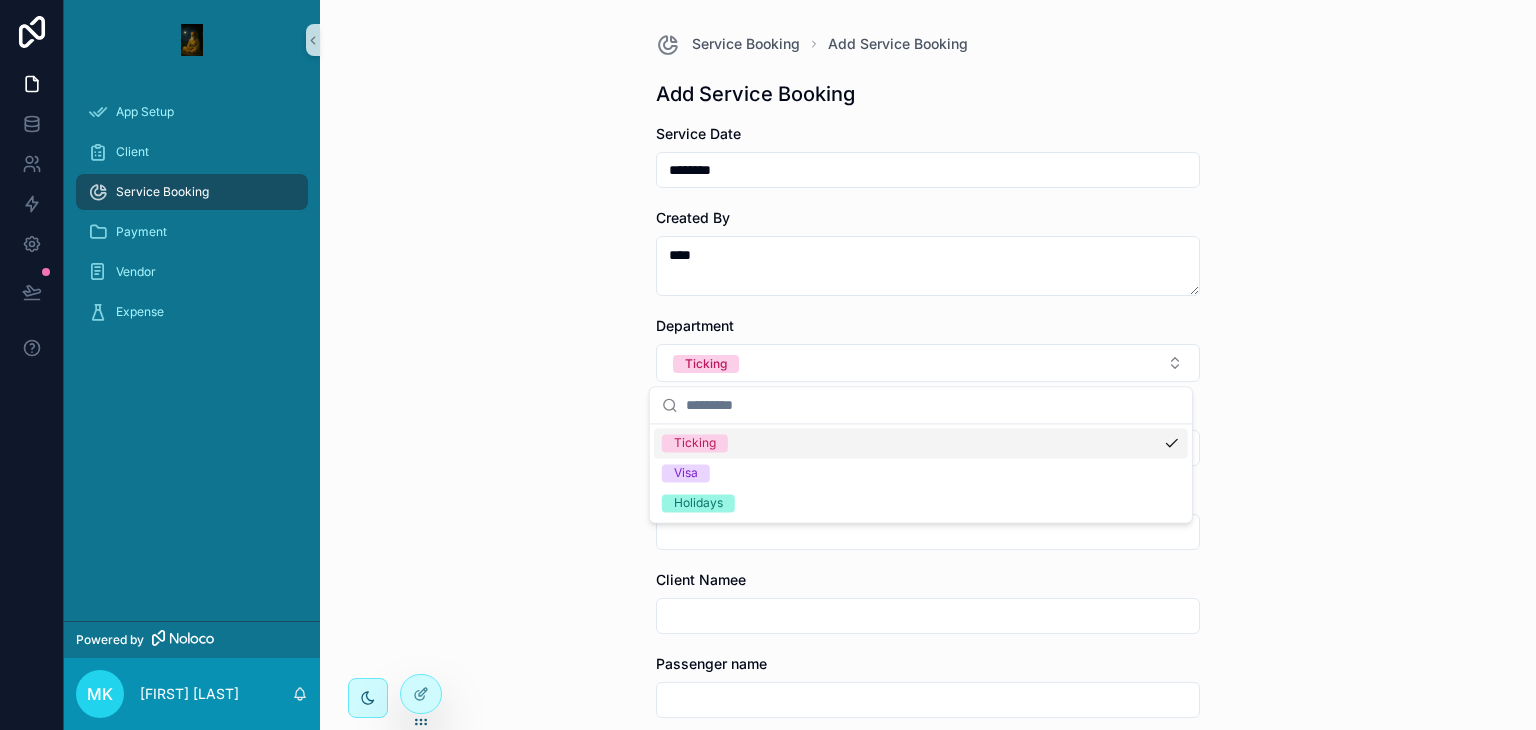 click on "Service Booking Add Service Booking Add Service Booking Service Date ******** Created By **** Department Ticking Type of booking Sector Client Namee Passenger name Airline Airline PNR Supplier Amount Client Amount CRS PNR Save" at bounding box center (928, 365) 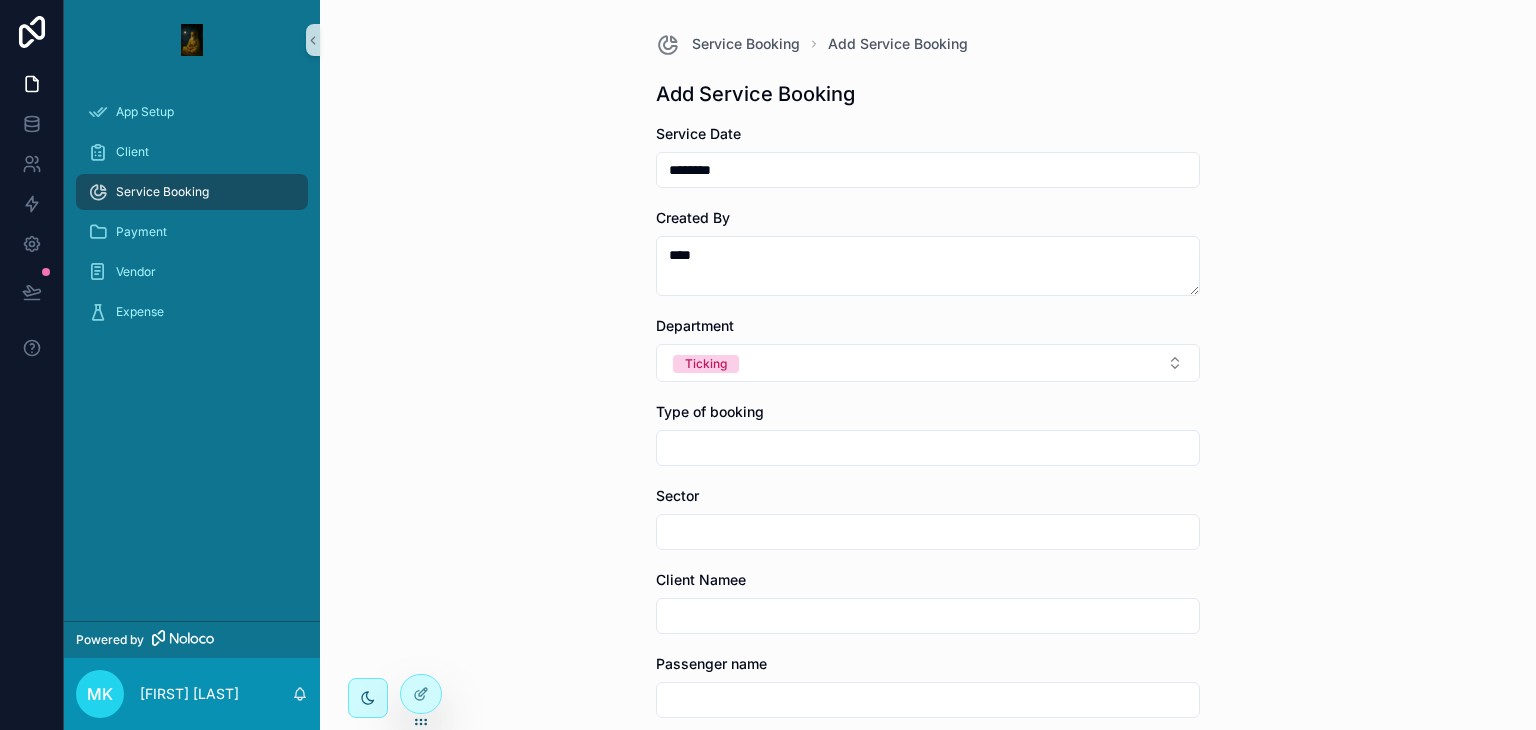 click at bounding box center (928, 448) 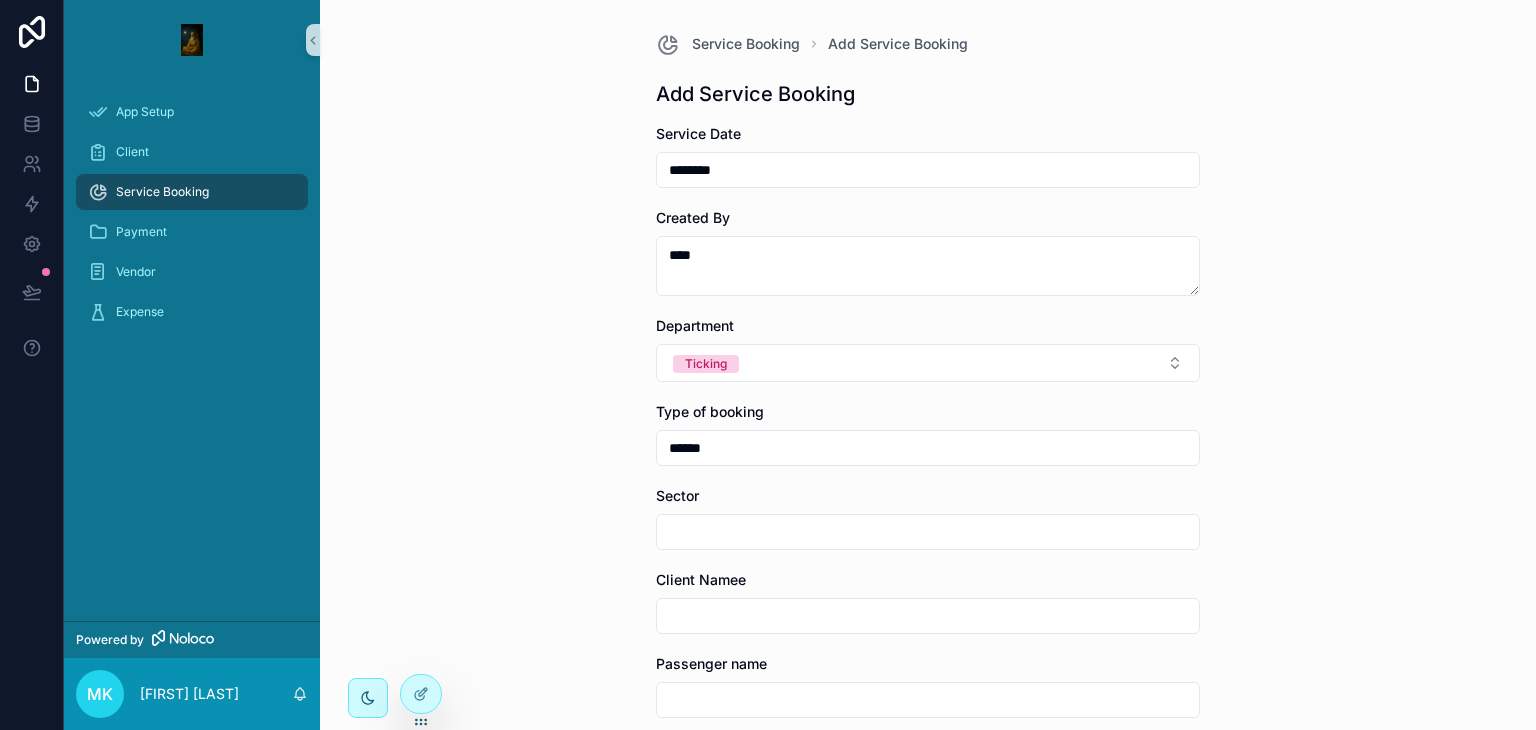 drag, startPoint x: 754, startPoint y: 525, endPoint x: 792, endPoint y: 560, distance: 51.662365 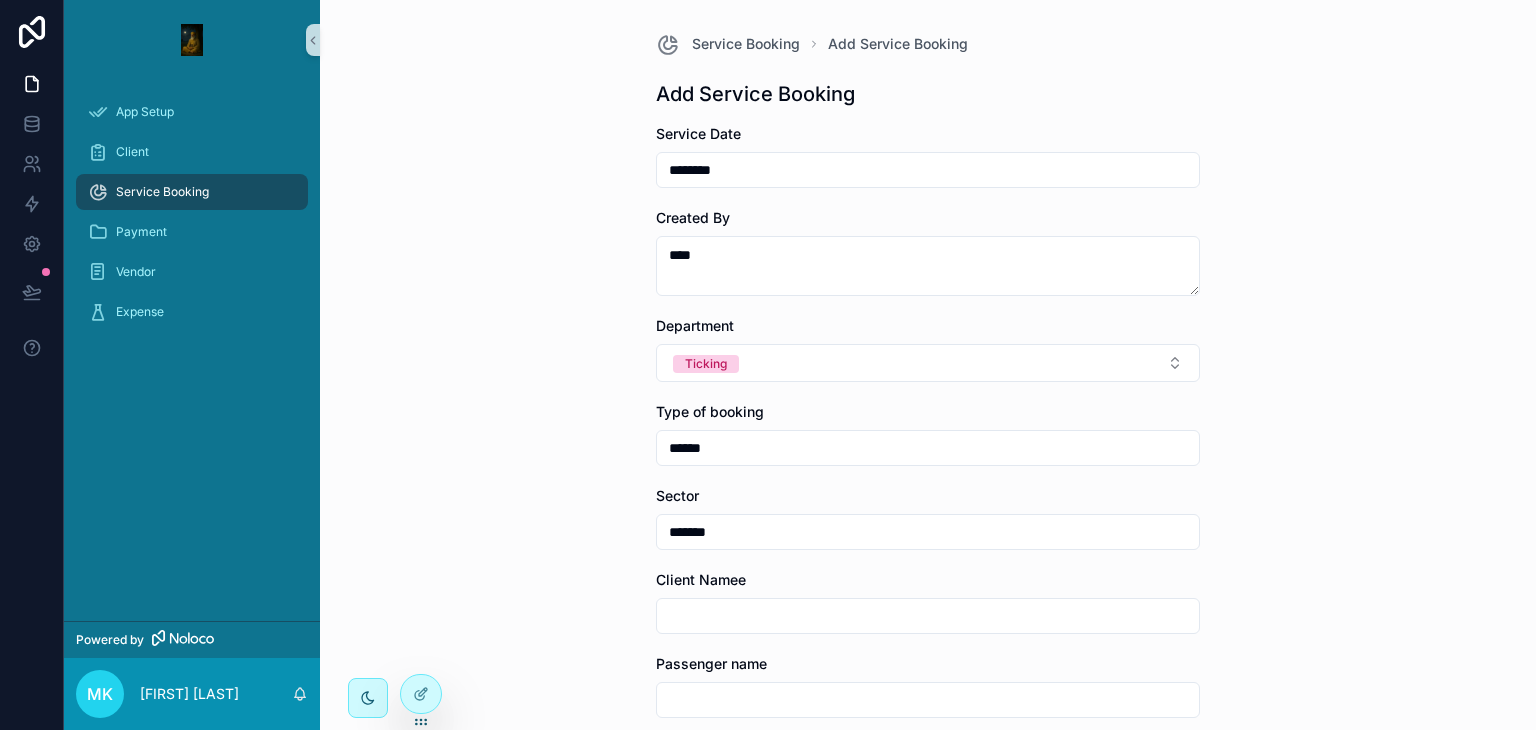 click at bounding box center [928, 616] 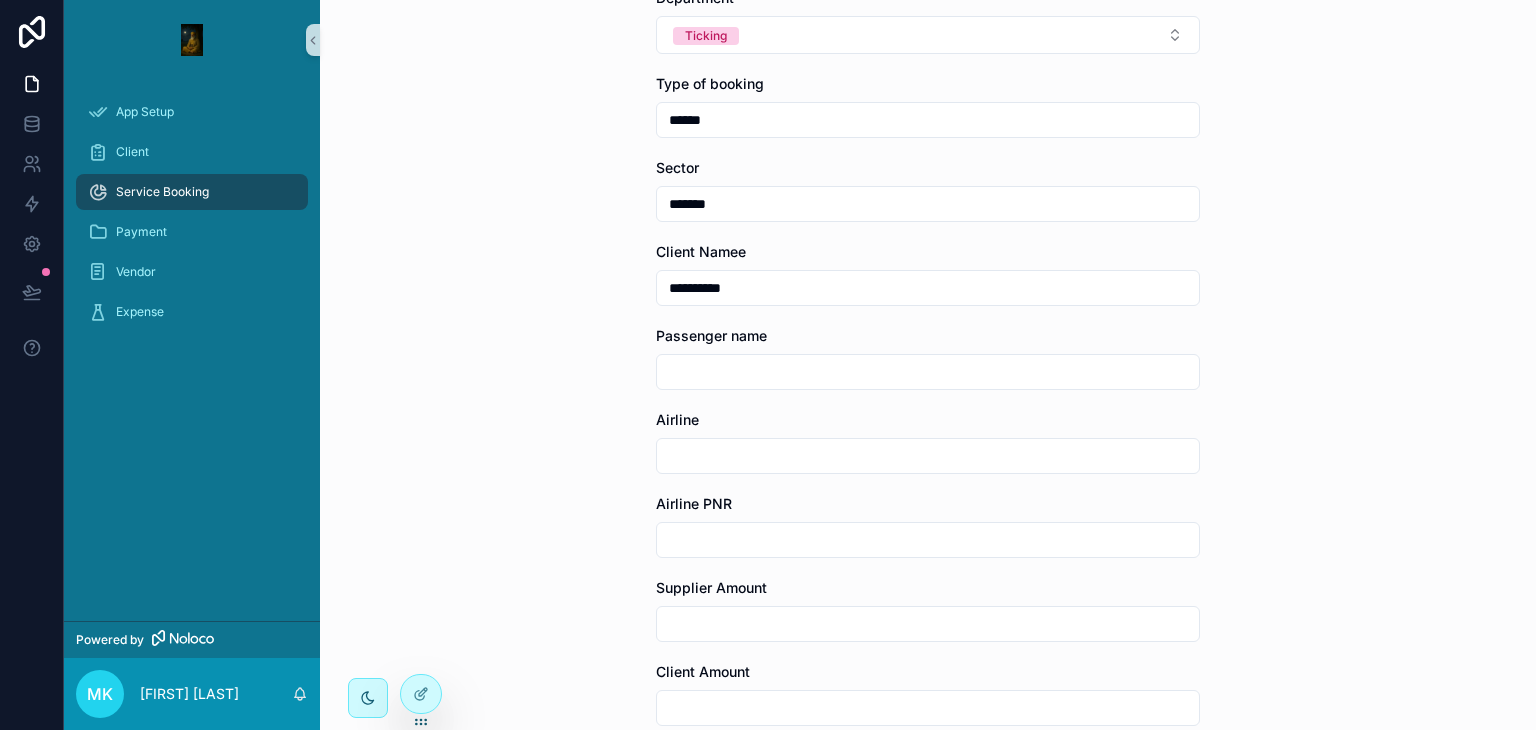 scroll, scrollTop: 330, scrollLeft: 0, axis: vertical 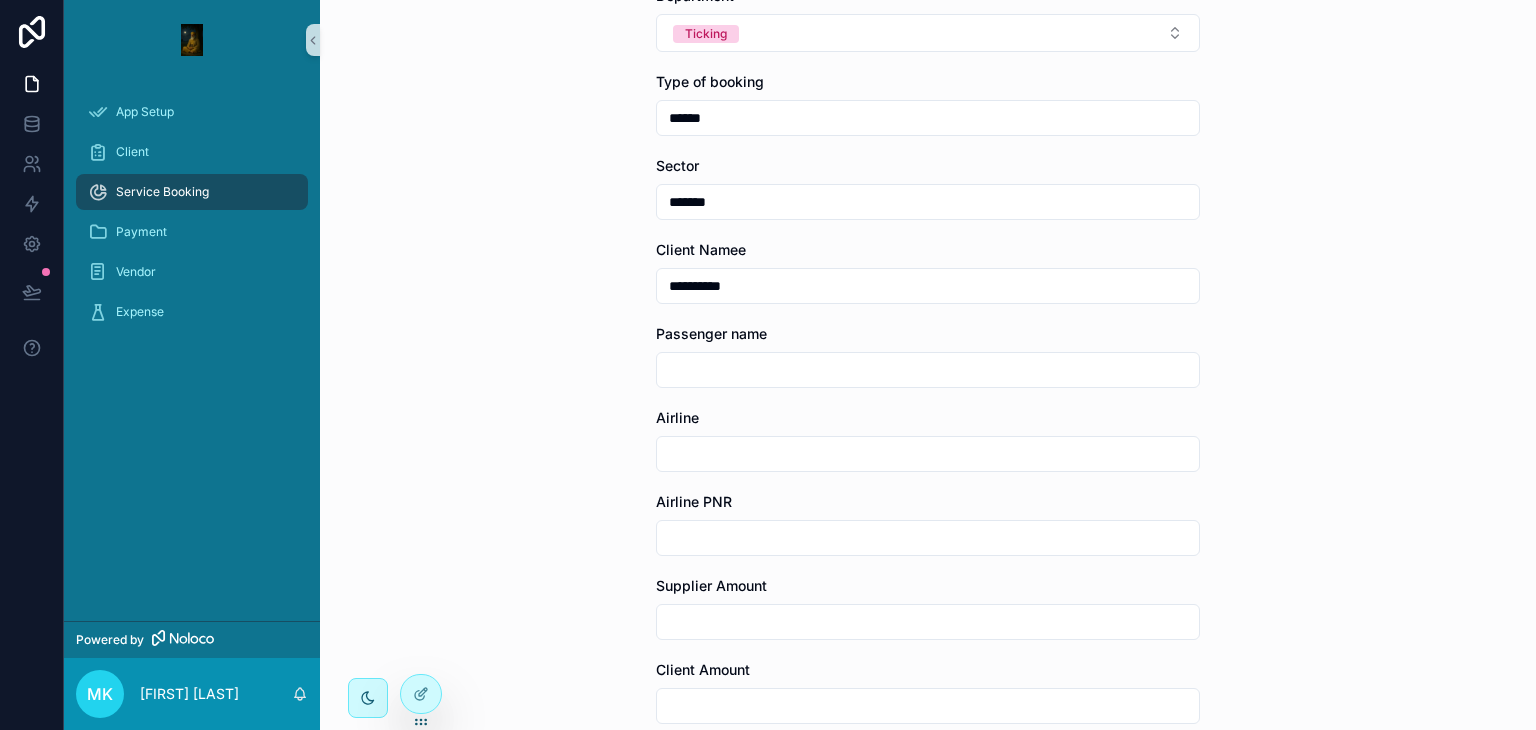 click at bounding box center [928, 370] 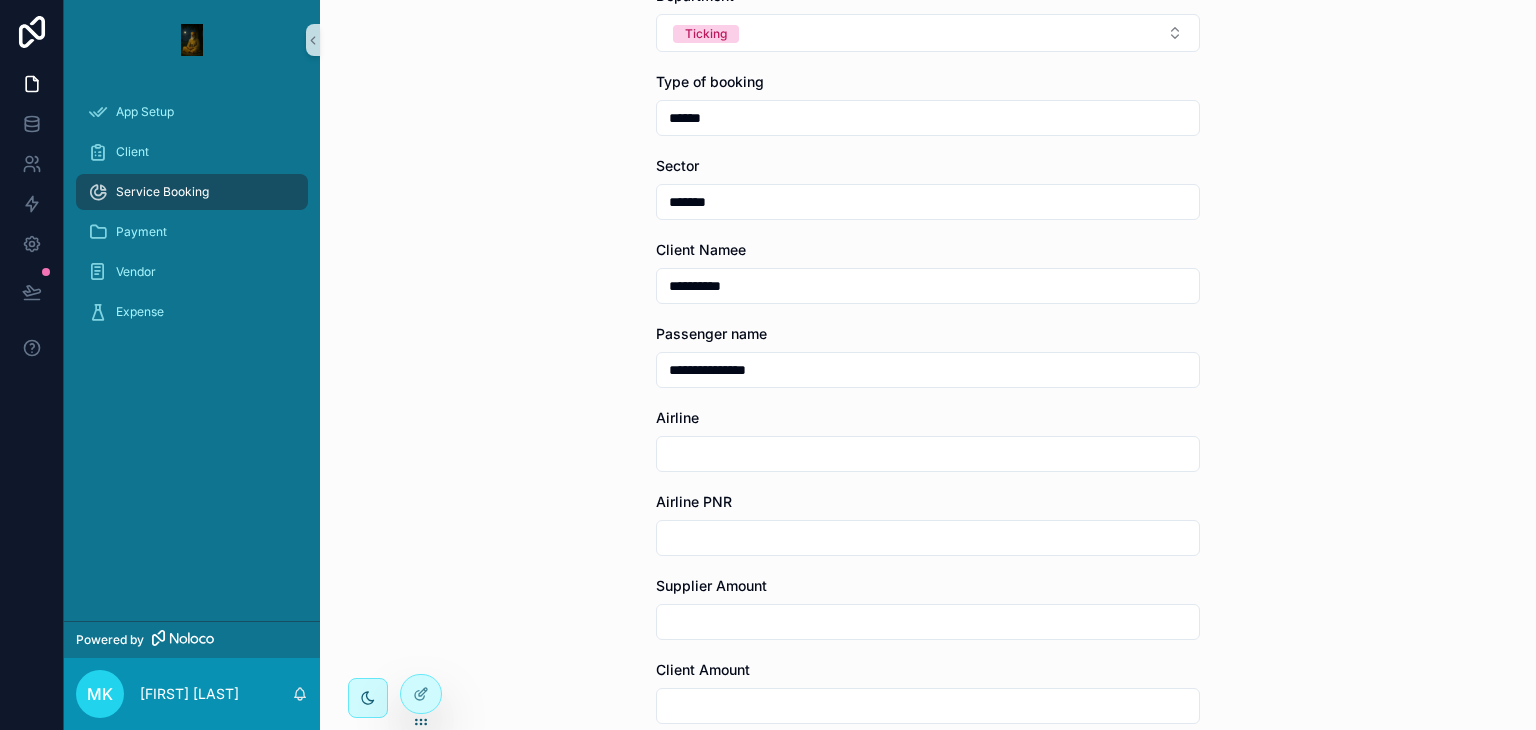 drag, startPoint x: 776, startPoint y: 449, endPoint x: 788, endPoint y: 485, distance: 37.94733 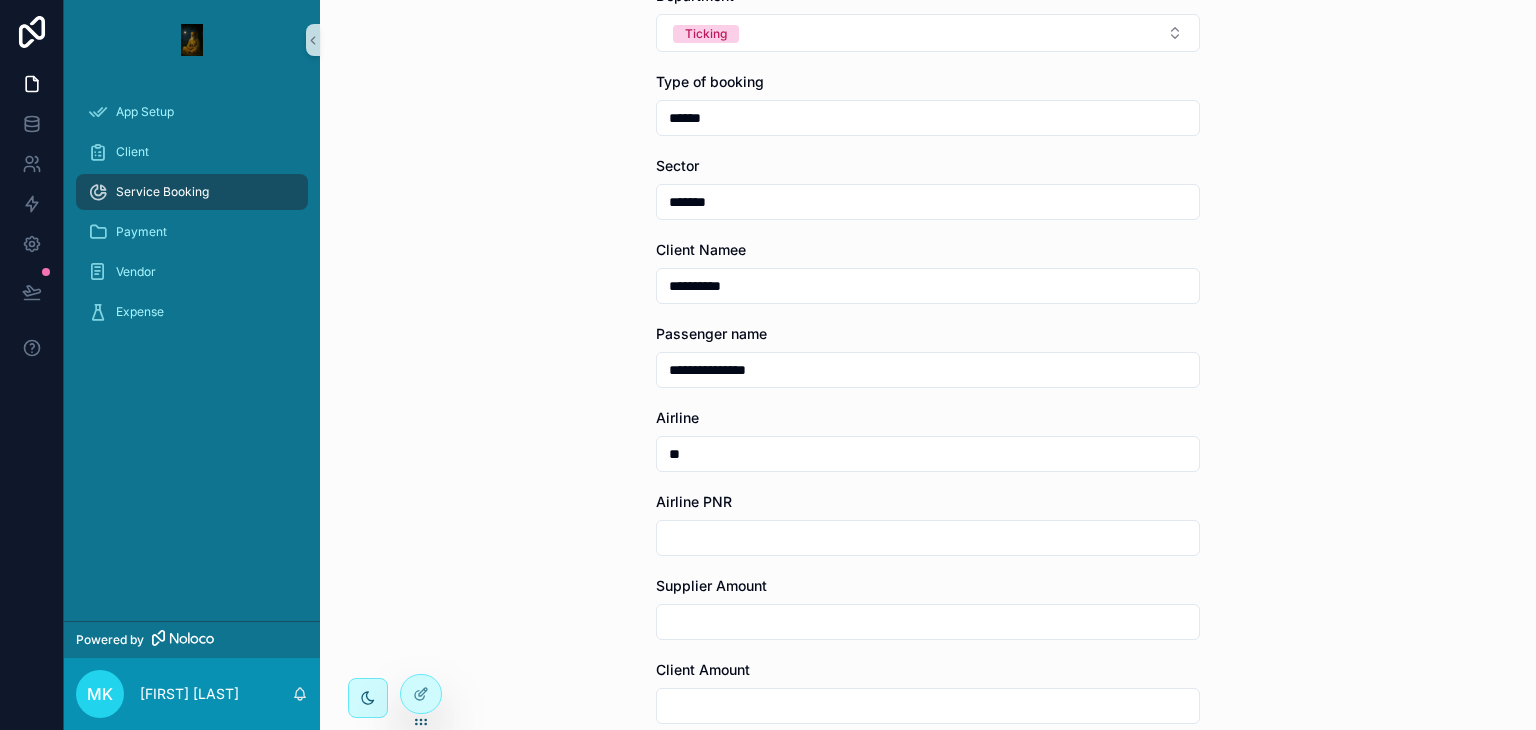 drag, startPoint x: 761, startPoint y: 521, endPoint x: 776, endPoint y: 545, distance: 28.301943 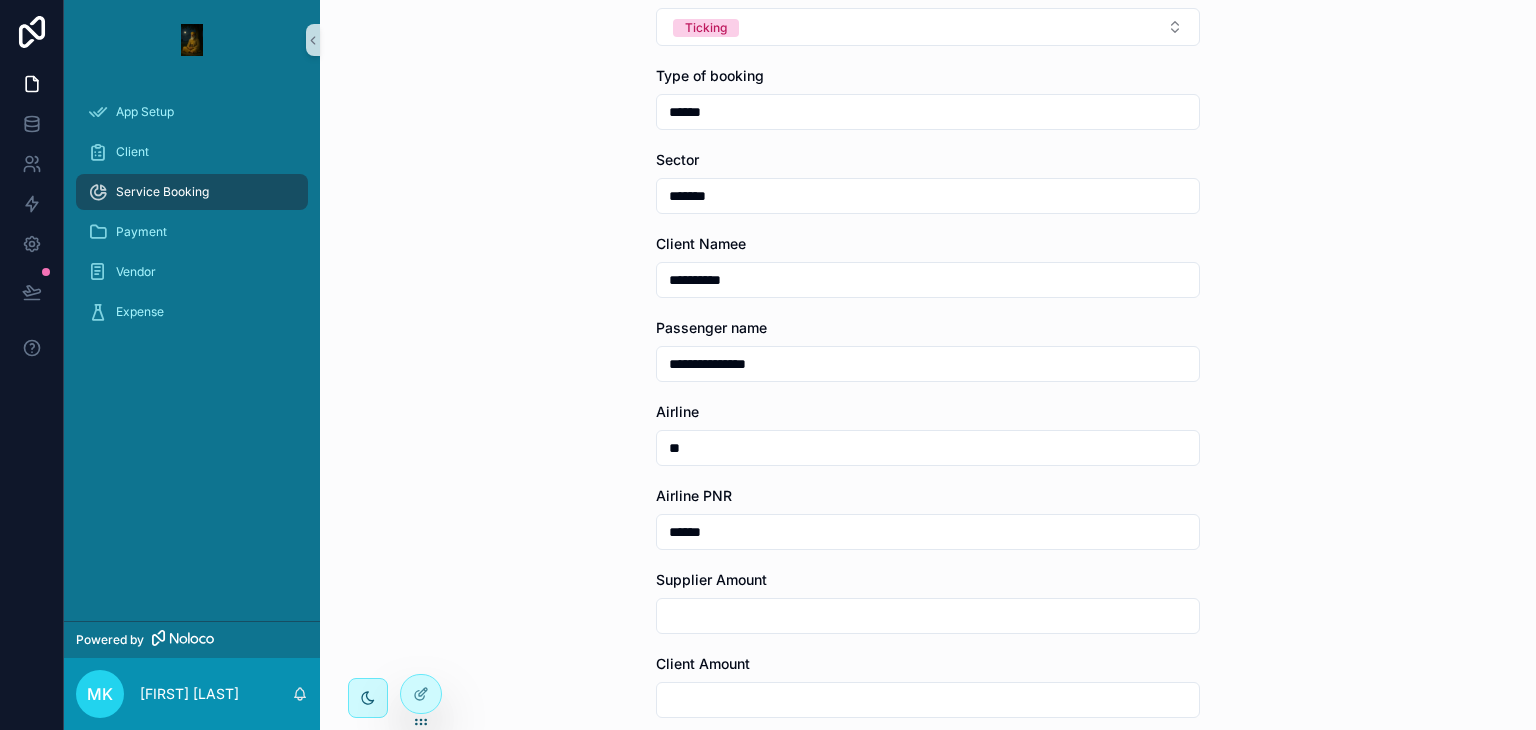 scroll, scrollTop: 338, scrollLeft: 0, axis: vertical 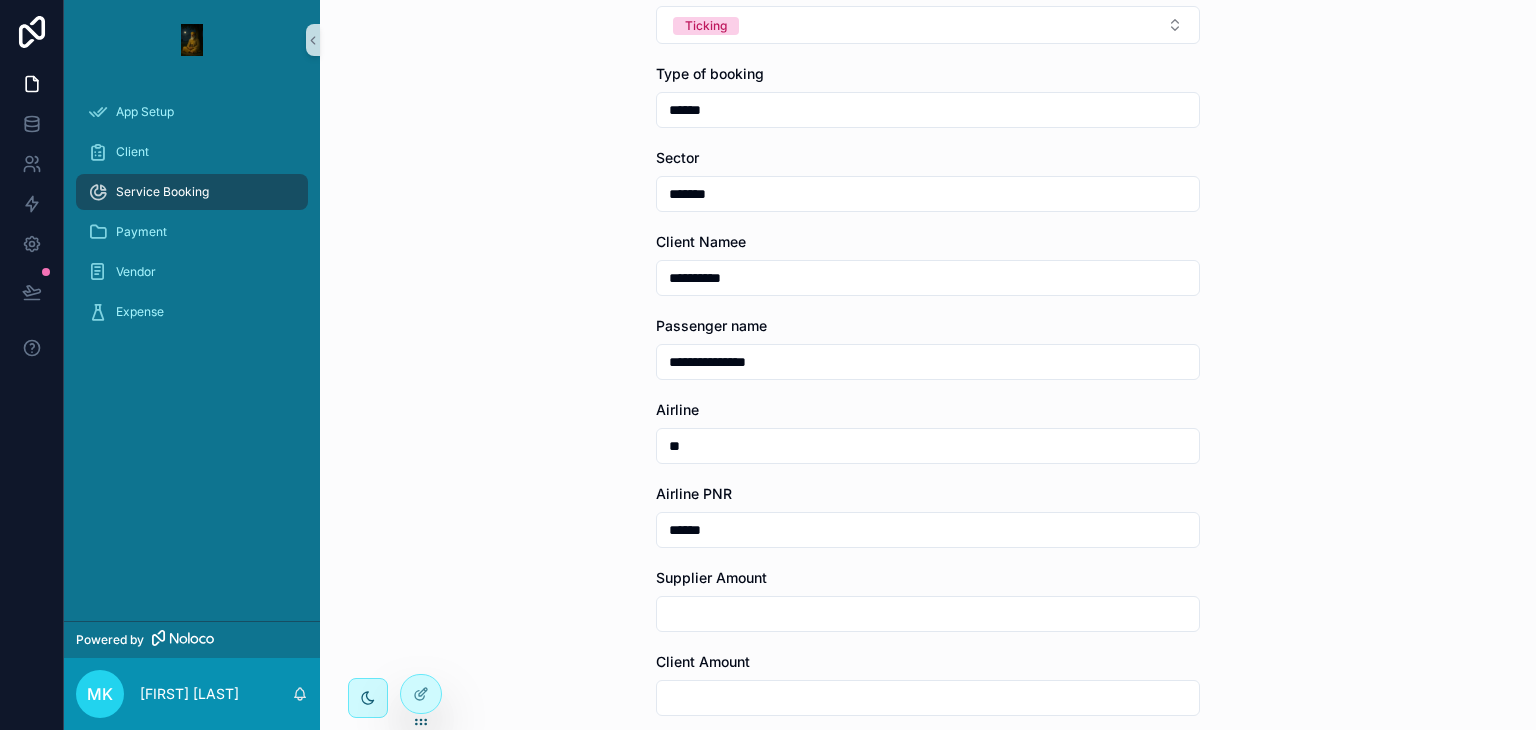 click at bounding box center [928, 614] 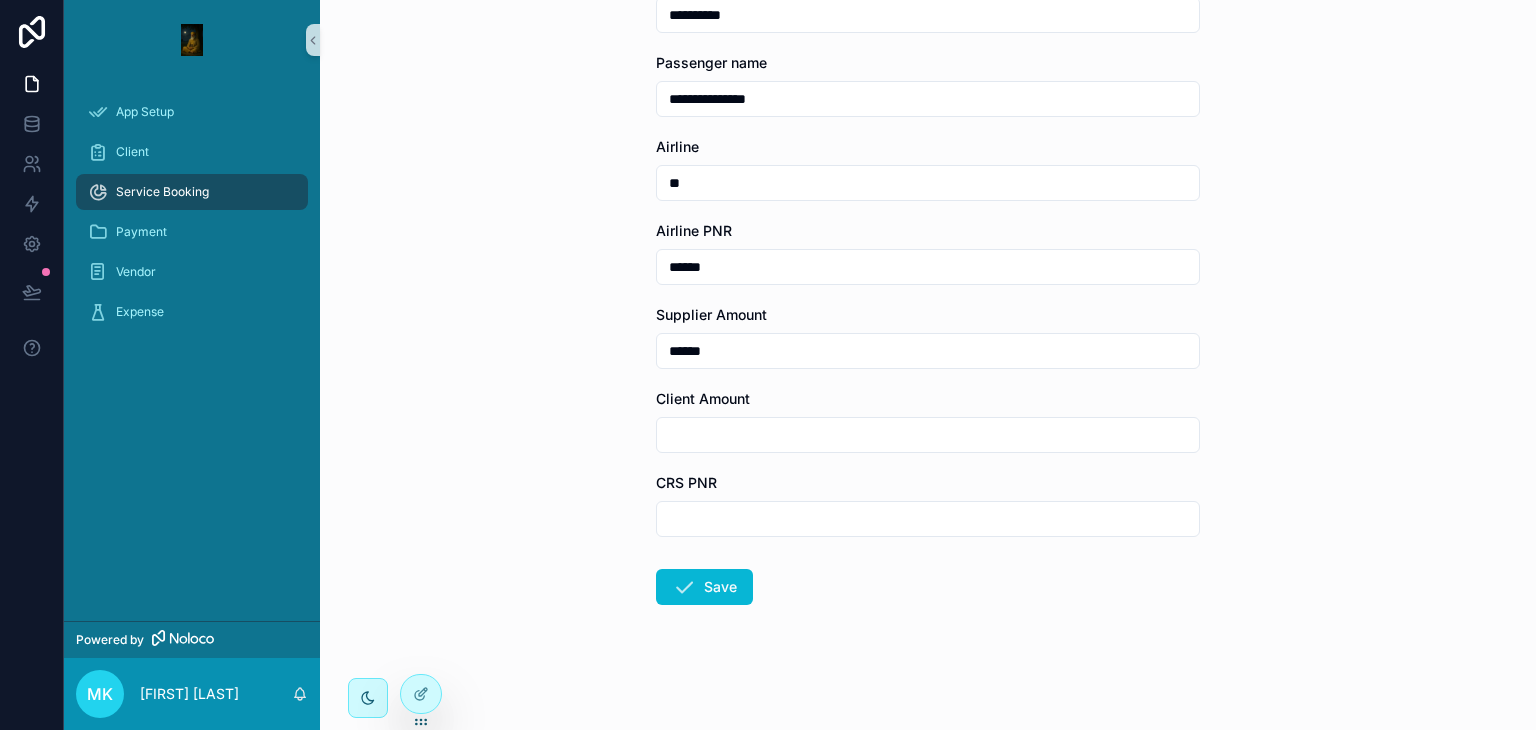 scroll, scrollTop: 604, scrollLeft: 0, axis: vertical 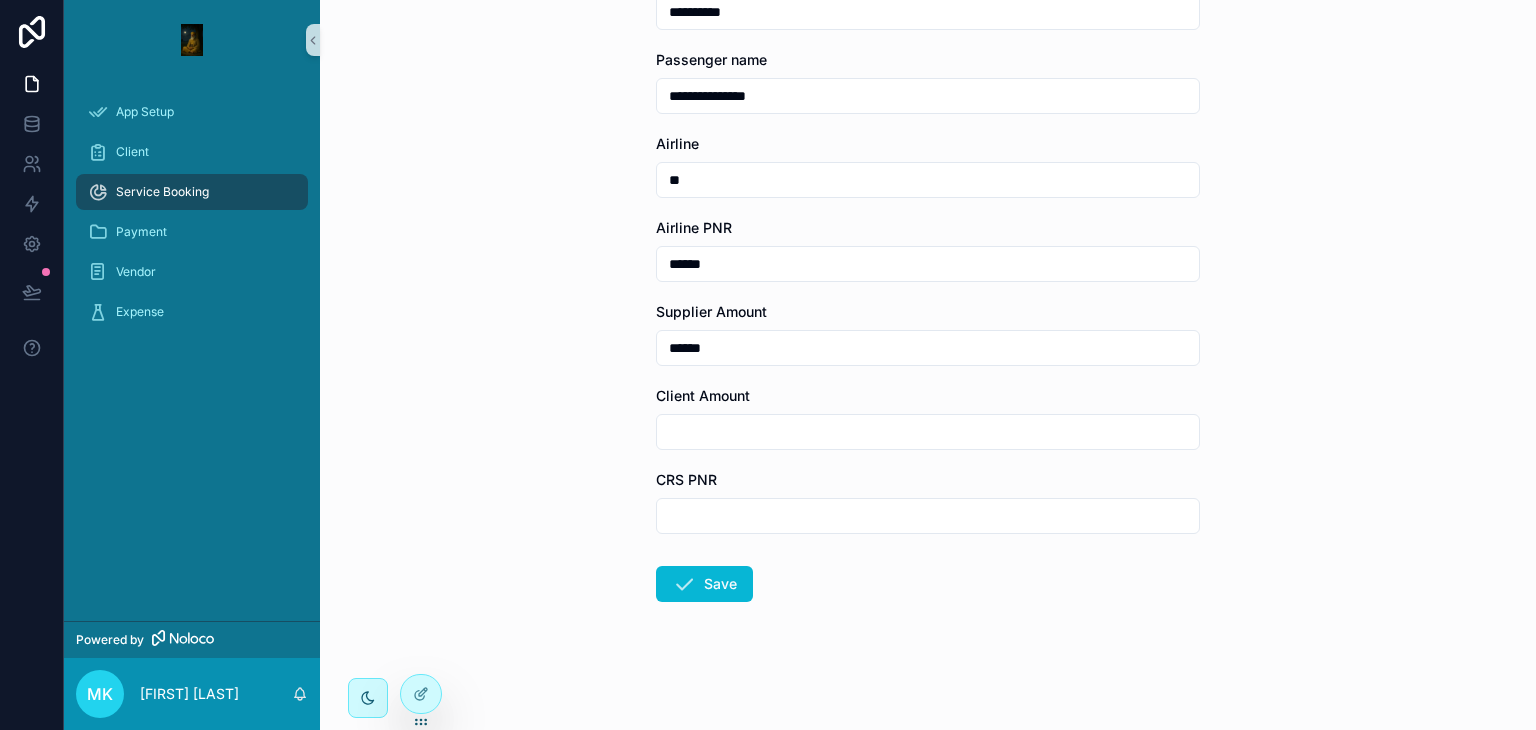 drag, startPoint x: 763, startPoint y: 421, endPoint x: 788, endPoint y: 470, distance: 55.00909 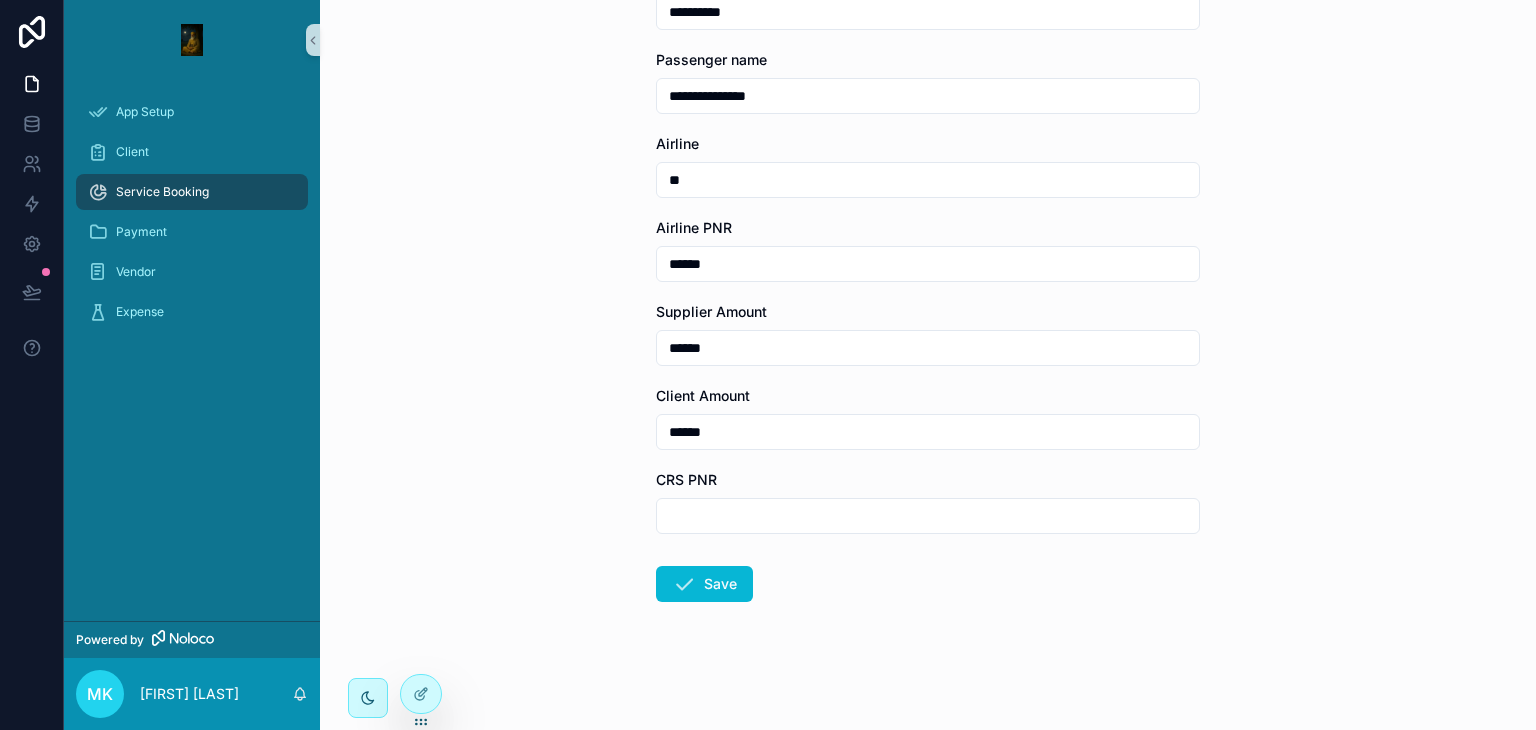 drag, startPoint x: 729, startPoint y: 491, endPoint x: 730, endPoint y: 508, distance: 17.029387 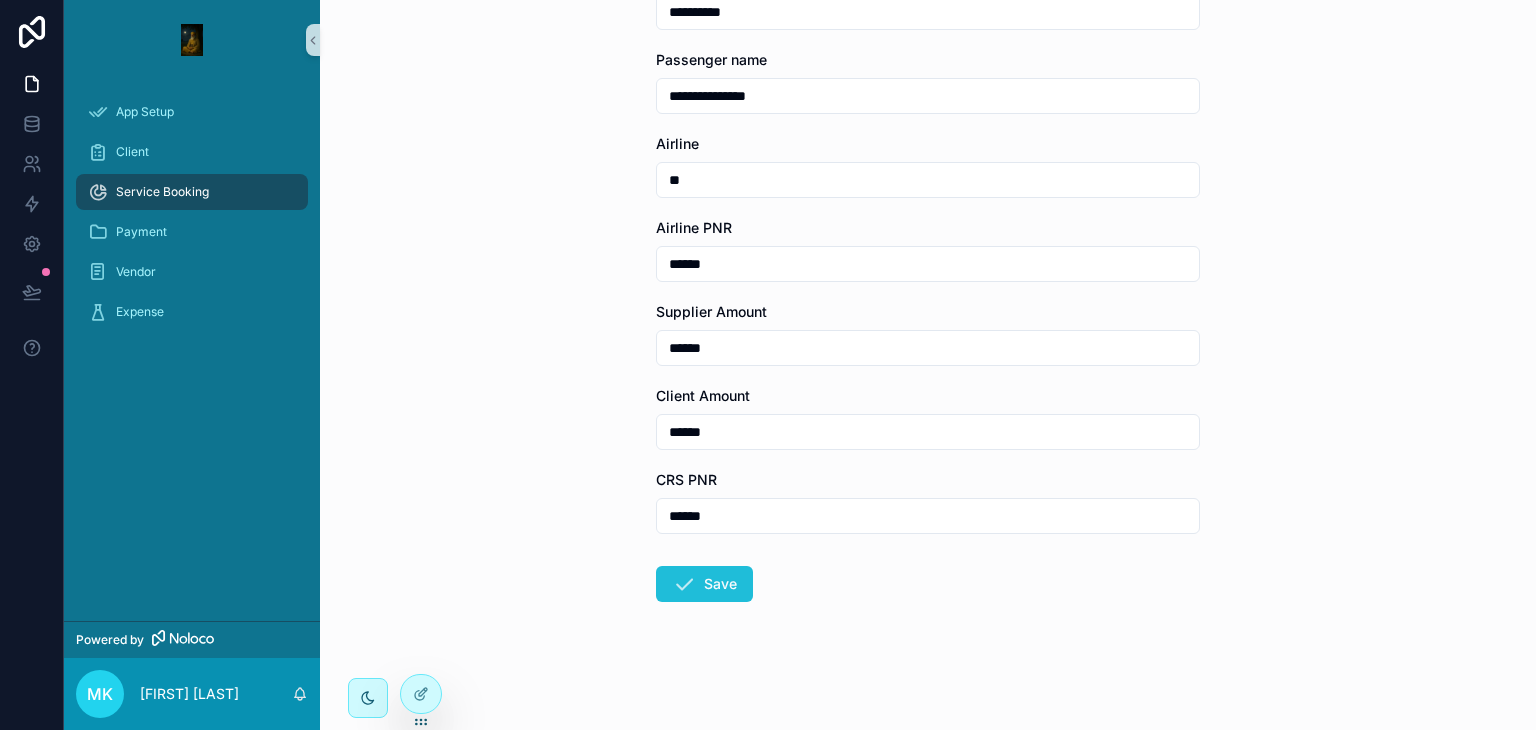 click on "Save" at bounding box center [704, 584] 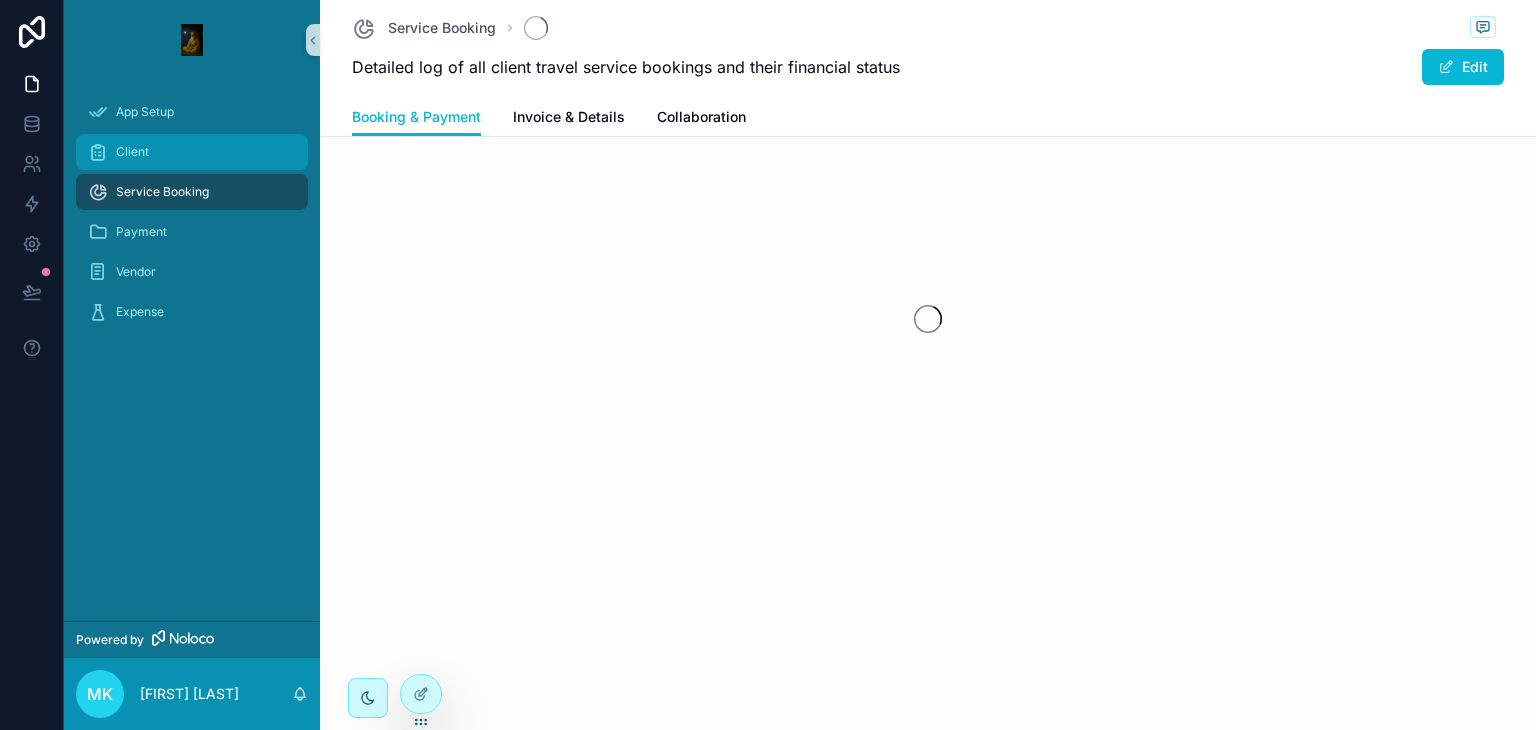 scroll, scrollTop: 0, scrollLeft: 0, axis: both 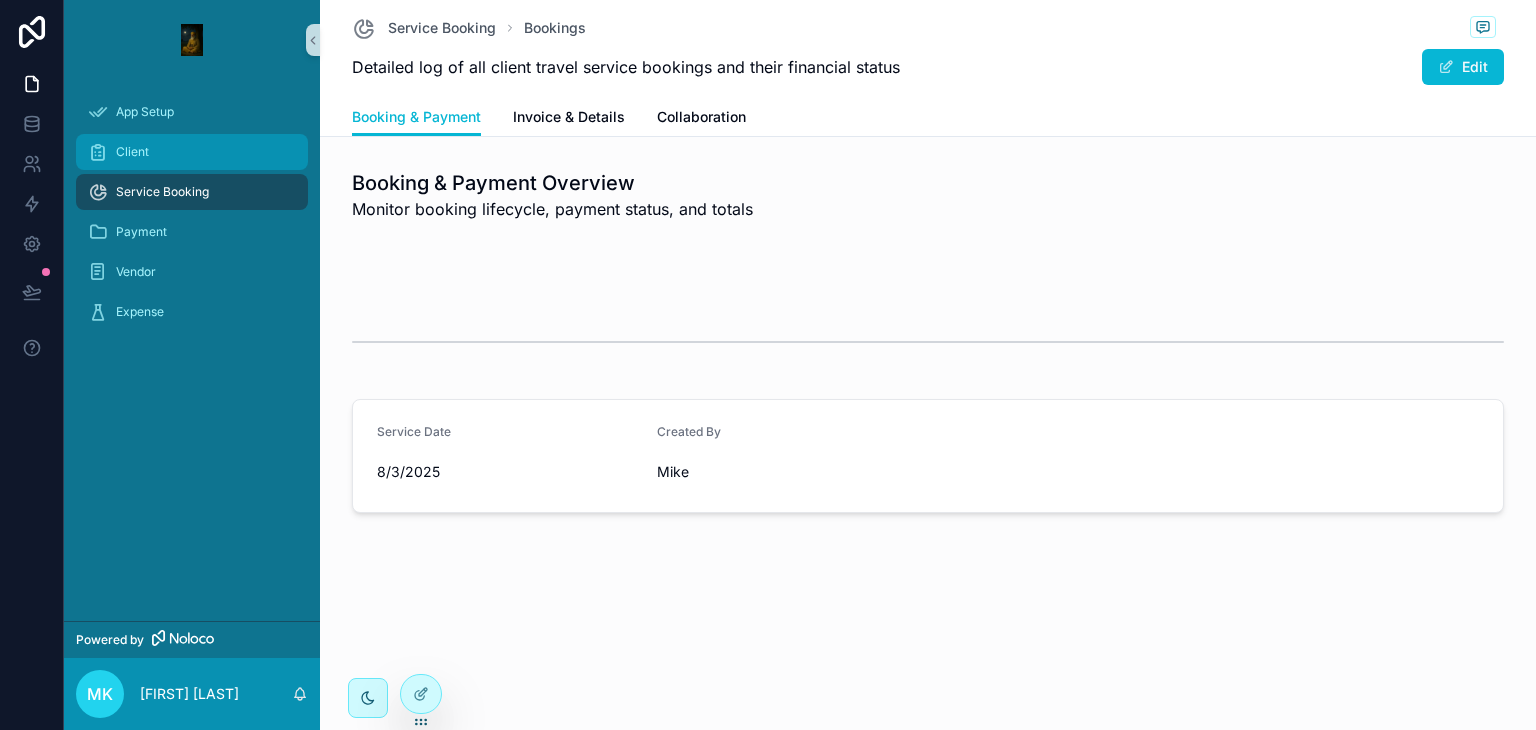 click on "Client" at bounding box center (192, 152) 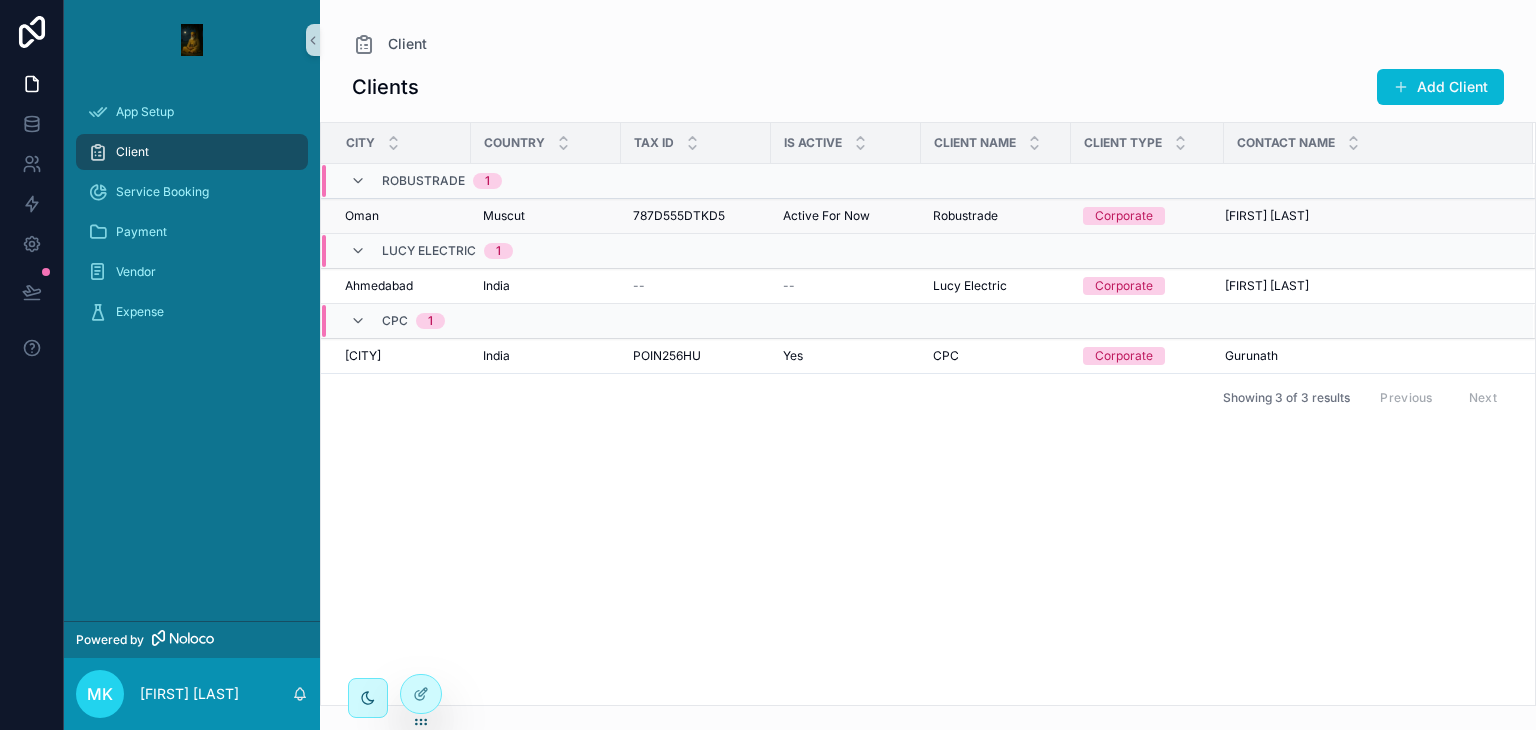 click on "[TAX_ID] [TAX_ID]" at bounding box center (696, 216) 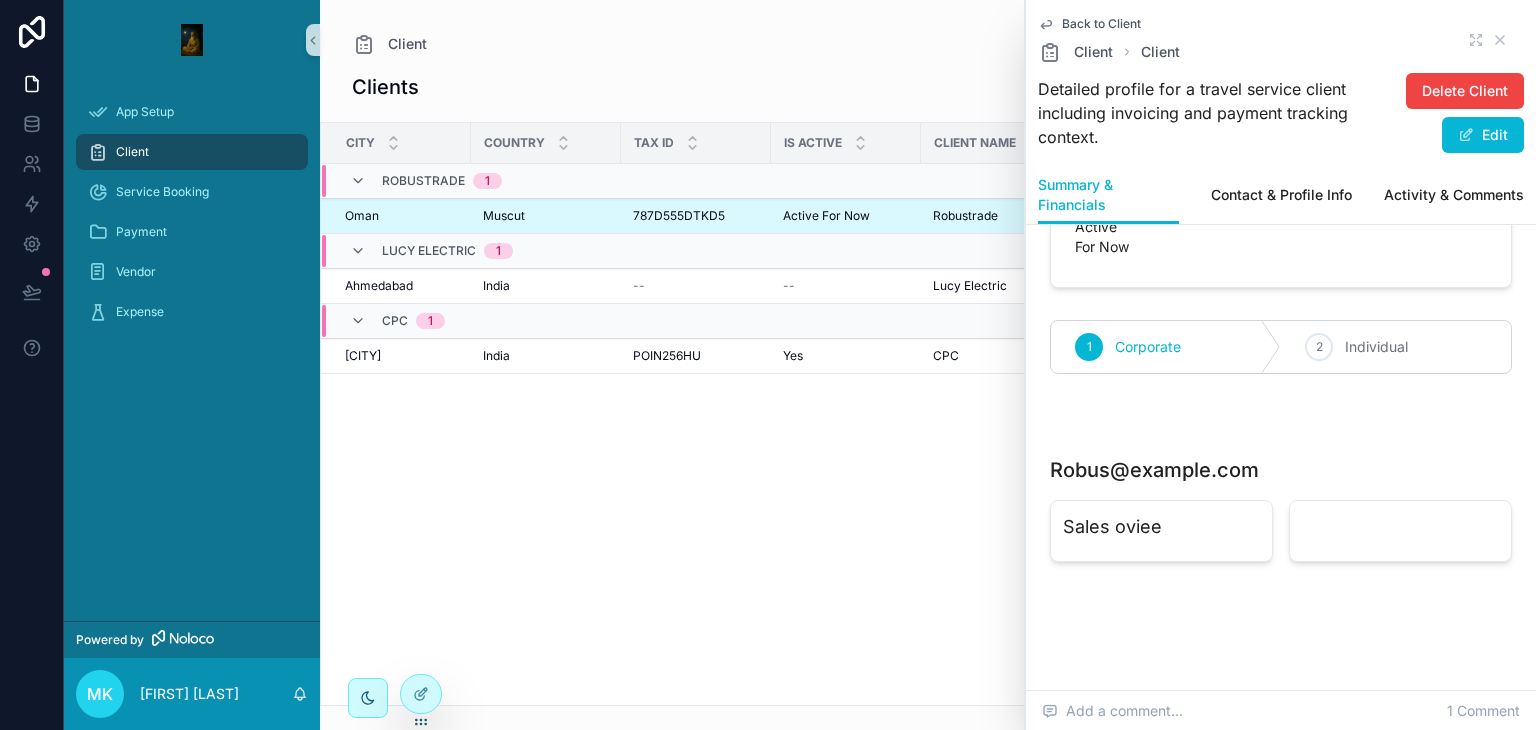 scroll, scrollTop: 625, scrollLeft: 0, axis: vertical 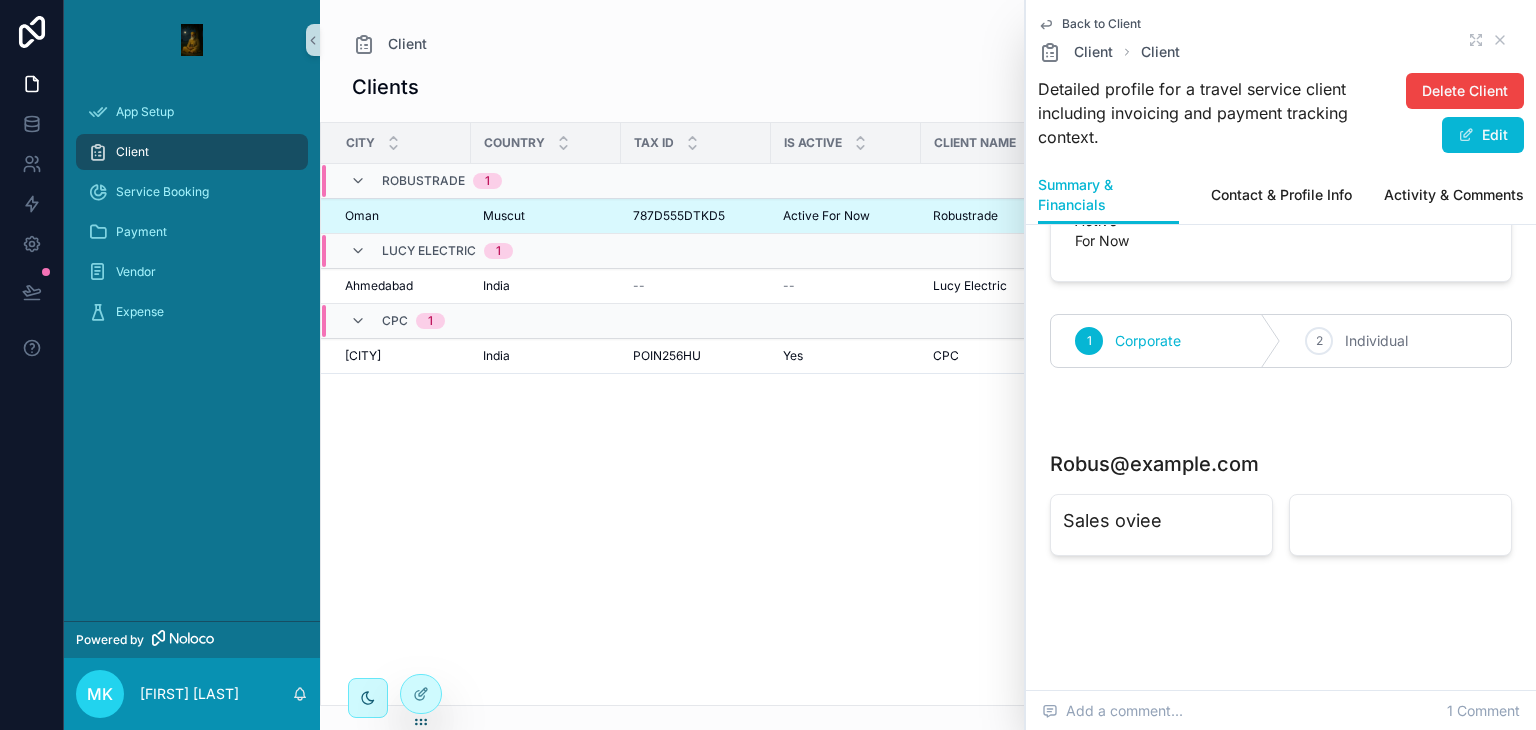 click on "Sales oviee" at bounding box center [1161, 521] 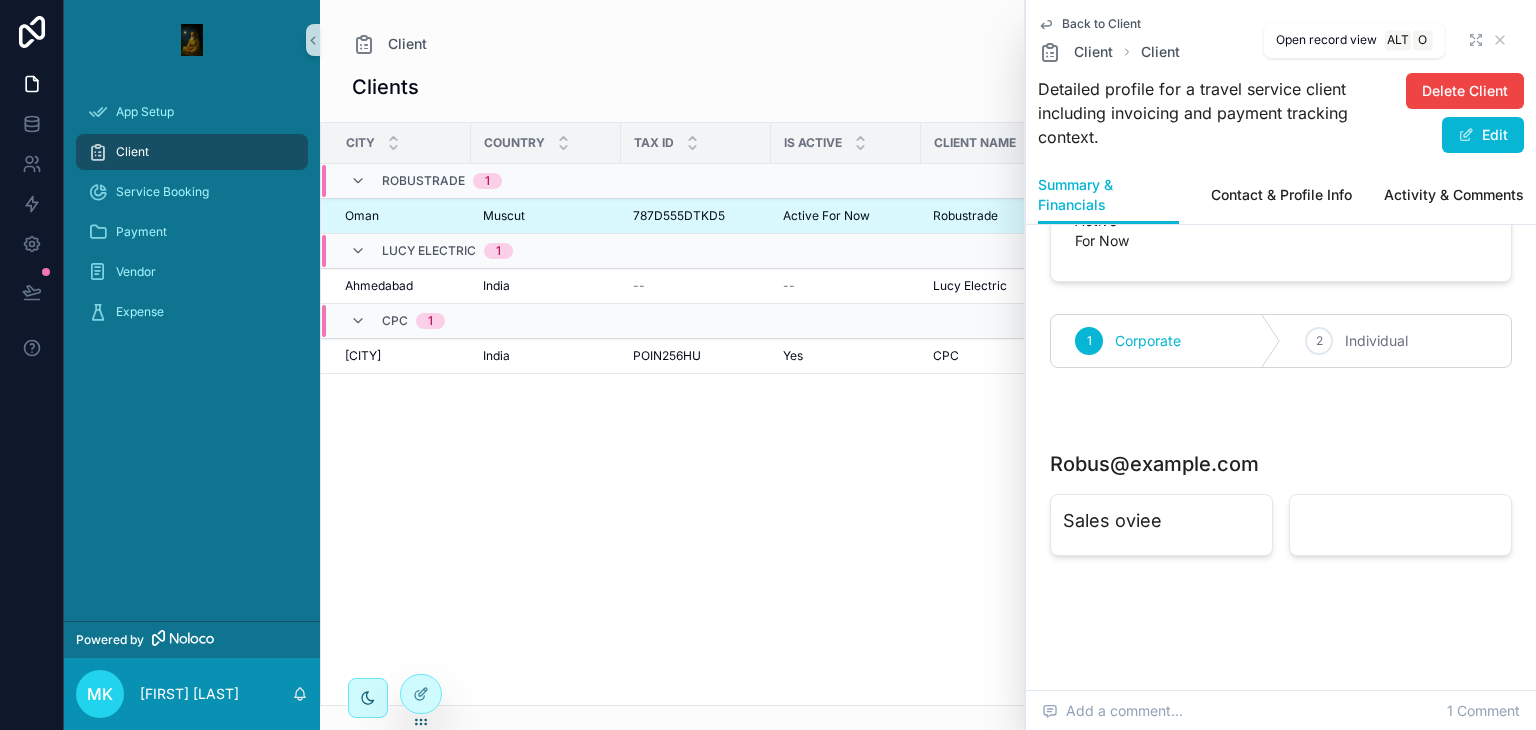 click 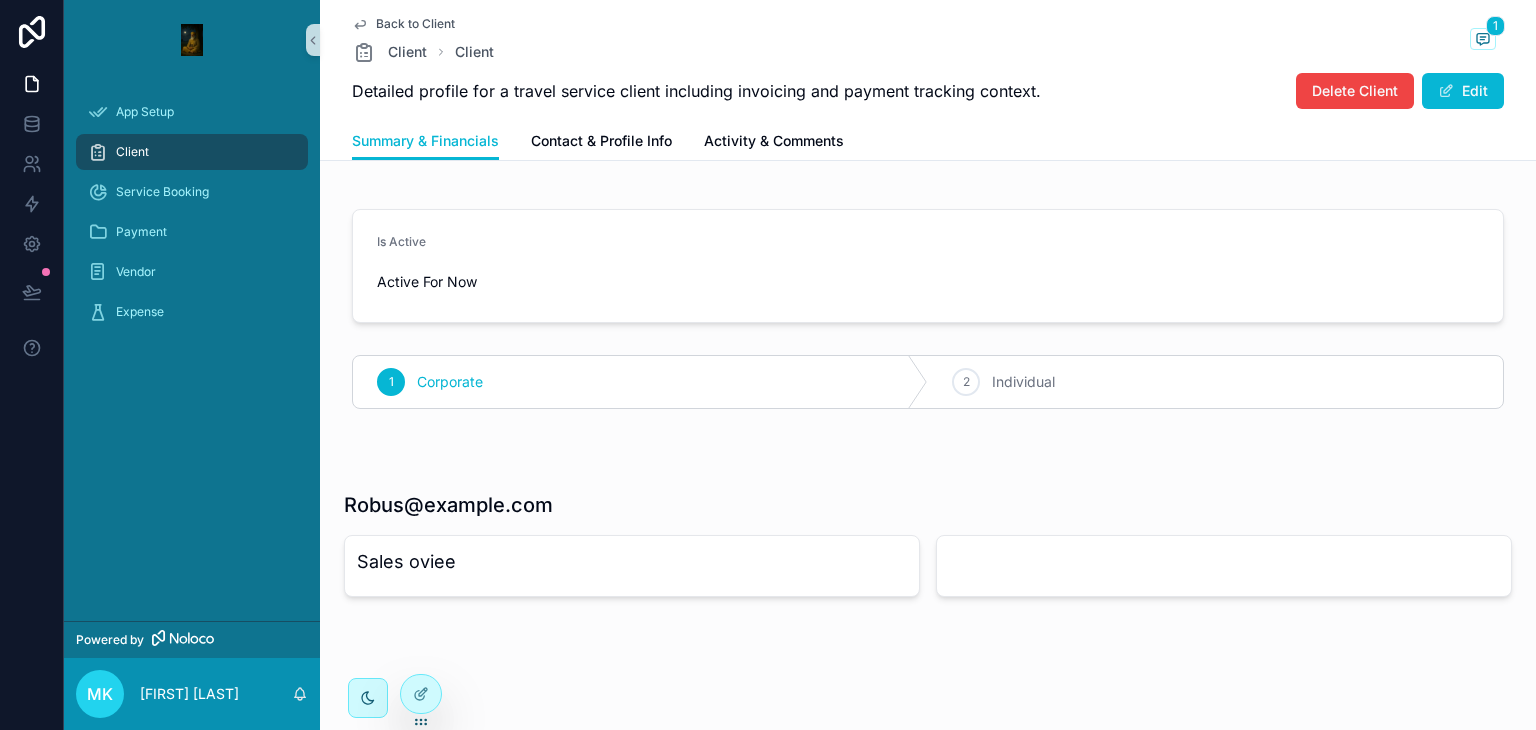 scroll, scrollTop: 429, scrollLeft: 0, axis: vertical 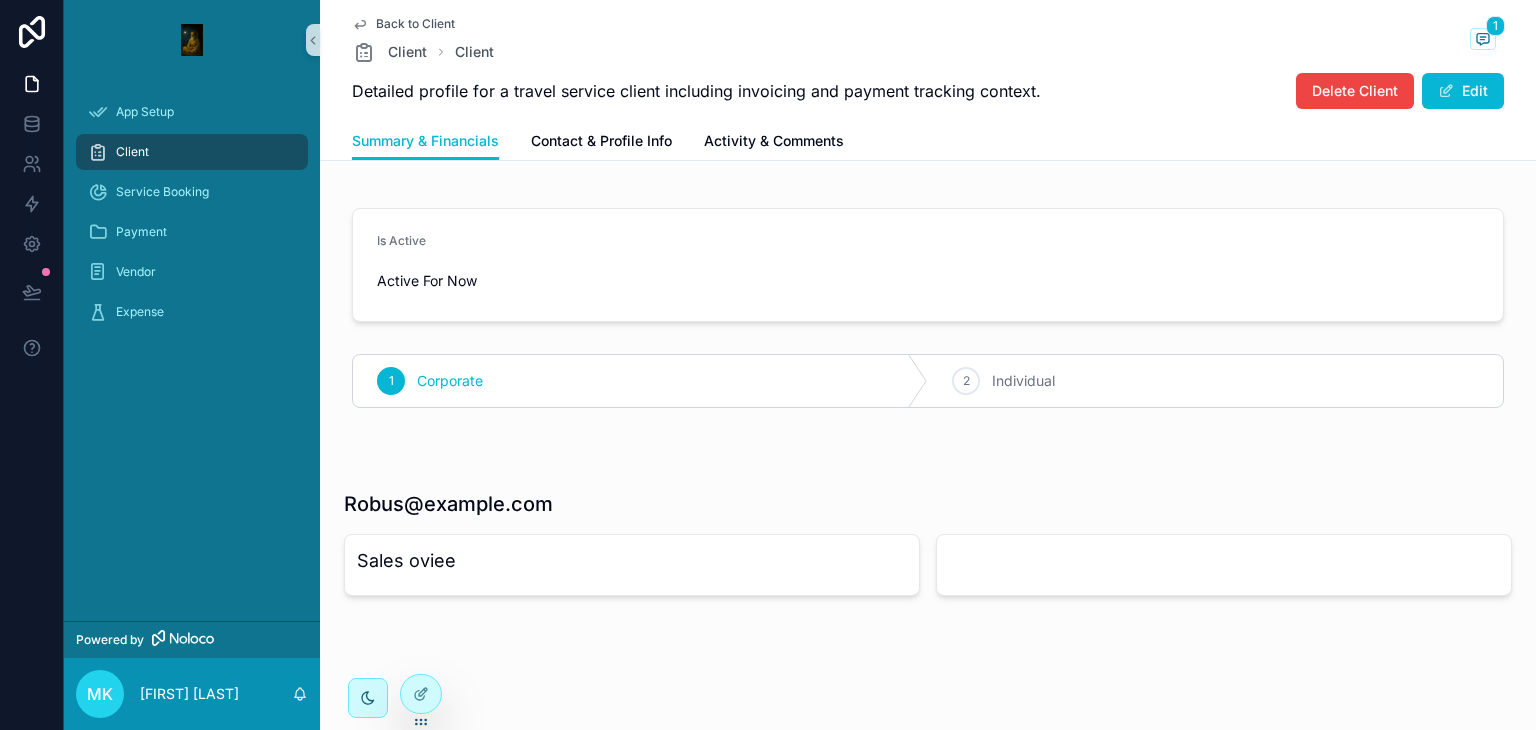 drag, startPoint x: 628, startPoint y: 601, endPoint x: 673, endPoint y: 561, distance: 60.207973 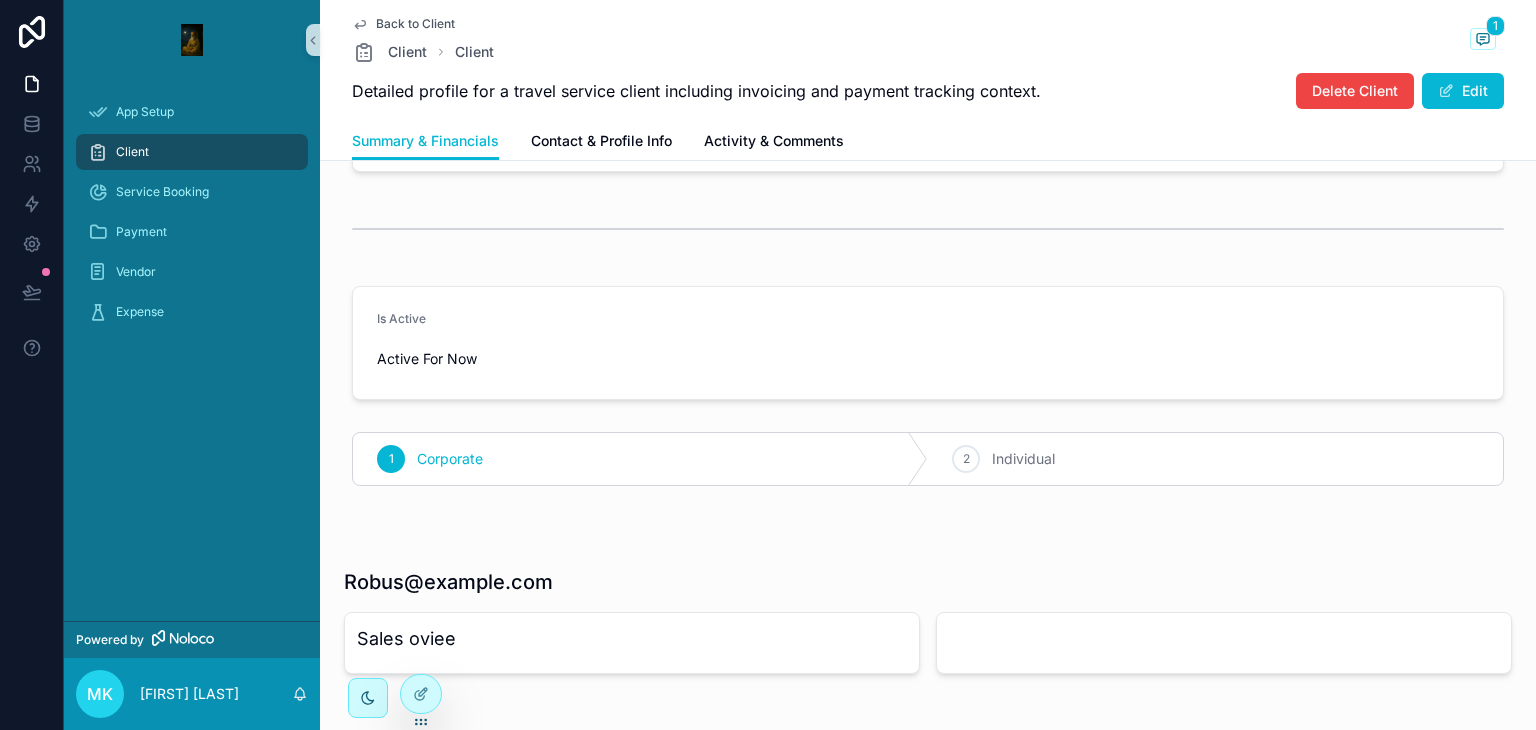 scroll, scrollTop: 0, scrollLeft: 0, axis: both 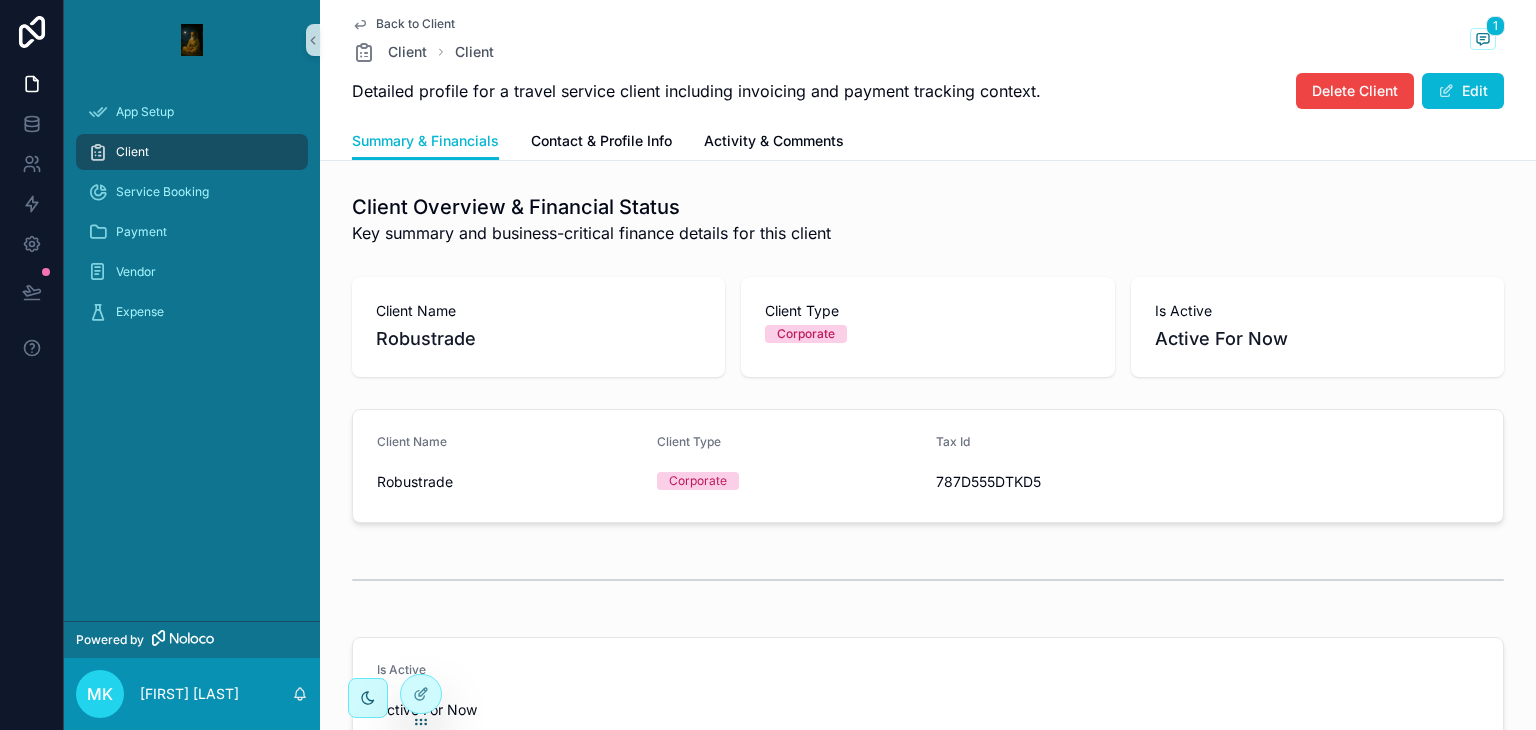 click on "Back to Client Client Client 1 Detailed profile for a travel service client including invoicing and payment tracking context. Delete Client Edit Summary & Financials Summary & Financials Contact & Profile Info Activity & Comments" at bounding box center [928, 80] 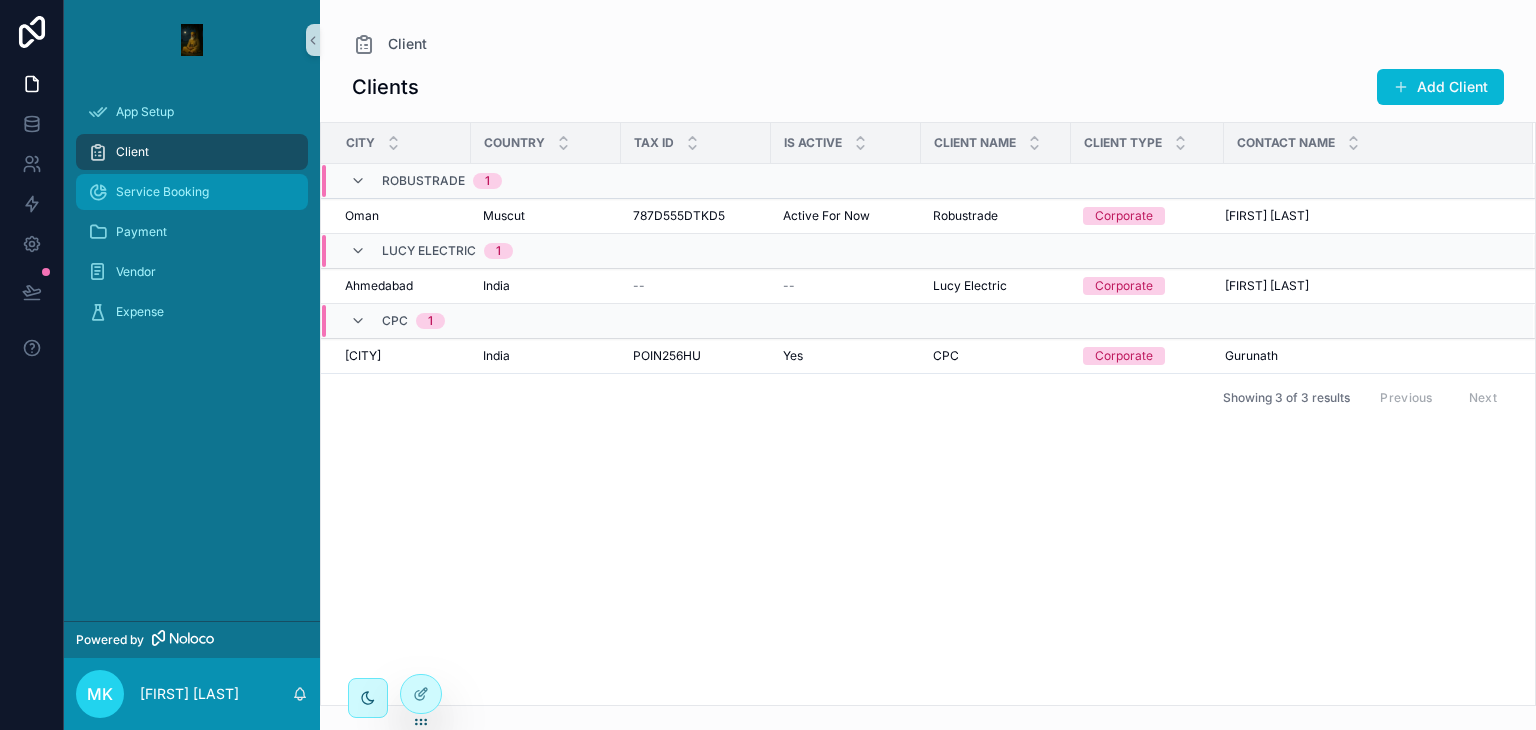 click on "Service Booking" at bounding box center (162, 192) 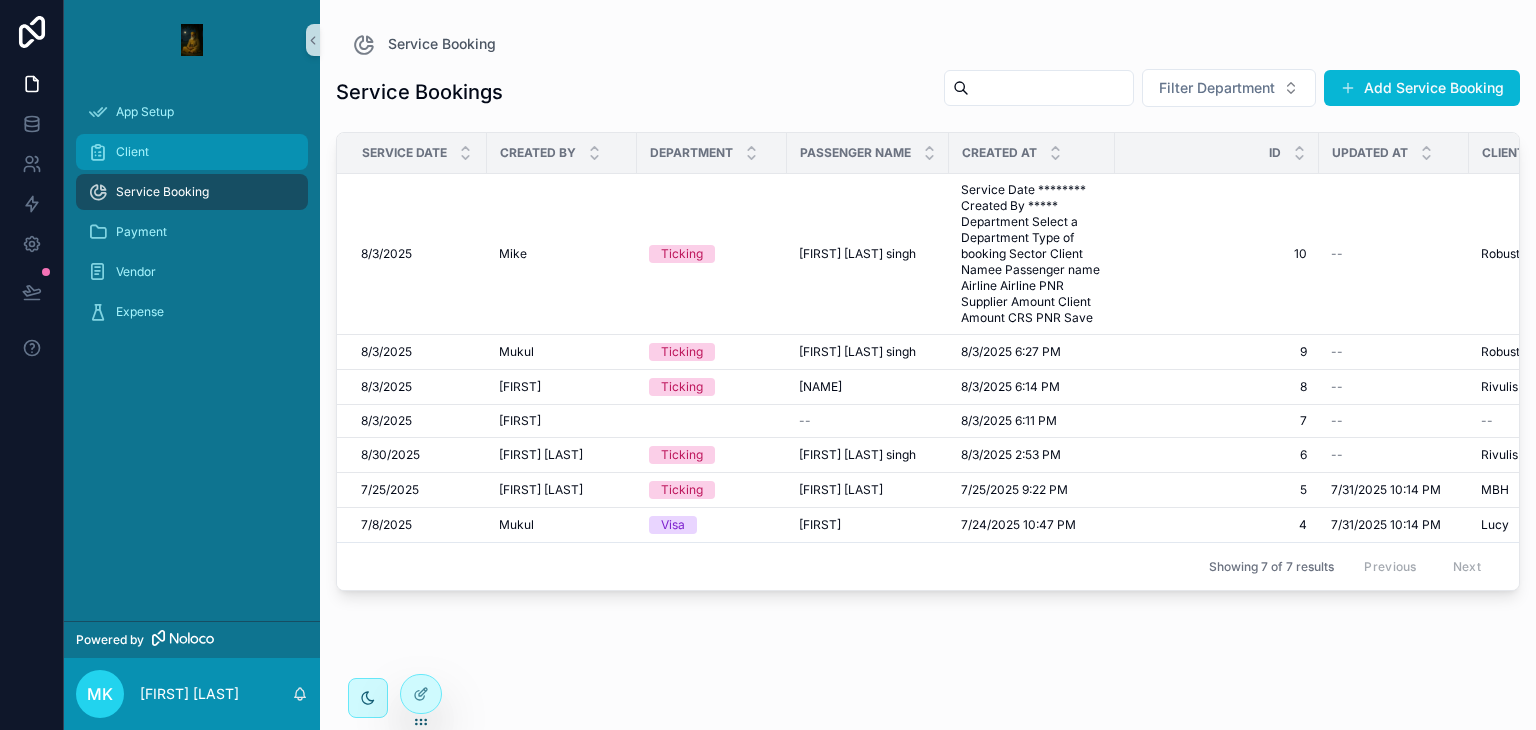 click on "Client" at bounding box center [192, 152] 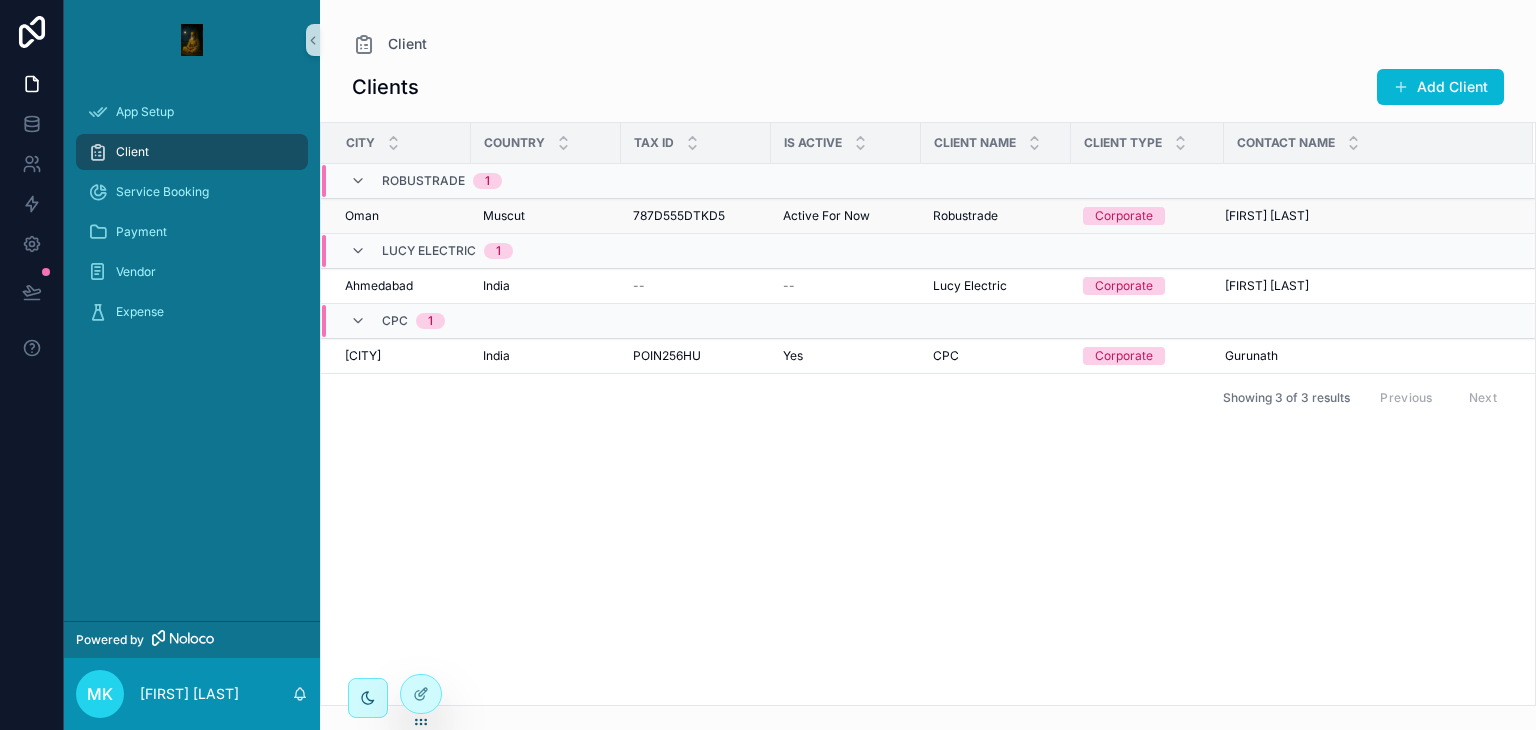 click on "Muscut Muscut" at bounding box center [546, 216] 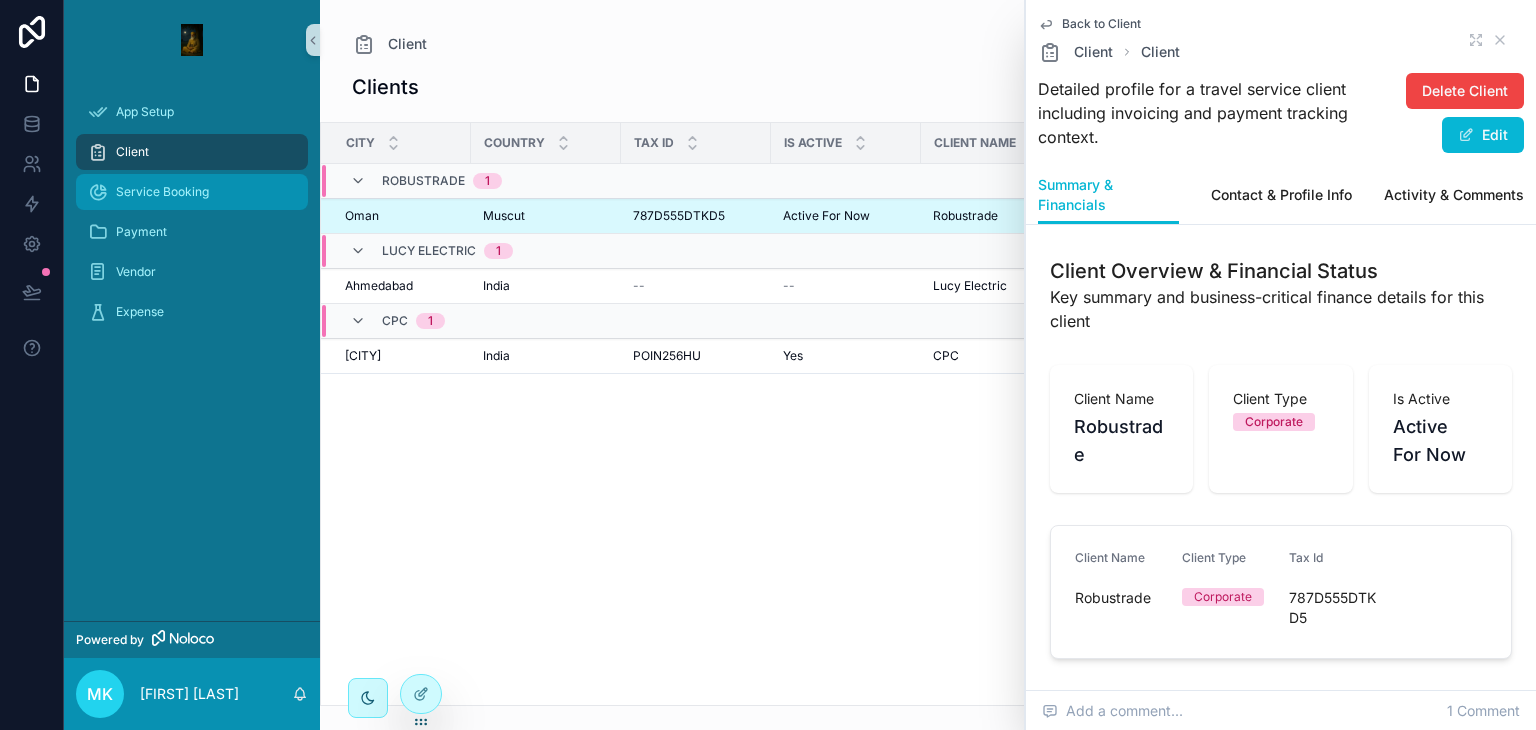 click on "Service Booking" at bounding box center [192, 192] 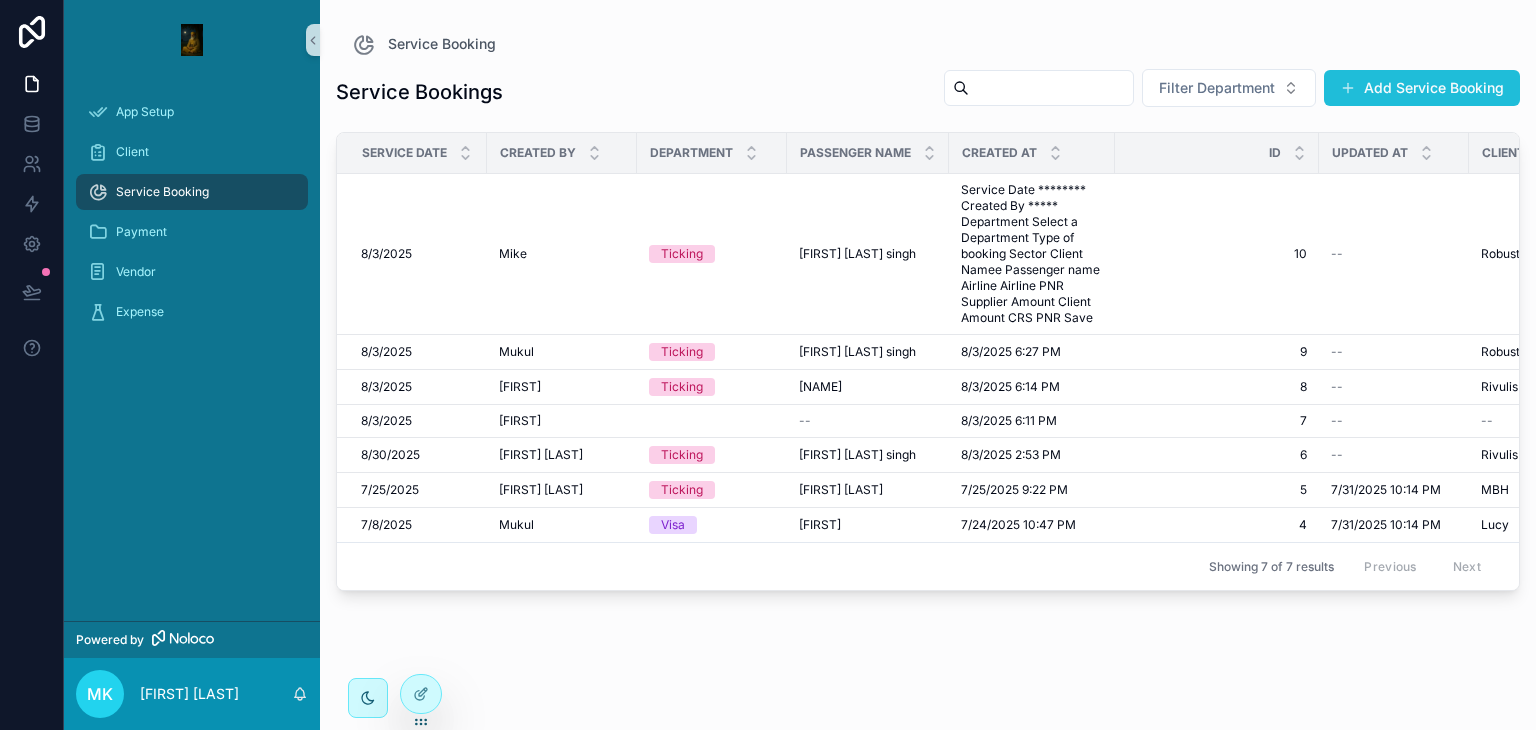 click on "Add Service Booking" at bounding box center [1422, 88] 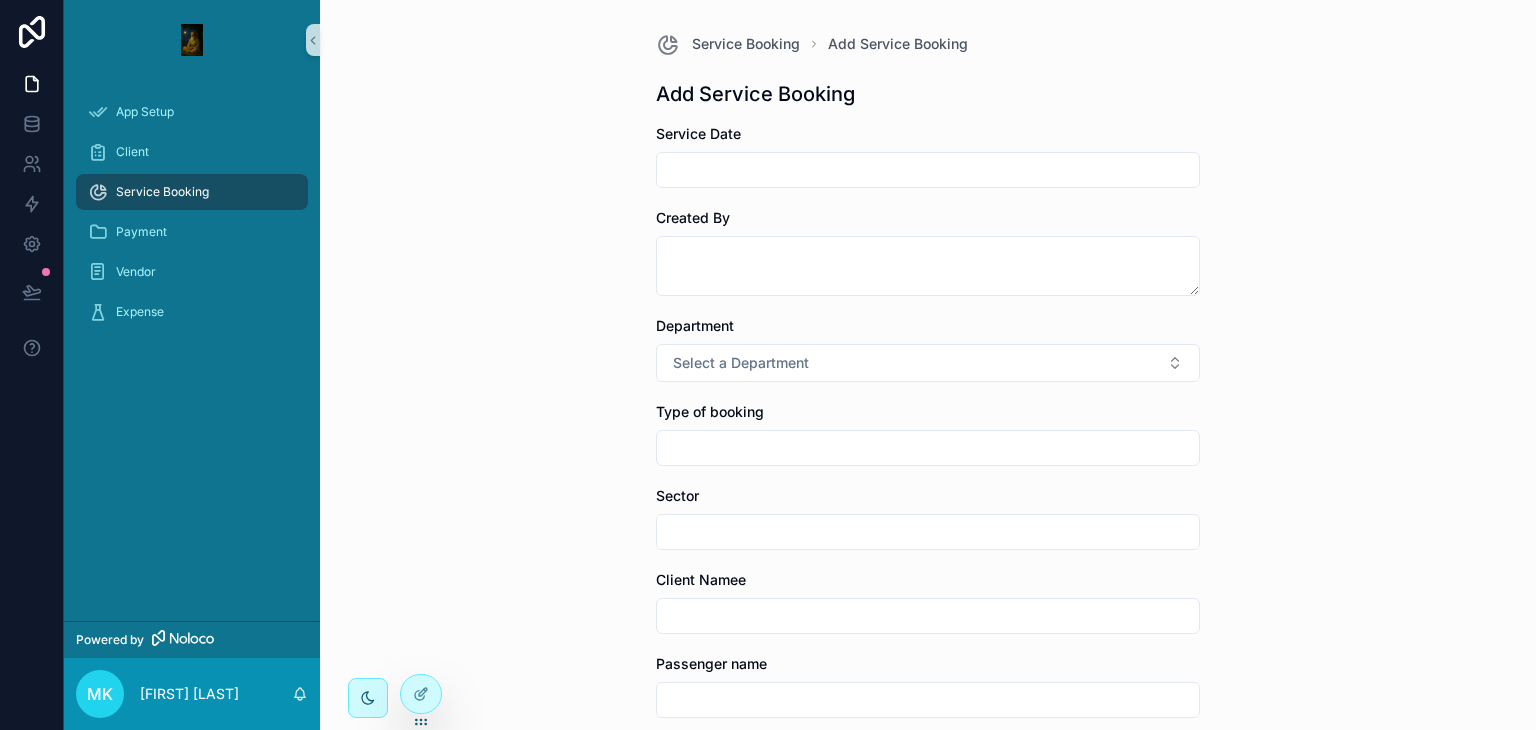drag, startPoint x: 755, startPoint y: 30, endPoint x: 744, endPoint y: 57, distance: 29.15476 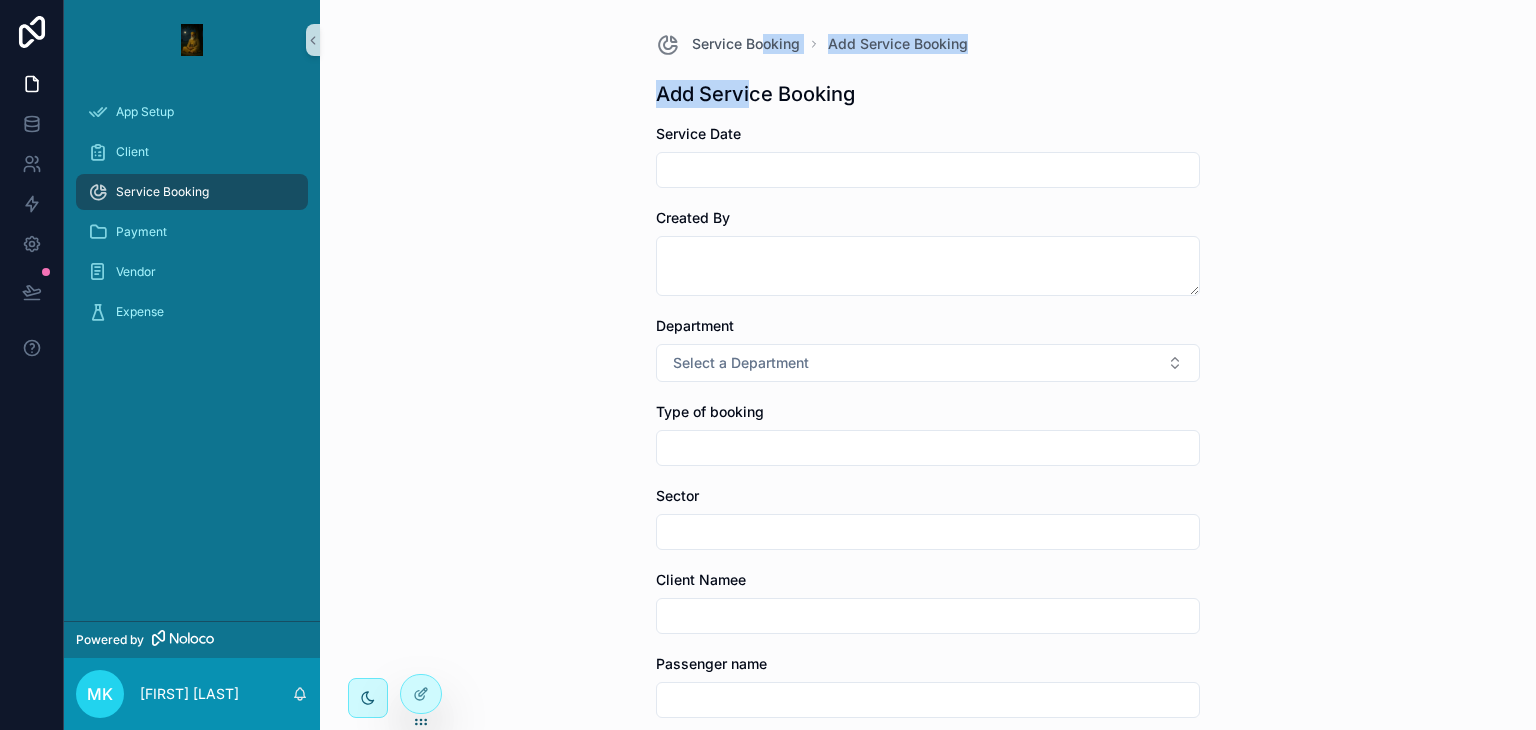 click on "Service Booking Add Service Booking Add Service Booking Service Date Created By Department Select a Department Type of booking Sector Client Namee Passenger name Airline Airline PNR Supplier Amount Client Amount CRS PNR Save" at bounding box center (928, 667) 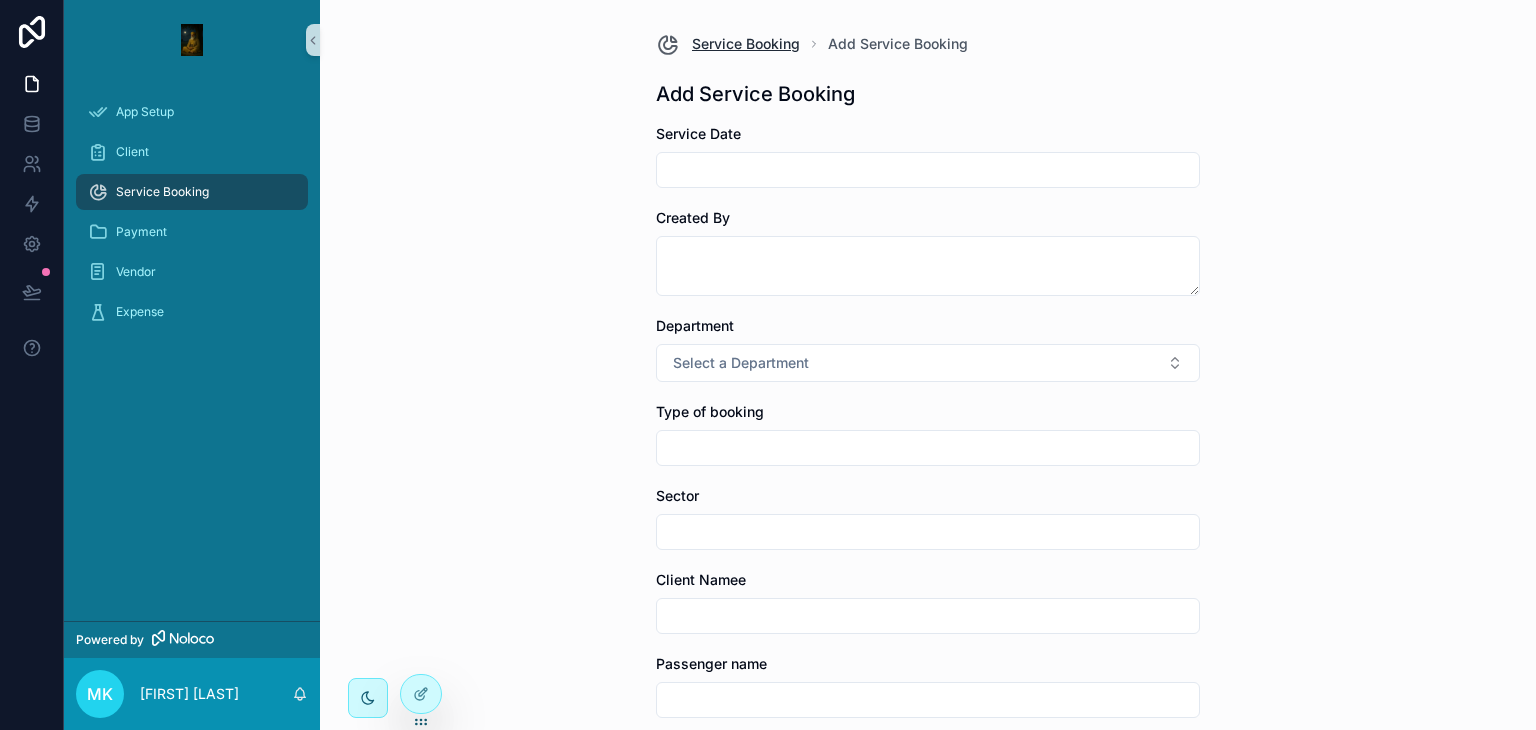 click on "Service Booking" at bounding box center [746, 44] 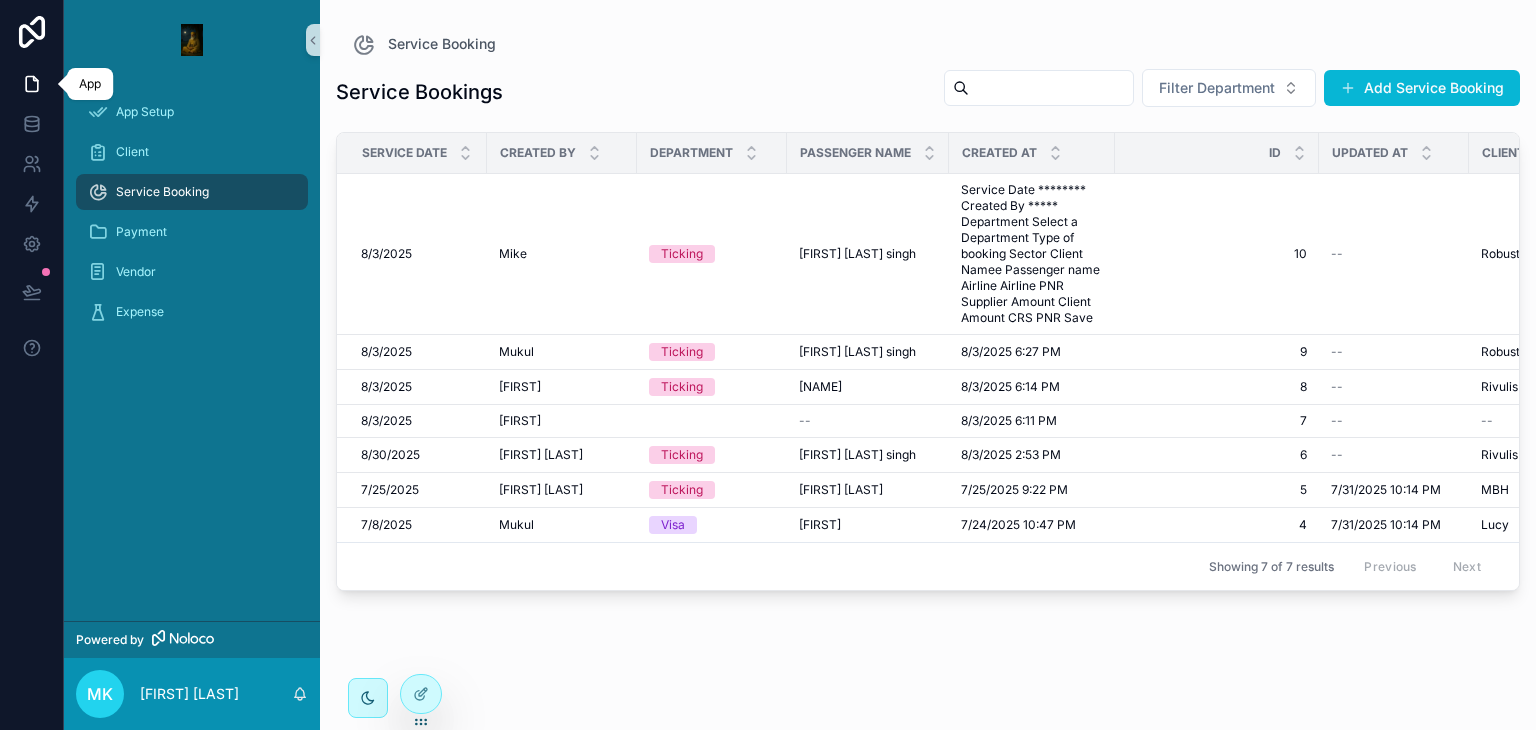 click at bounding box center (31, 84) 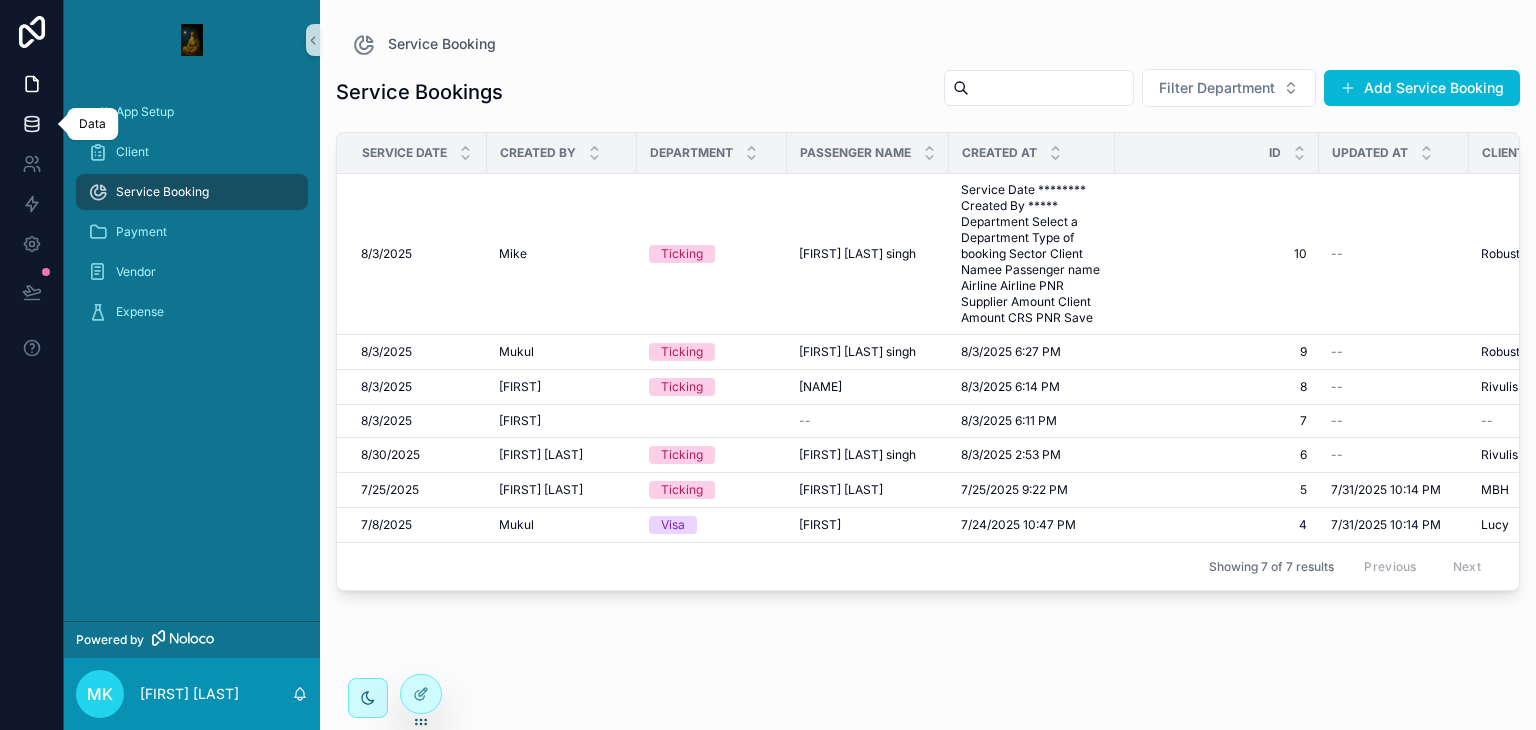 click at bounding box center [31, 124] 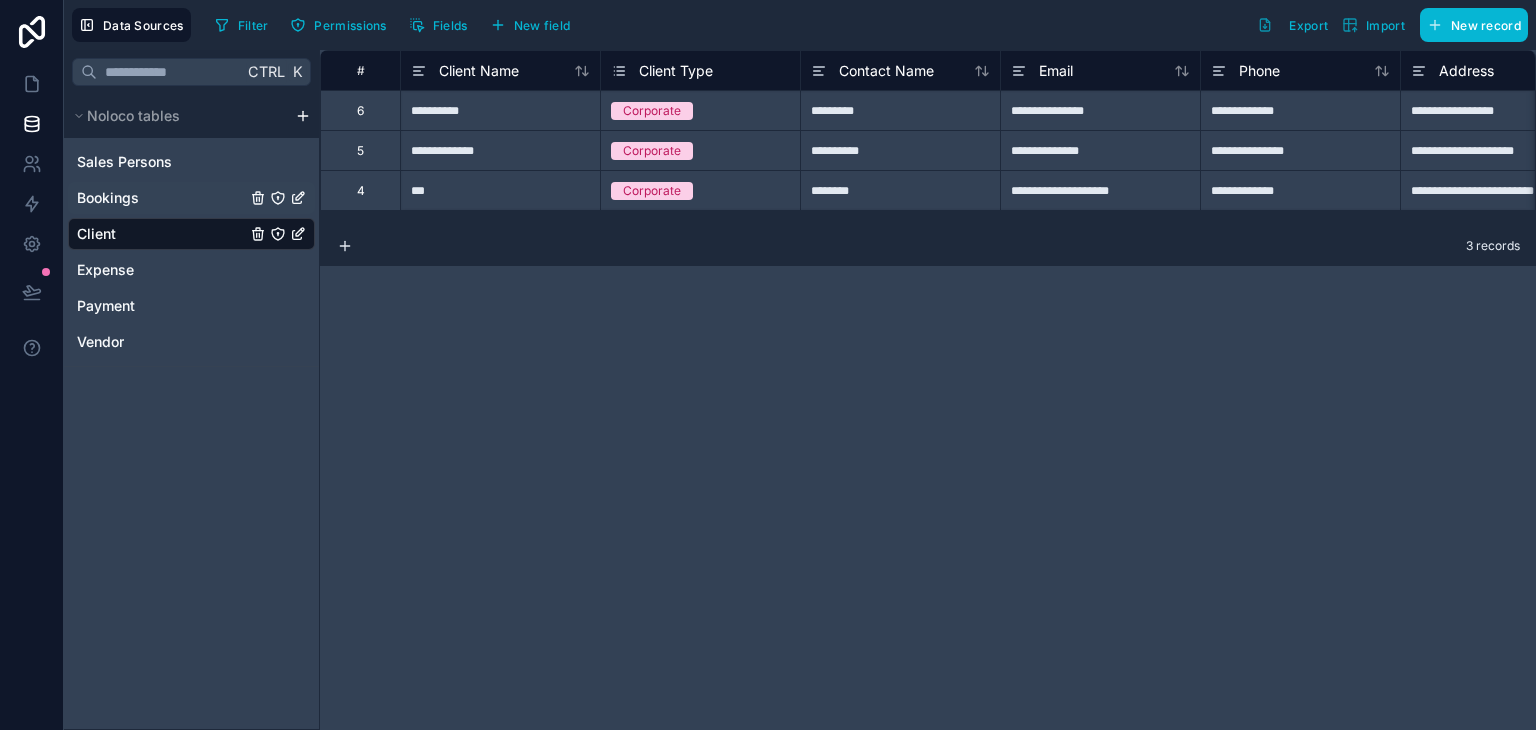 click on "Bookings" at bounding box center (191, 198) 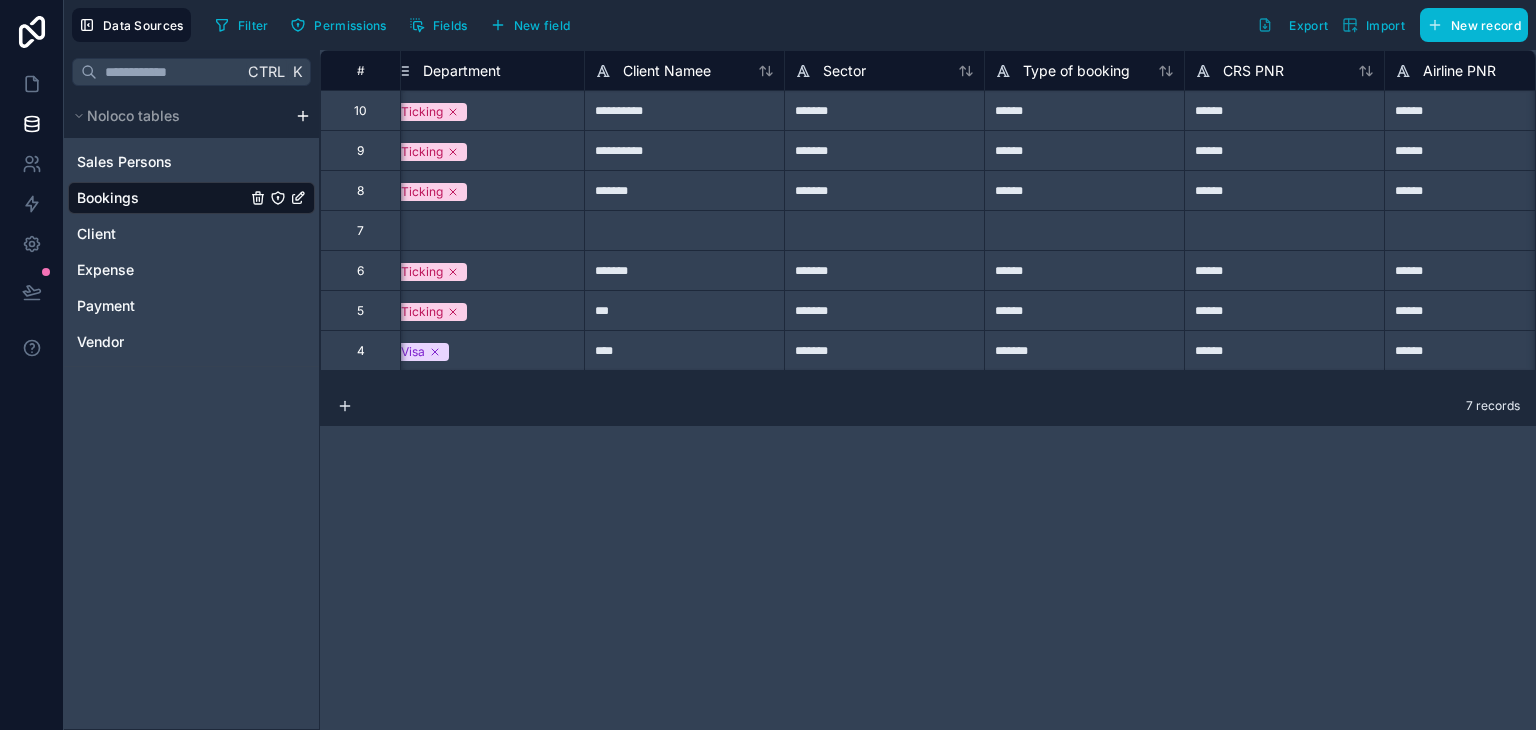 scroll, scrollTop: 0, scrollLeft: 646, axis: horizontal 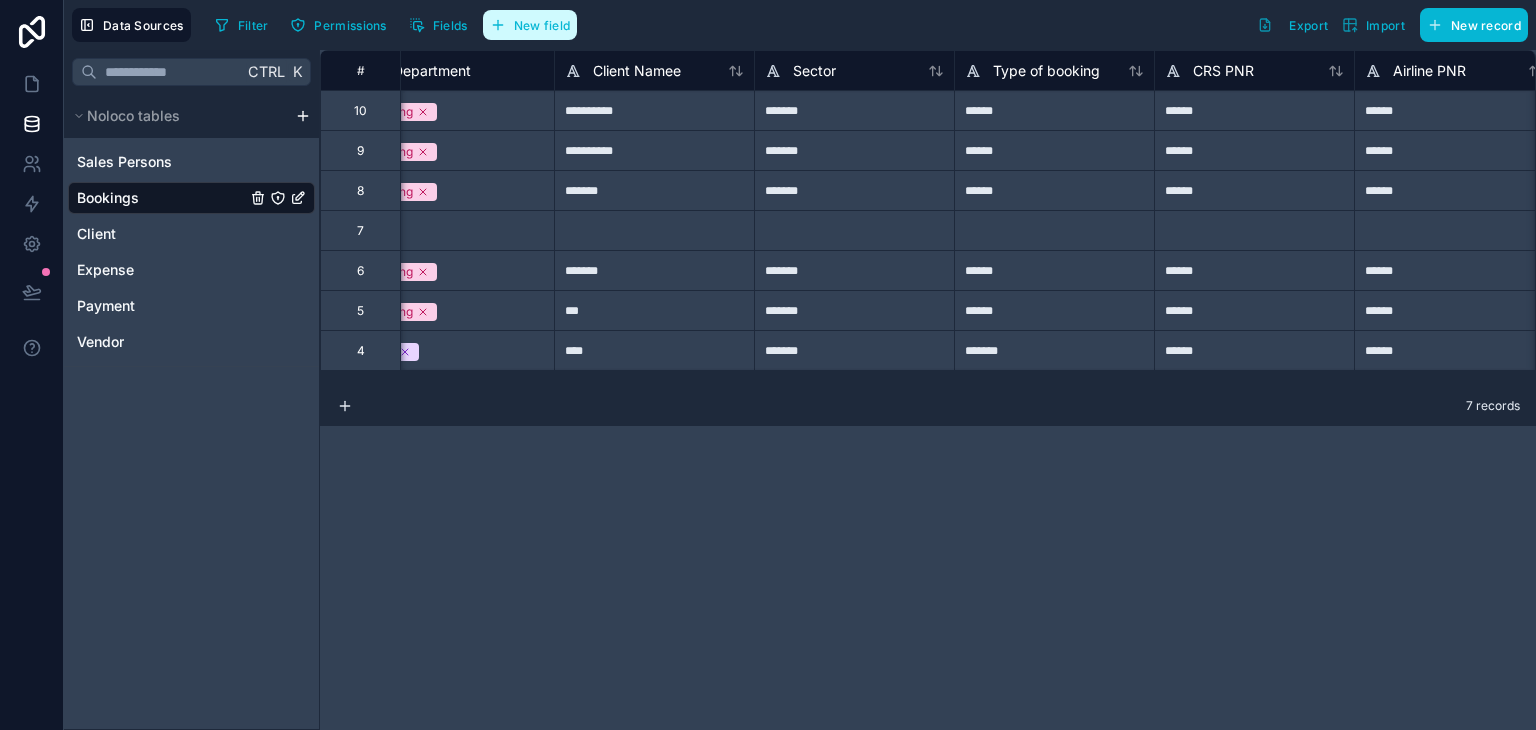 click on "New field" at bounding box center (542, 25) 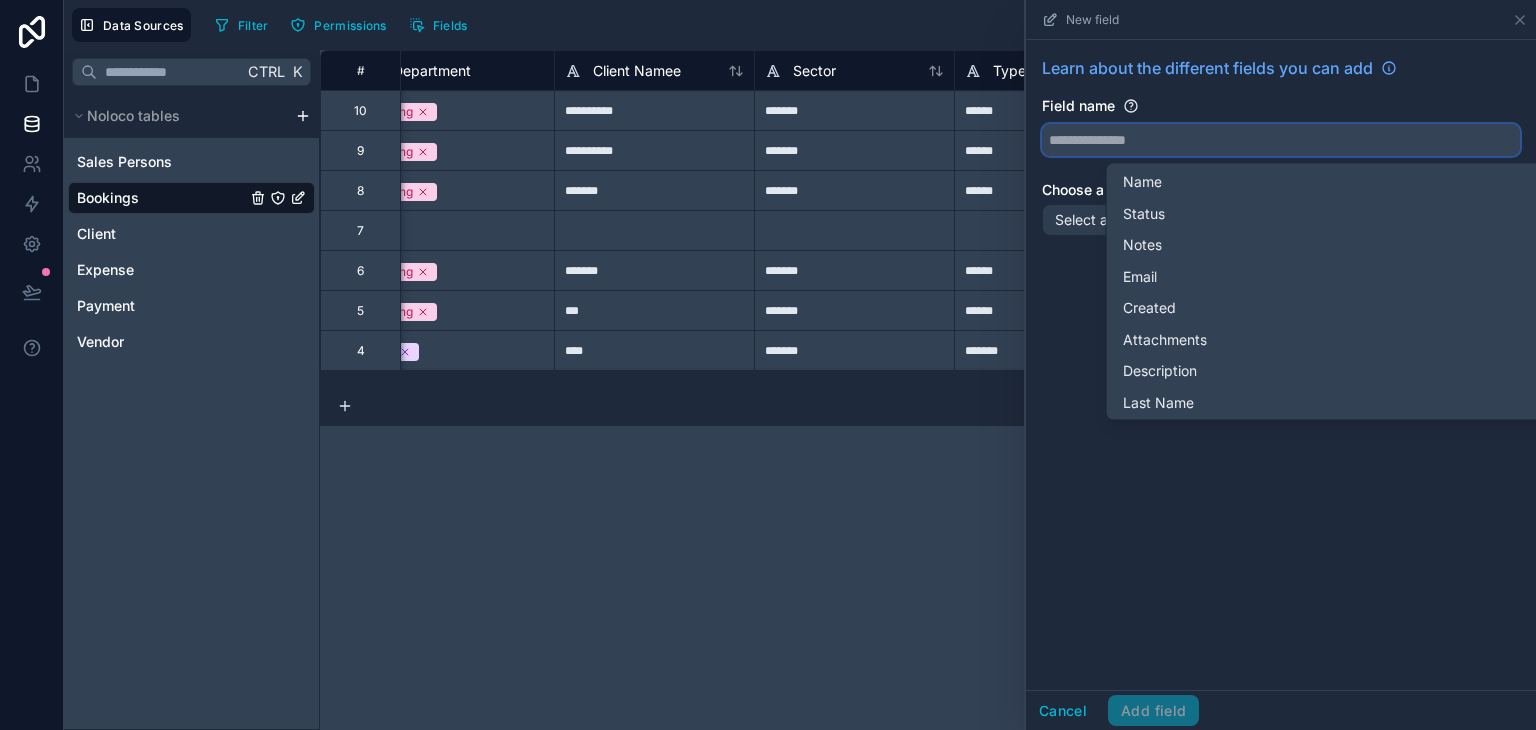 click at bounding box center [1281, 140] 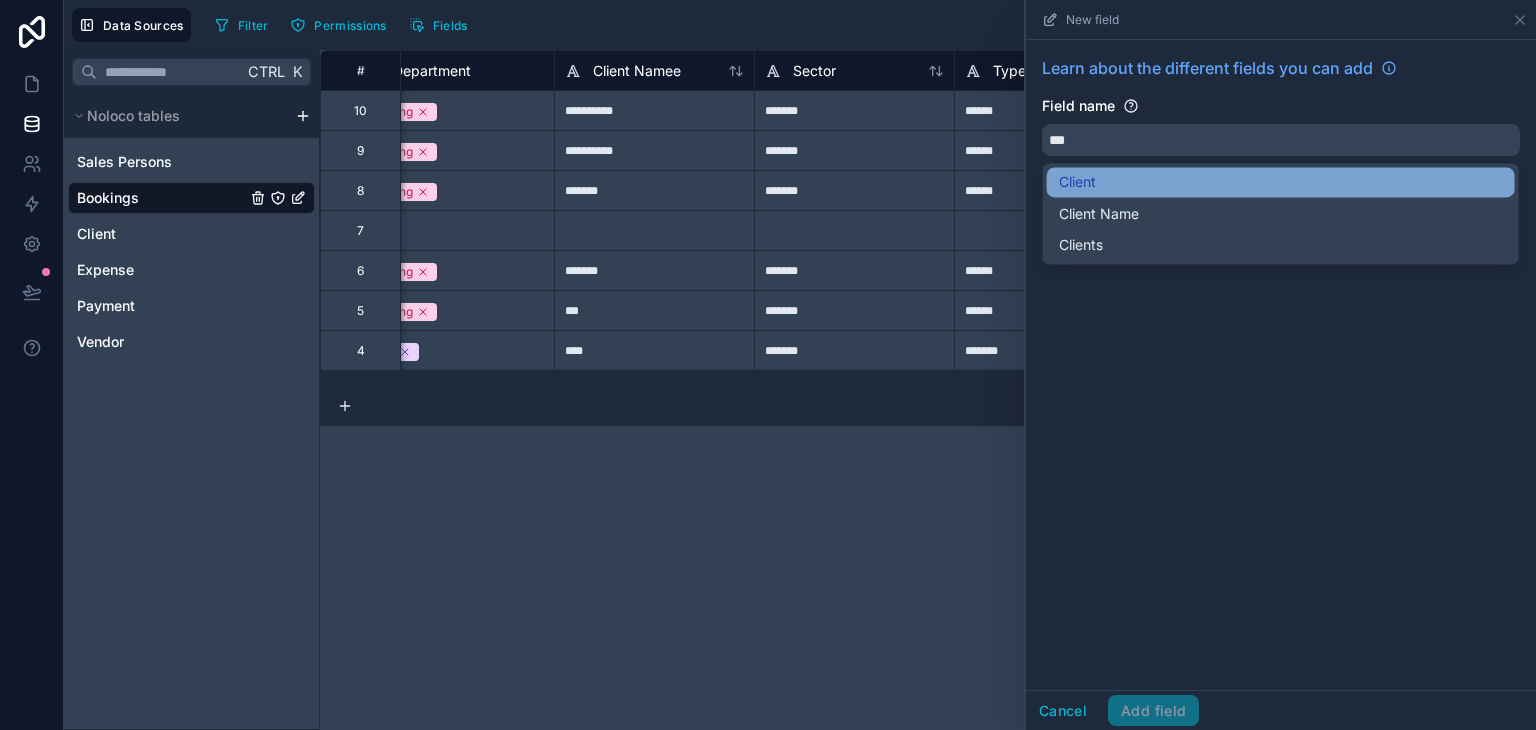 click on "Client" at bounding box center [1281, 182] 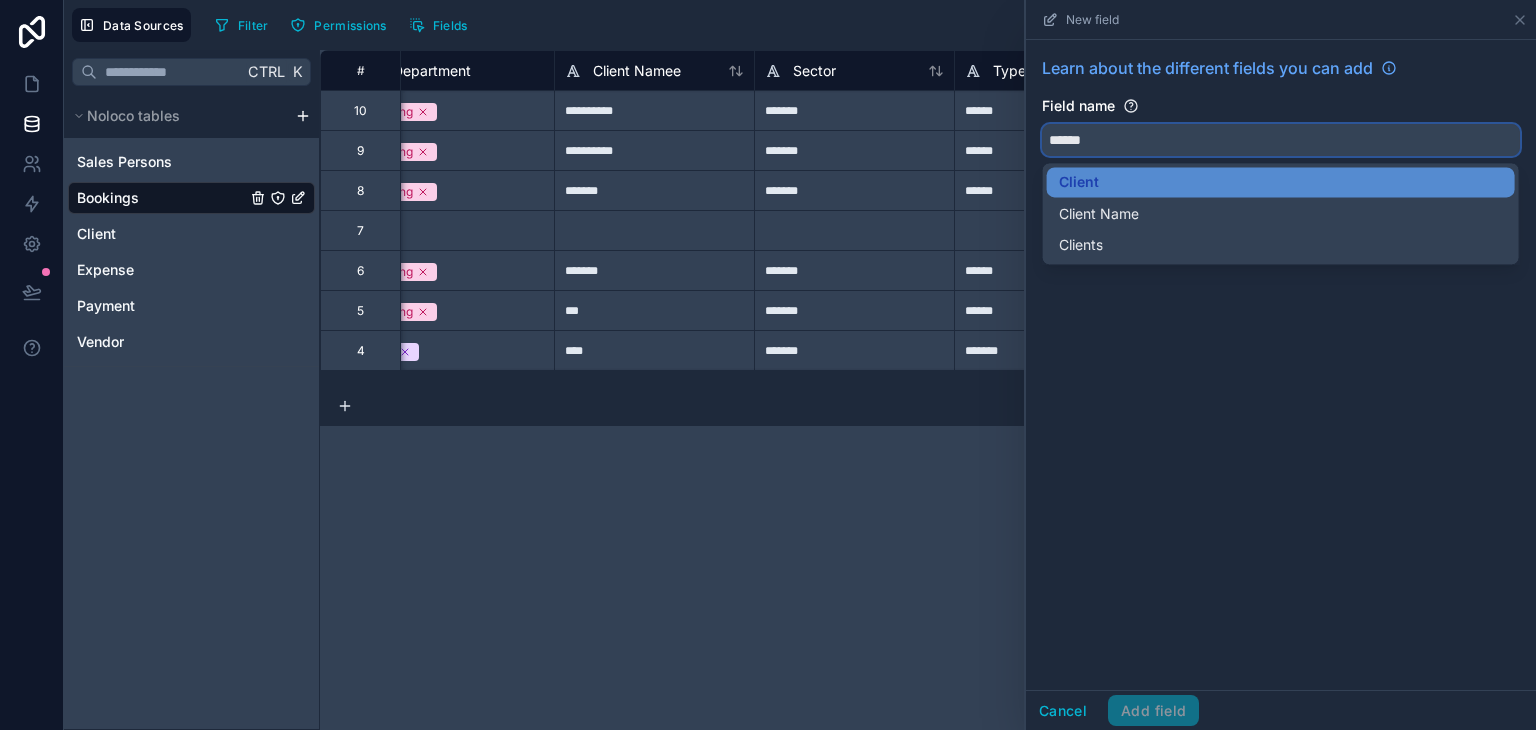 click on "******" at bounding box center [1281, 140] 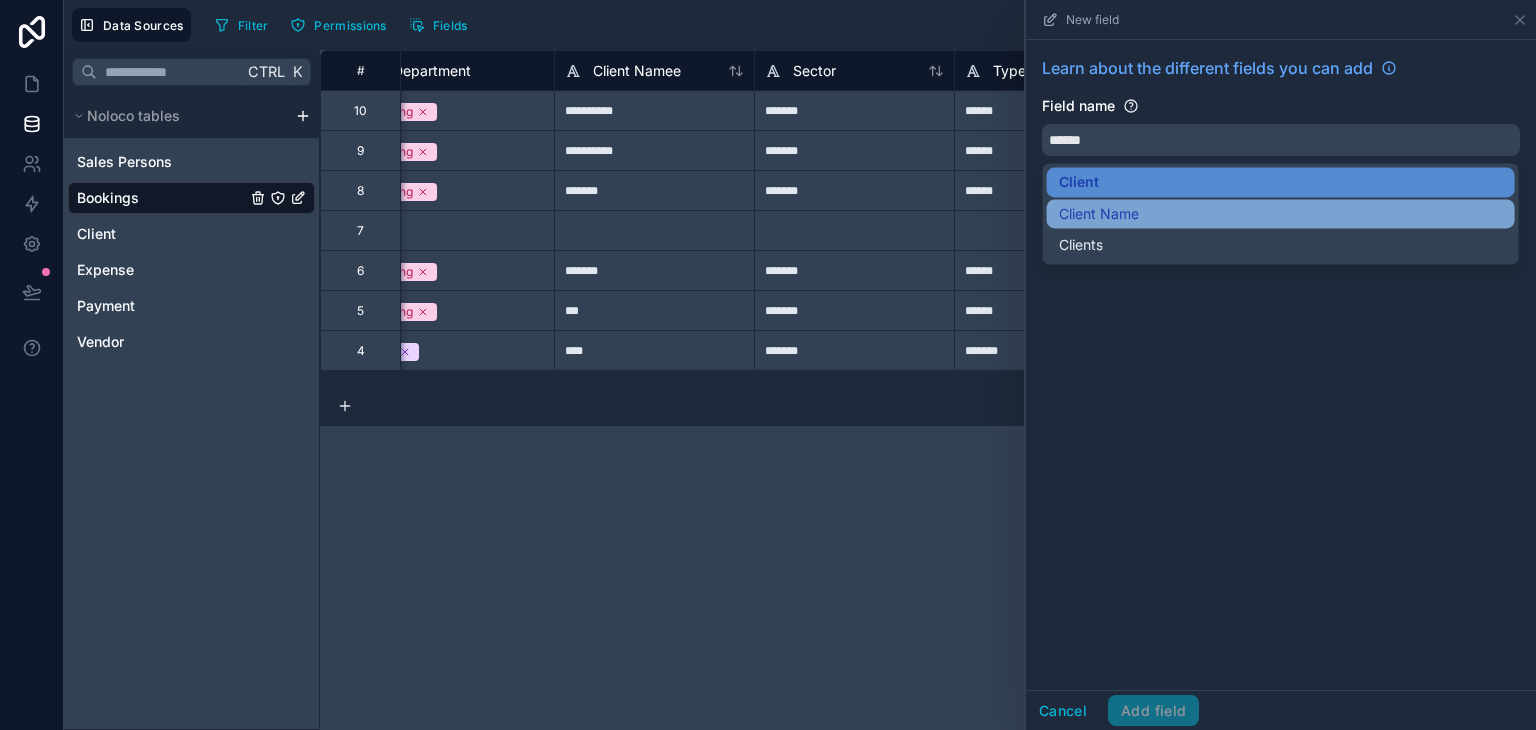 click on "Client Name" at bounding box center [1281, 214] 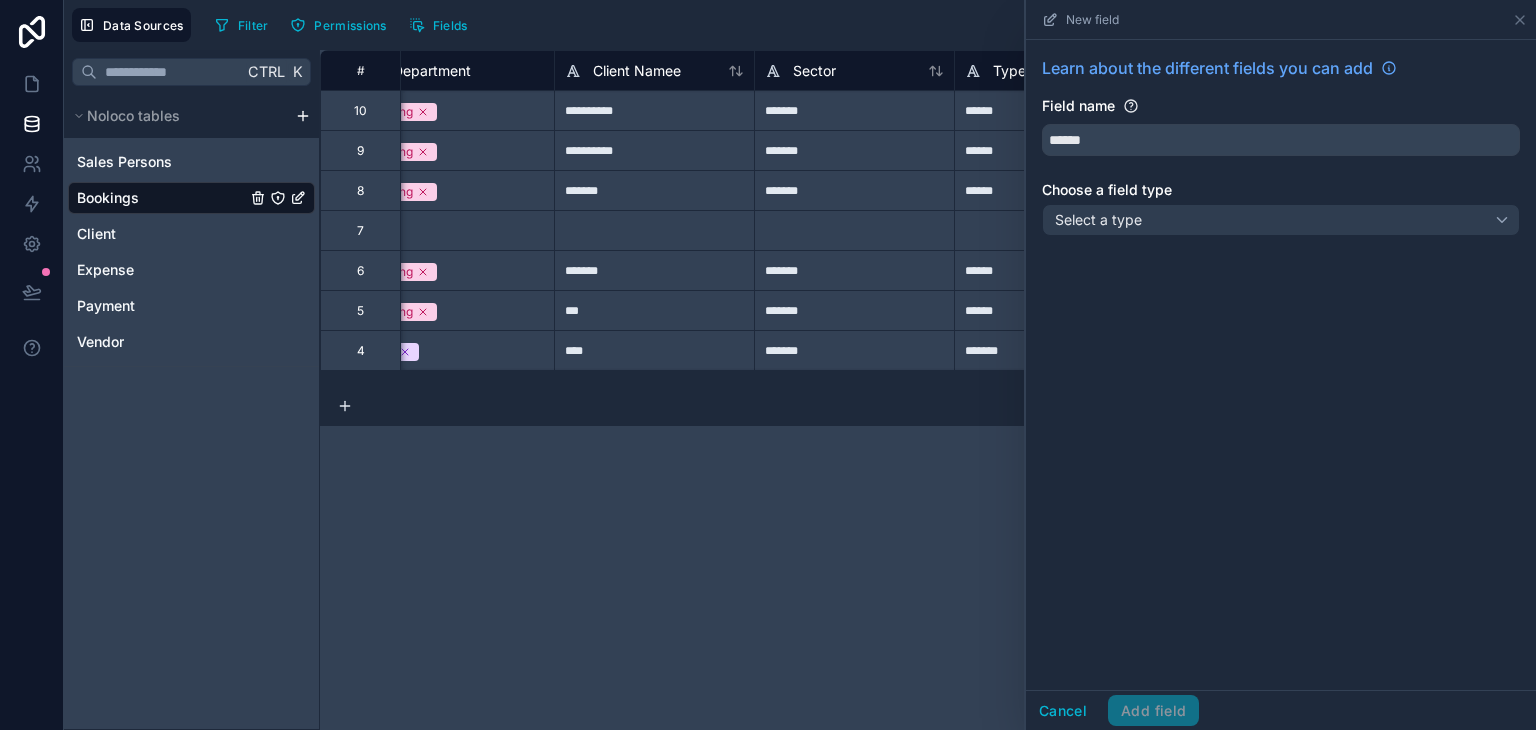 type on "**********" 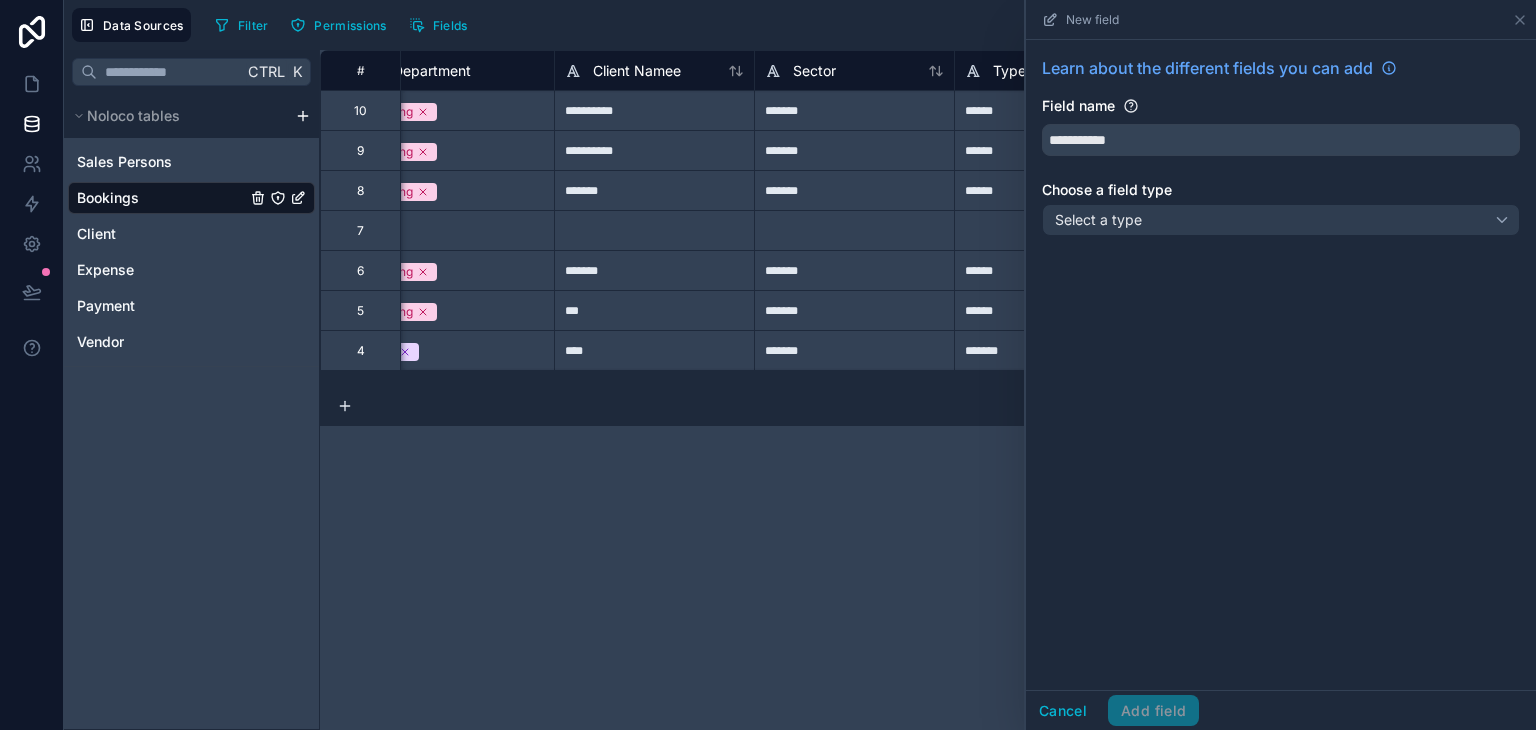 click on "**********" at bounding box center [1281, 150] 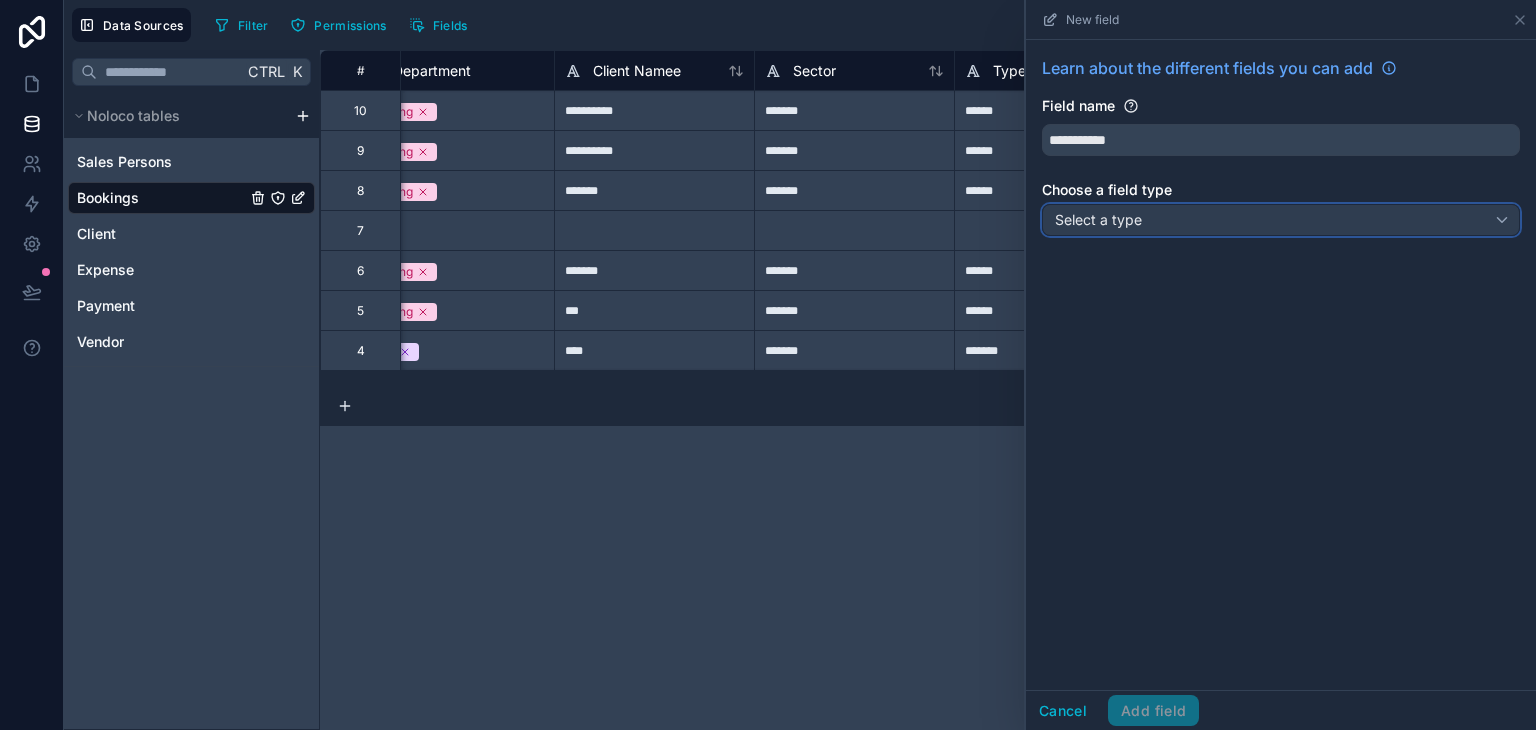 click on "Select a type" at bounding box center [1281, 220] 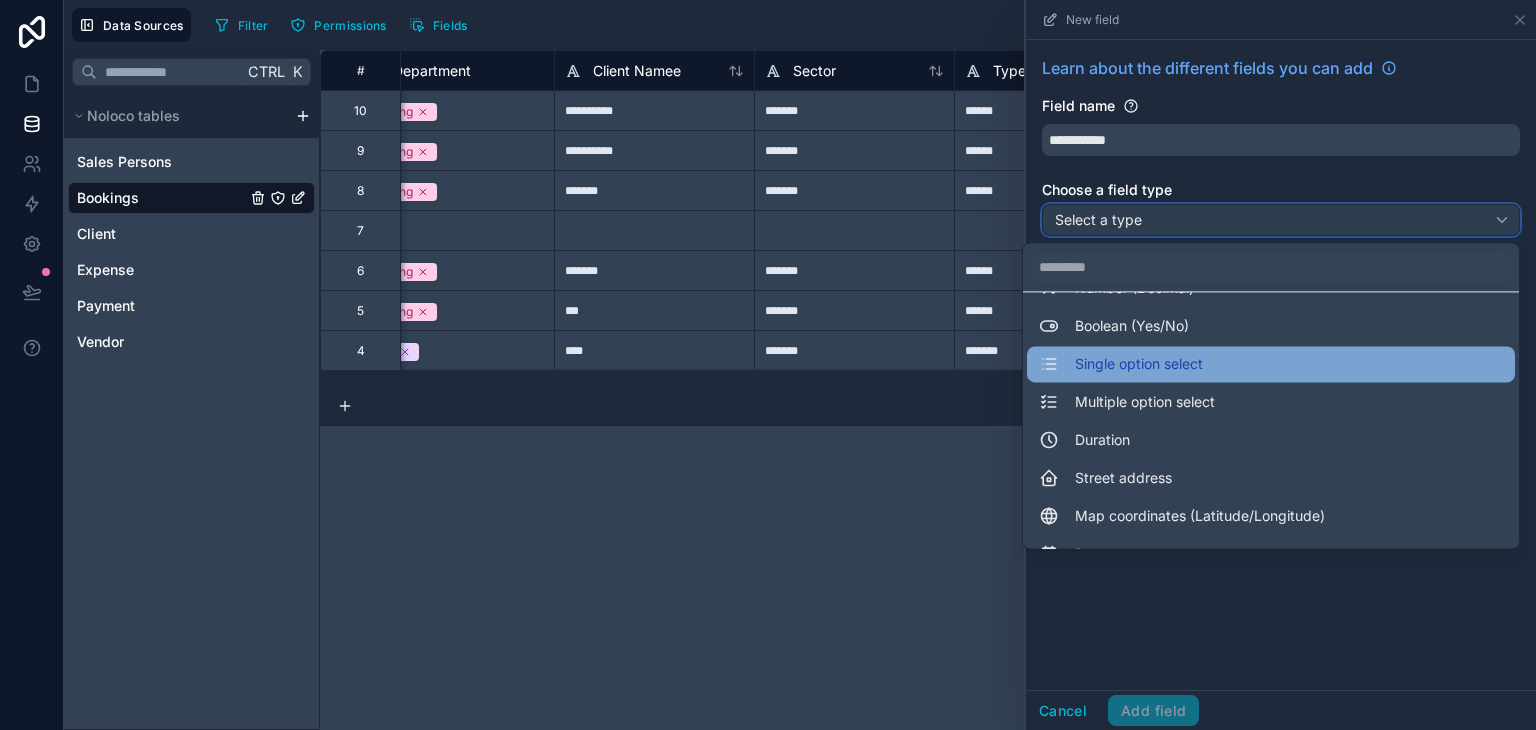 scroll, scrollTop: 154, scrollLeft: 0, axis: vertical 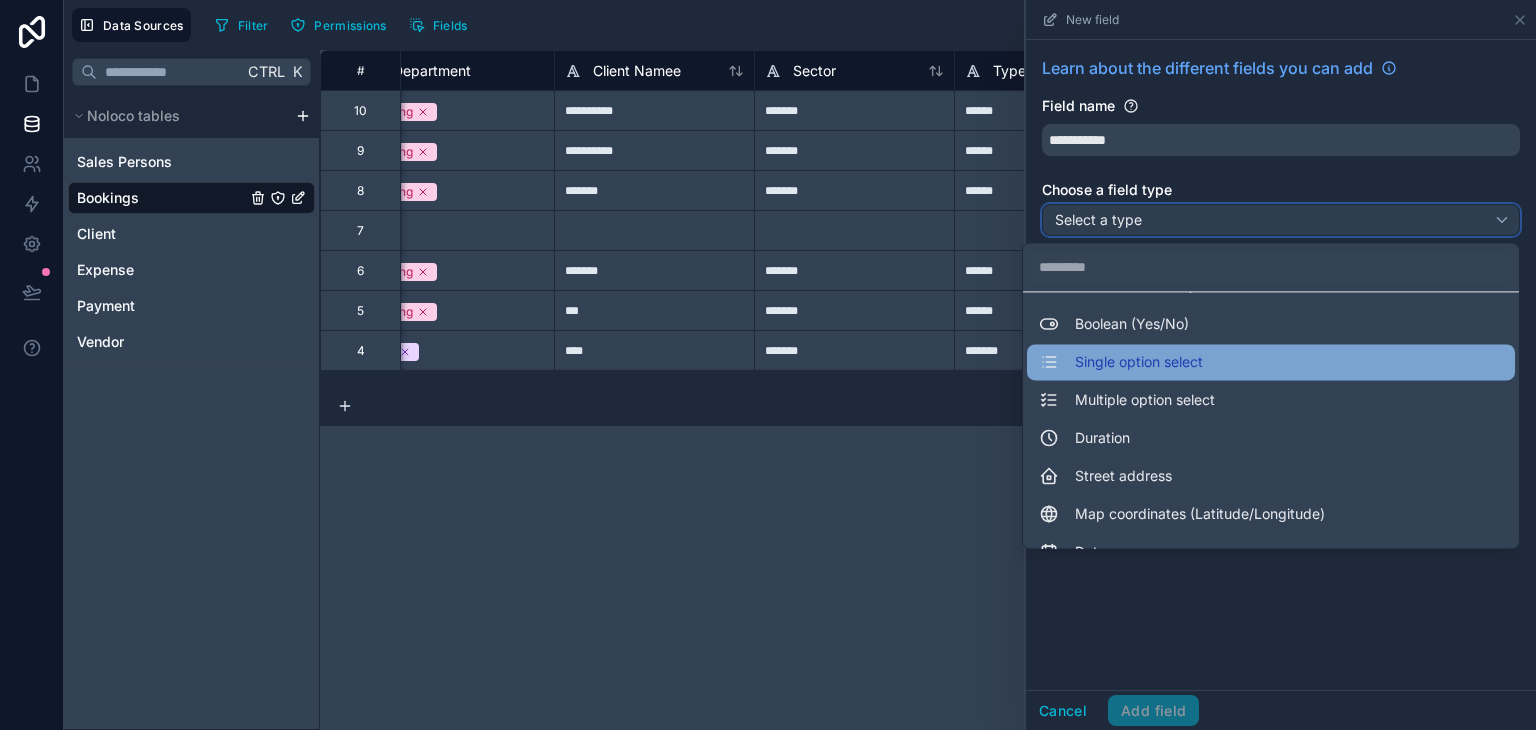 type 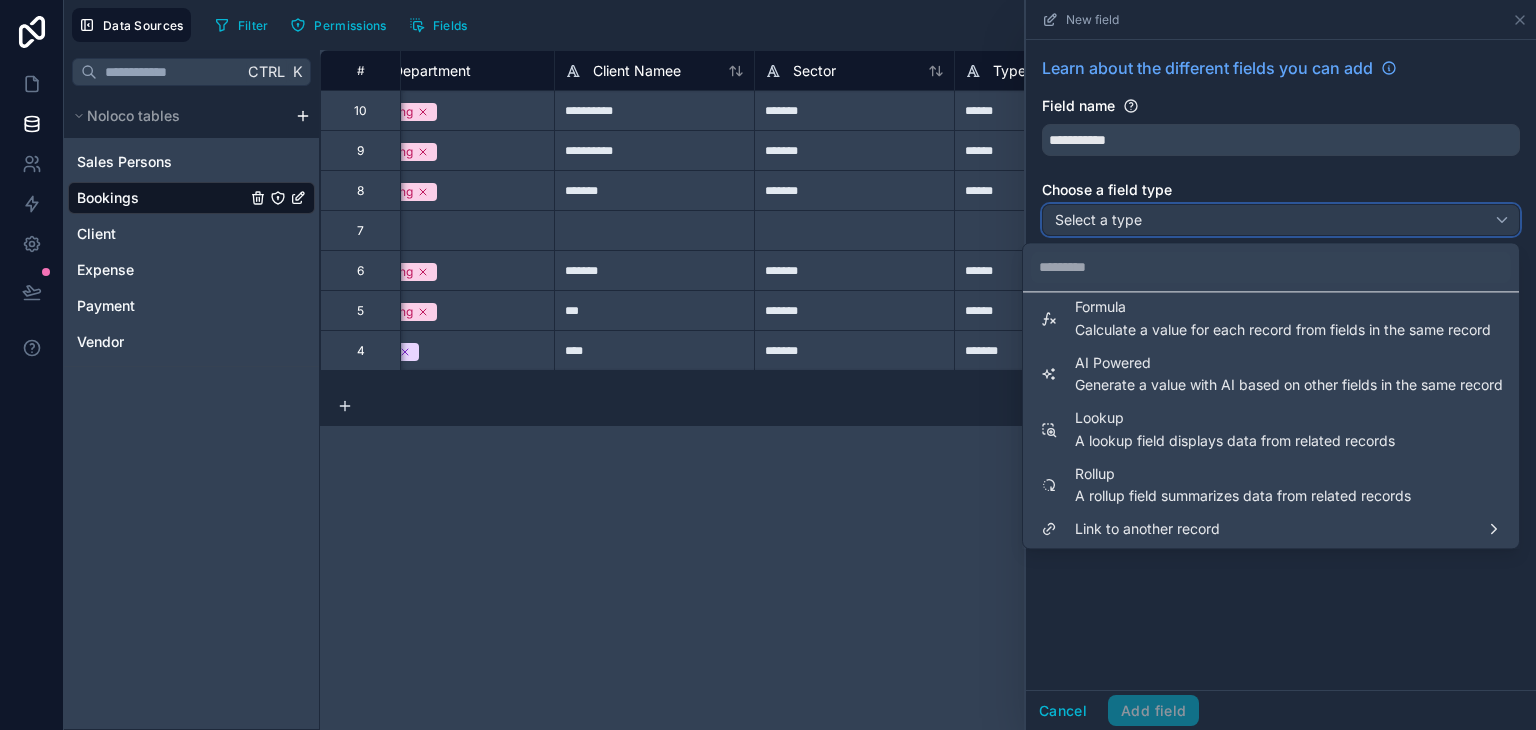 scroll, scrollTop: 0, scrollLeft: 0, axis: both 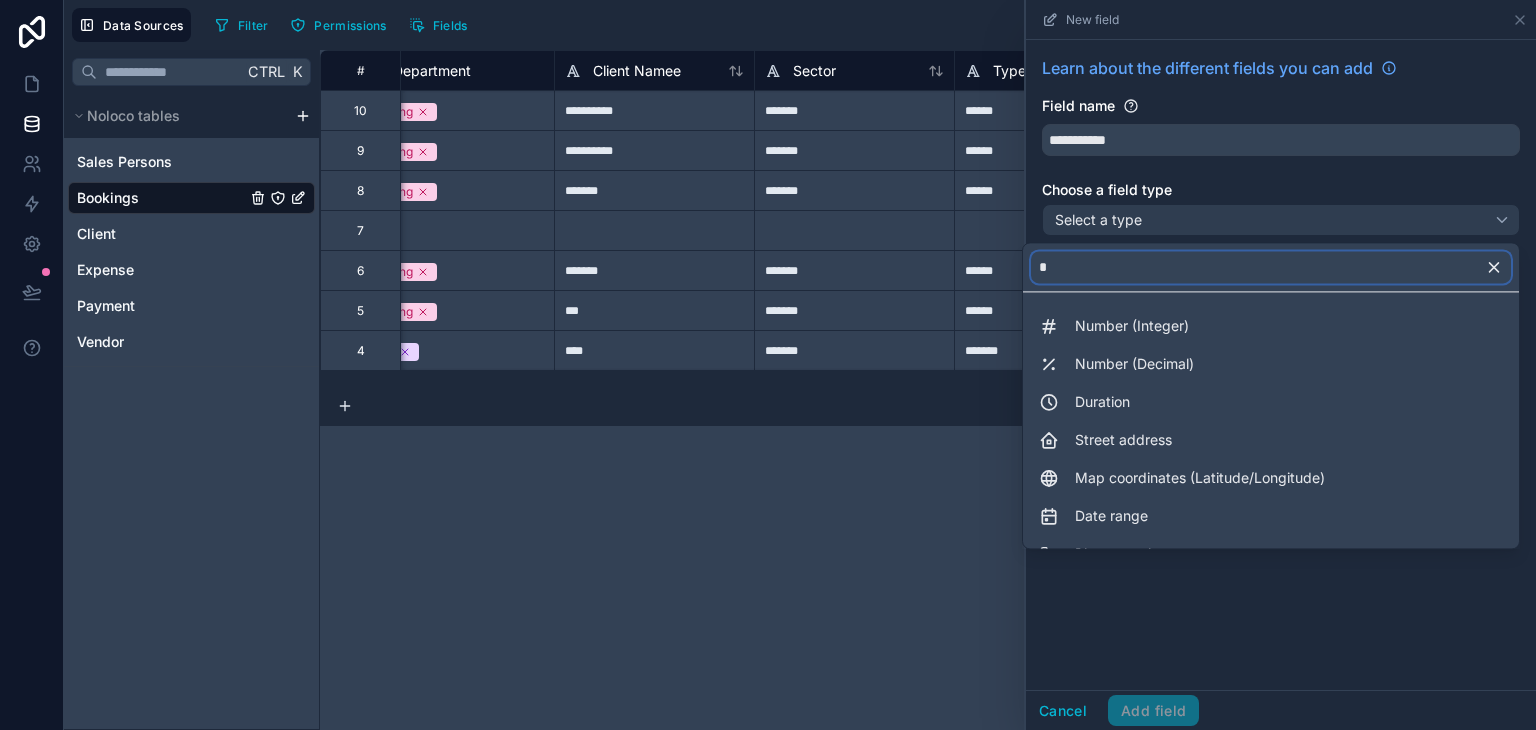 click on "*" at bounding box center (1271, 267) 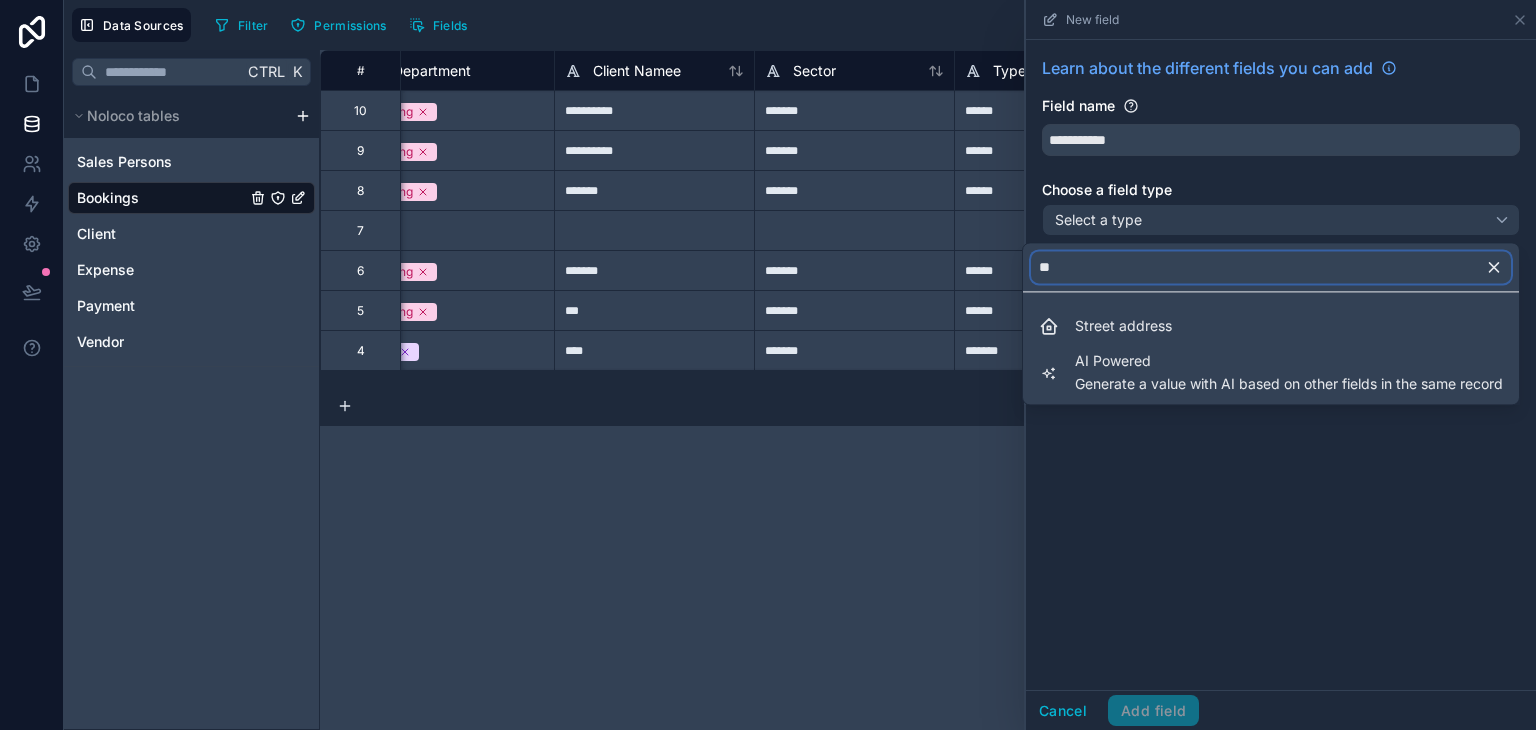 type on "*" 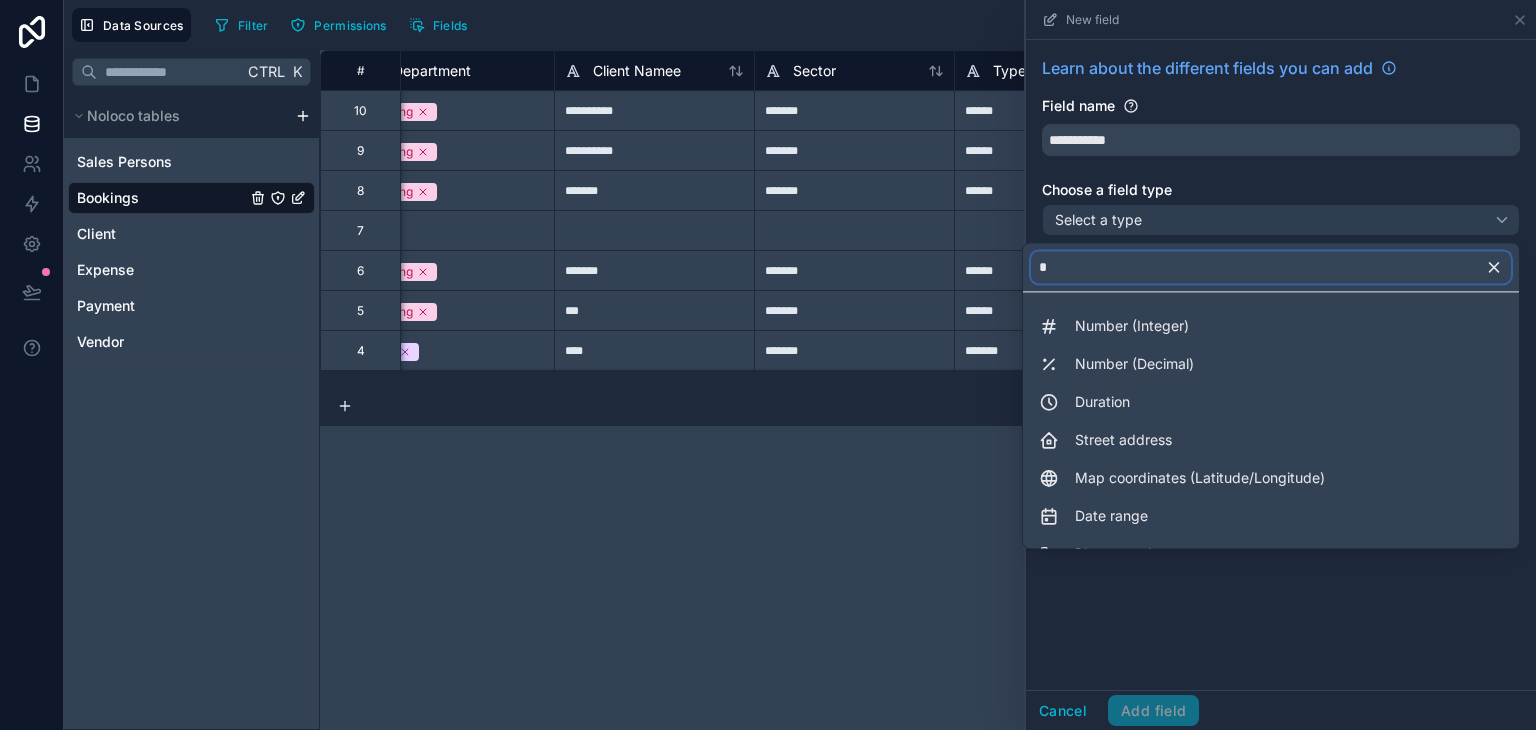 type 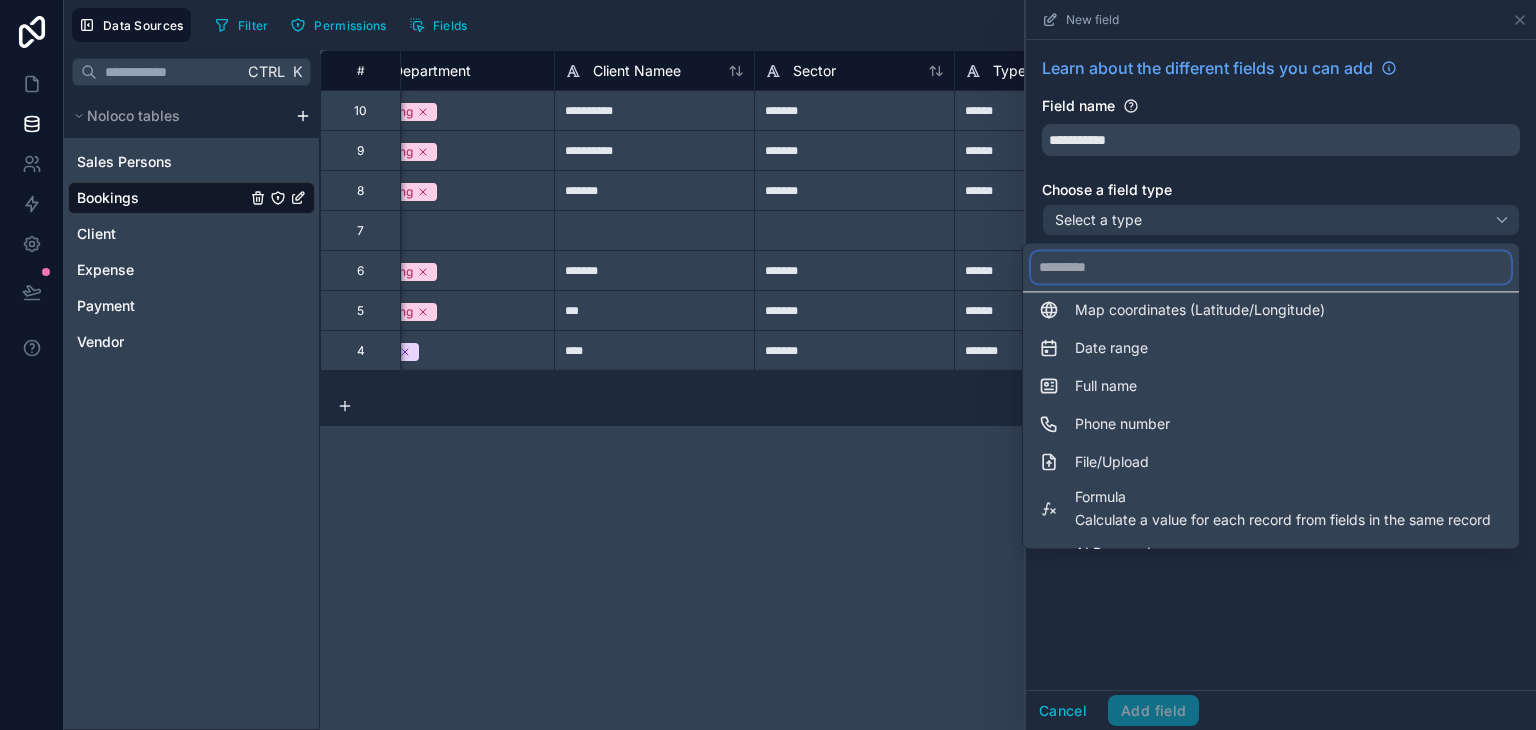 scroll, scrollTop: 419, scrollLeft: 0, axis: vertical 